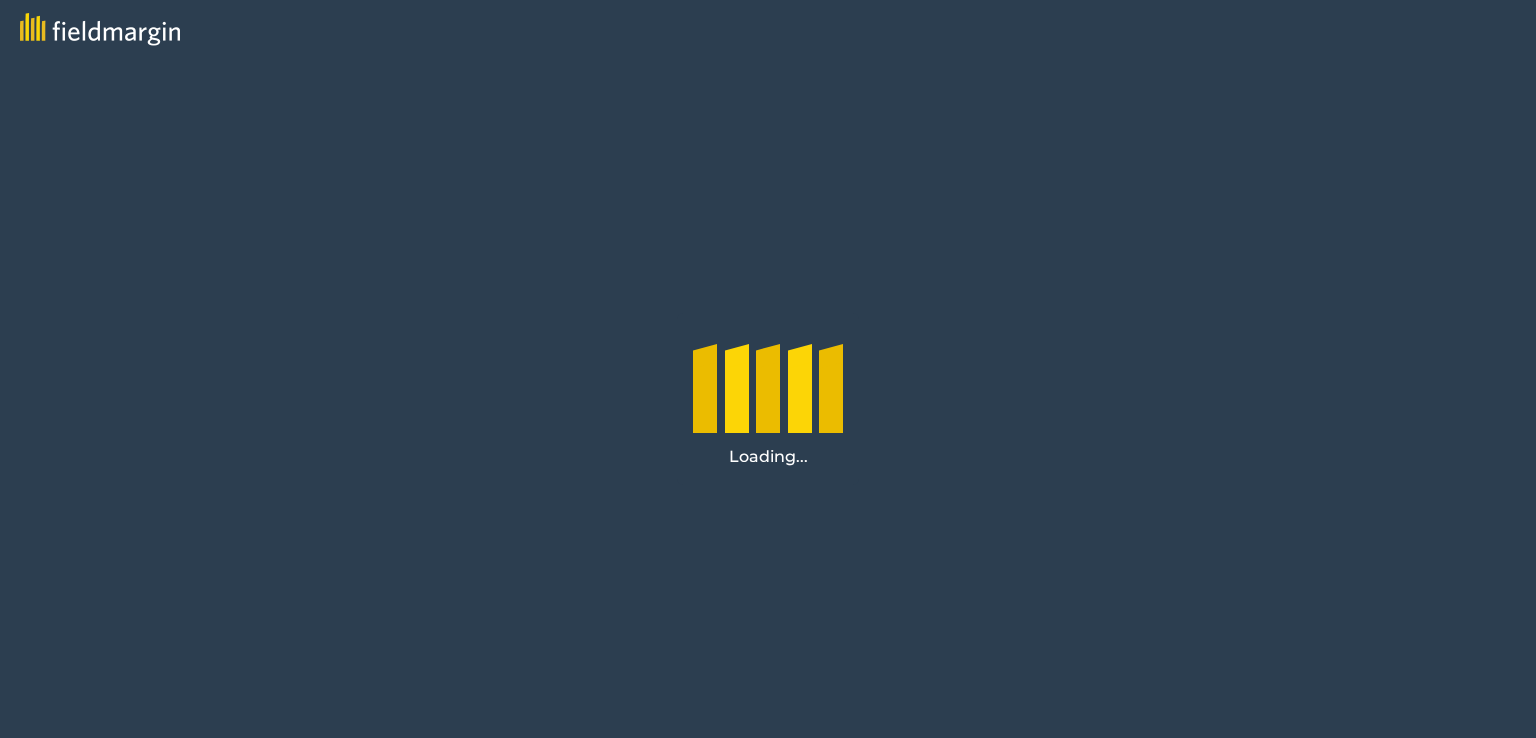 scroll, scrollTop: 0, scrollLeft: 0, axis: both 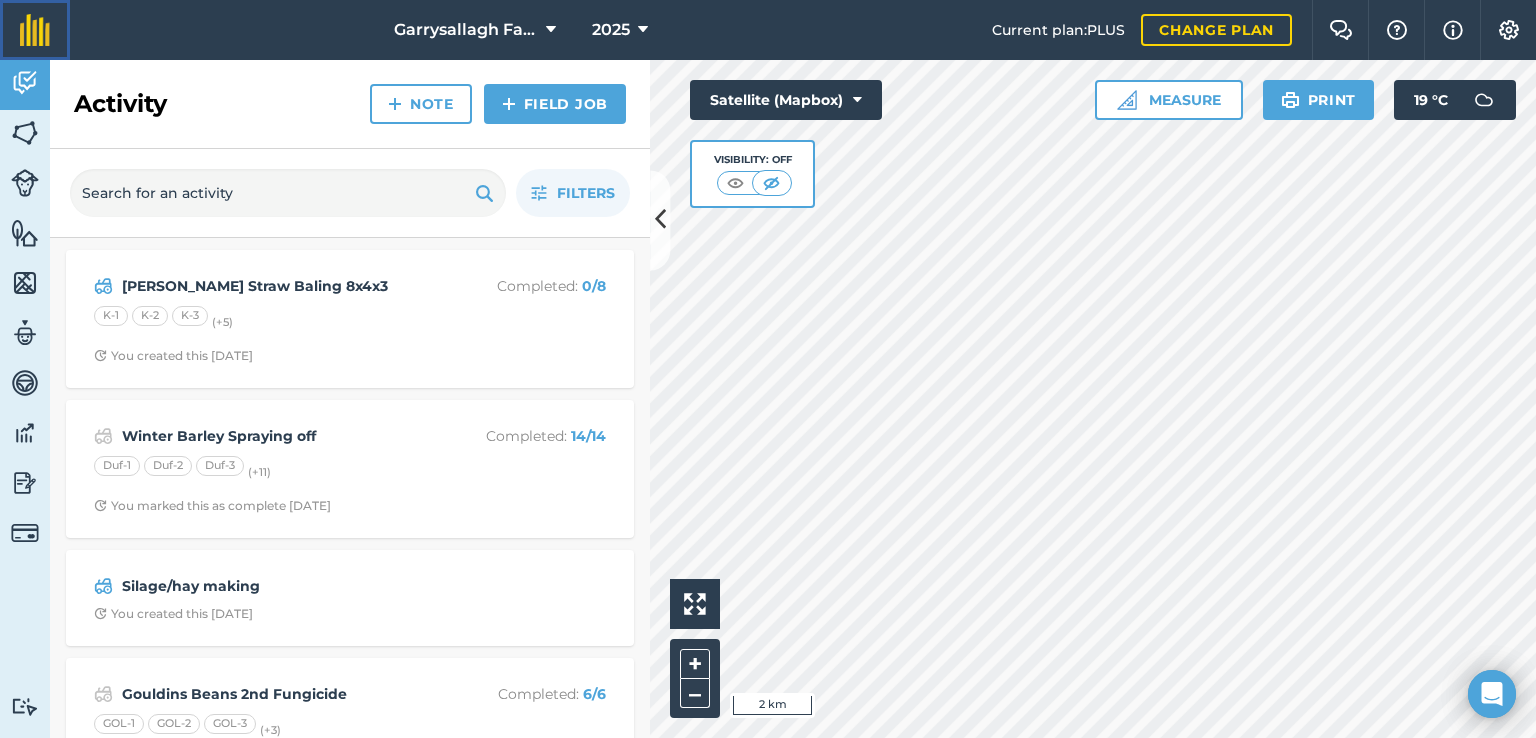 click at bounding box center (35, 30) 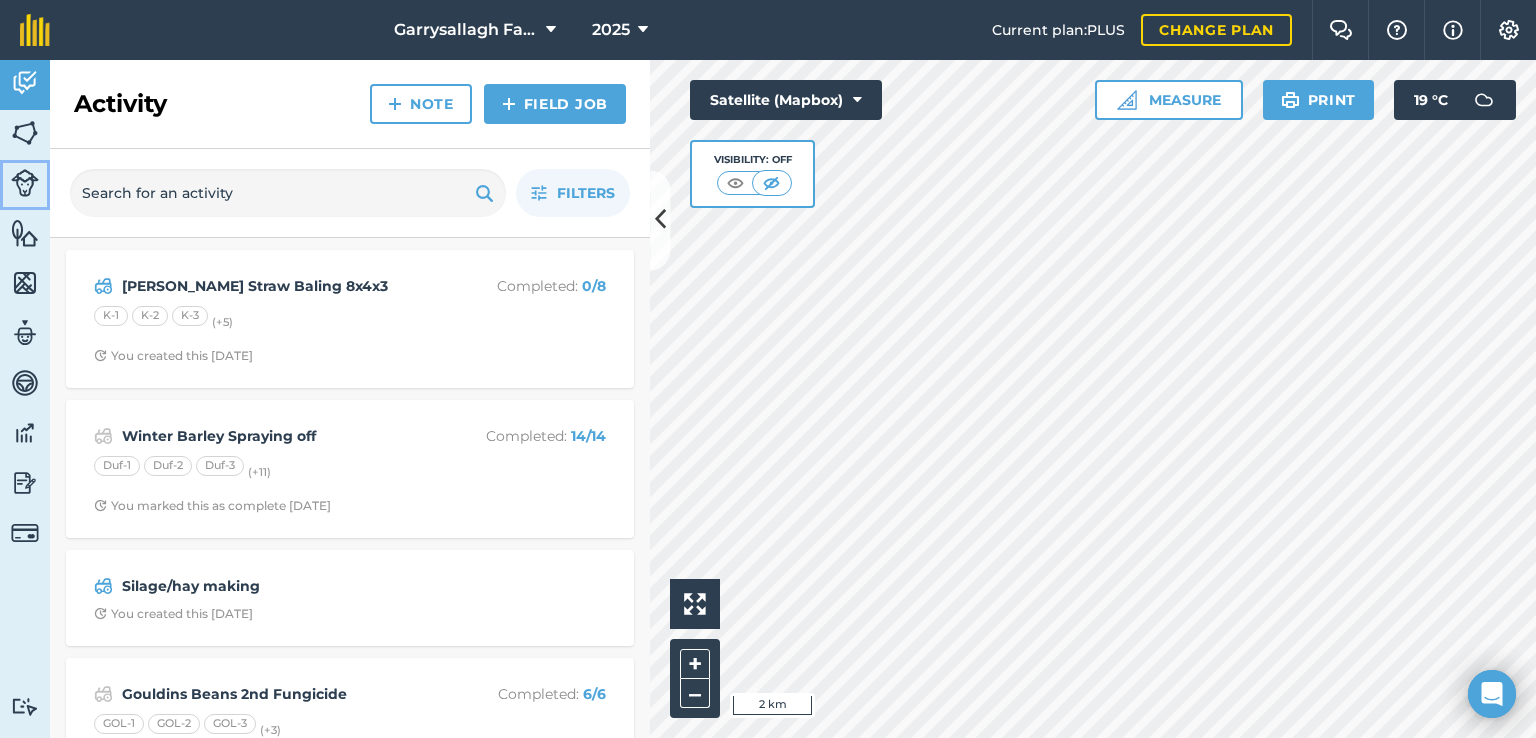 click at bounding box center [25, 183] 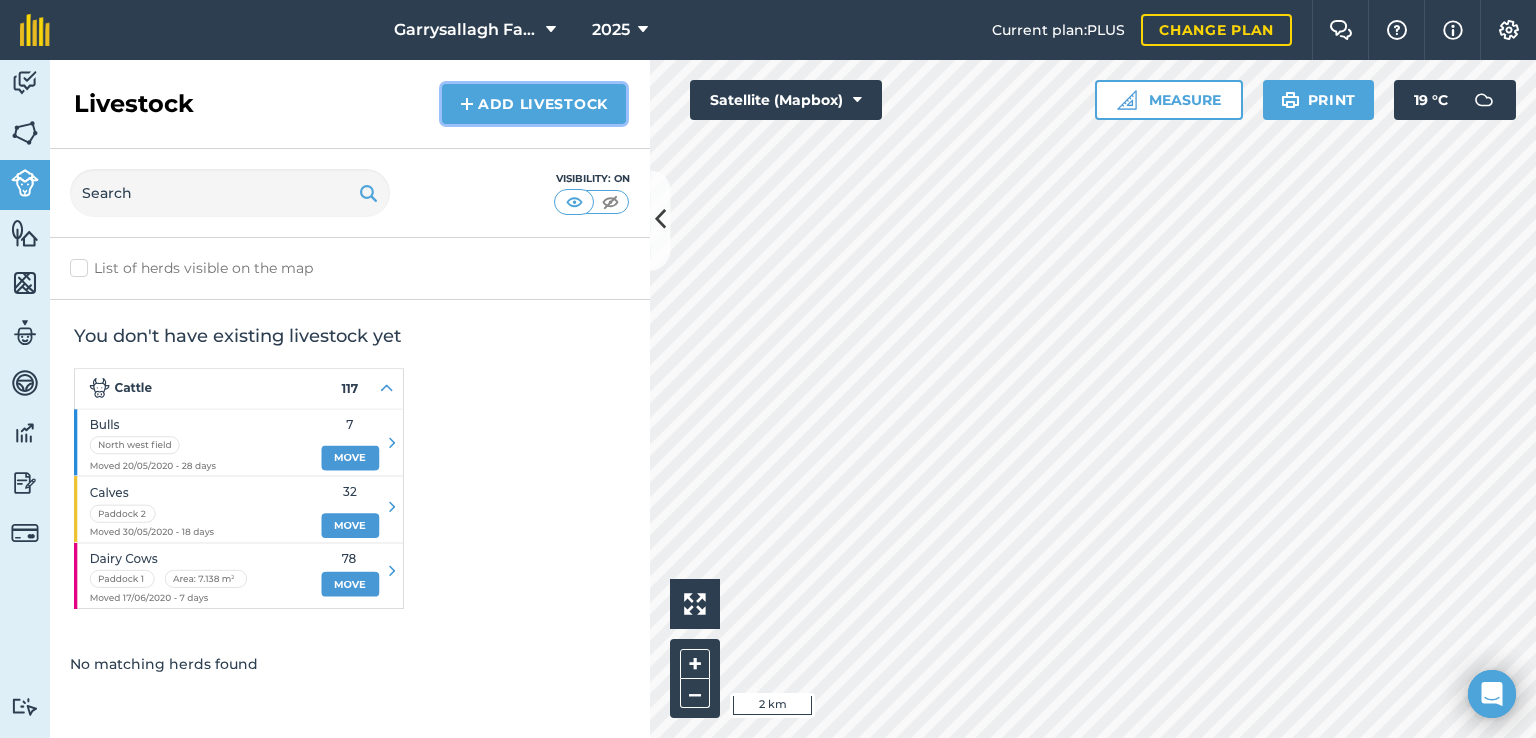 click at bounding box center [467, 104] 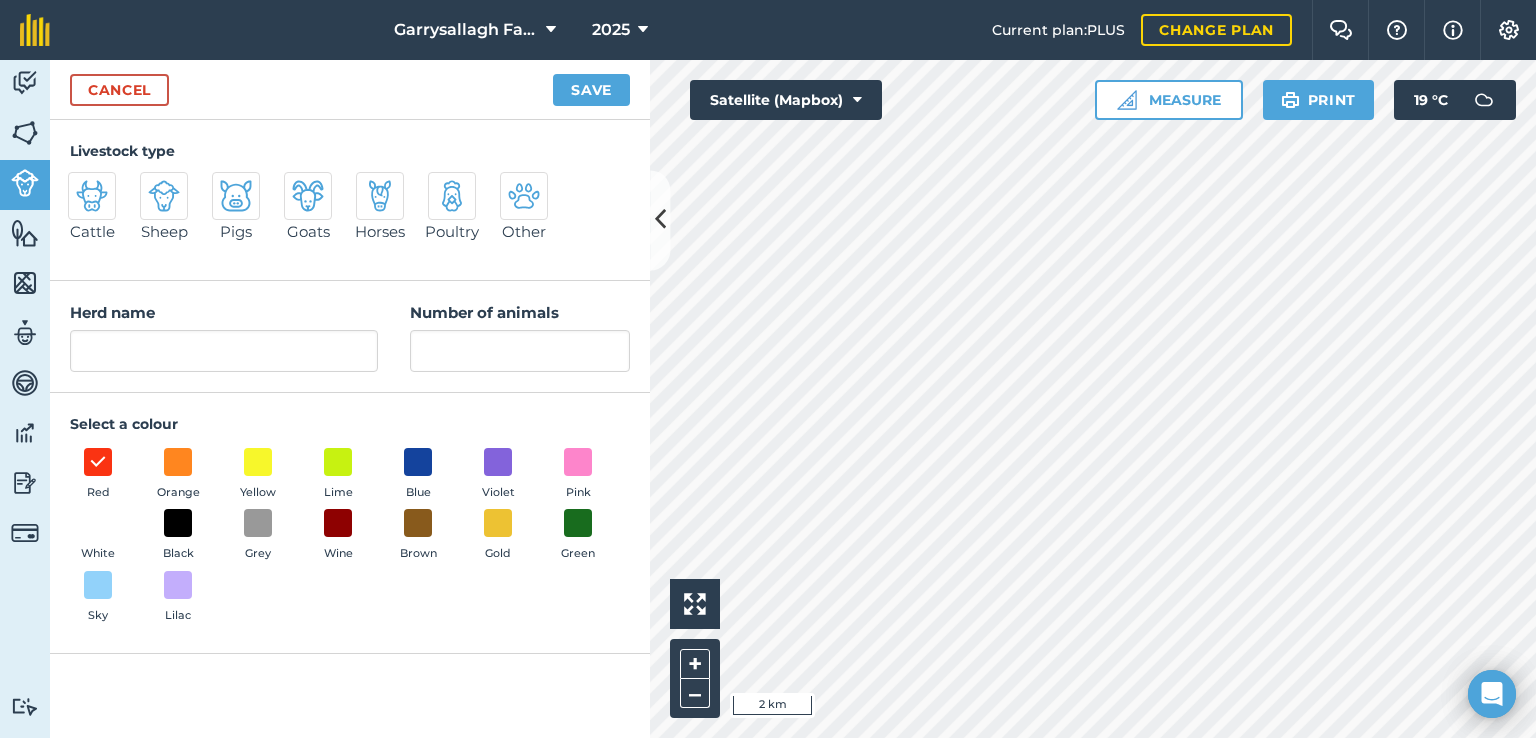 click at bounding box center [92, 196] 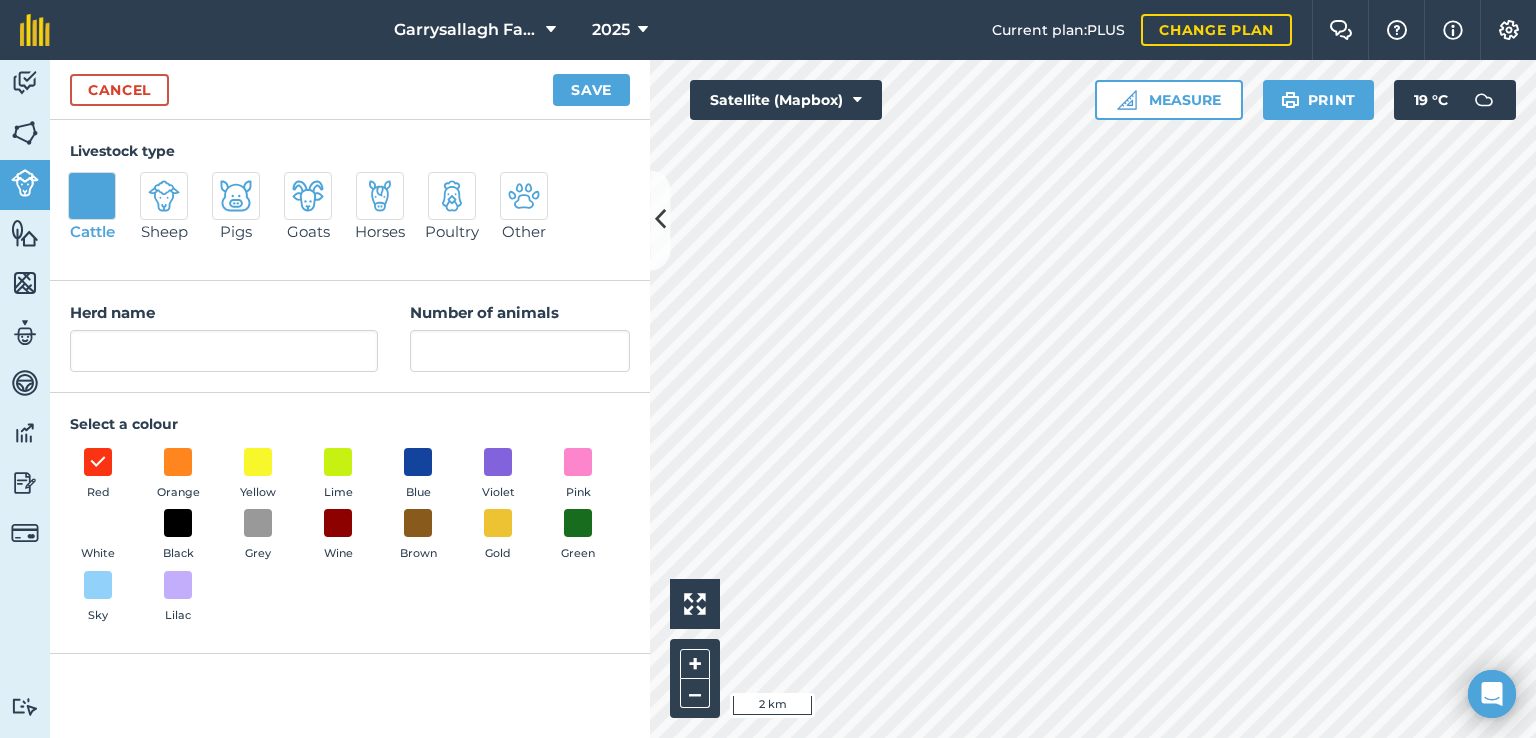 type on "Cattle" 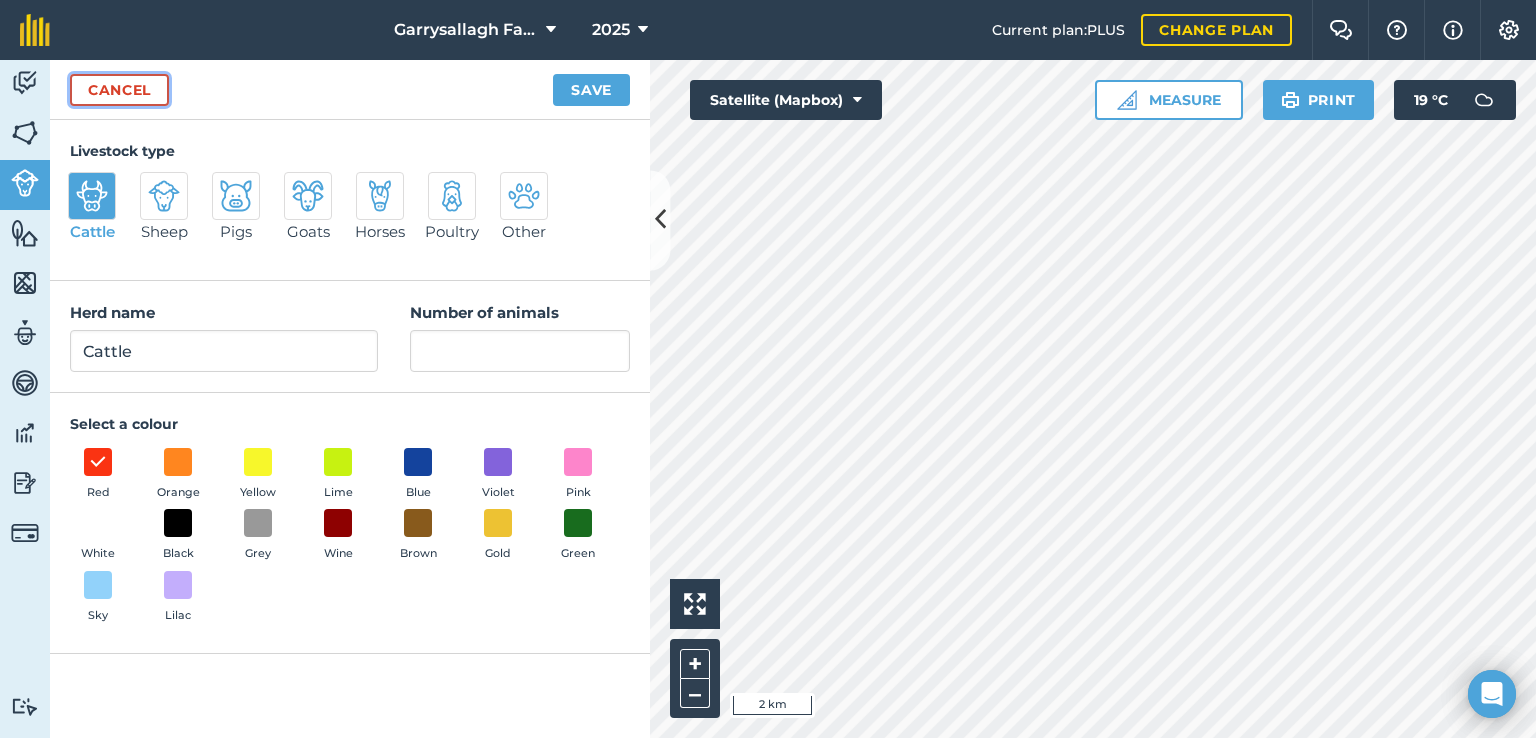 click on "Cancel" at bounding box center [119, 90] 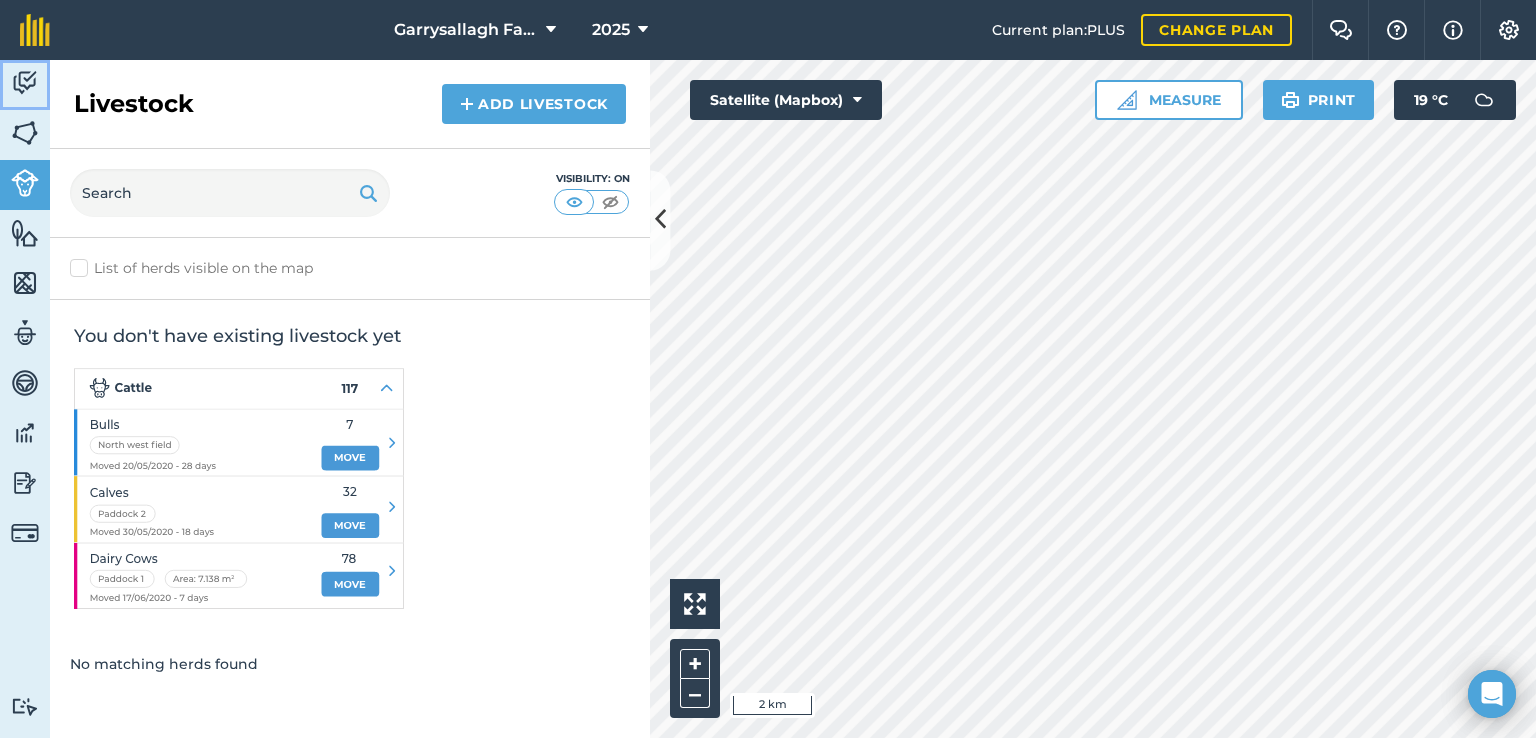 click at bounding box center [25, 83] 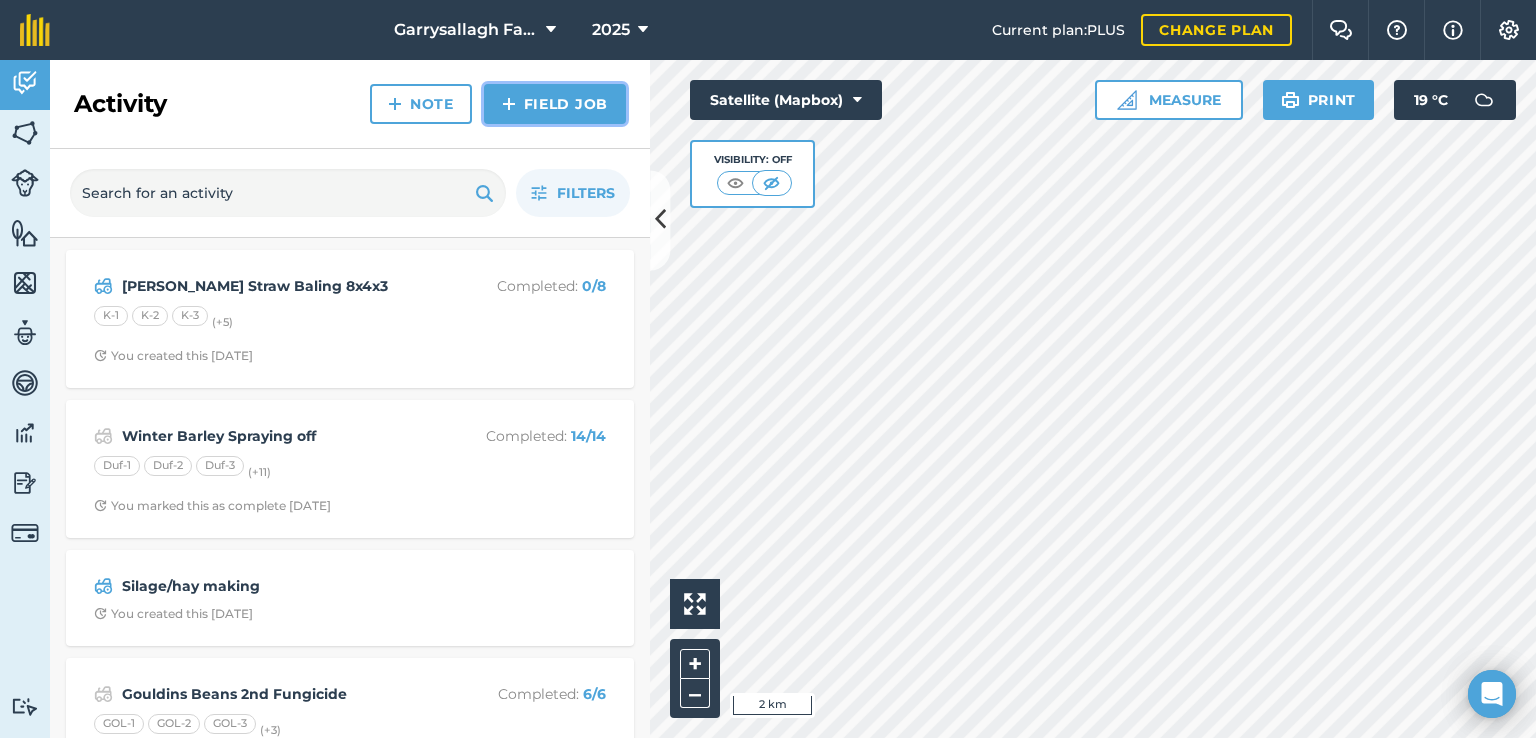 click on "Field Job" at bounding box center [555, 104] 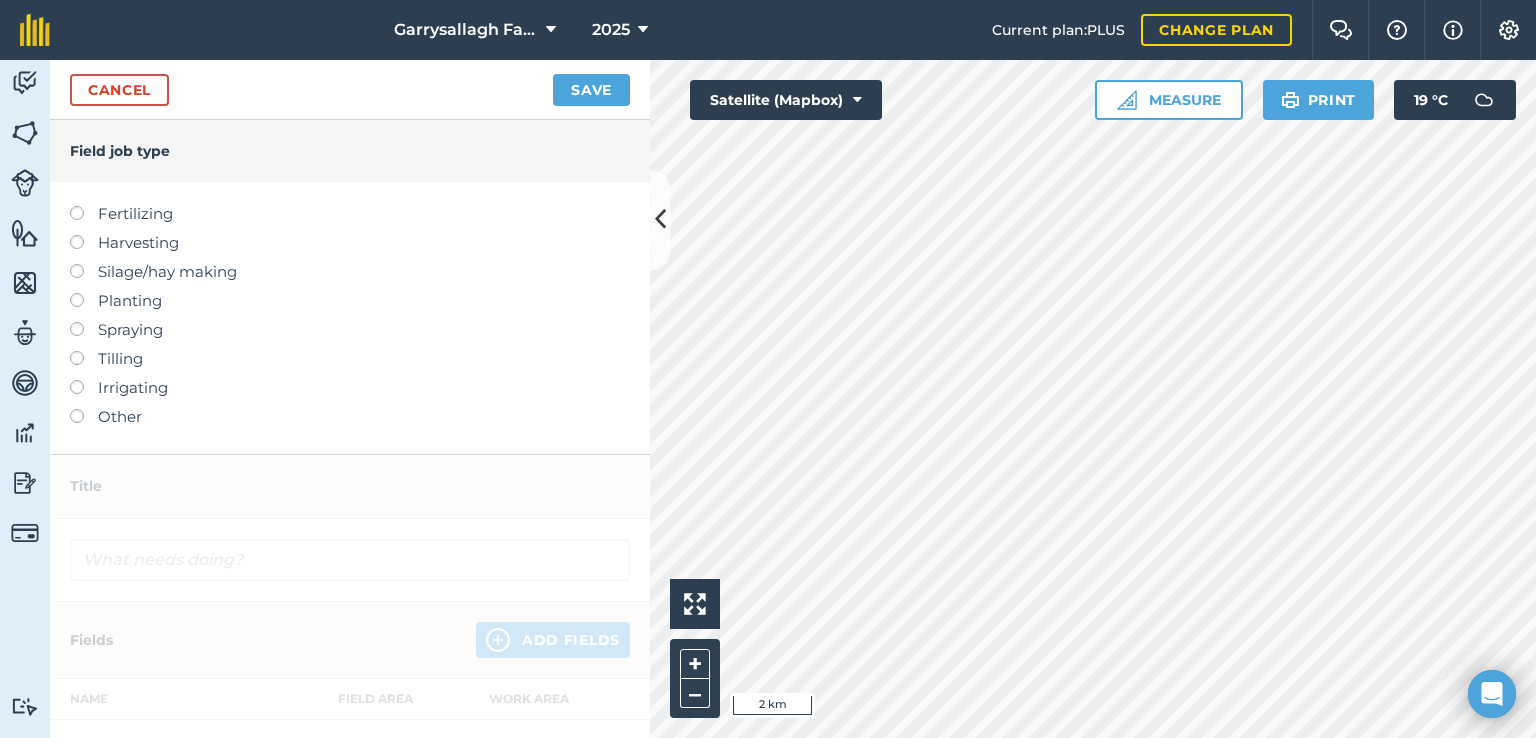 click at bounding box center (84, 322) 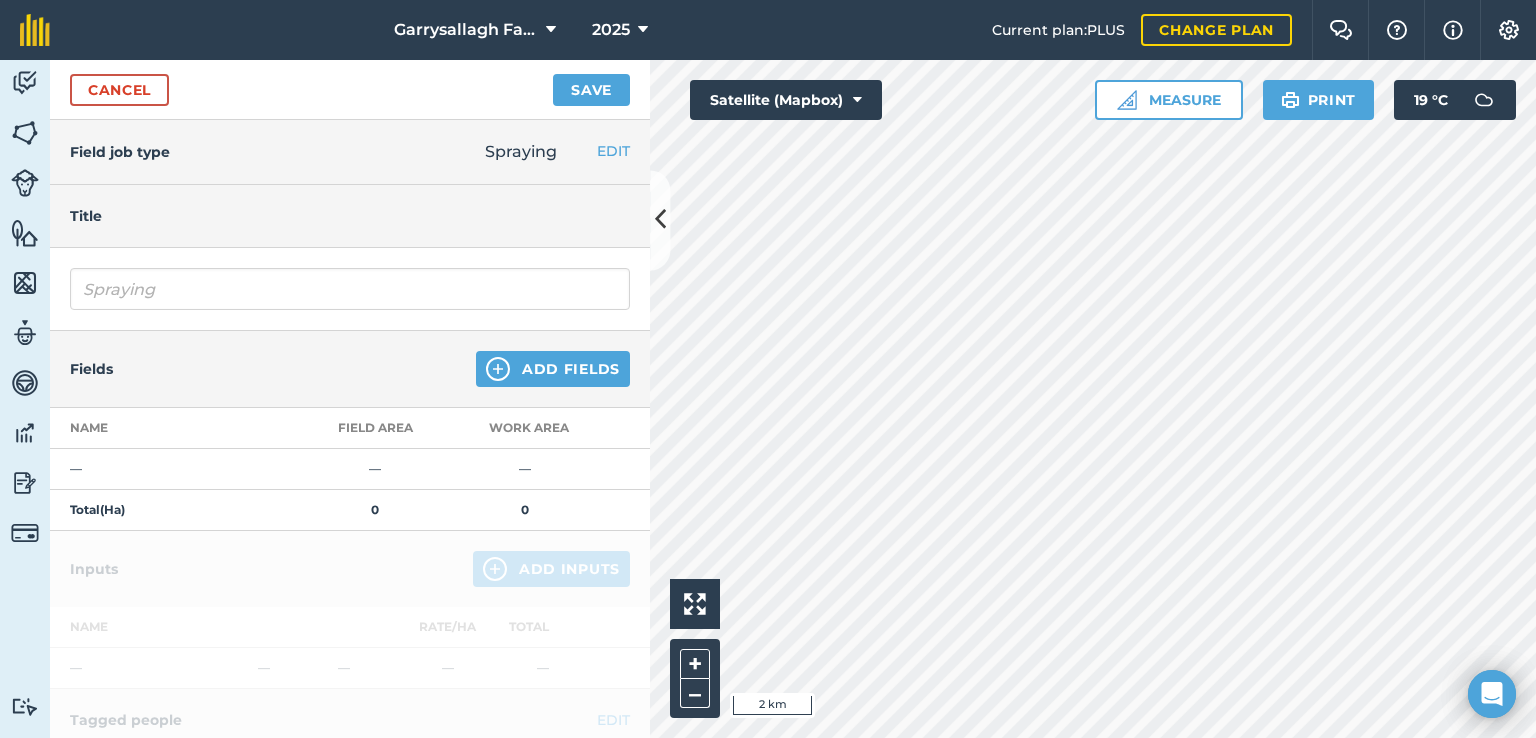 click on "Title" at bounding box center (350, 216) 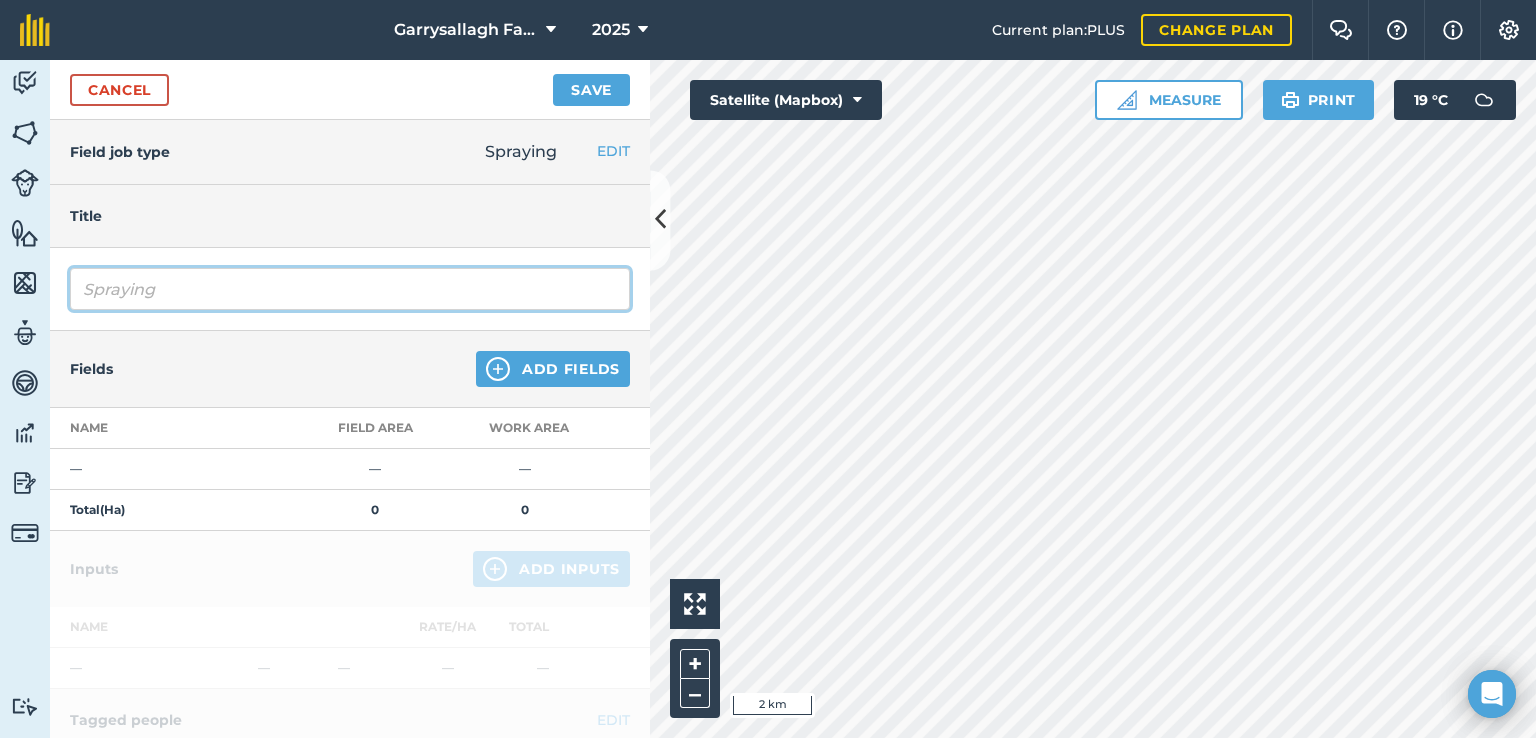 drag, startPoint x: 375, startPoint y: 293, endPoint x: 302, endPoint y: 277, distance: 74.73286 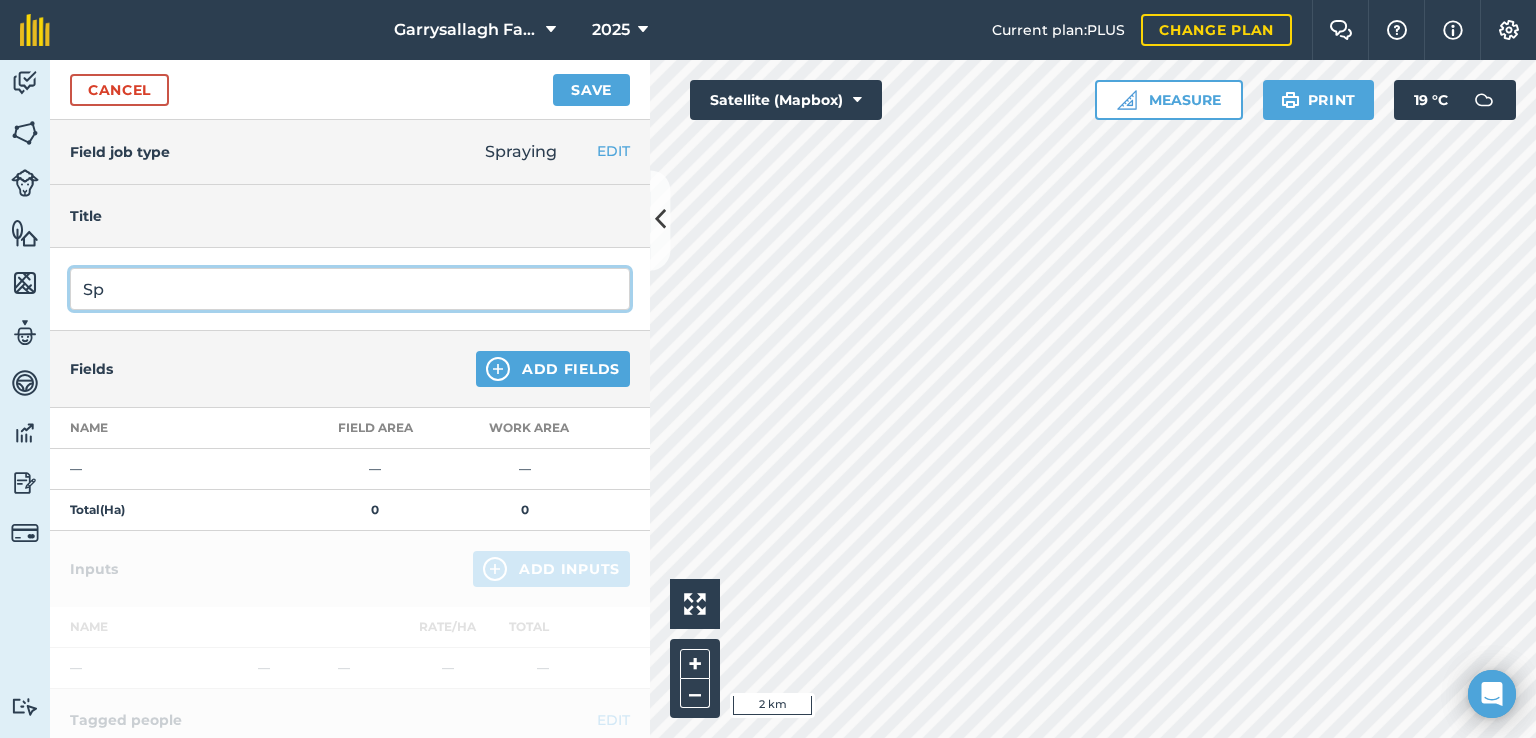 type on "S" 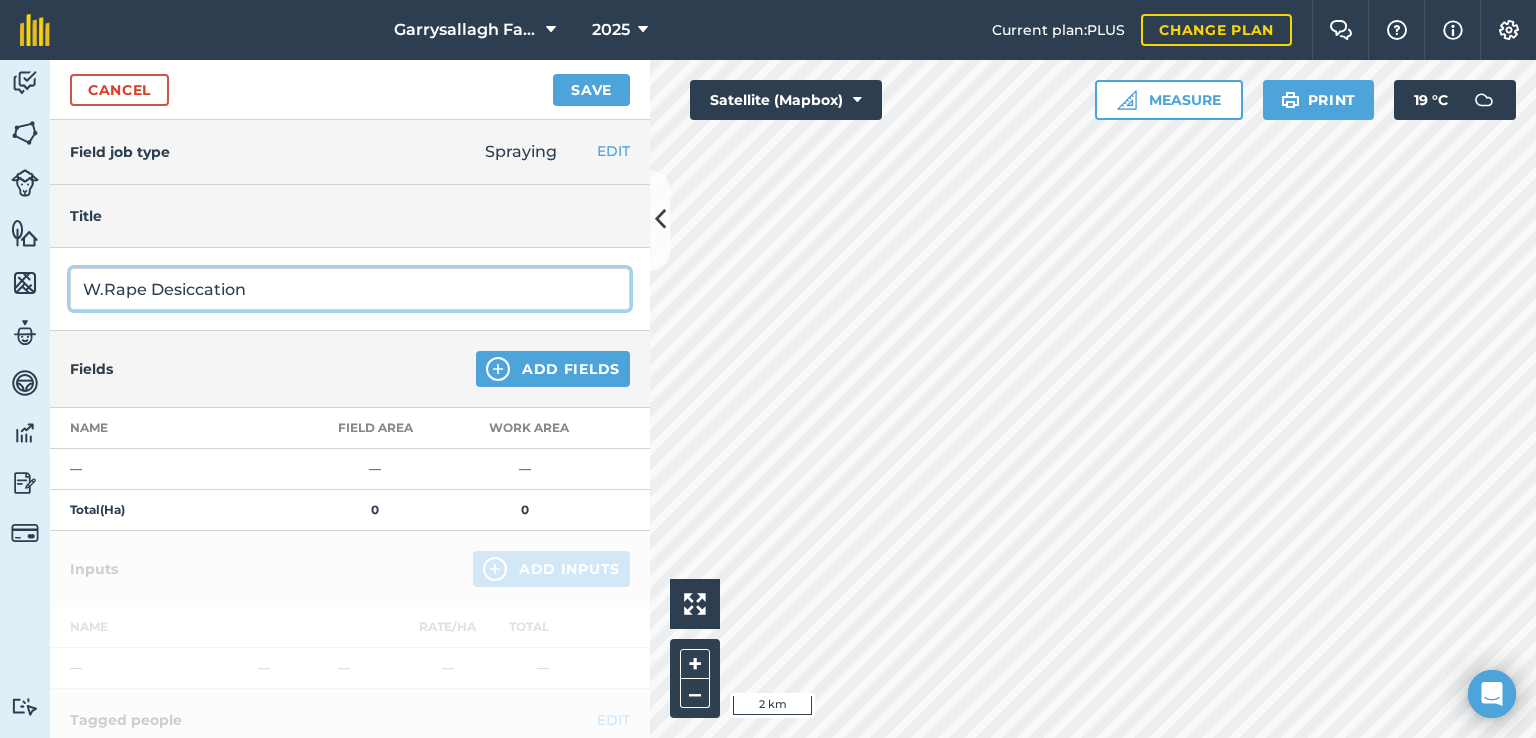 type on "W.Rape Desiccation" 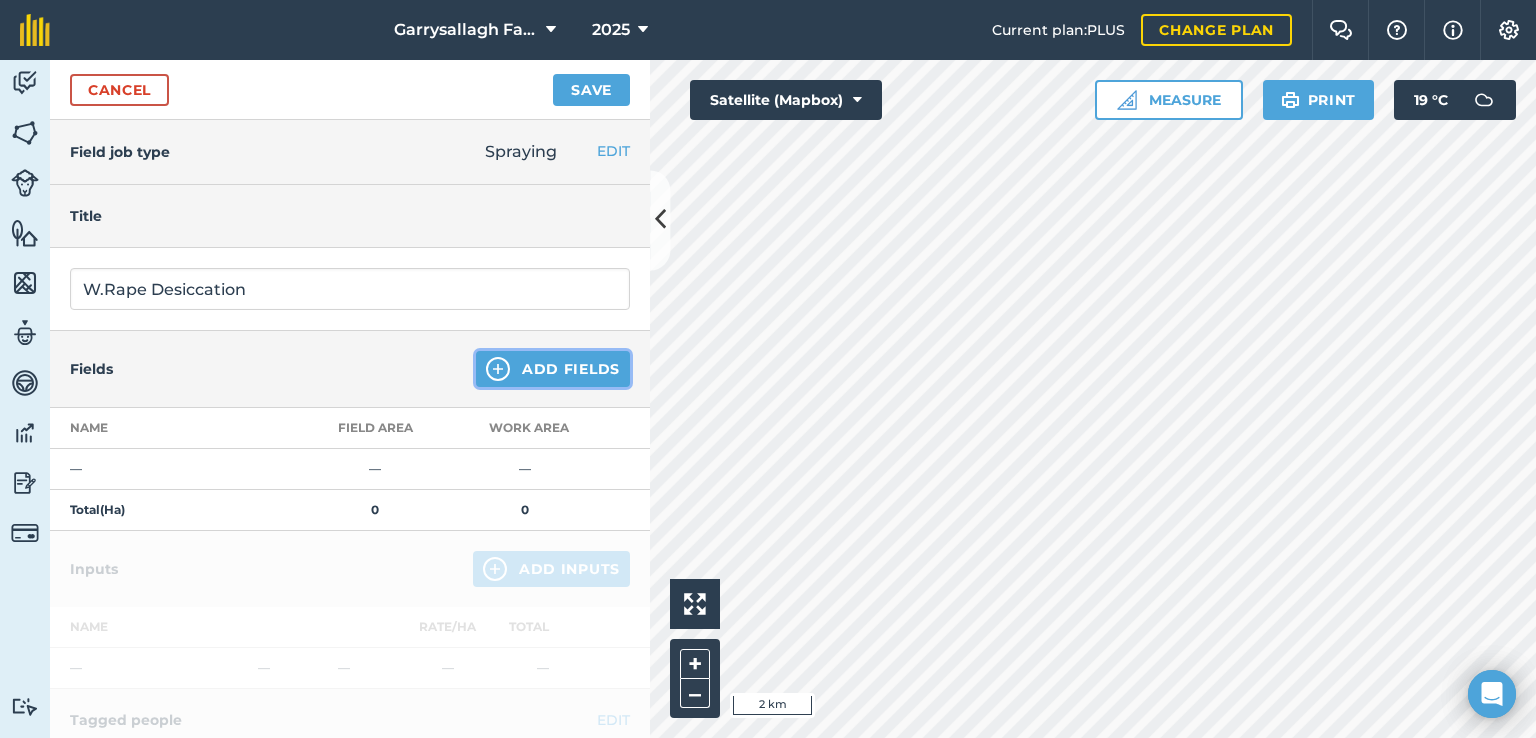 click on "Add Fields" at bounding box center [553, 369] 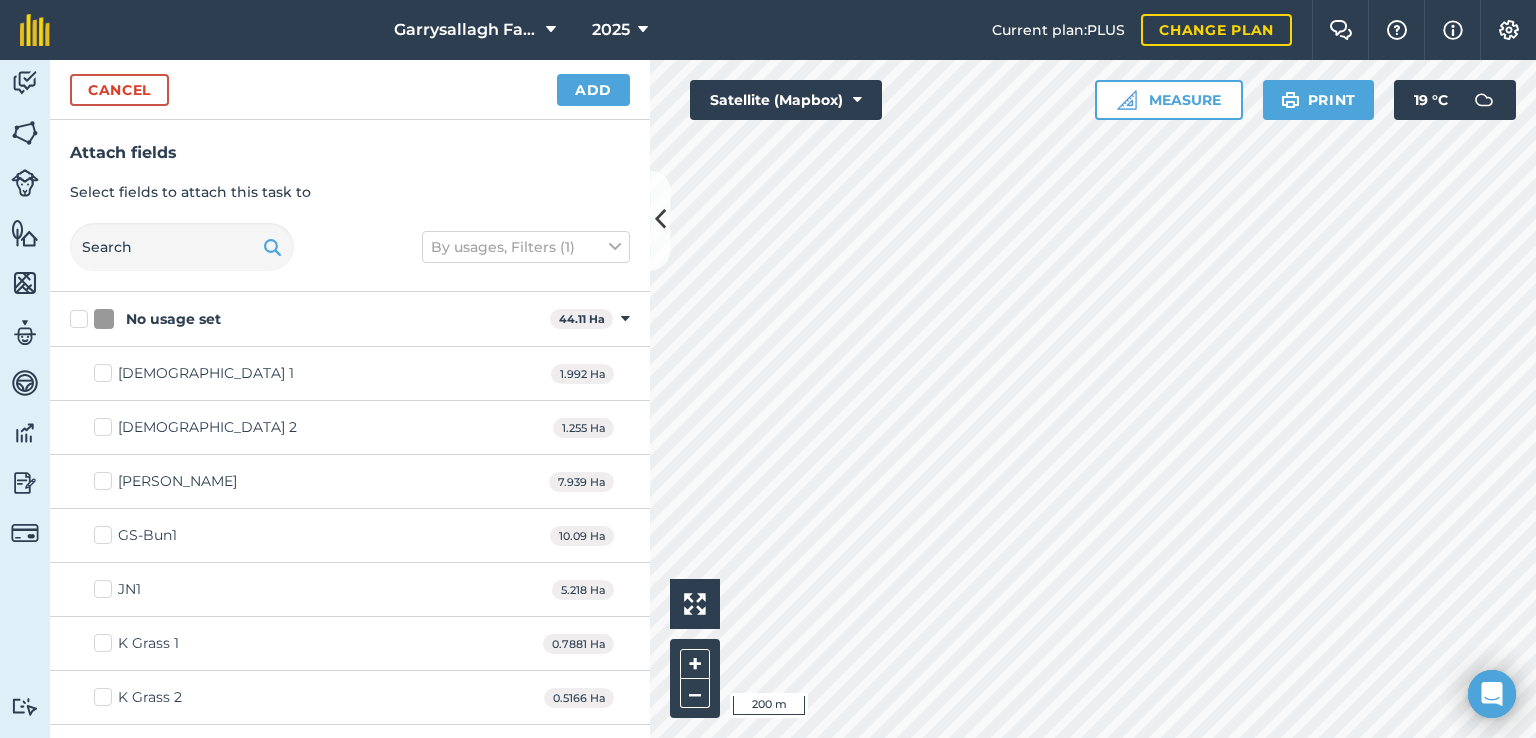checkbox on "true" 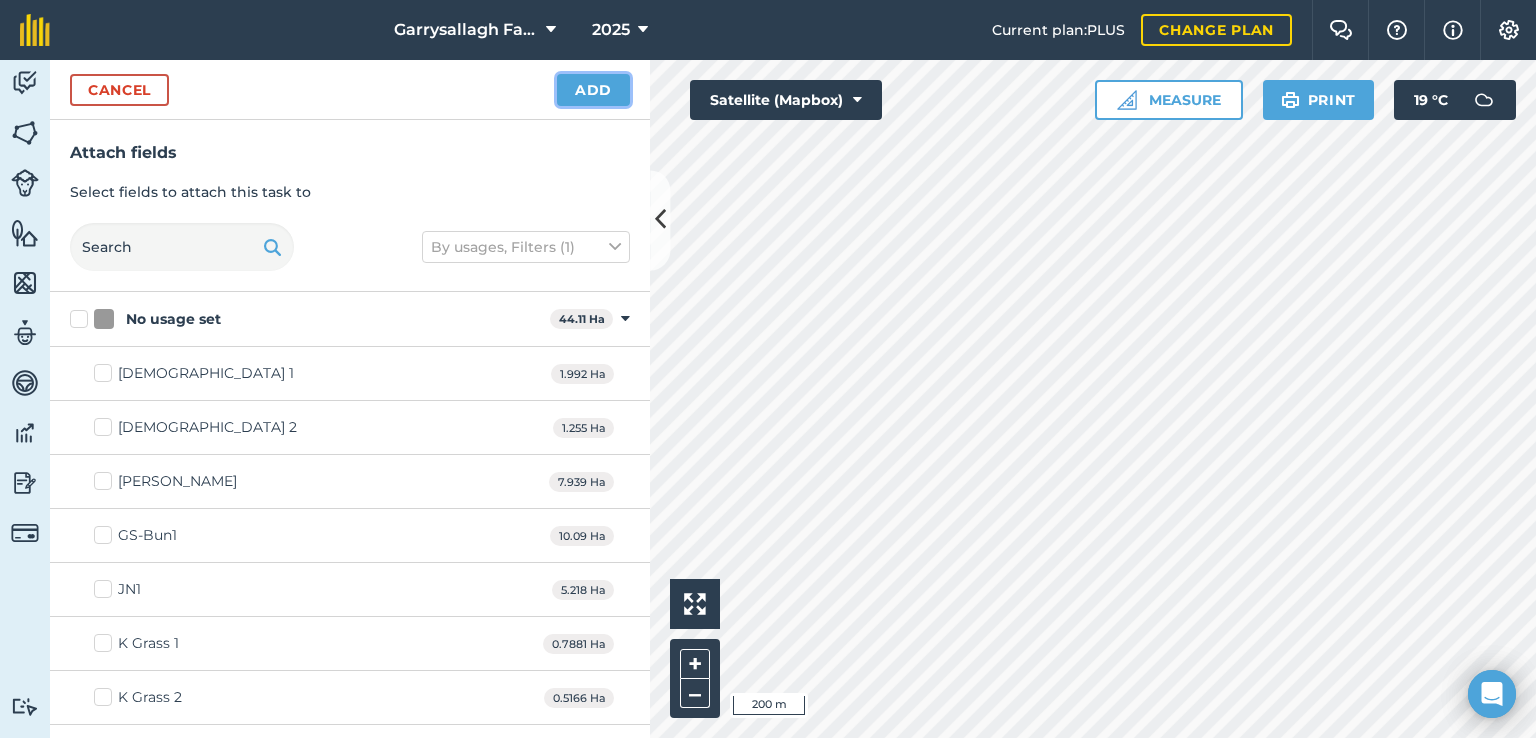 click on "Add" at bounding box center [593, 90] 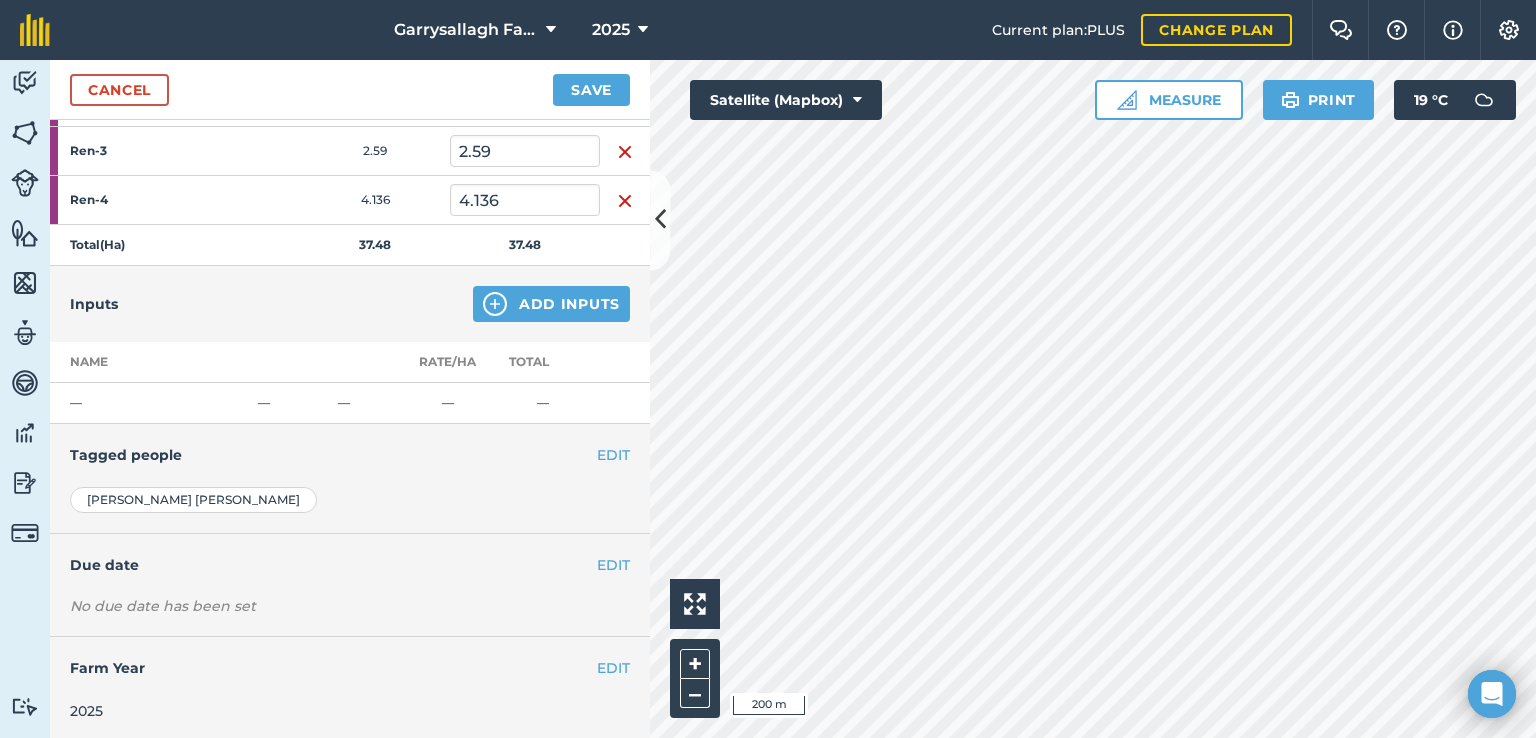 scroll, scrollTop: 516, scrollLeft: 0, axis: vertical 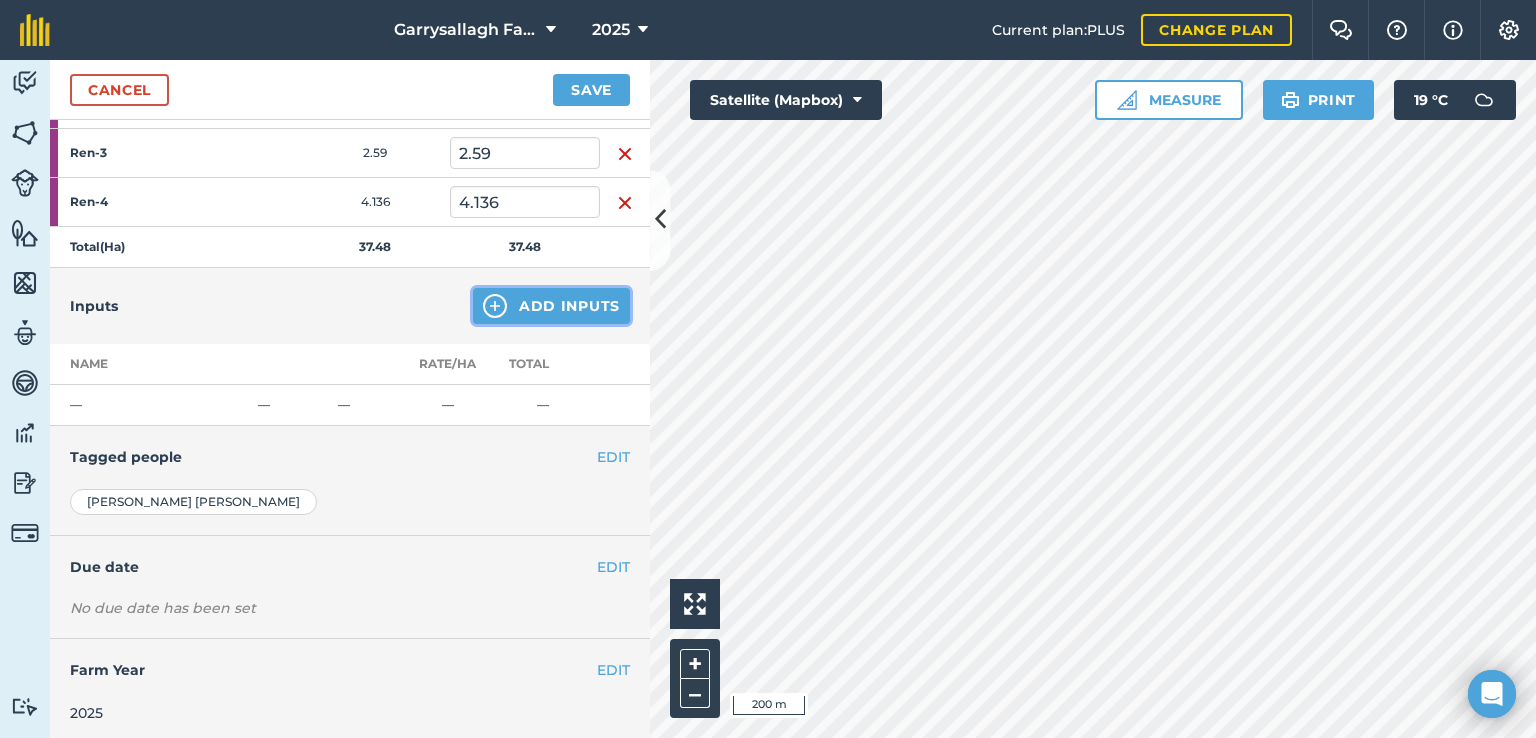 click at bounding box center [495, 306] 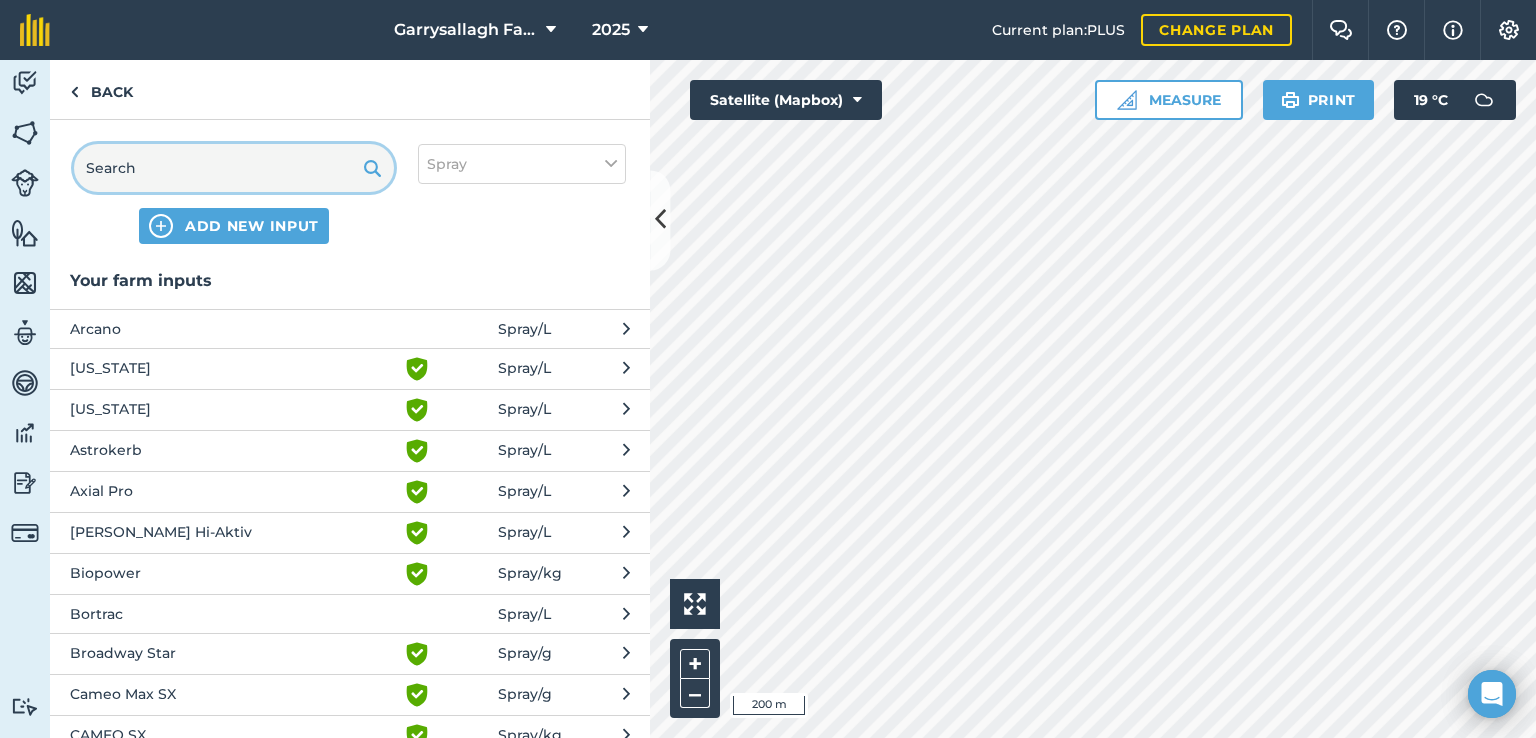 click at bounding box center [234, 168] 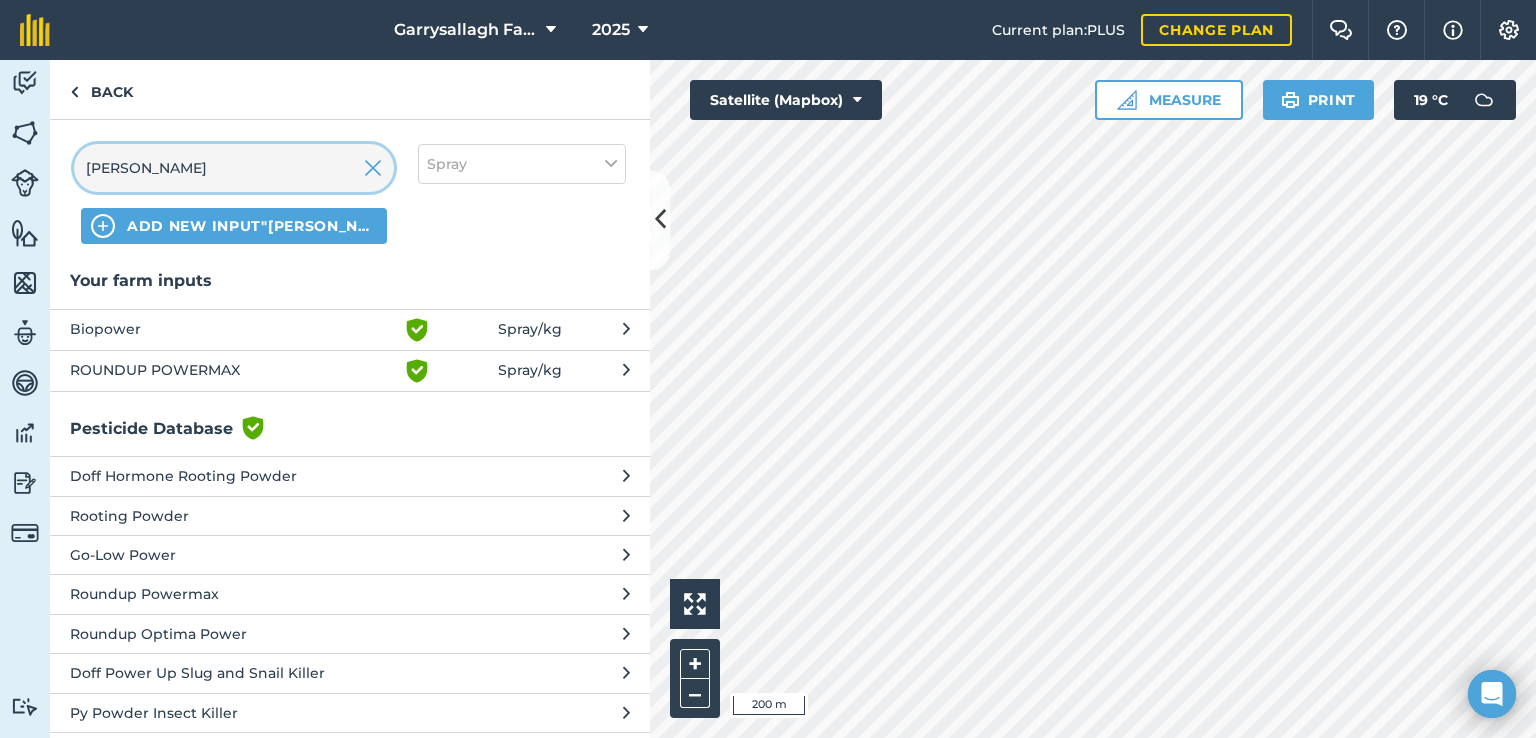type on "[PERSON_NAME]" 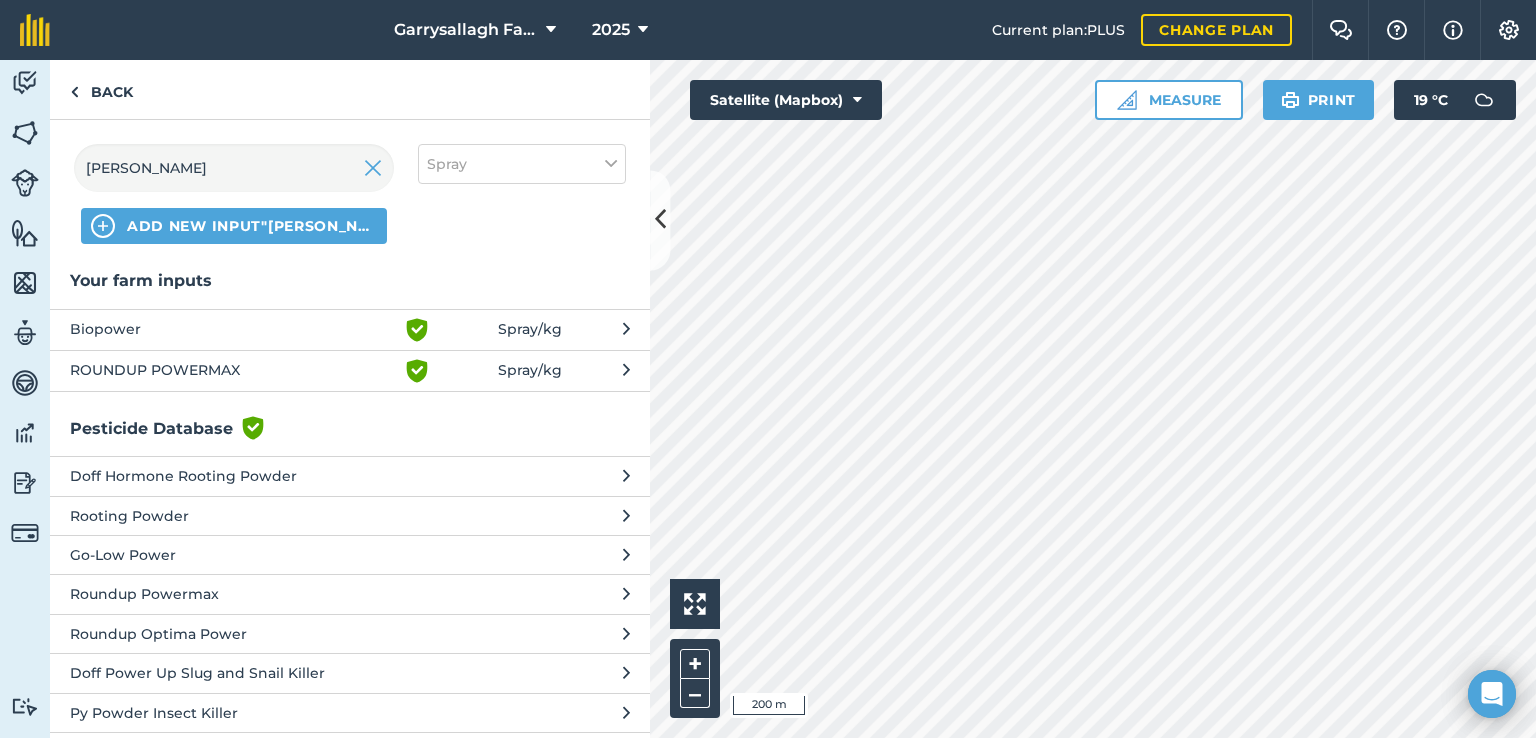 click on "ROUNDUP POWERMAX" at bounding box center (233, 371) 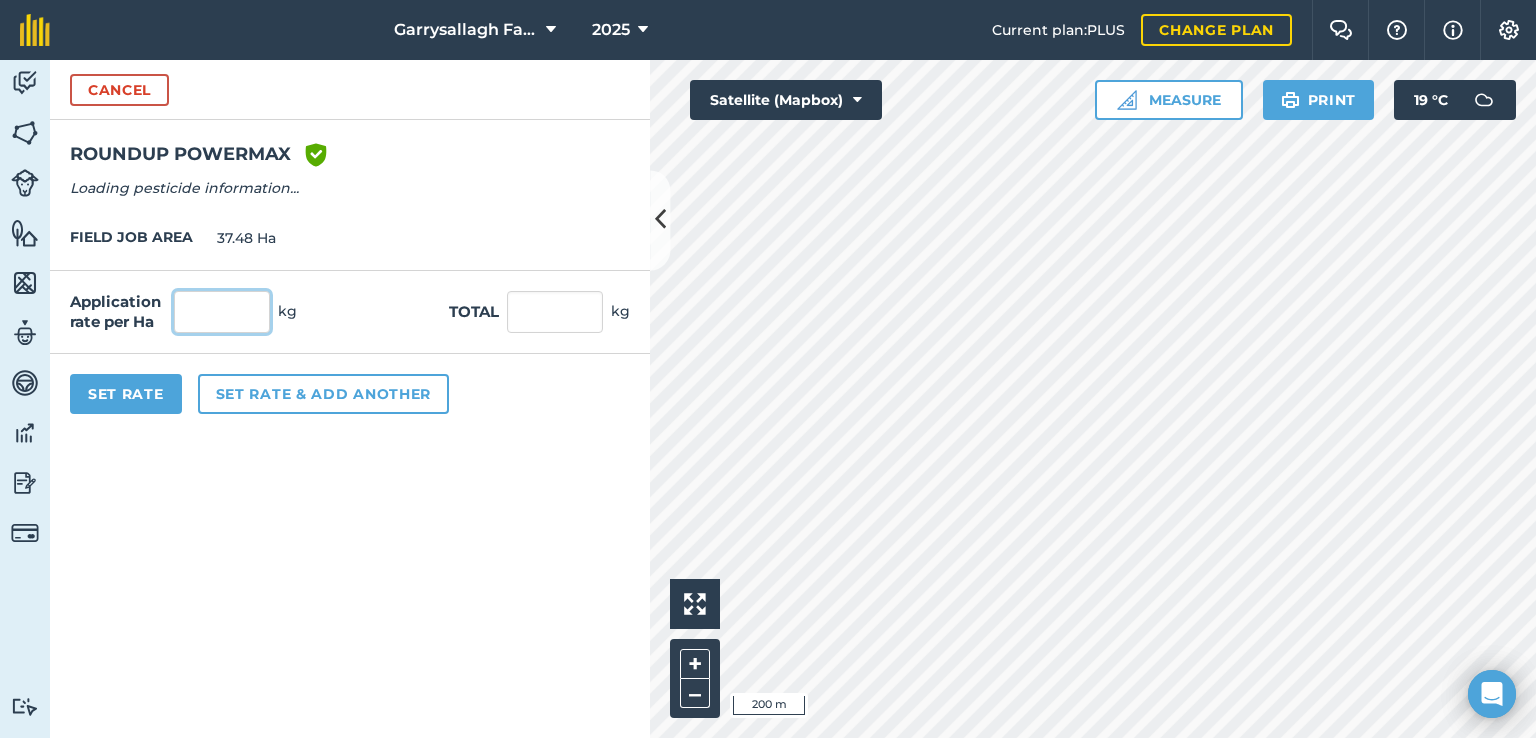 click at bounding box center [222, 312] 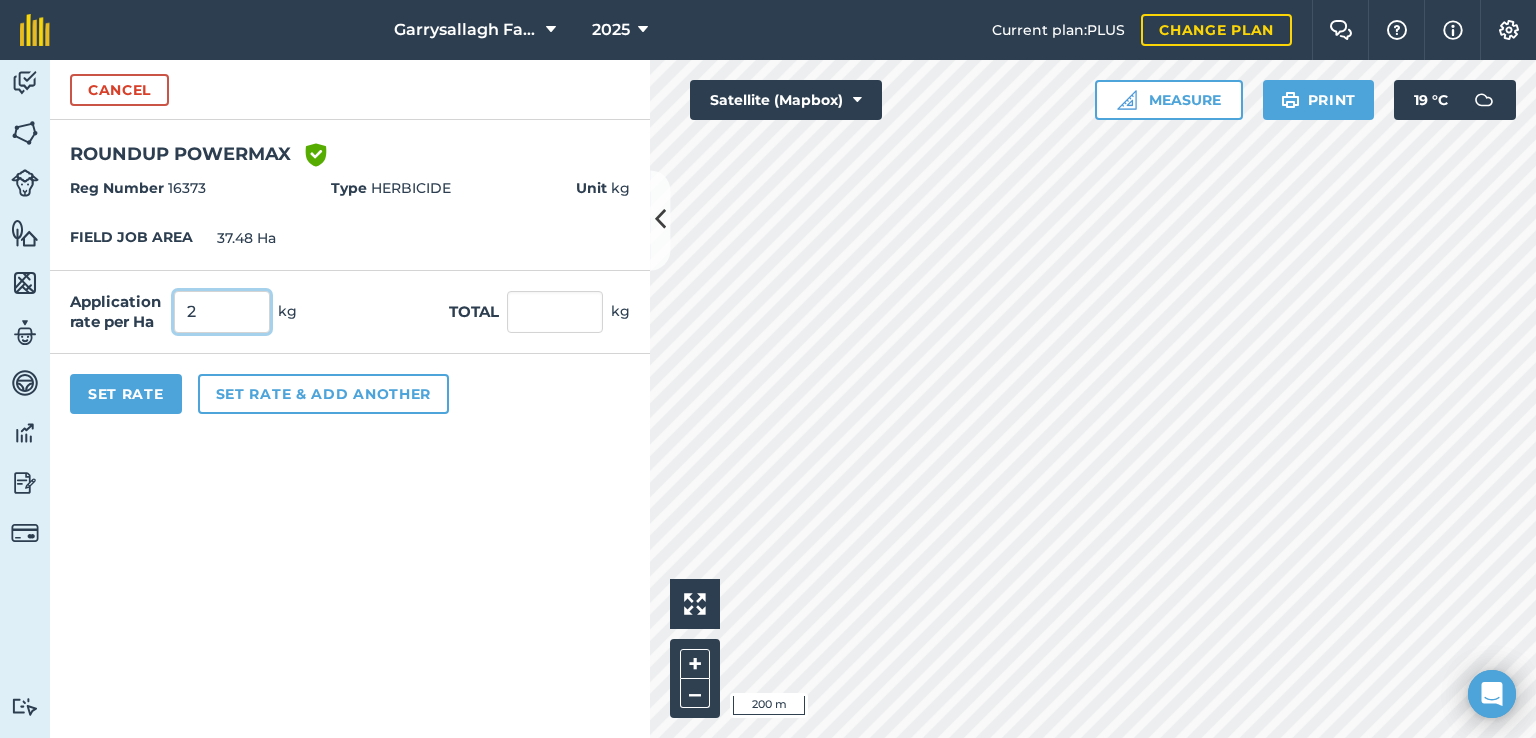 type on "2" 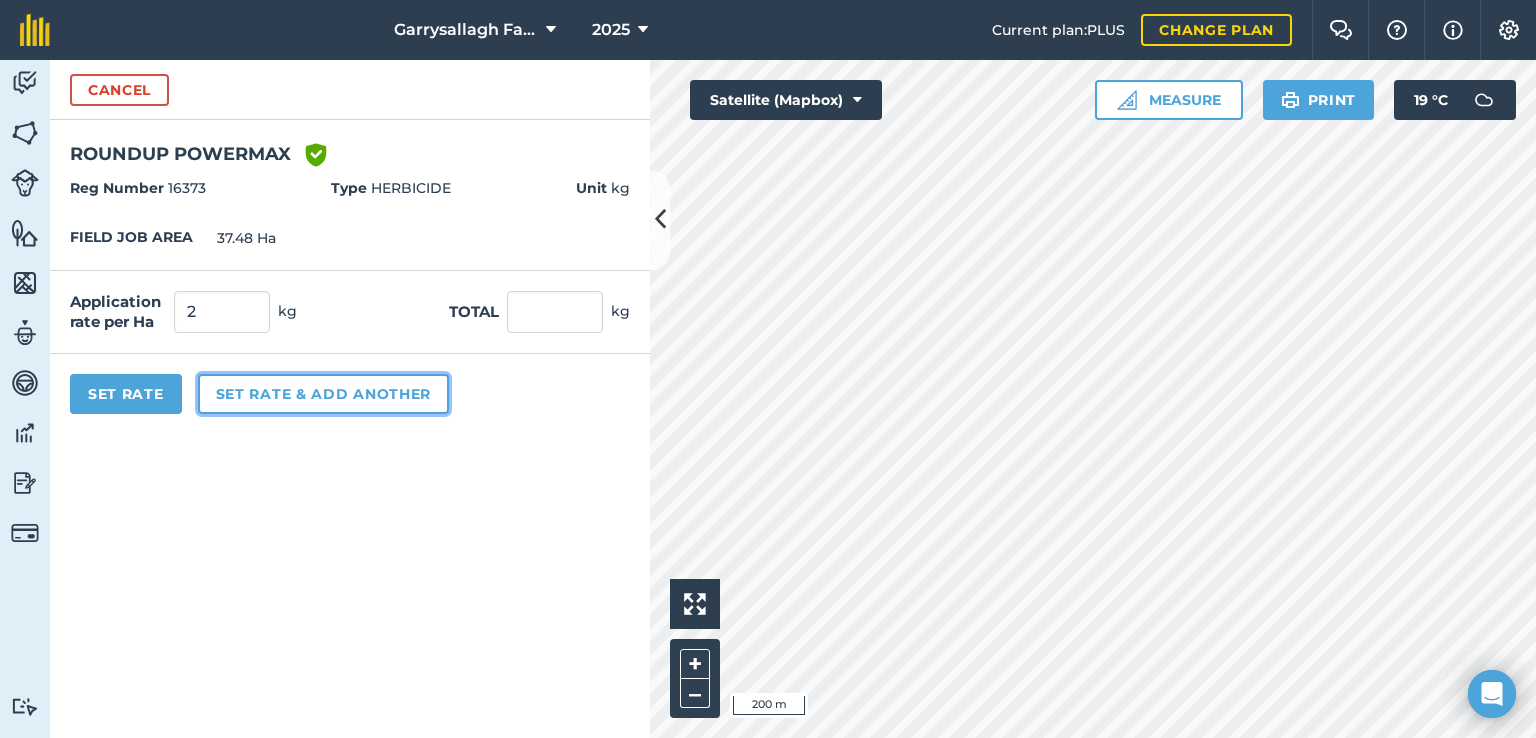 type on "74.96" 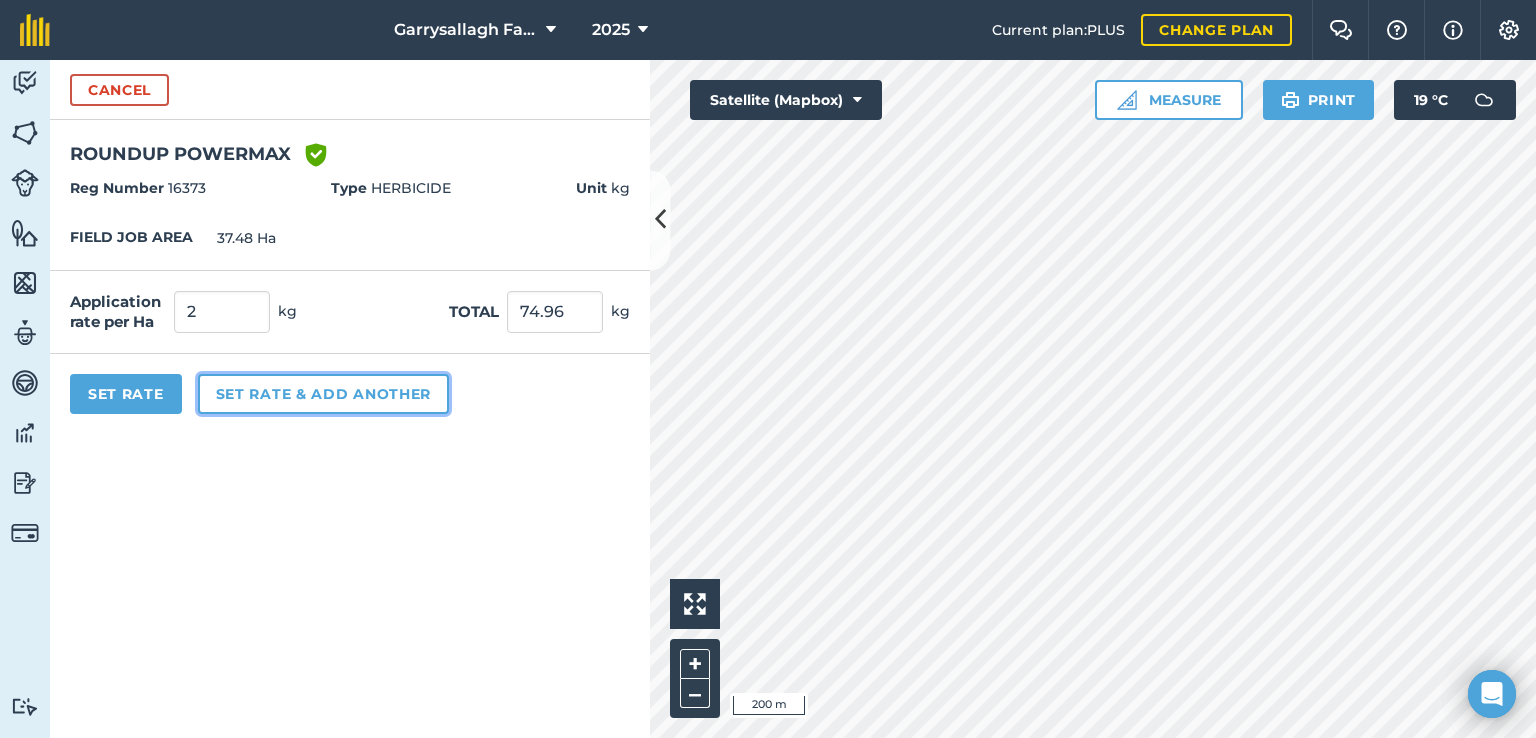 click on "Set rate & add another" at bounding box center [323, 394] 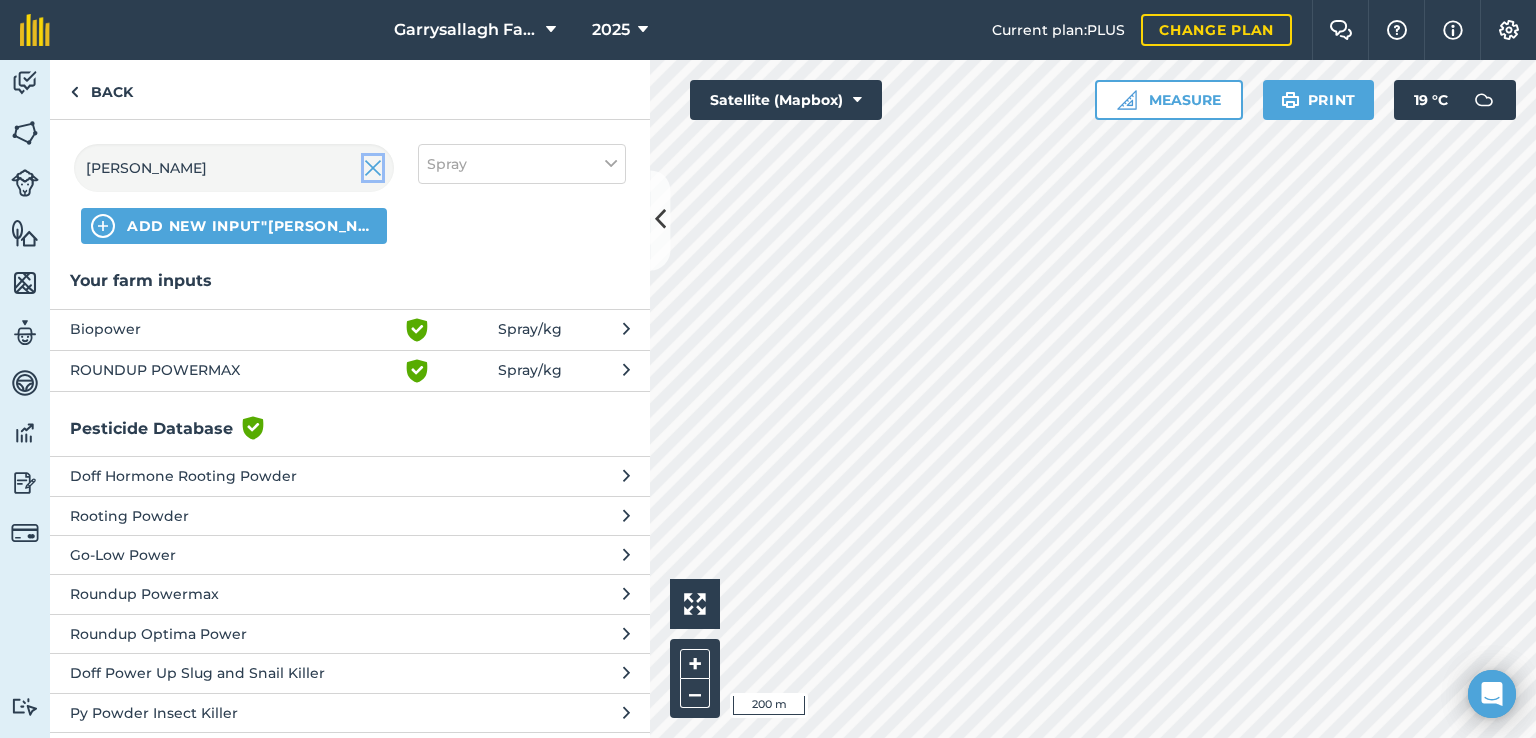click at bounding box center (373, 168) 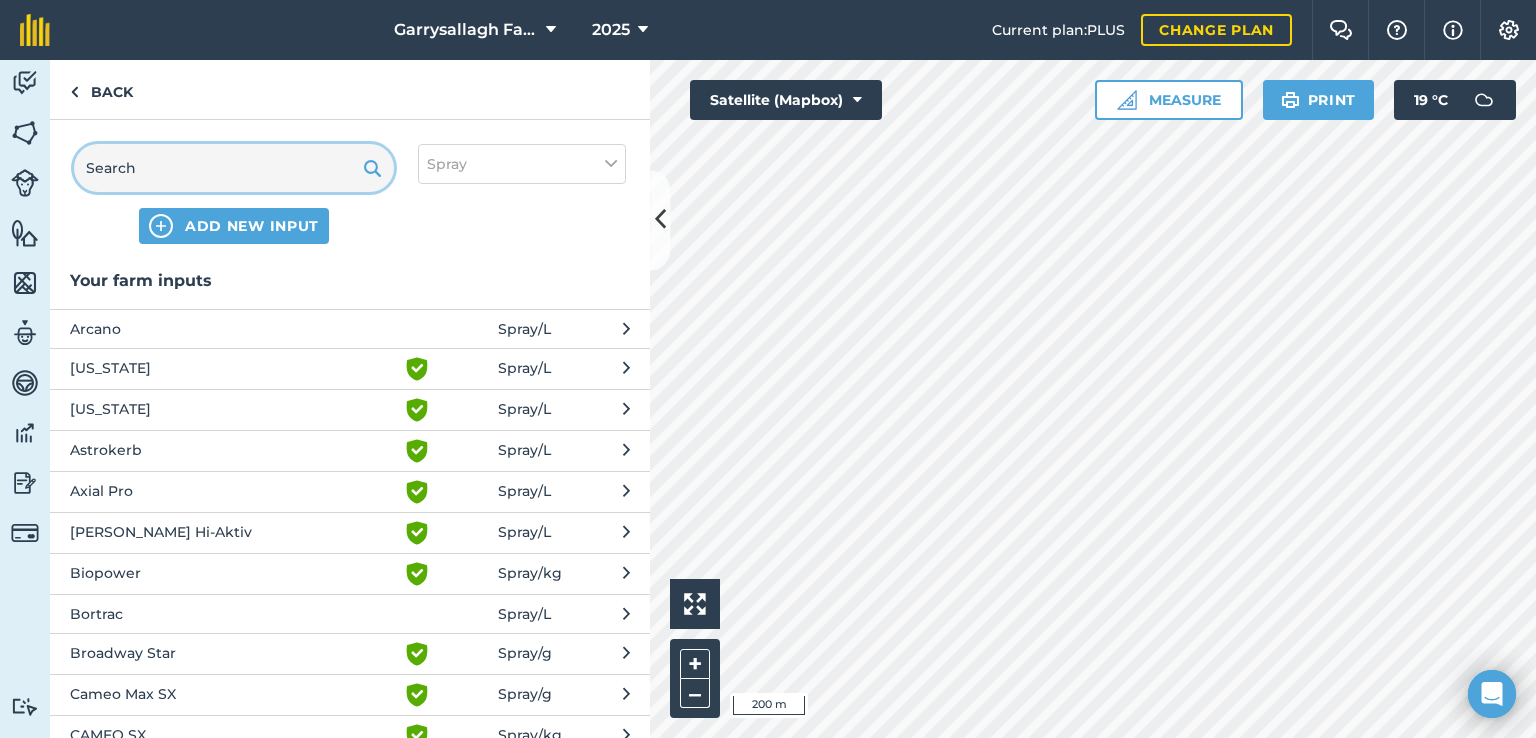 click at bounding box center (234, 168) 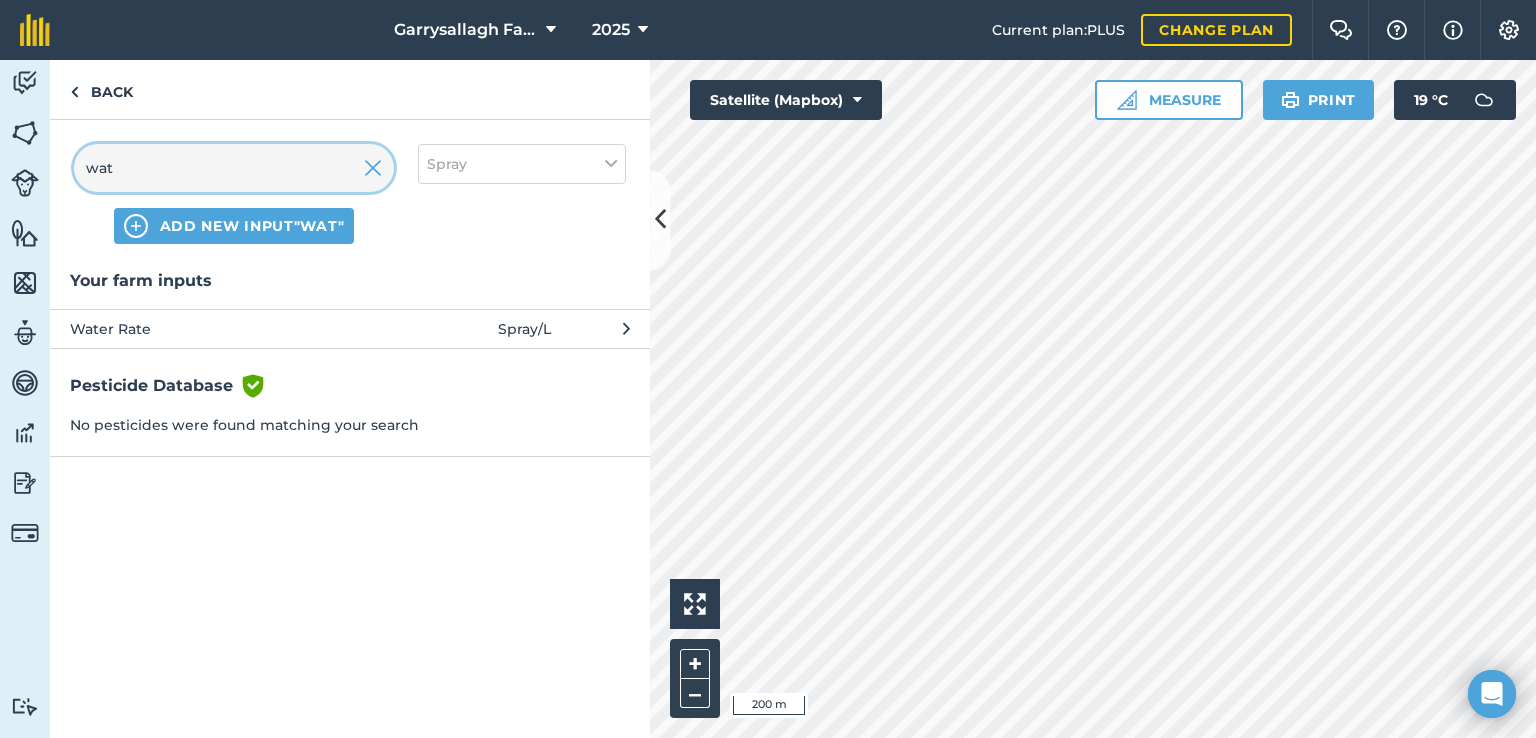 type on "wat" 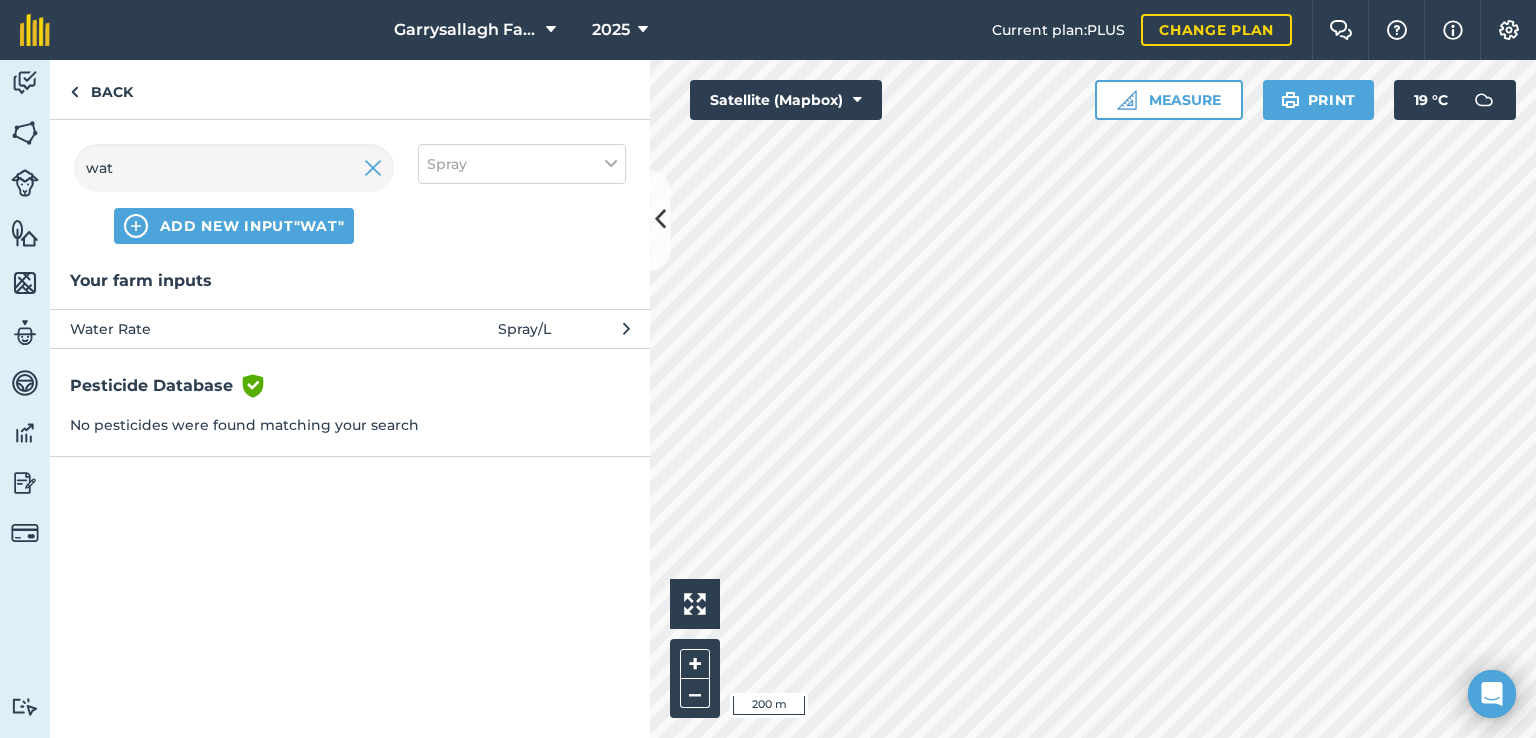 click on "Water Rate" at bounding box center [233, 329] 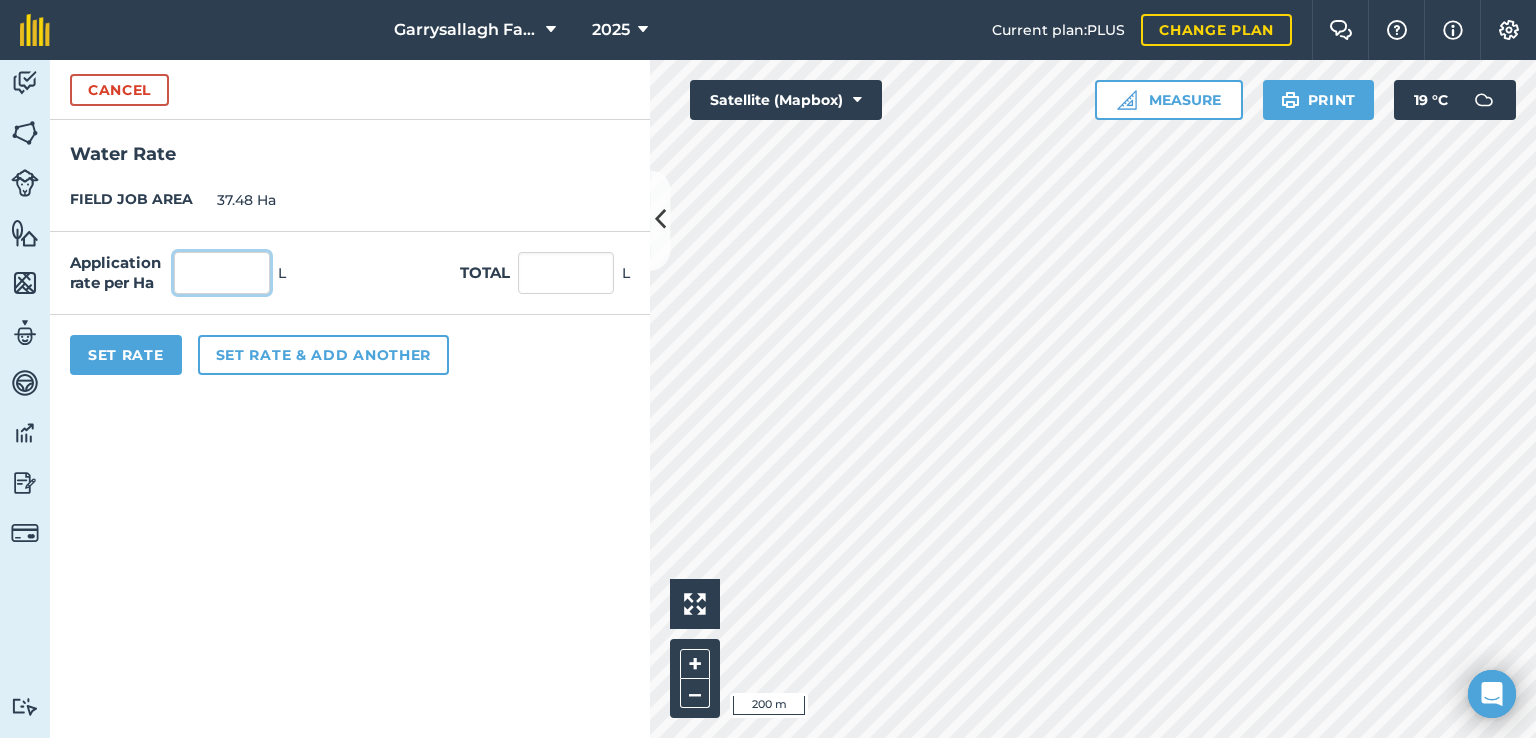 click at bounding box center (222, 273) 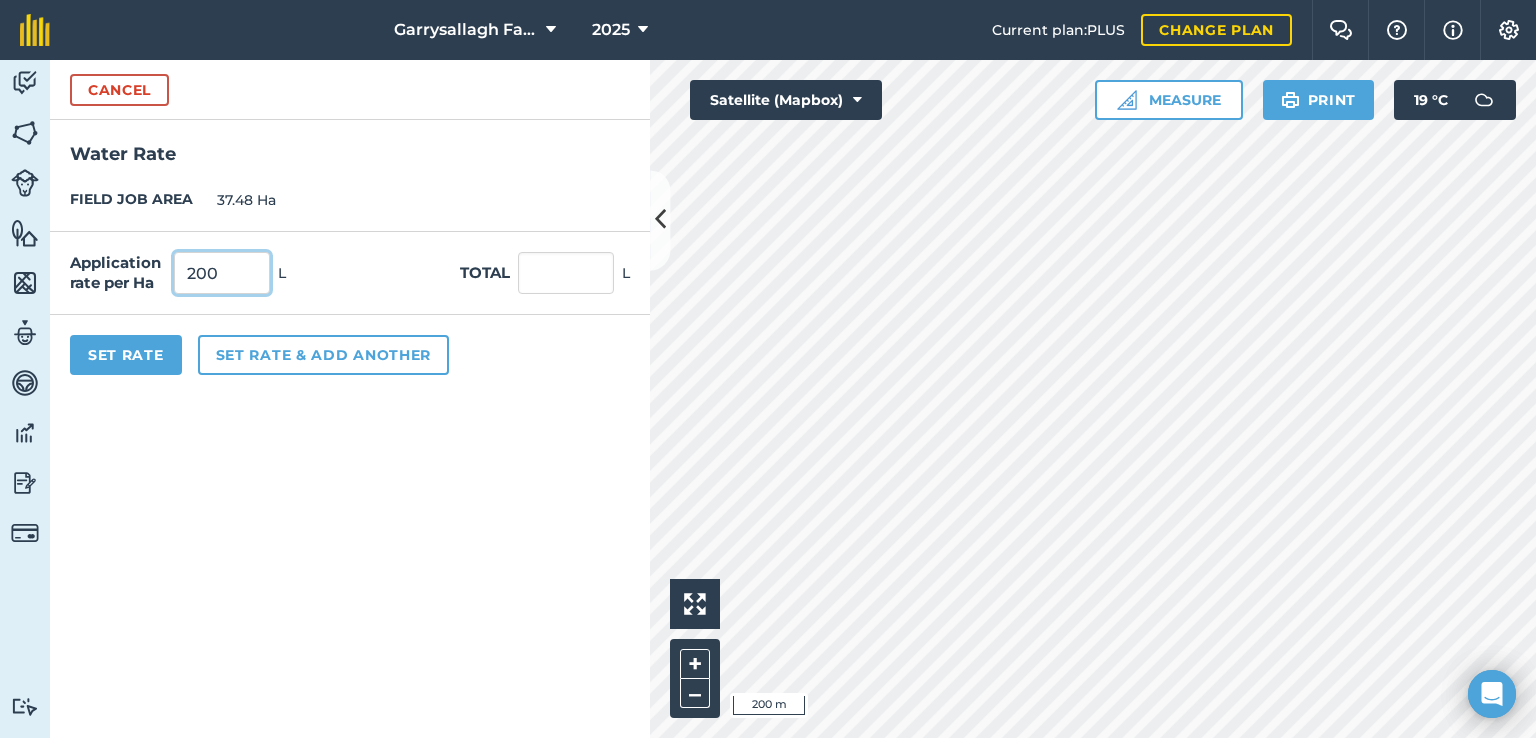 type on "200" 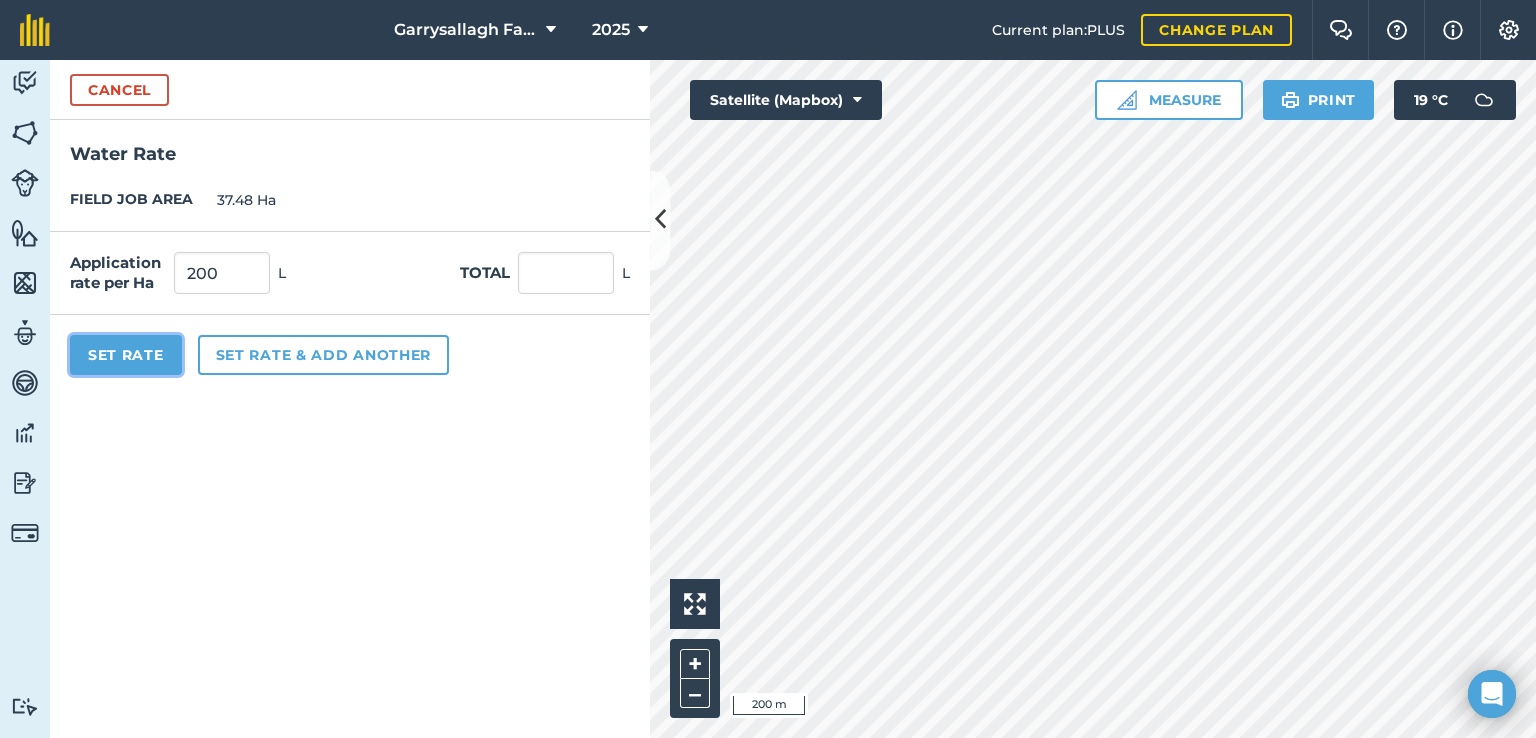type on "7,496" 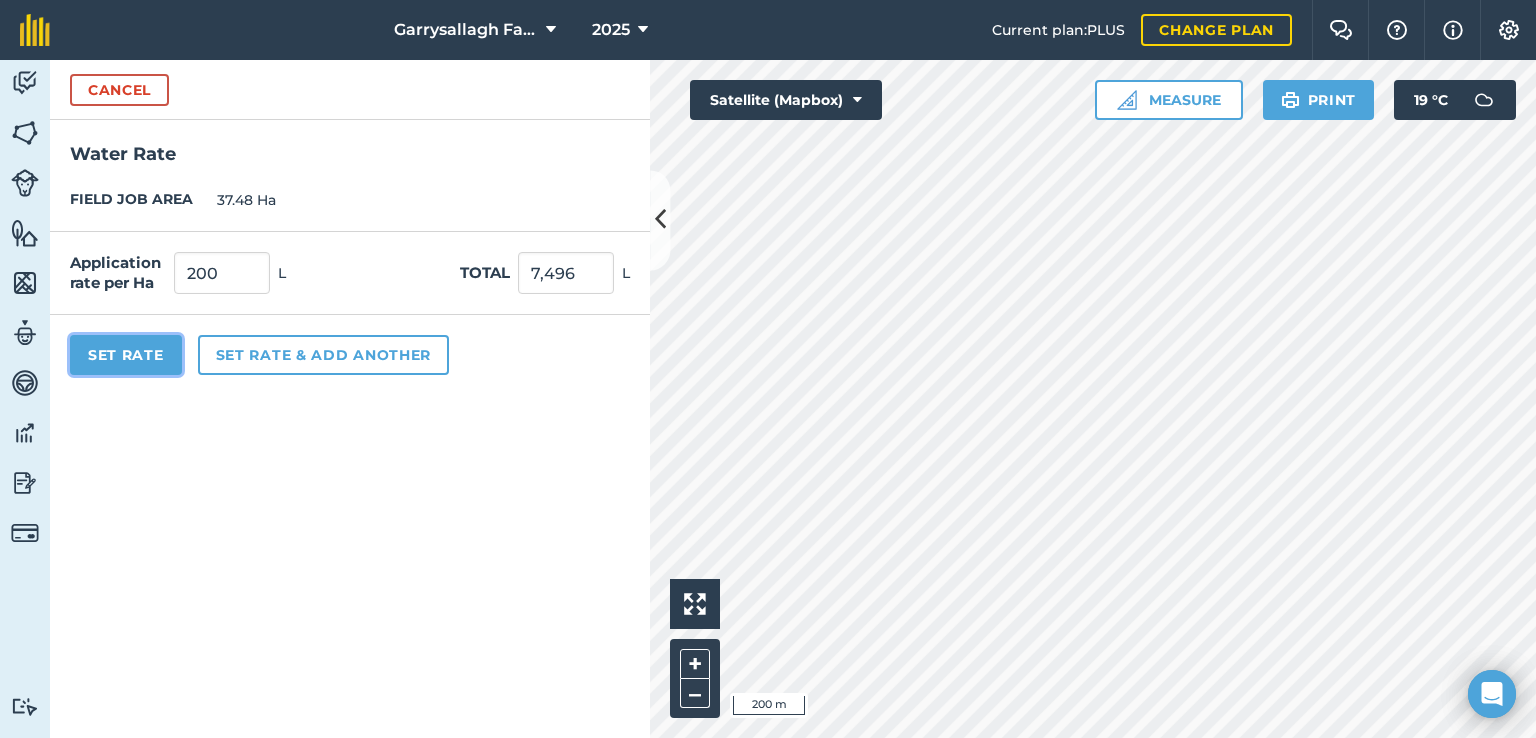 click on "Set Rate" at bounding box center [126, 355] 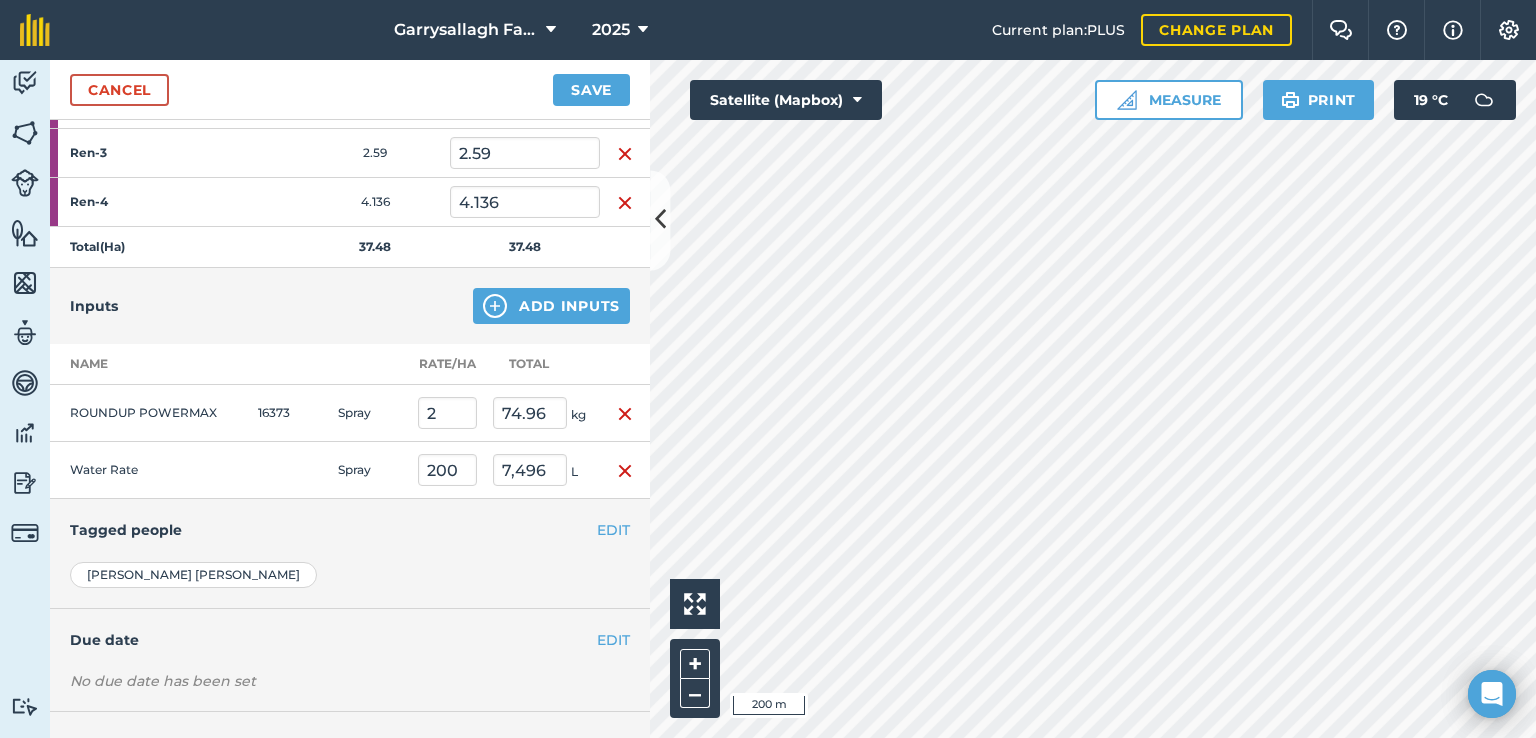 scroll, scrollTop: 591, scrollLeft: 0, axis: vertical 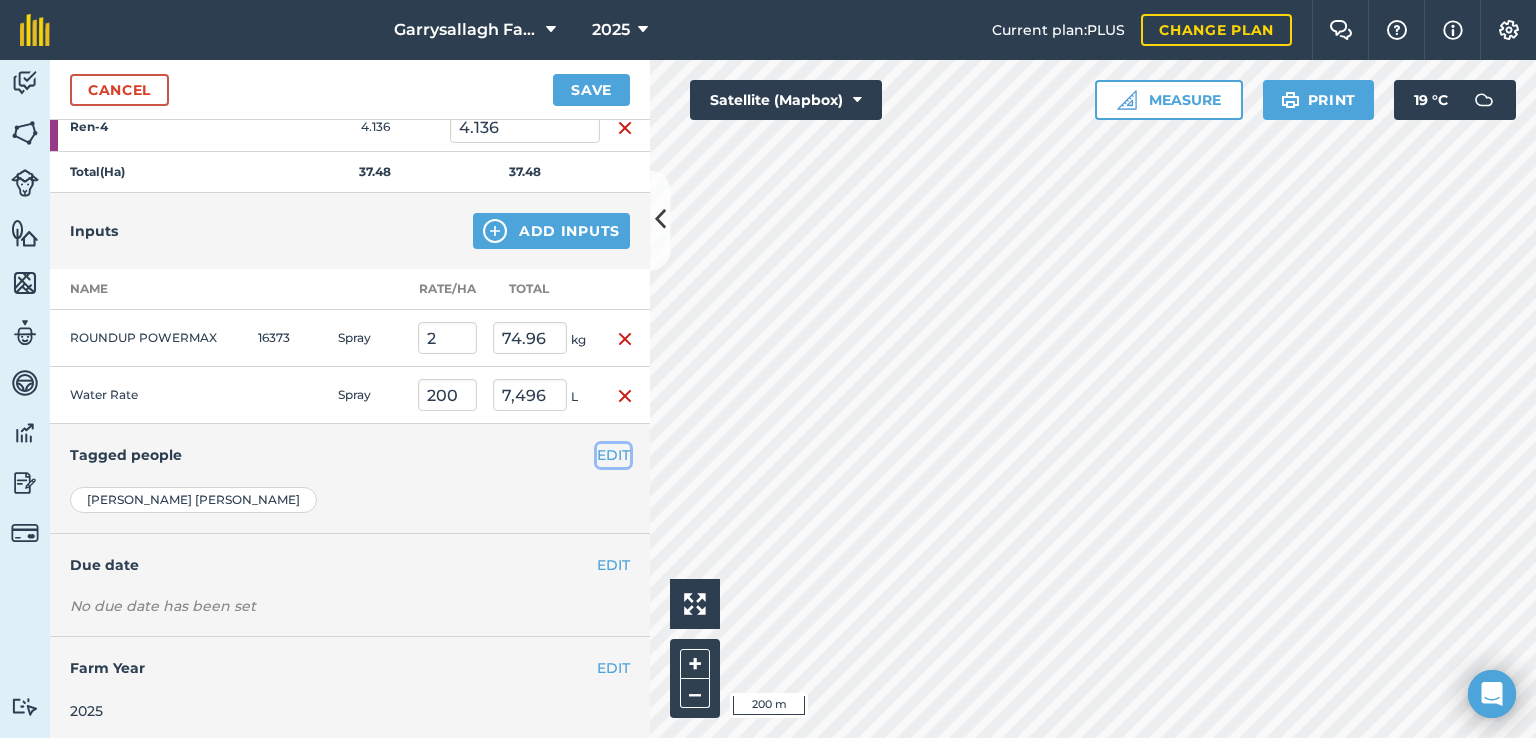 click on "EDIT" at bounding box center [613, 455] 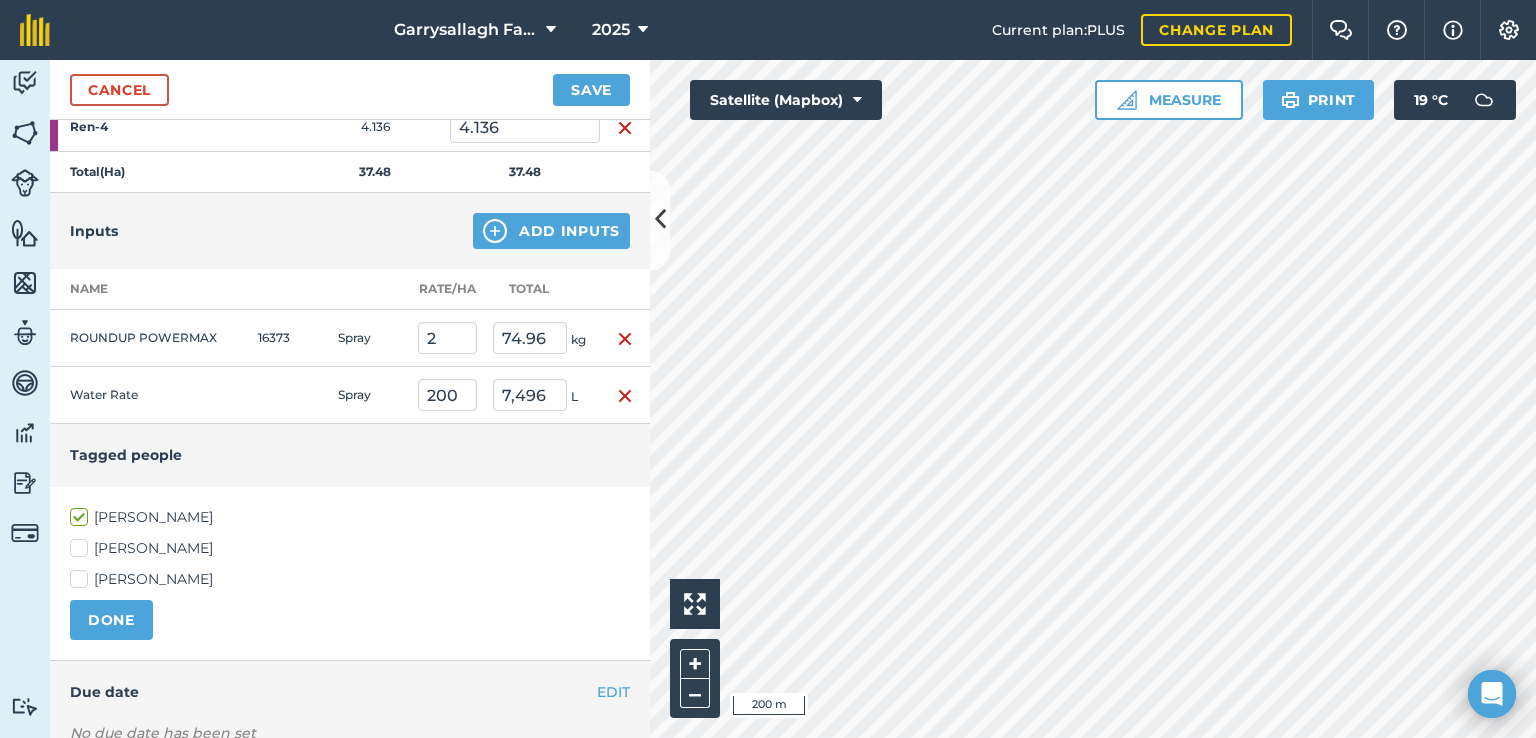 click on "[PERSON_NAME]" at bounding box center [350, 548] 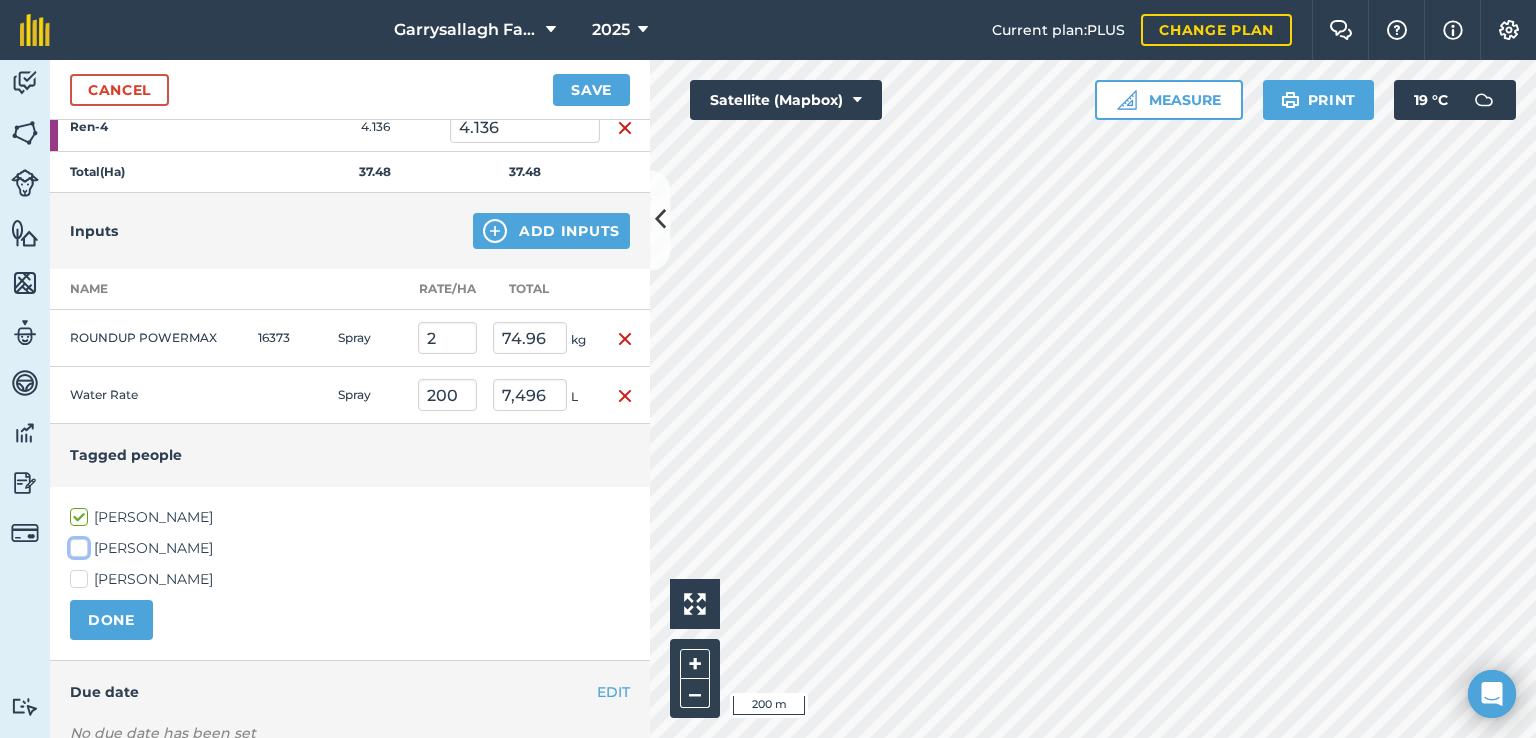 click on "[PERSON_NAME]" at bounding box center [76, 544] 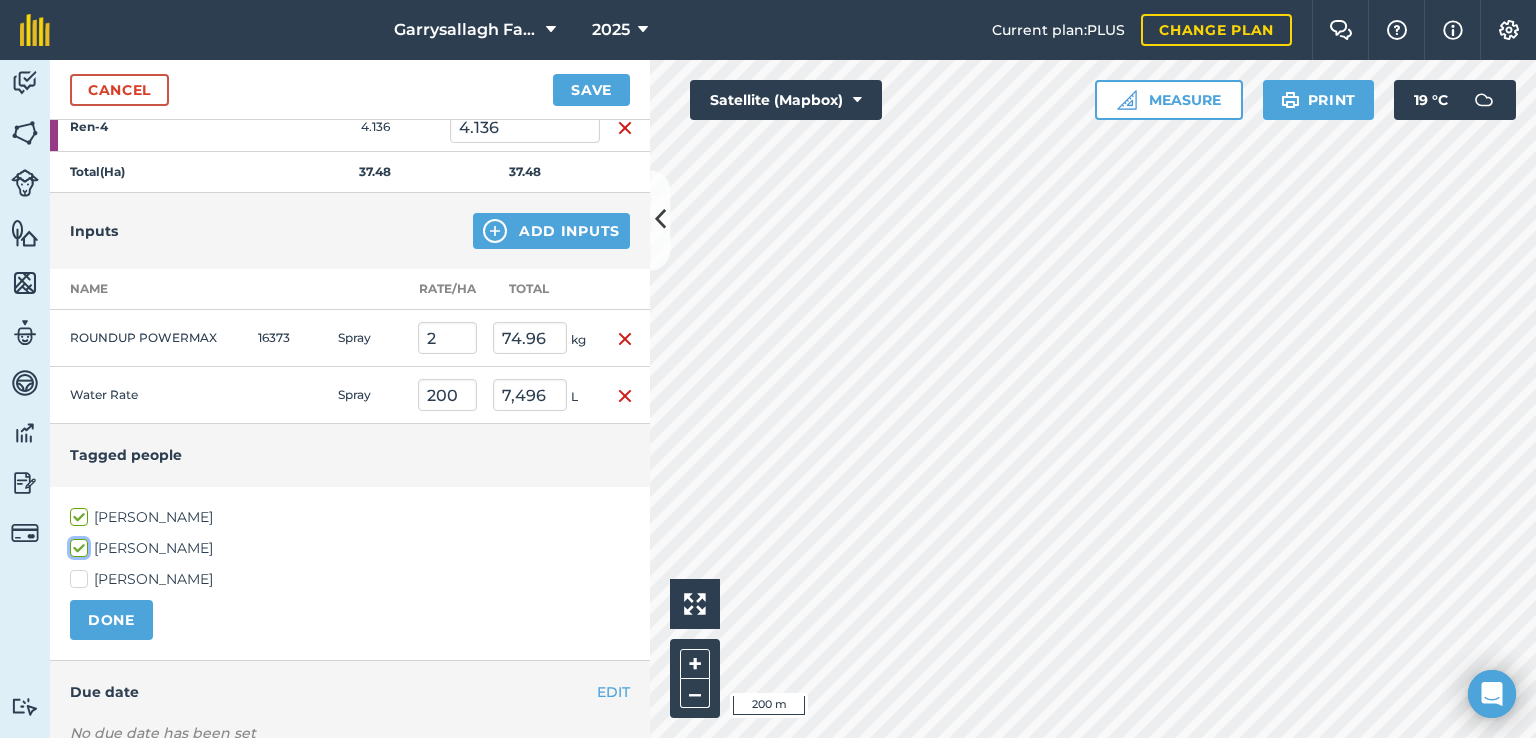 scroll, scrollTop: 717, scrollLeft: 0, axis: vertical 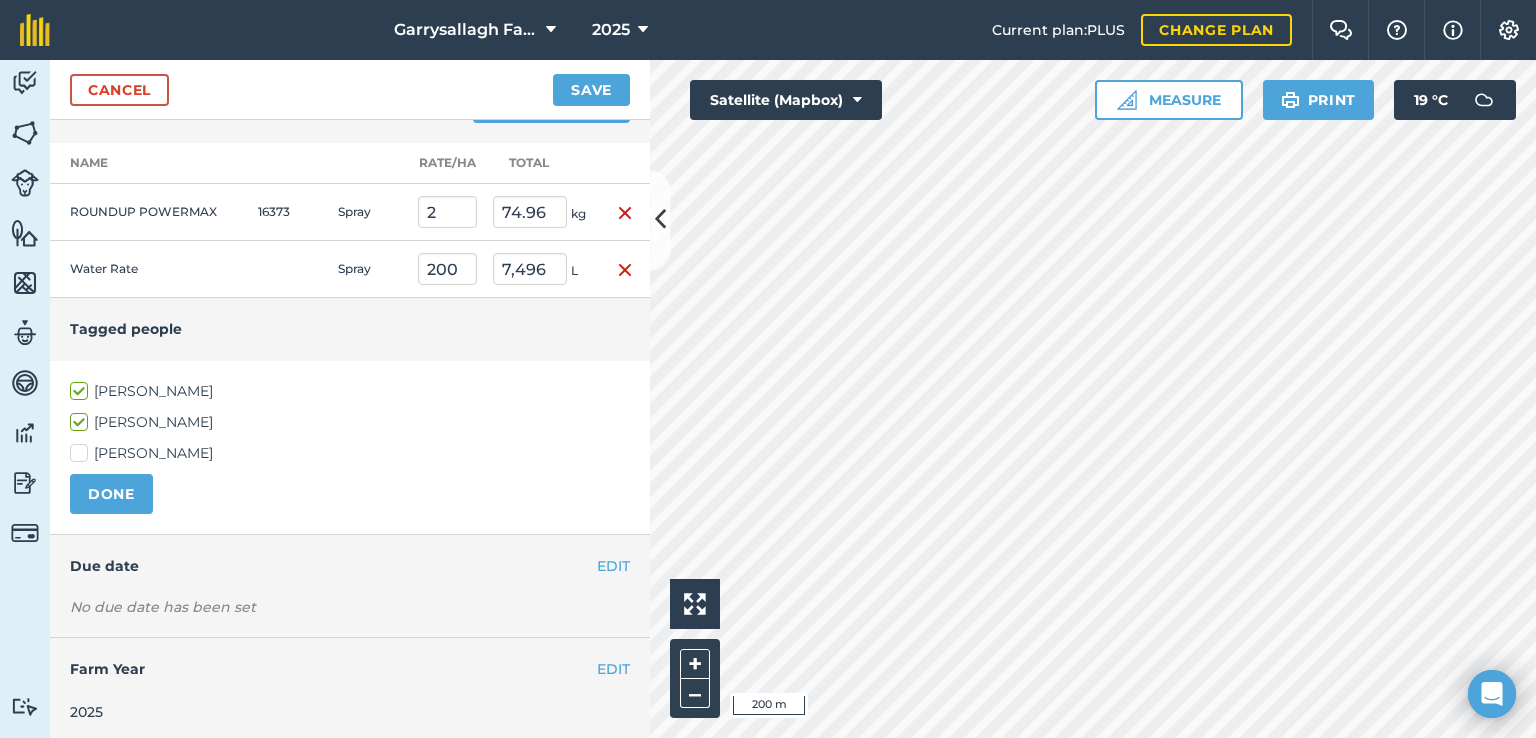 click on "EDIT Due date" at bounding box center [350, 566] 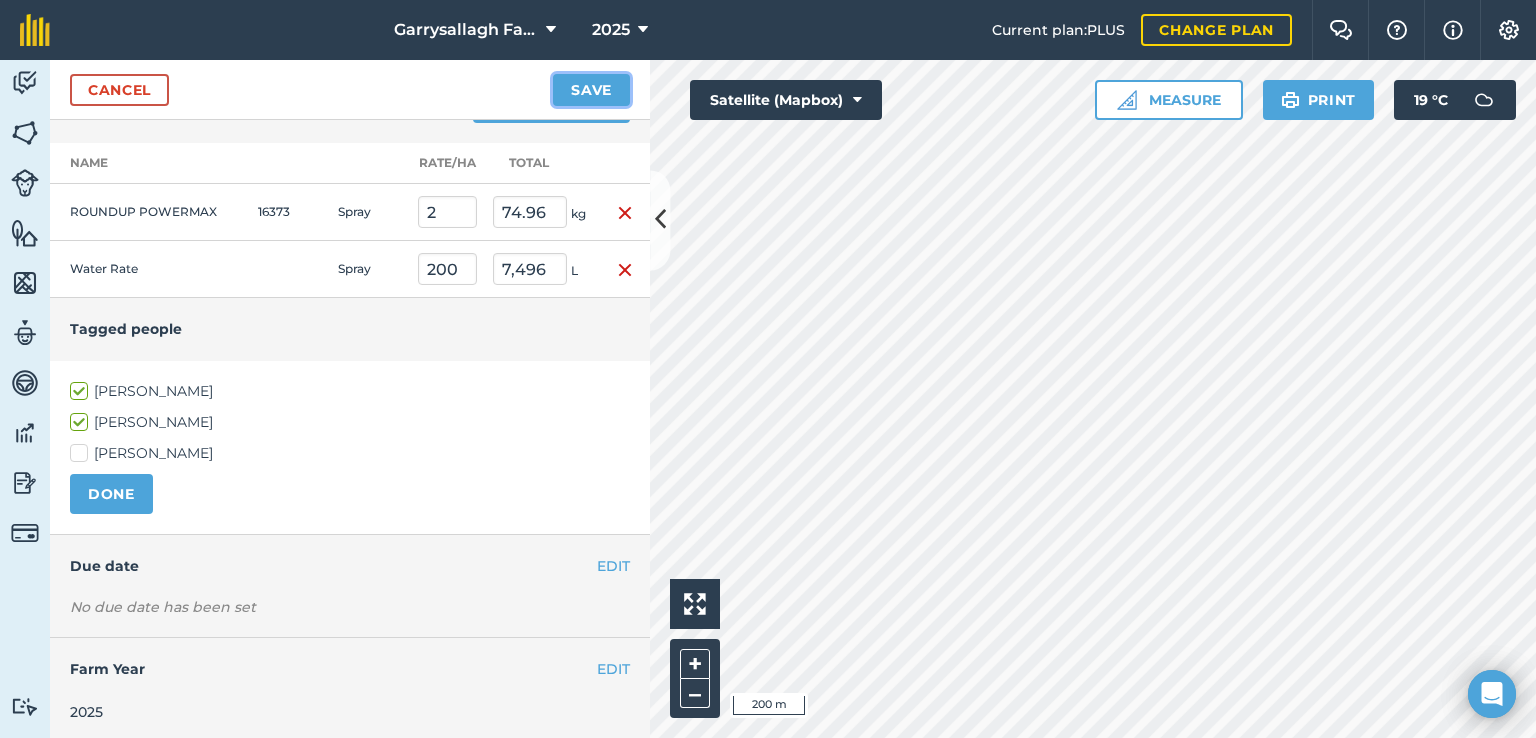 click on "Save" at bounding box center [591, 90] 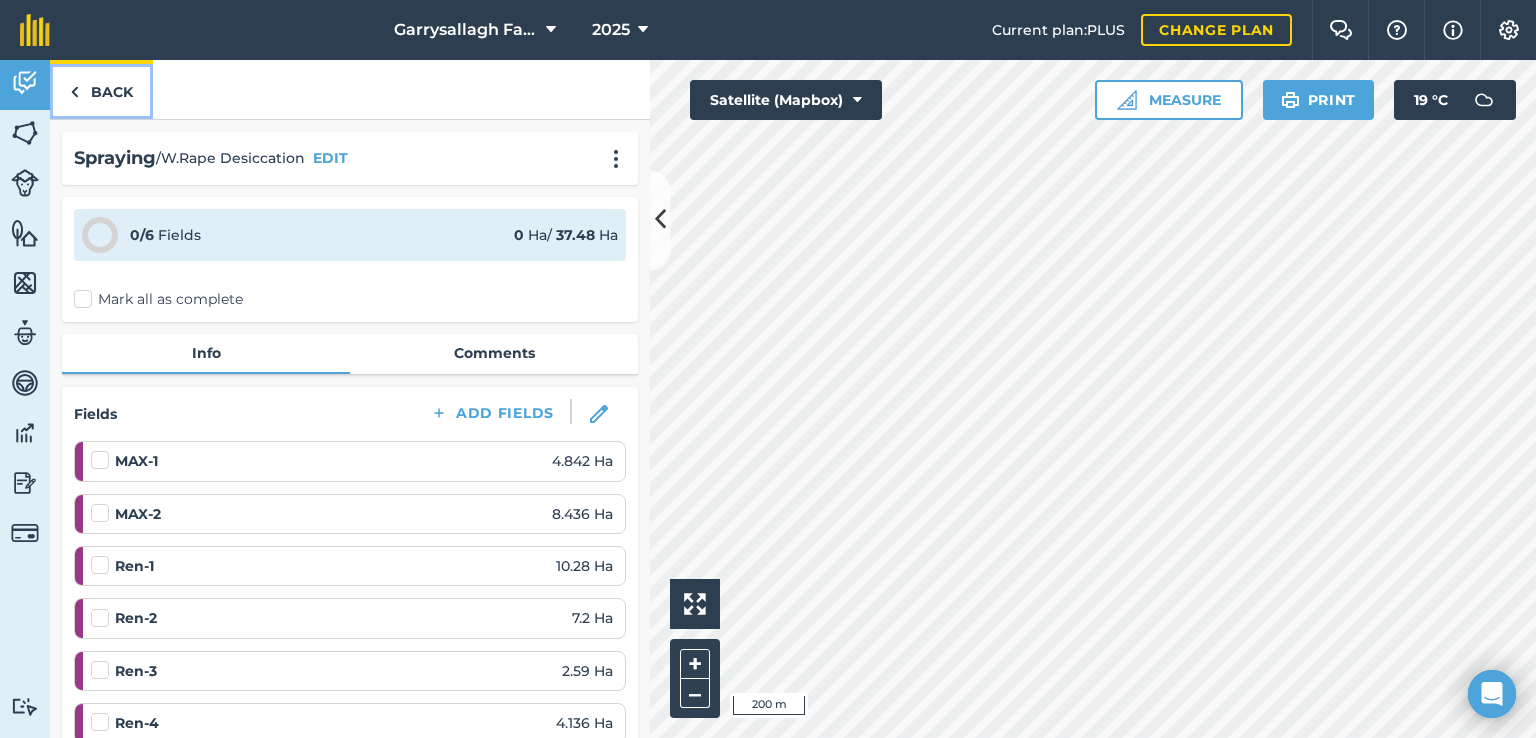 click on "Back" at bounding box center [101, 89] 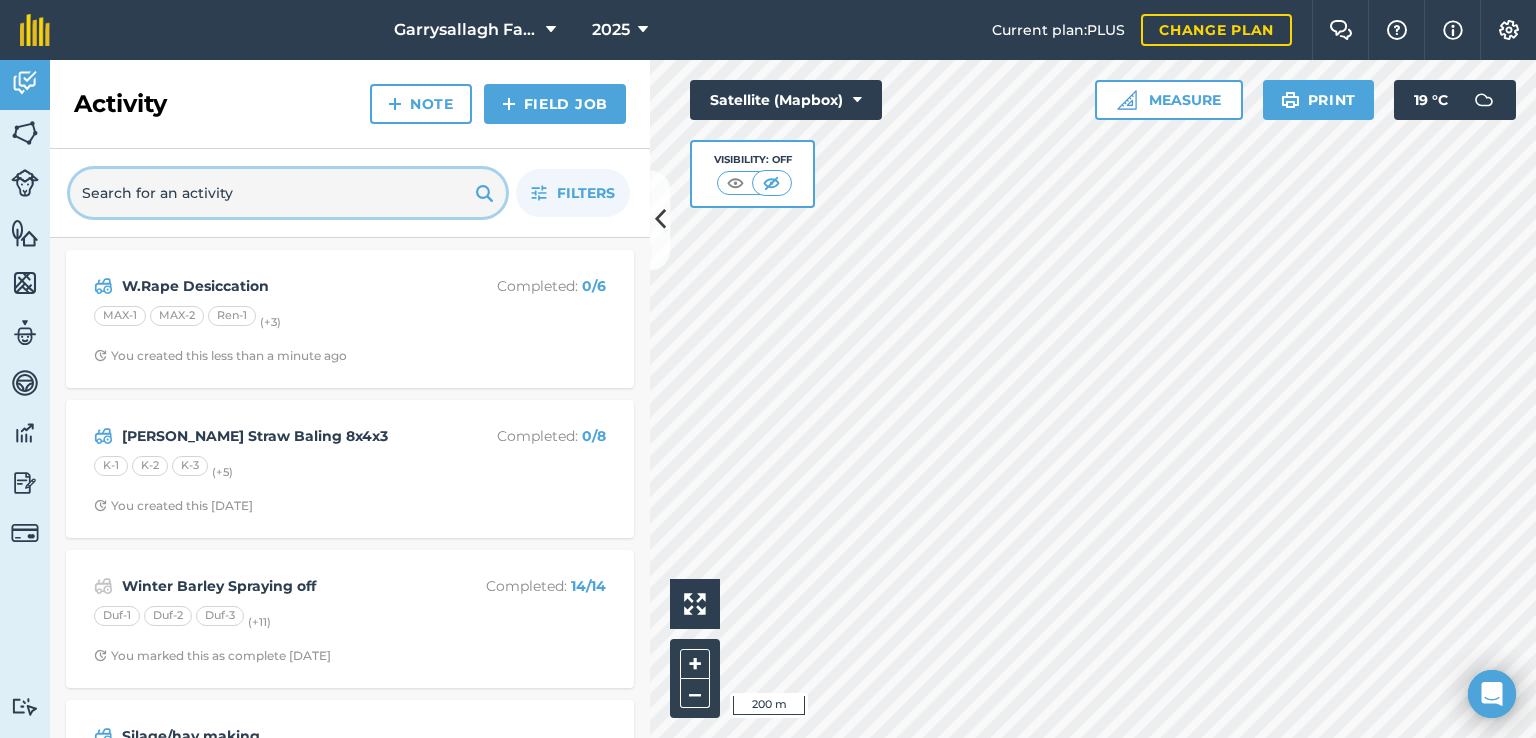 drag, startPoint x: 125, startPoint y: 148, endPoint x: 343, endPoint y: 218, distance: 228.96288 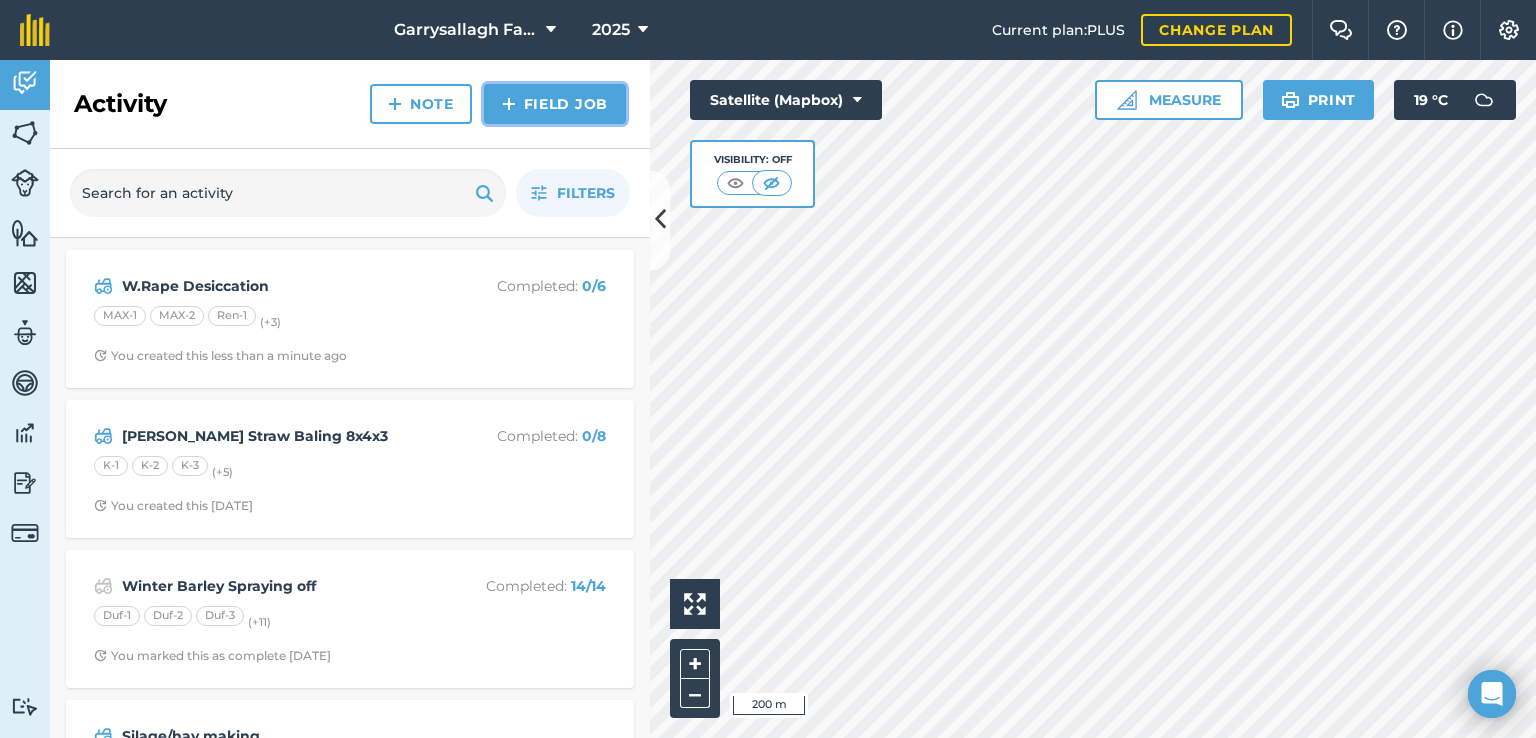 click on "Field Job" at bounding box center [555, 104] 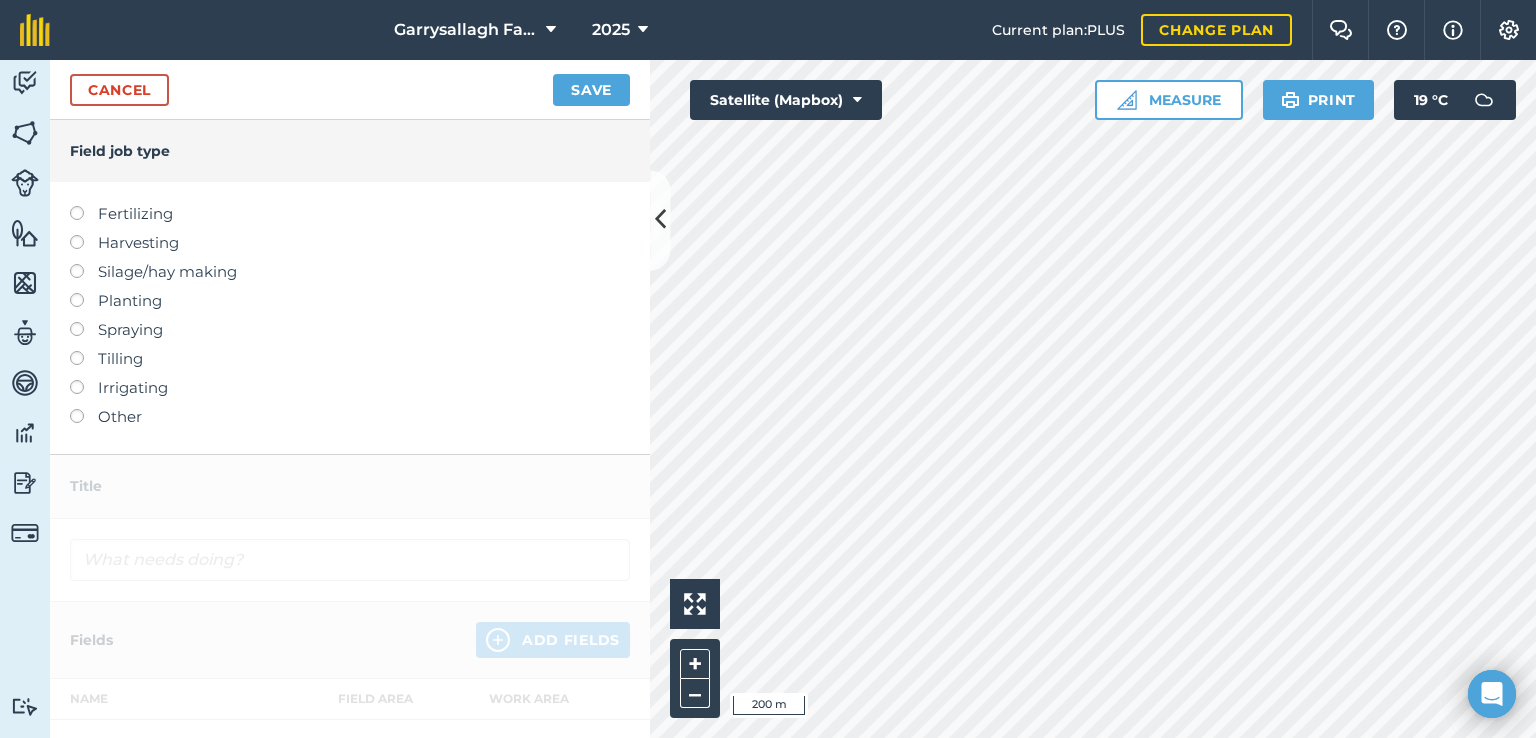 click at bounding box center (84, 235) 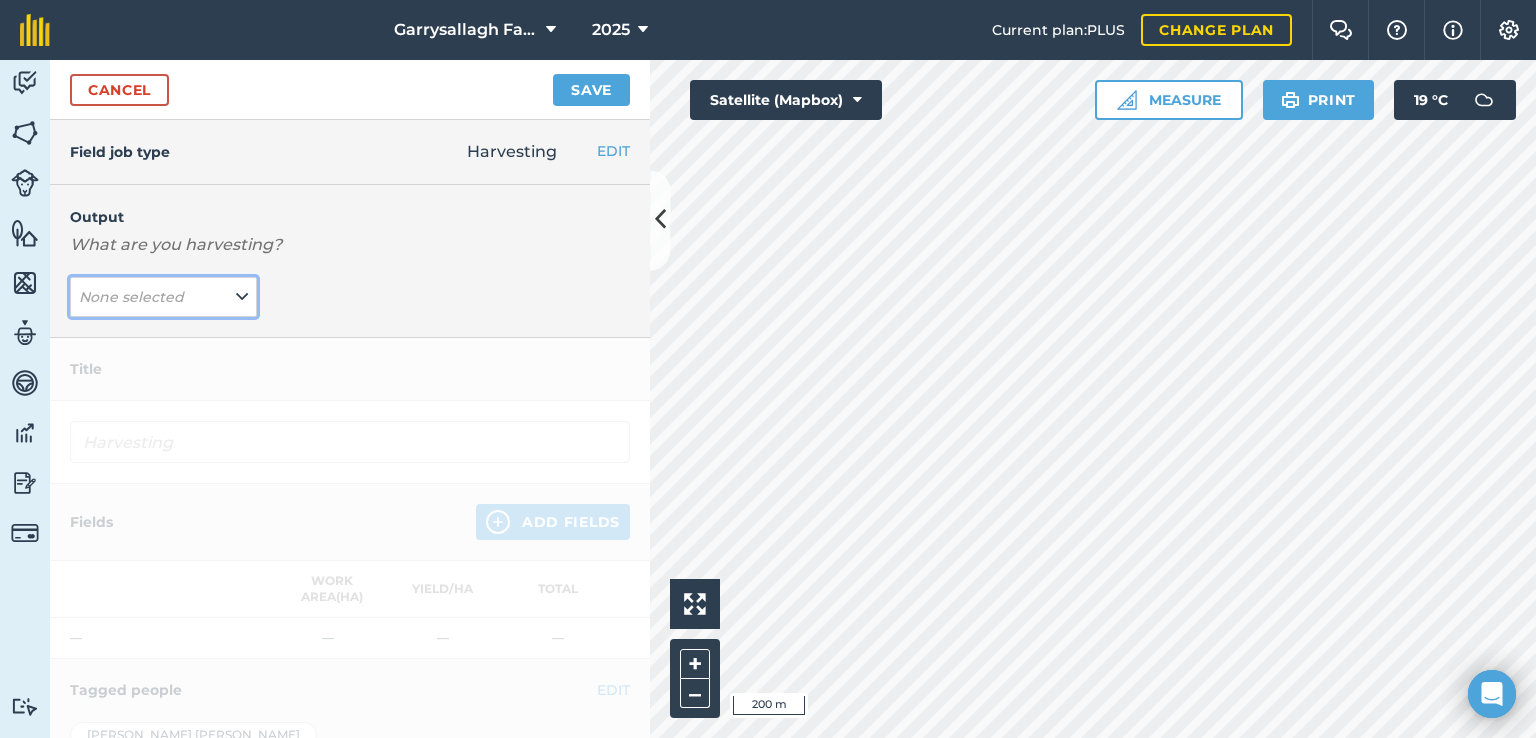 click at bounding box center [242, 297] 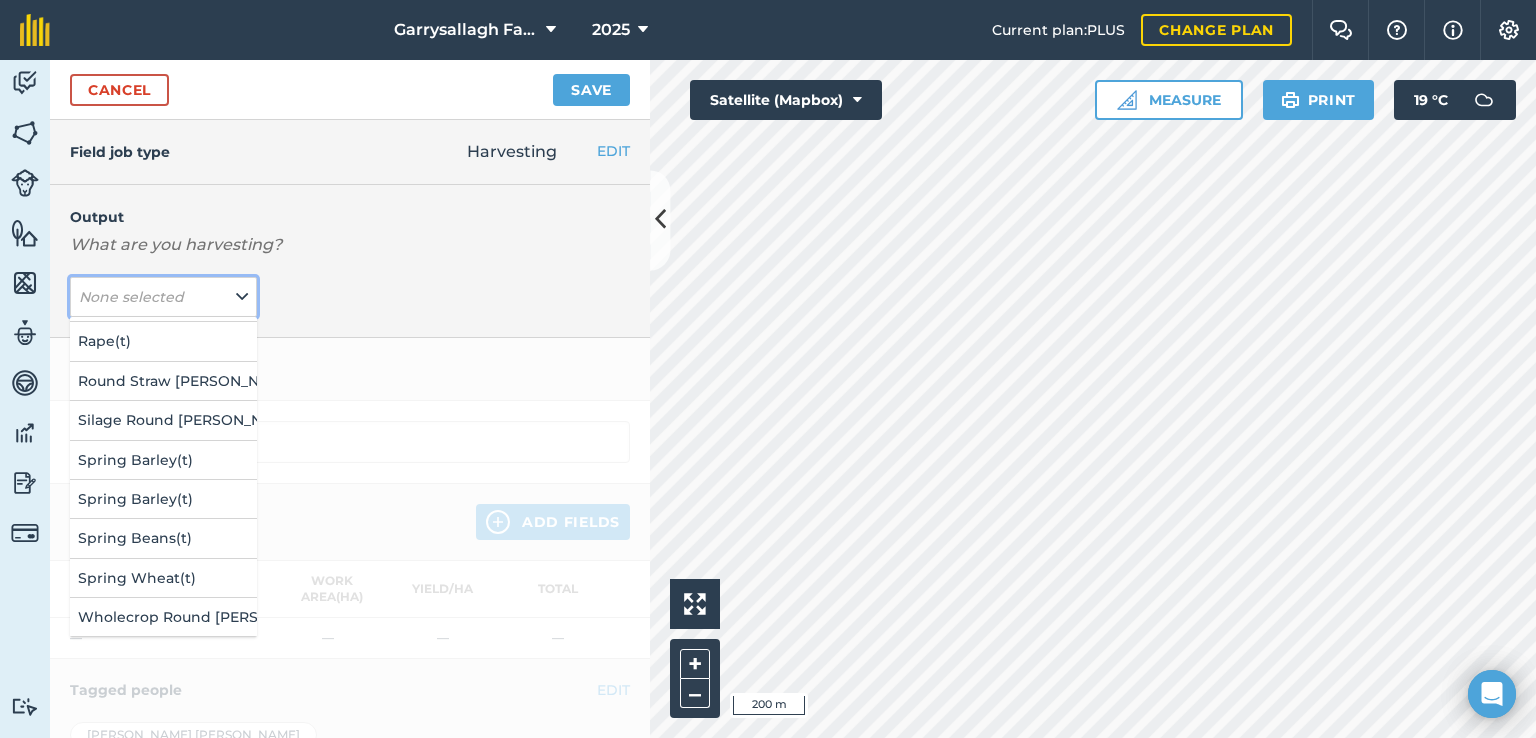 scroll, scrollTop: 236, scrollLeft: 0, axis: vertical 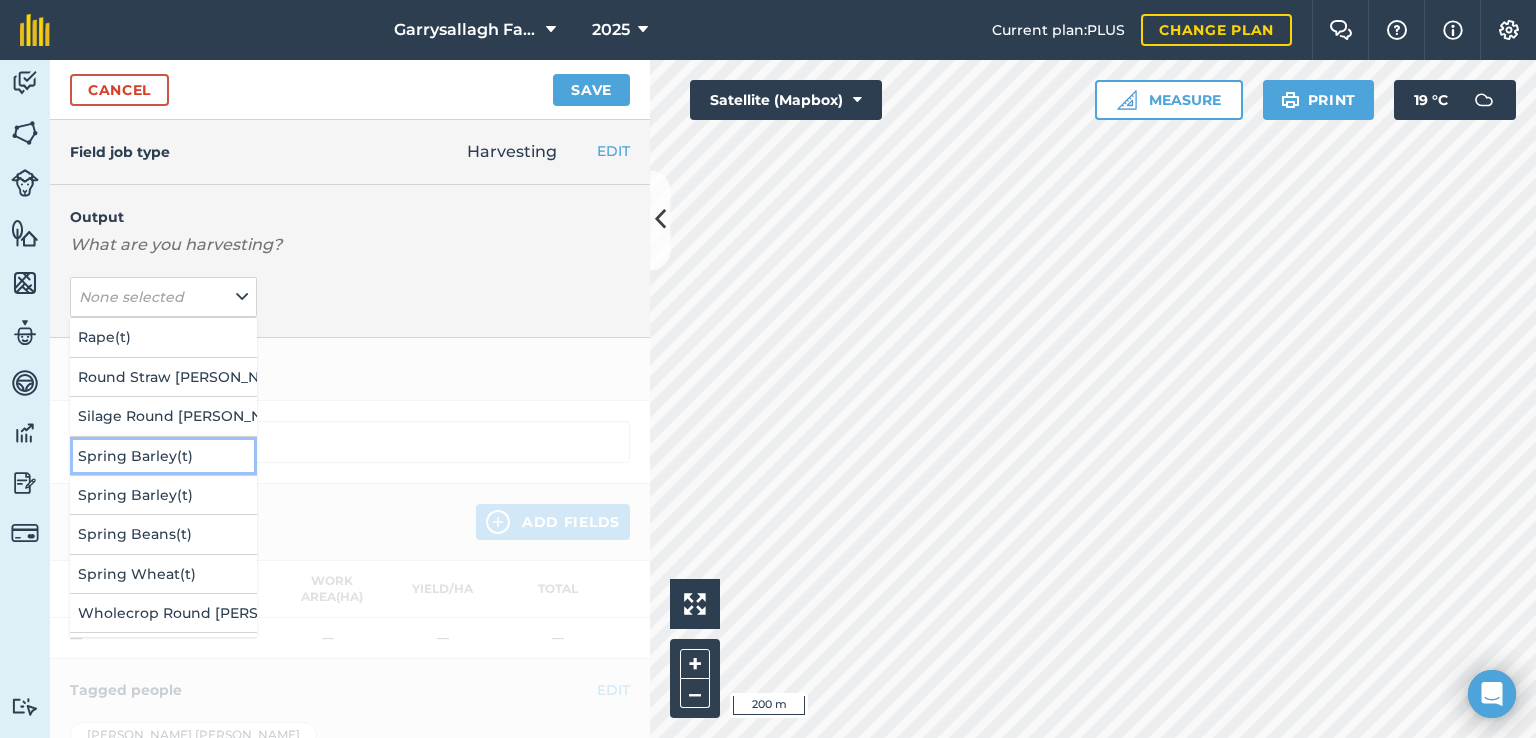 click on "Spring Barley  ( t )" at bounding box center [163, 456] 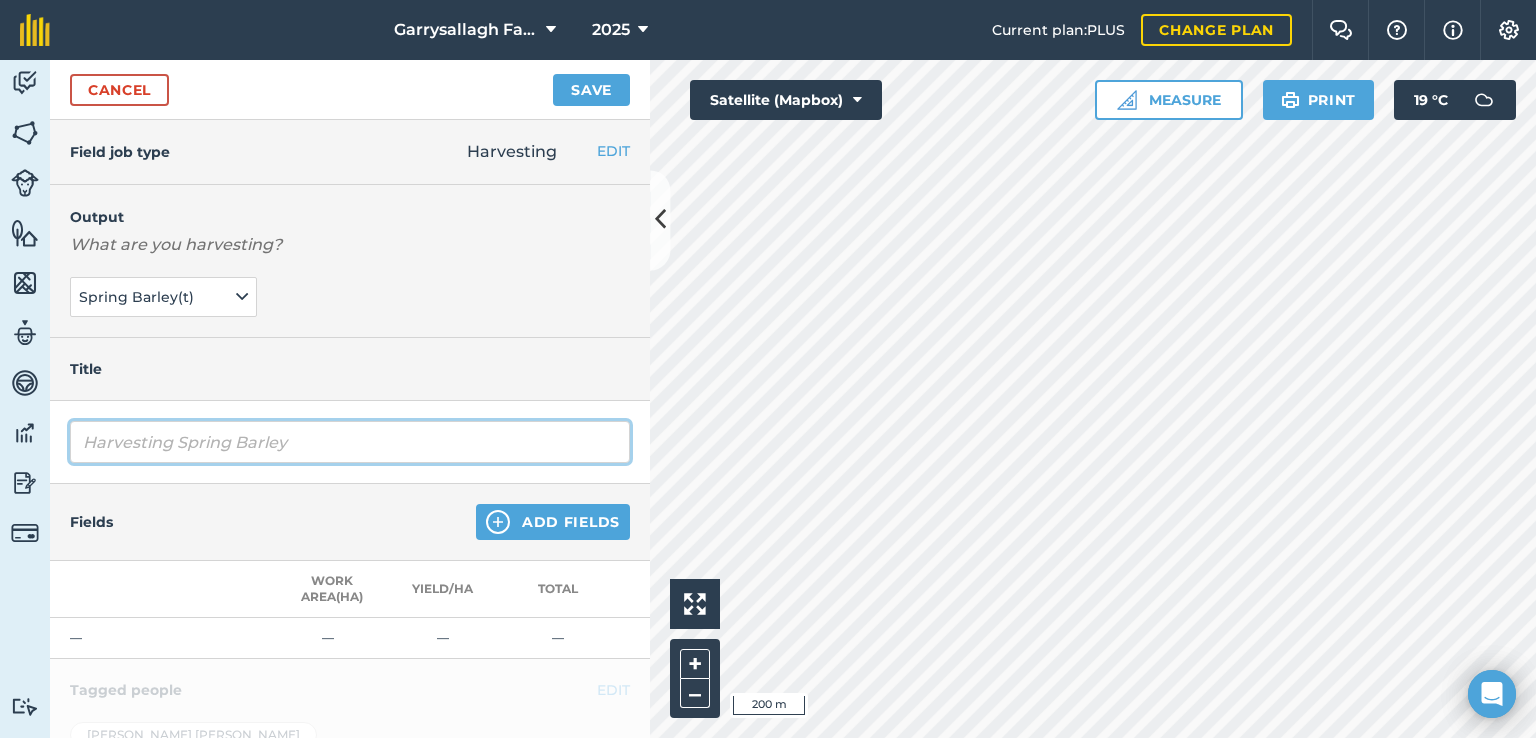 click on "Harvesting Spring Barley" at bounding box center (350, 442) 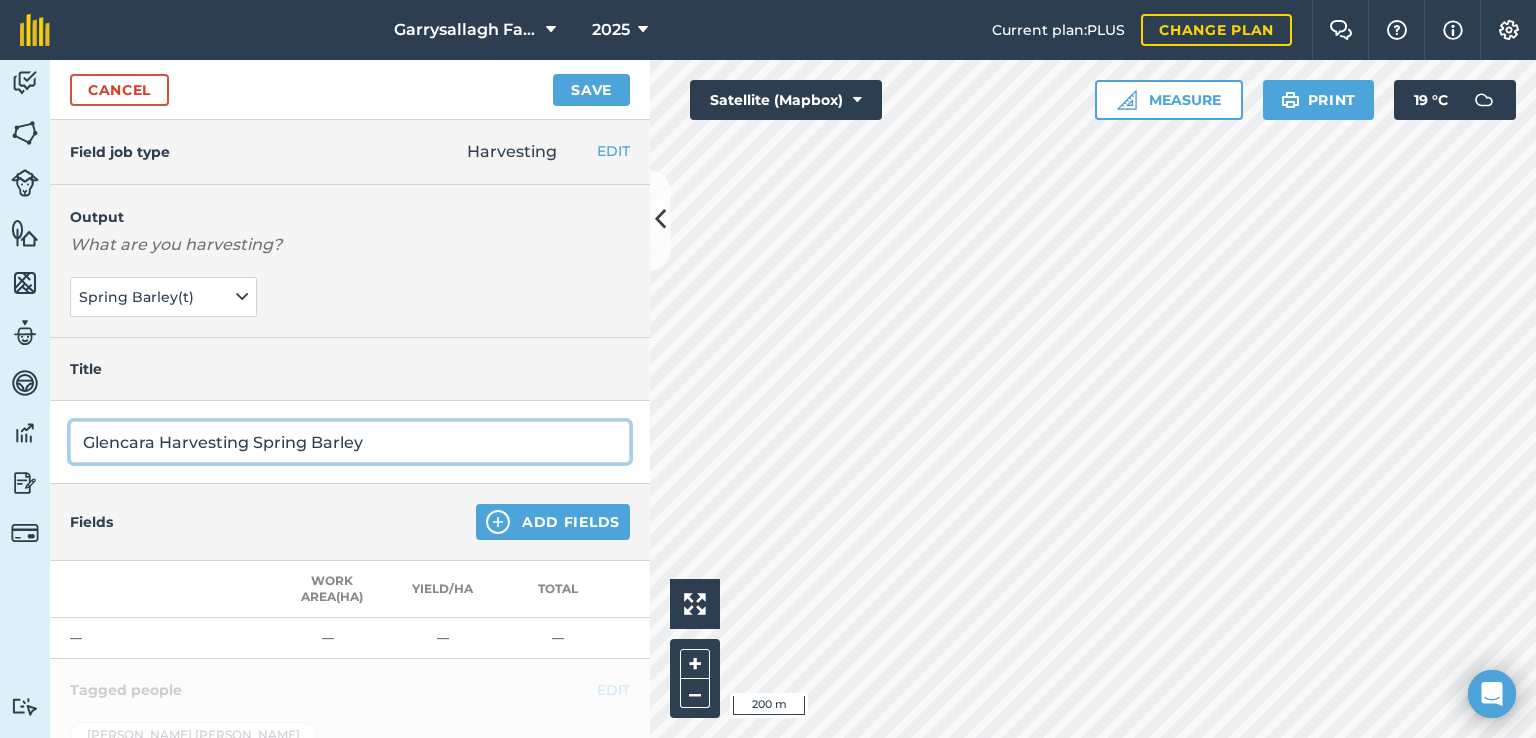type on "Glencara Harvesting Spring Barley" 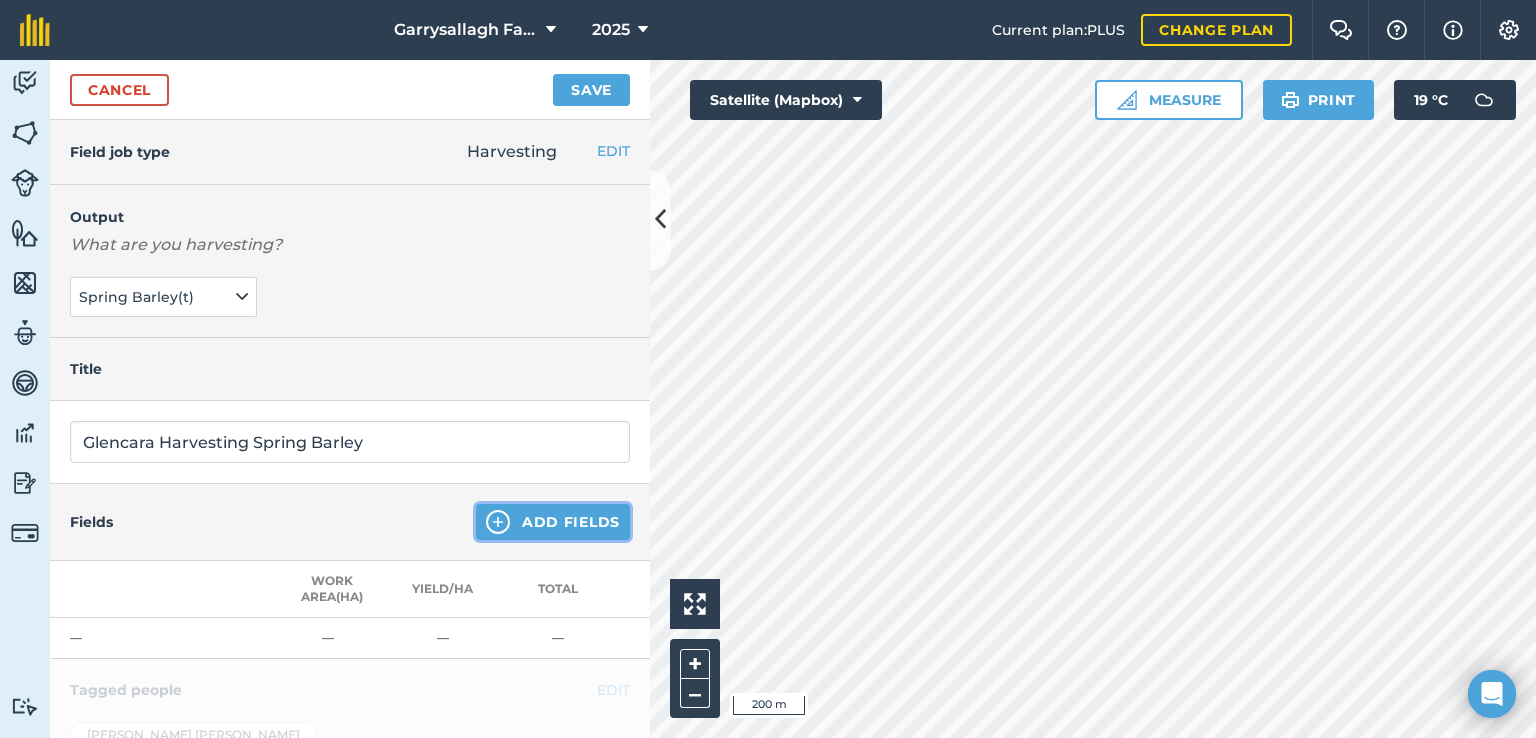 click on "Add Fields" at bounding box center (553, 522) 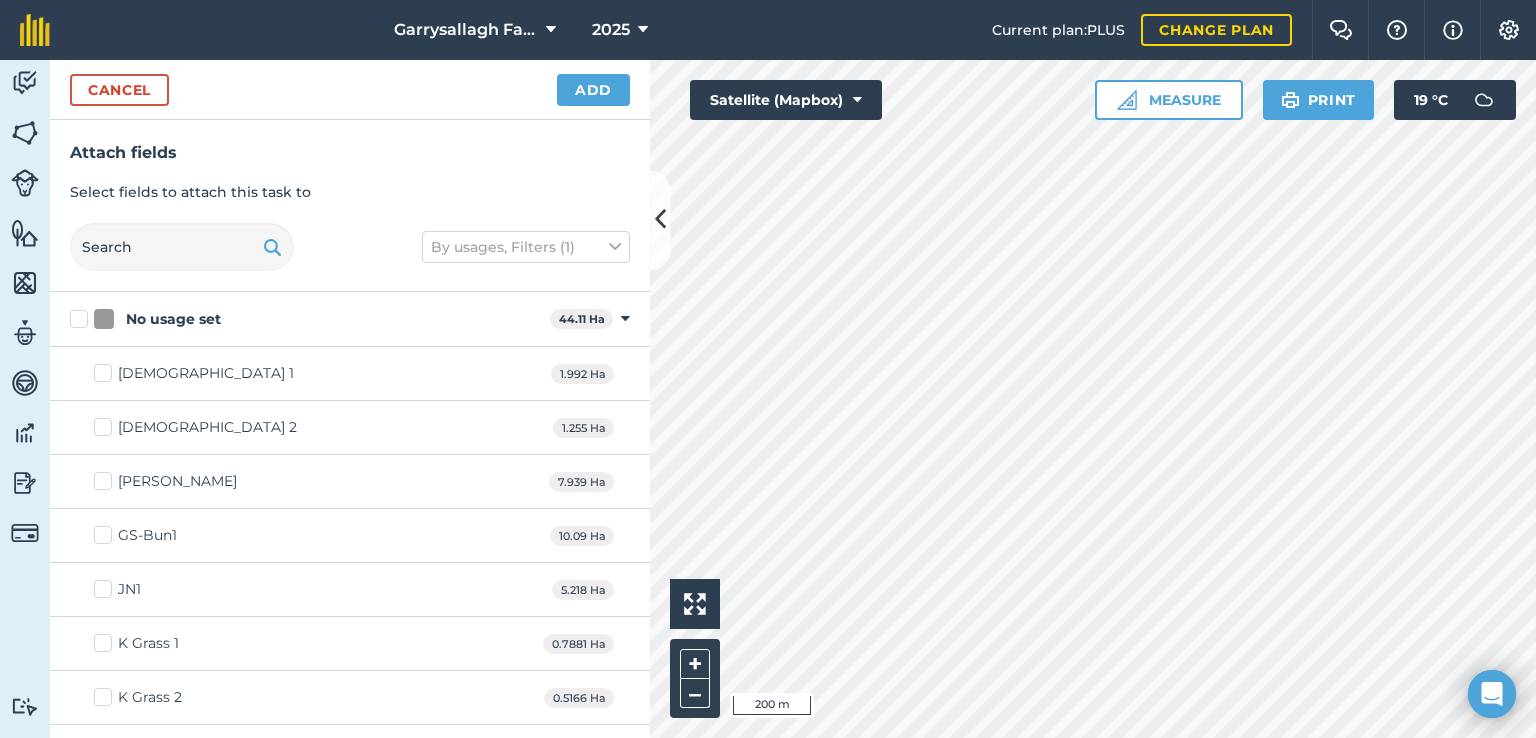 checkbox on "true" 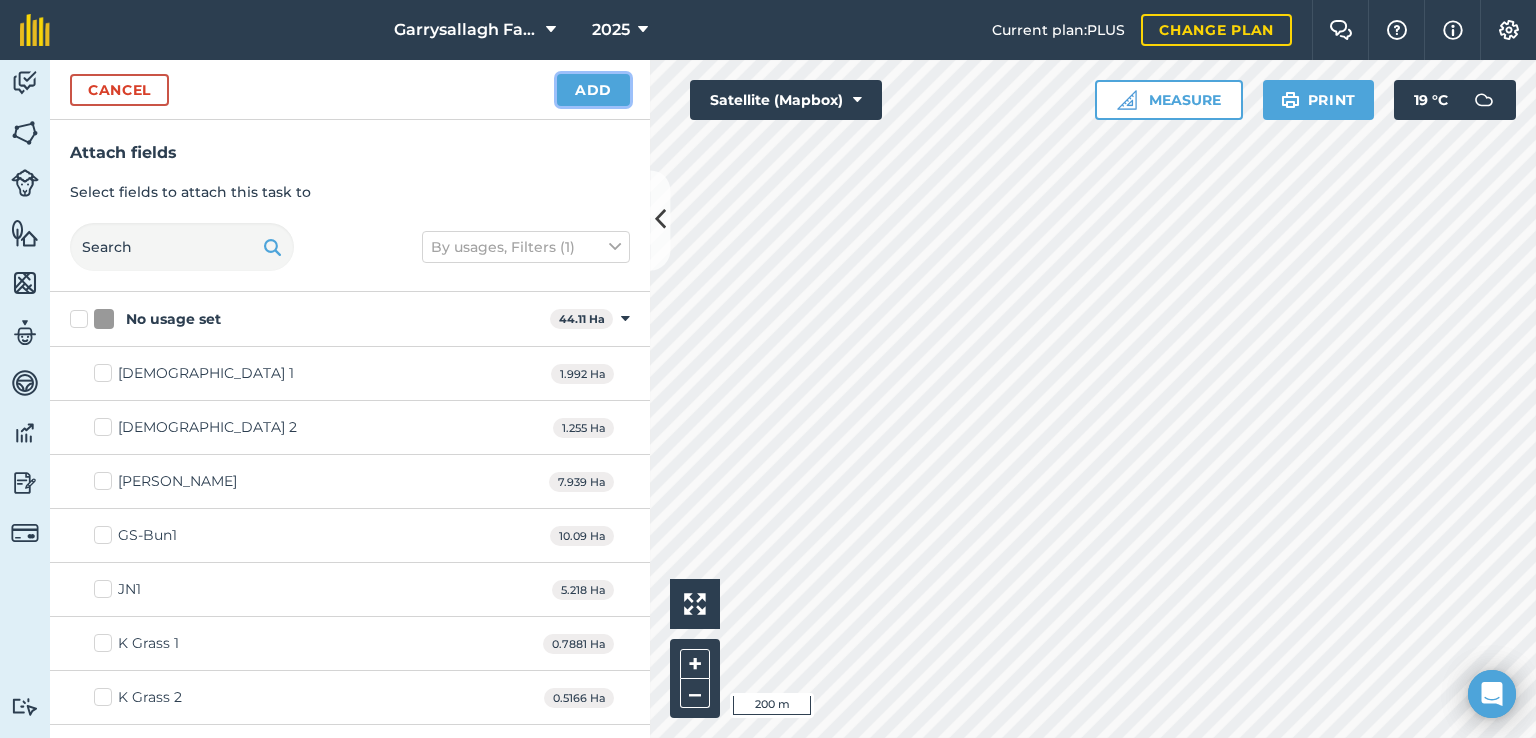 click on "Add" at bounding box center [593, 90] 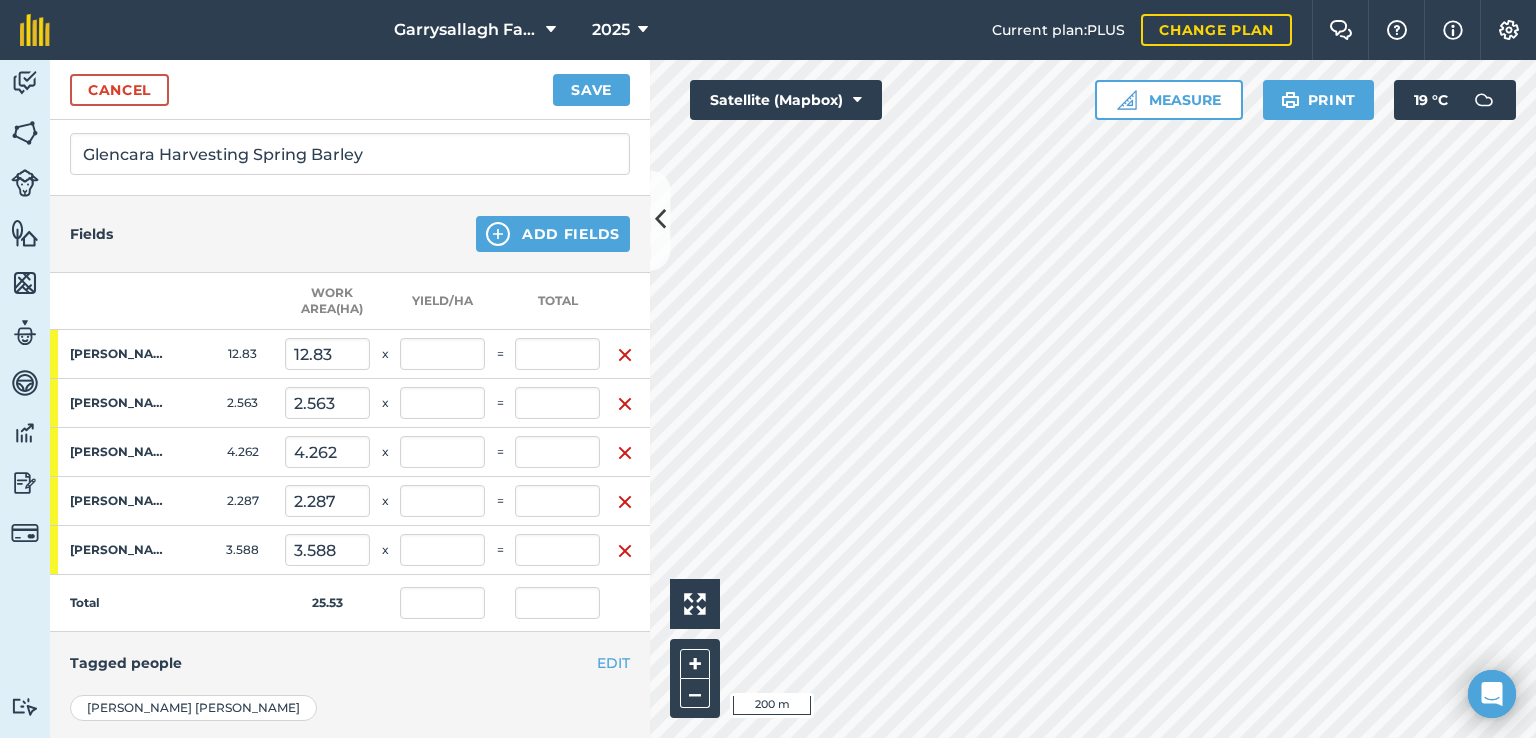 scroll, scrollTop: 280, scrollLeft: 0, axis: vertical 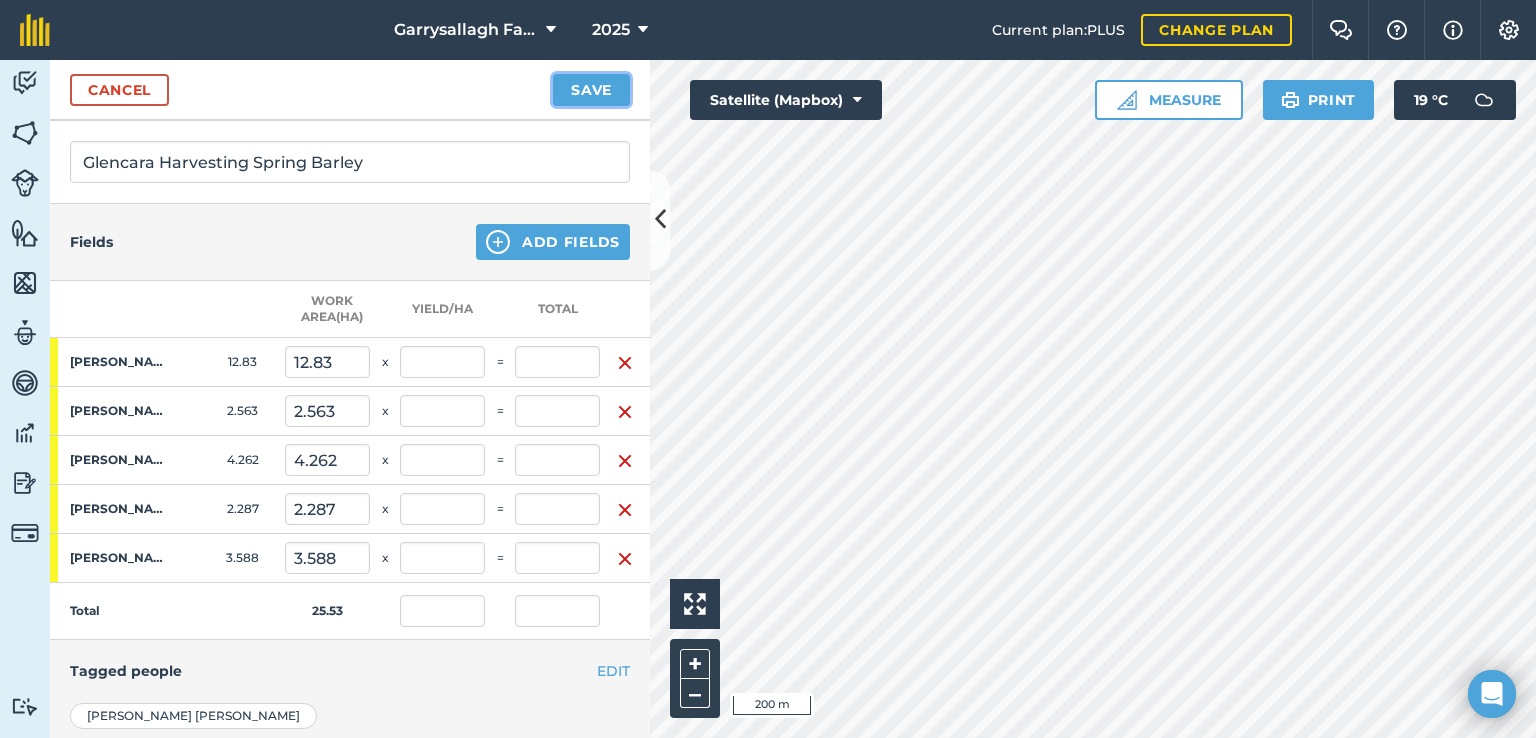 click on "Save" at bounding box center [591, 90] 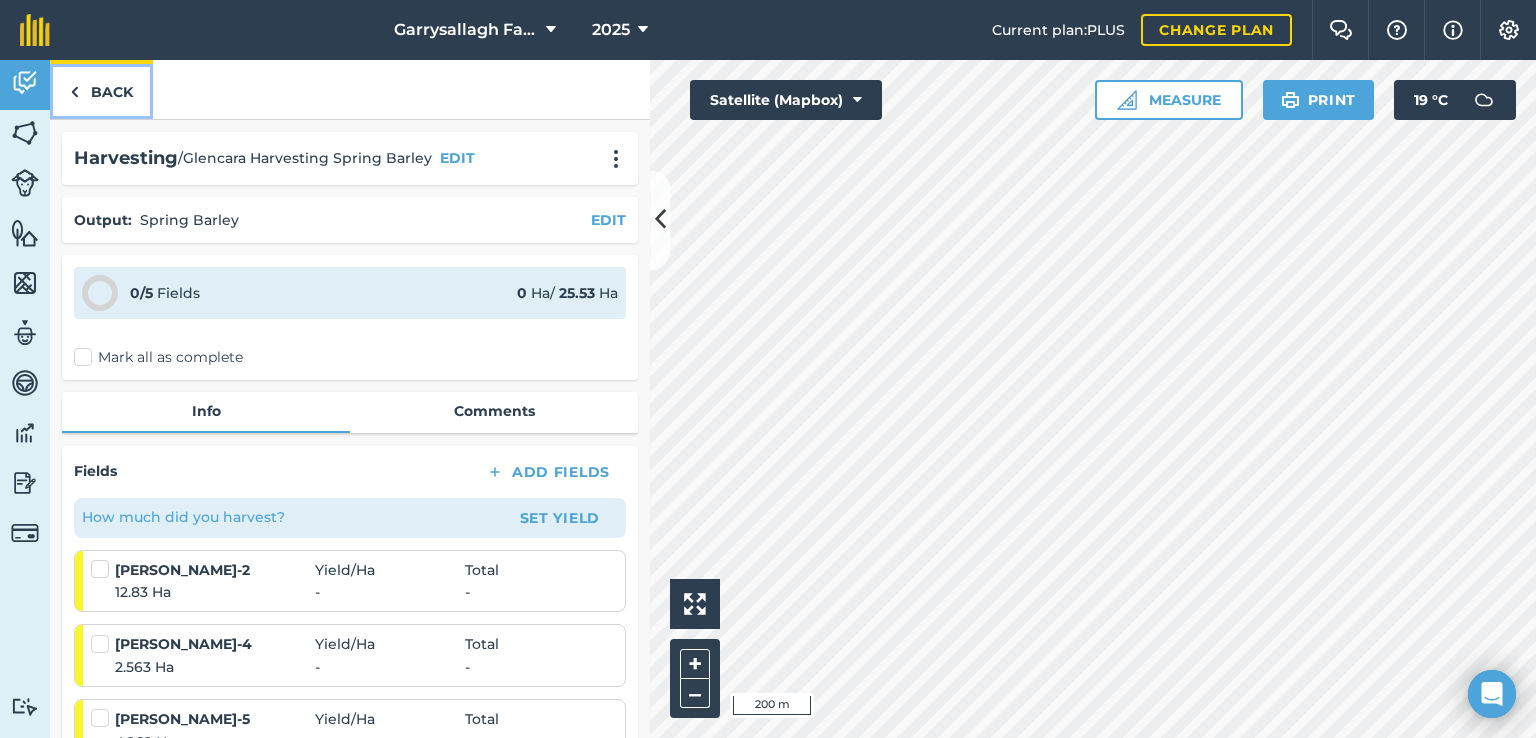 click on "Back" at bounding box center [101, 89] 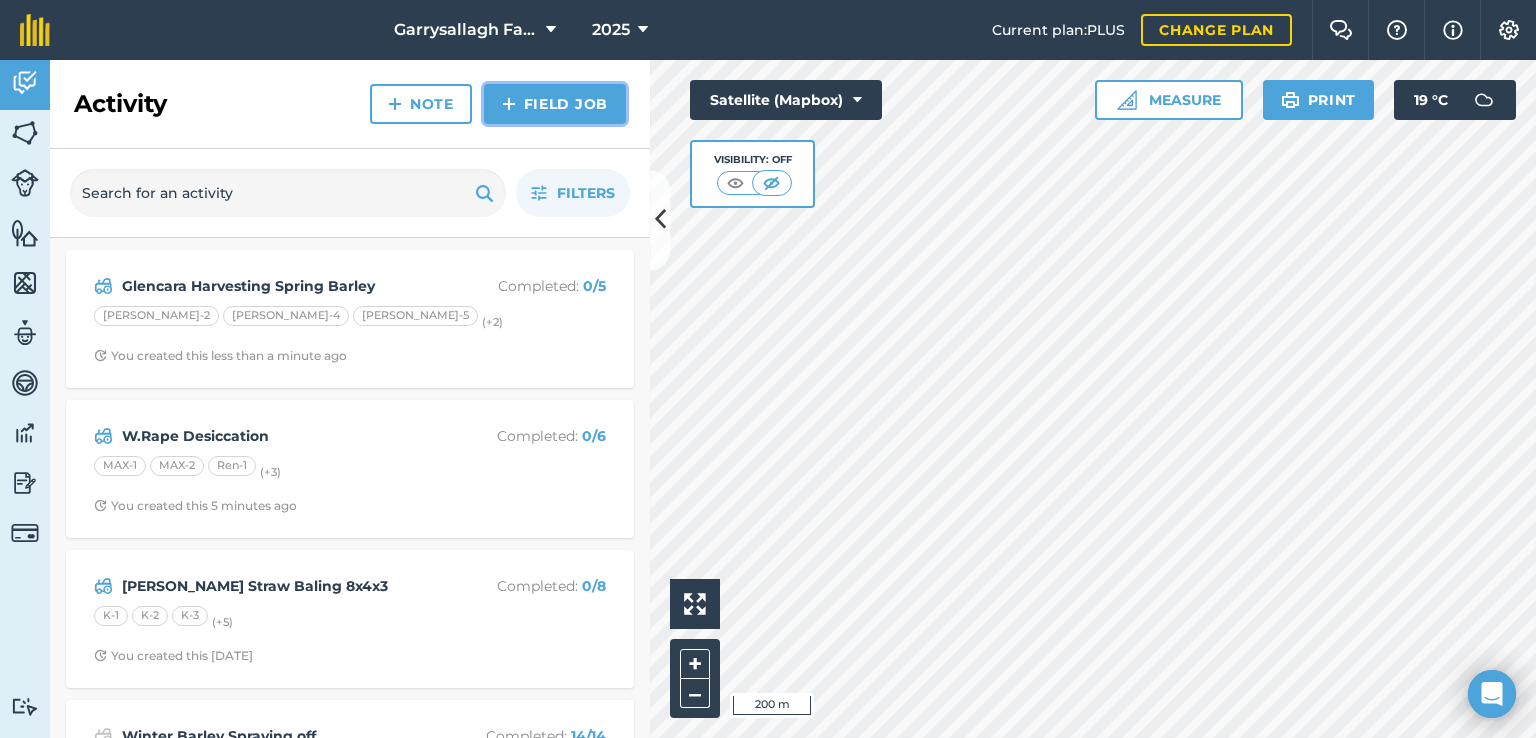 click on "Field Job" at bounding box center (555, 104) 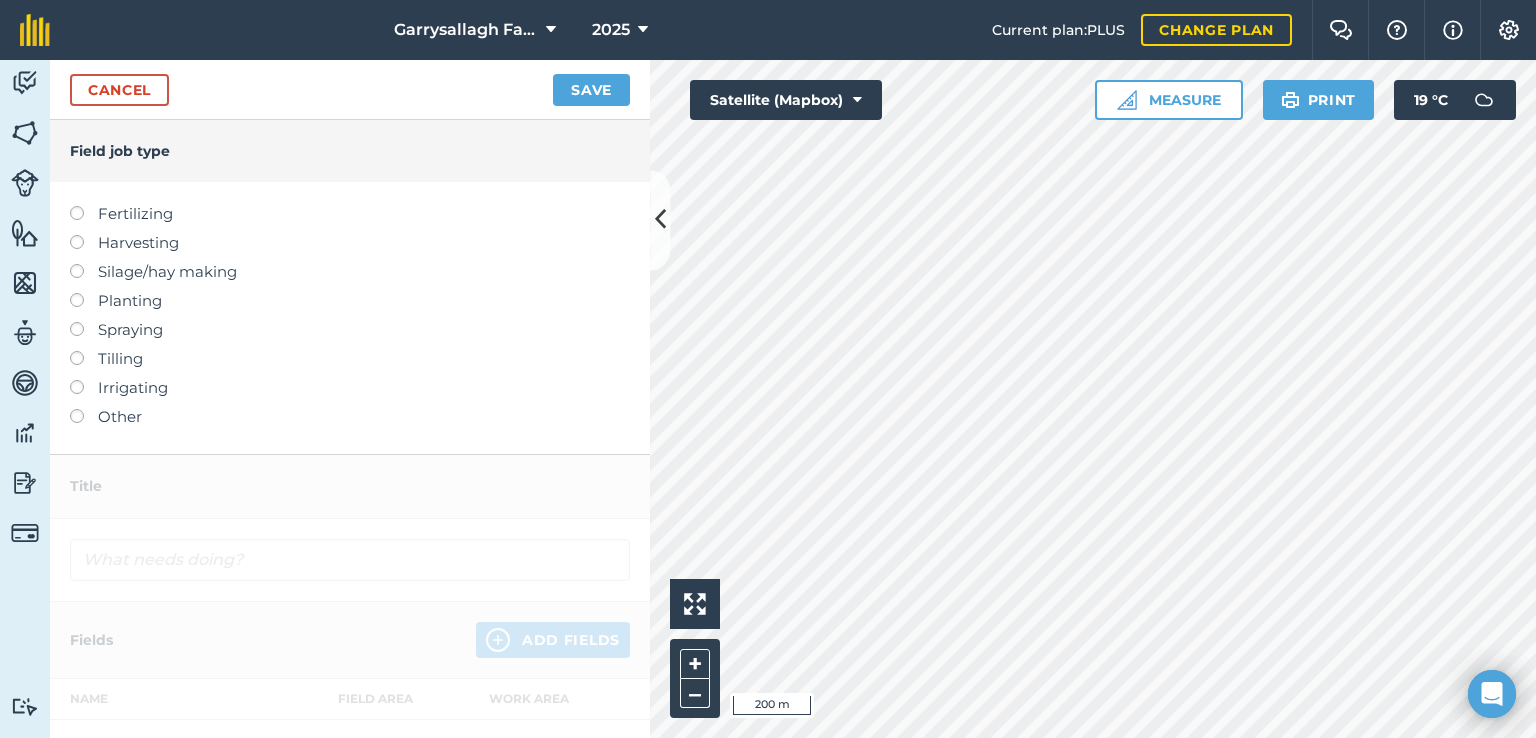 click at bounding box center [84, 235] 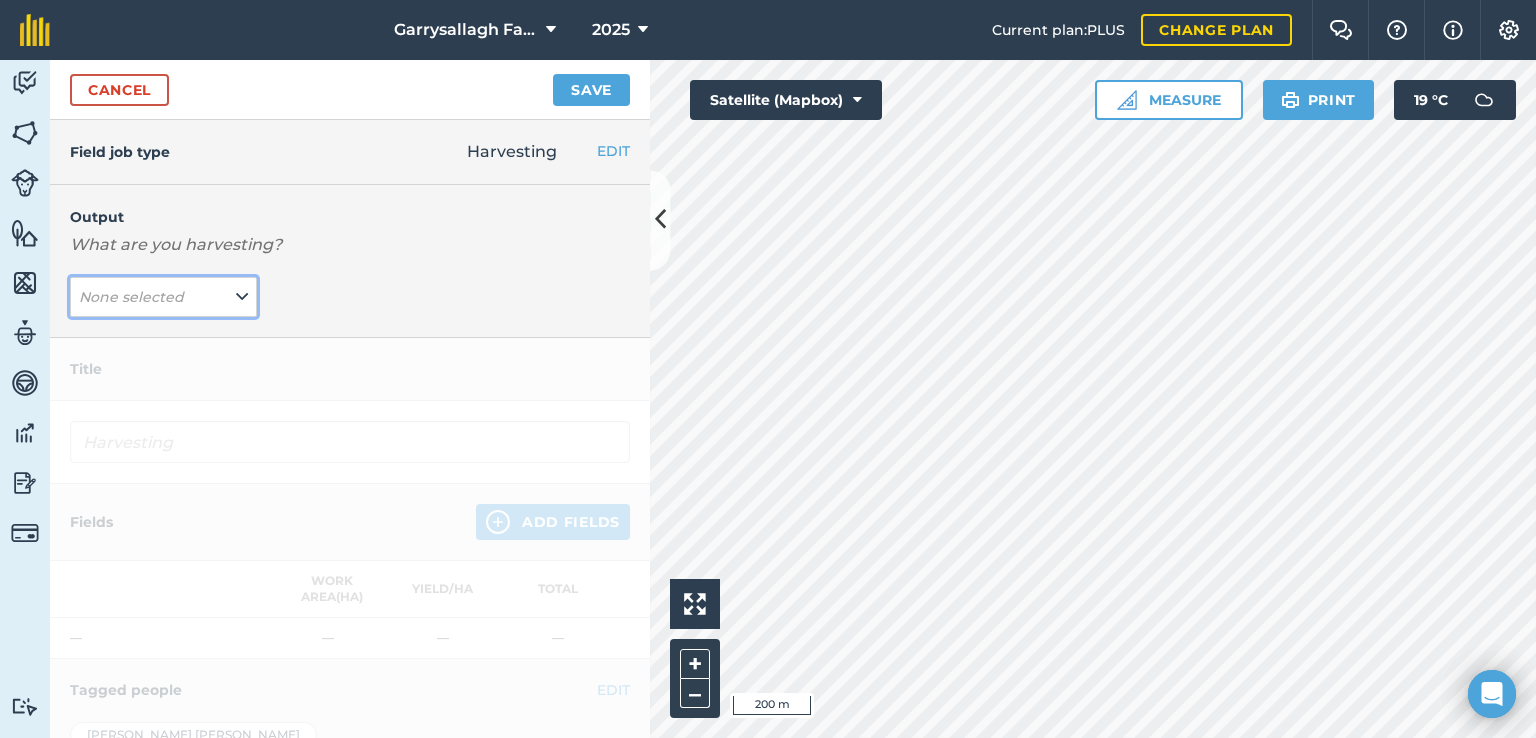 click at bounding box center [242, 297] 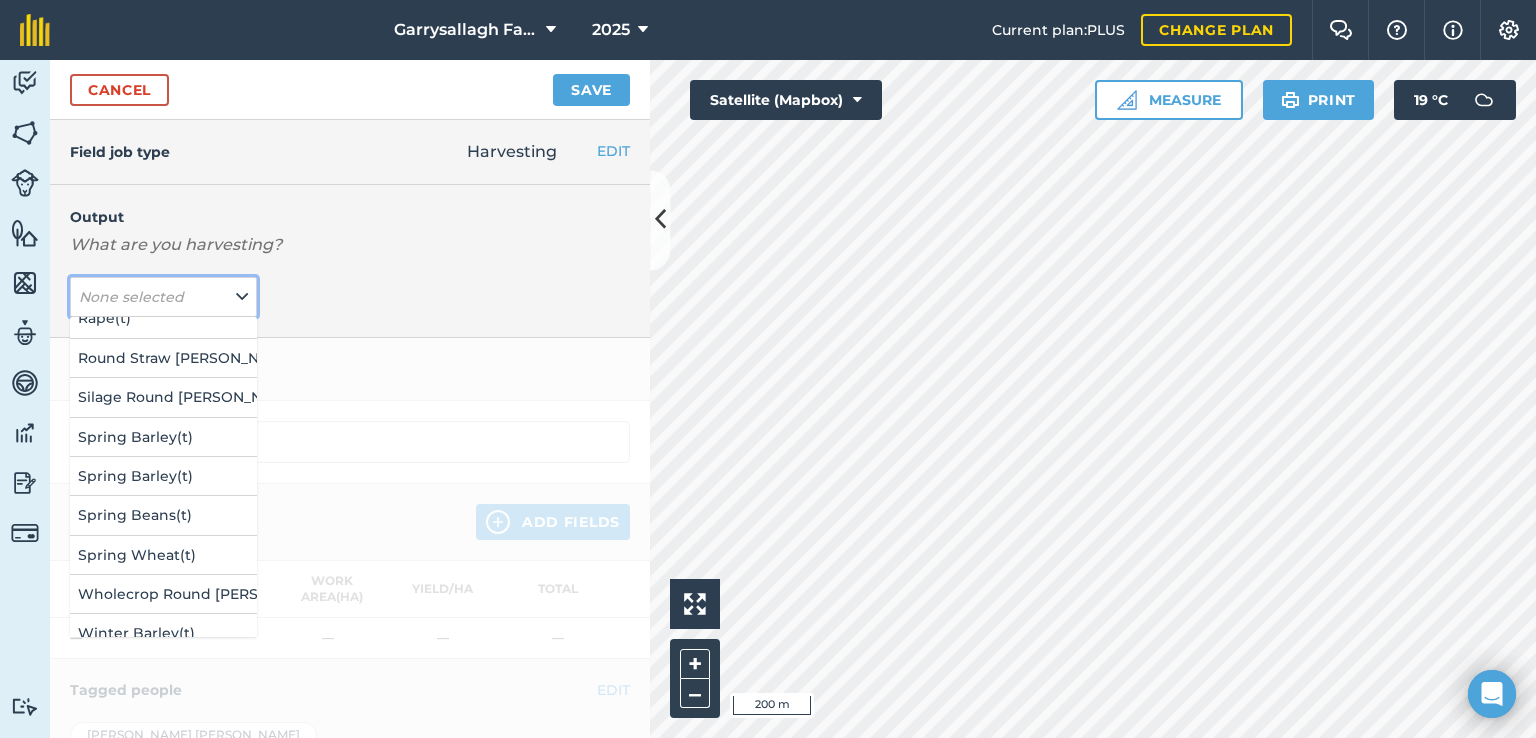 scroll, scrollTop: 256, scrollLeft: 0, axis: vertical 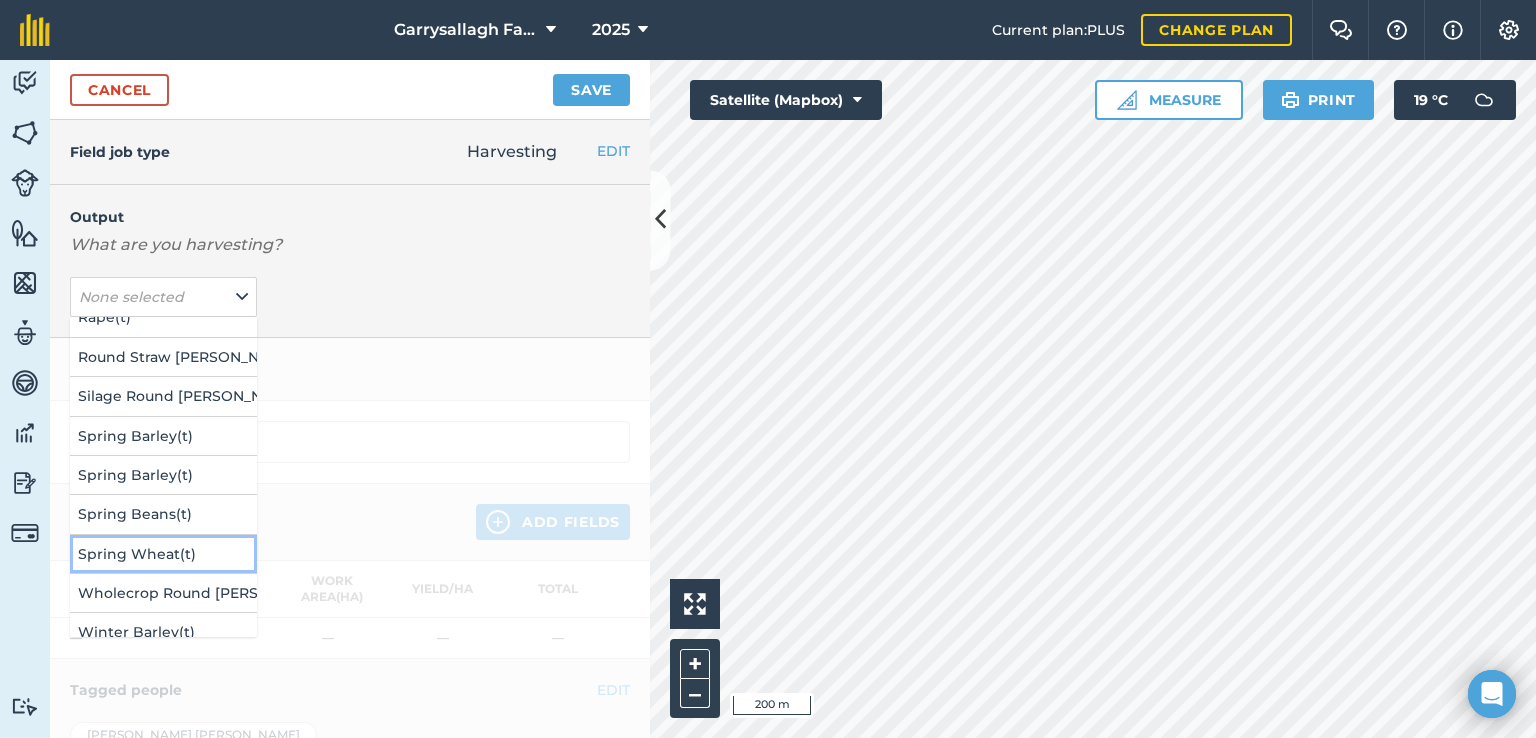 click on "Spring Wheat  ( t )" at bounding box center [163, 554] 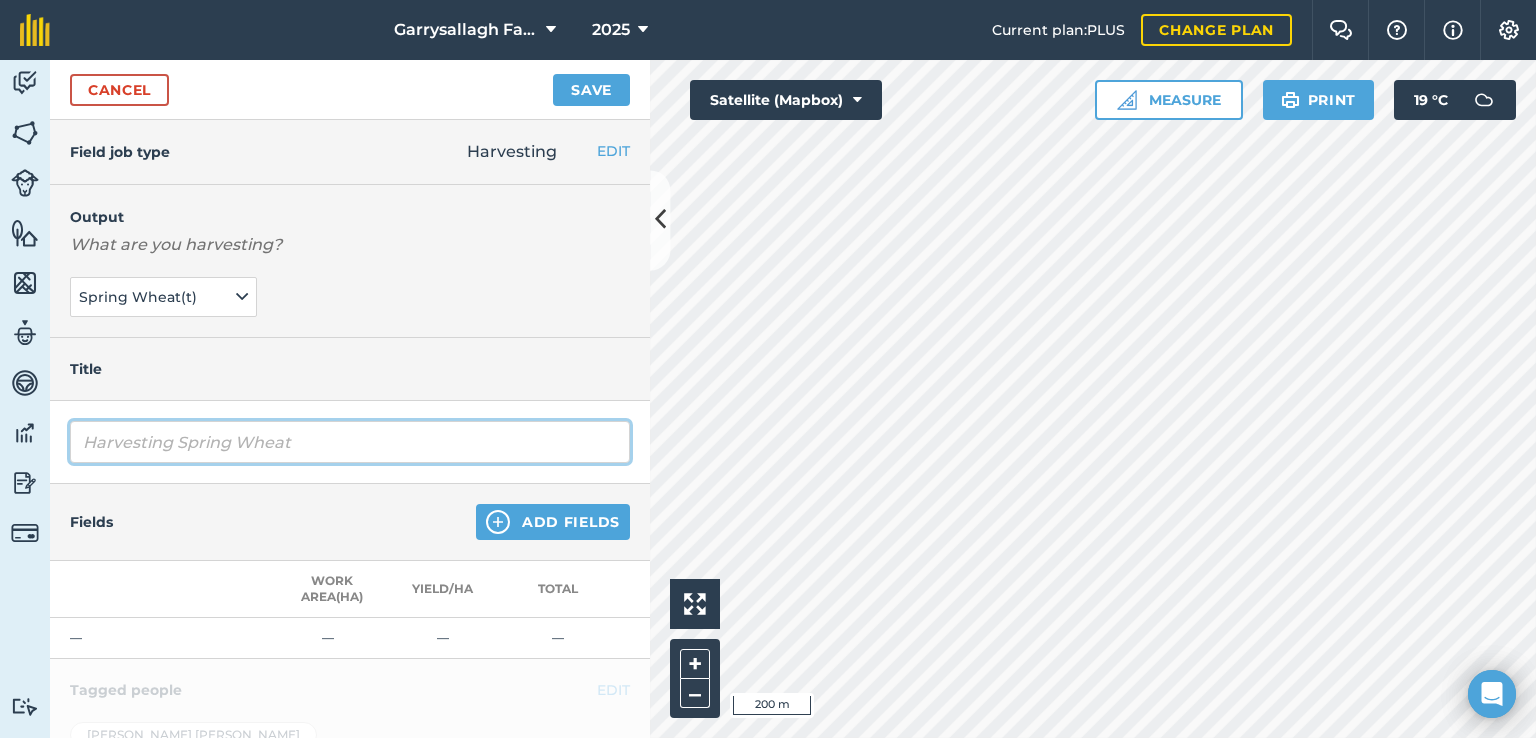 click on "Harvesting Spring Wheat" at bounding box center [350, 442] 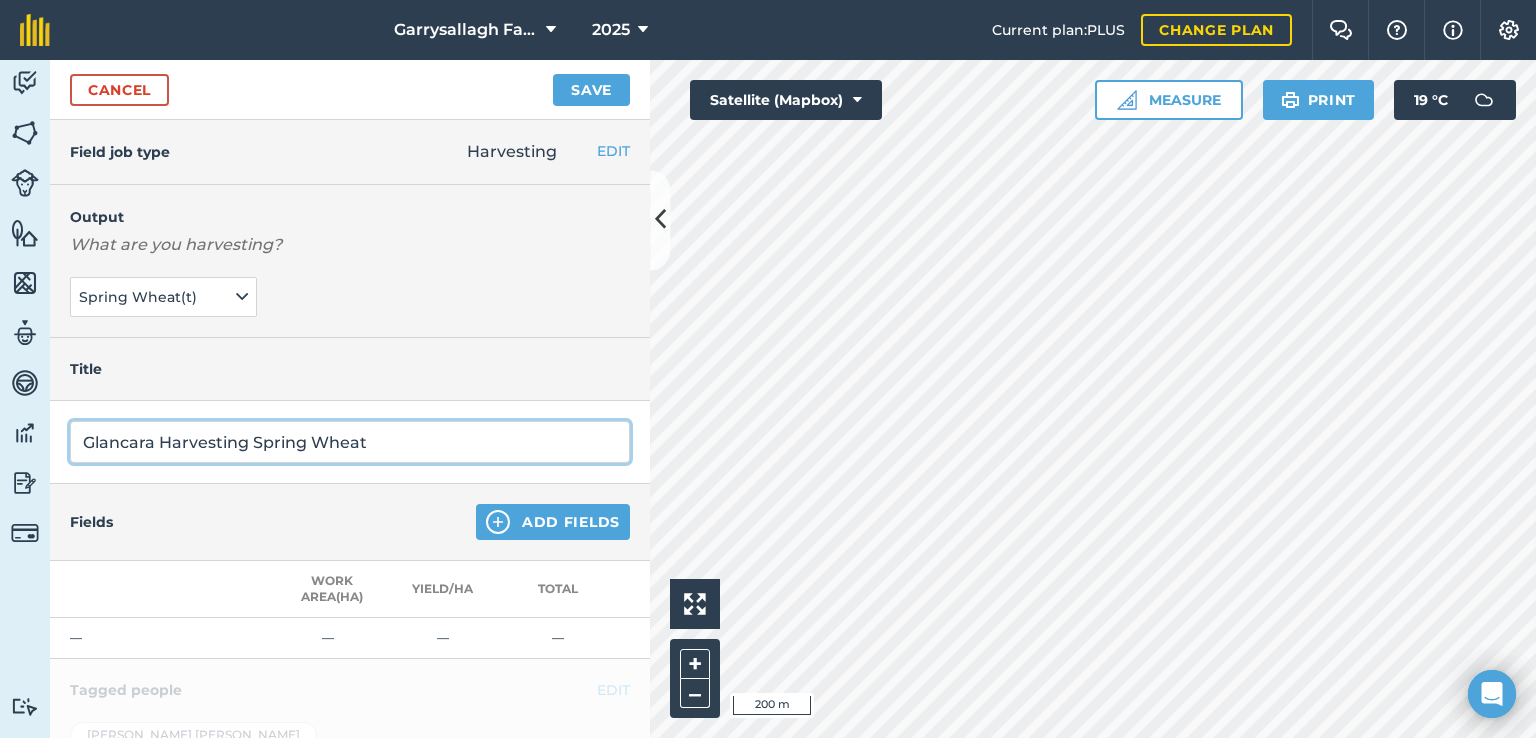 type on "Glancara Harvesting Spring Wheat" 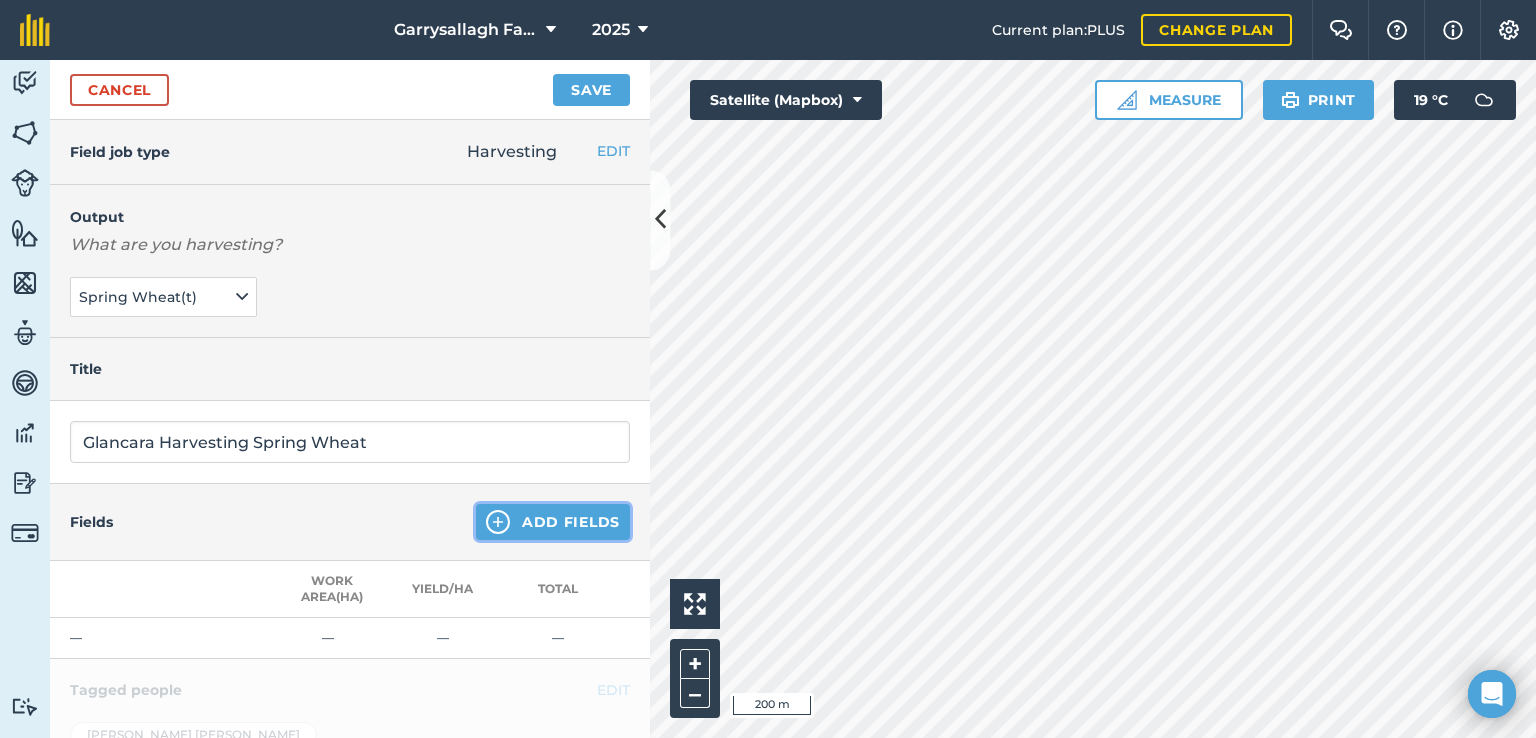 click at bounding box center (498, 522) 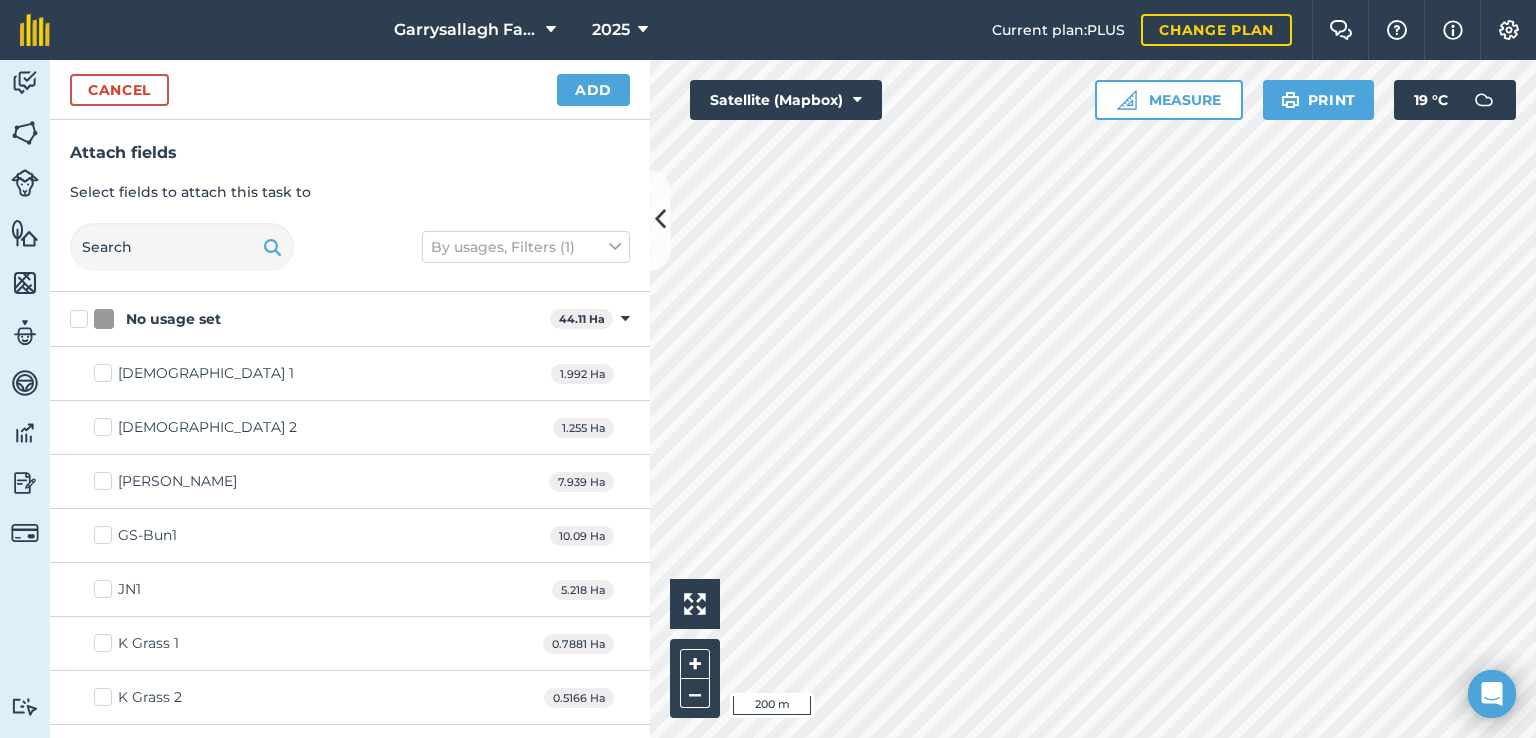 checkbox on "true" 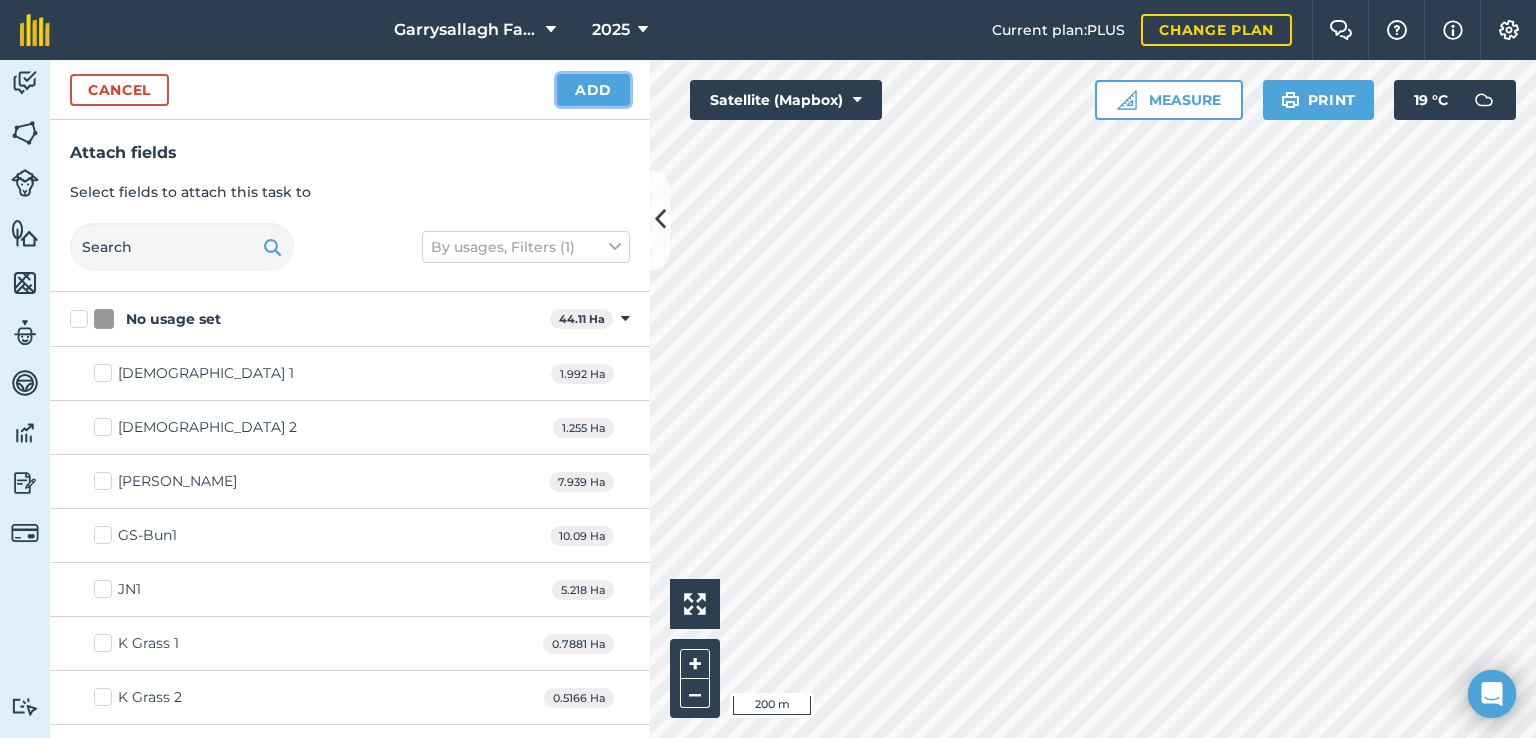 click on "Add" at bounding box center [593, 90] 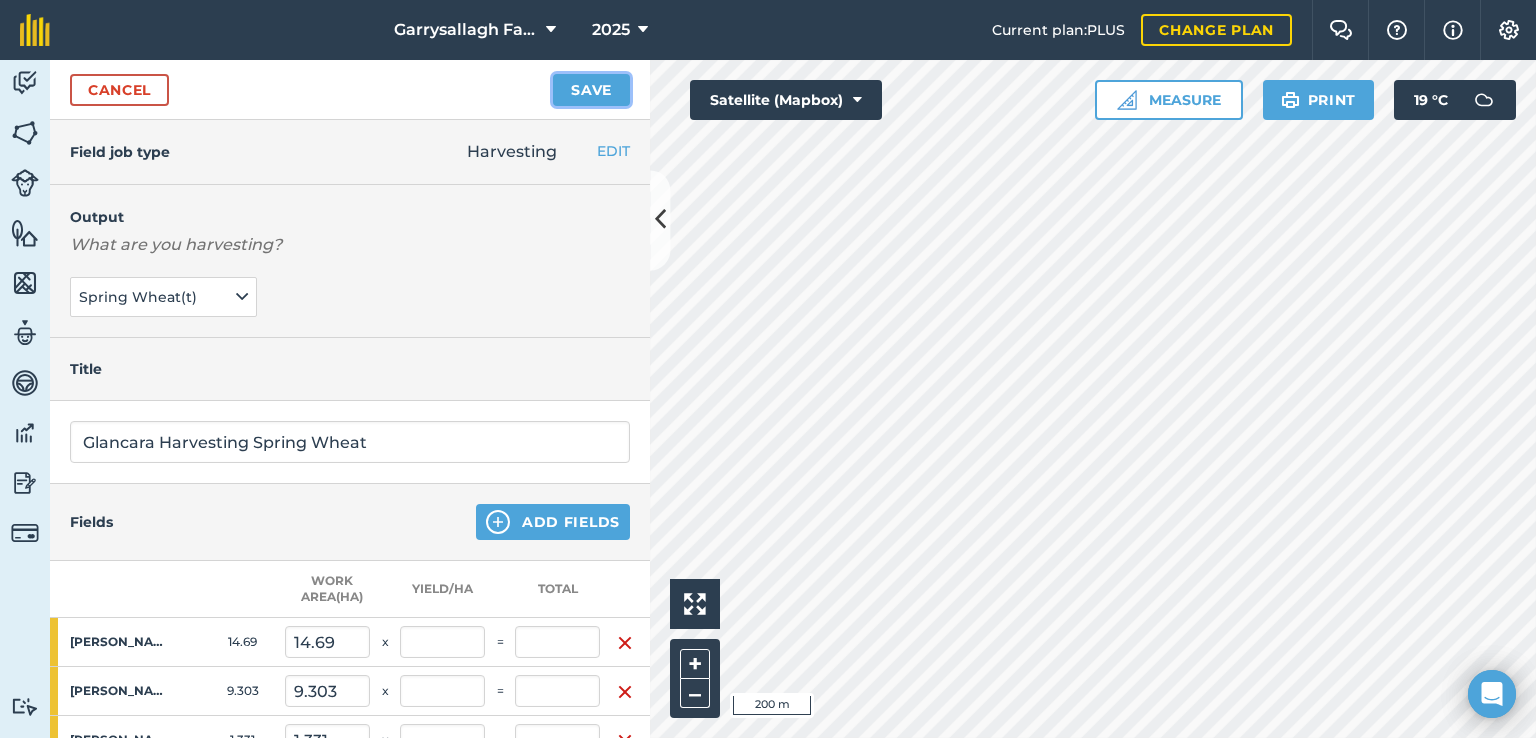 click on "Save" at bounding box center (591, 90) 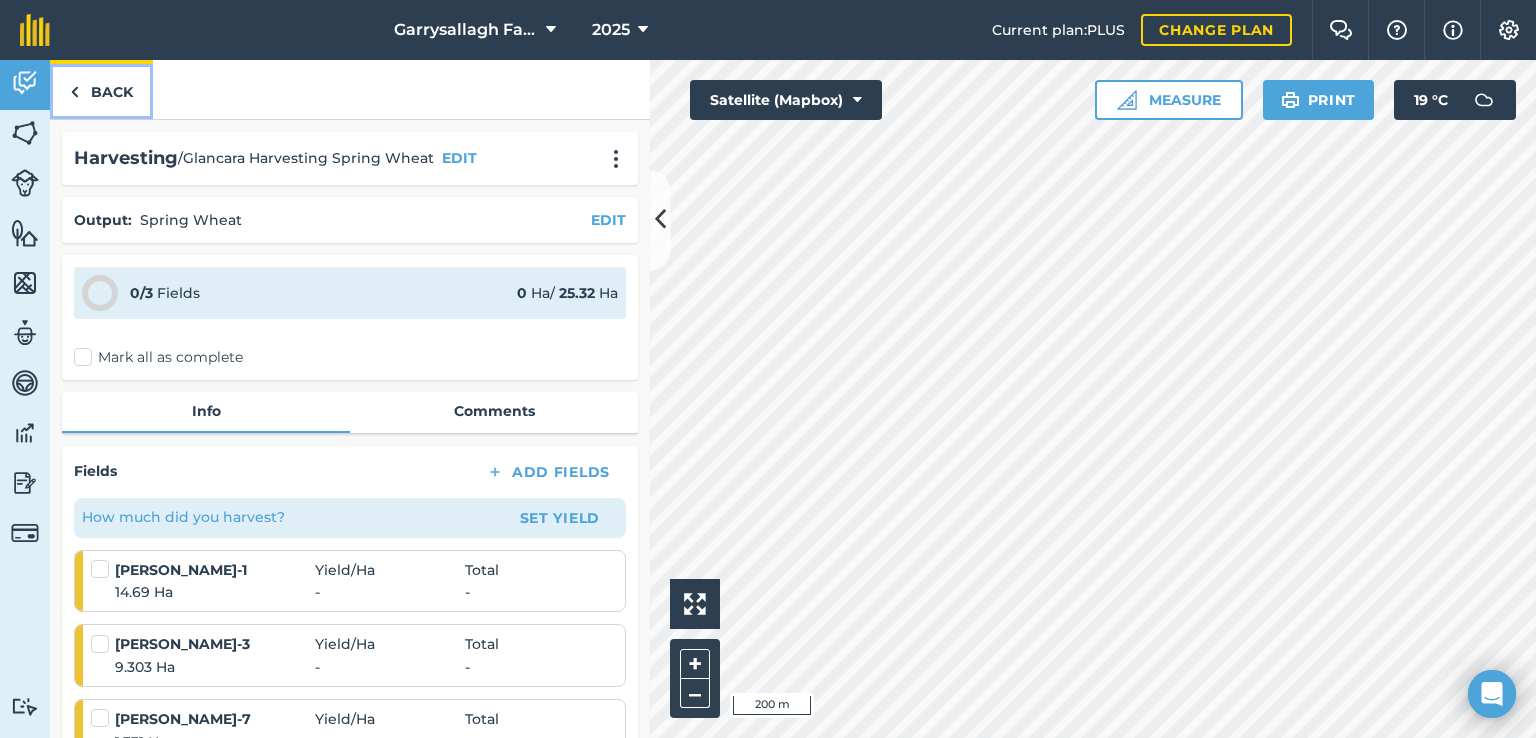 click on "Back" at bounding box center (101, 89) 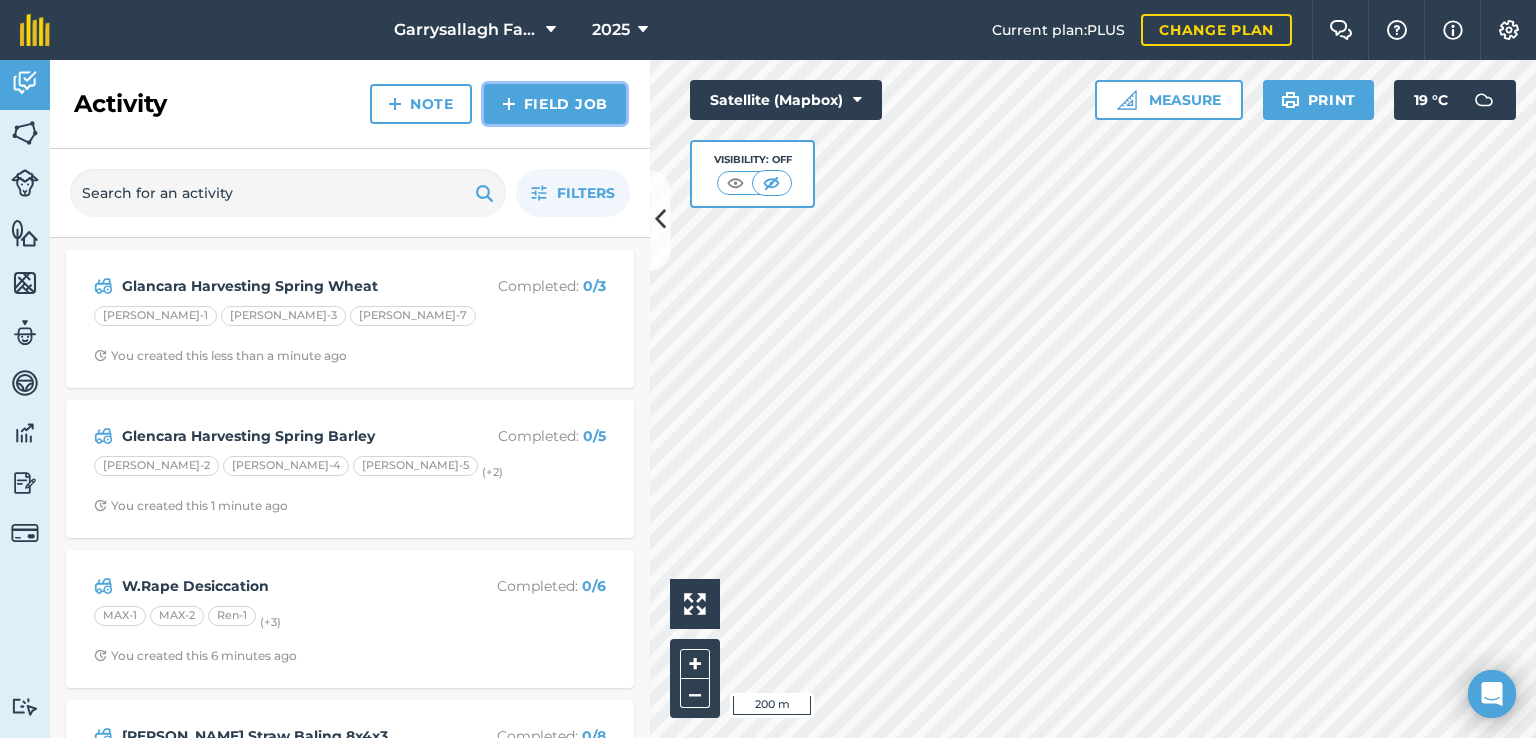 click on "Field Job" at bounding box center (555, 104) 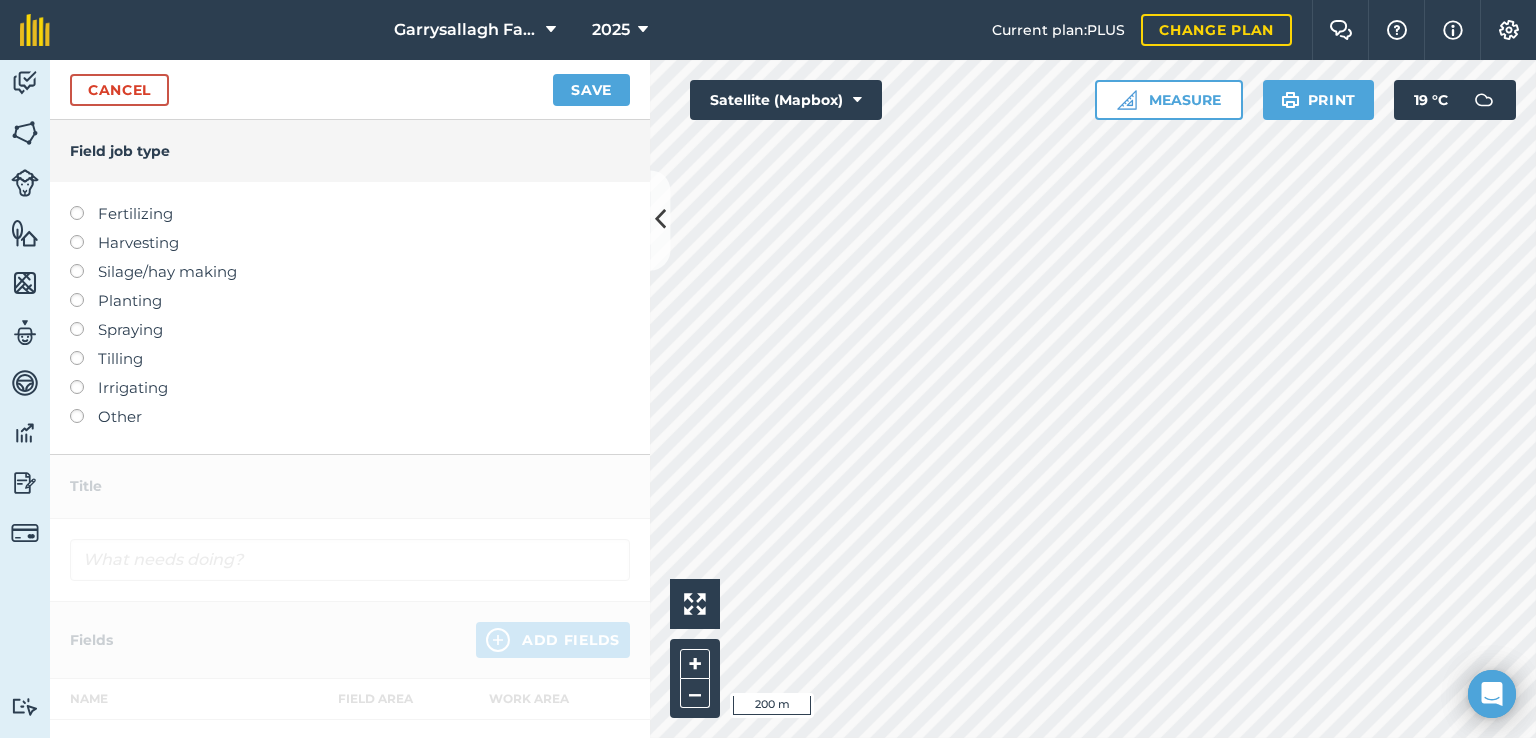 click at bounding box center (84, 235) 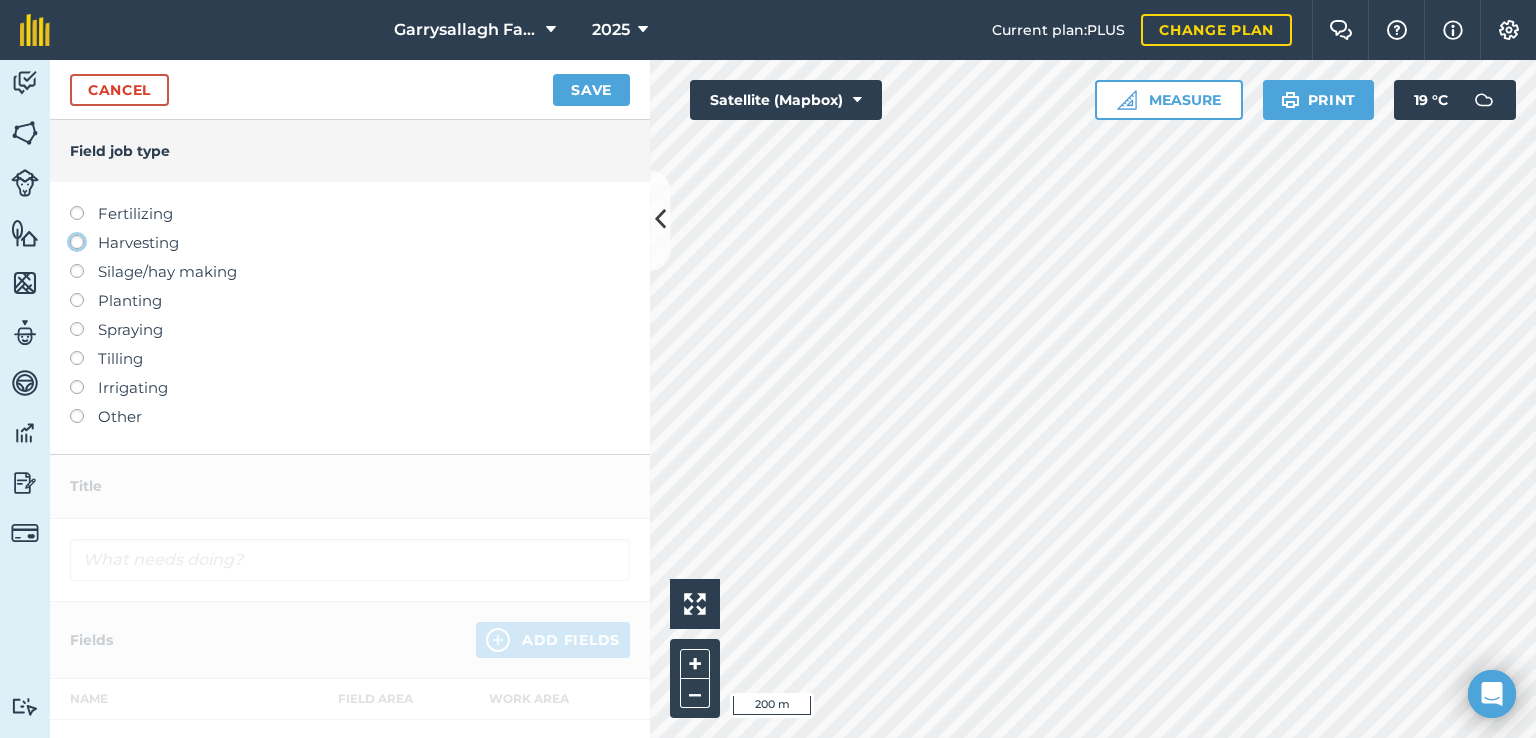 click on "Harvesting" at bounding box center (-9943, 241) 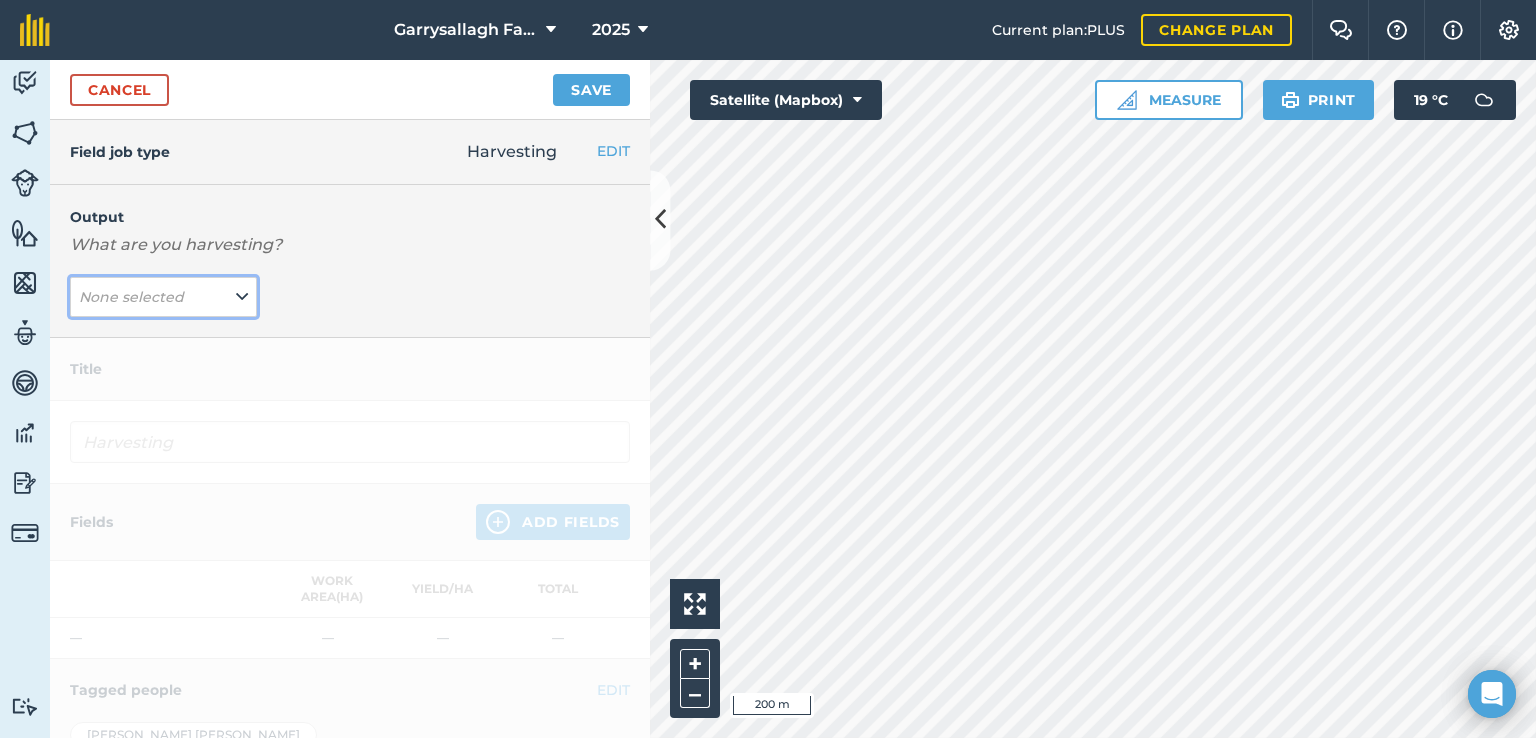 click at bounding box center (242, 297) 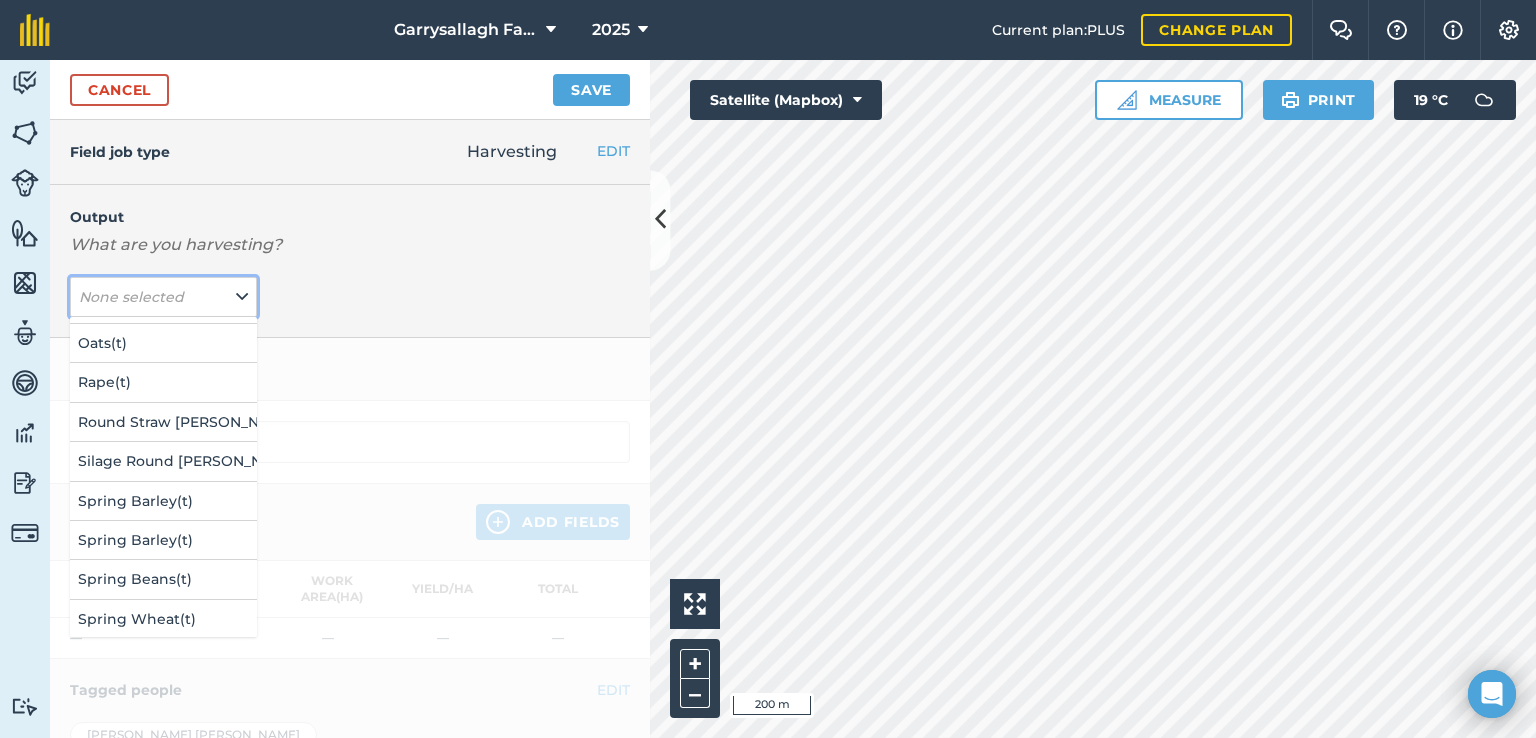 scroll, scrollTop: 192, scrollLeft: 0, axis: vertical 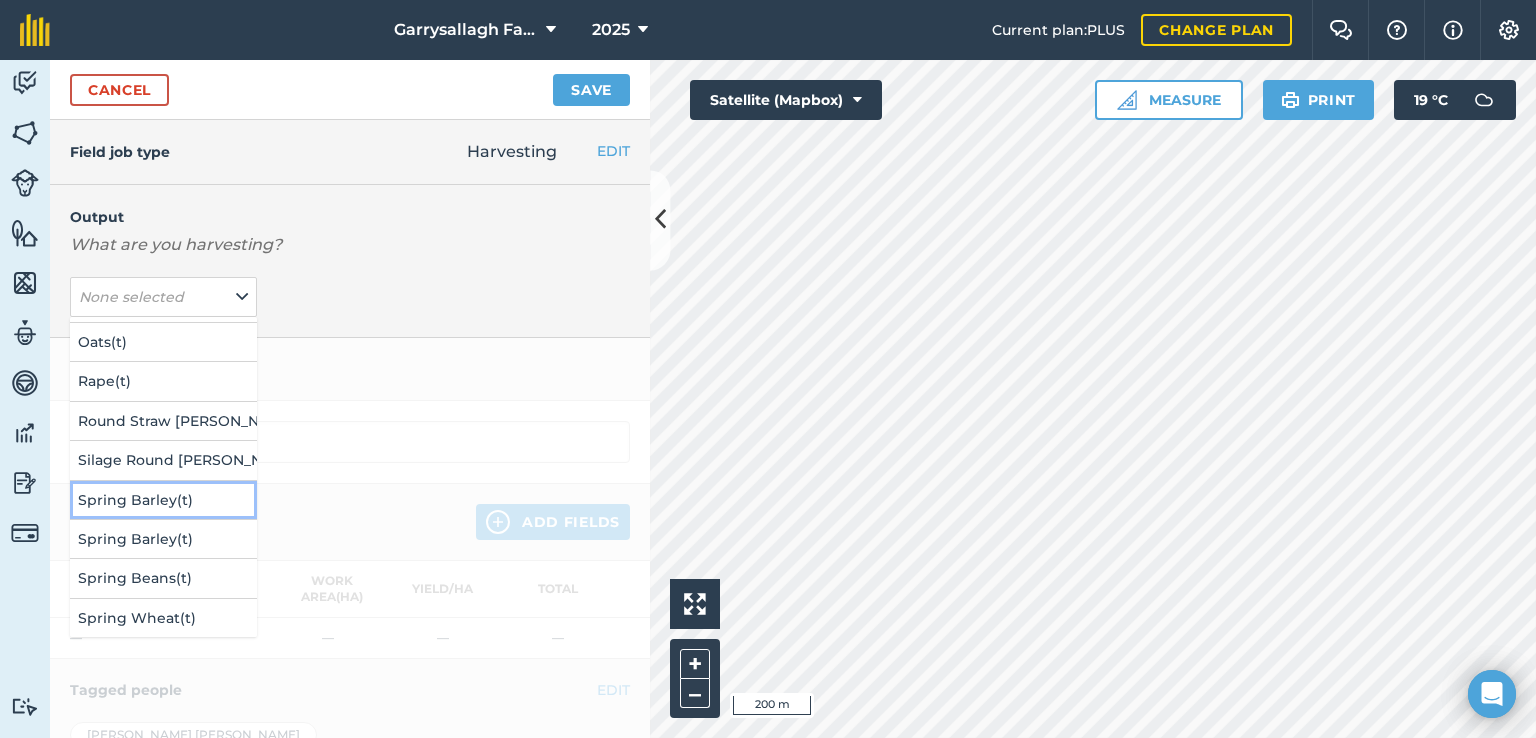 click on "Spring Barley  ( t )" at bounding box center [163, 500] 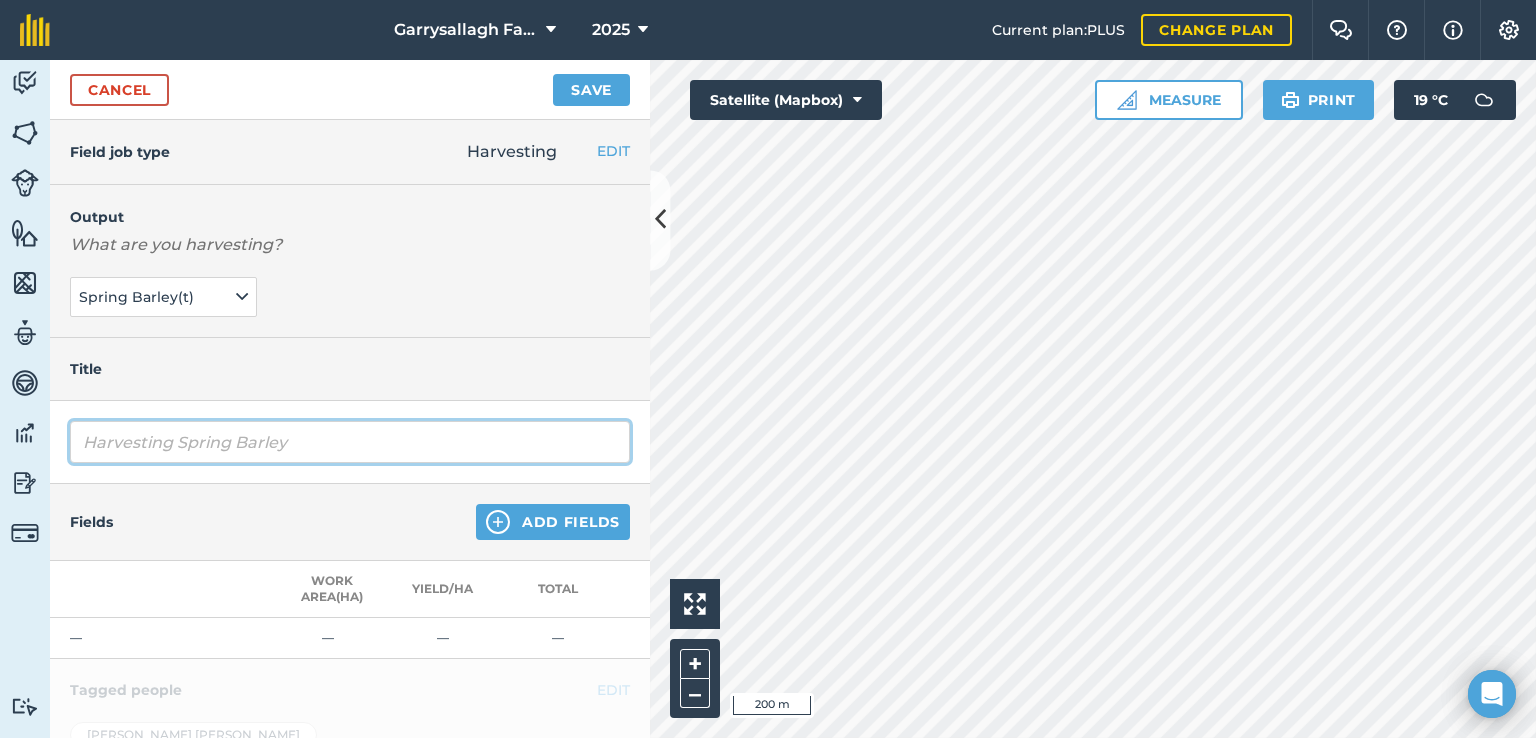 click on "Harvesting Spring Barley" at bounding box center [350, 442] 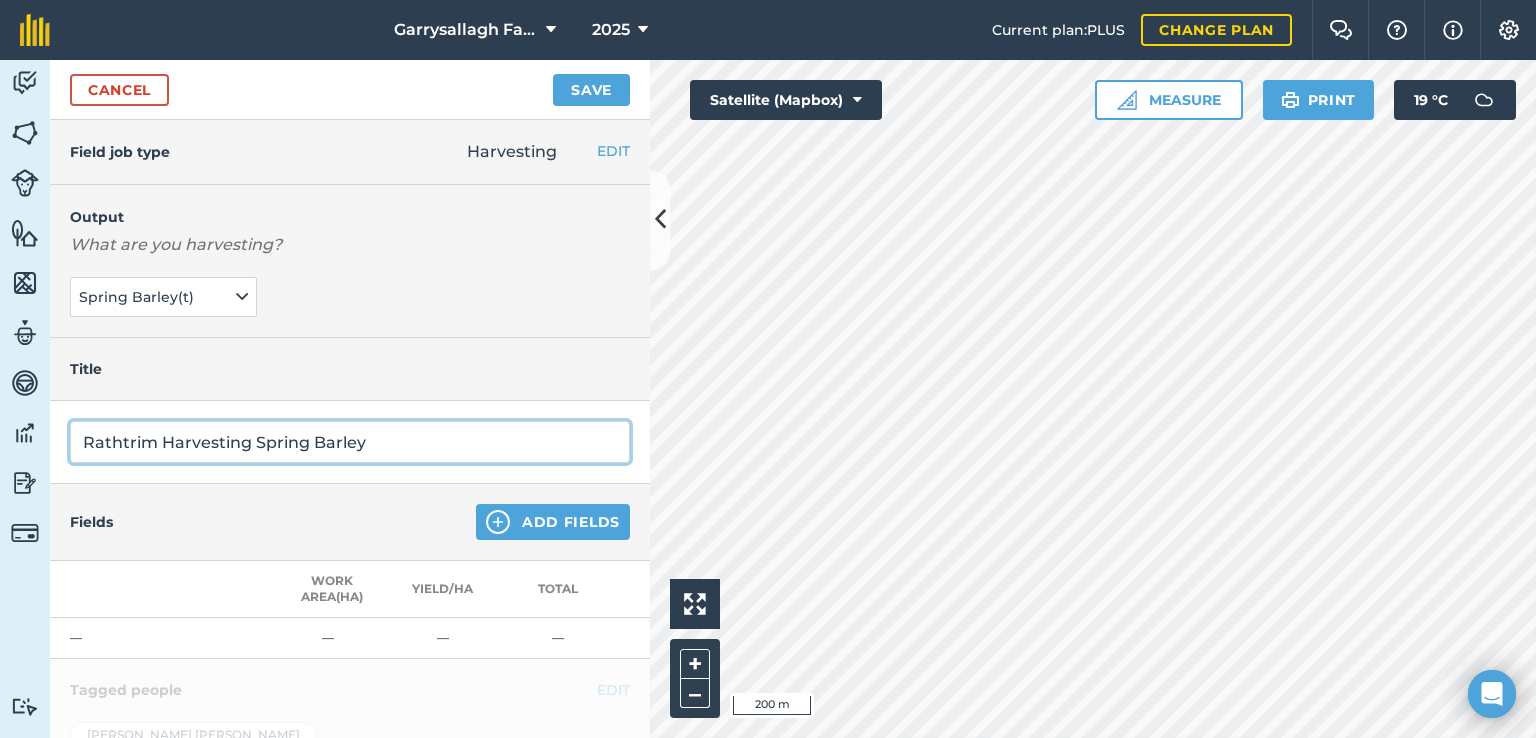 type on "Rathtrim Harvesting Spring Barley" 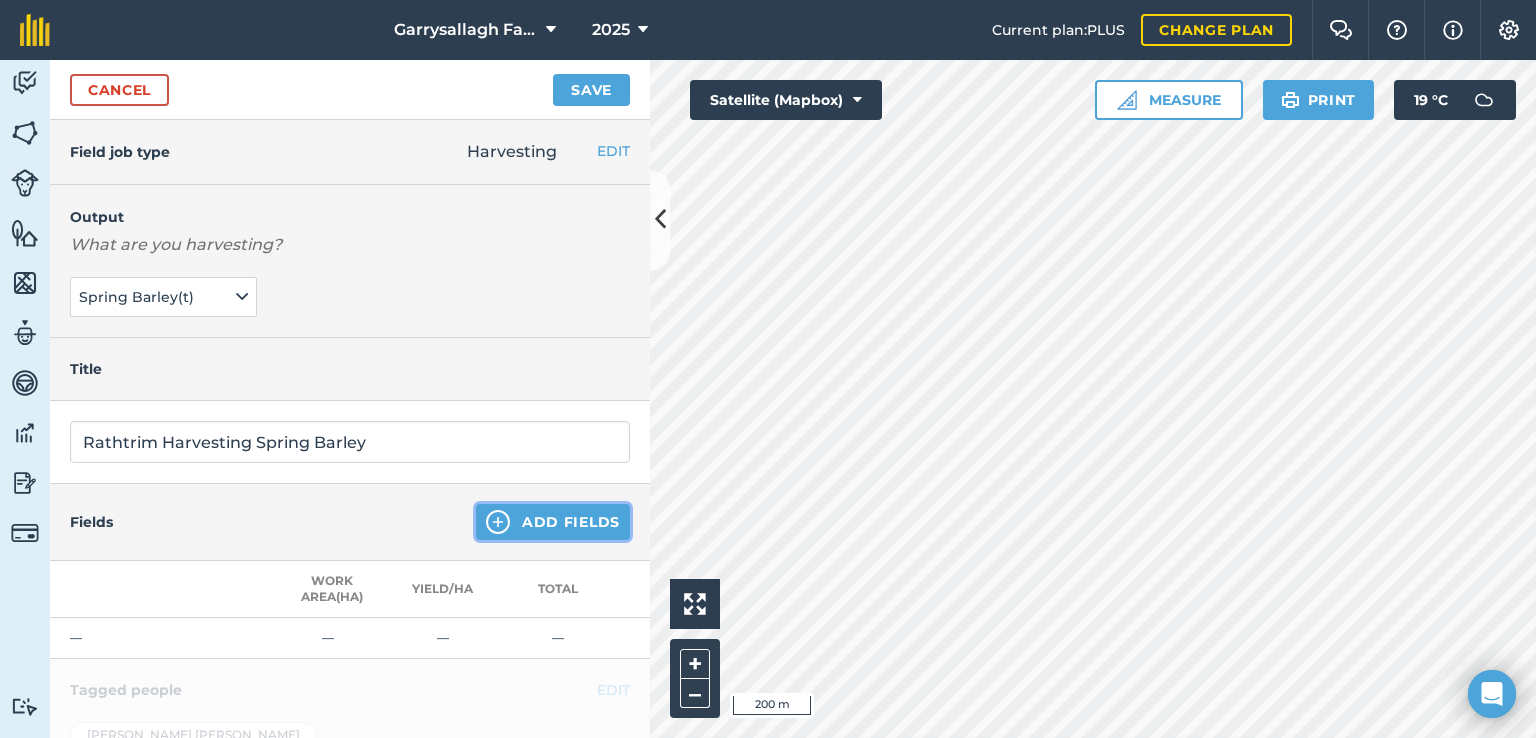 click at bounding box center [498, 522] 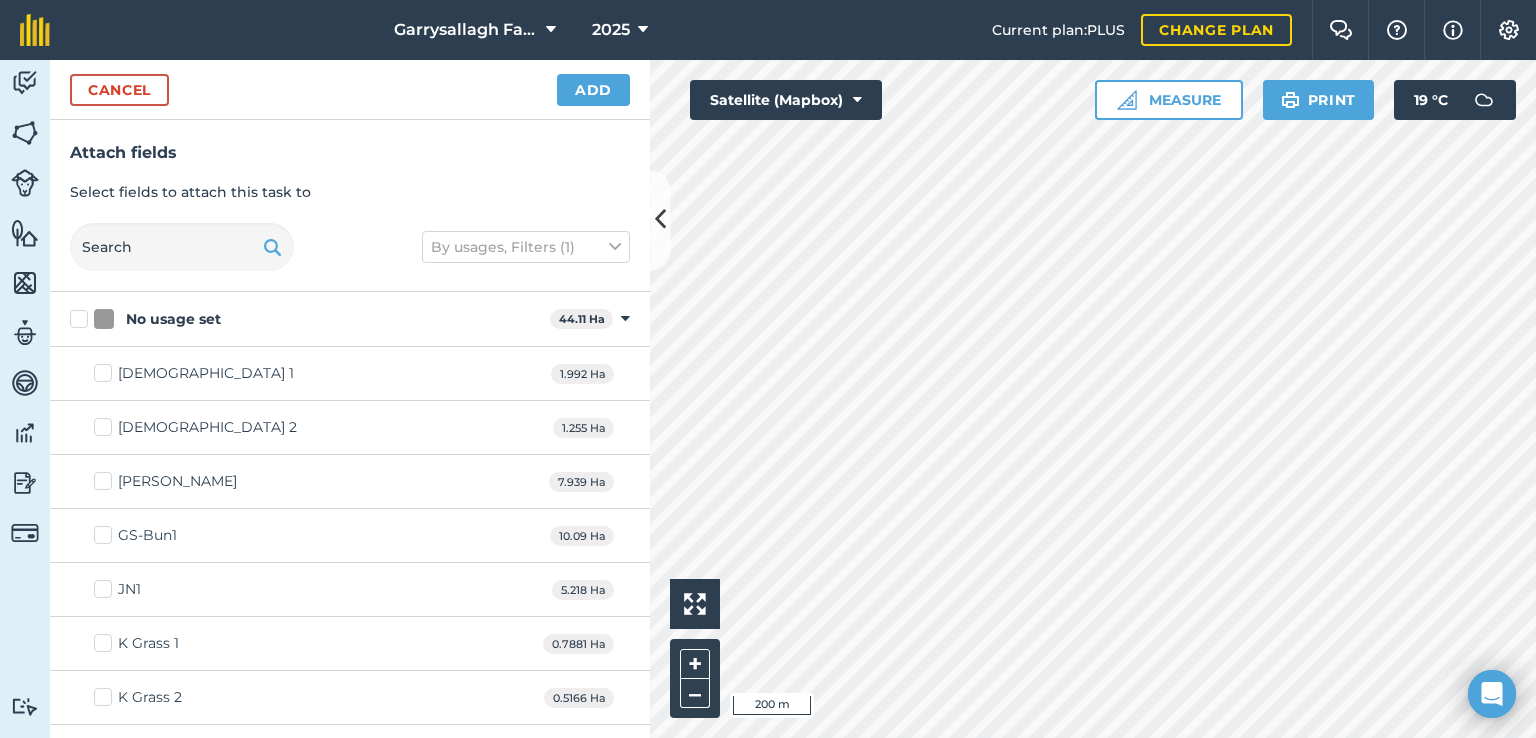 click on "Hello i 200 m + –" at bounding box center [1093, 399] 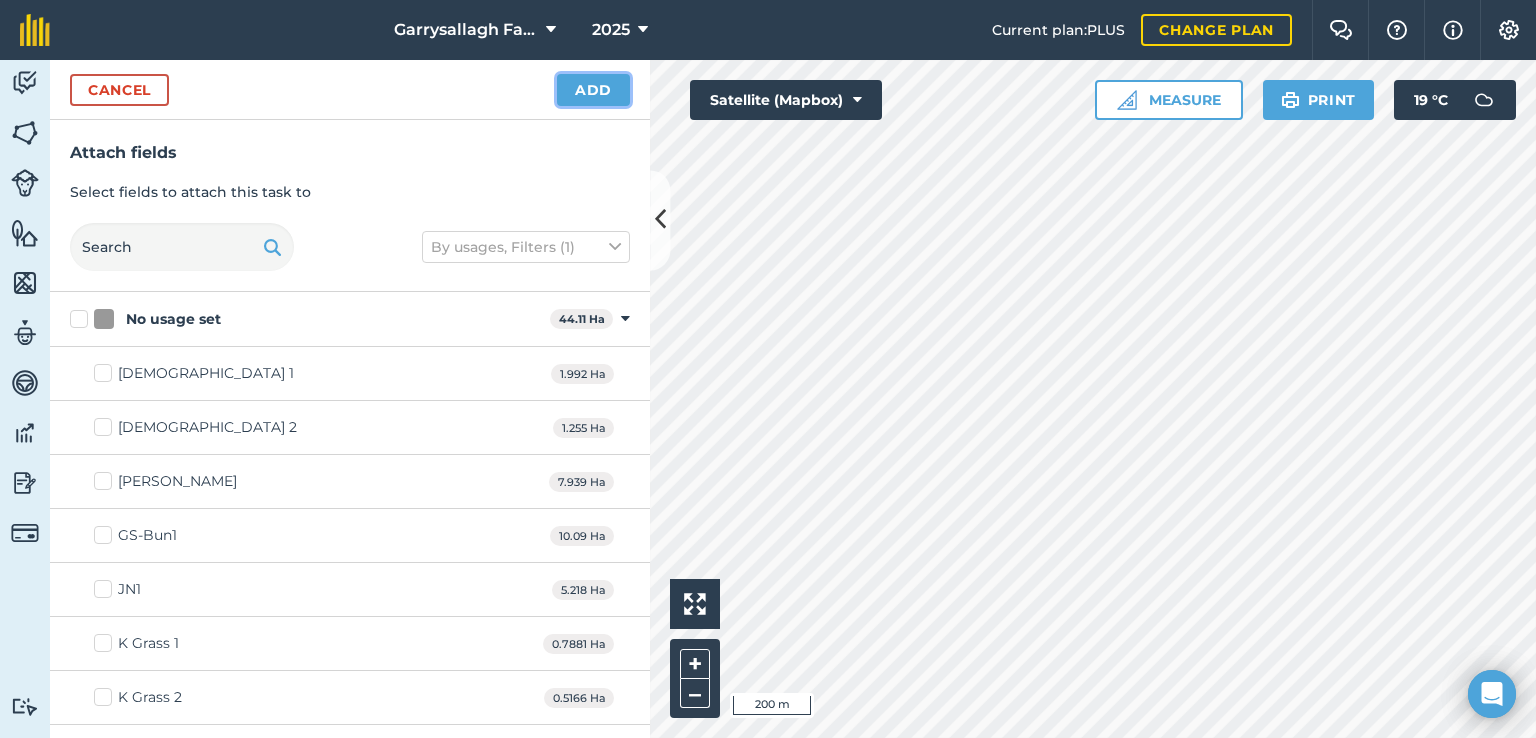 click on "Add" at bounding box center (593, 90) 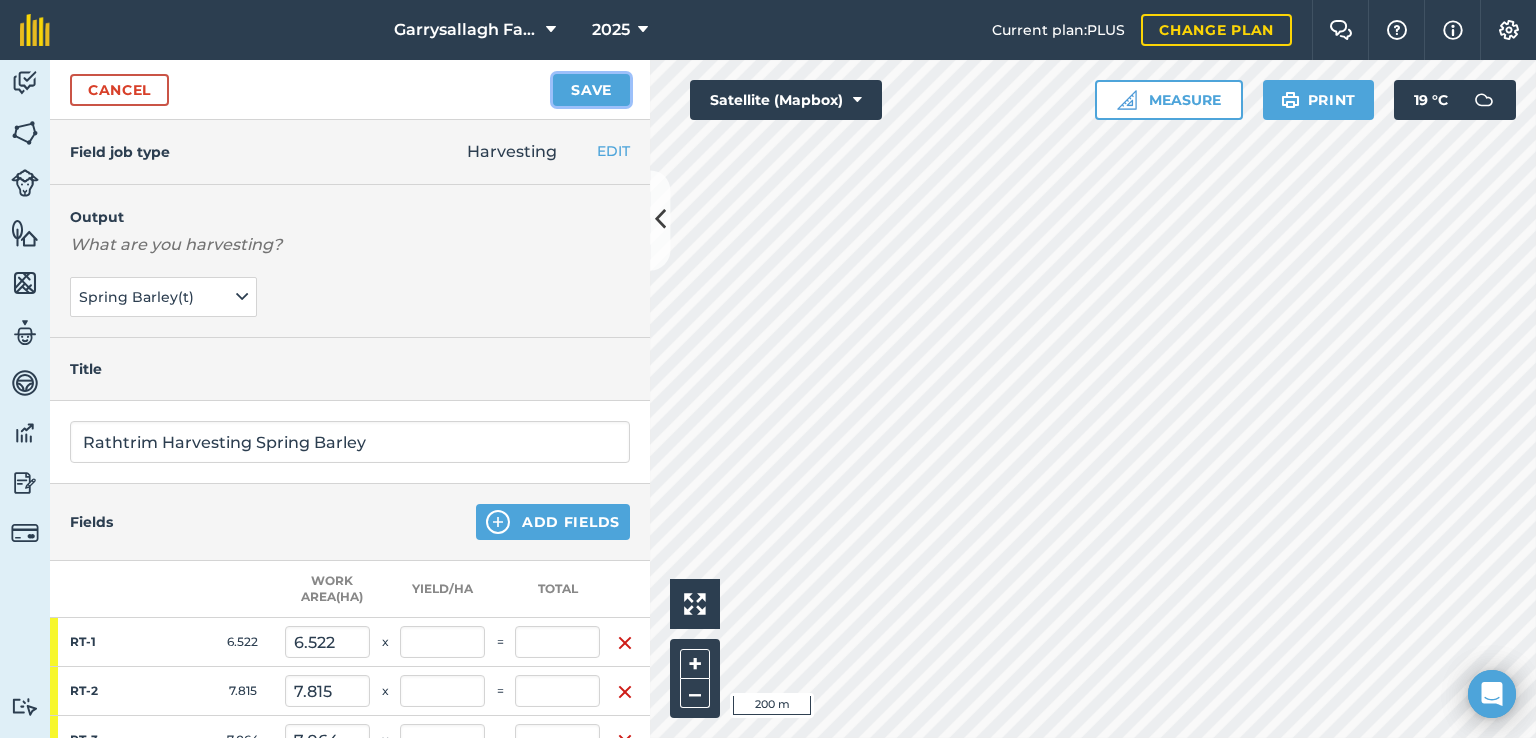 click on "Save" at bounding box center (591, 90) 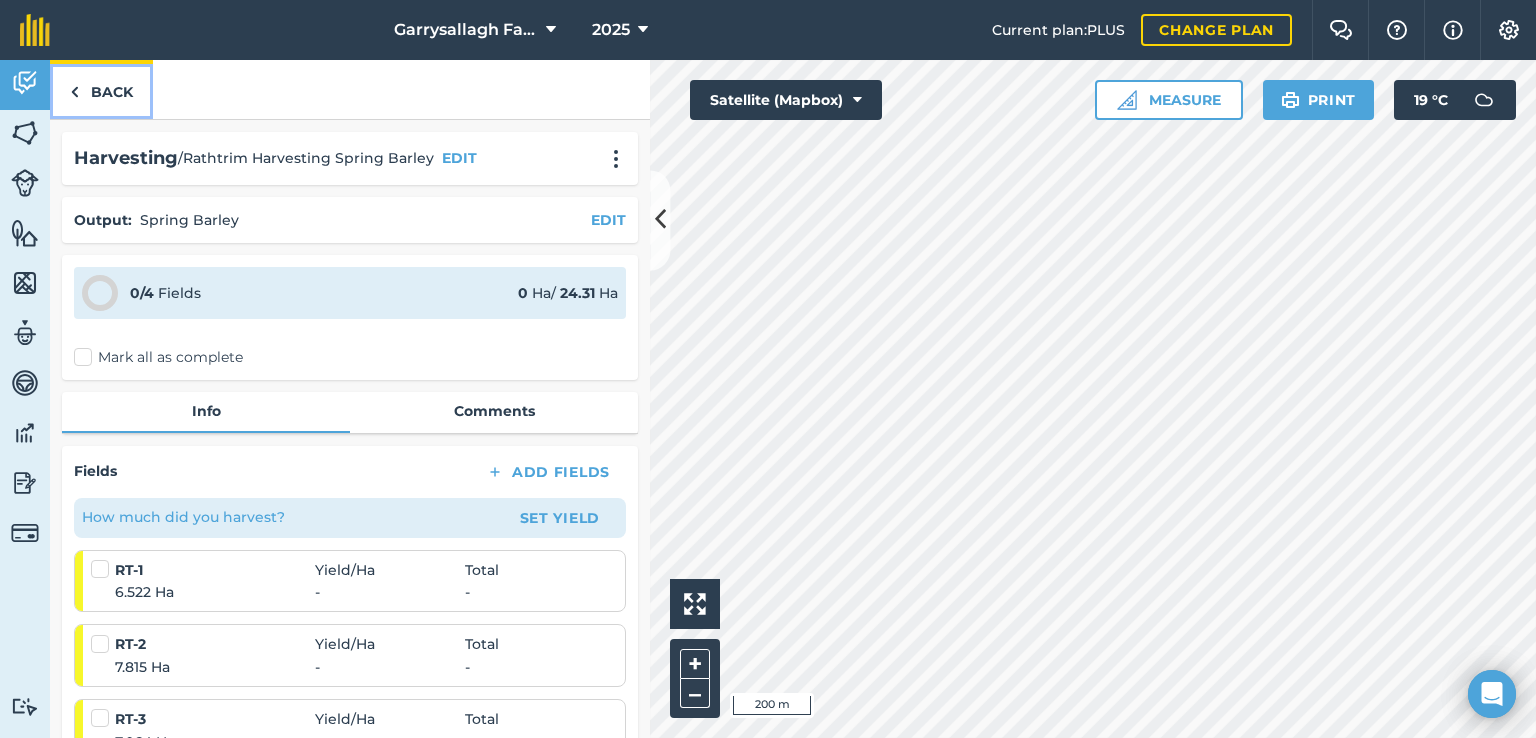 click on "Back" at bounding box center (101, 89) 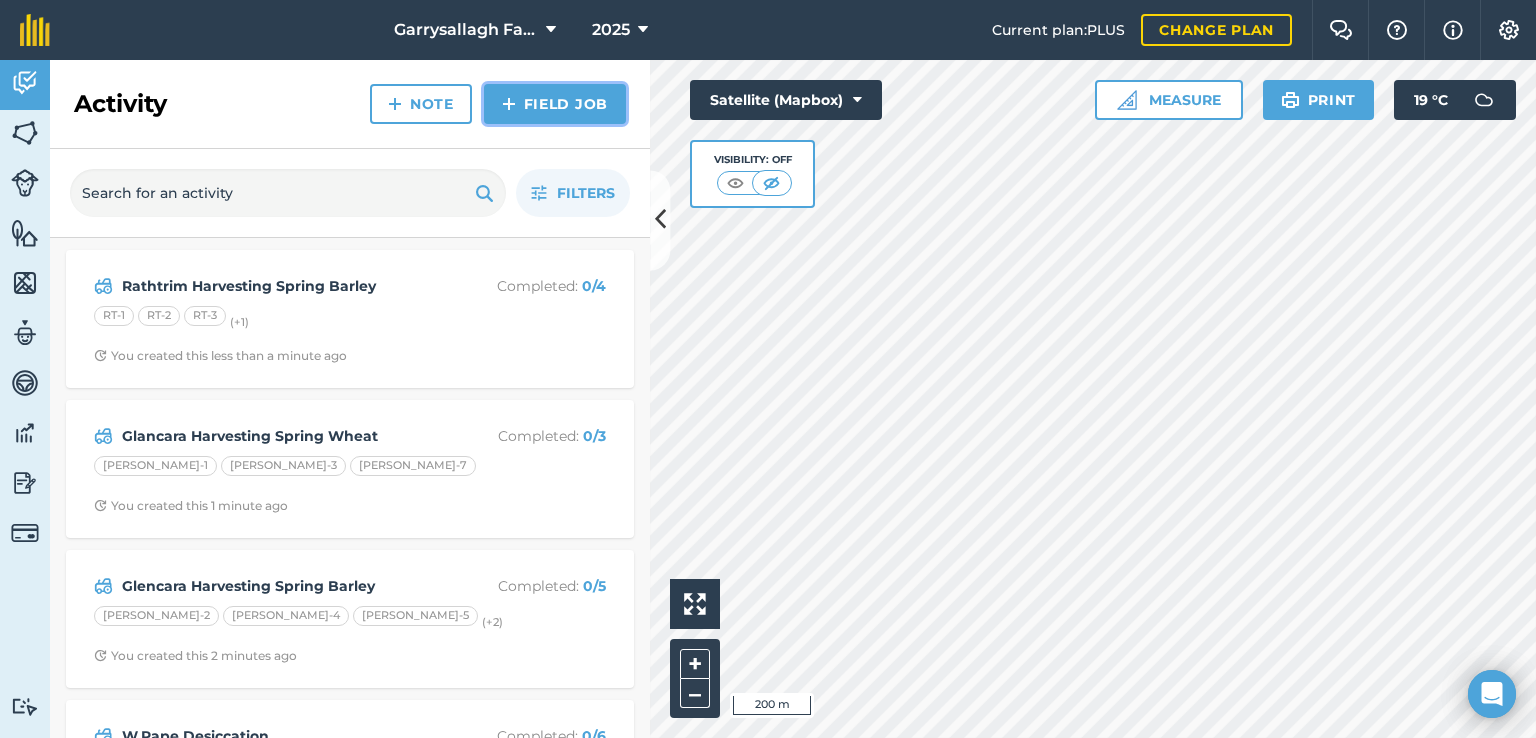 click on "Field Job" at bounding box center [555, 104] 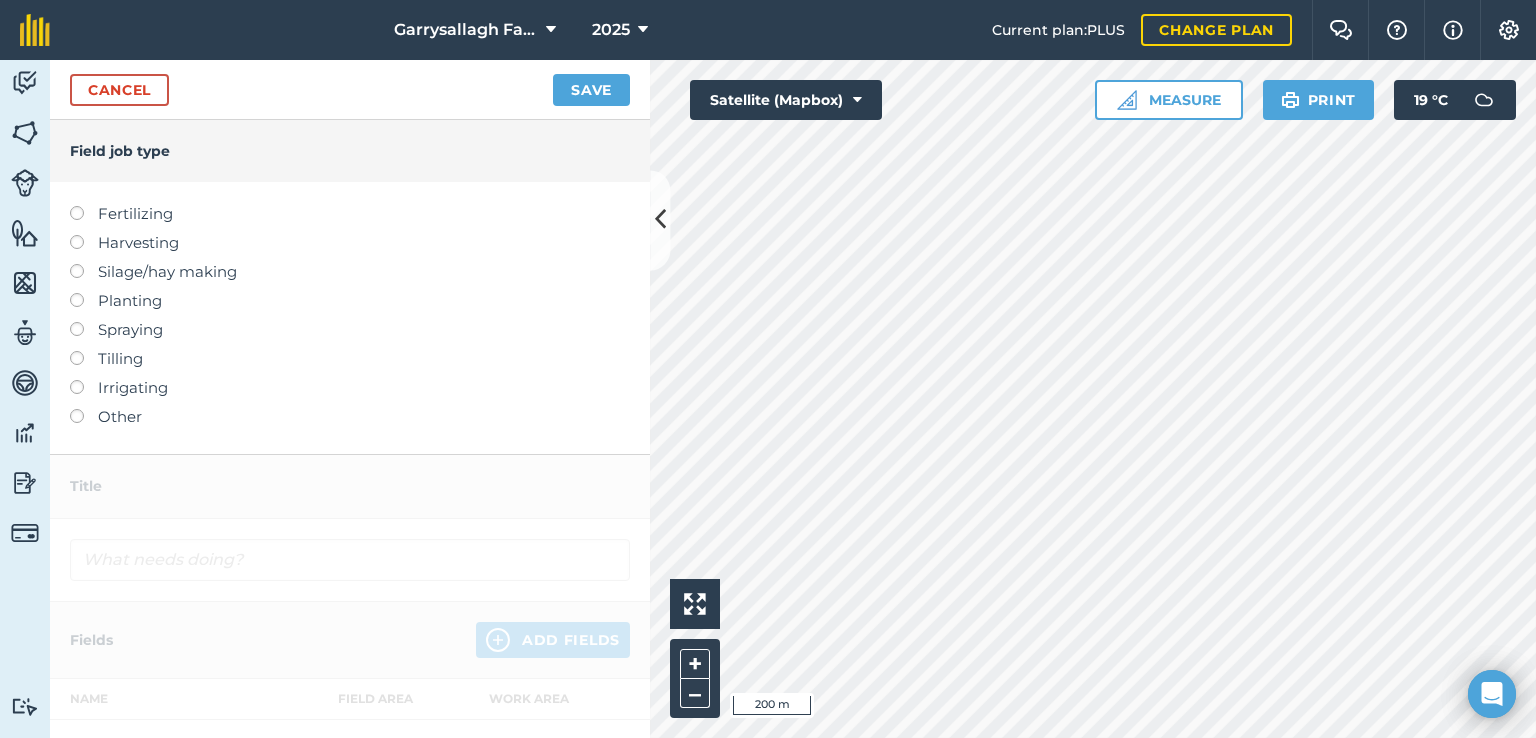 click at bounding box center [84, 235] 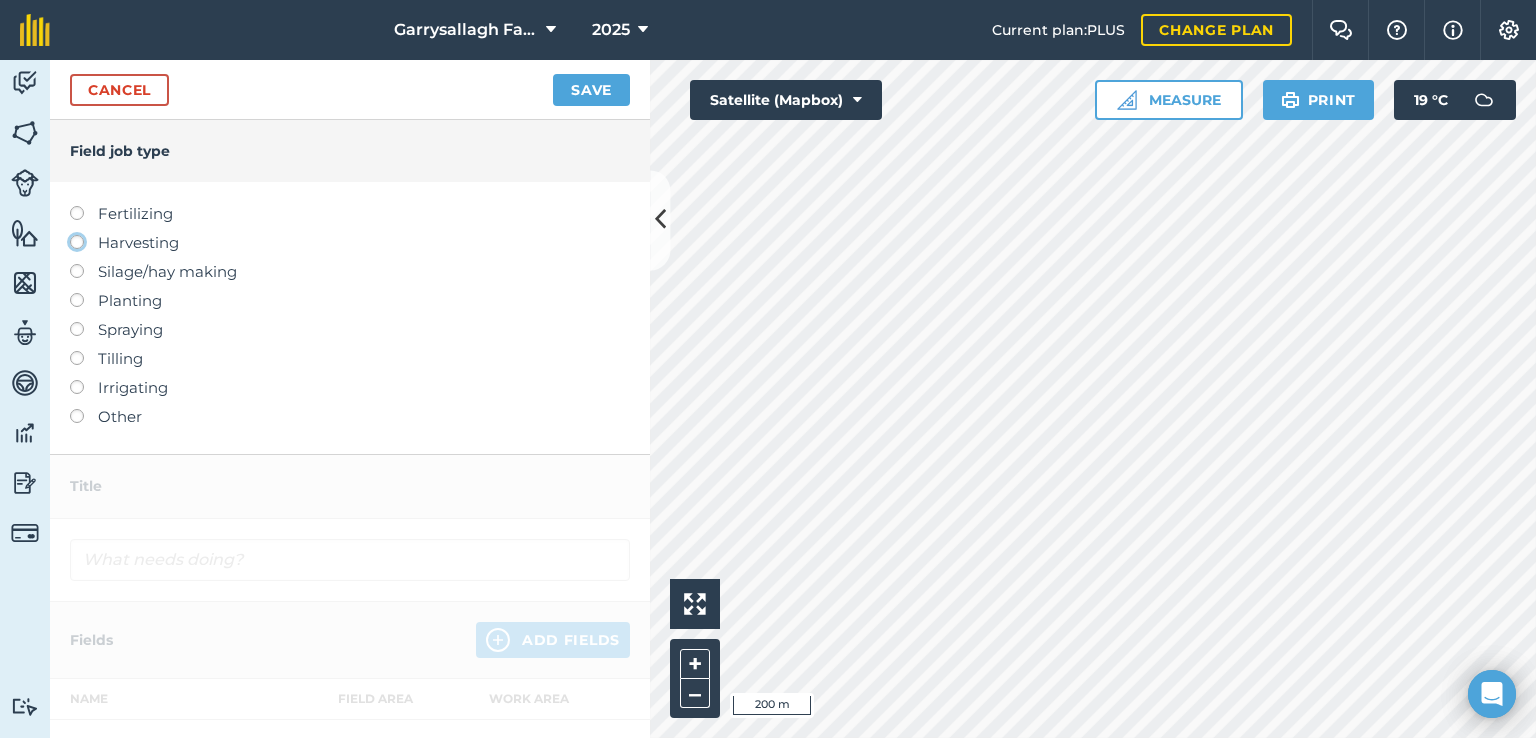click on "Harvesting" at bounding box center (-9943, 241) 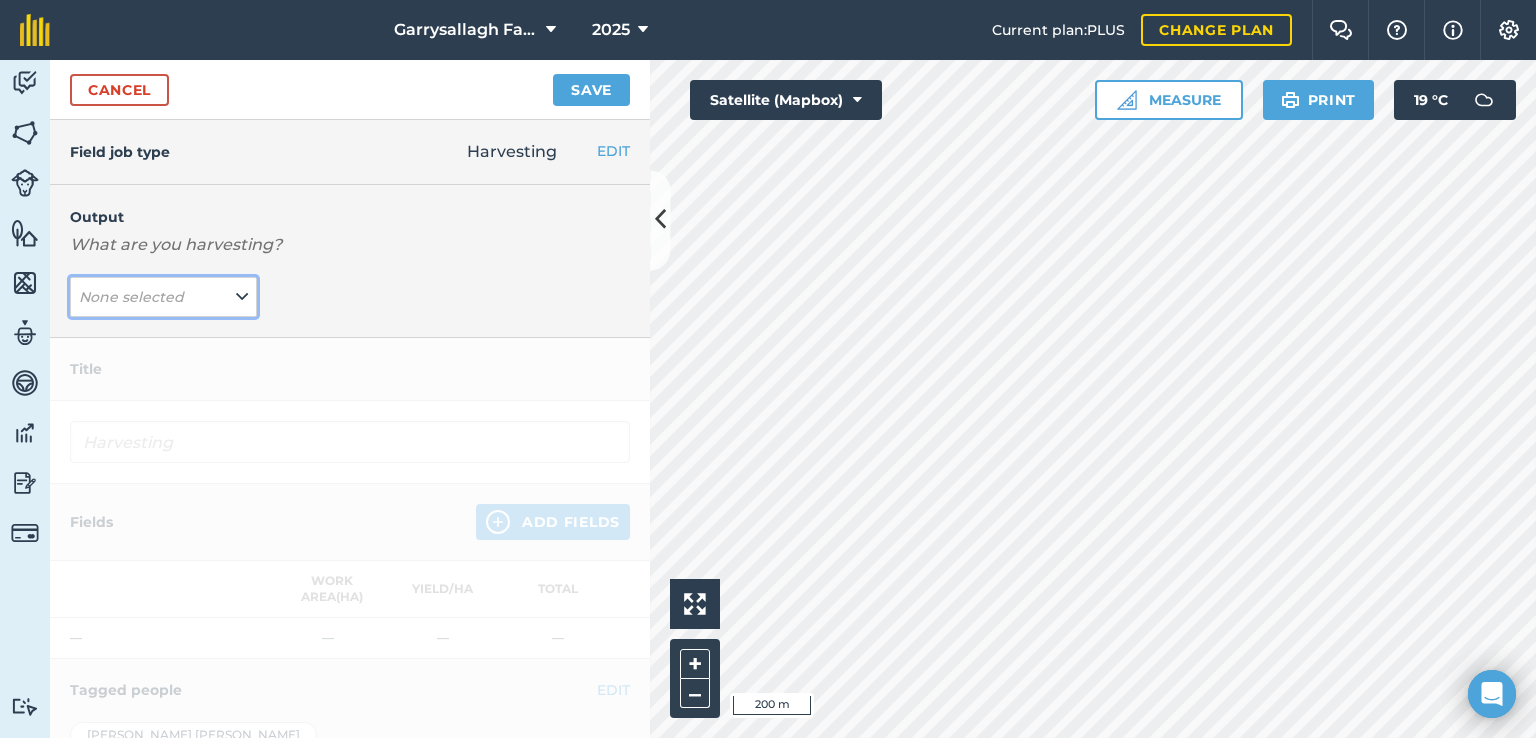 click at bounding box center (242, 297) 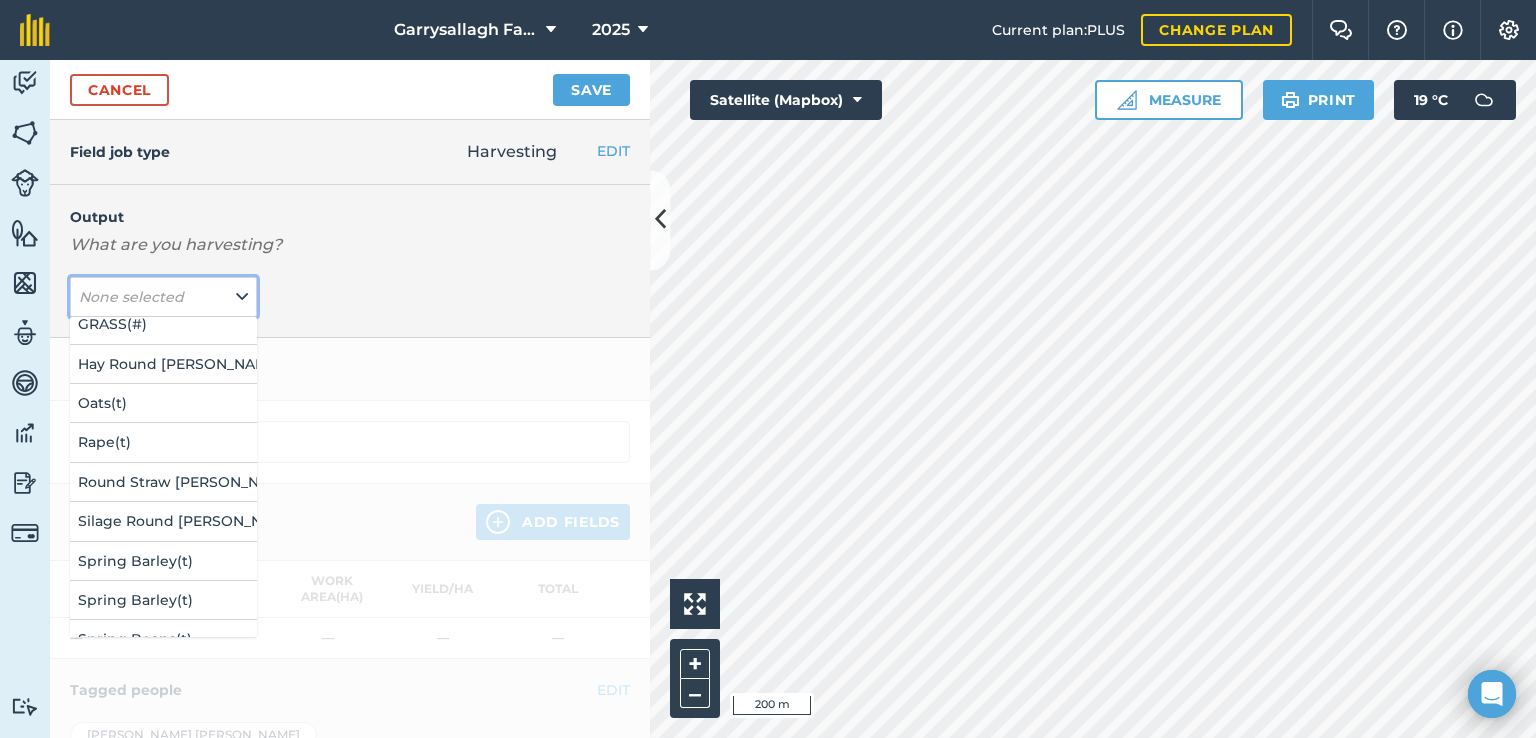 scroll, scrollTop: 132, scrollLeft: 0, axis: vertical 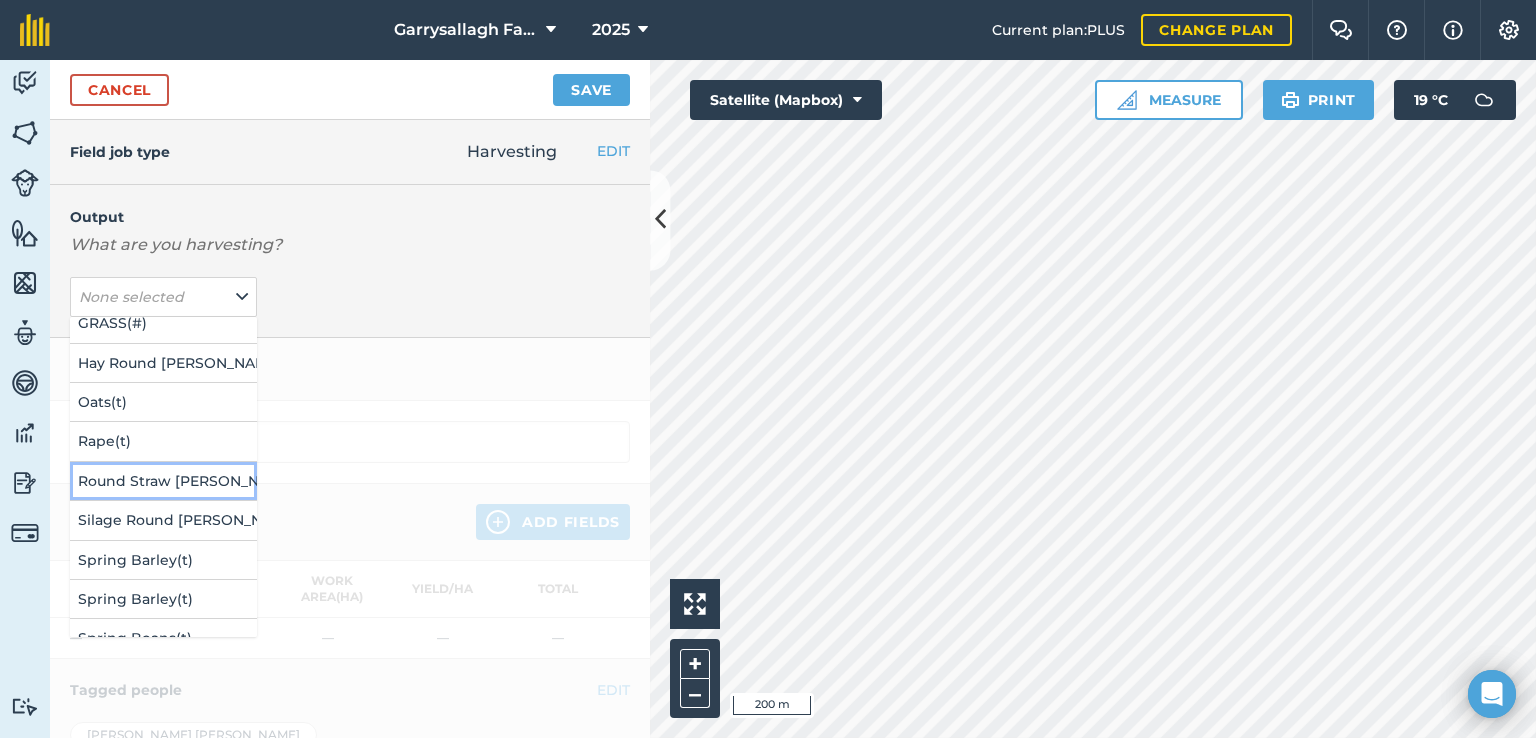 click on "Round Straw [PERSON_NAME]  ( # )" at bounding box center [163, 481] 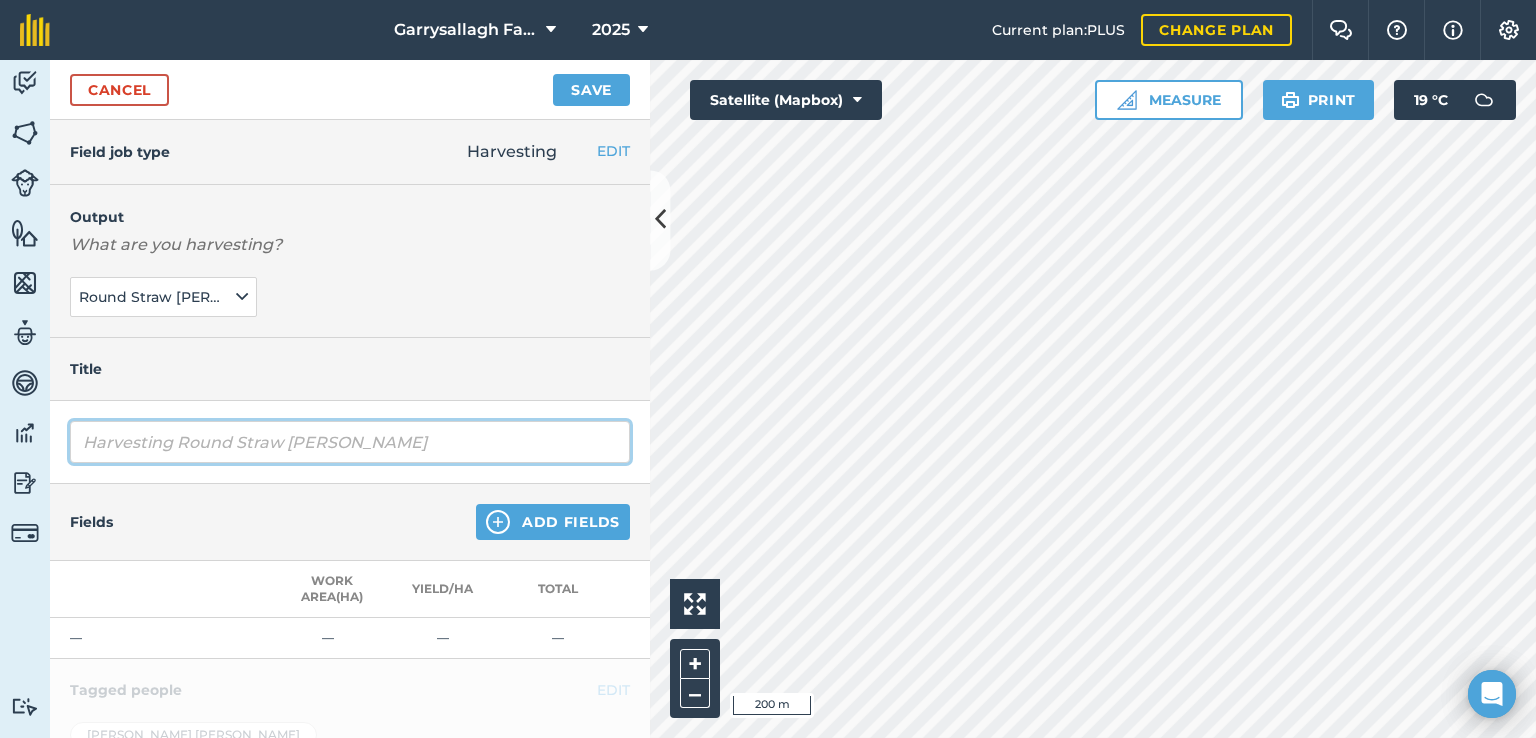 click on "Harvesting Round Straw [PERSON_NAME]" at bounding box center [350, 442] 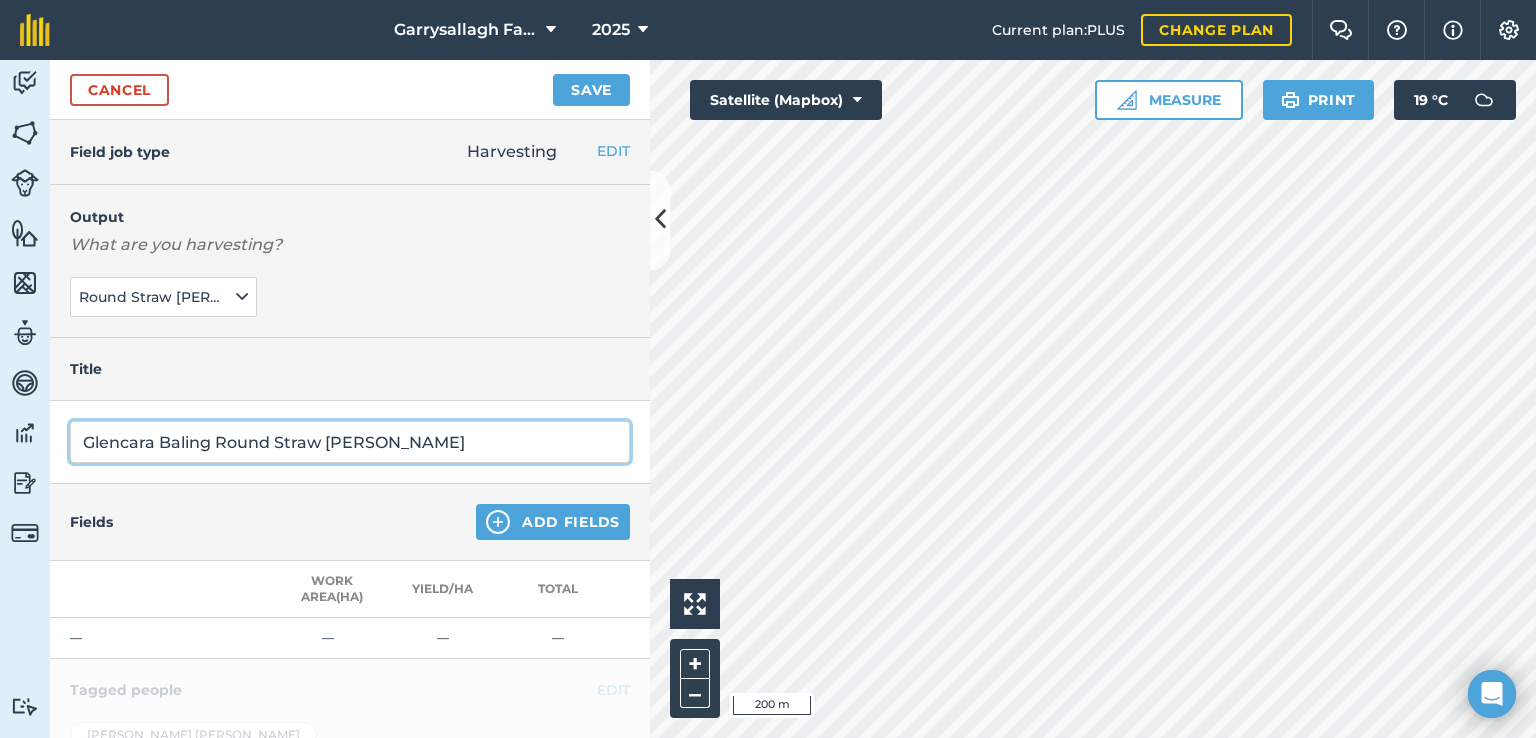 type on "Glencara Baling Round Straw [PERSON_NAME]" 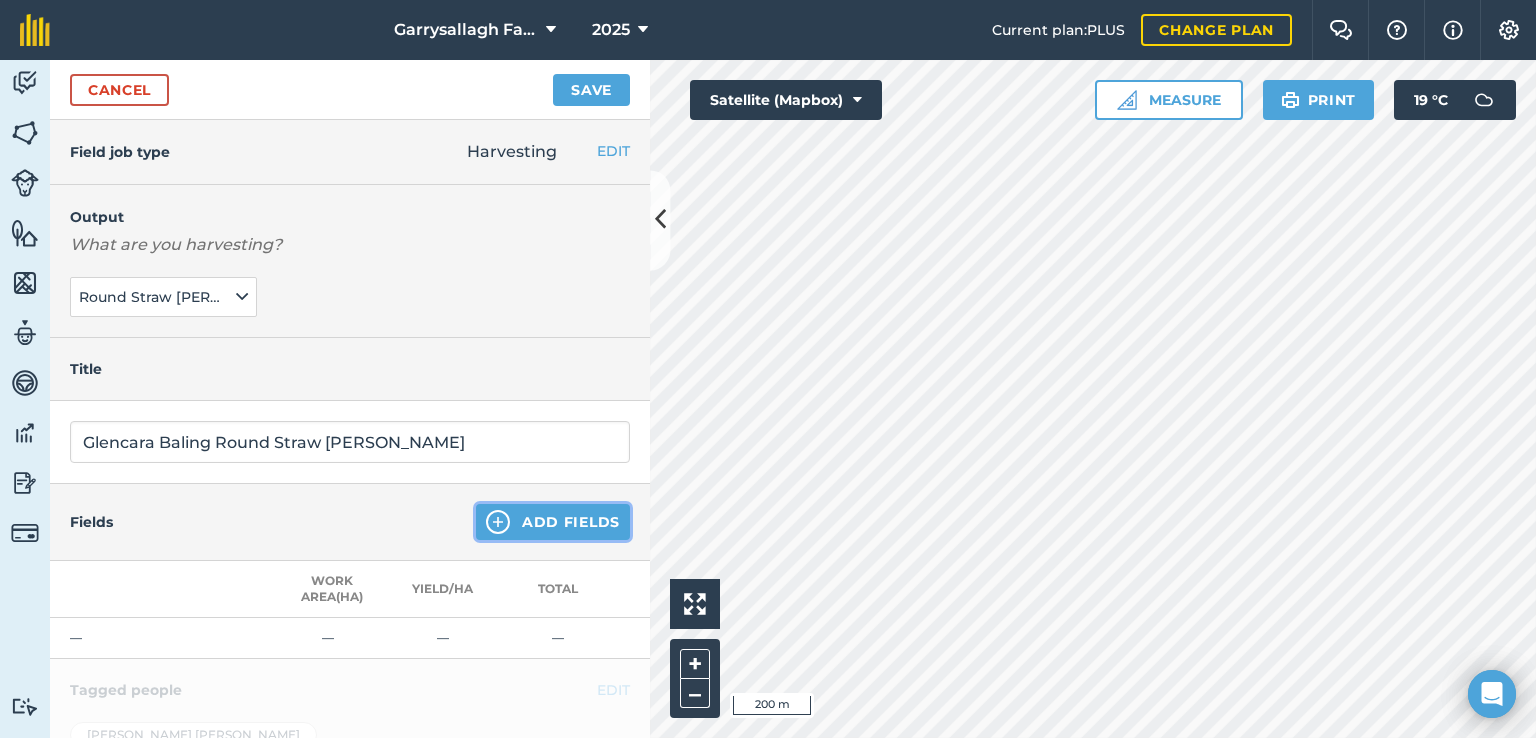 click on "Add Fields" at bounding box center [553, 522] 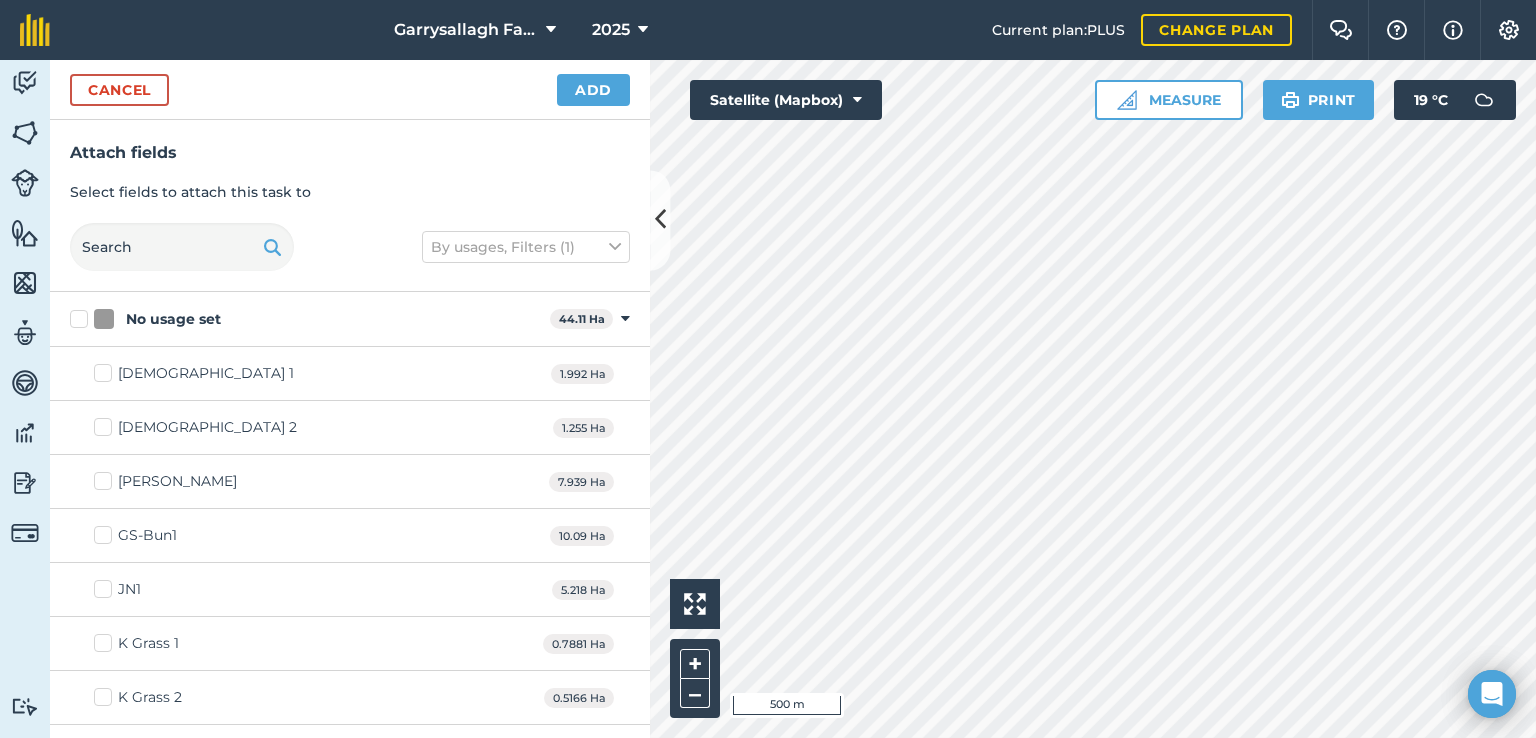 checkbox on "true" 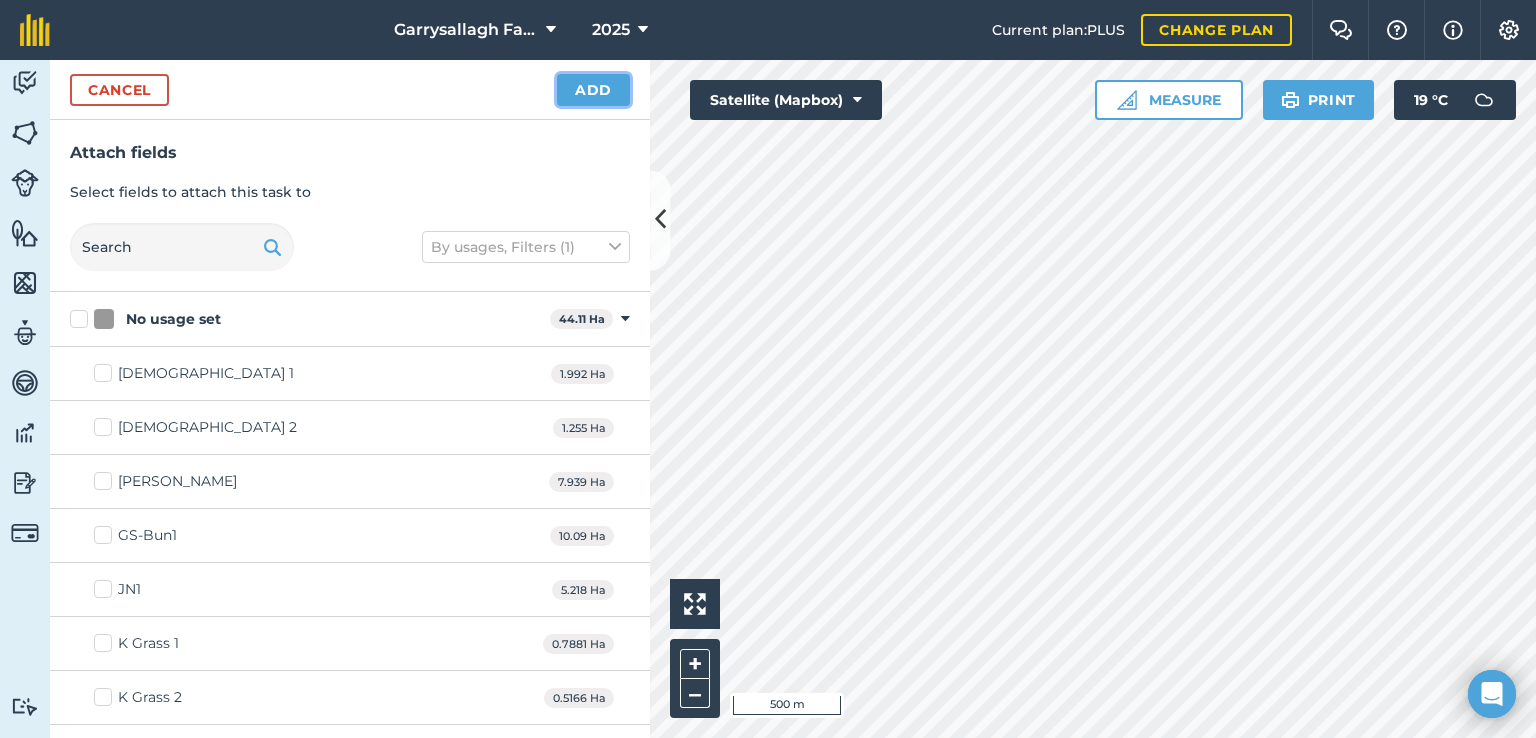 click on "Add" at bounding box center (593, 90) 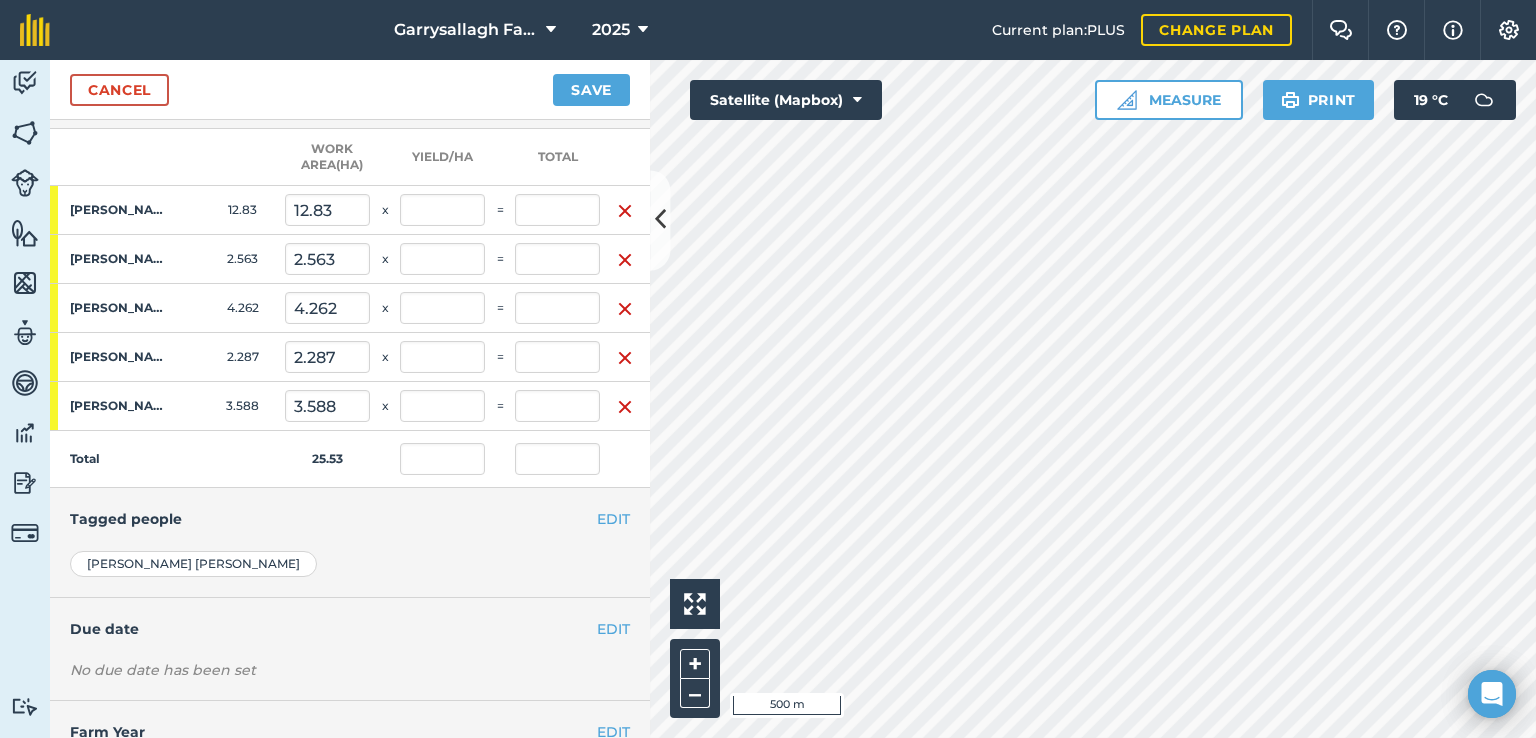 scroll, scrollTop: 512, scrollLeft: 0, axis: vertical 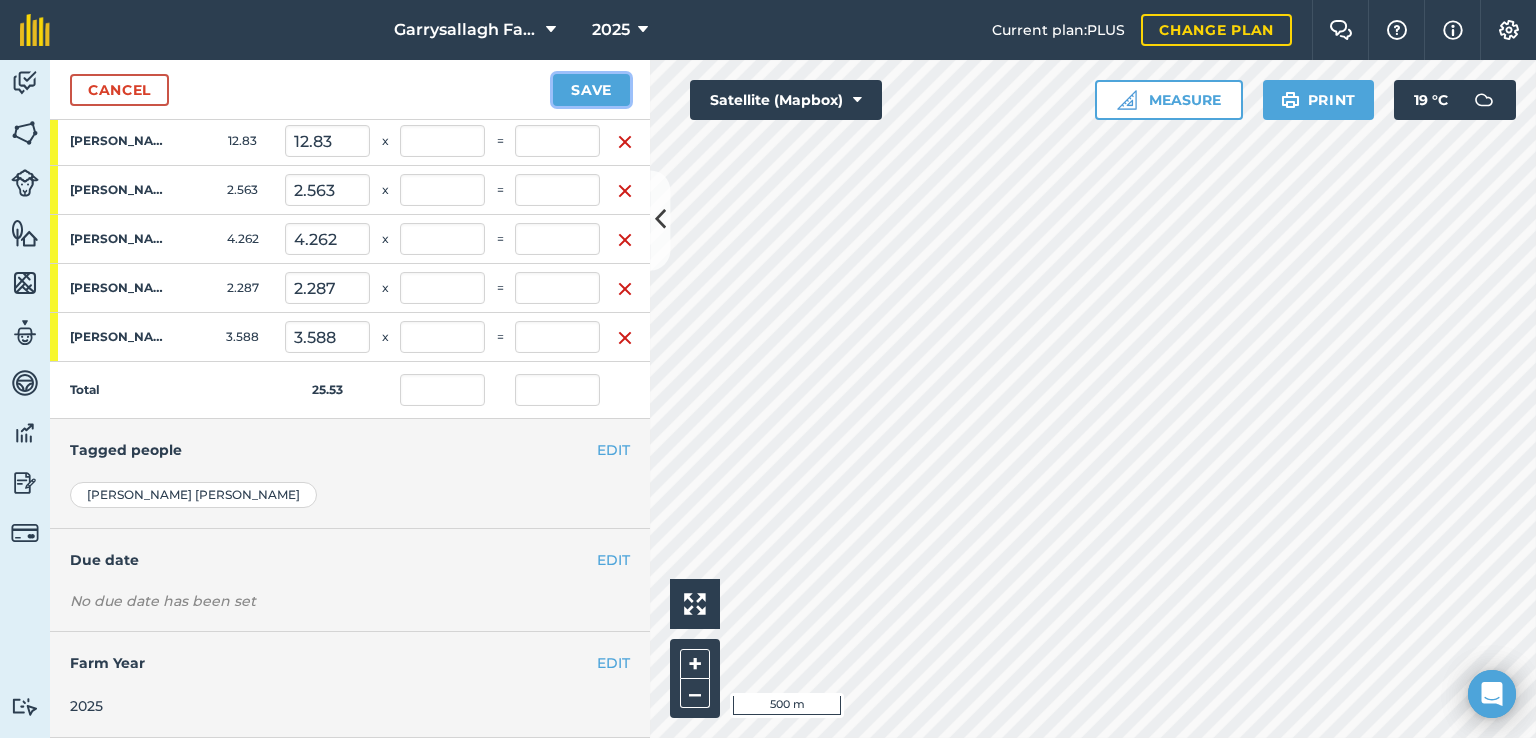 click on "Save" at bounding box center [591, 90] 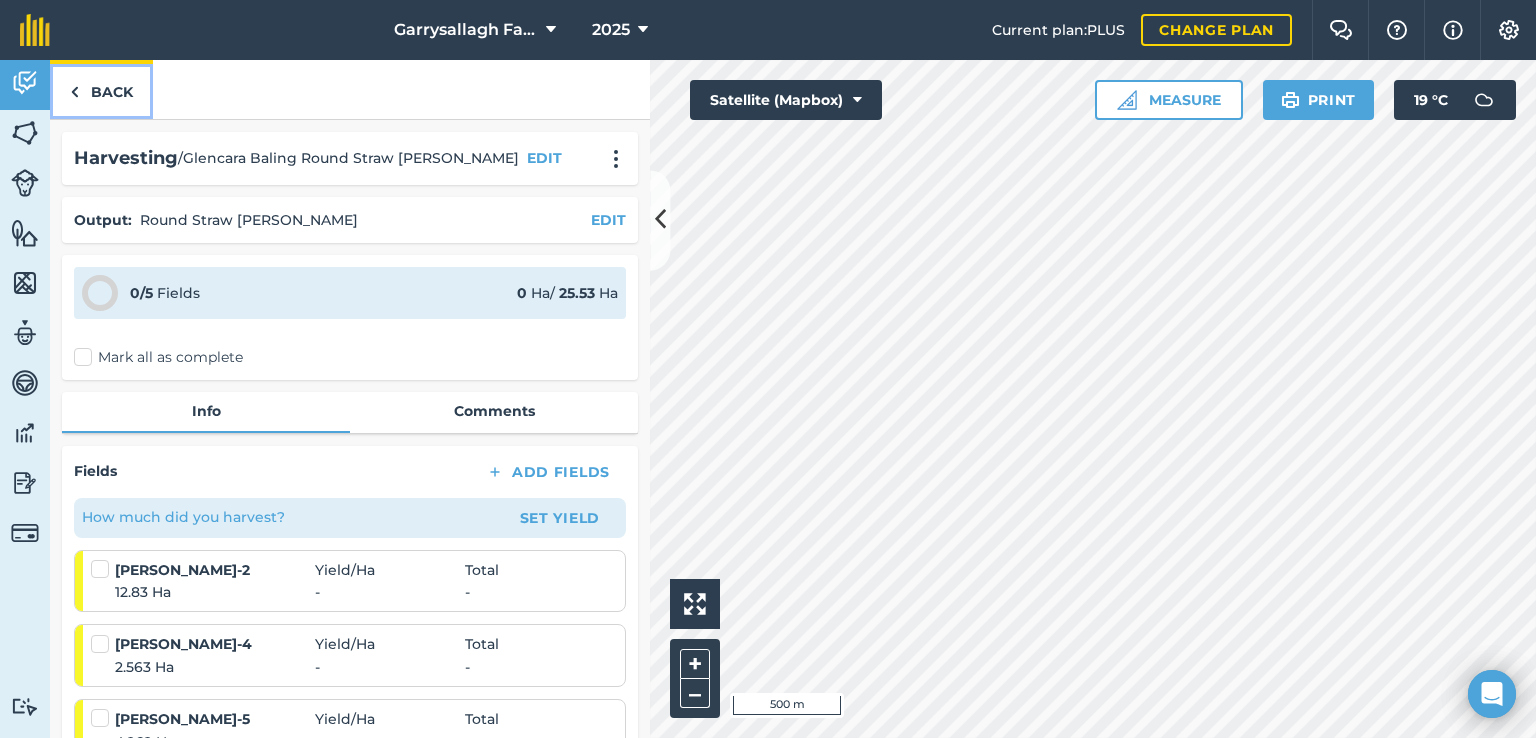 click on "Back" at bounding box center [101, 89] 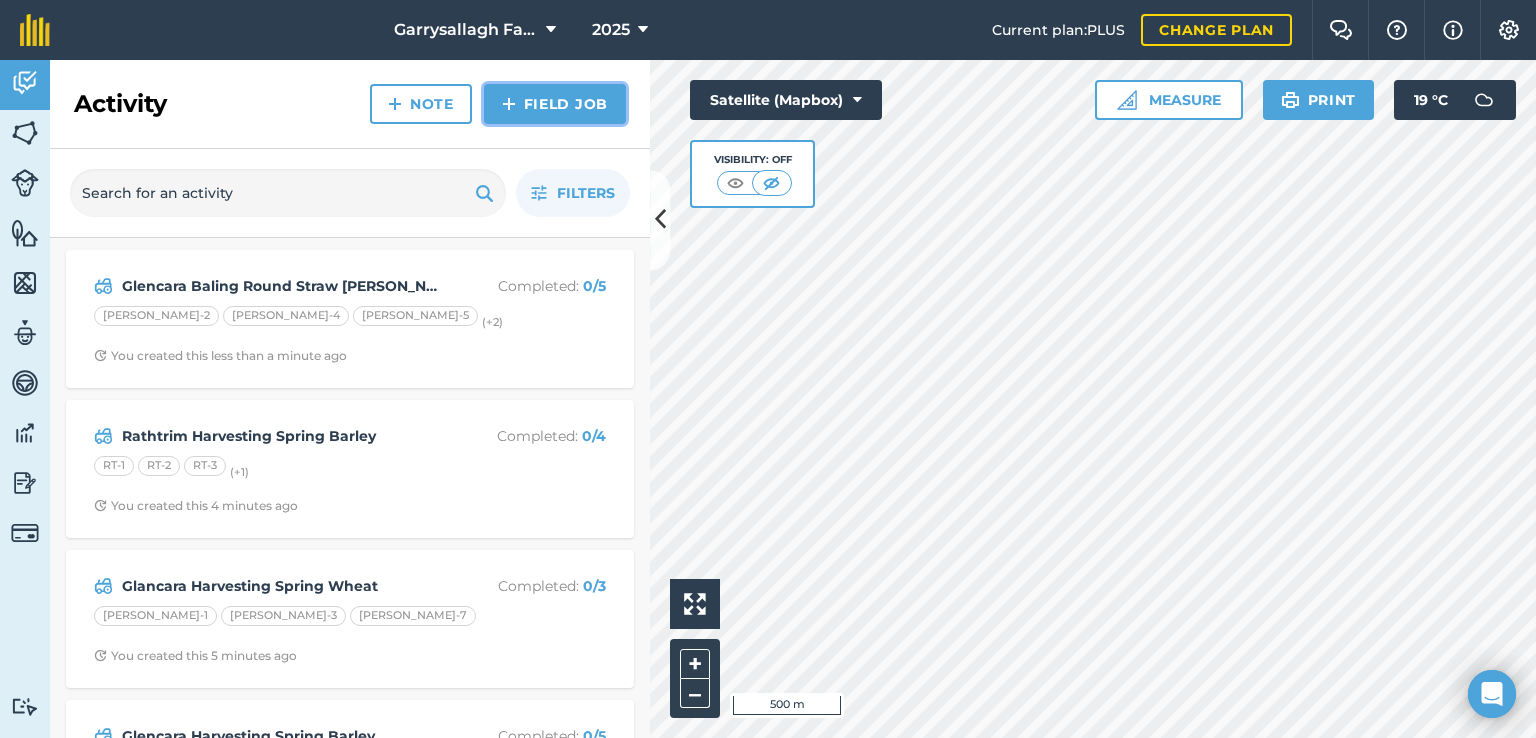 click on "Field Job" at bounding box center (555, 104) 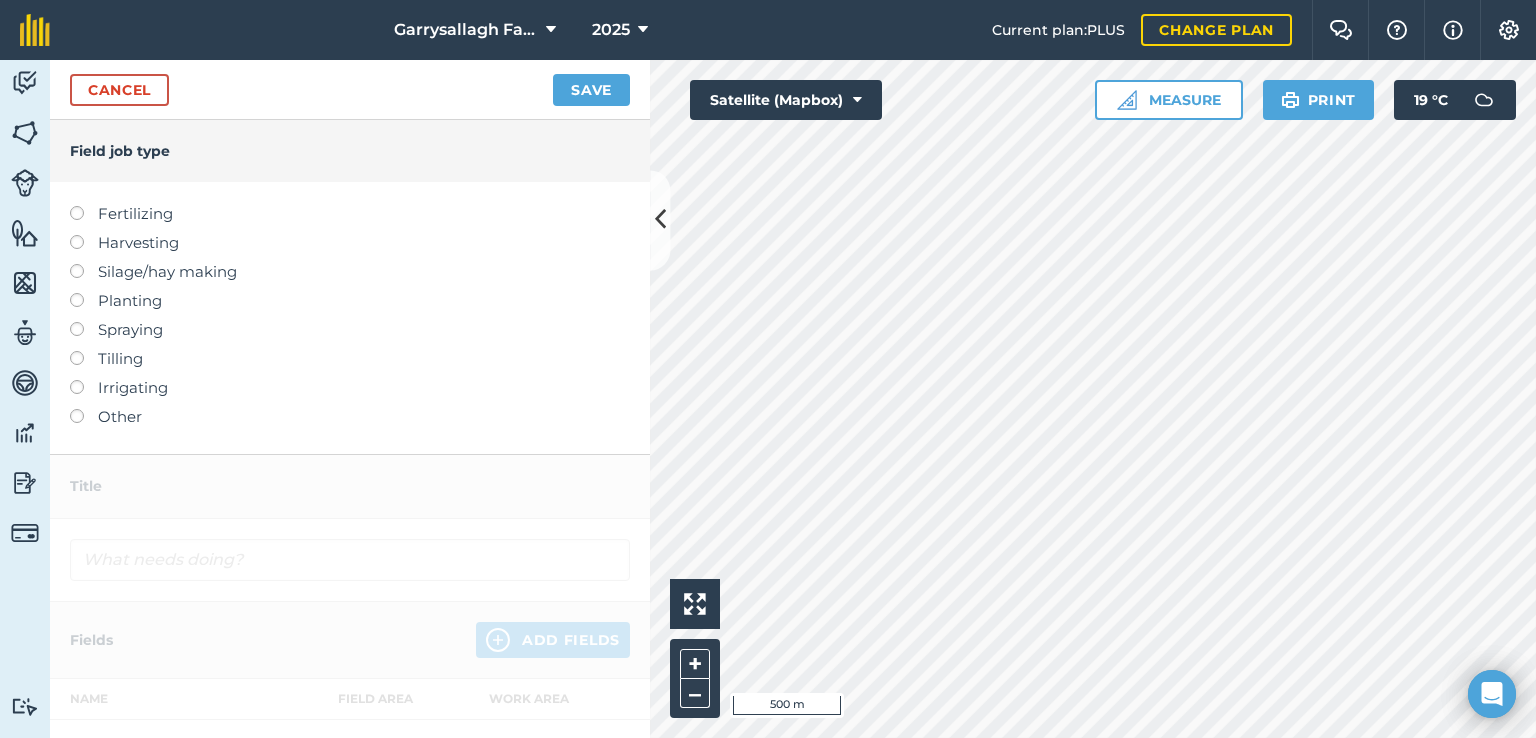 click at bounding box center (84, 264) 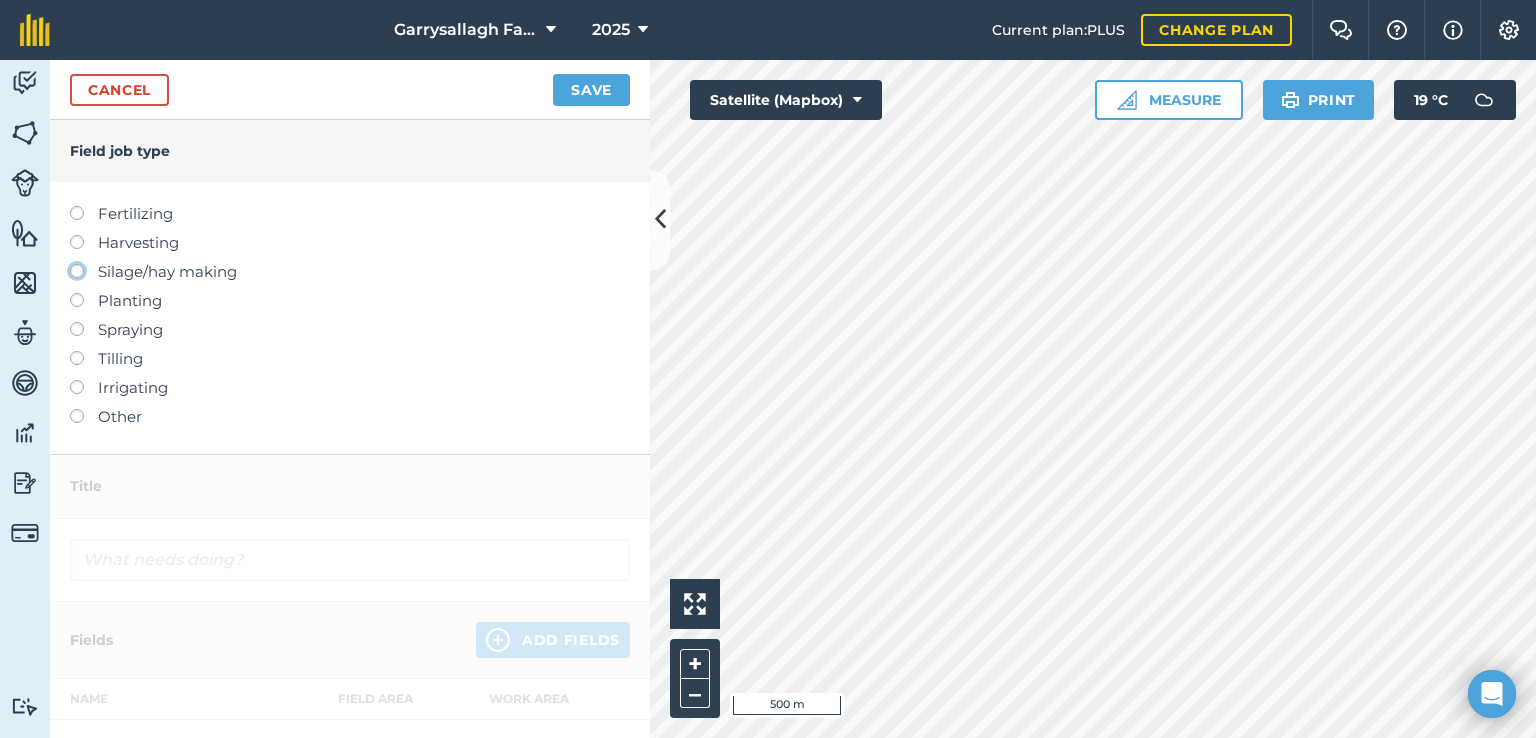 click on "Silage/hay making" at bounding box center (-9943, 270) 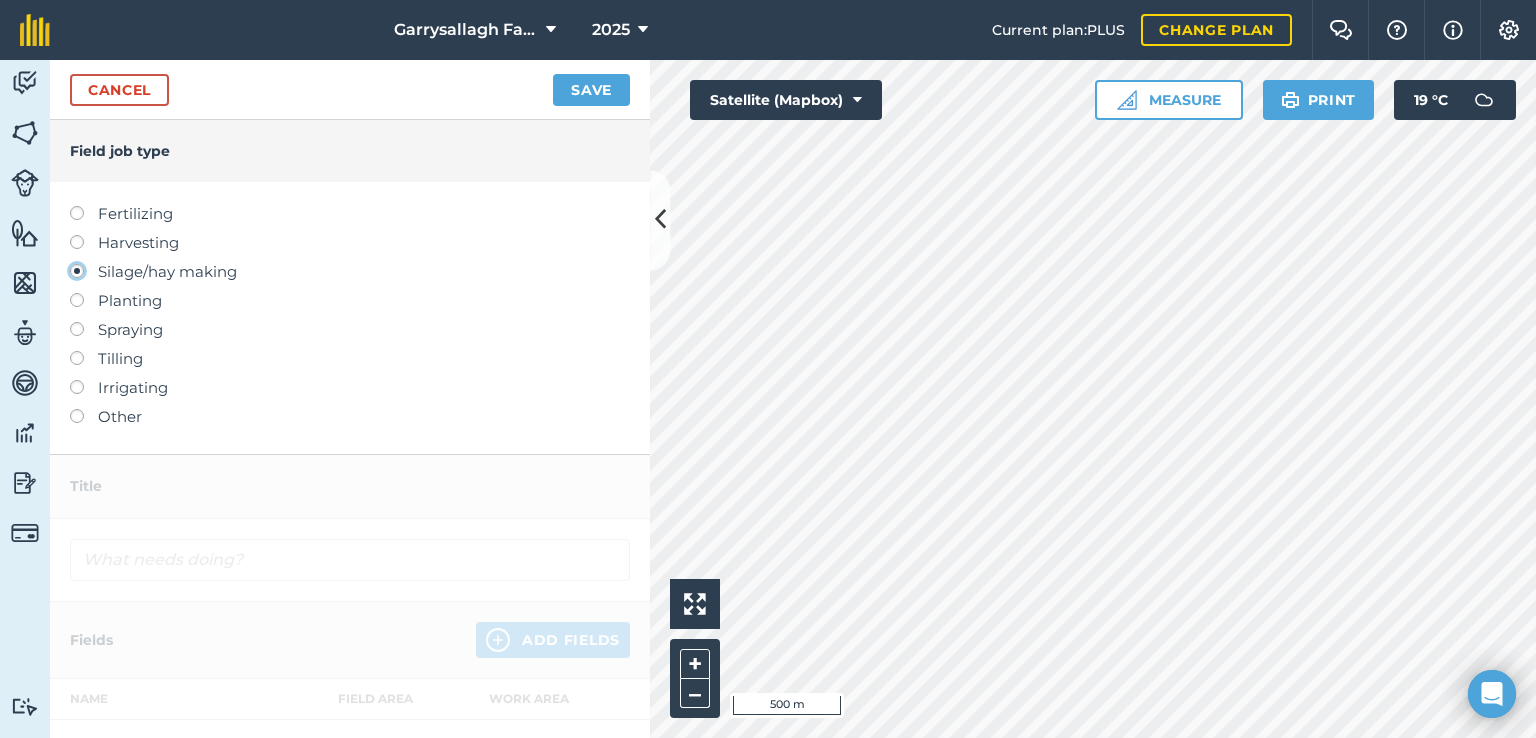 type on "Silage/hay making" 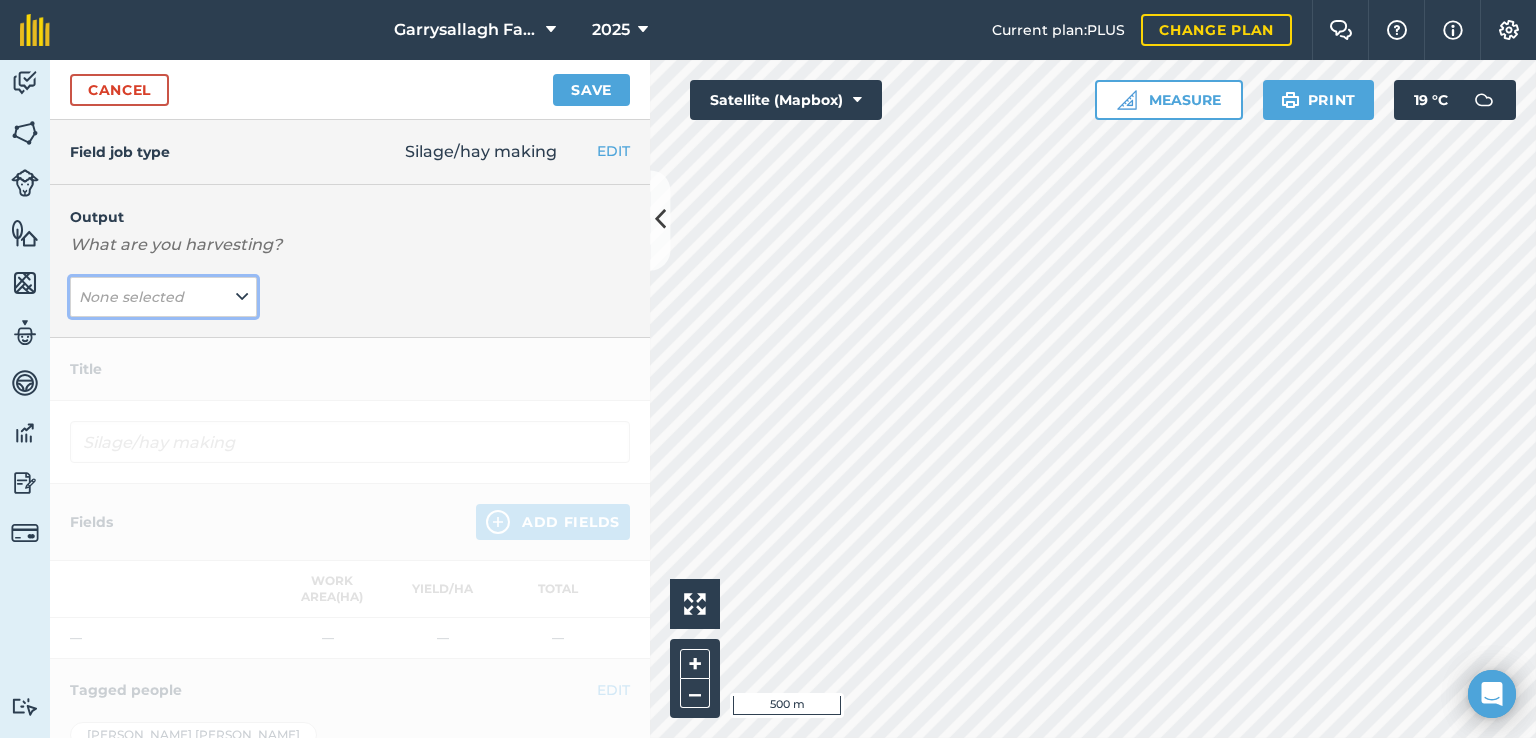 click on "None selected" at bounding box center [163, 297] 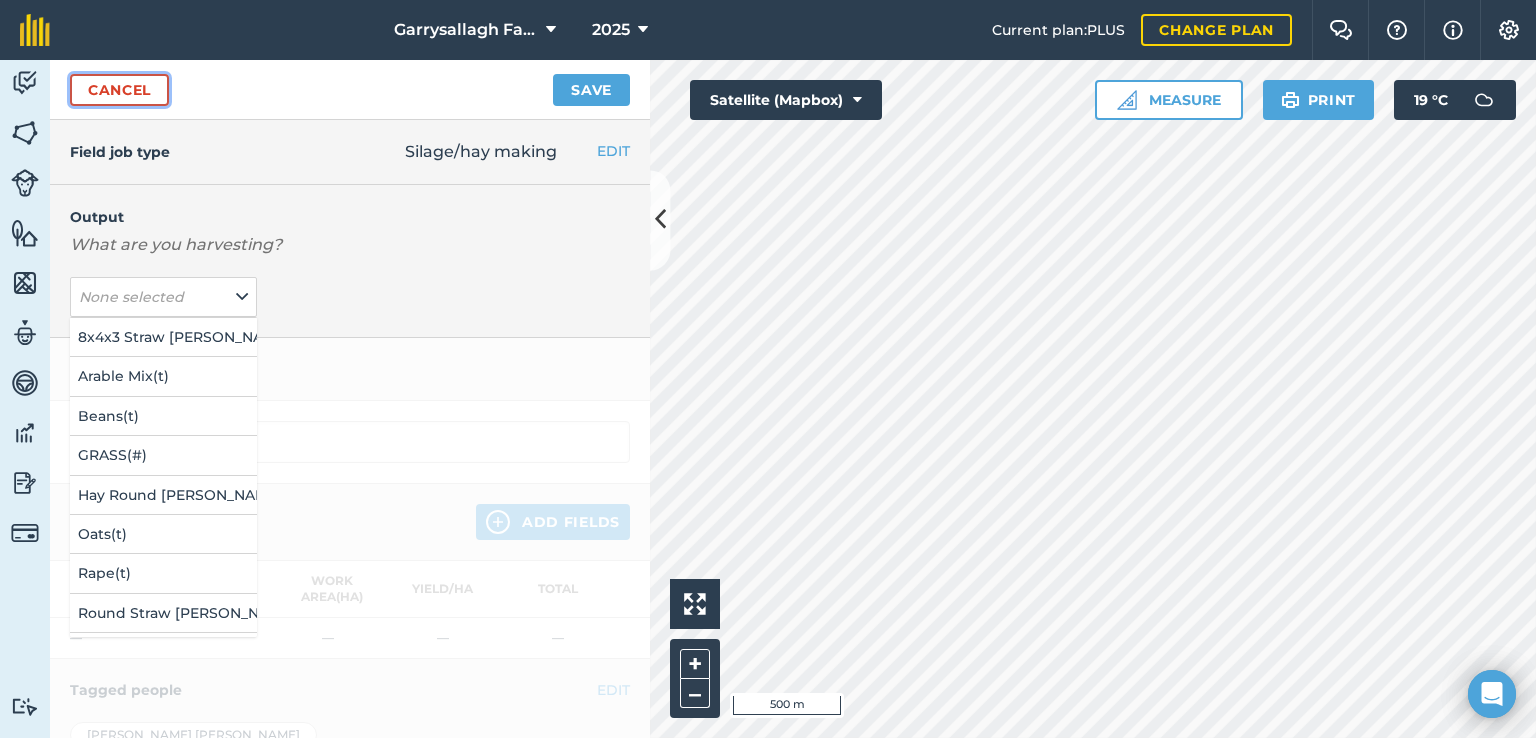 click on "Cancel" at bounding box center (119, 90) 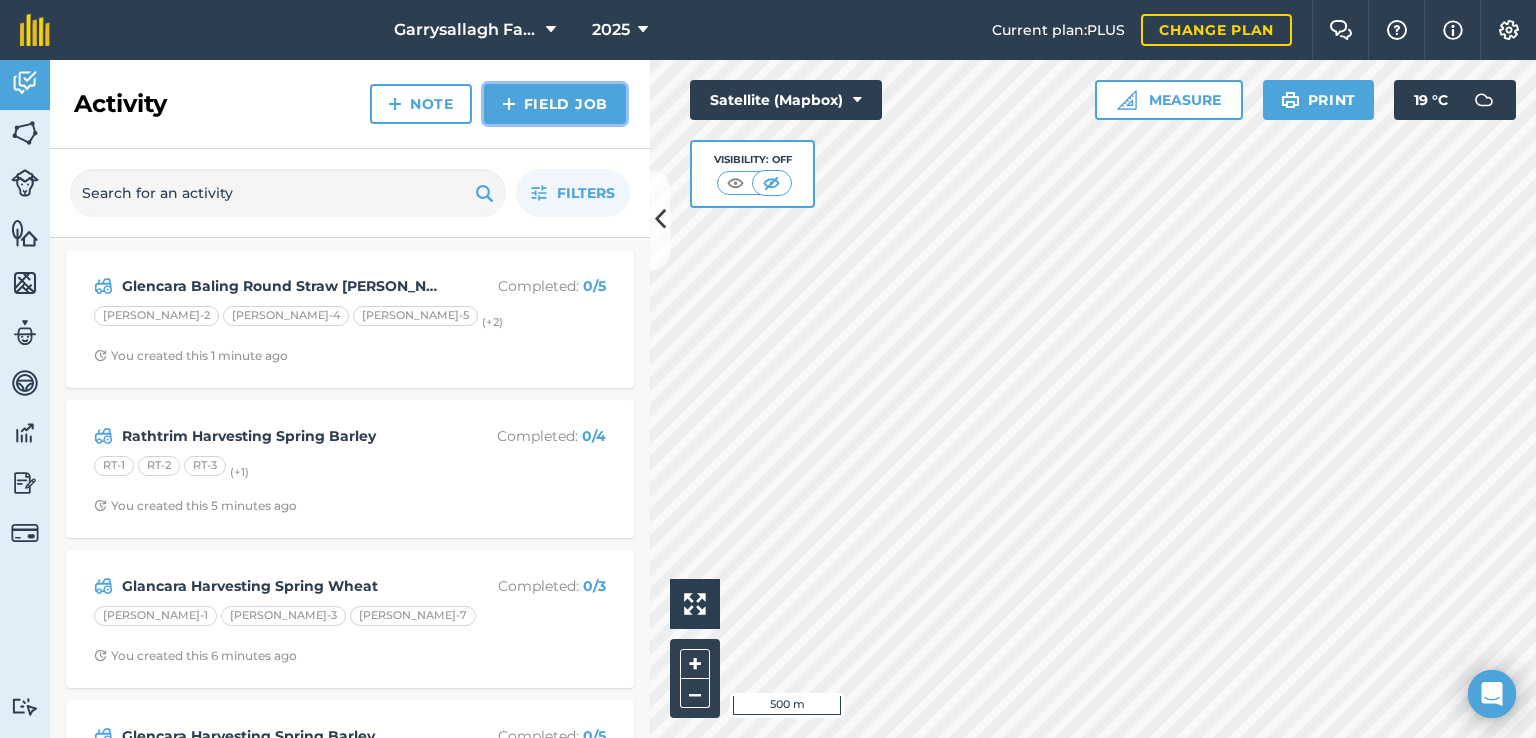 click at bounding box center (509, 104) 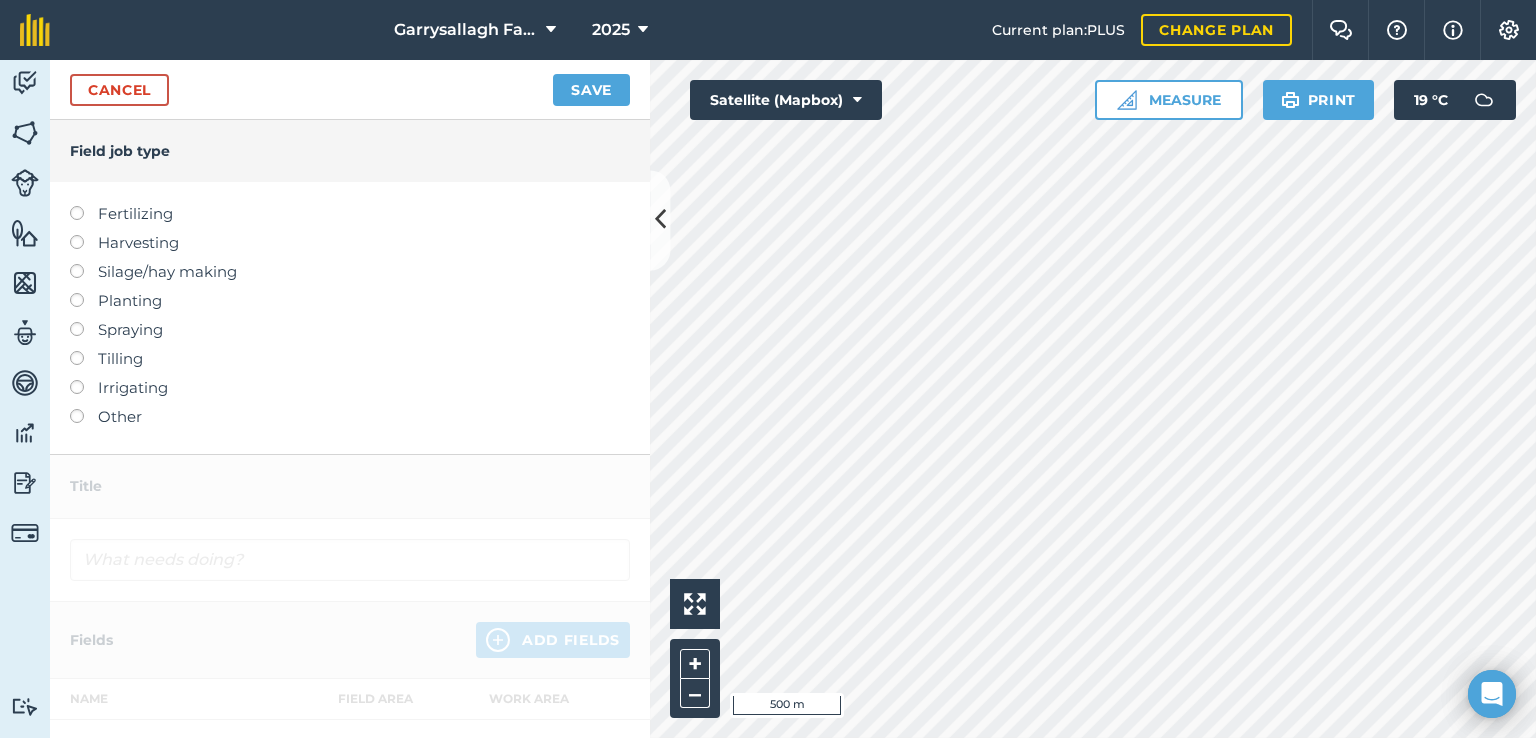 click at bounding box center [84, 409] 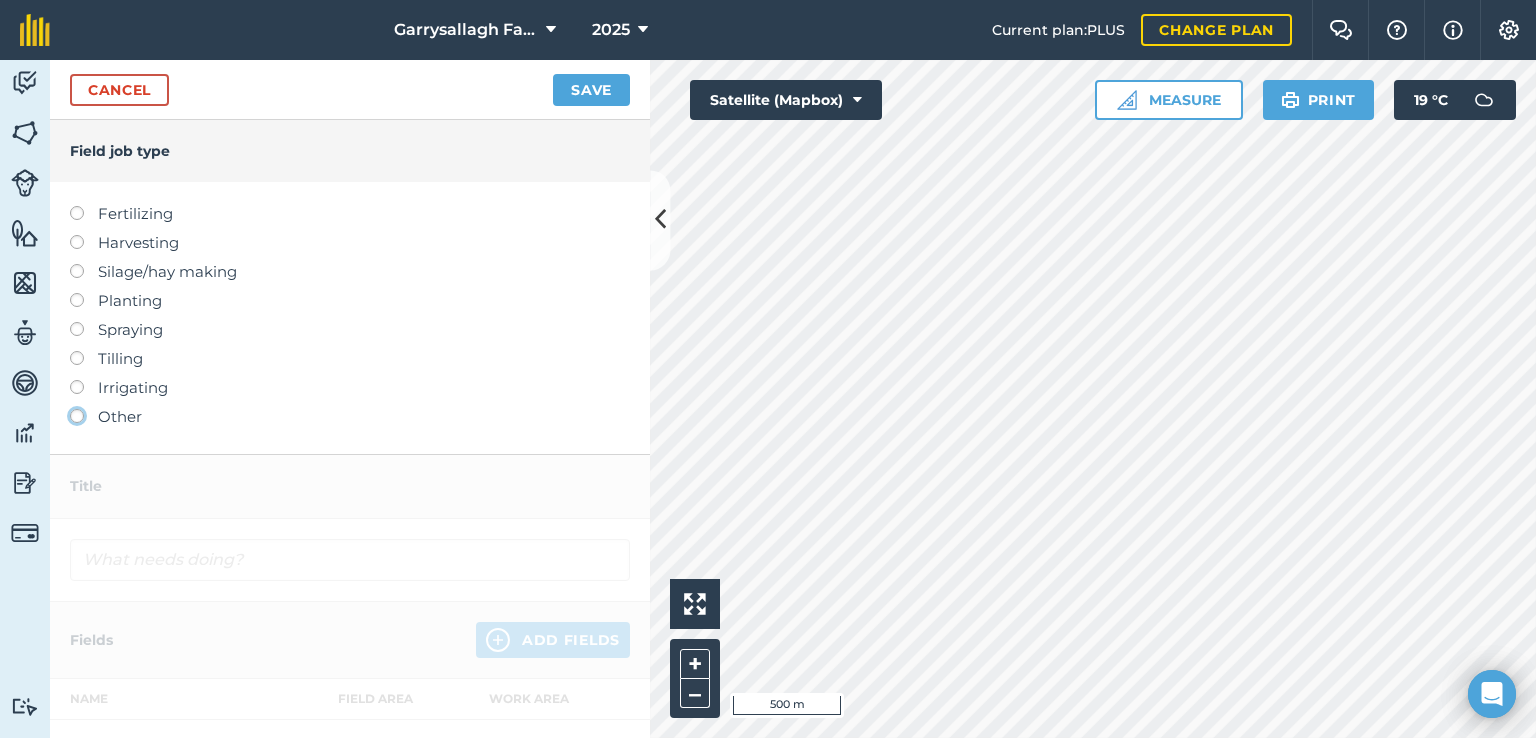 click on "Other" at bounding box center [-9943, 415] 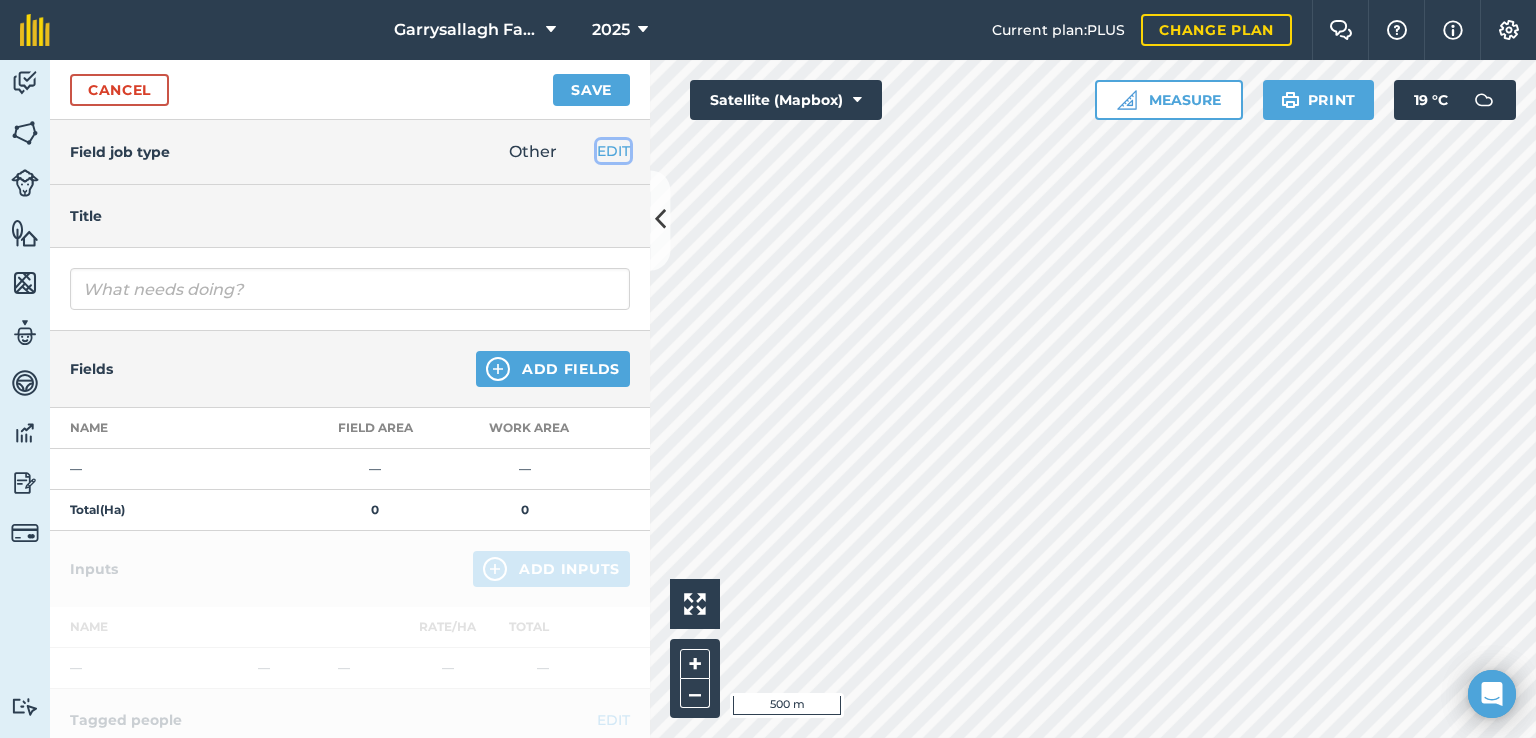 click on "EDIT" at bounding box center (613, 151) 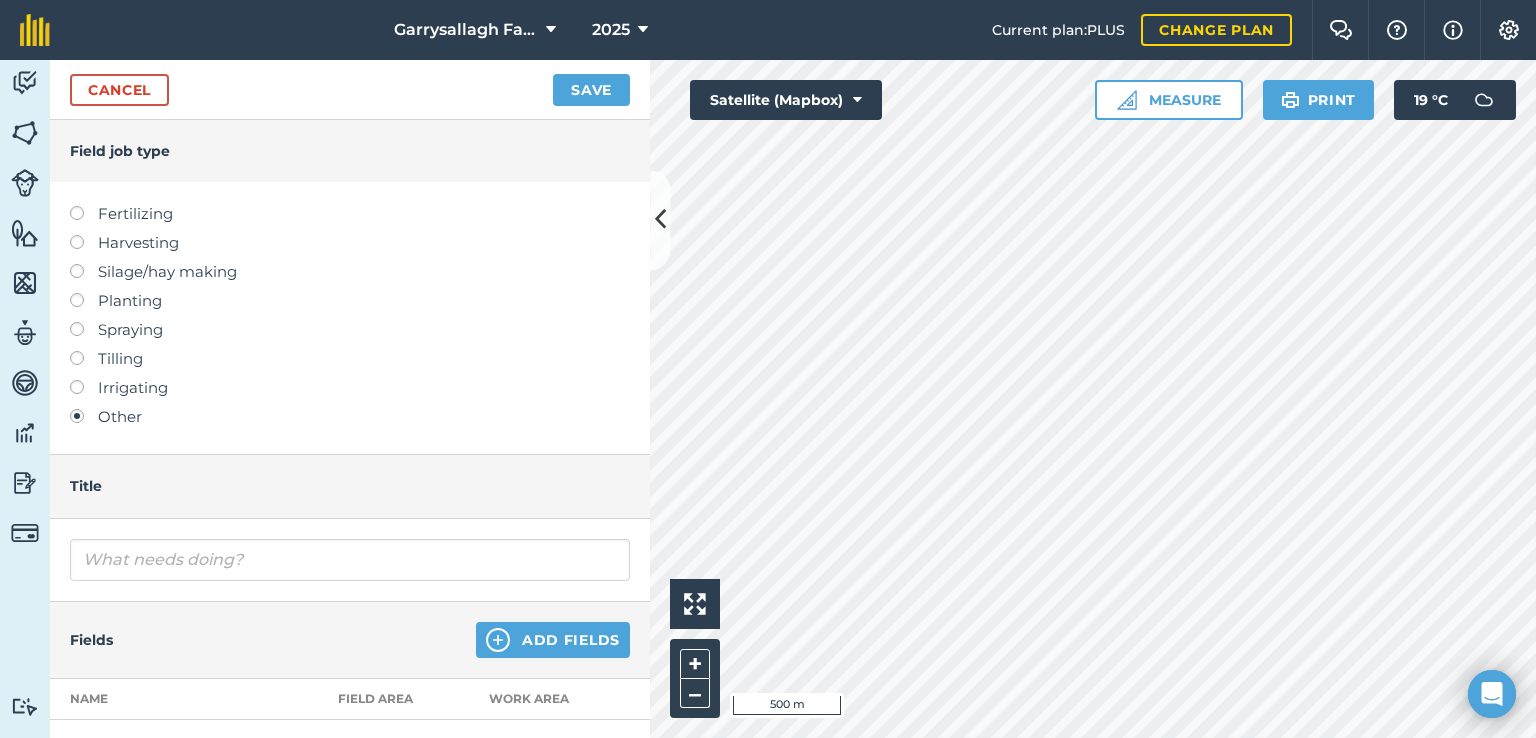 click at bounding box center (84, 235) 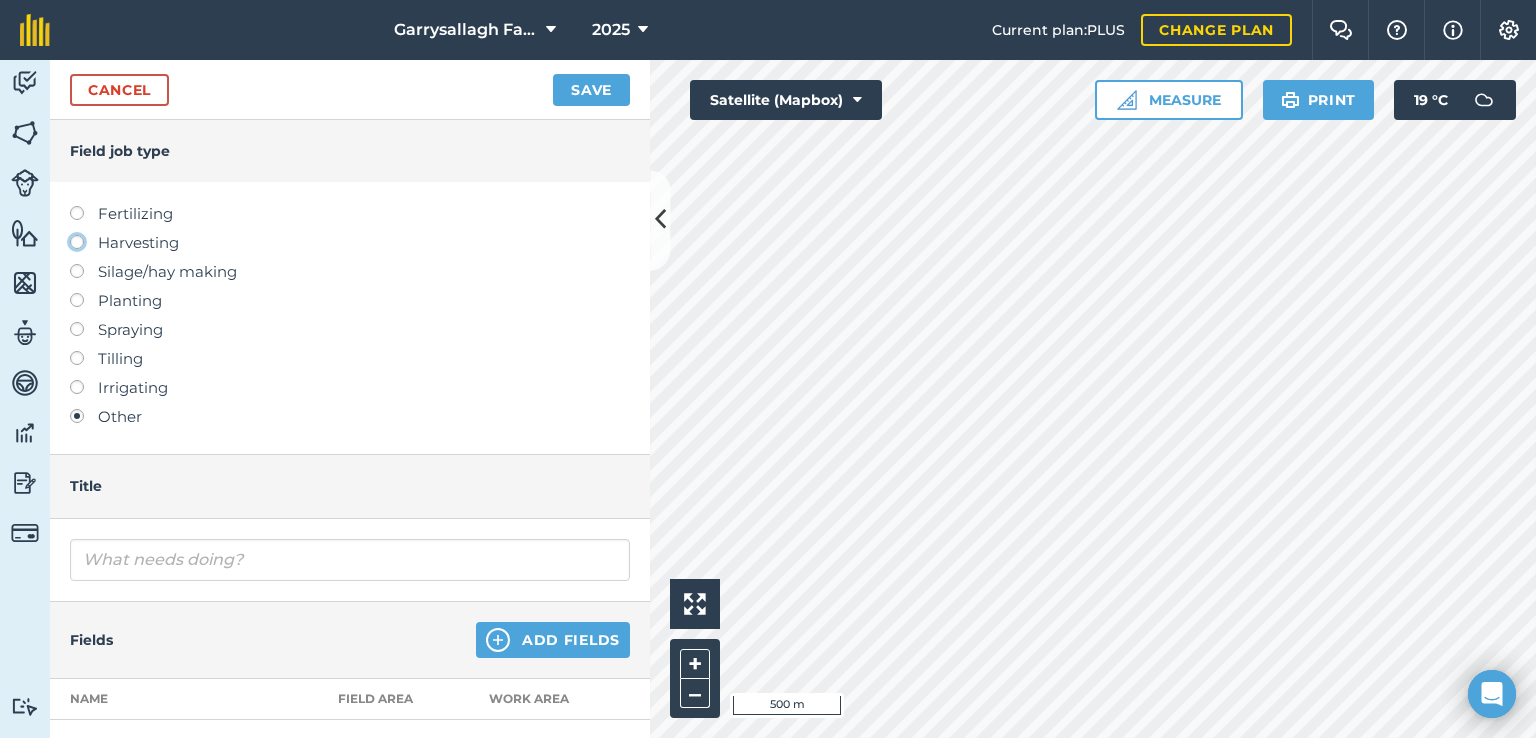 click on "Harvesting" at bounding box center [-9943, 241] 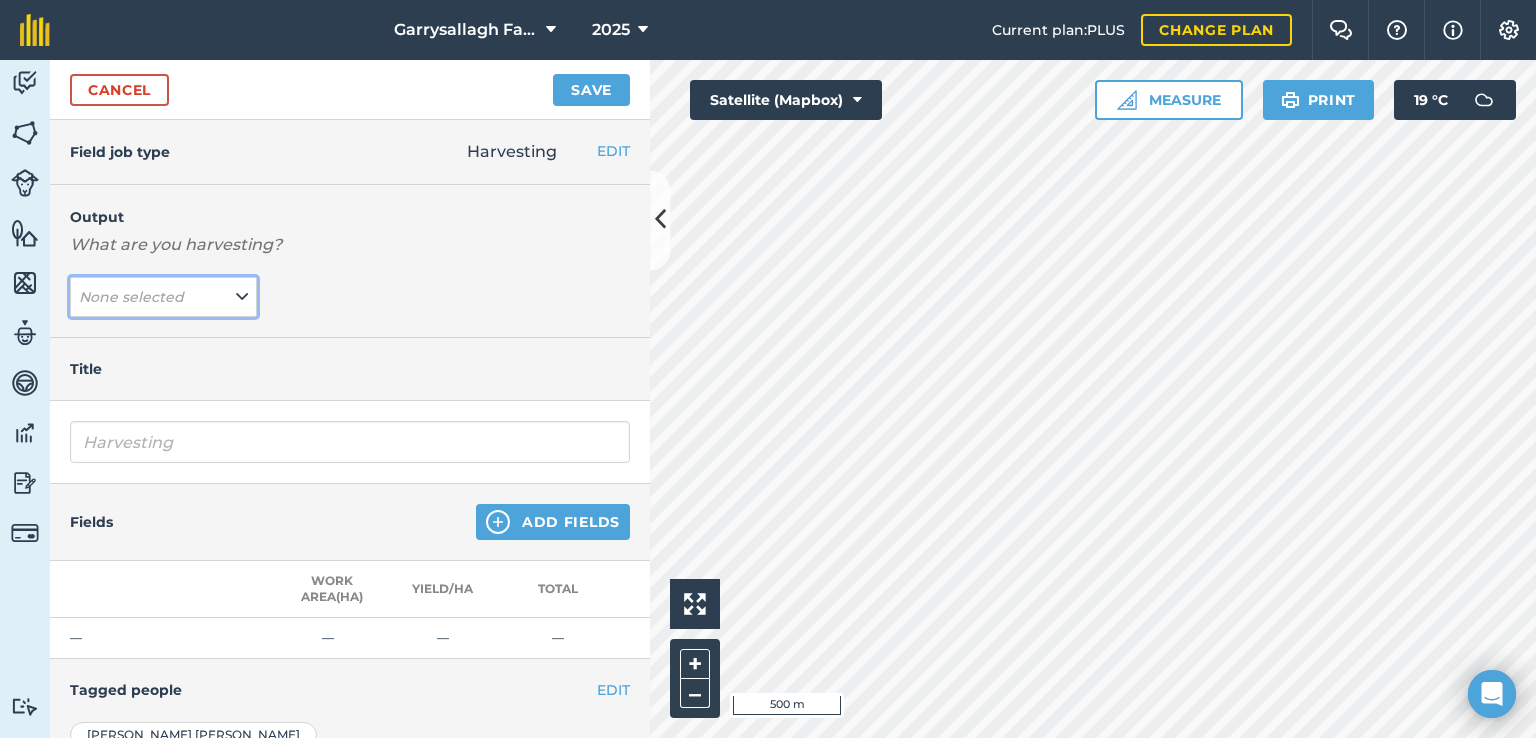 click on "None selected" at bounding box center (163, 297) 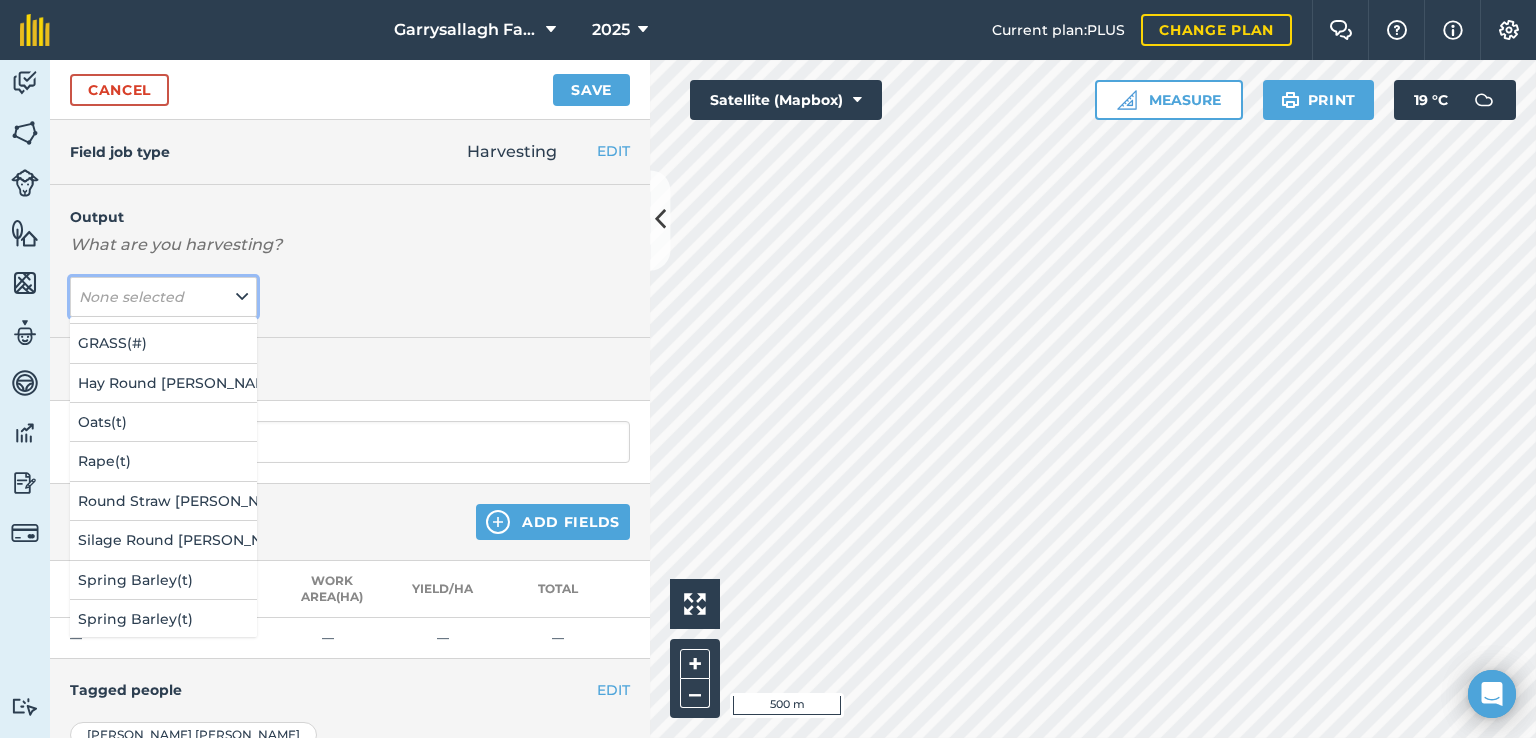 scroll, scrollTop: 126, scrollLeft: 0, axis: vertical 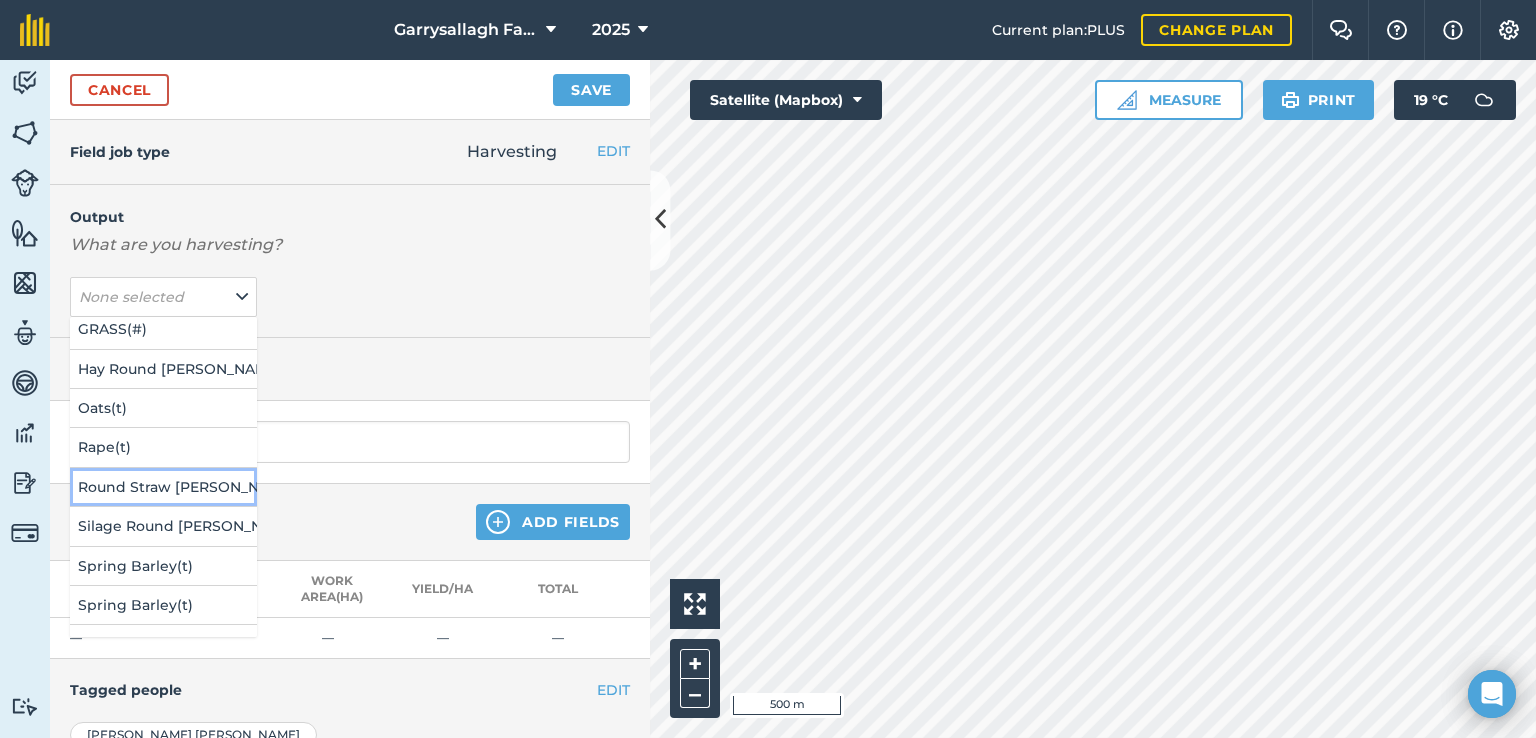 click on "Round Straw [PERSON_NAME]  ( # )" at bounding box center [163, 487] 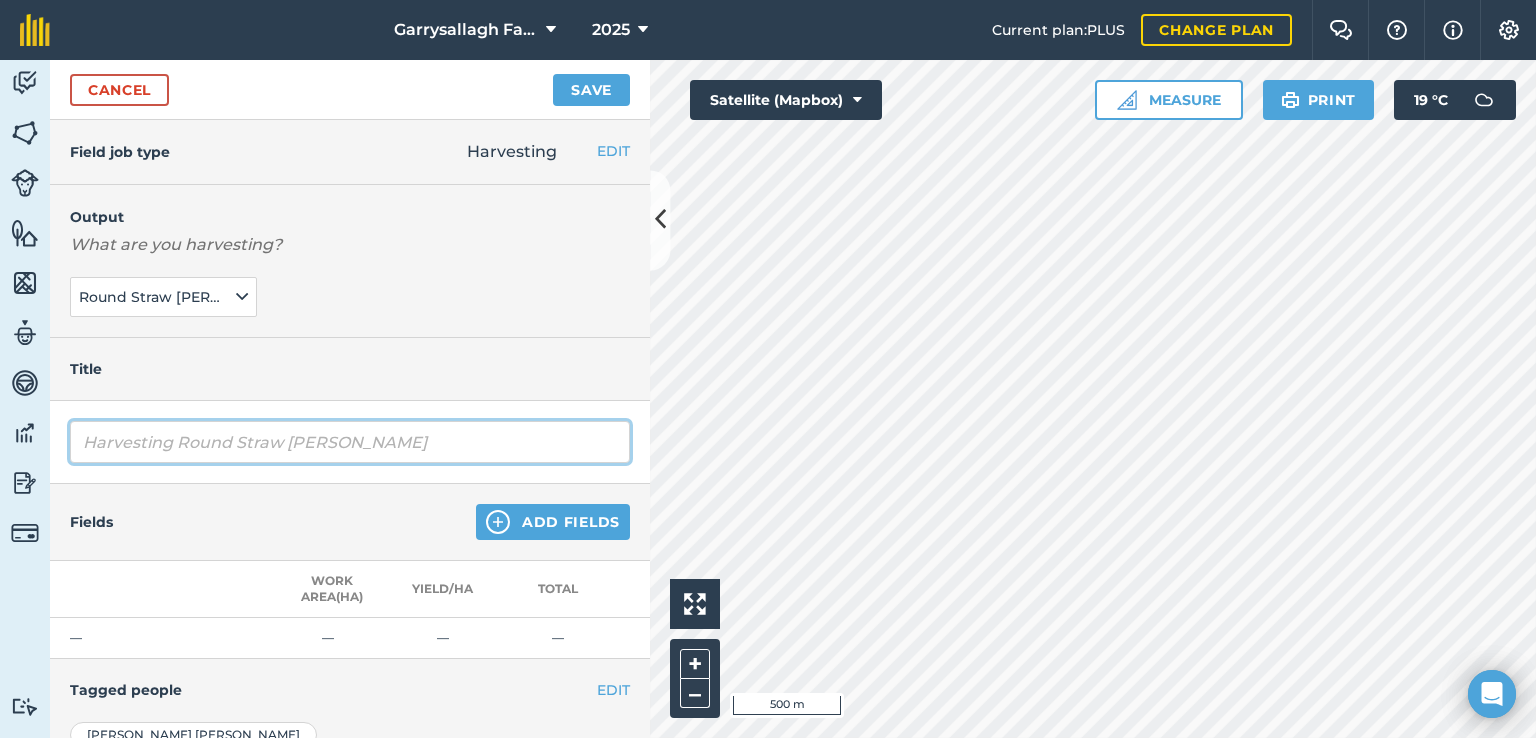 click on "Harvesting Round Straw [PERSON_NAME]" at bounding box center (350, 442) 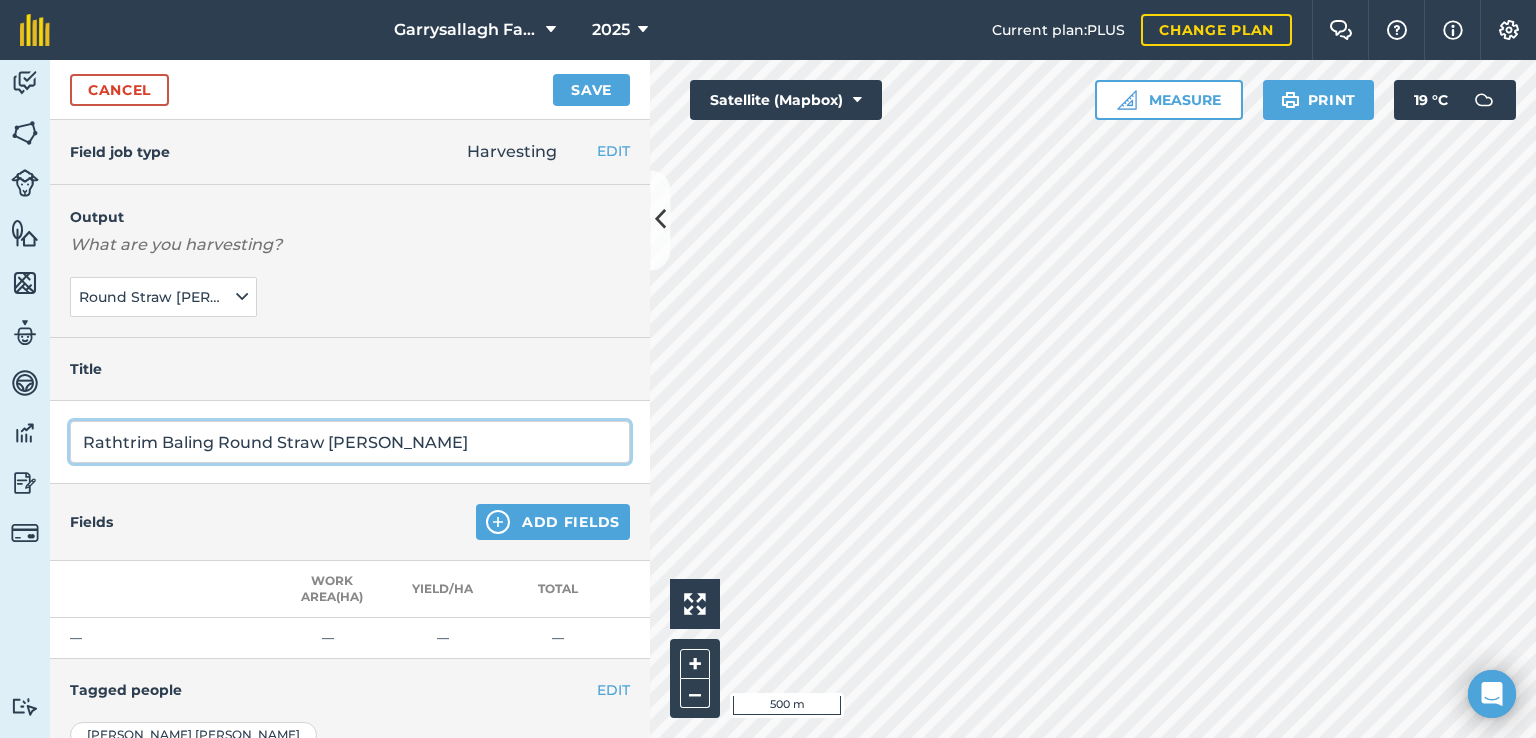 type on "Rathtrim Baling Round Straw [PERSON_NAME]" 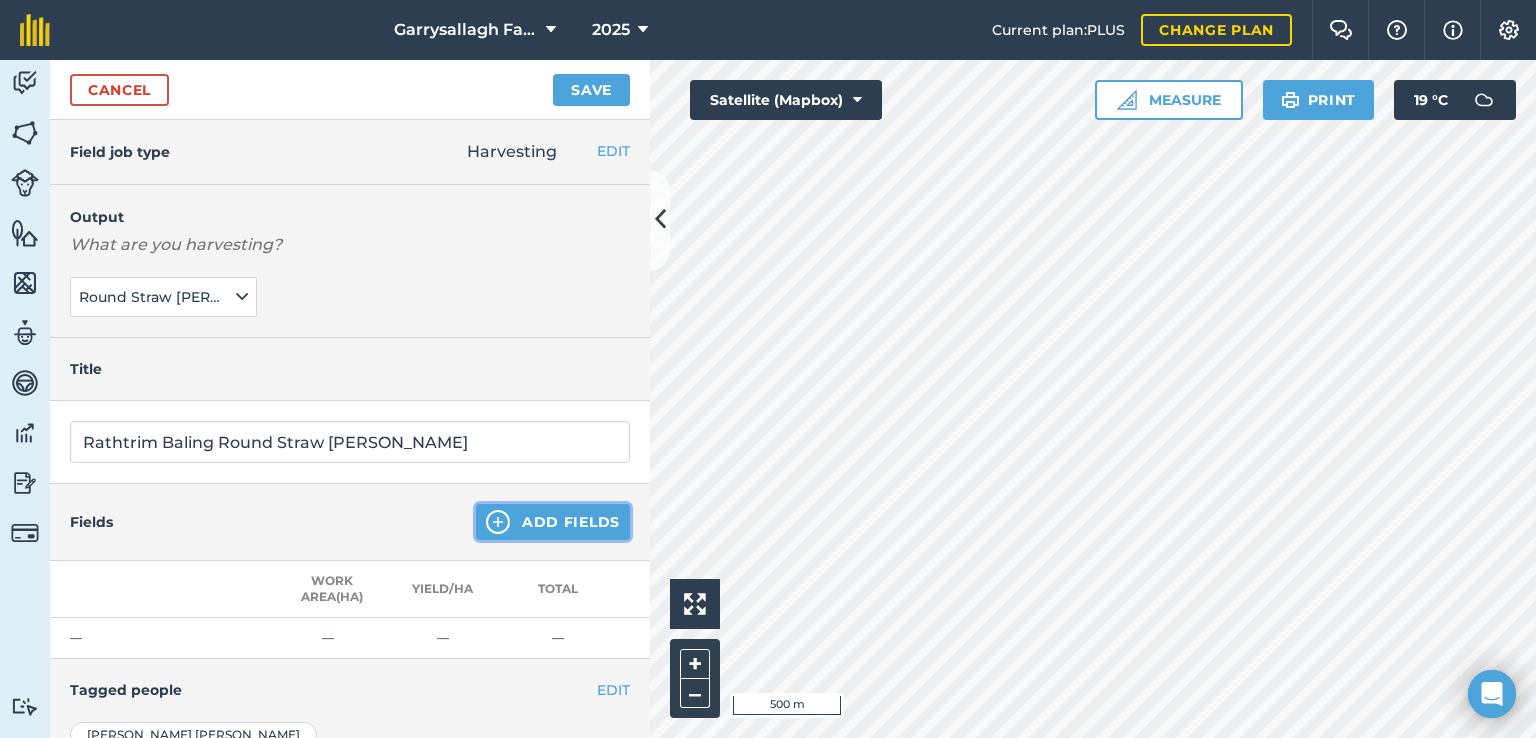 click at bounding box center (498, 522) 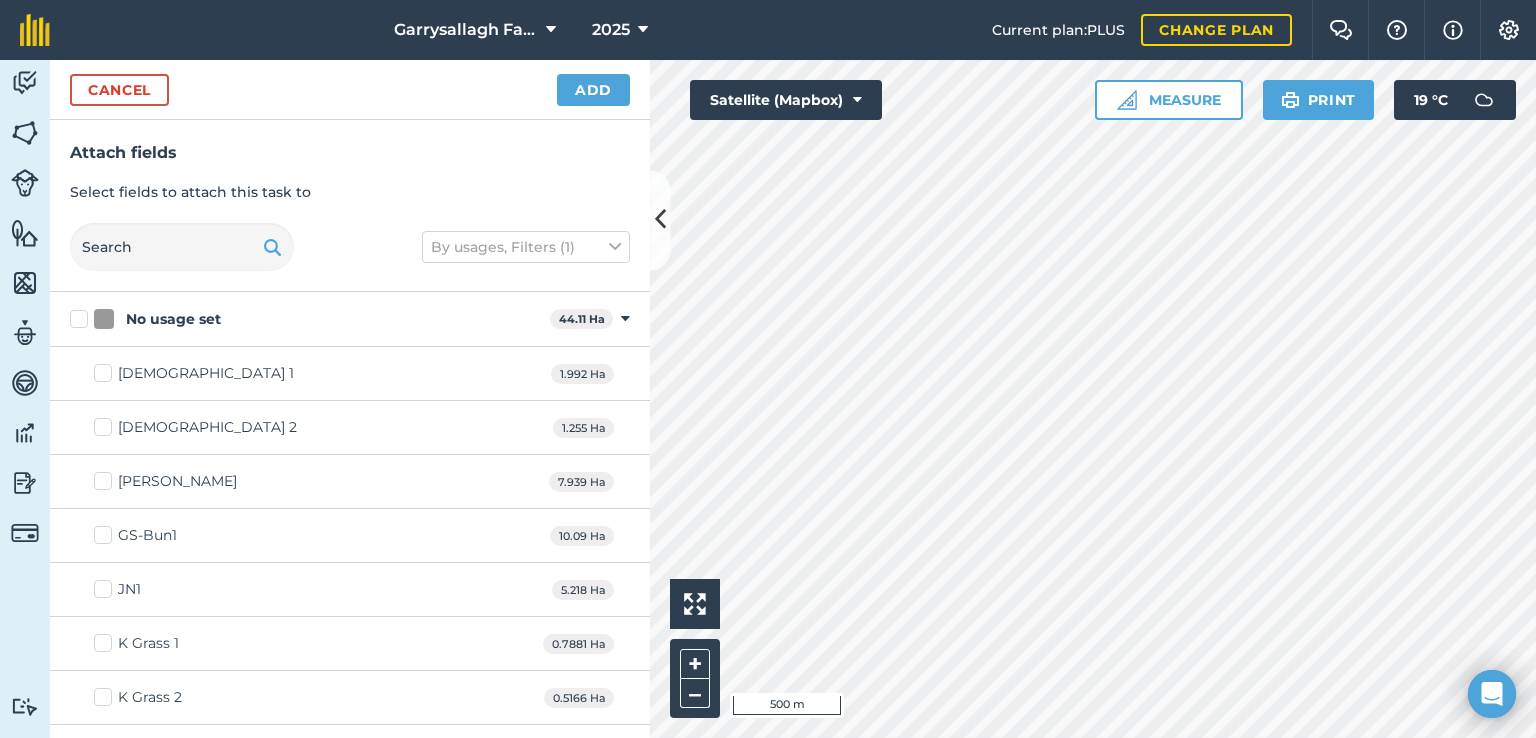 checkbox on "true" 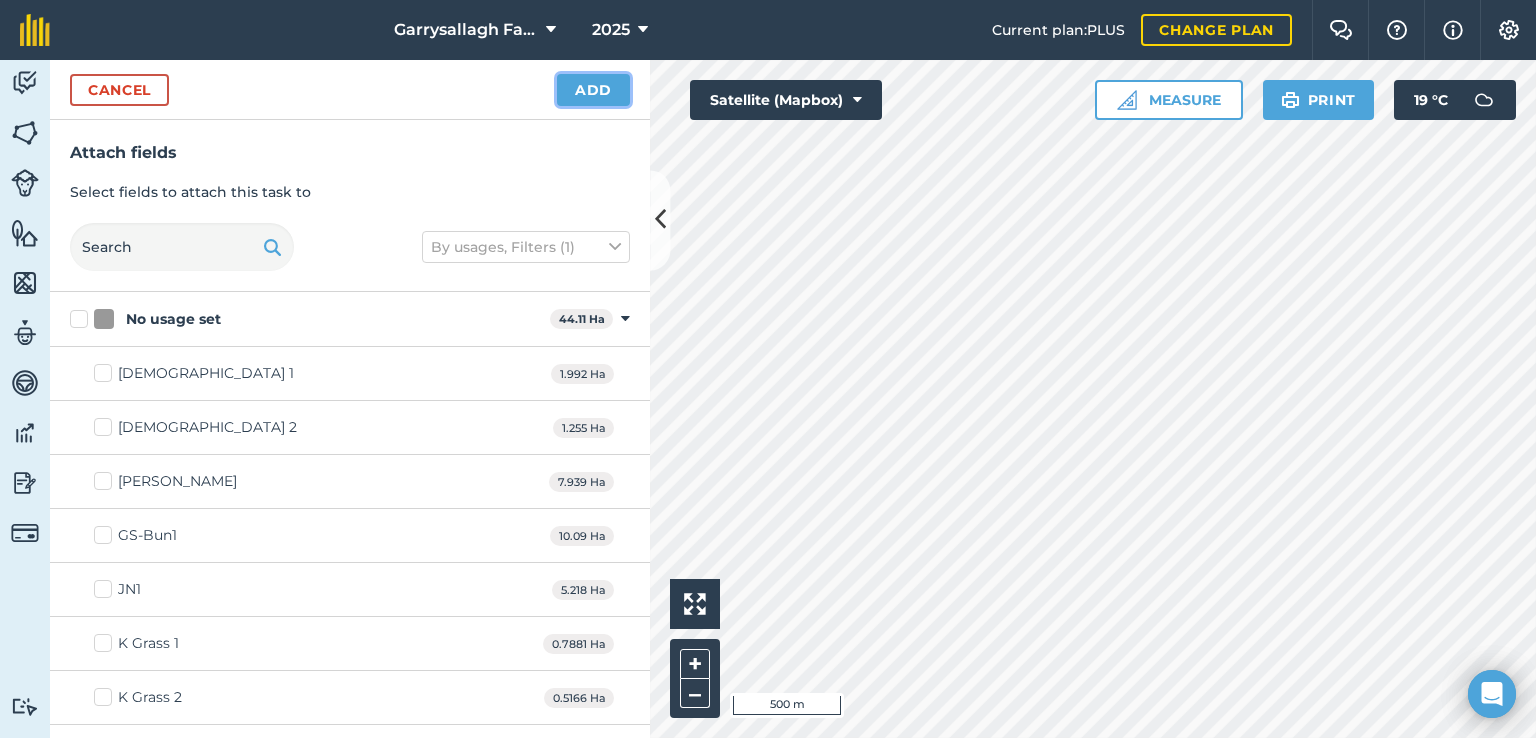 click on "Add" at bounding box center (593, 90) 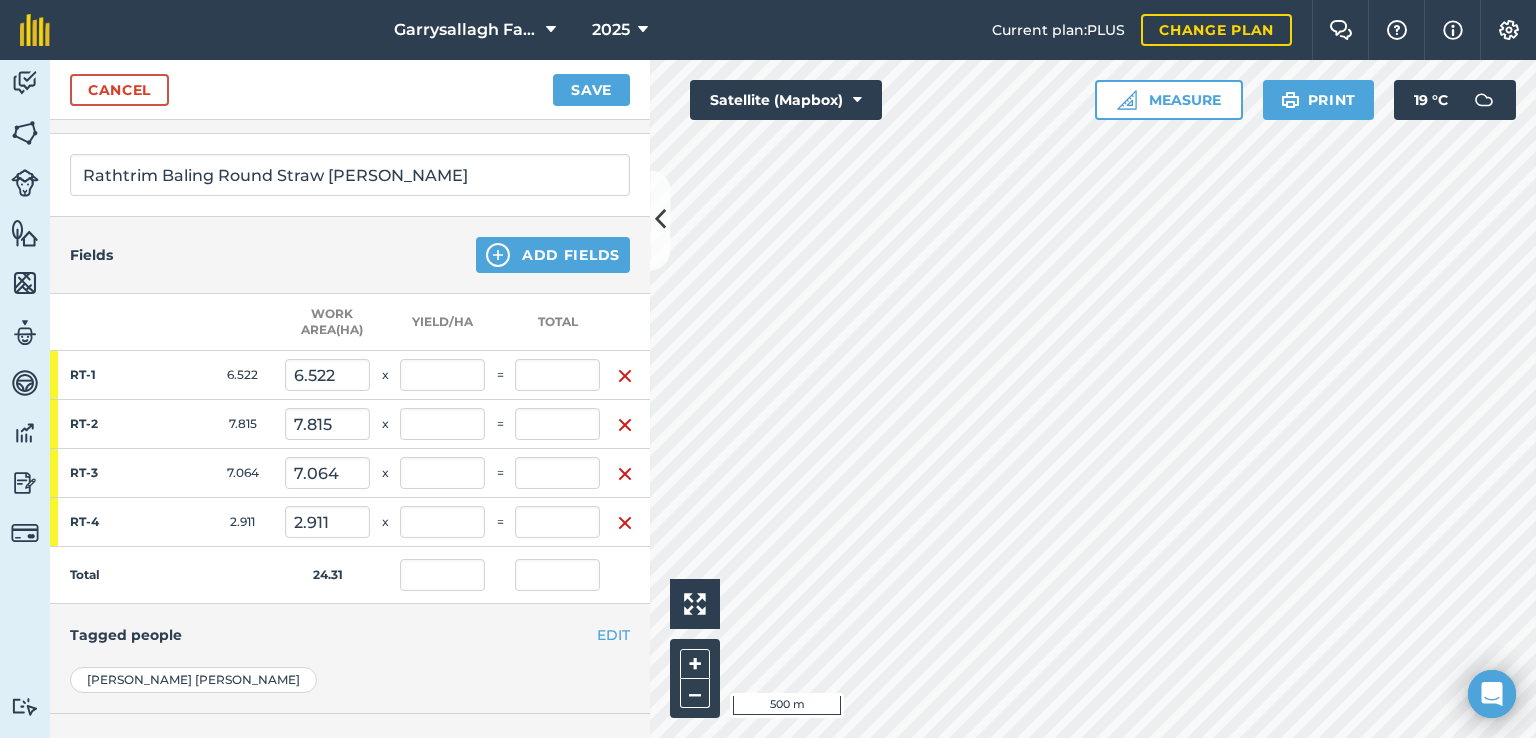 scroll, scrollTop: 464, scrollLeft: 0, axis: vertical 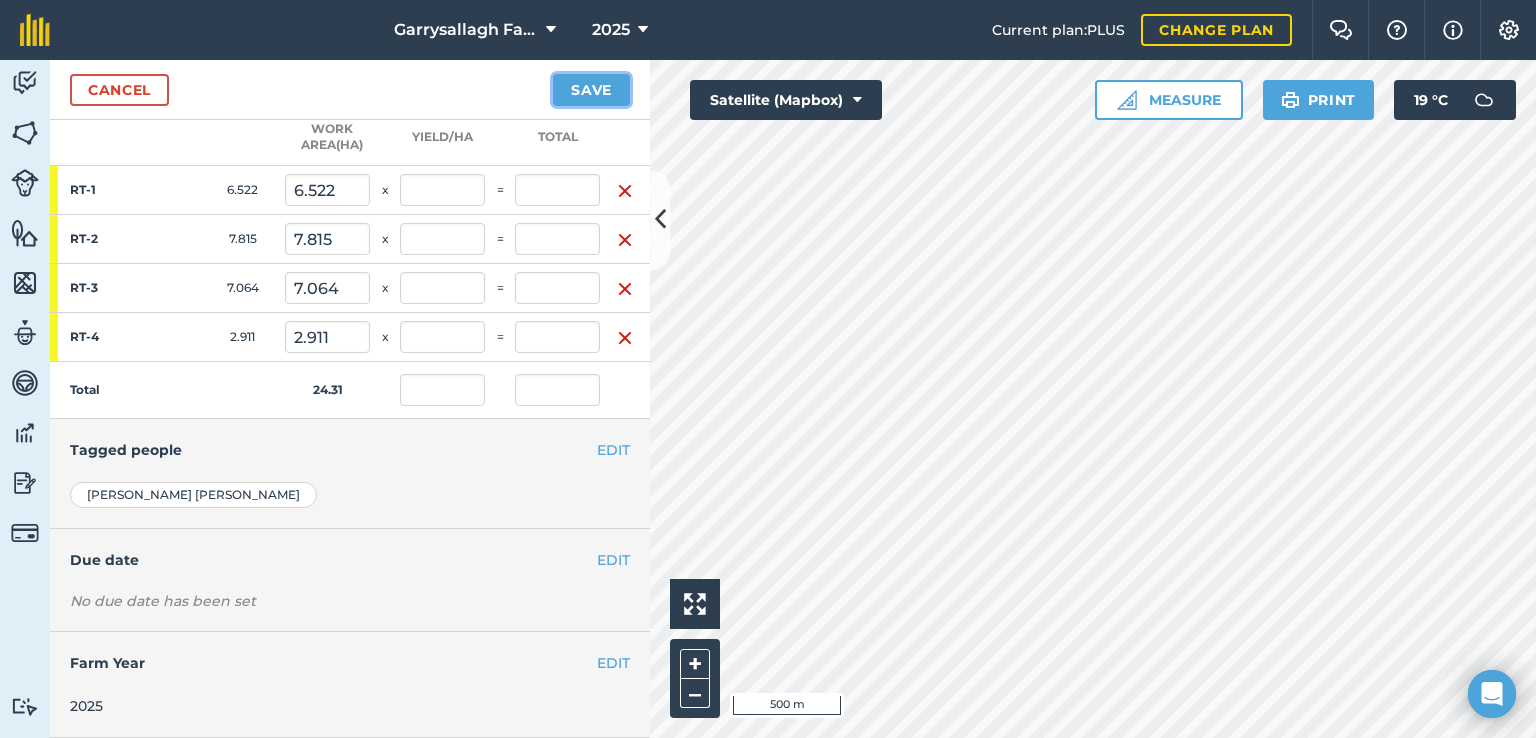 click on "Save" at bounding box center [591, 90] 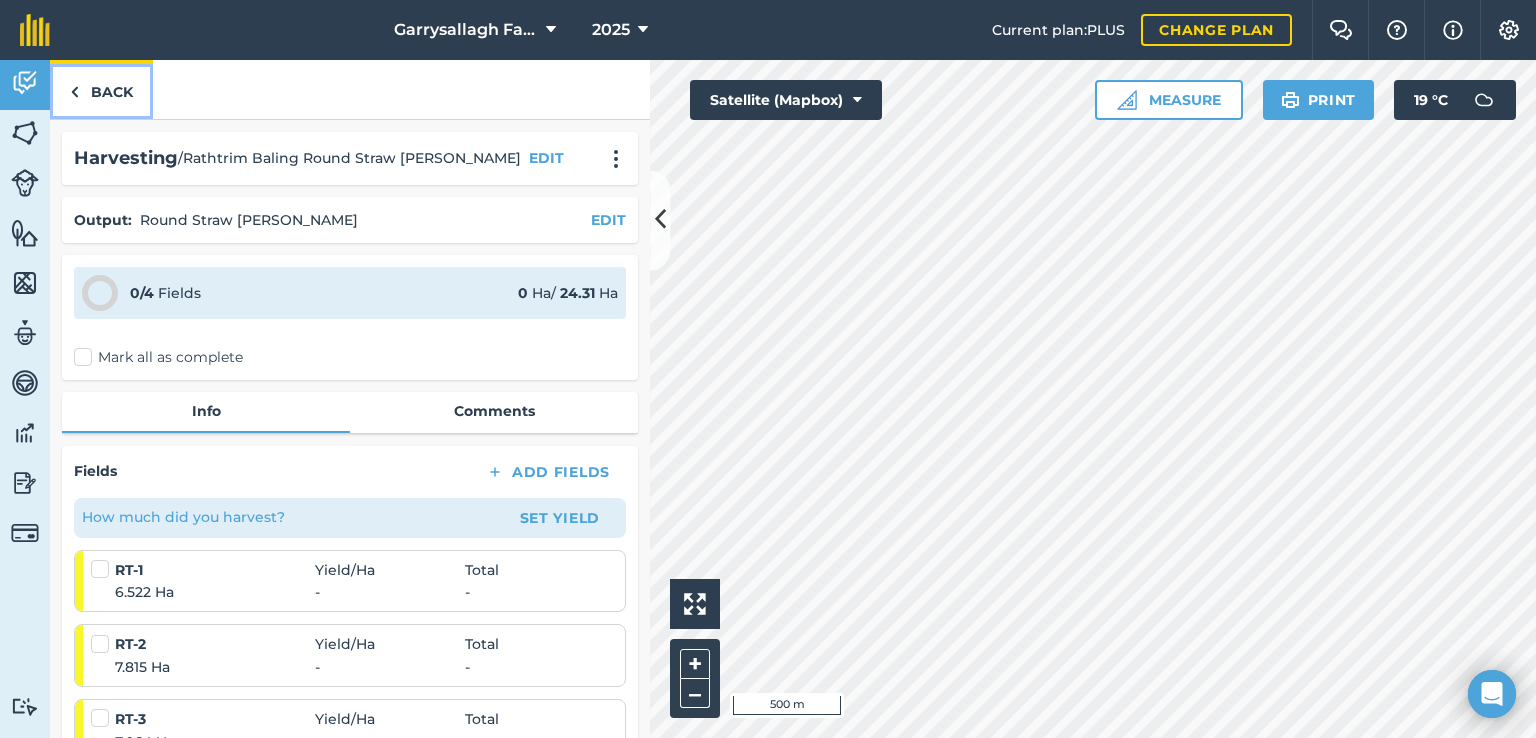 click on "Back" at bounding box center (101, 89) 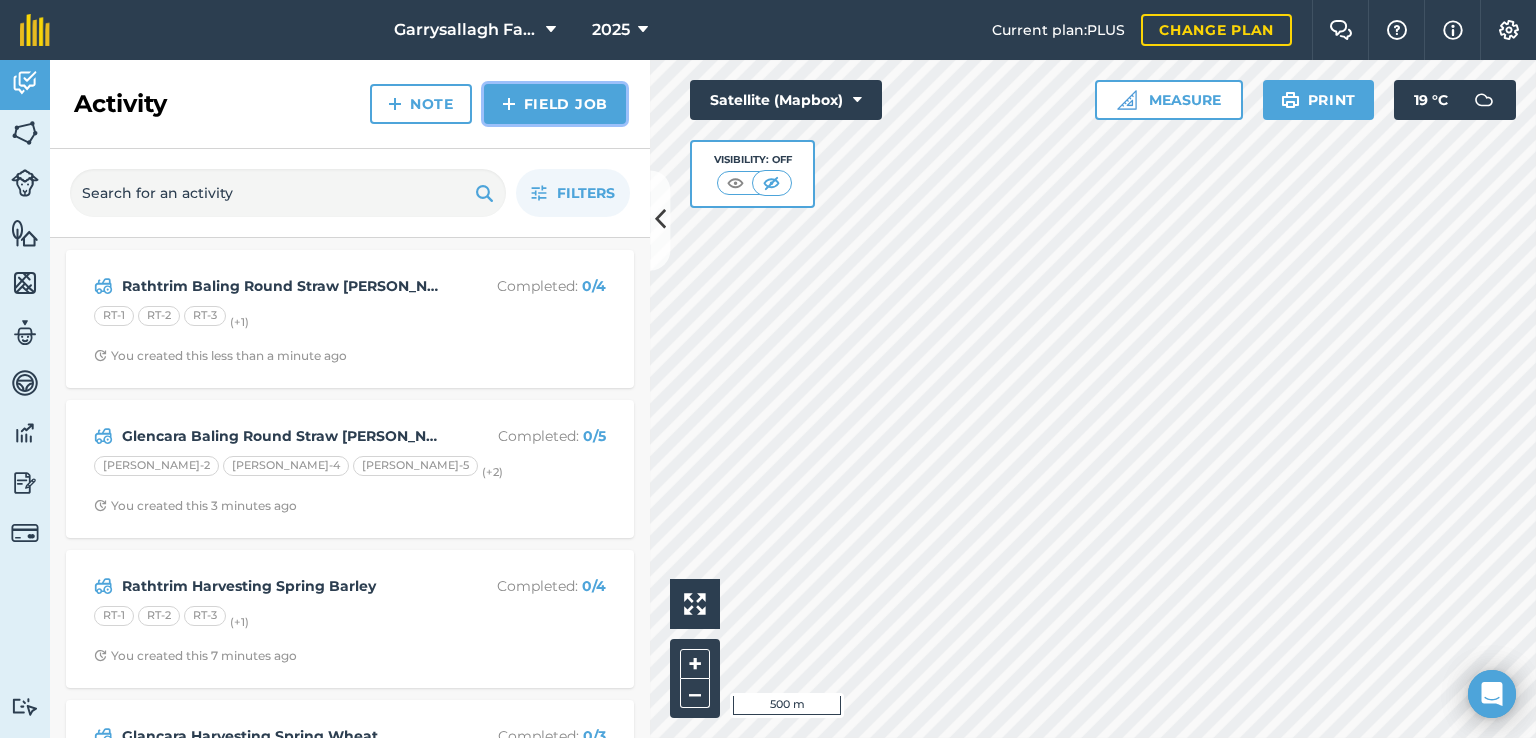 click on "Field Job" at bounding box center (555, 104) 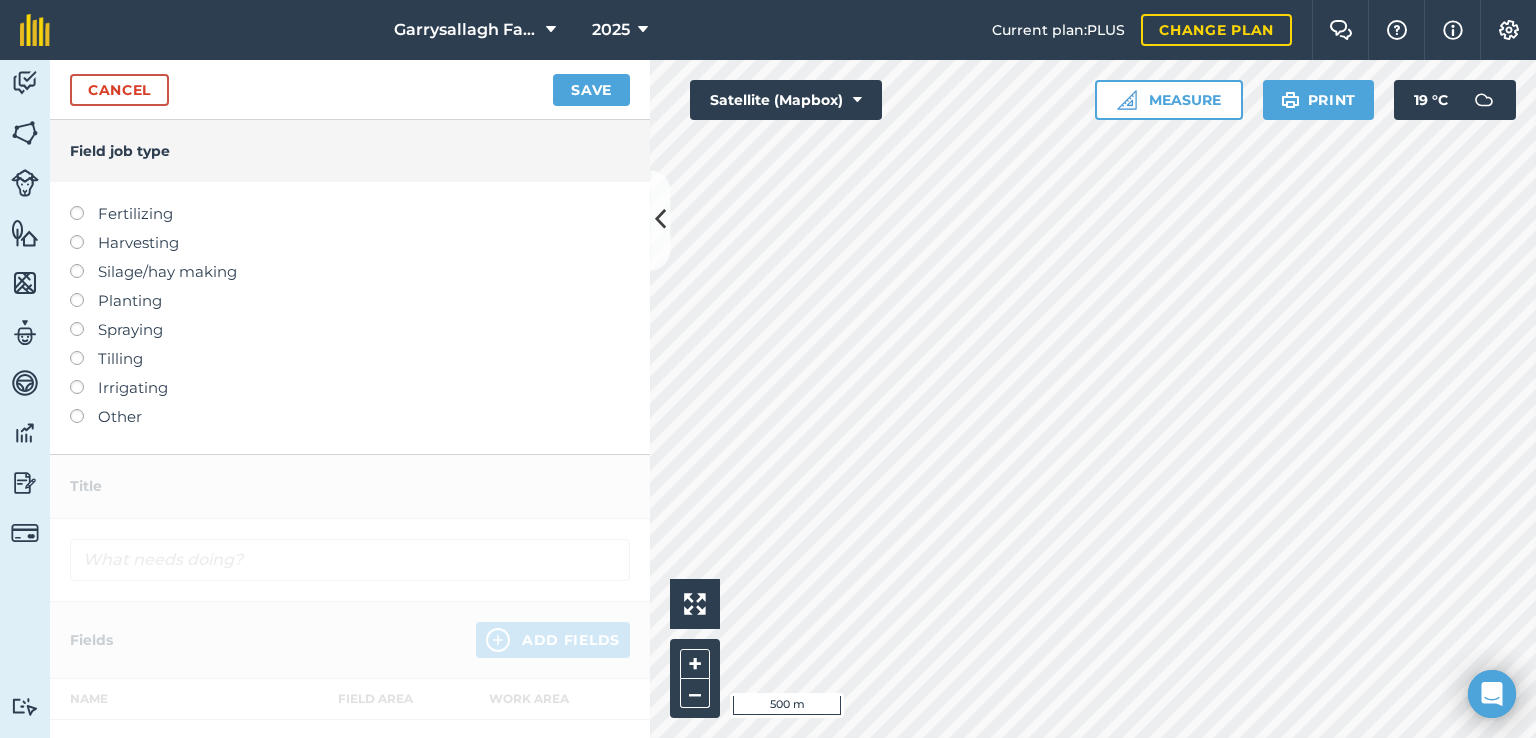 click at bounding box center (84, 235) 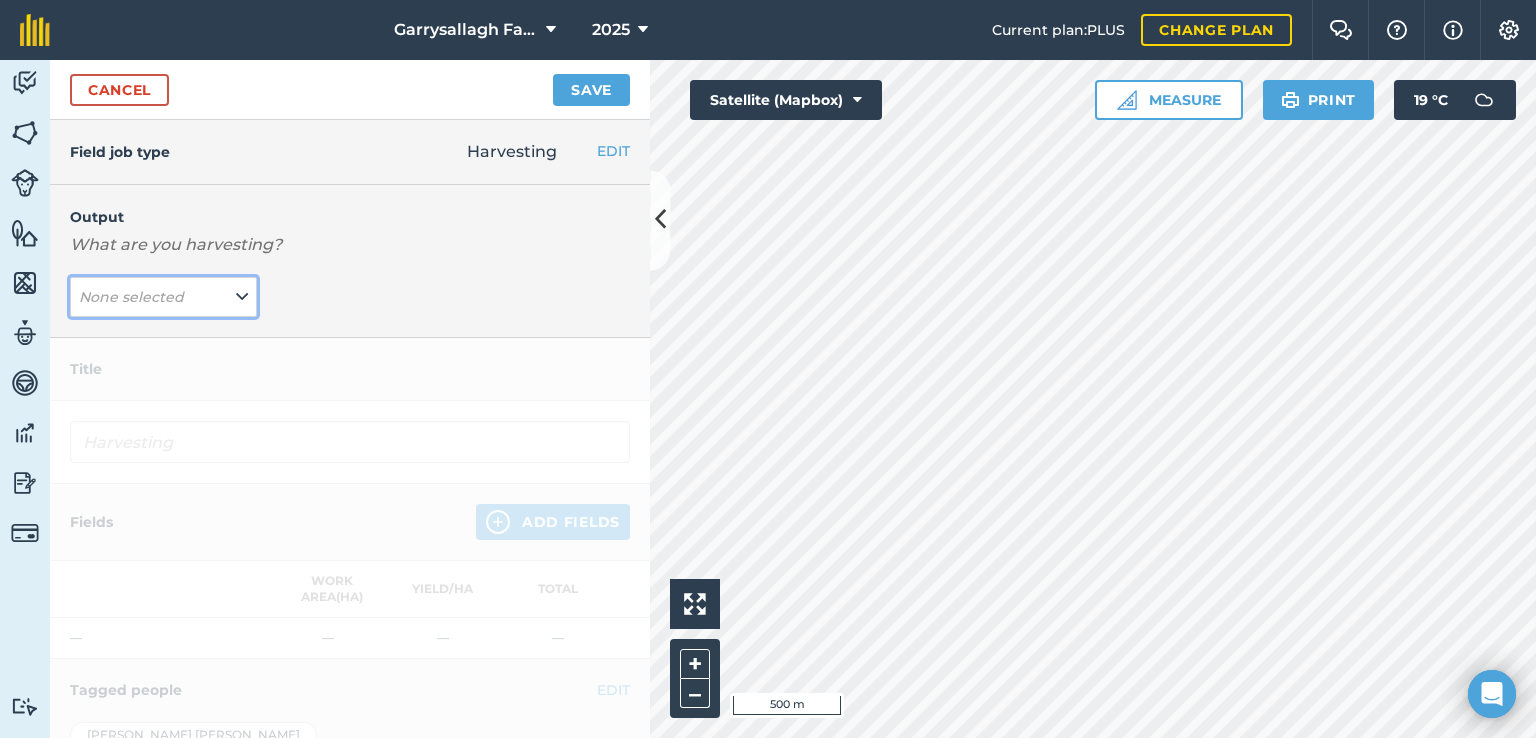 click on "None selected" at bounding box center (163, 297) 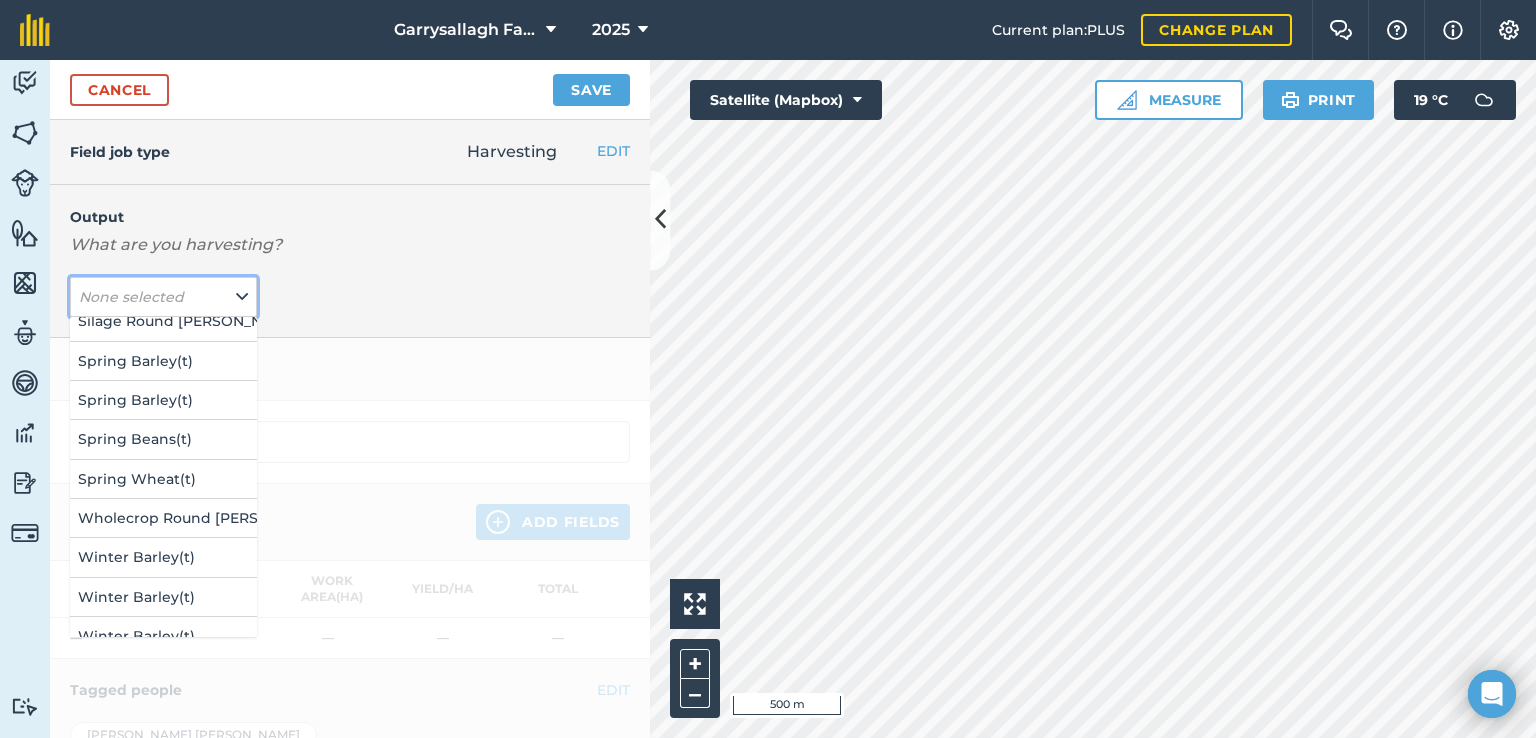 scroll, scrollTop: 336, scrollLeft: 0, axis: vertical 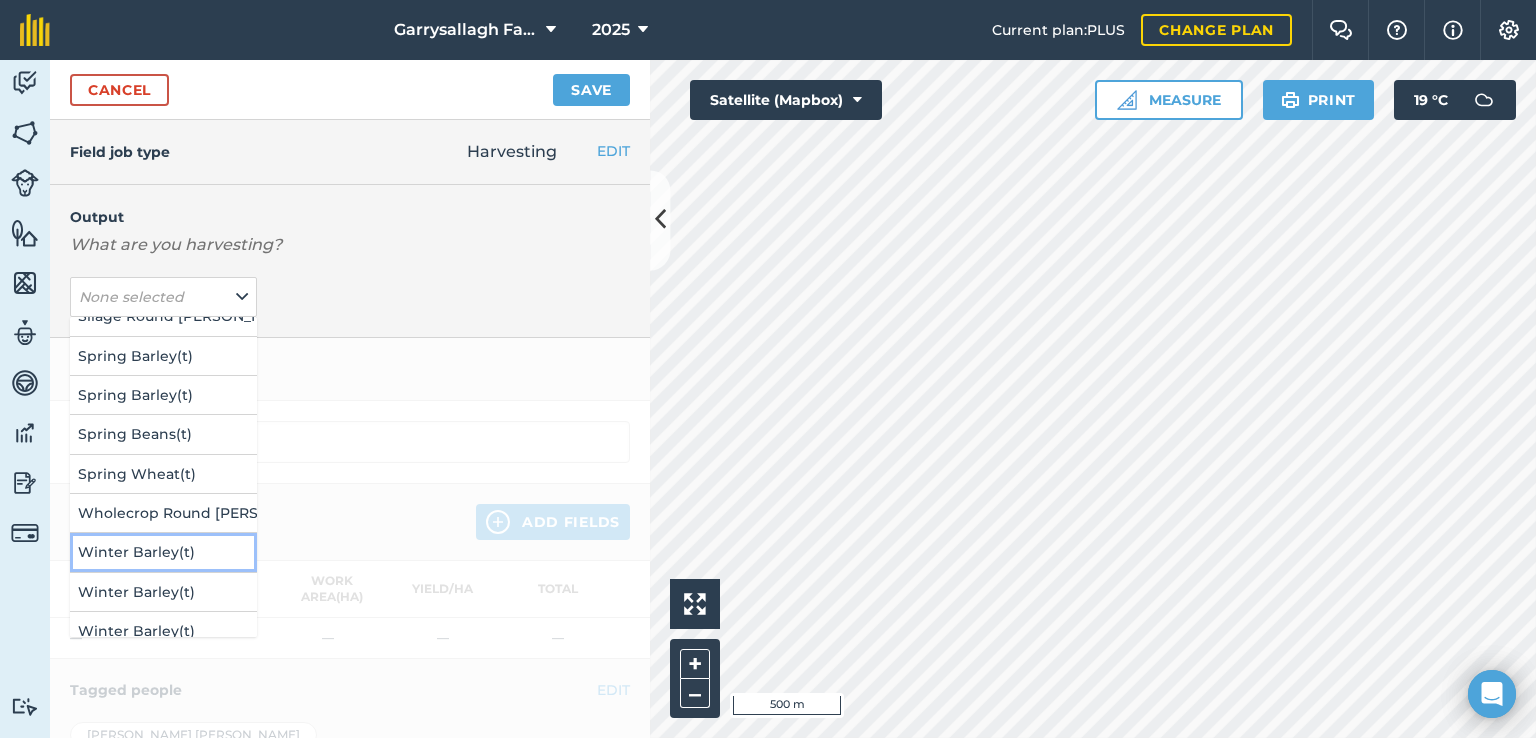 click on "Winter Barley  ( t )" at bounding box center [163, 552] 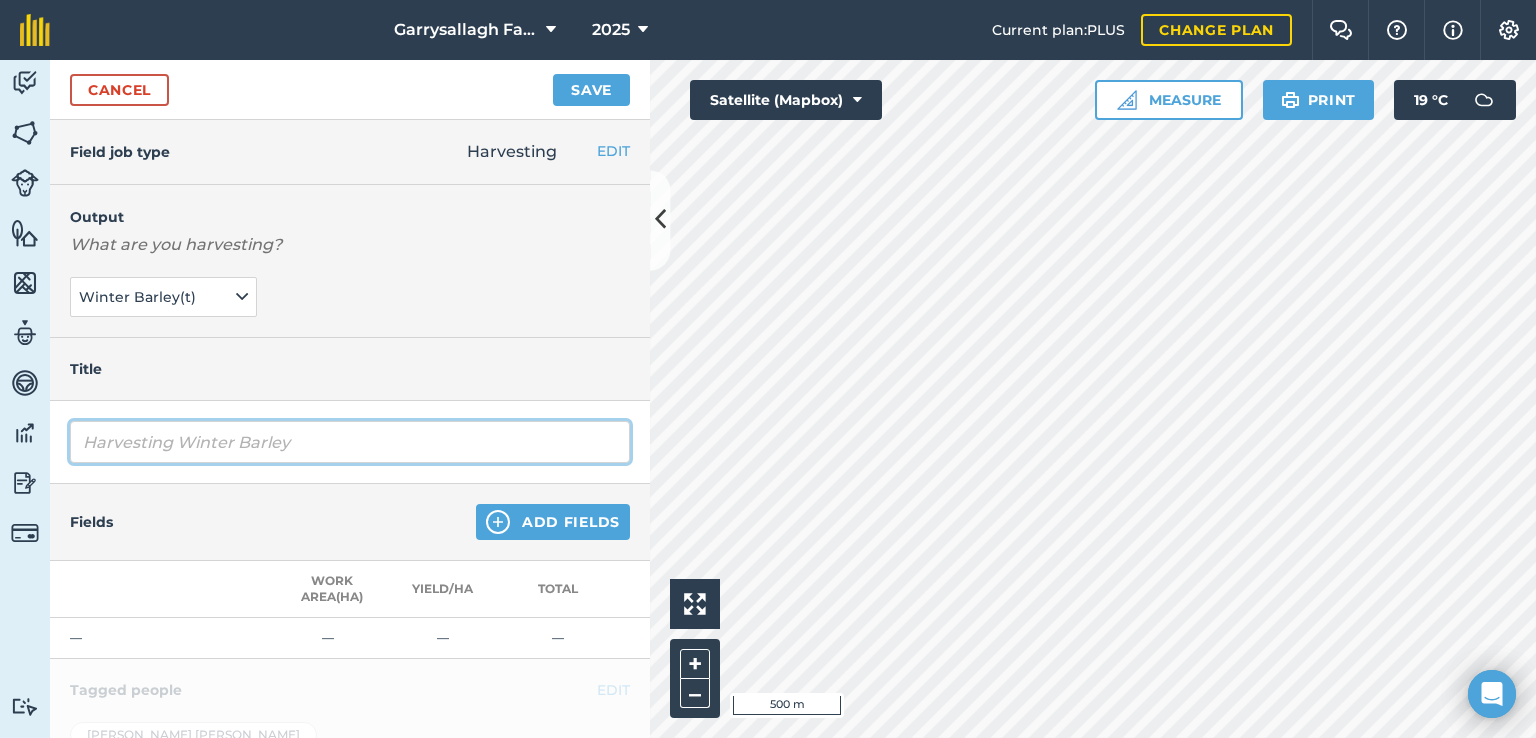 click on "Harvesting Winter Barley" at bounding box center [350, 442] 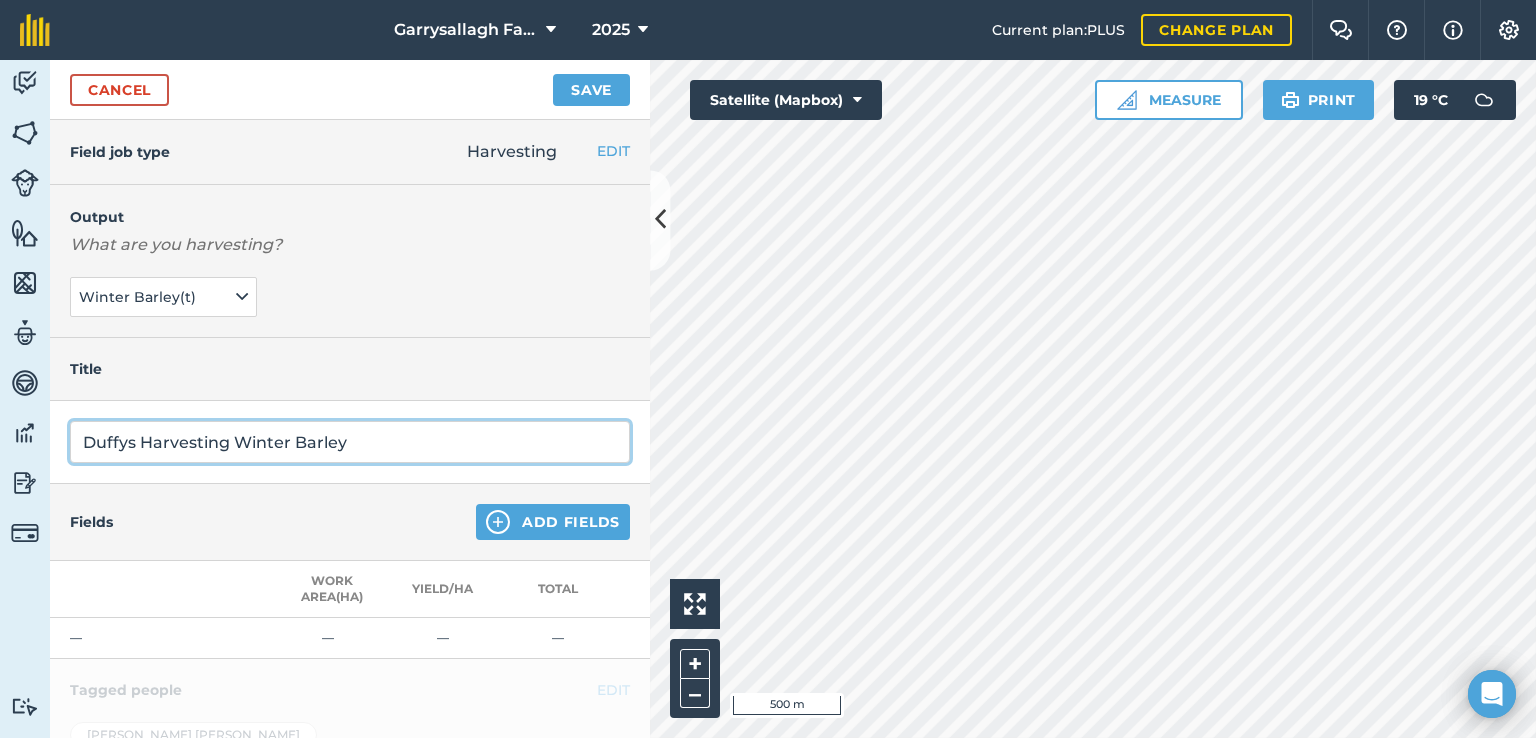 type on "Duffys Harvesting Winter Barley" 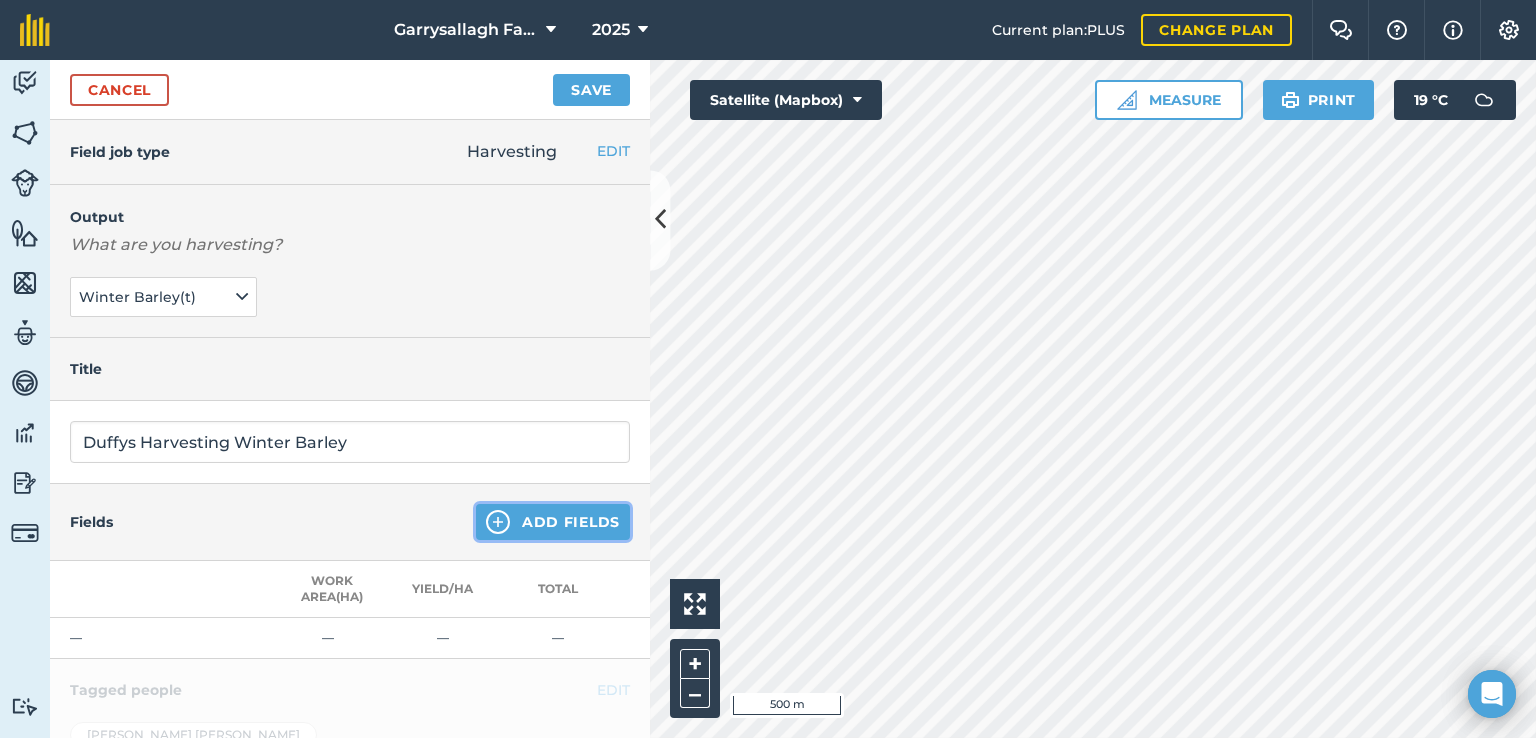 click on "Add Fields" at bounding box center [553, 522] 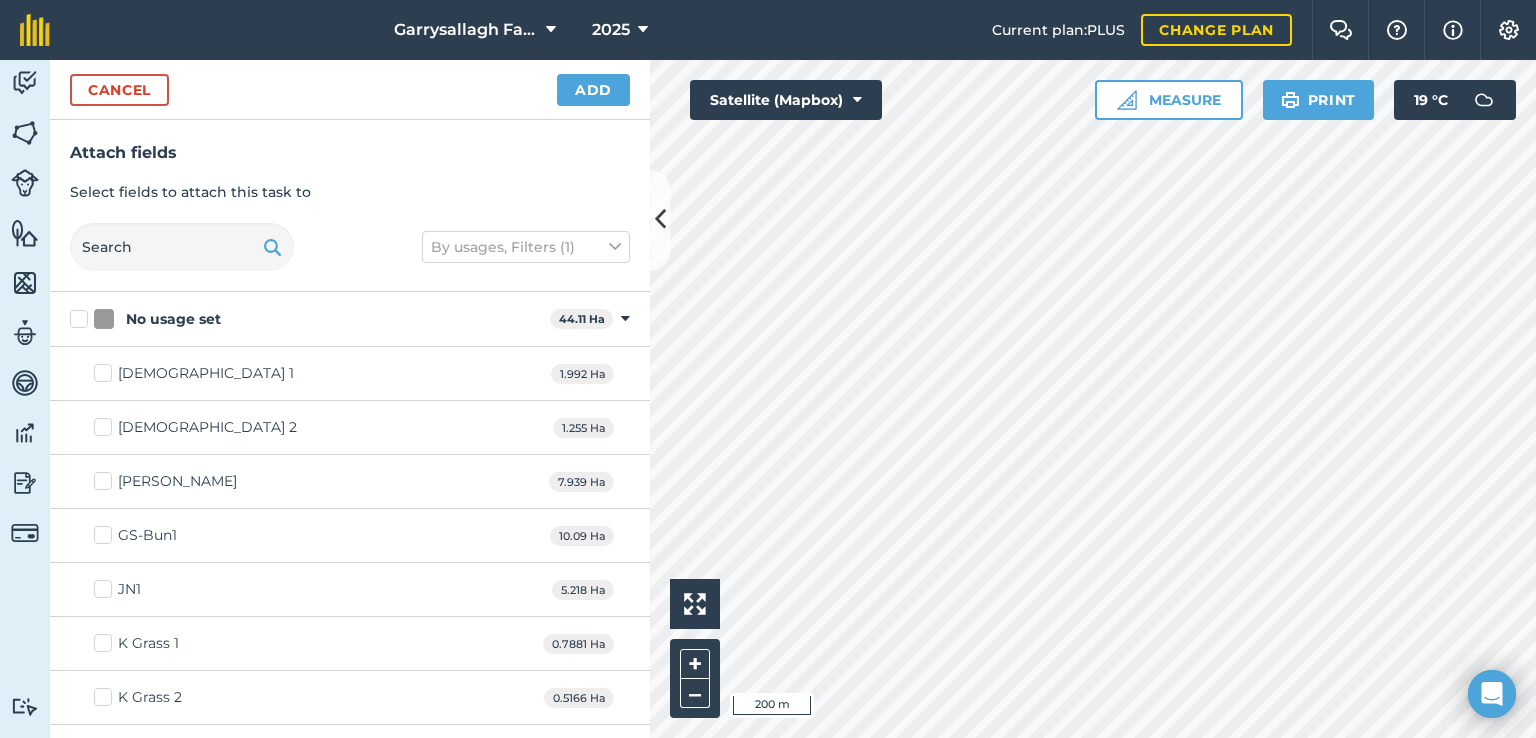 checkbox on "true" 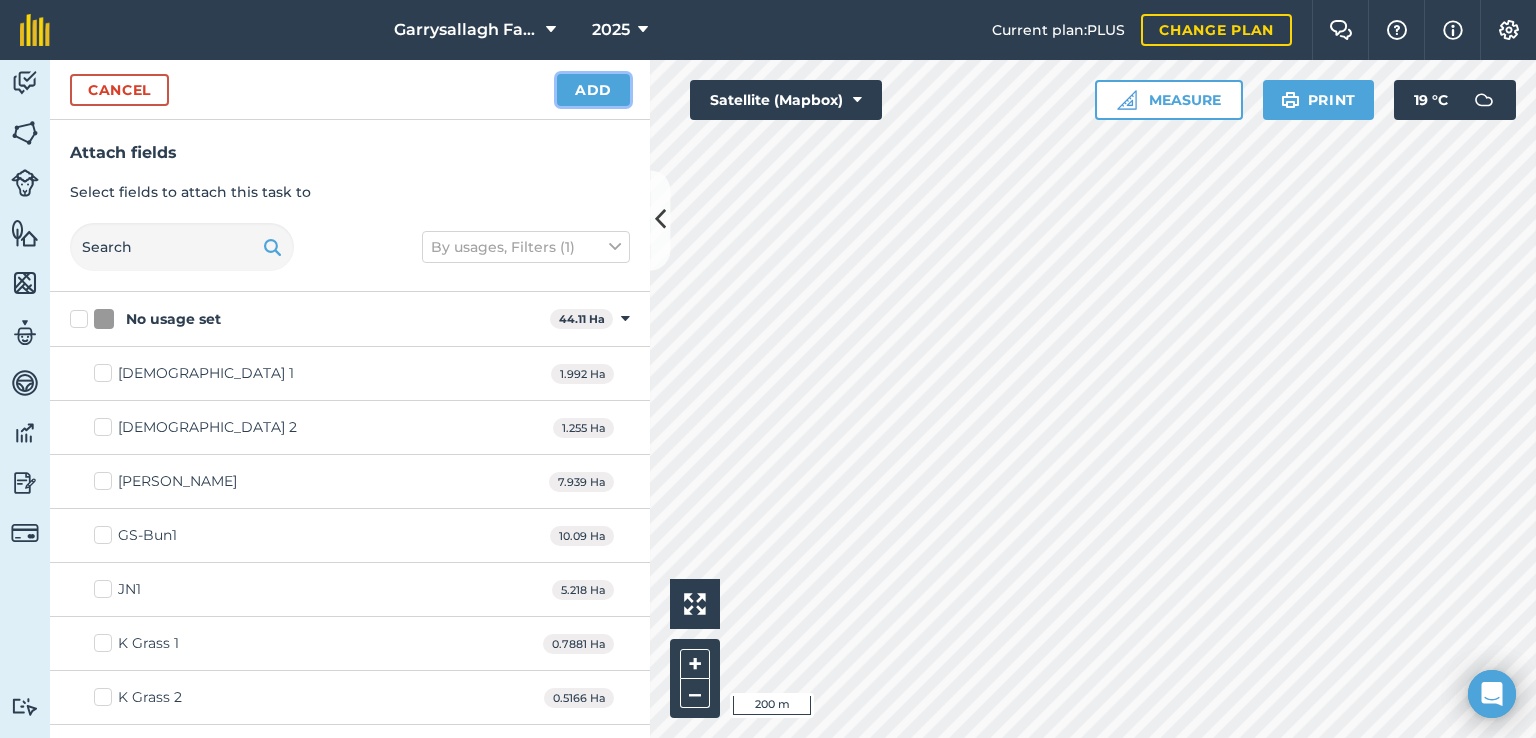 click on "Add" at bounding box center (593, 90) 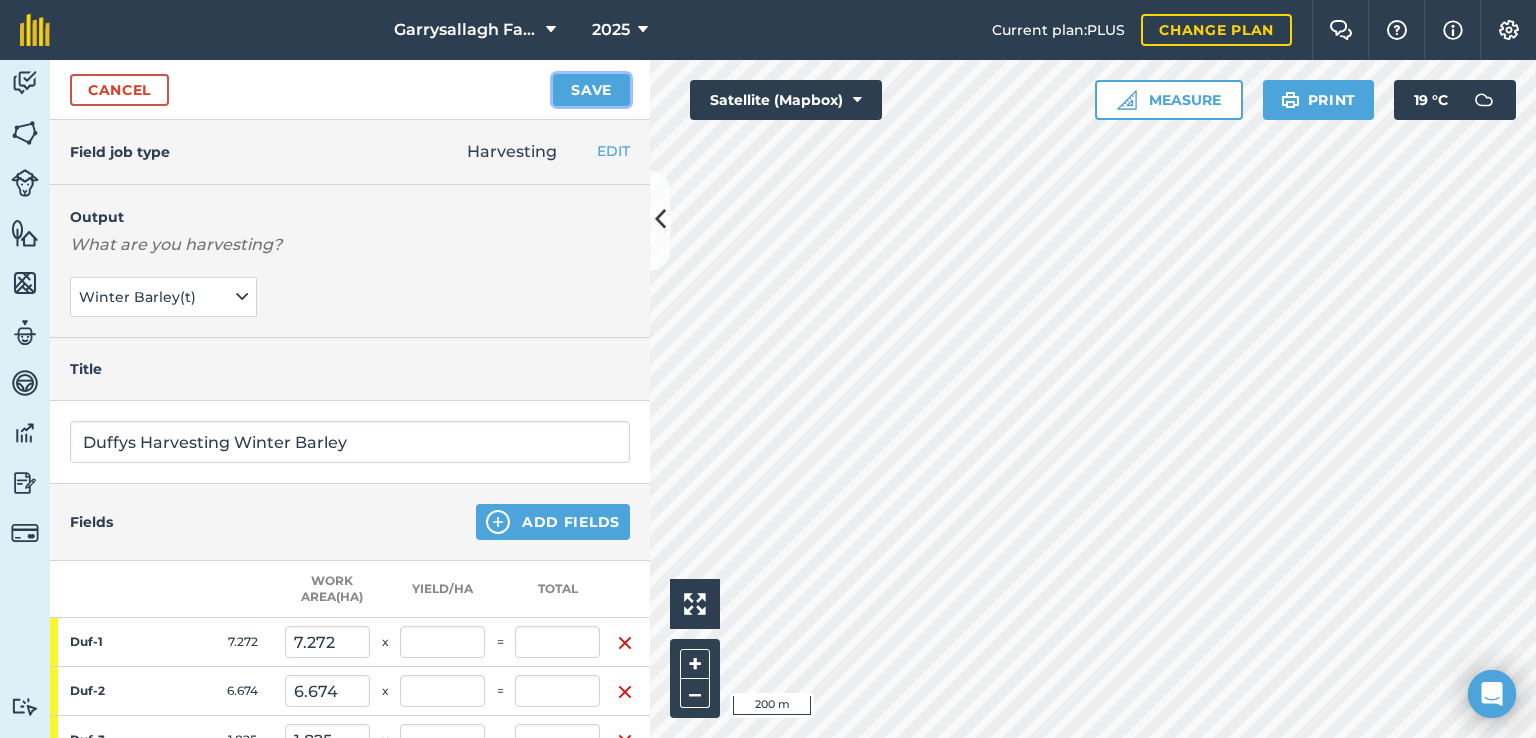 click on "Save" at bounding box center [591, 90] 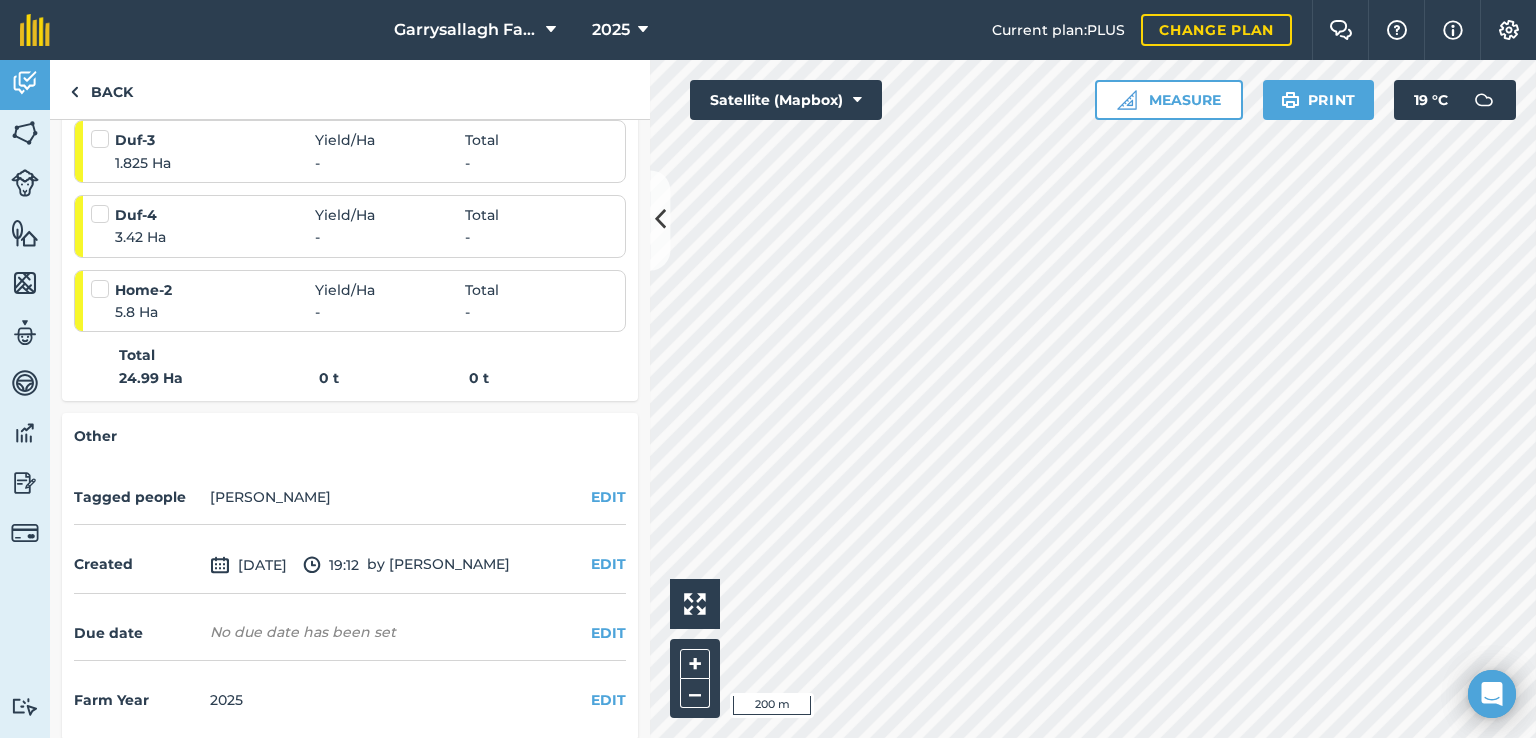 scroll, scrollTop: 582, scrollLeft: 0, axis: vertical 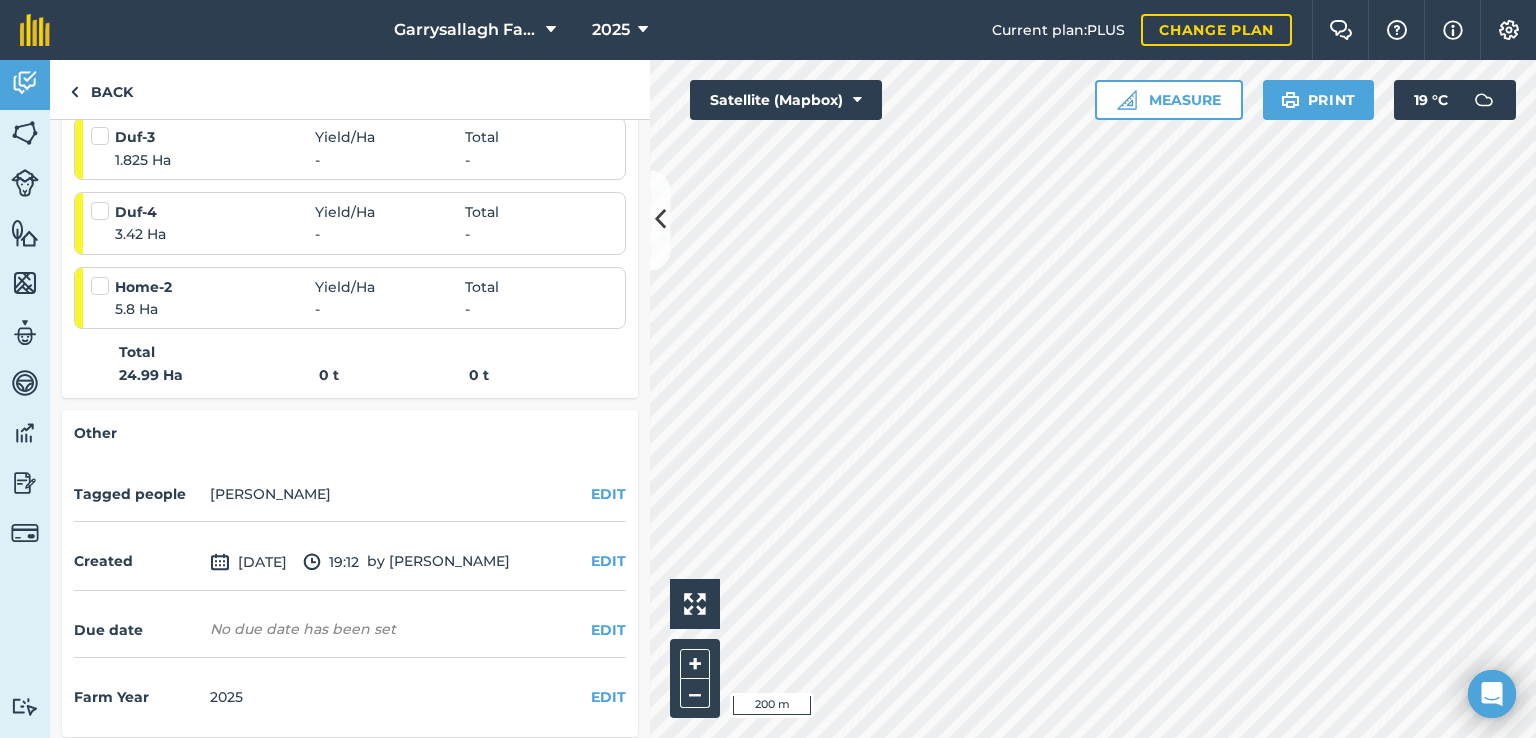 click on "0   t" at bounding box center [479, 375] 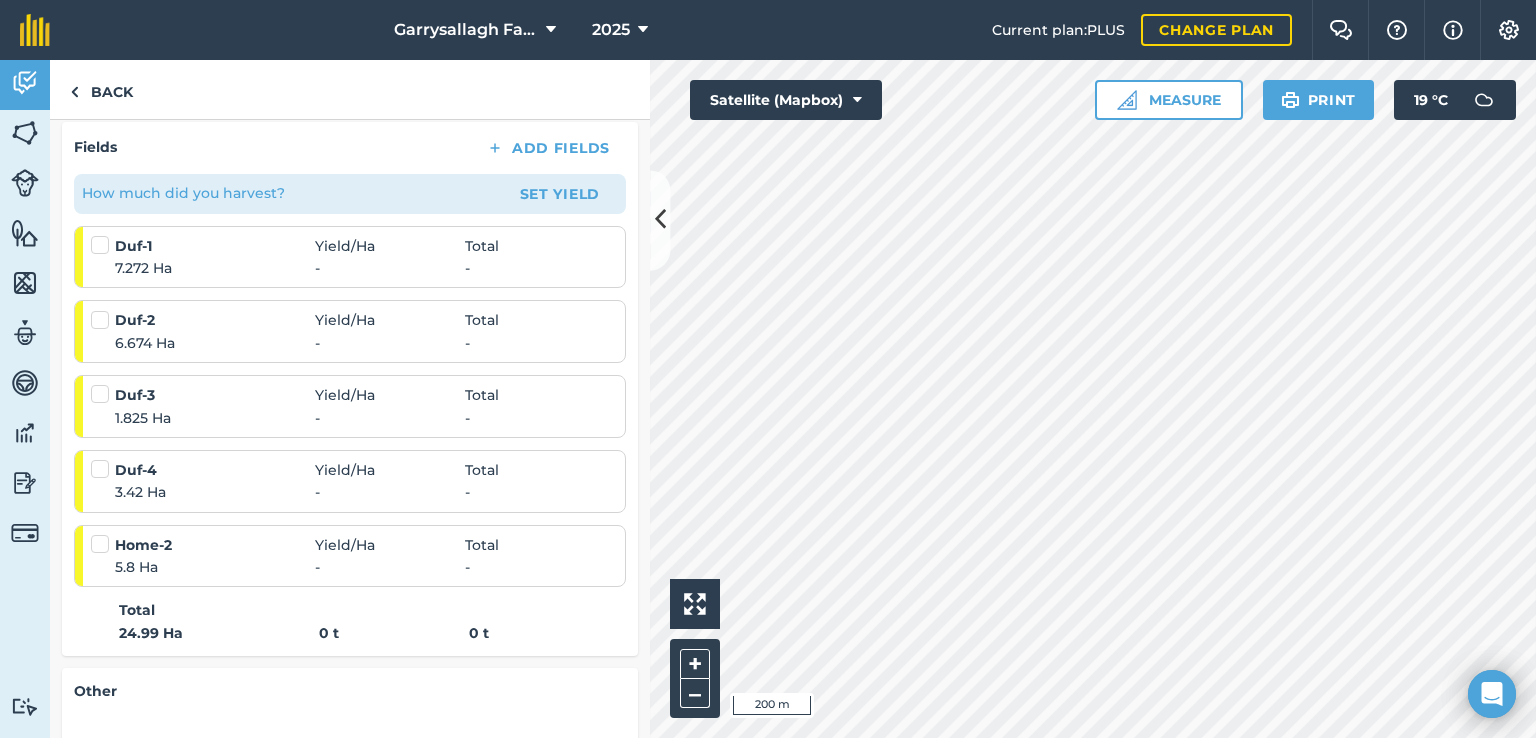 scroll, scrollTop: 307, scrollLeft: 0, axis: vertical 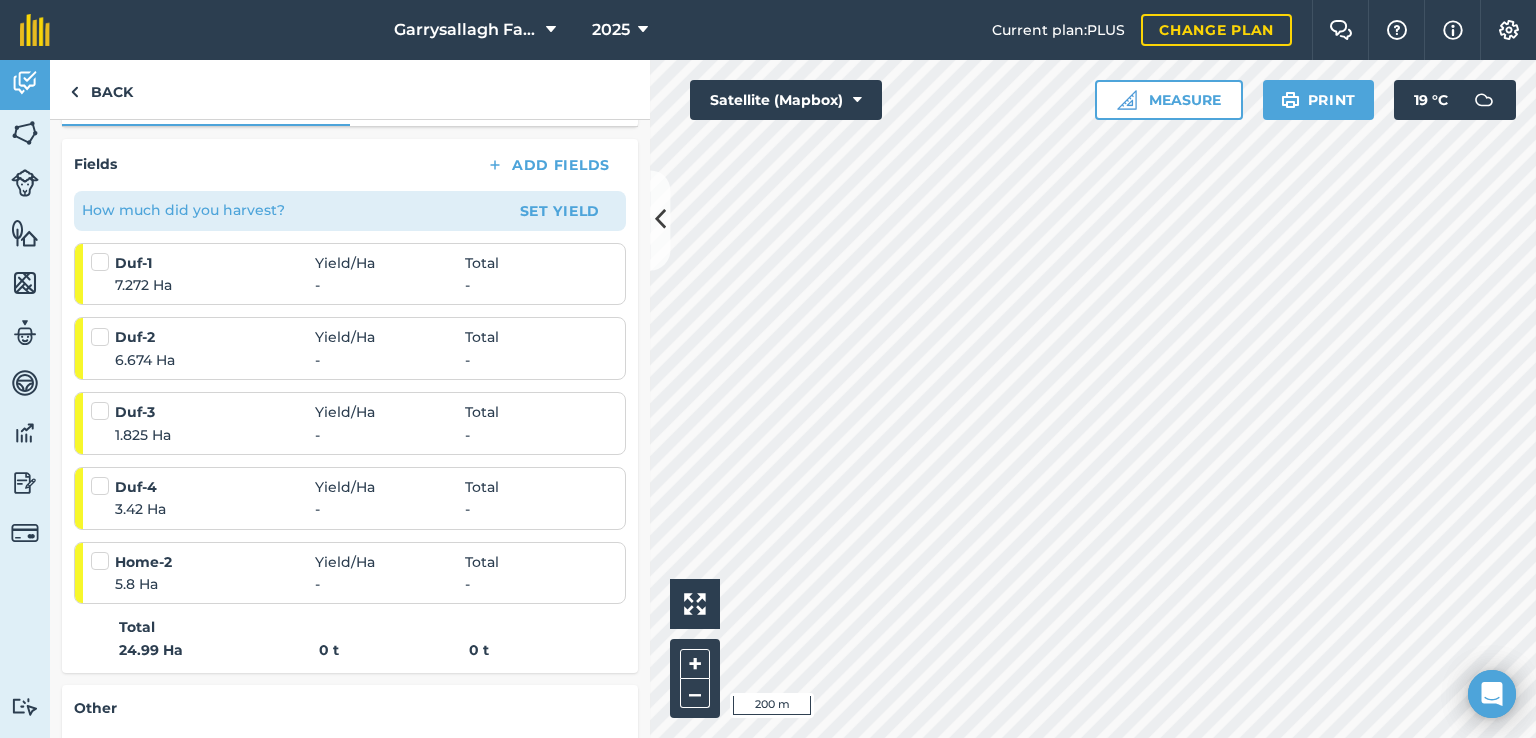 click on "-" at bounding box center [390, 509] 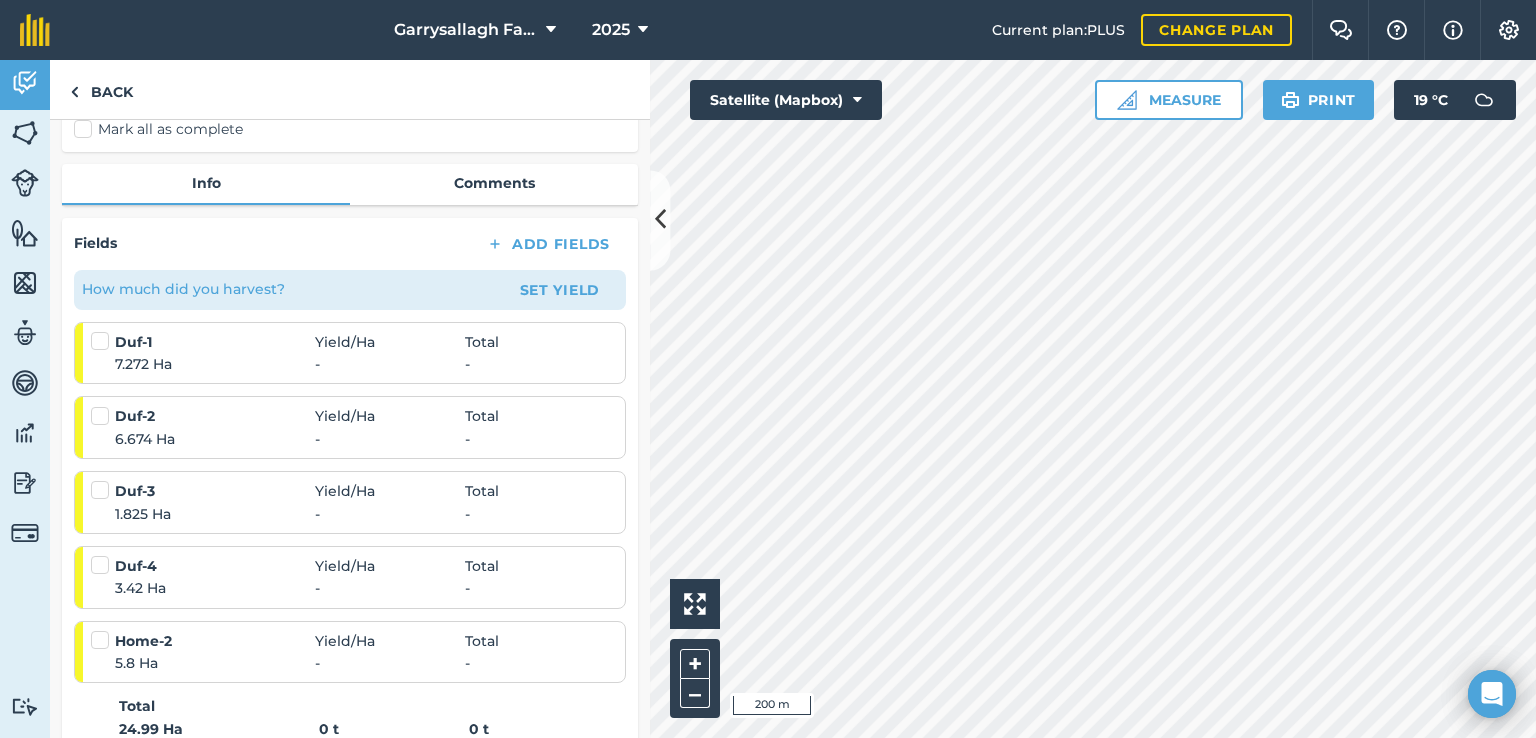 scroll, scrollTop: 224, scrollLeft: 0, axis: vertical 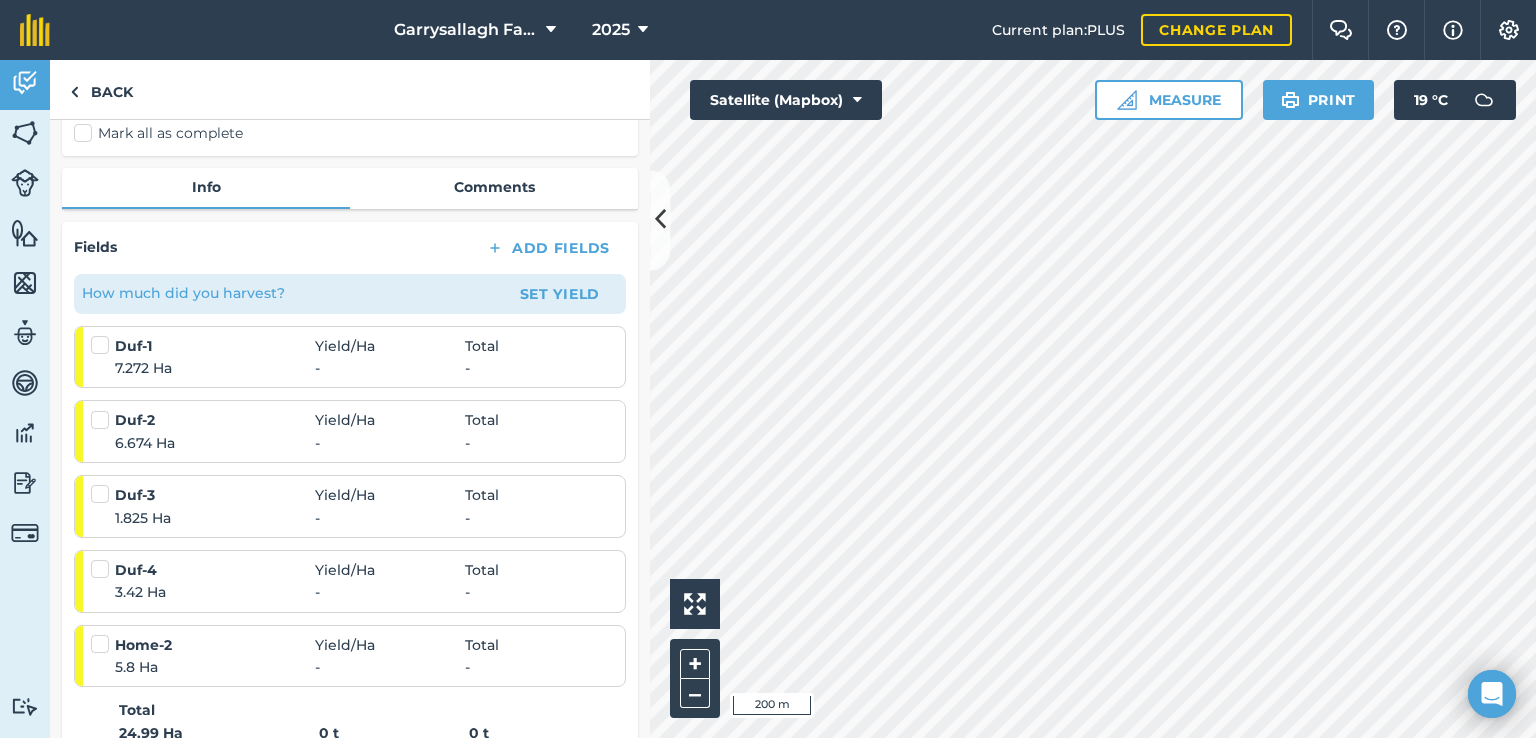 click at bounding box center (103, 335) 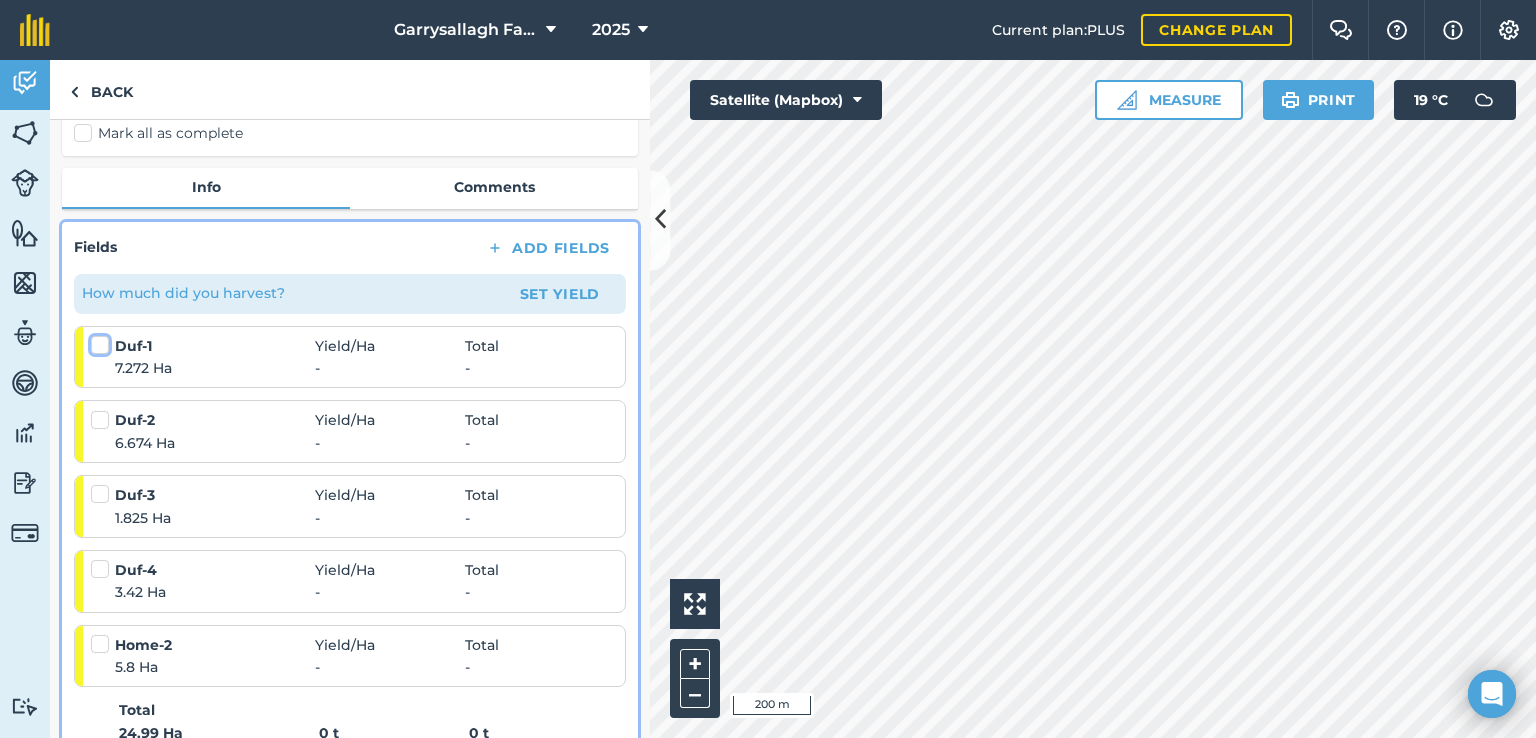 checkbox on "false" 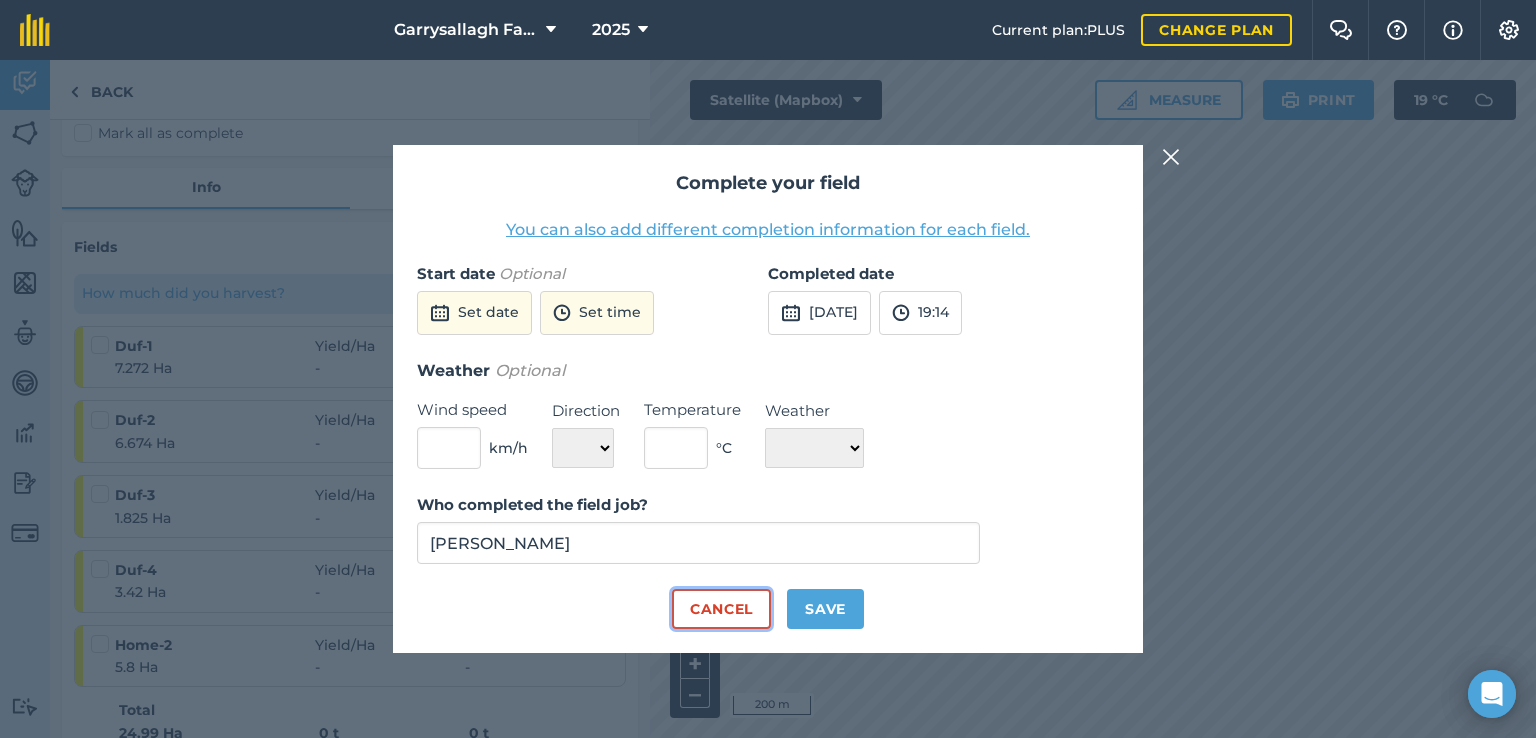 click on "Cancel" at bounding box center (721, 609) 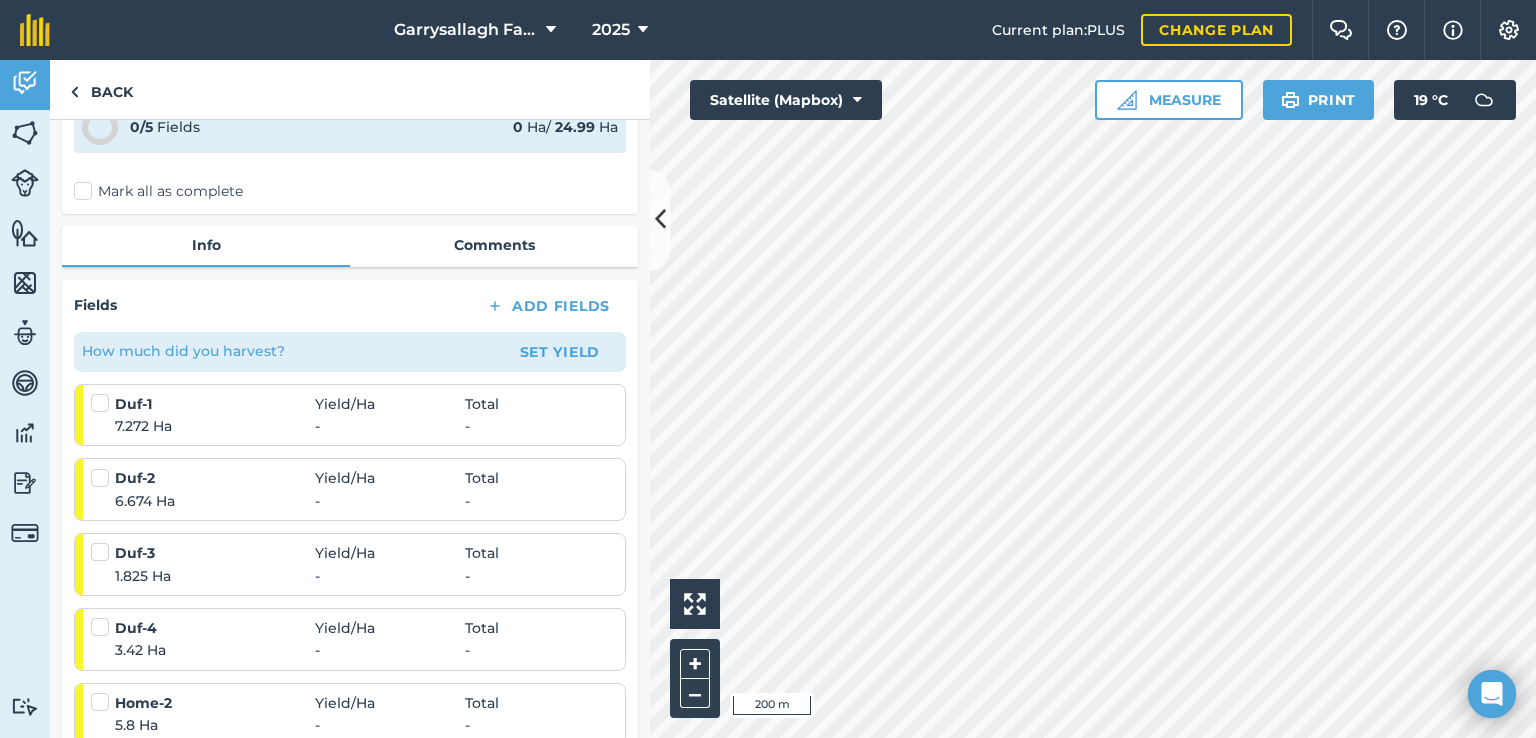 scroll, scrollTop: 176, scrollLeft: 0, axis: vertical 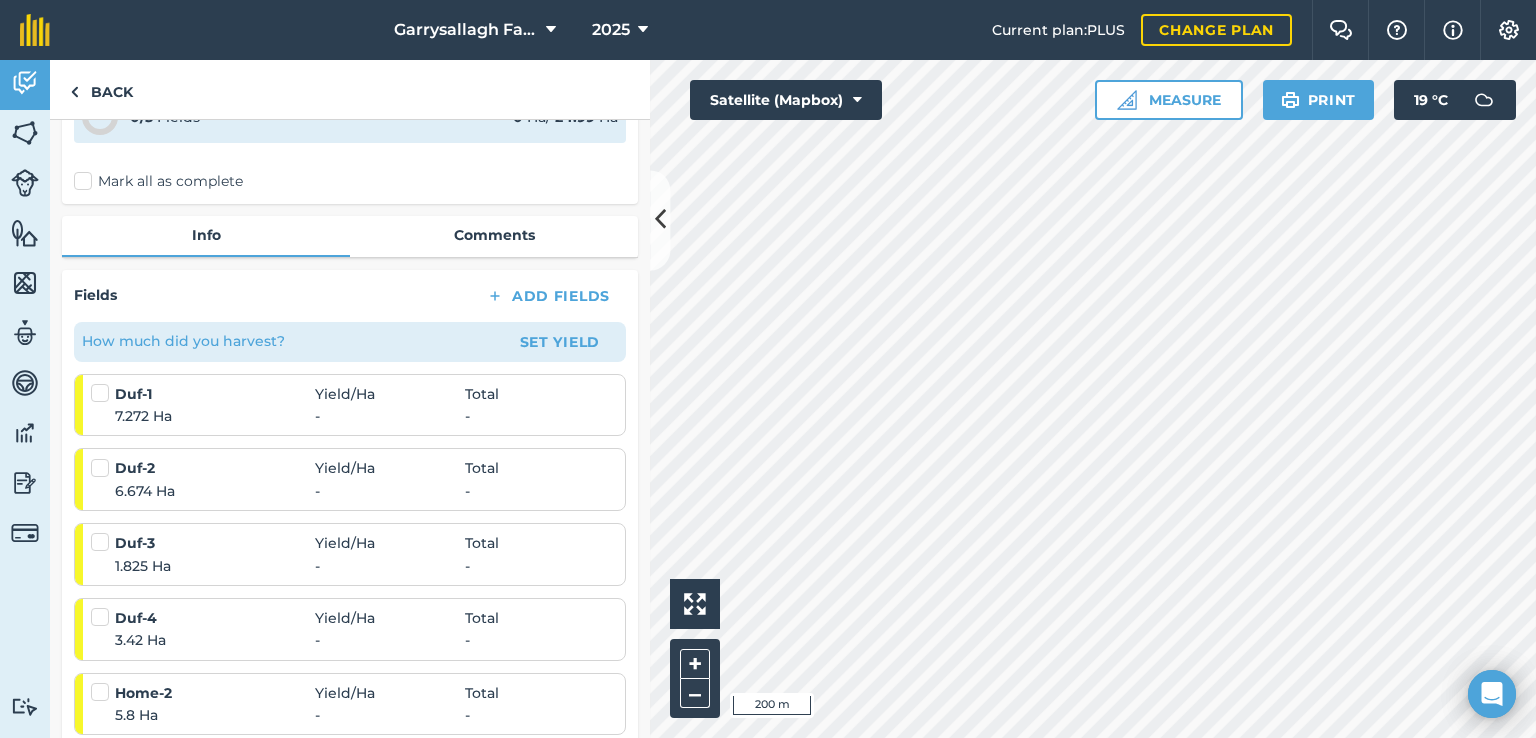 click on "Mark all as complete" at bounding box center (158, 181) 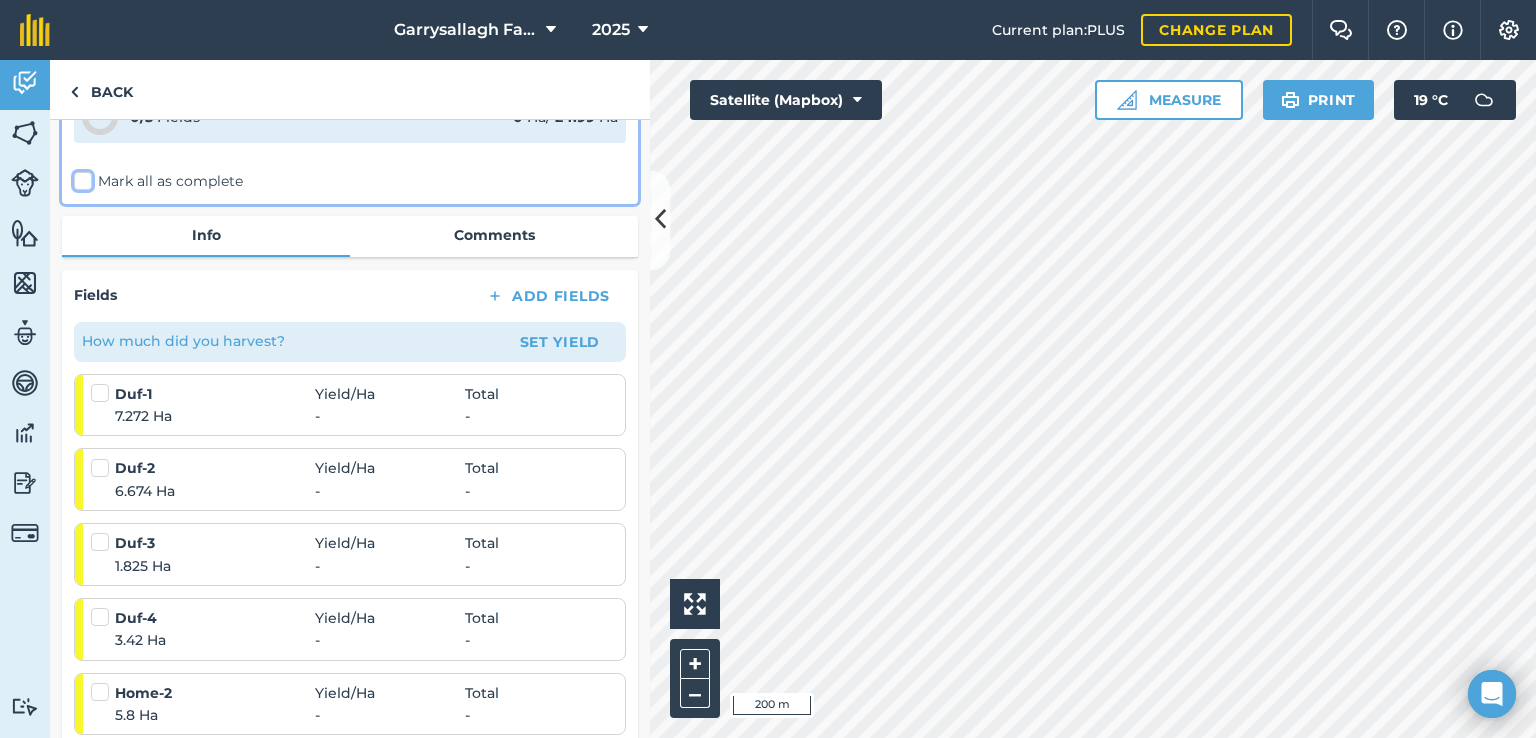 checkbox on "false" 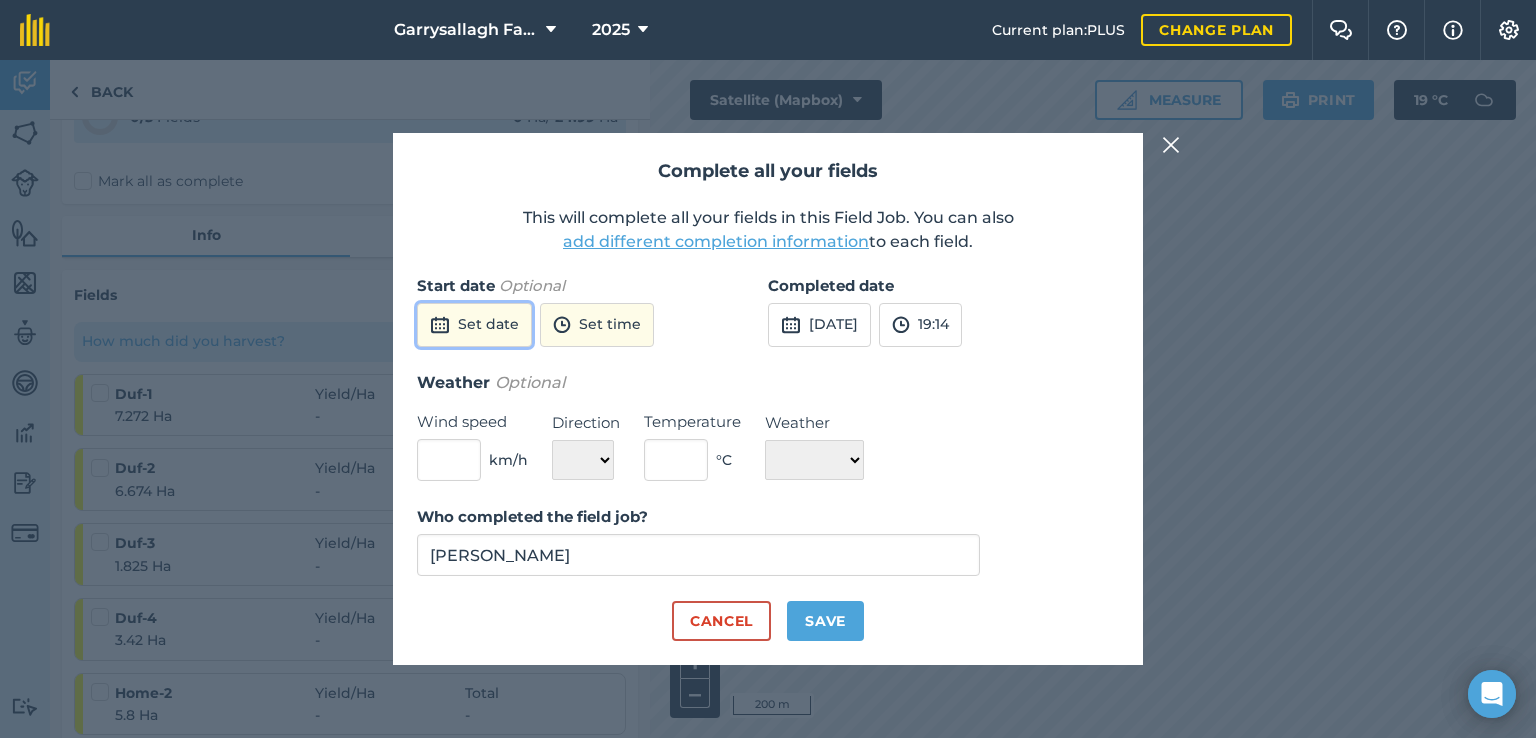 click on "Set date" at bounding box center [474, 325] 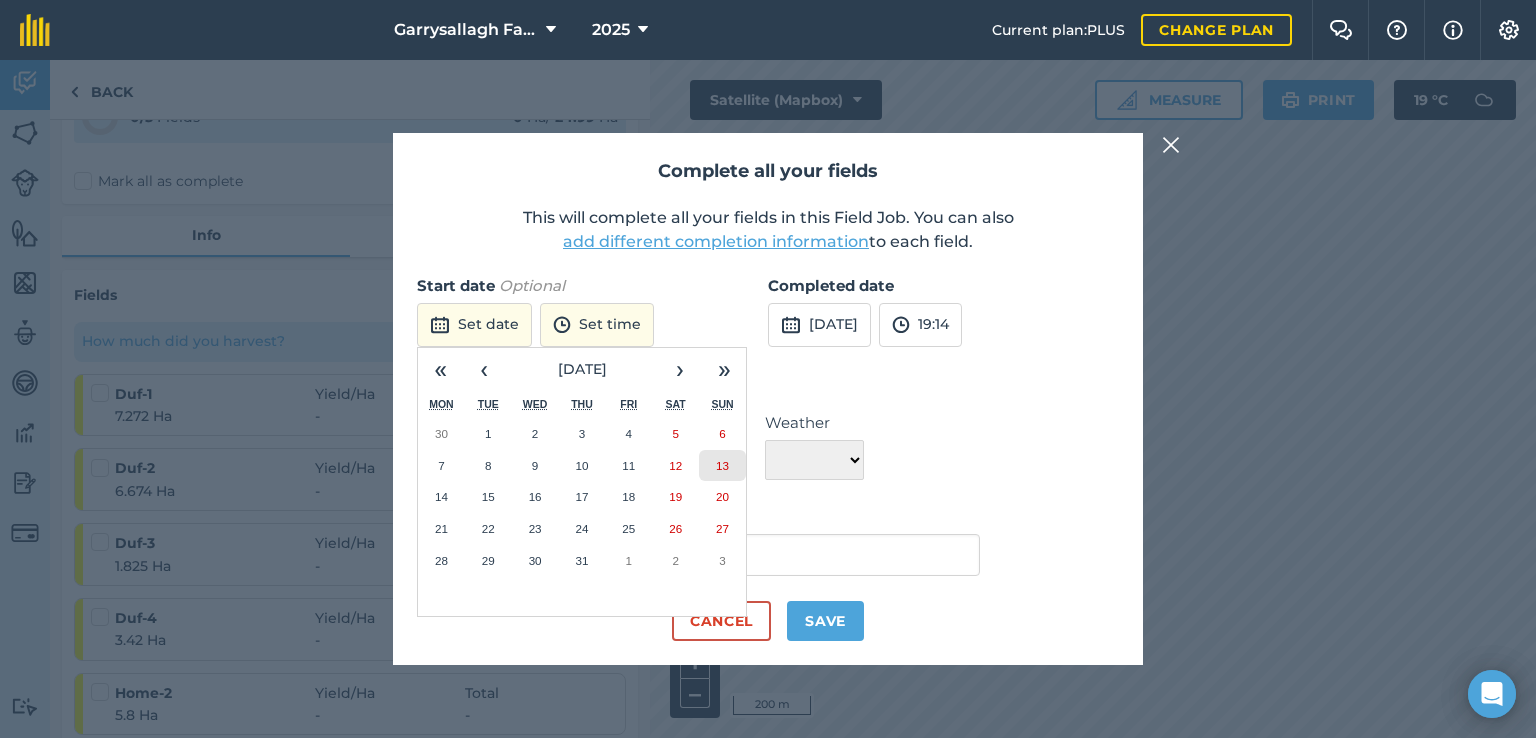 click on "13" at bounding box center (722, 465) 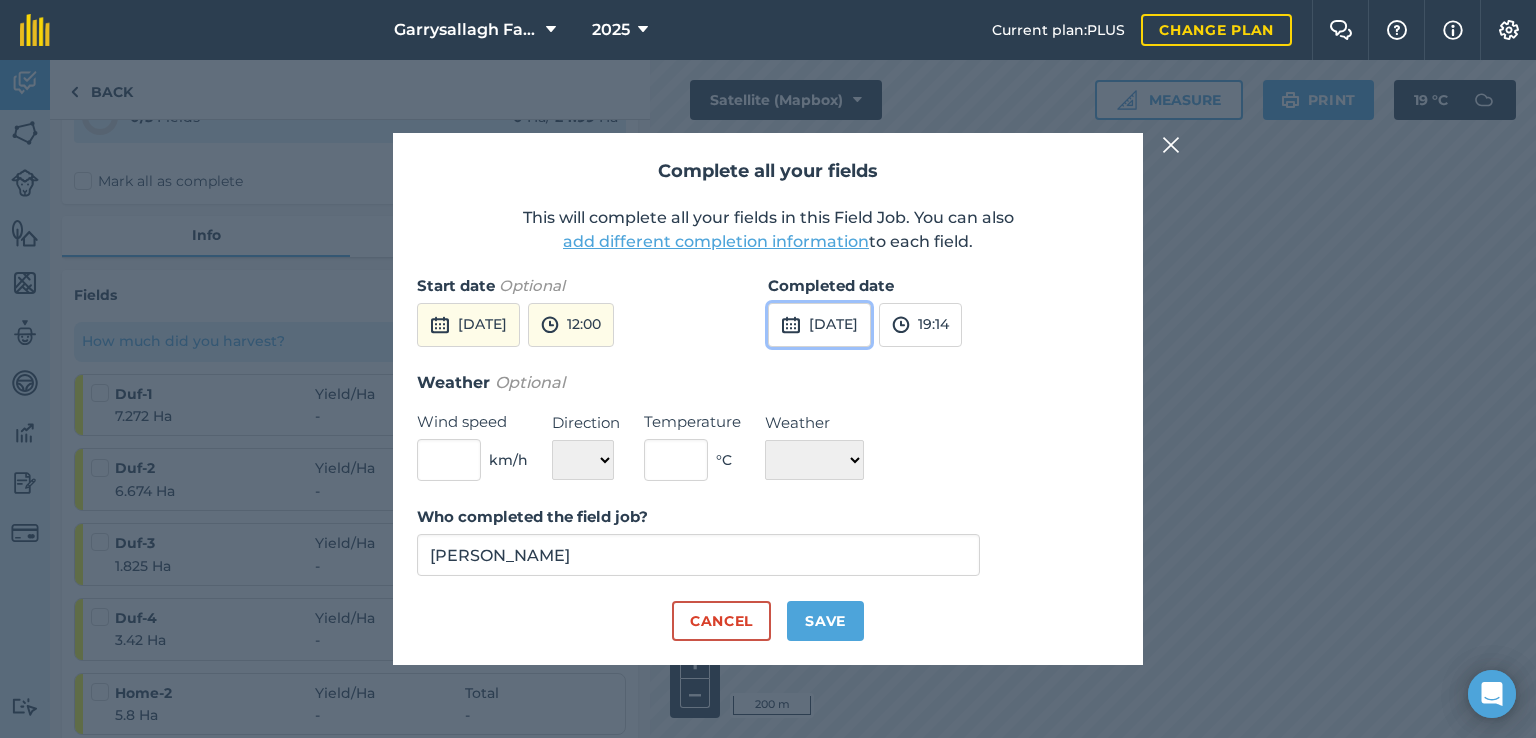 click on "[DATE]" at bounding box center (819, 325) 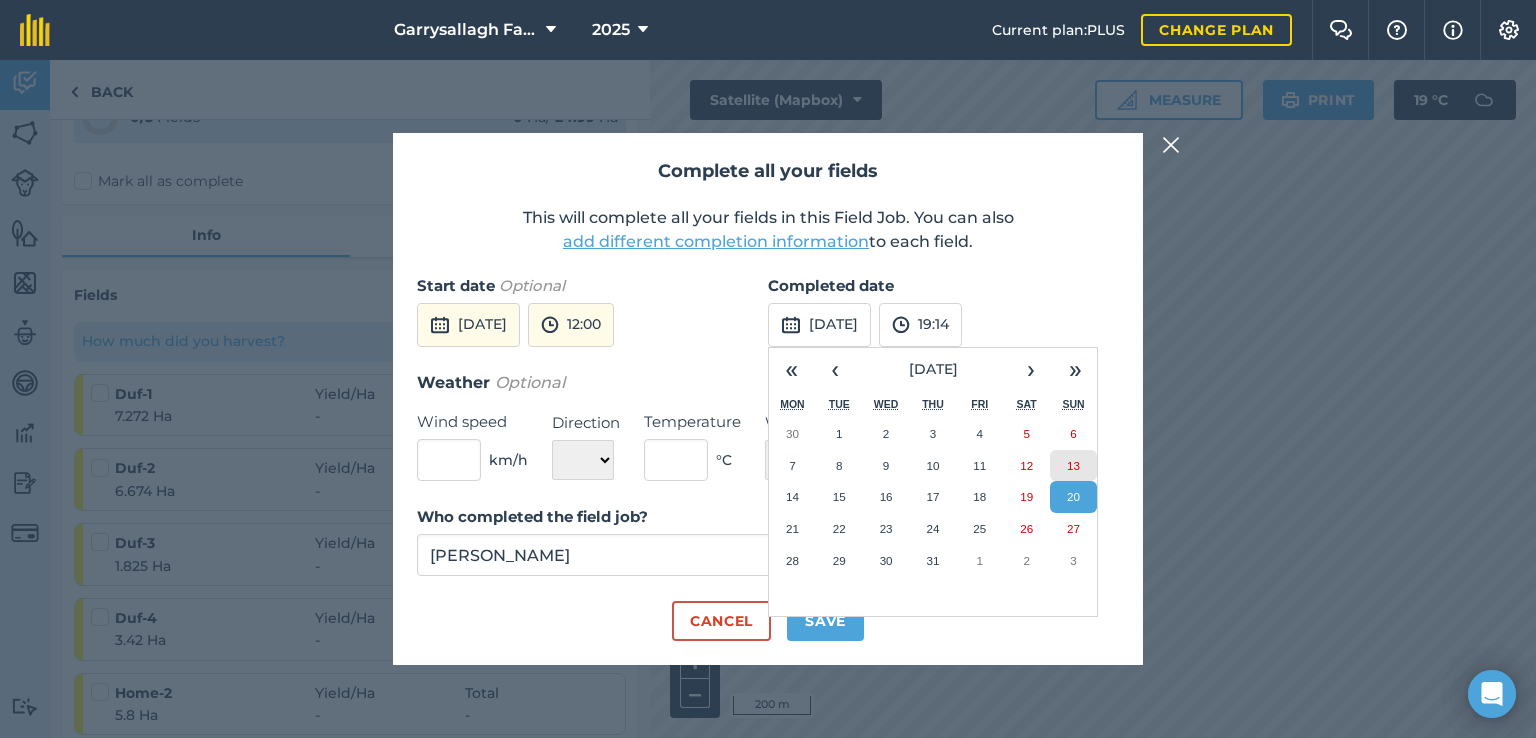 click on "13" at bounding box center [1073, 465] 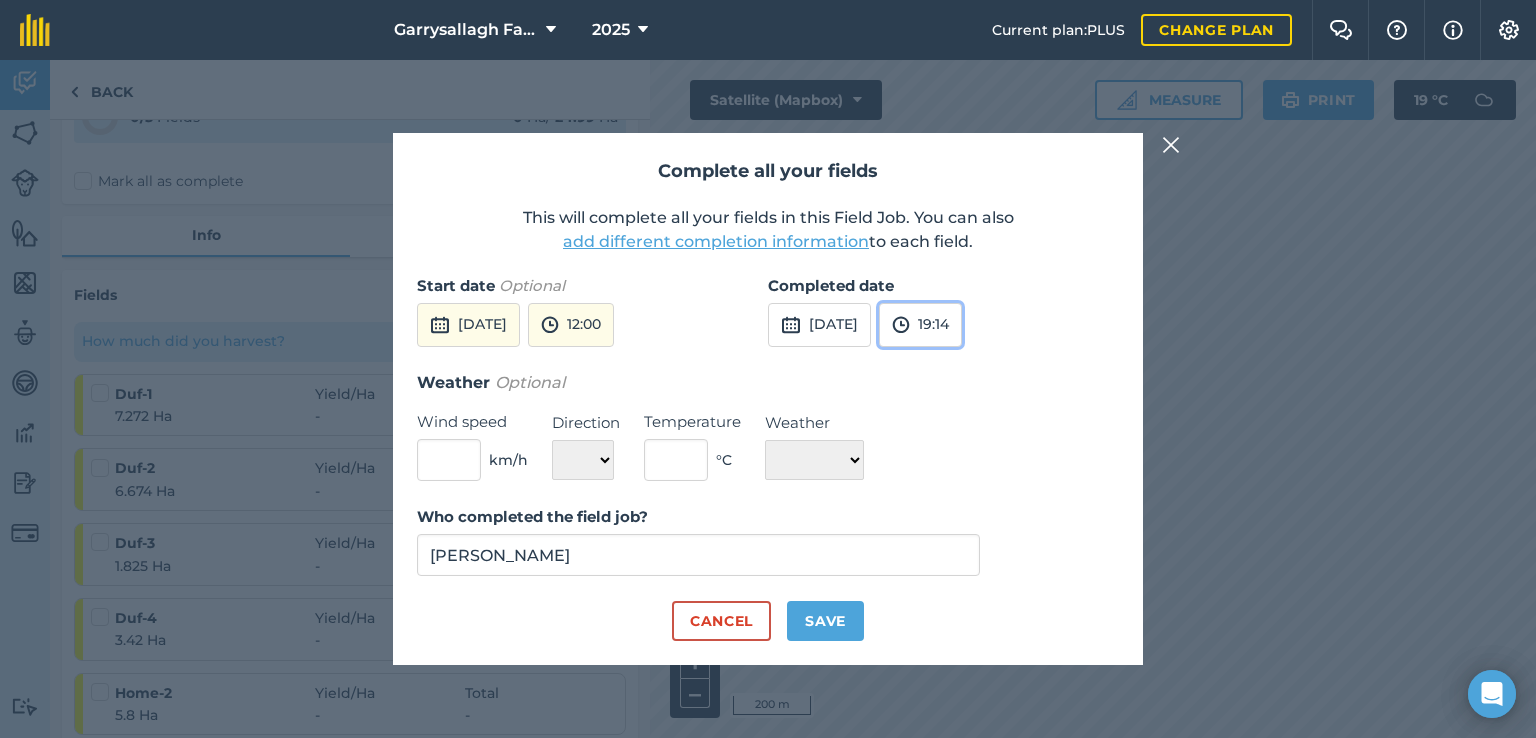 click on "19:14" at bounding box center (920, 325) 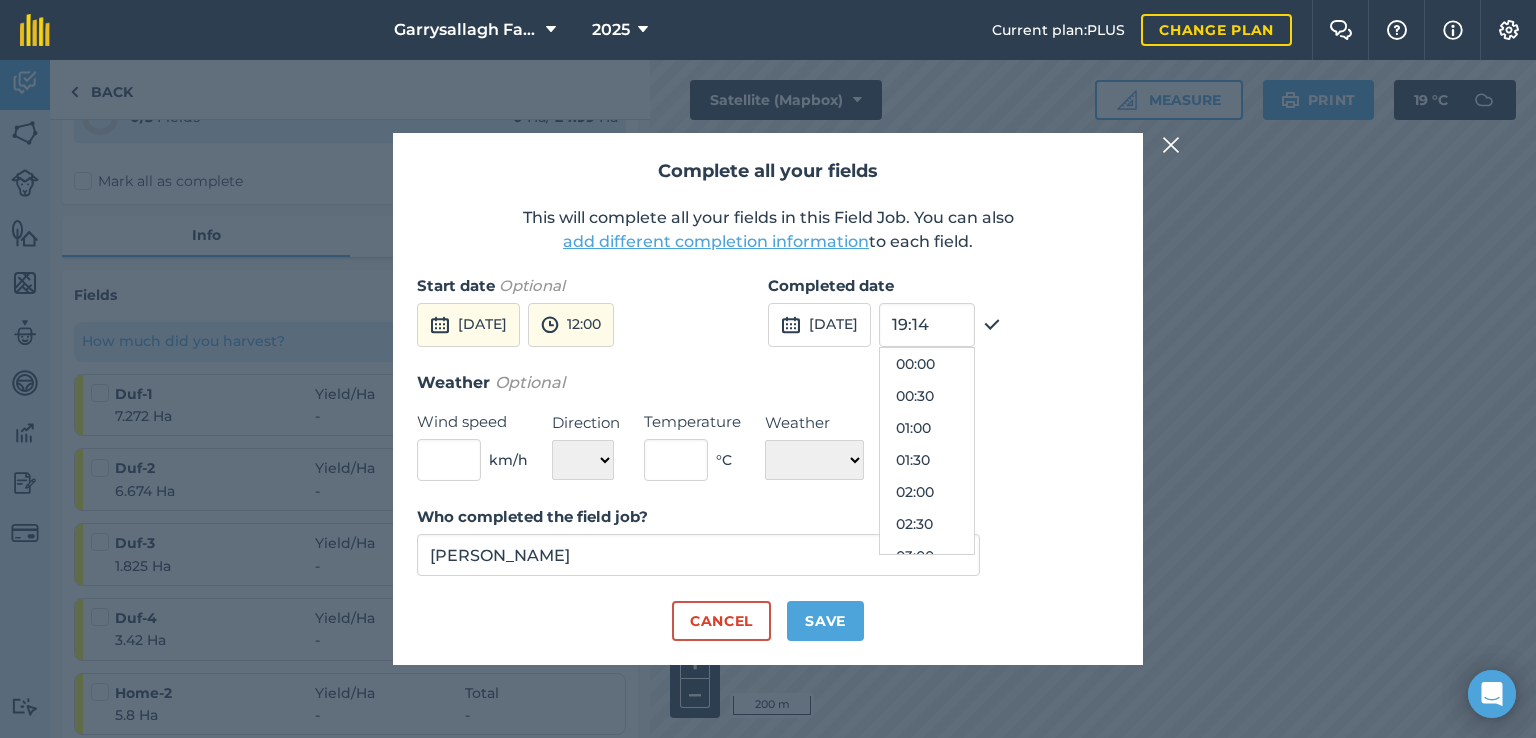 scroll, scrollTop: 1152, scrollLeft: 0, axis: vertical 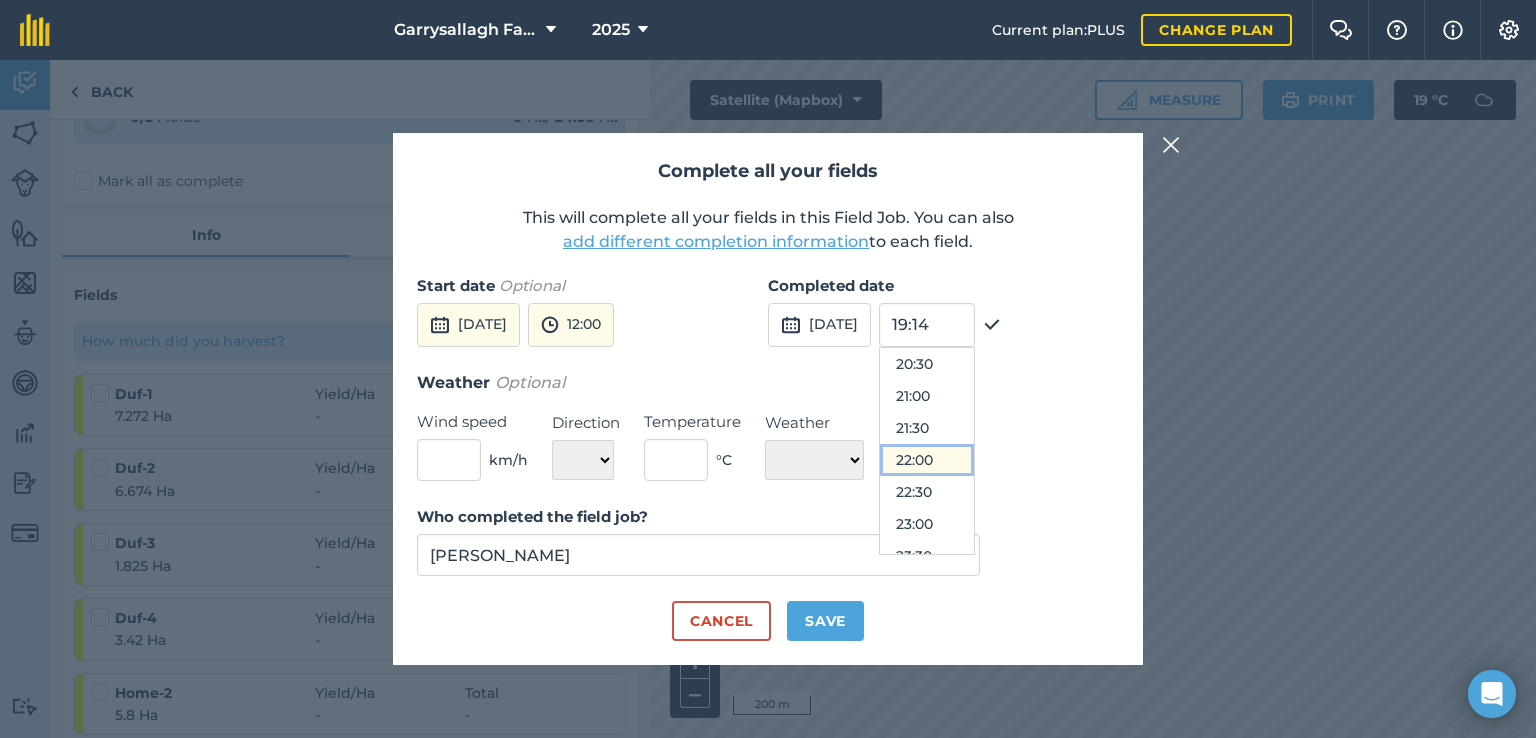 click on "22:00" at bounding box center [927, 460] 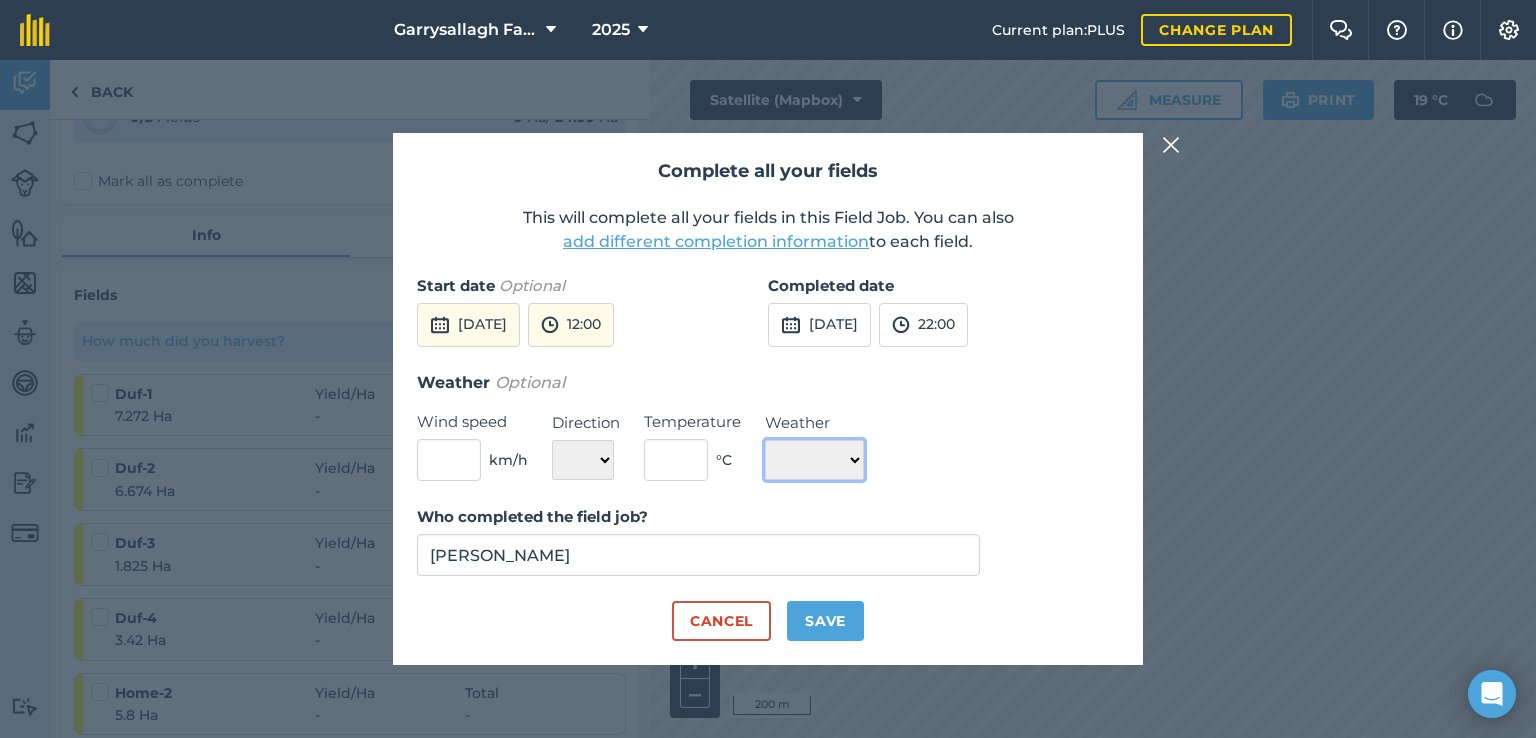 click on "☀️  Sunny 🌧  Rainy ⛅️  Cloudy 🌨  Snow ❄️  Icy" at bounding box center [814, 460] 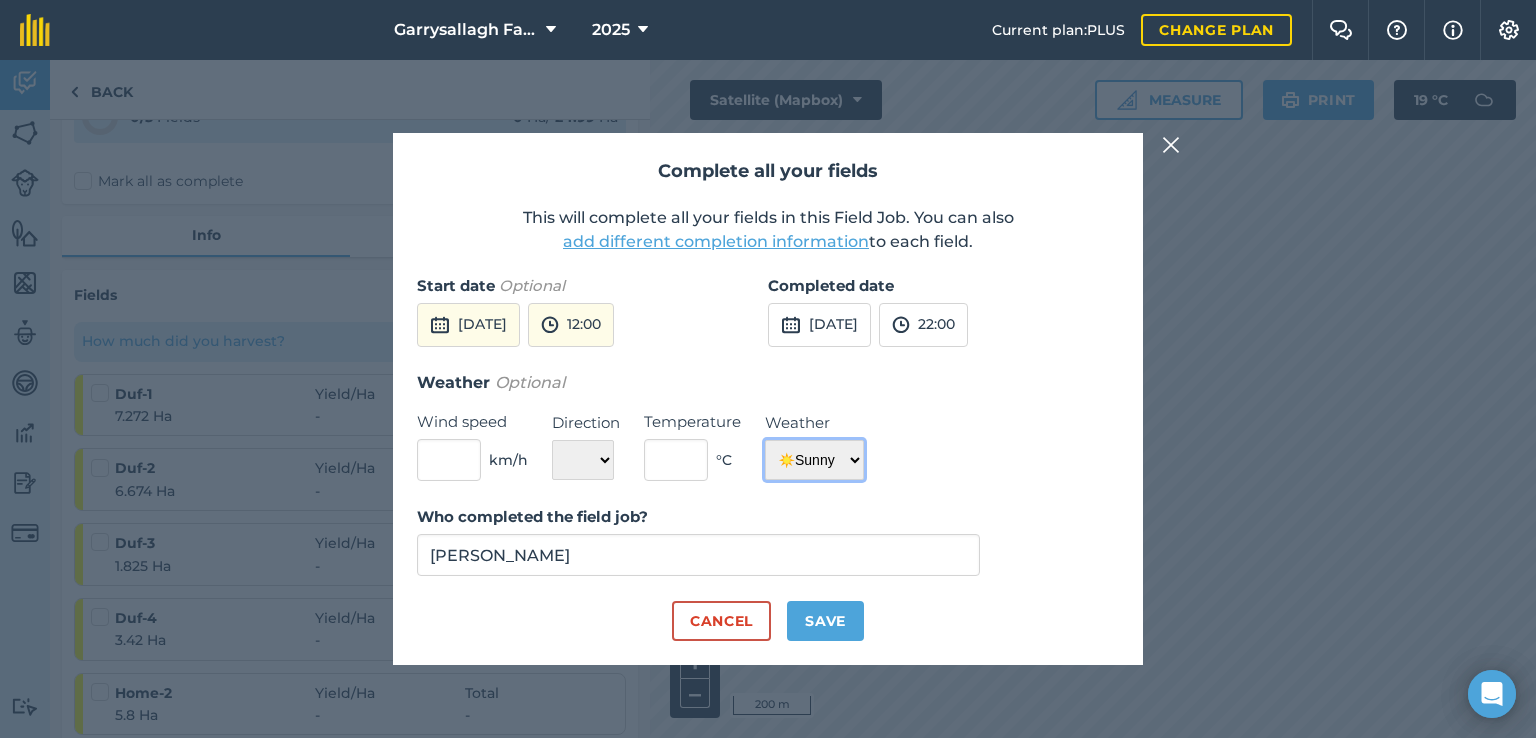 click on "☀️  Sunny 🌧  Rainy ⛅️  Cloudy 🌨  Snow ❄️  Icy" at bounding box center (814, 460) 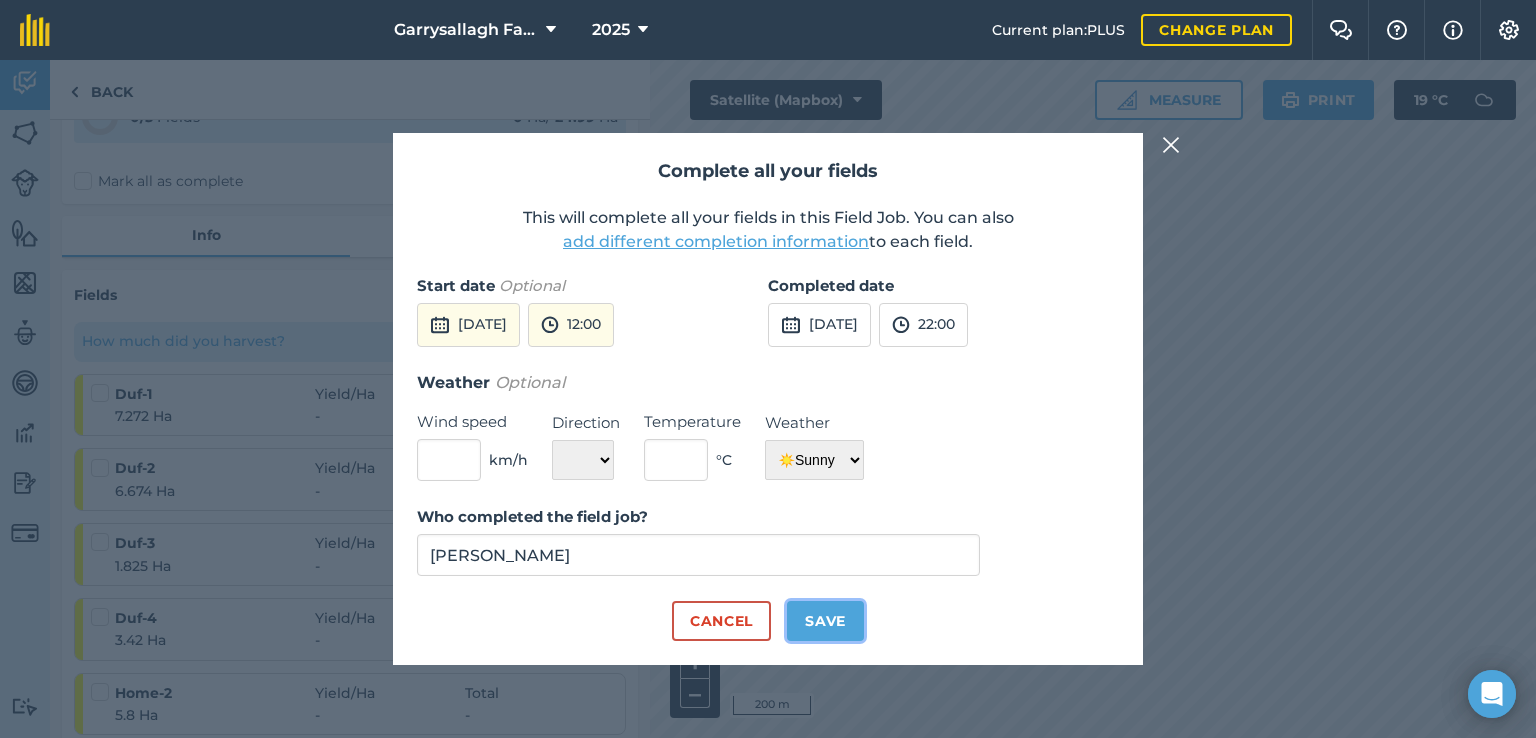 click on "Save" at bounding box center [825, 621] 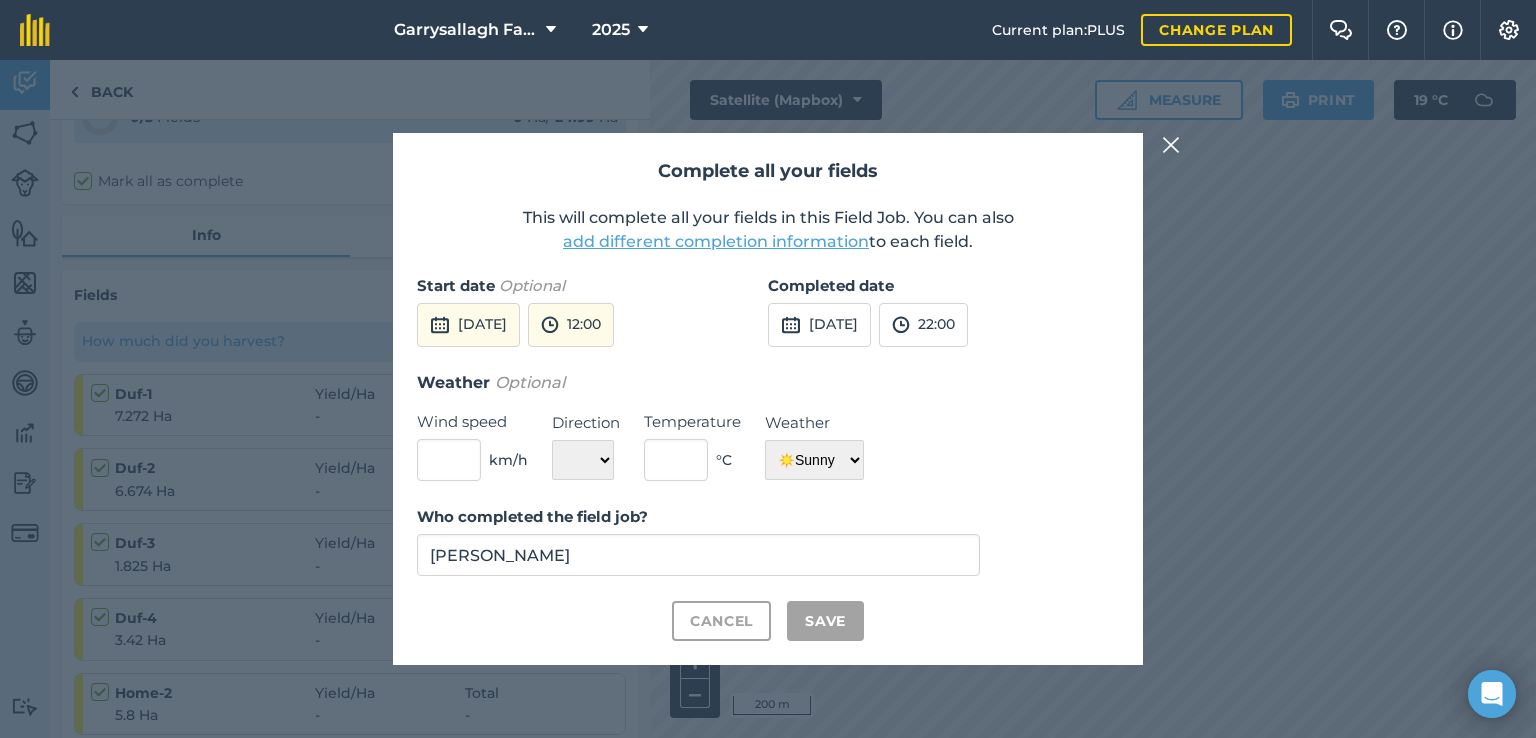 checkbox on "true" 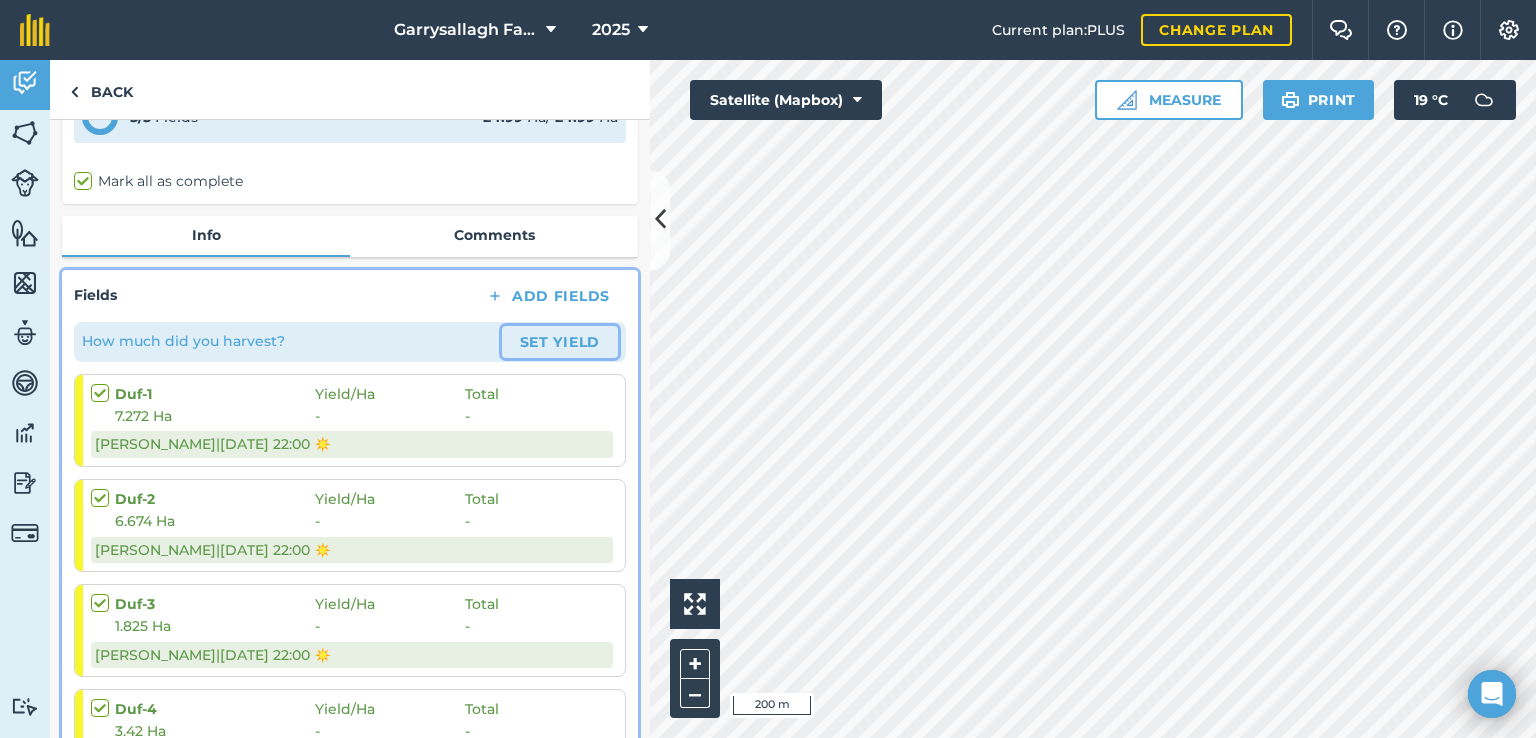 click on "Set Yield" at bounding box center [560, 342] 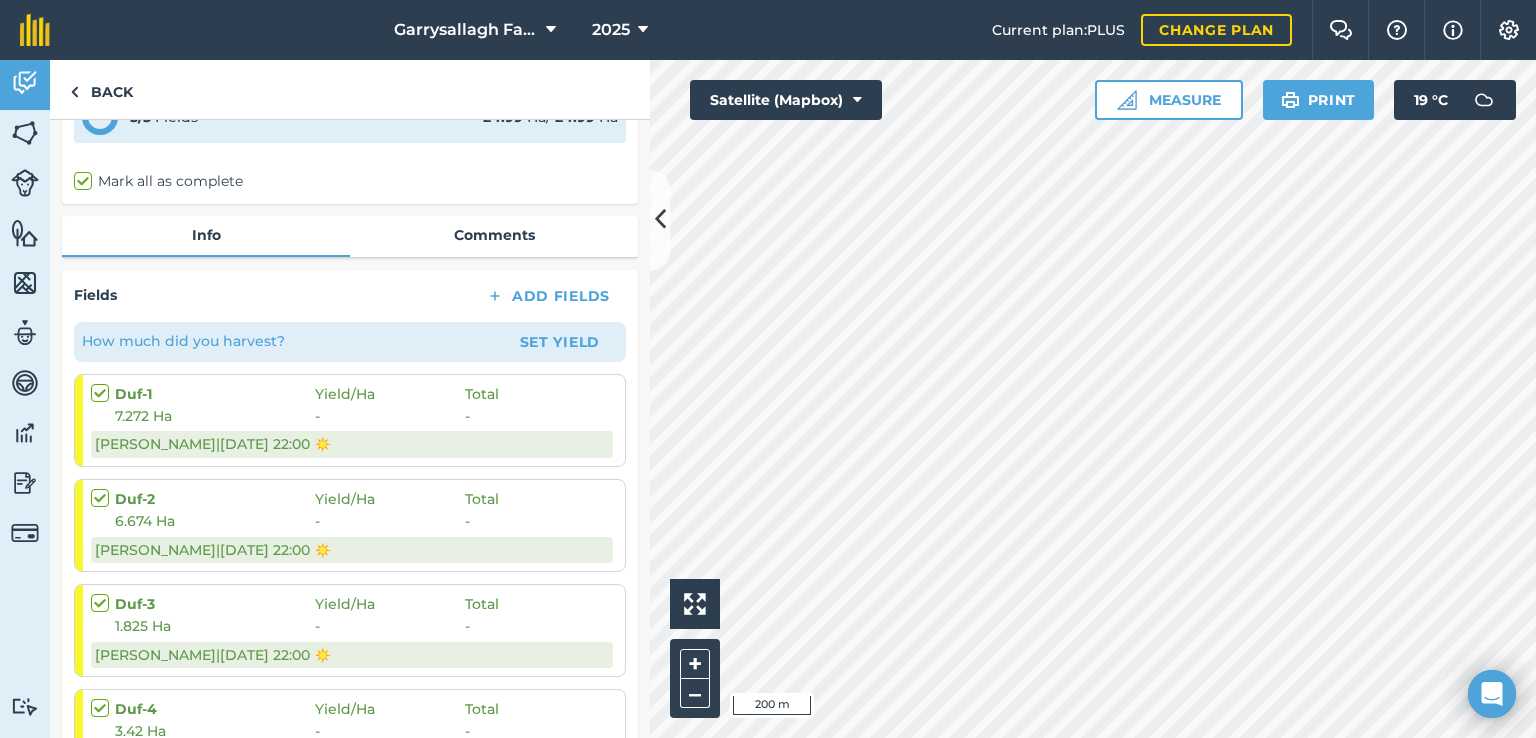 scroll, scrollTop: 0, scrollLeft: 0, axis: both 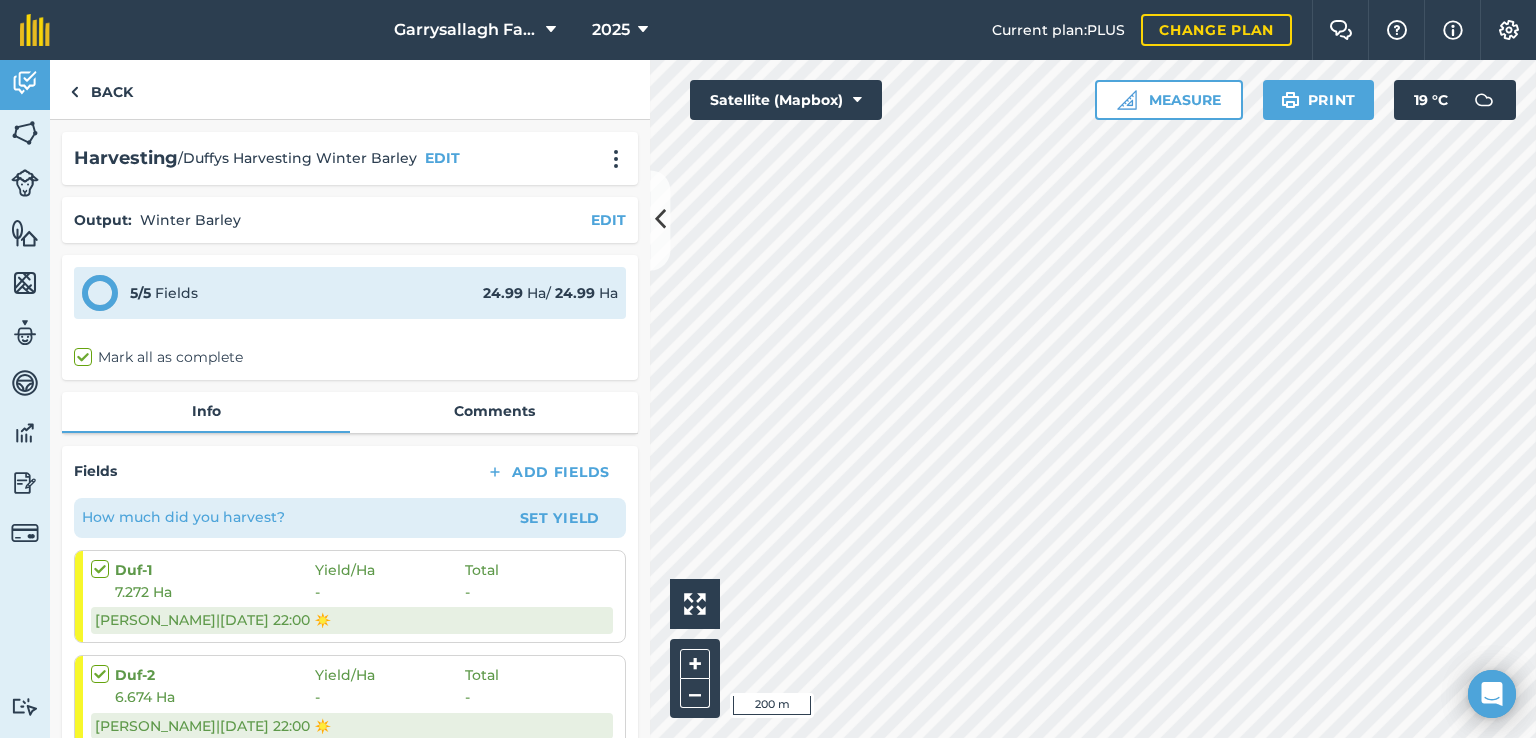 select on "Sunny" 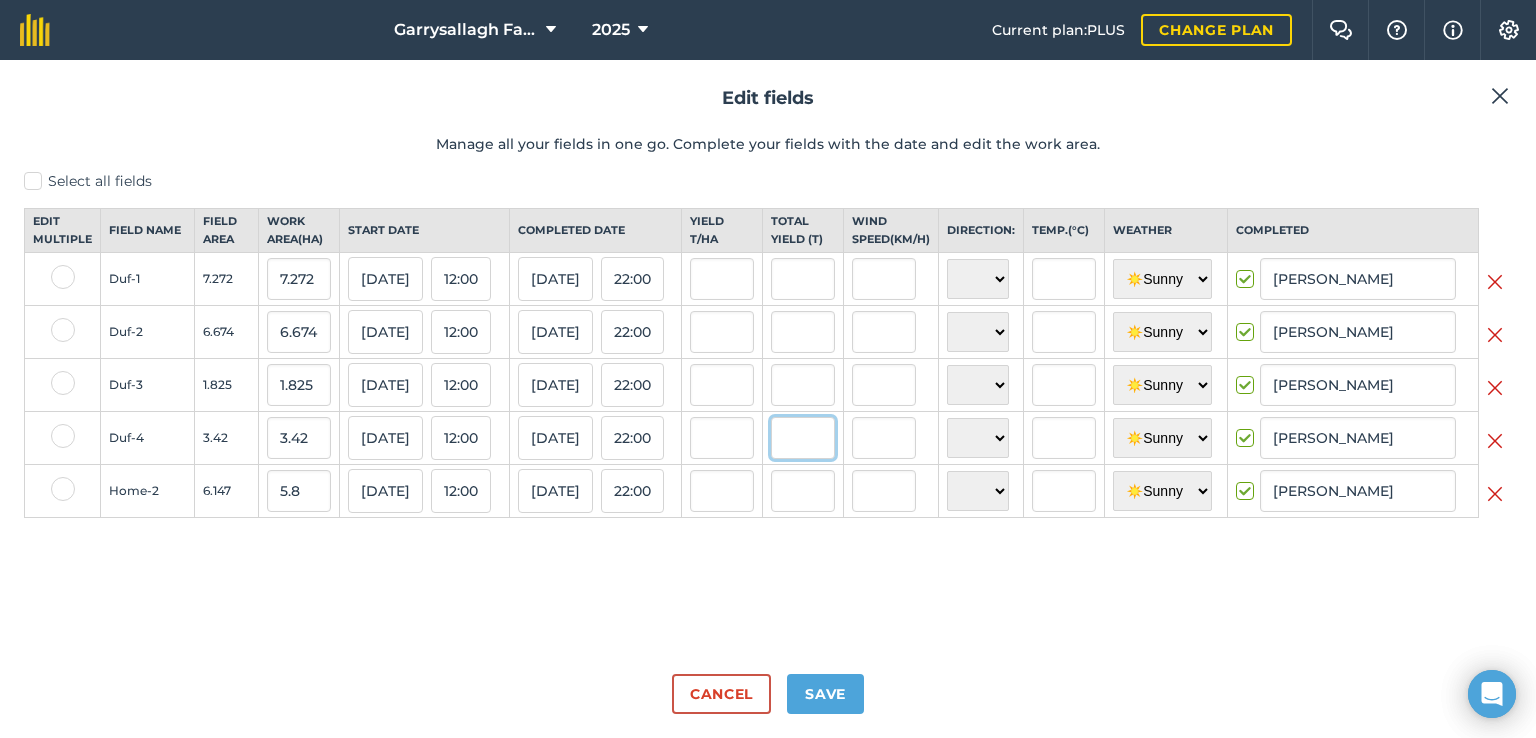 click at bounding box center [803, 438] 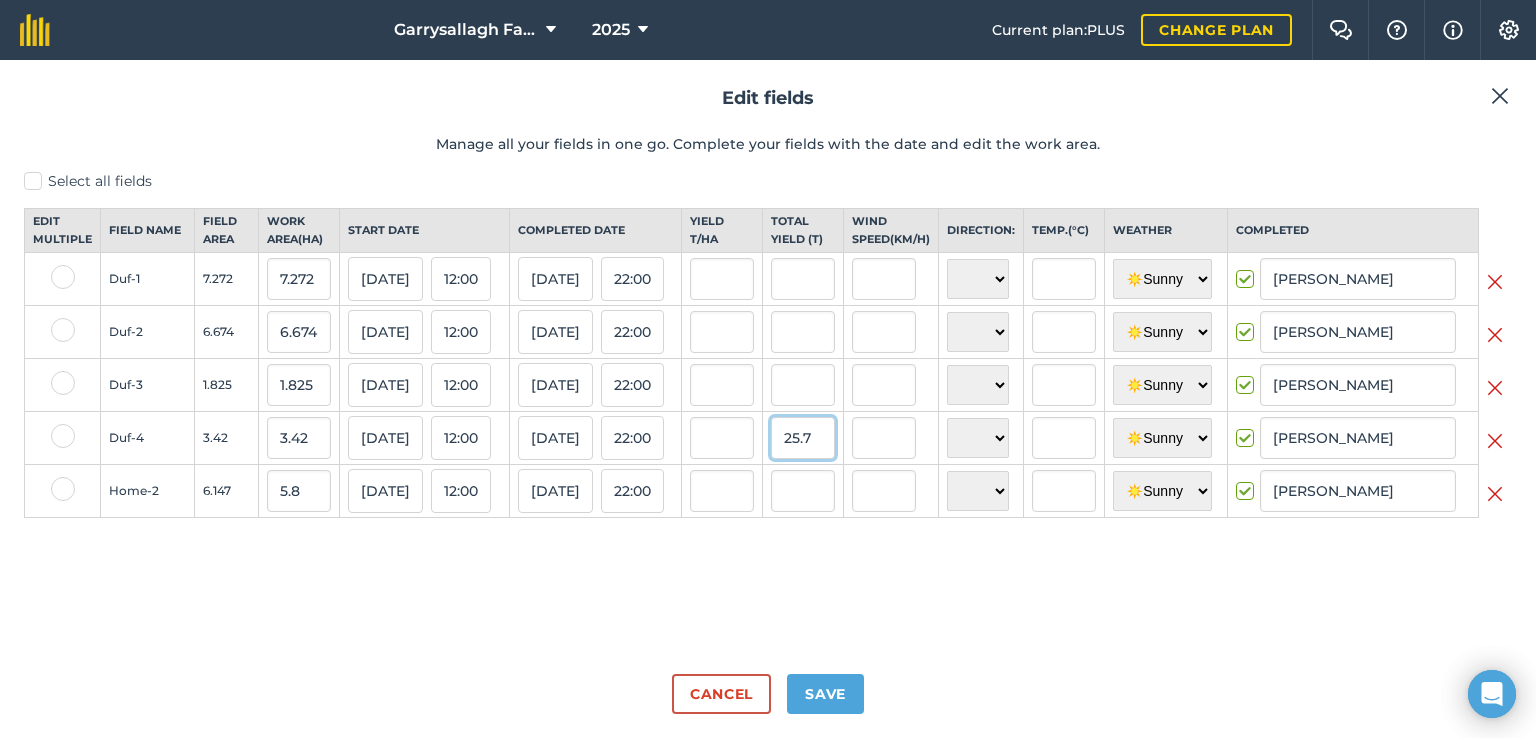 type on "25.7" 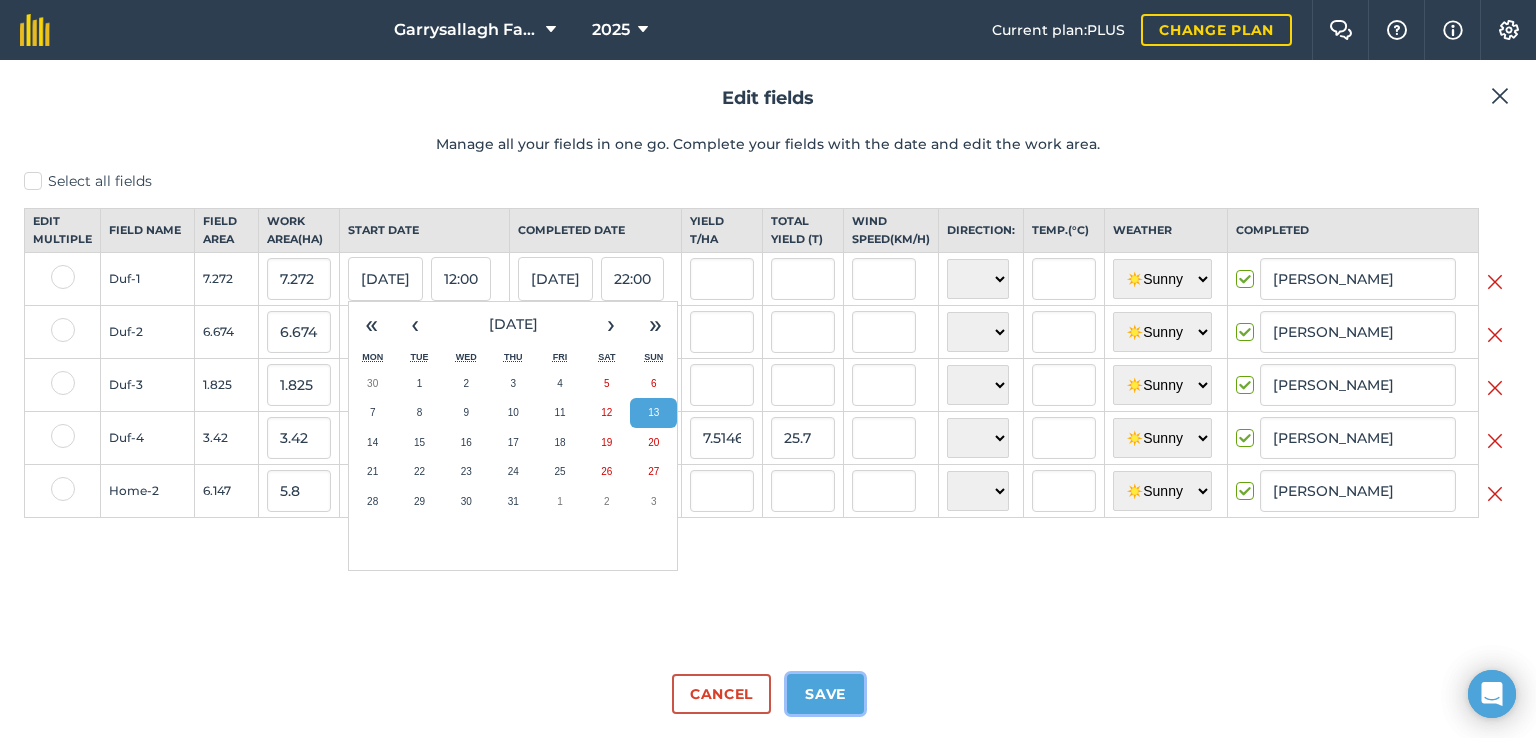 click on "Save" at bounding box center [825, 694] 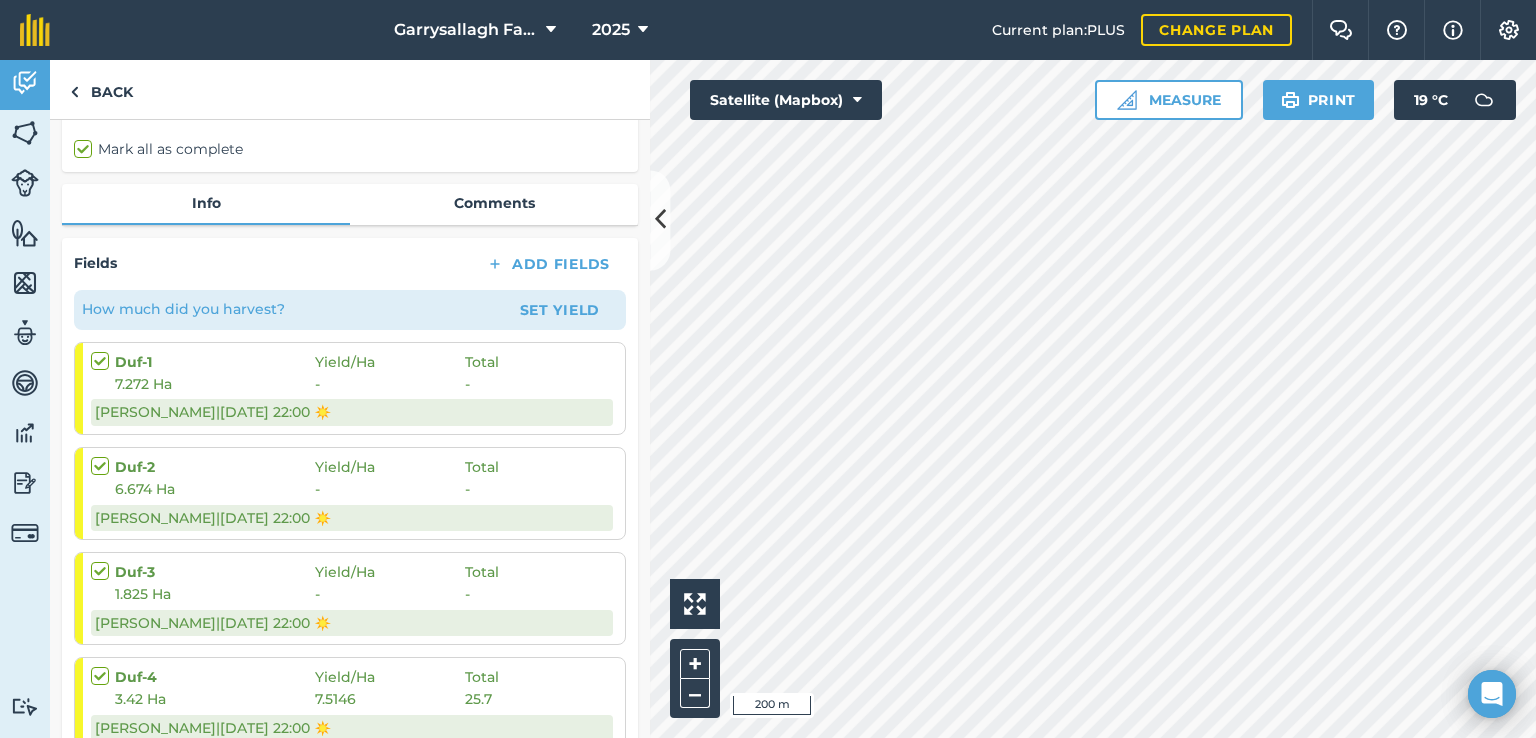 scroll, scrollTop: 207, scrollLeft: 0, axis: vertical 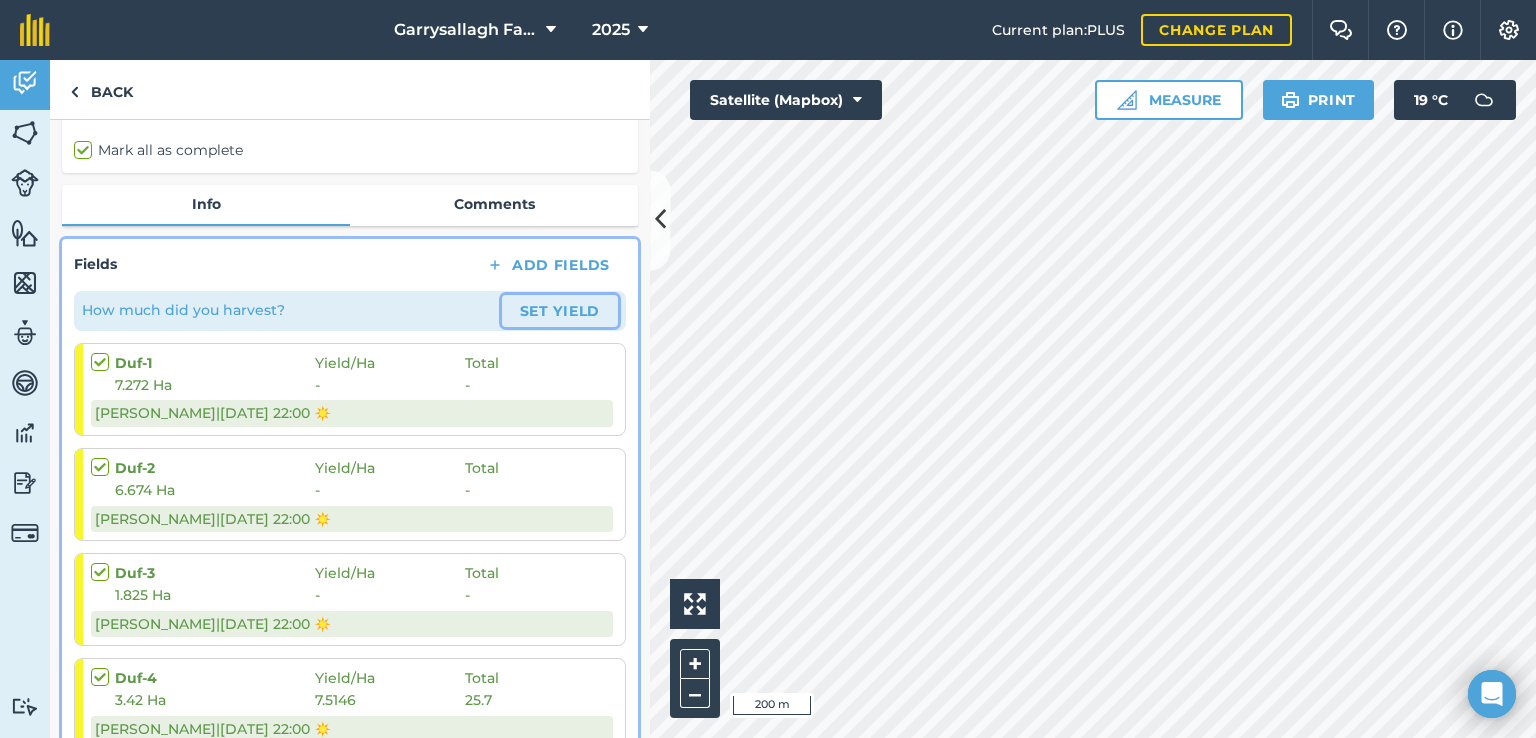 click on "Set Yield" at bounding box center (560, 311) 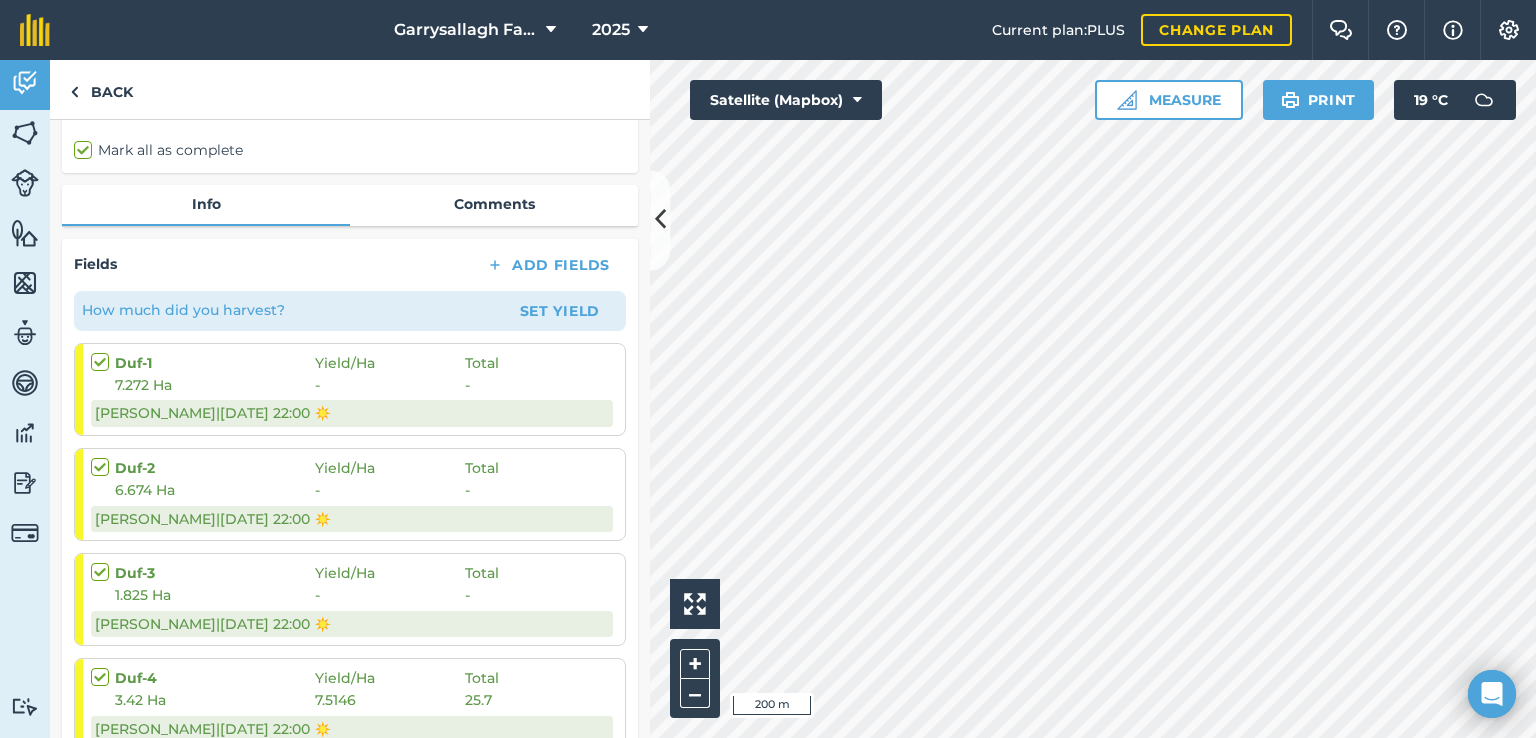 select on "Sunny" 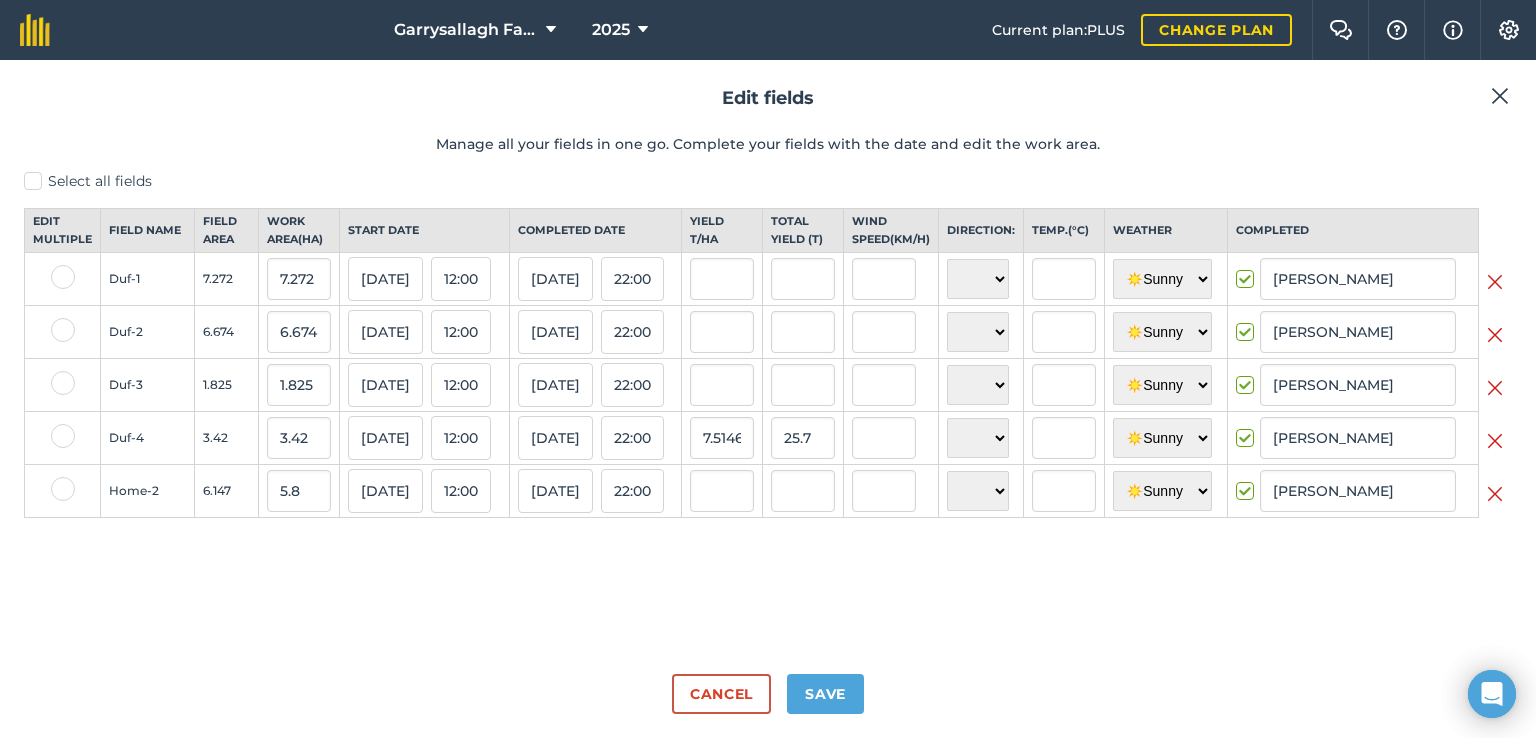 scroll, scrollTop: 0, scrollLeft: 0, axis: both 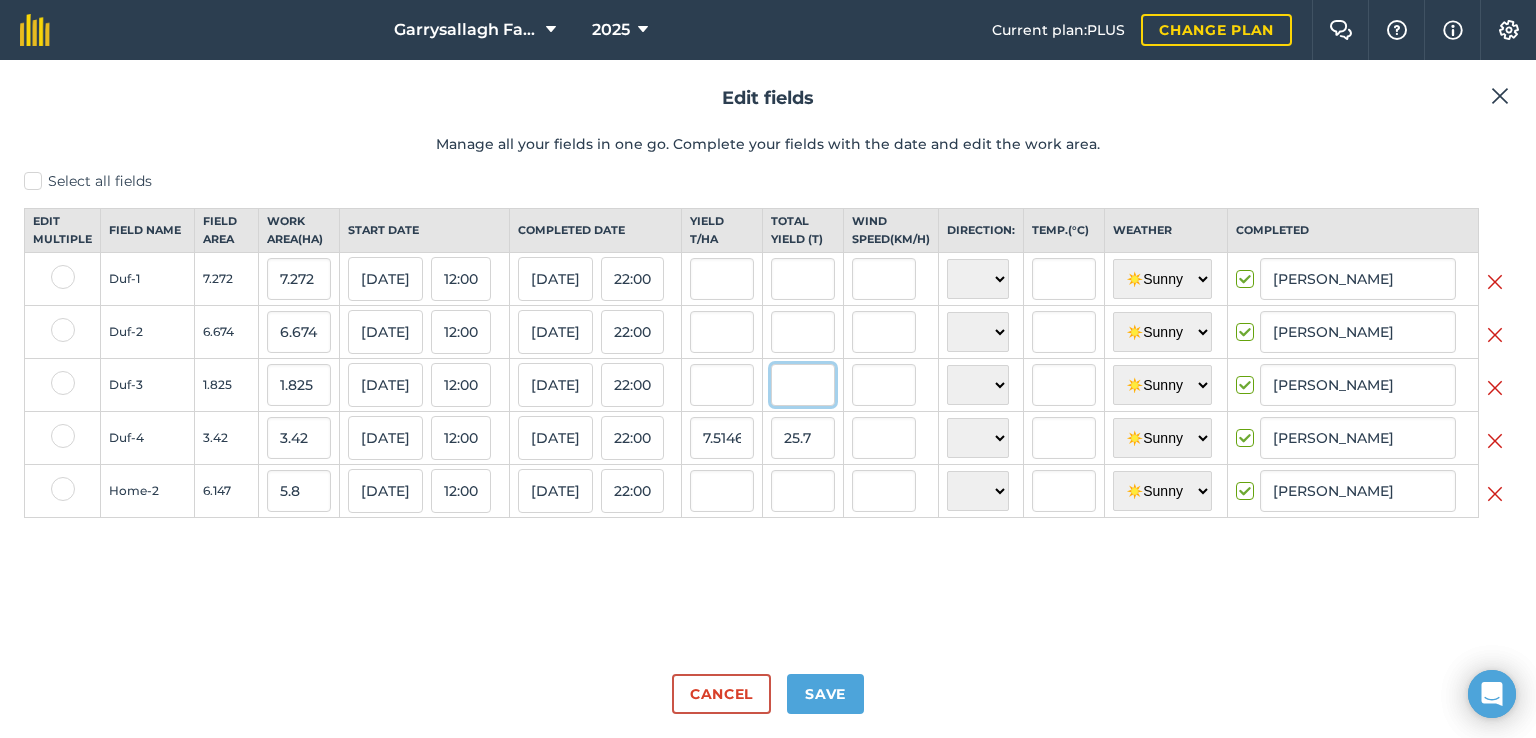 click at bounding box center [803, 385] 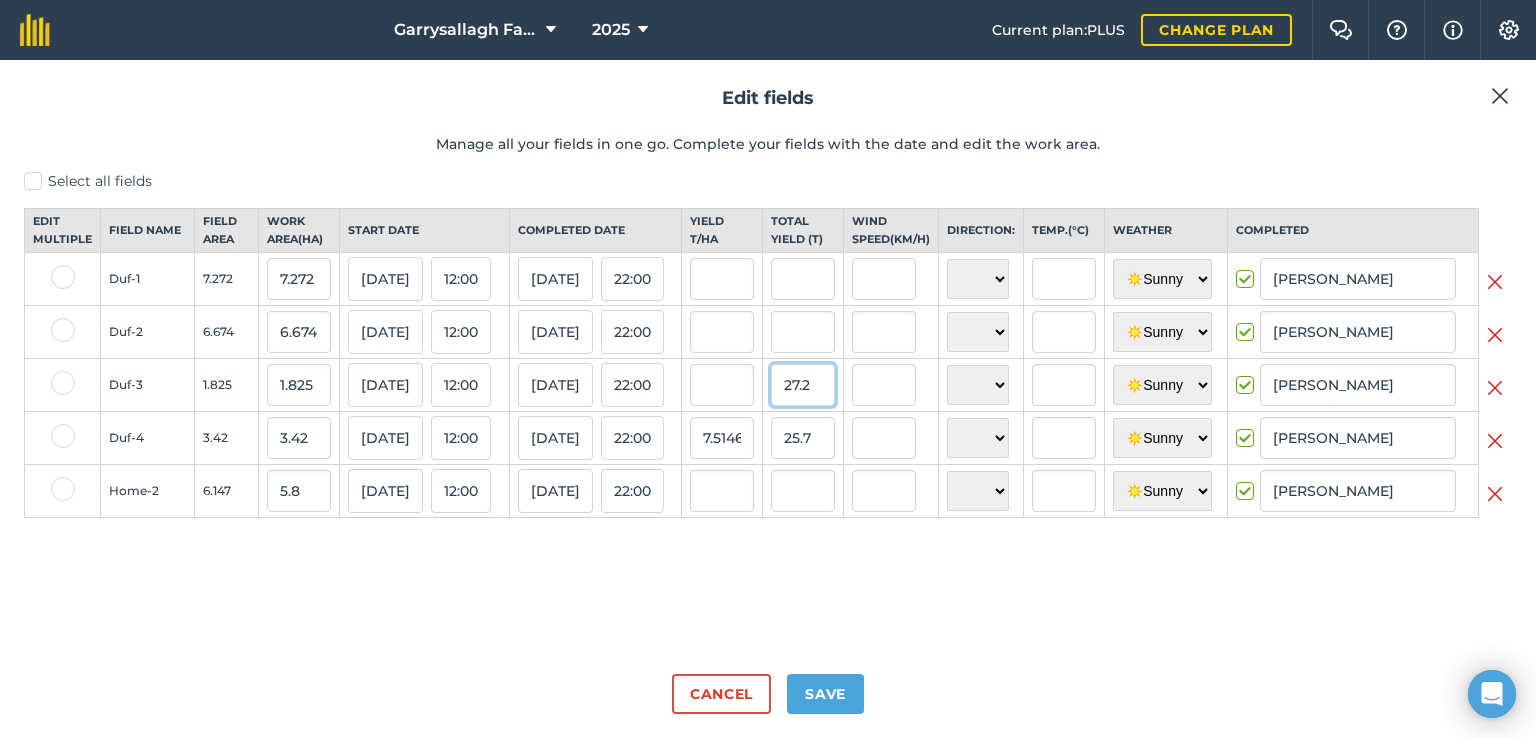 type on "27.2" 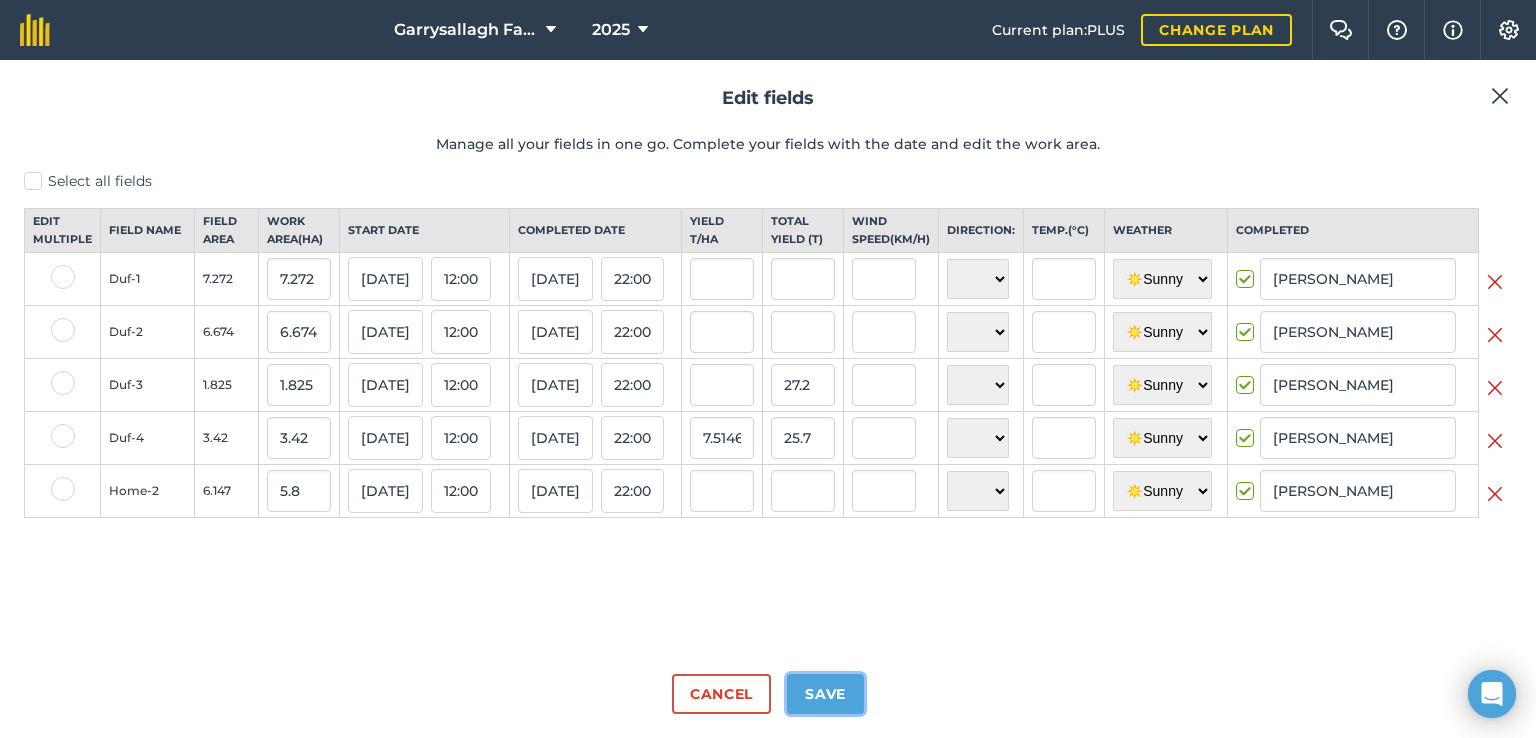 type on "14.904109589041095" 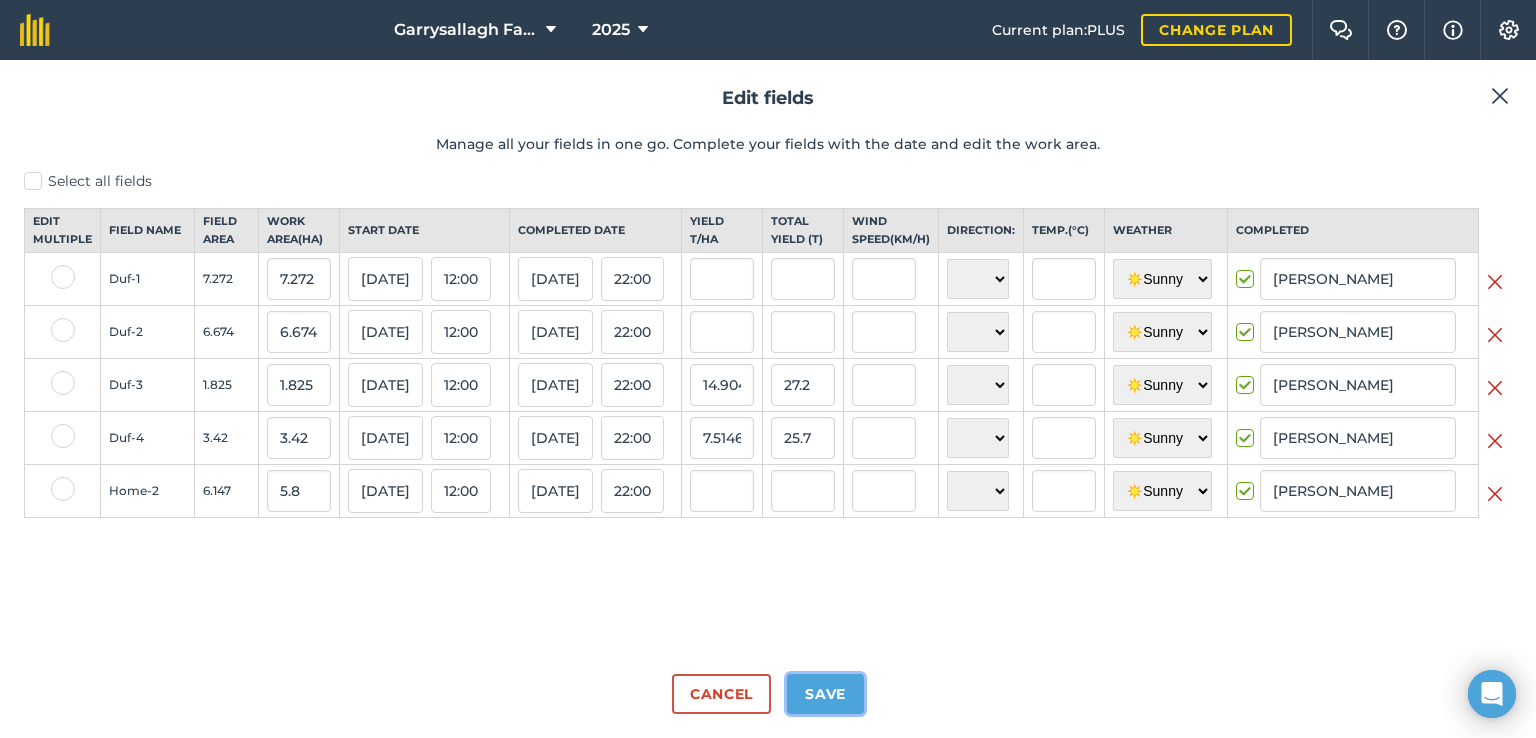 click on "Save" at bounding box center (825, 694) 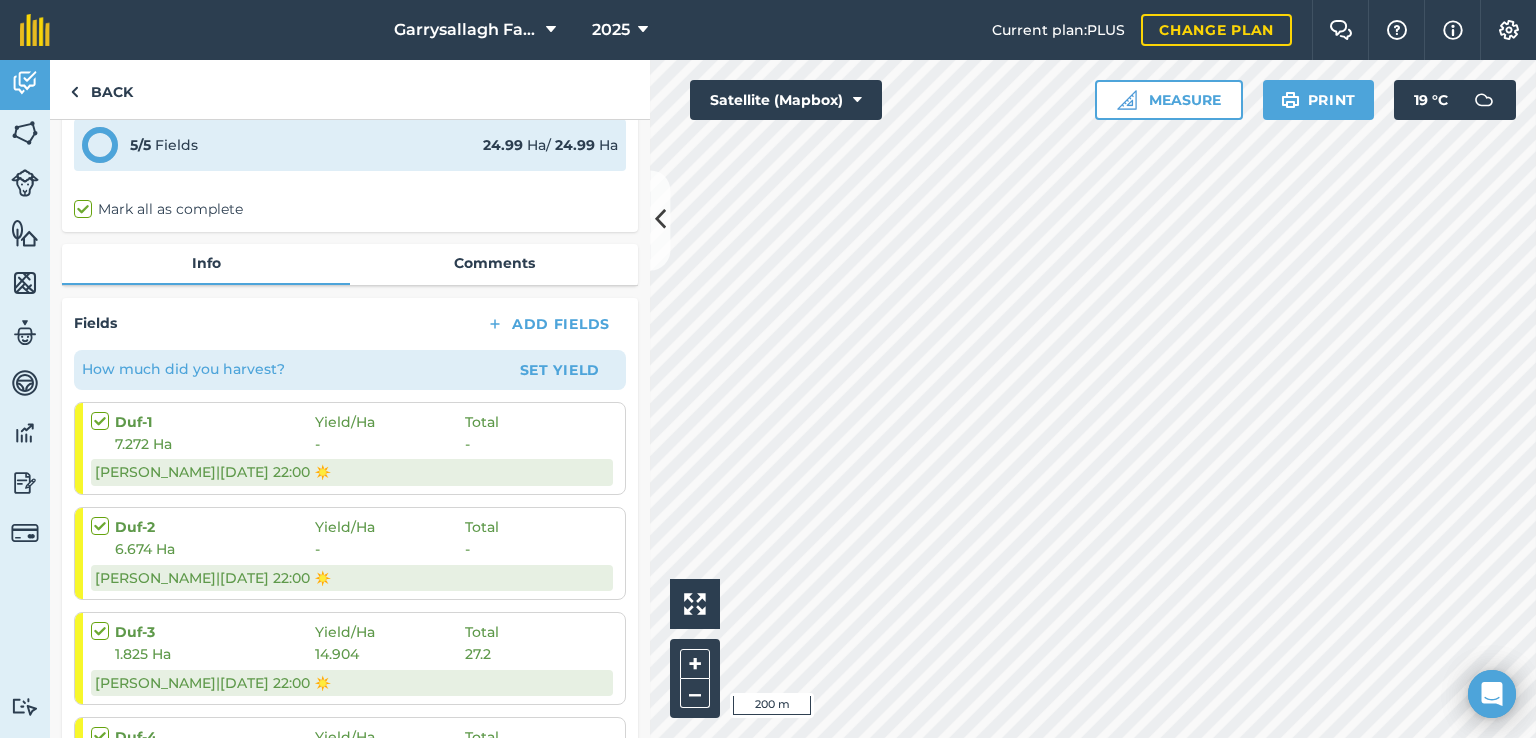scroll, scrollTop: 148, scrollLeft: 0, axis: vertical 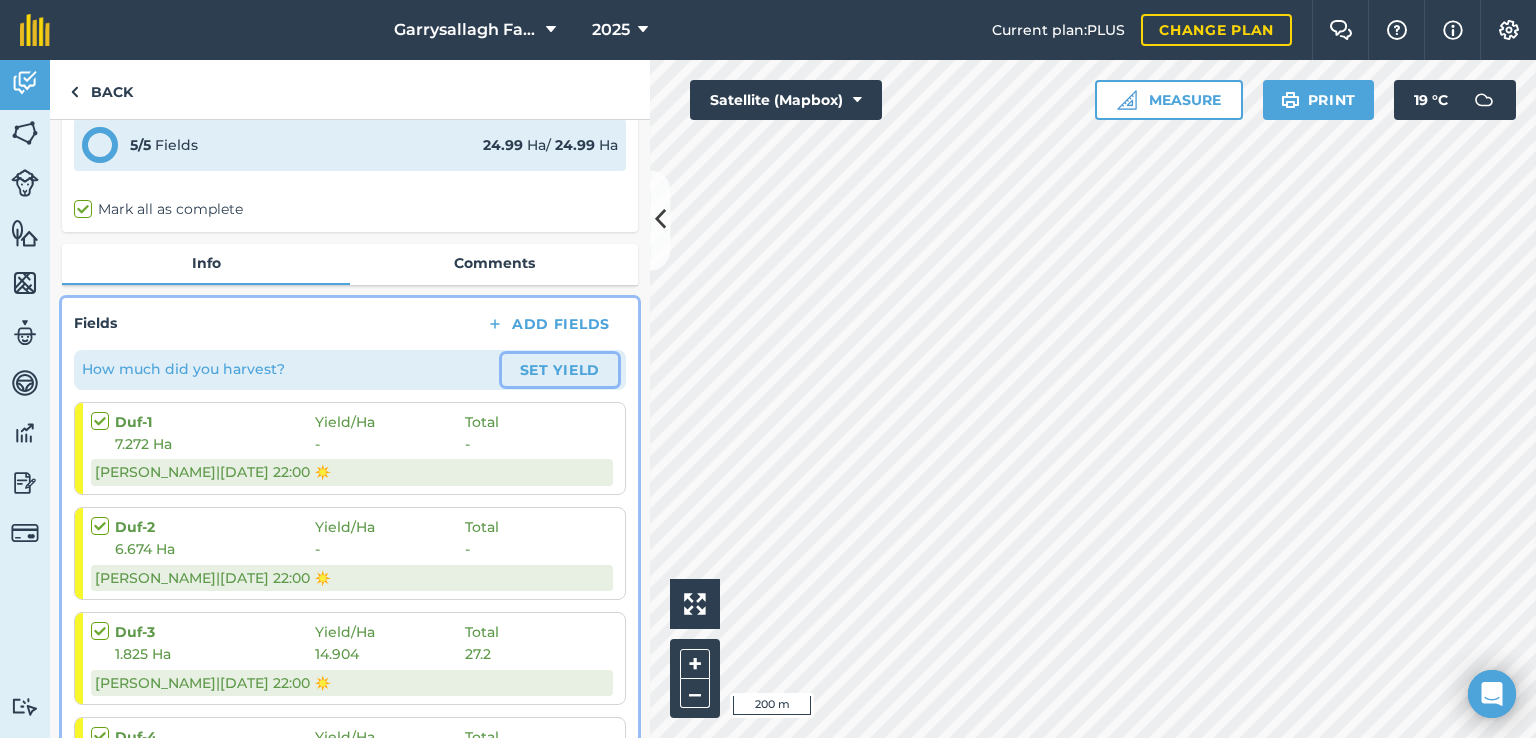 click on "Set Yield" at bounding box center [560, 370] 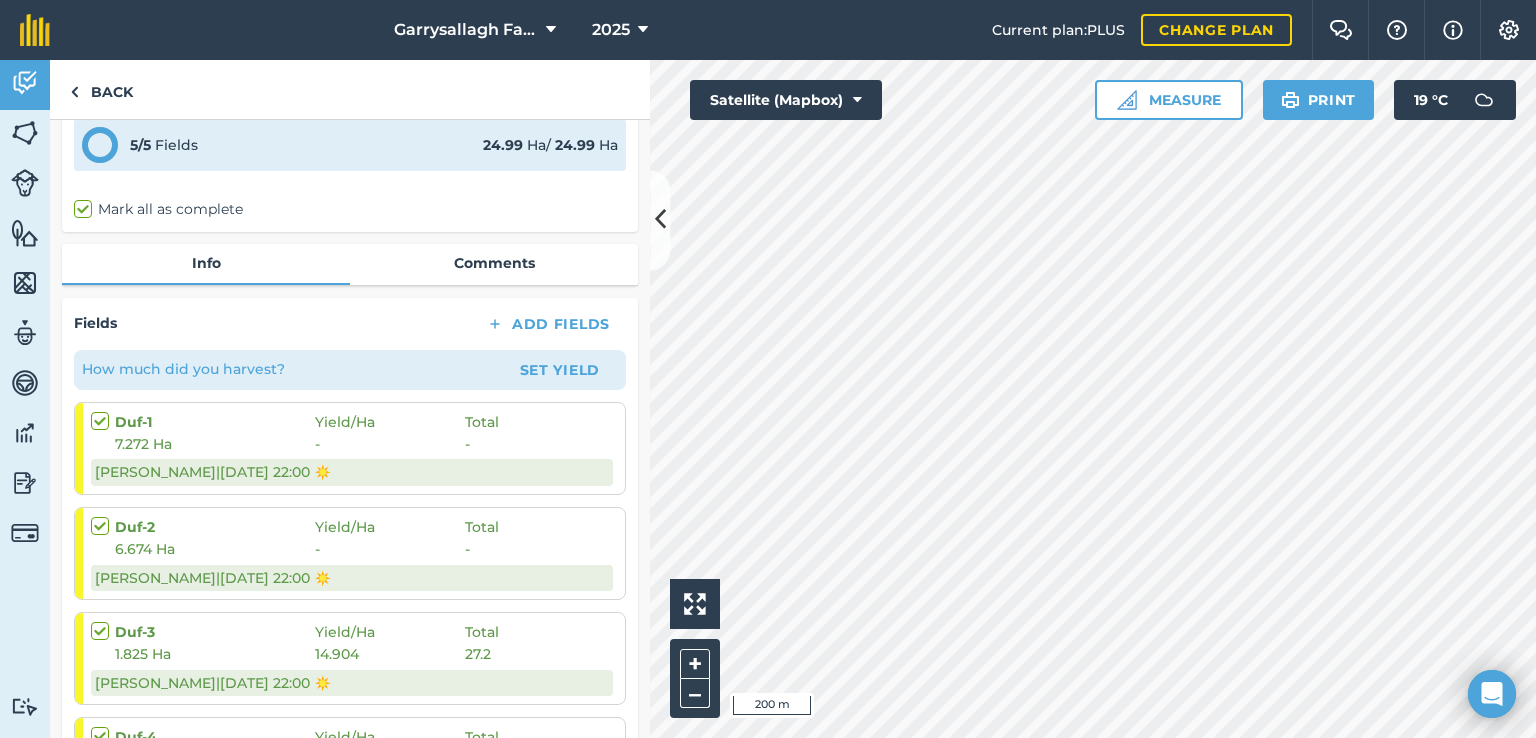 scroll, scrollTop: 0, scrollLeft: 0, axis: both 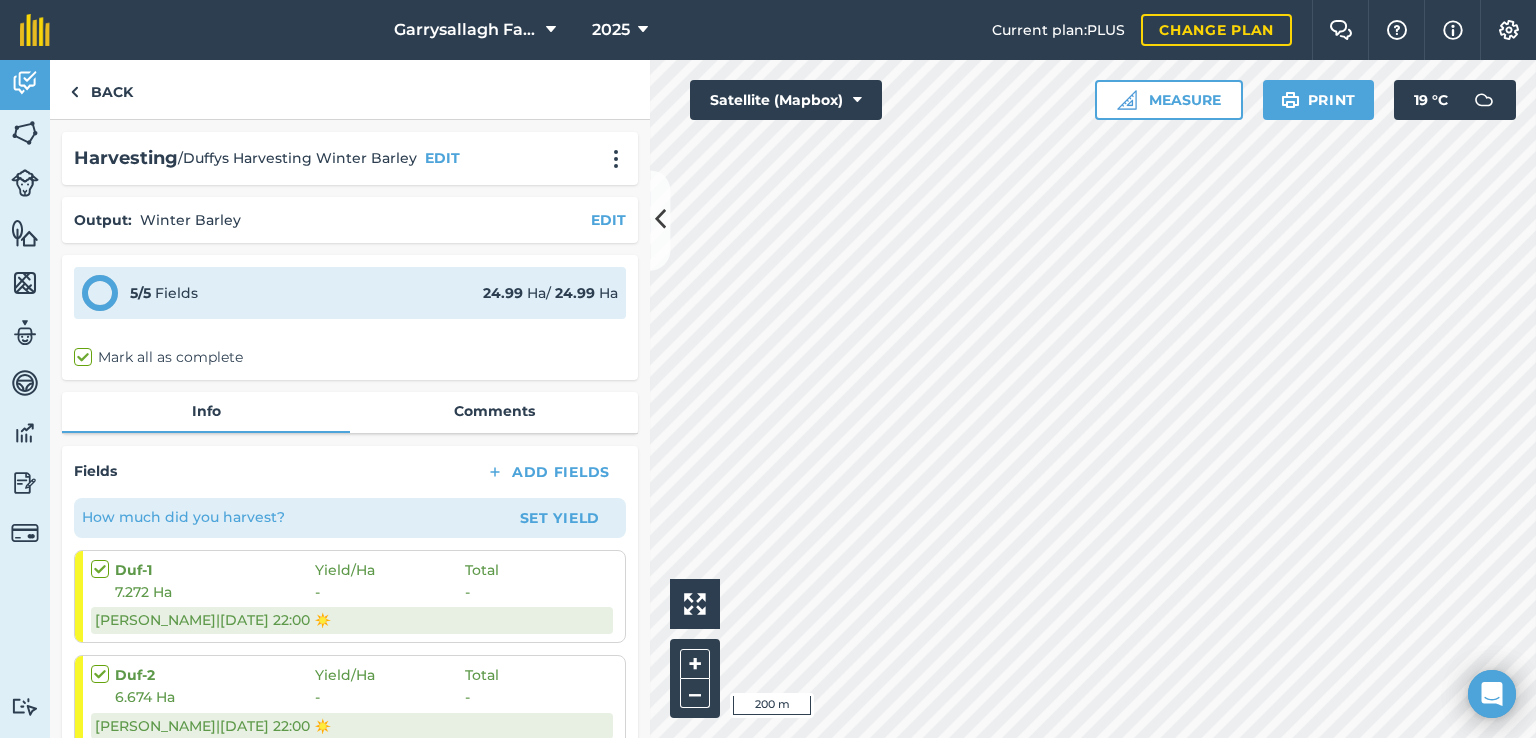 select on "Sunny" 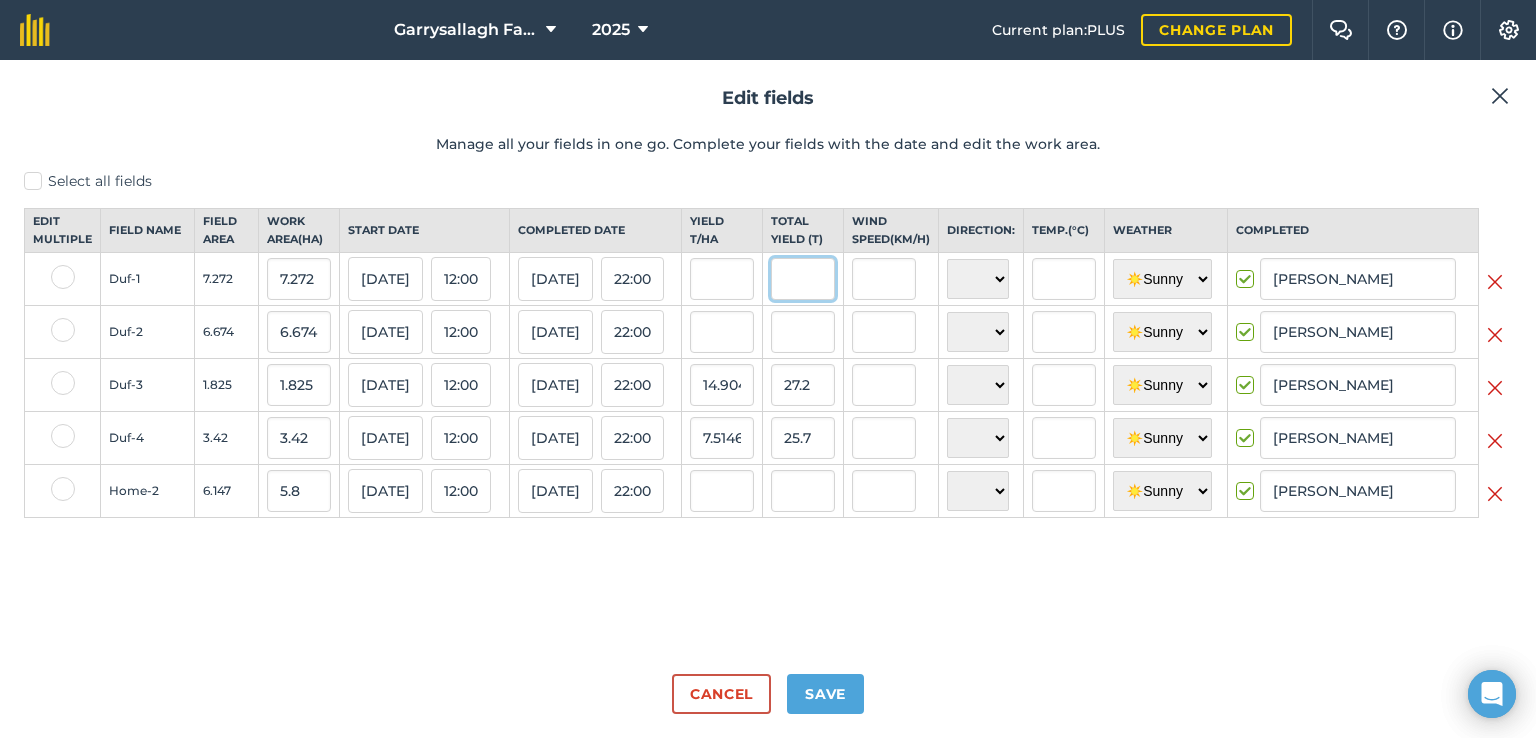click at bounding box center [803, 279] 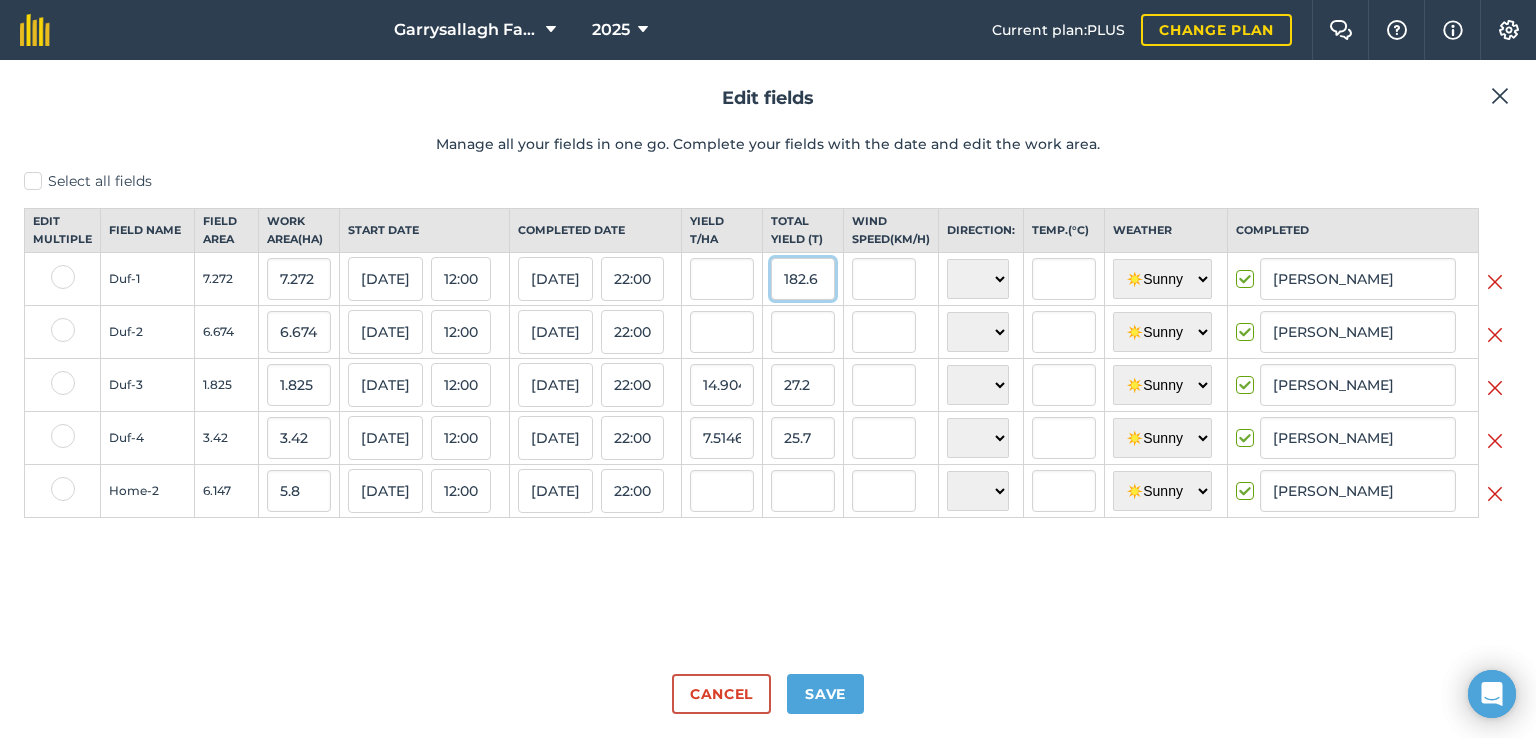 type on "182.6" 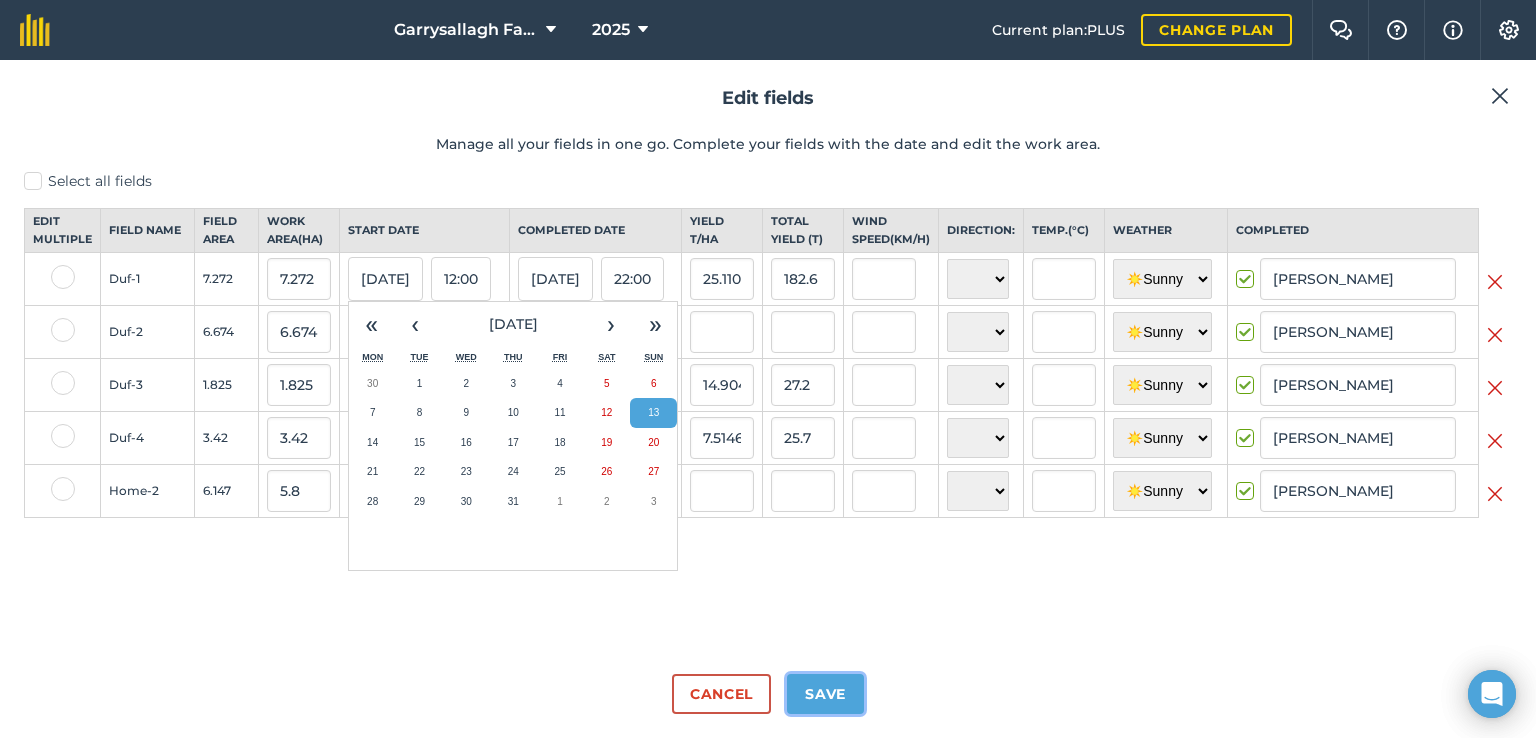click on "Save" at bounding box center (825, 694) 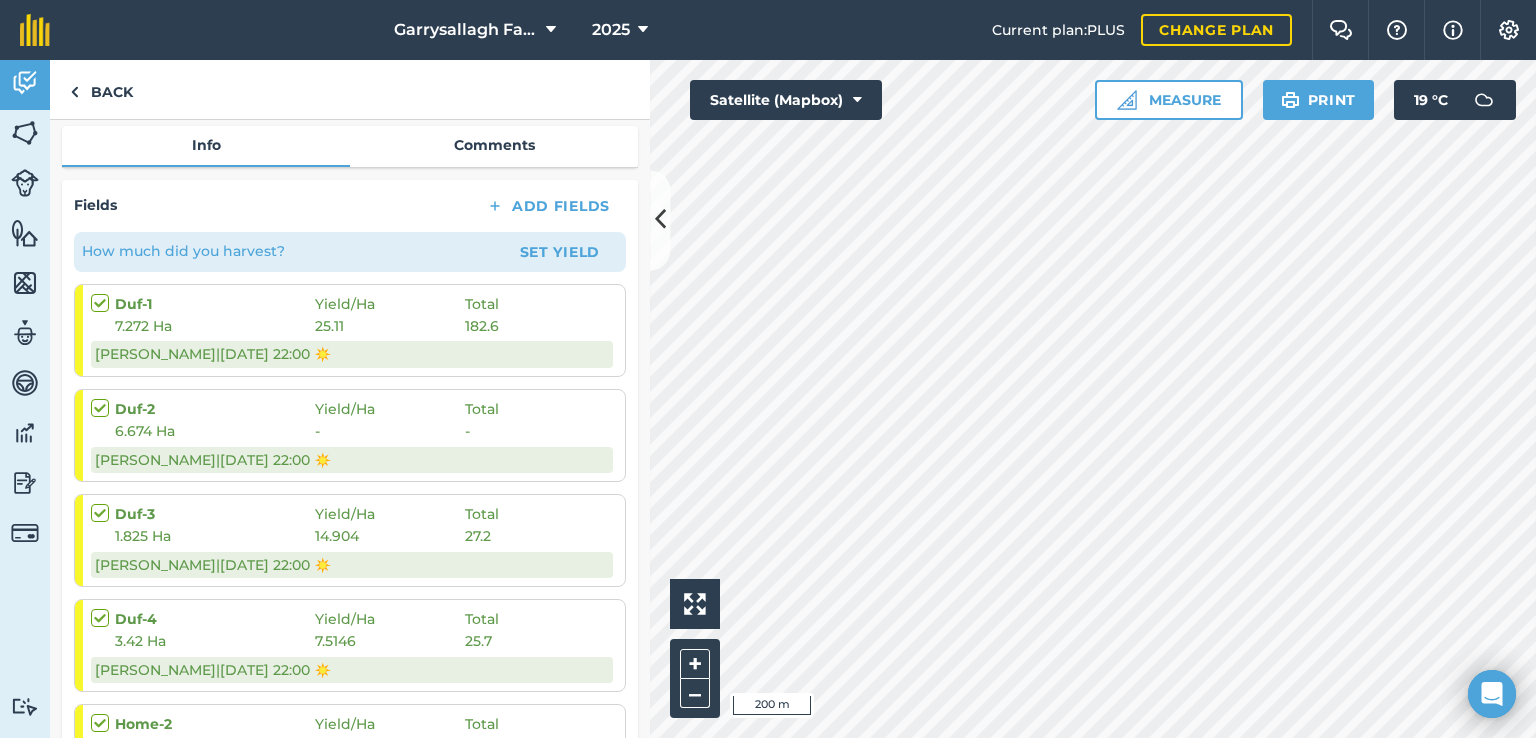 scroll, scrollTop: 259, scrollLeft: 0, axis: vertical 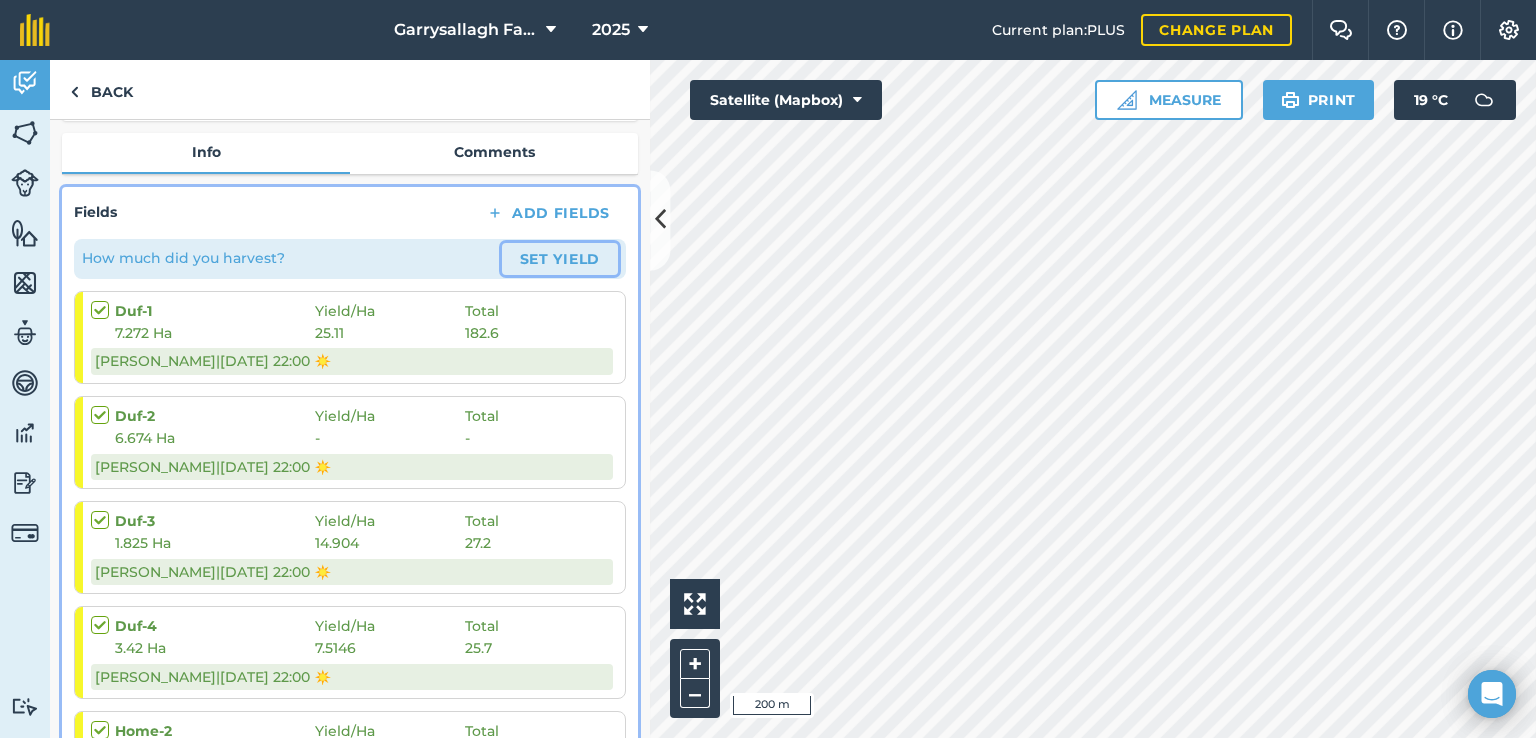 click on "Set Yield" at bounding box center [560, 259] 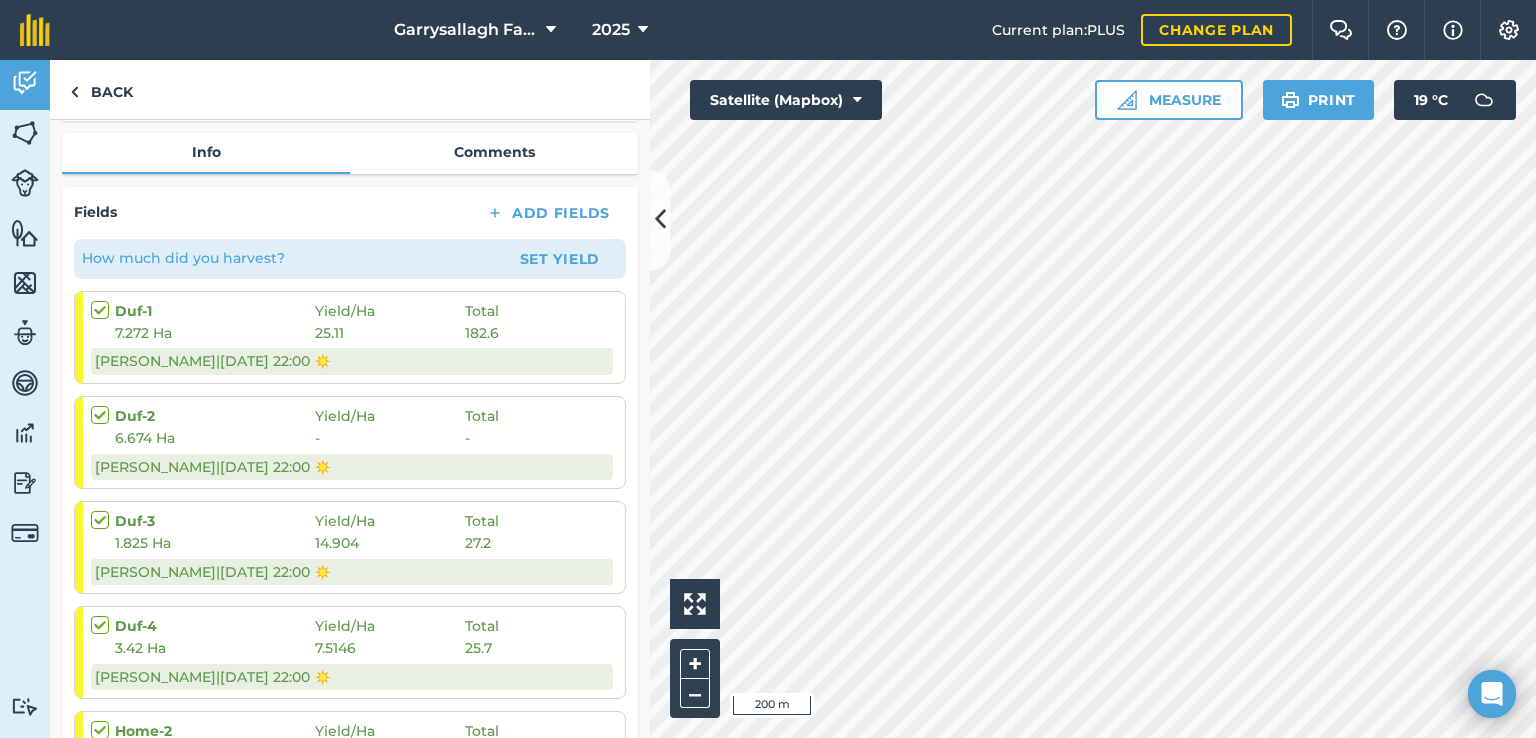 scroll, scrollTop: 0, scrollLeft: 0, axis: both 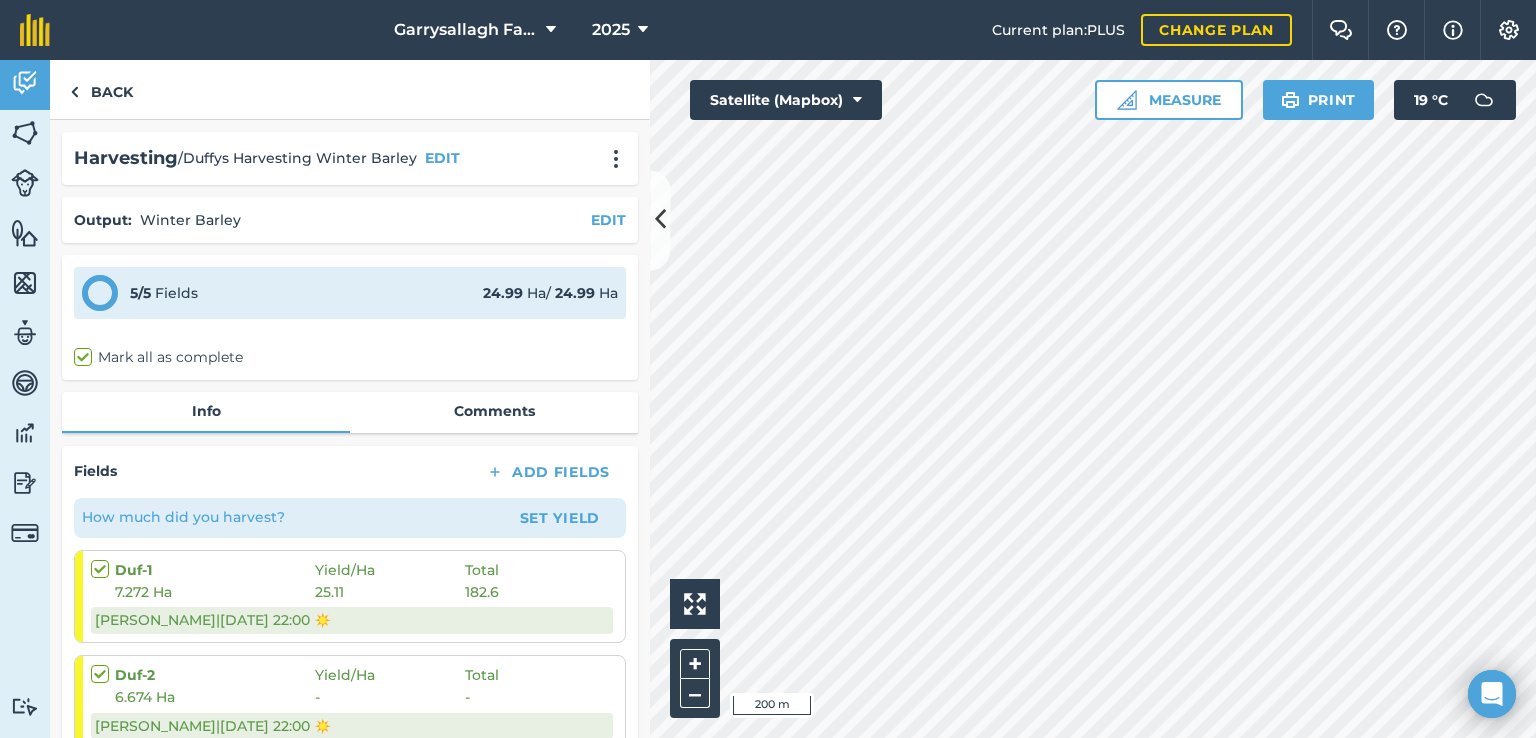 select on "Sunny" 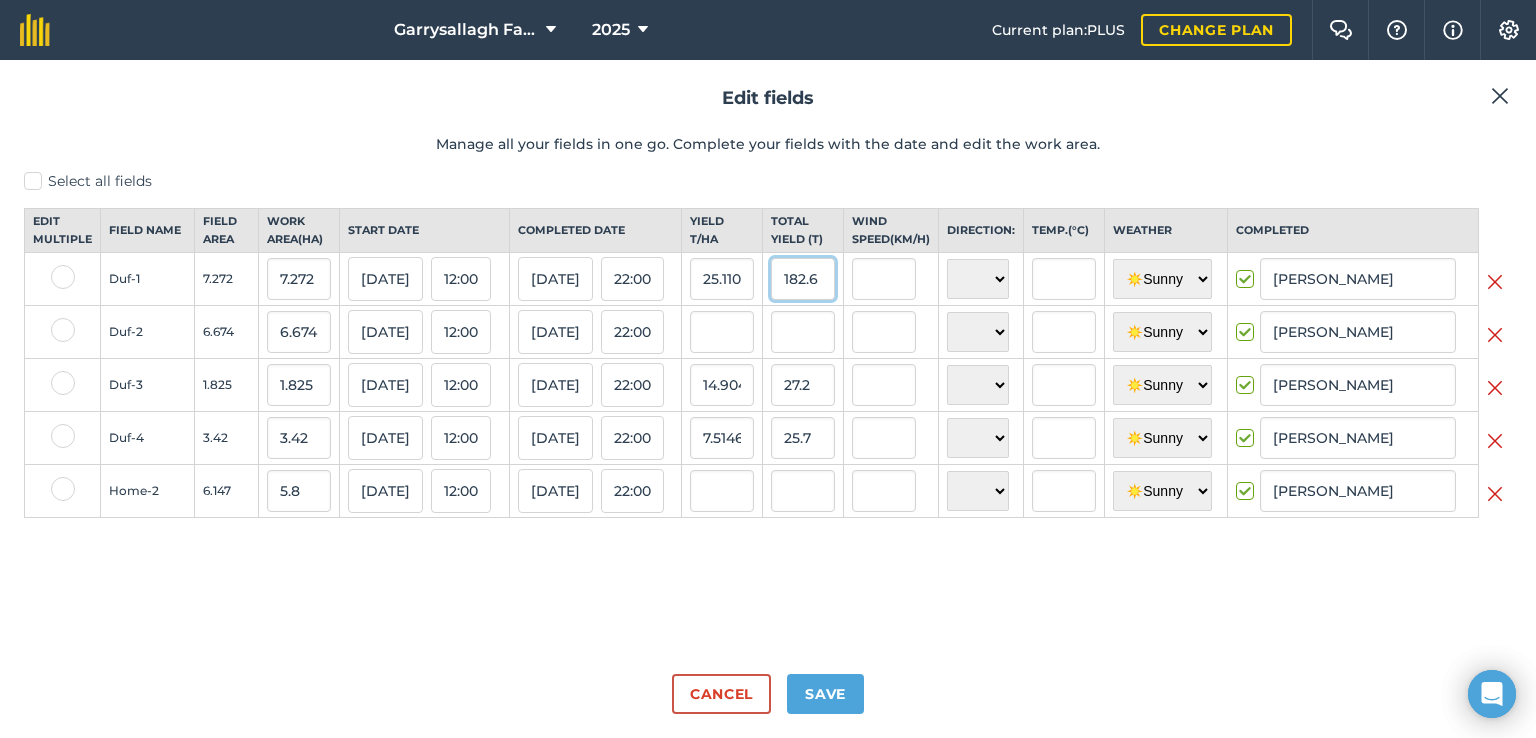 click on "182.6" at bounding box center (803, 279) 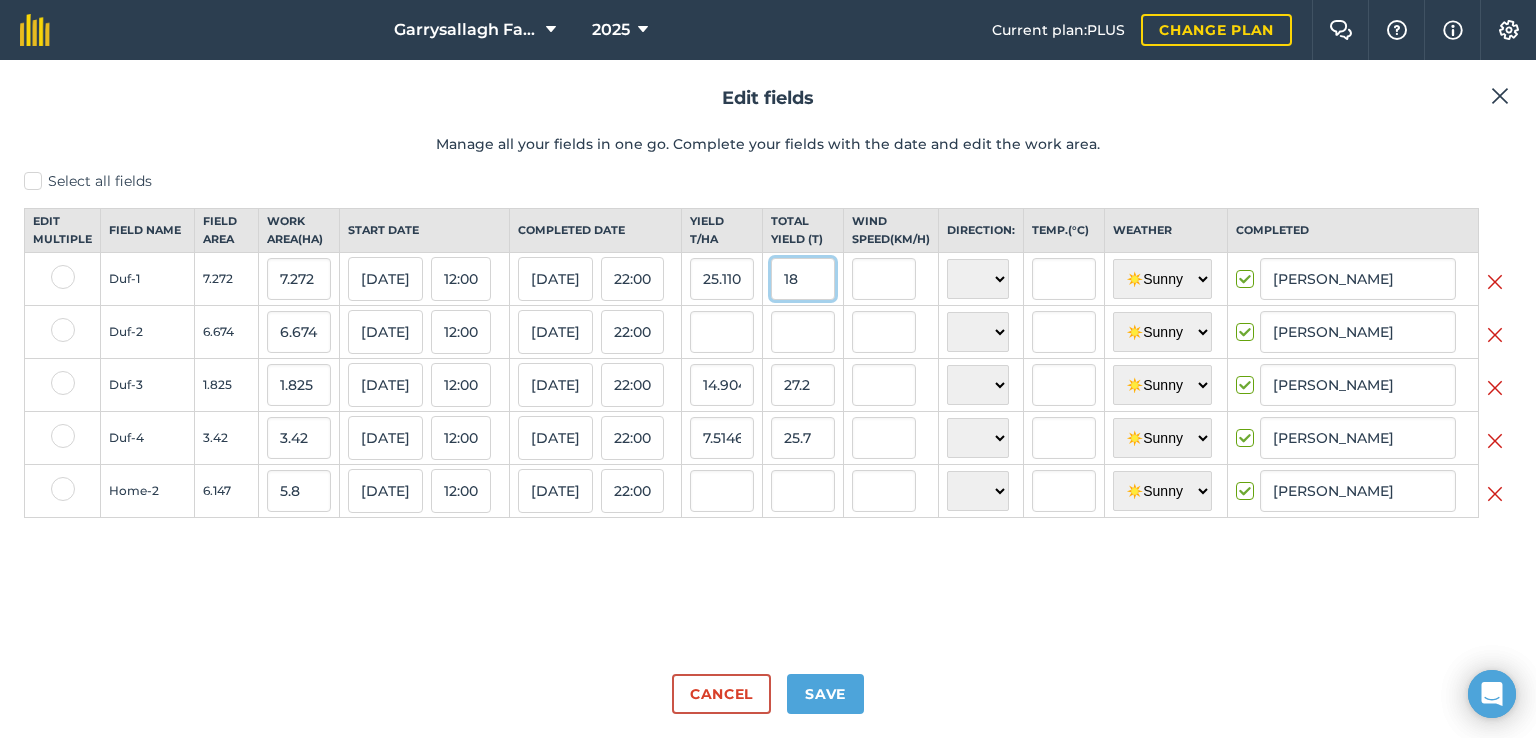 type on "1" 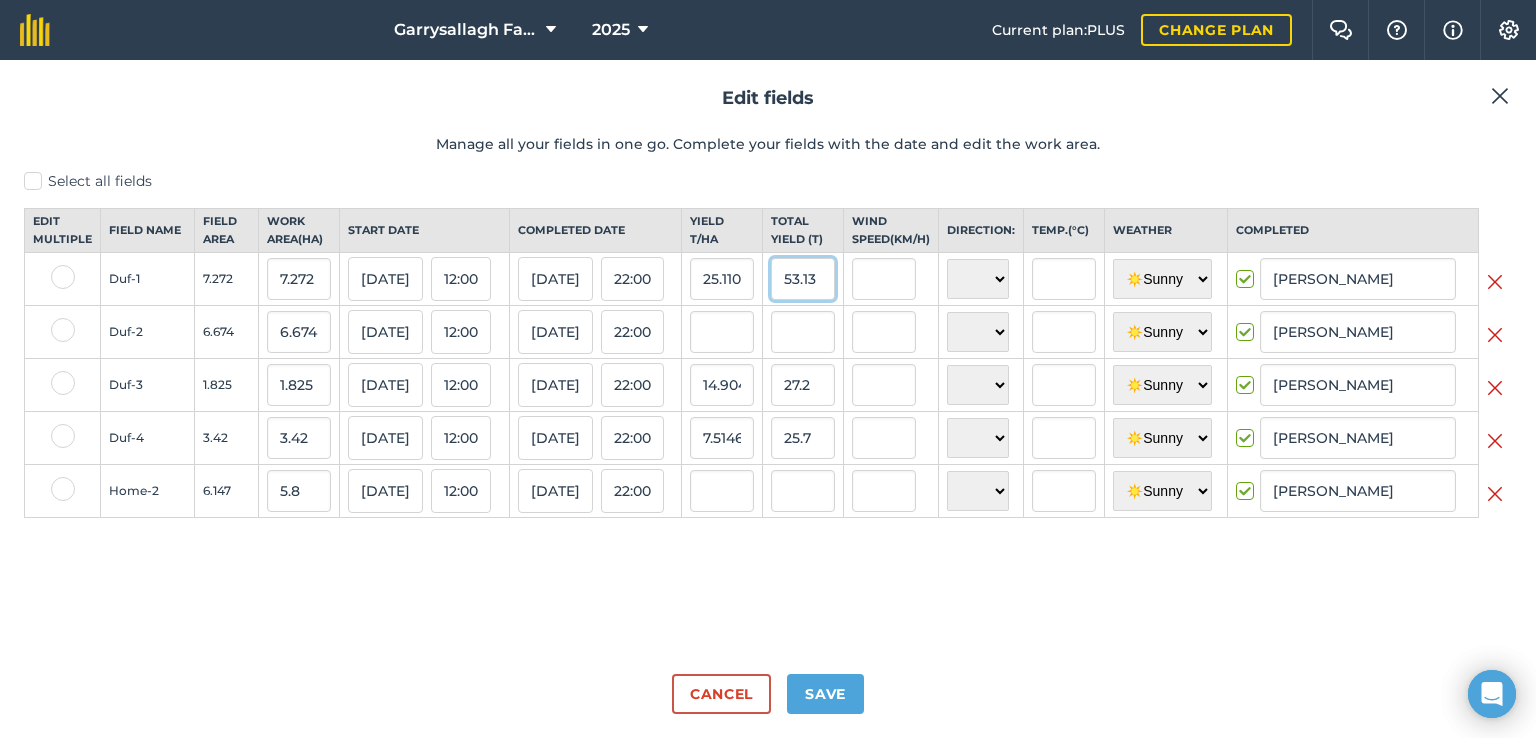 type on "53.13" 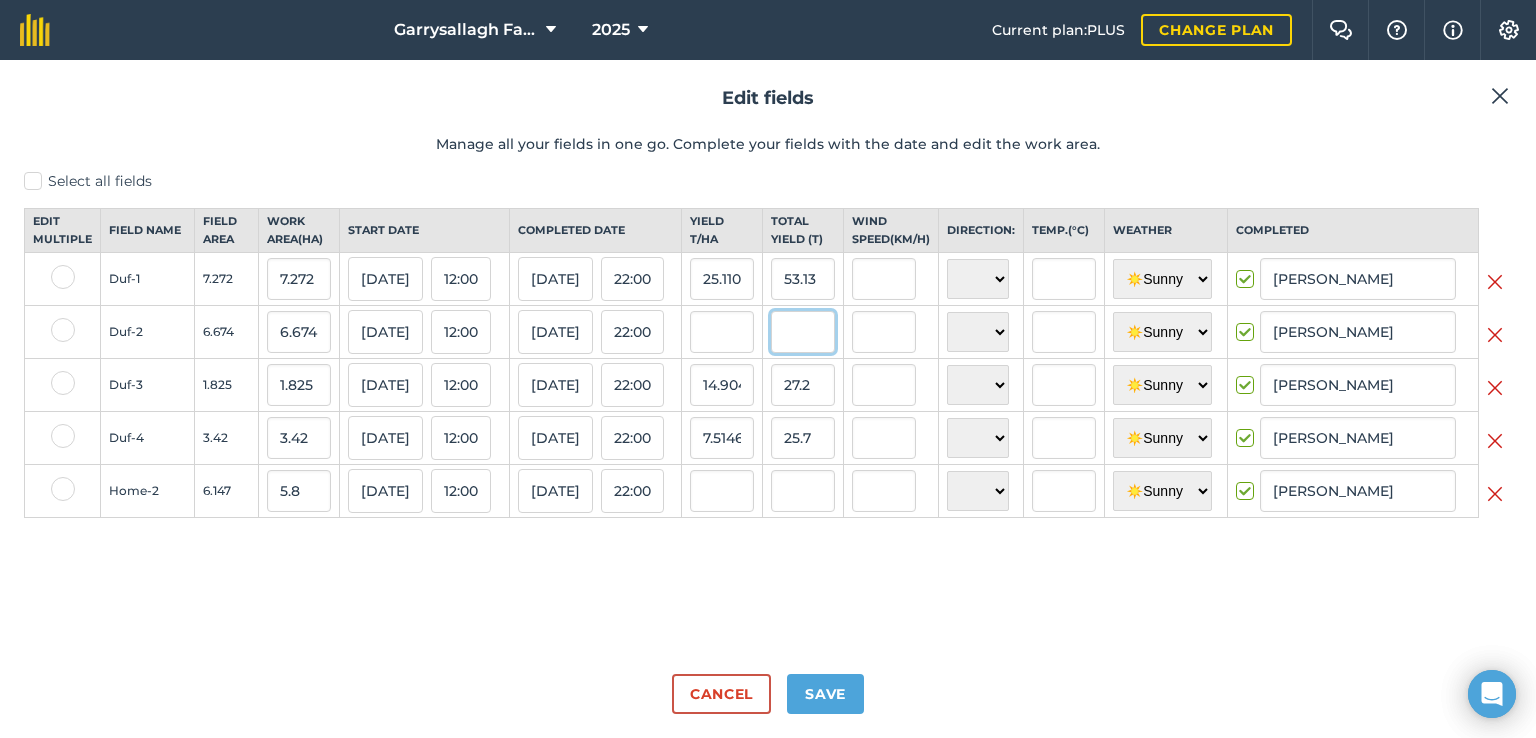 type on "7.3061056105610565" 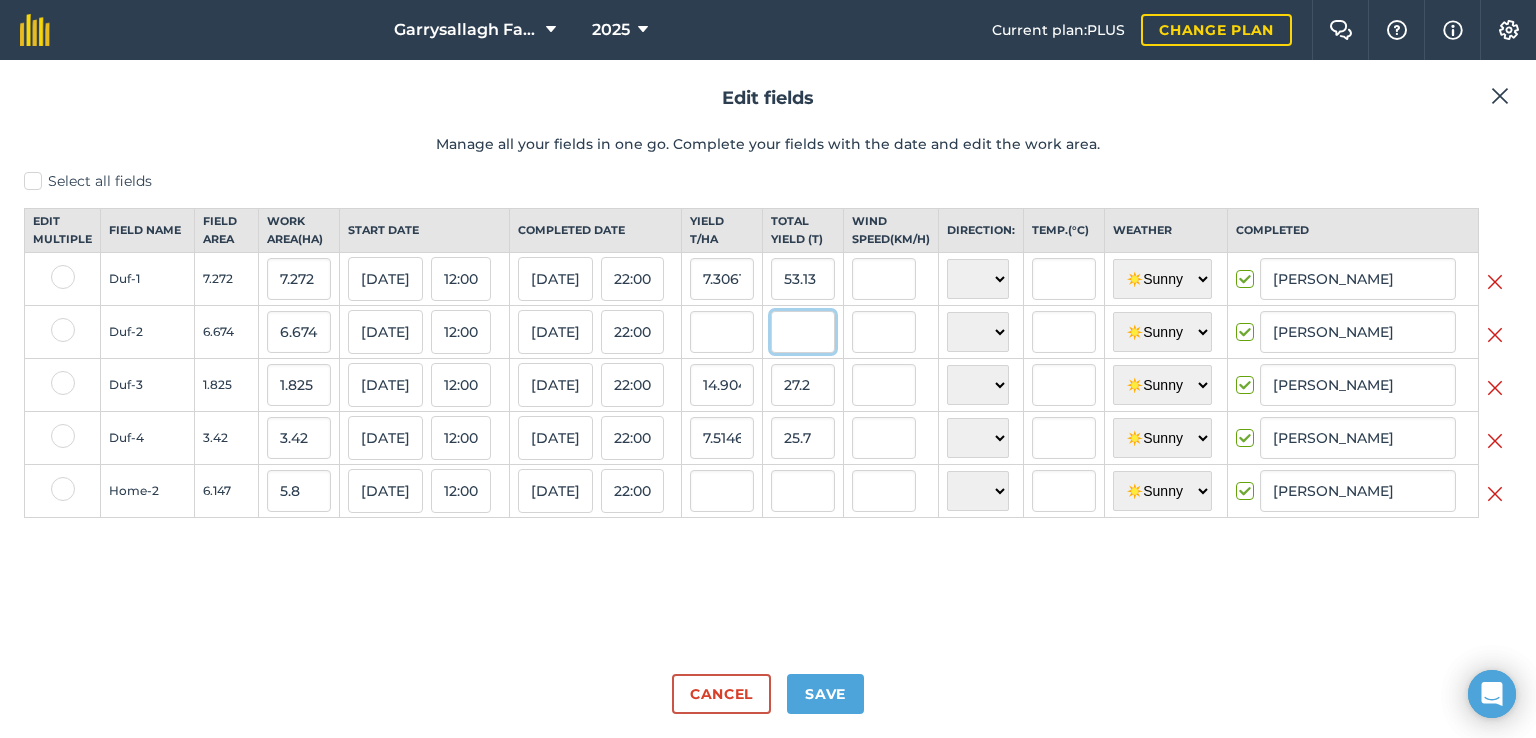 click at bounding box center [803, 332] 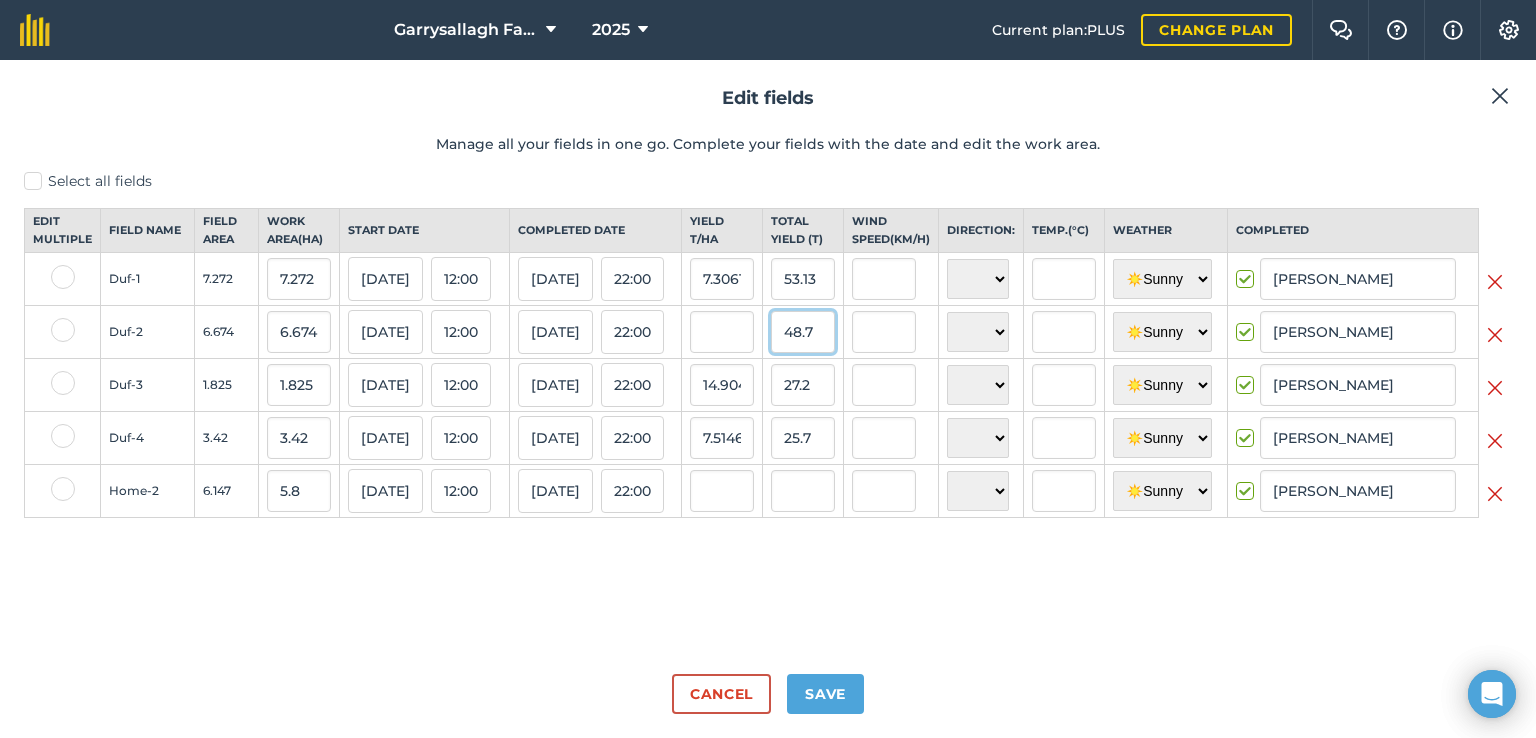 type on "48.76" 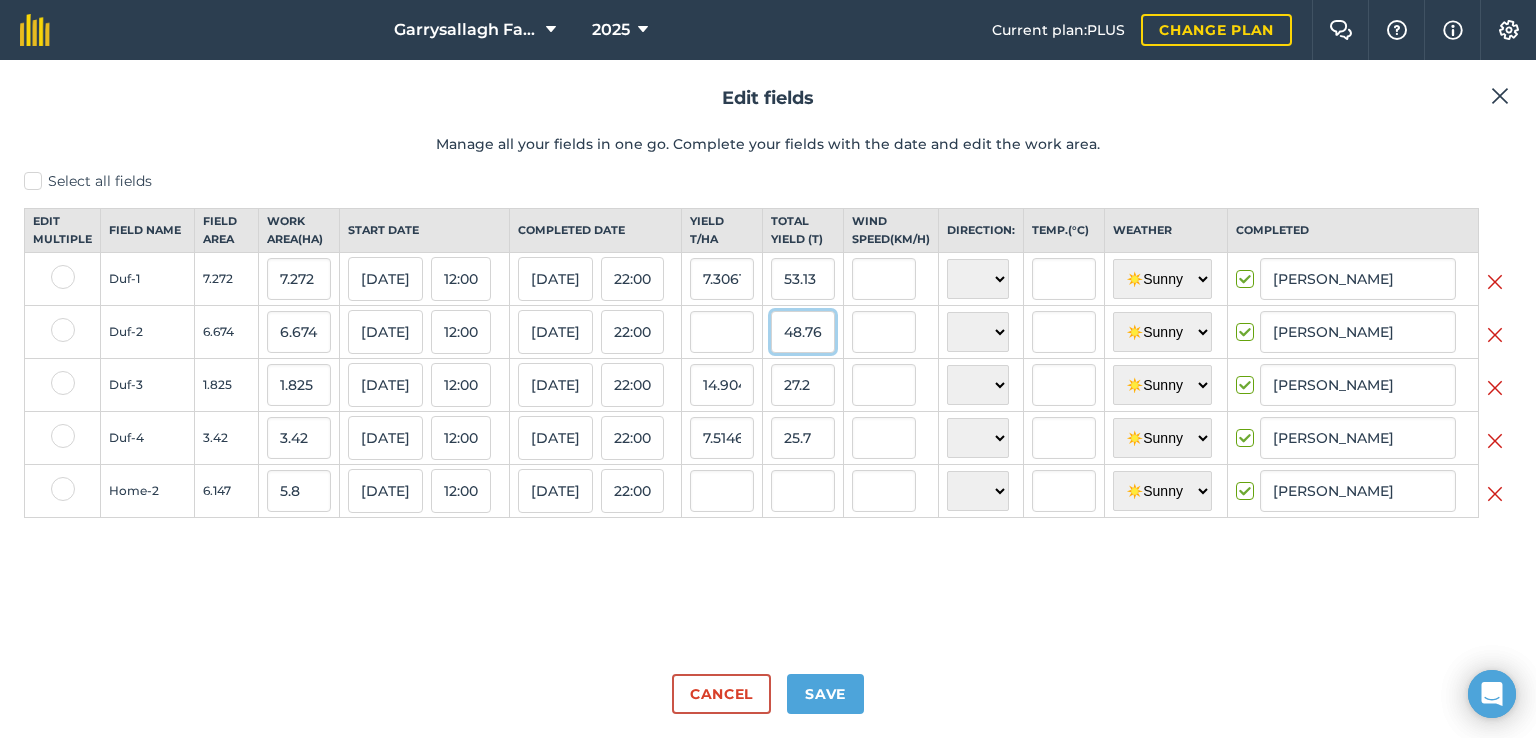 type on "7.19208870242733" 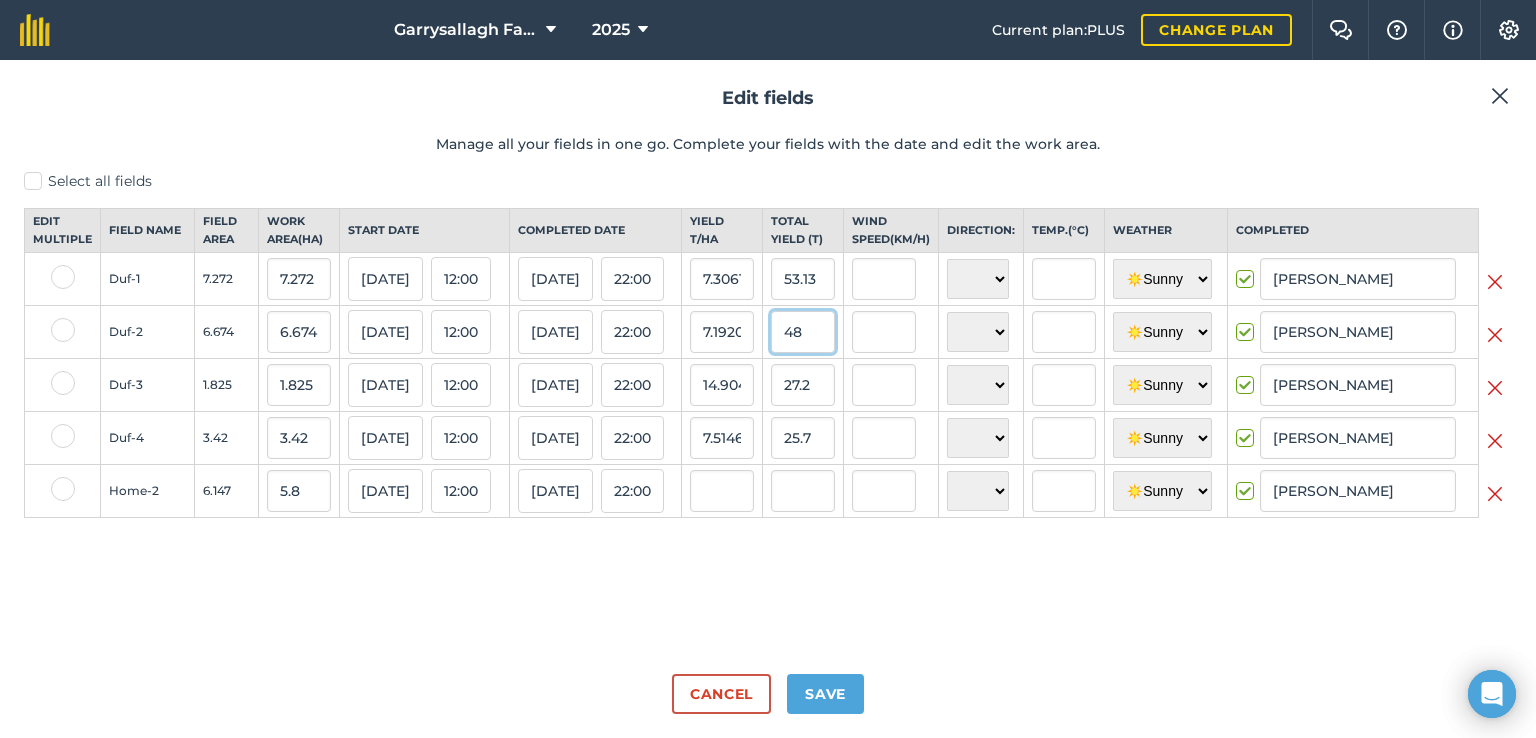 type on "7.341923883727899" 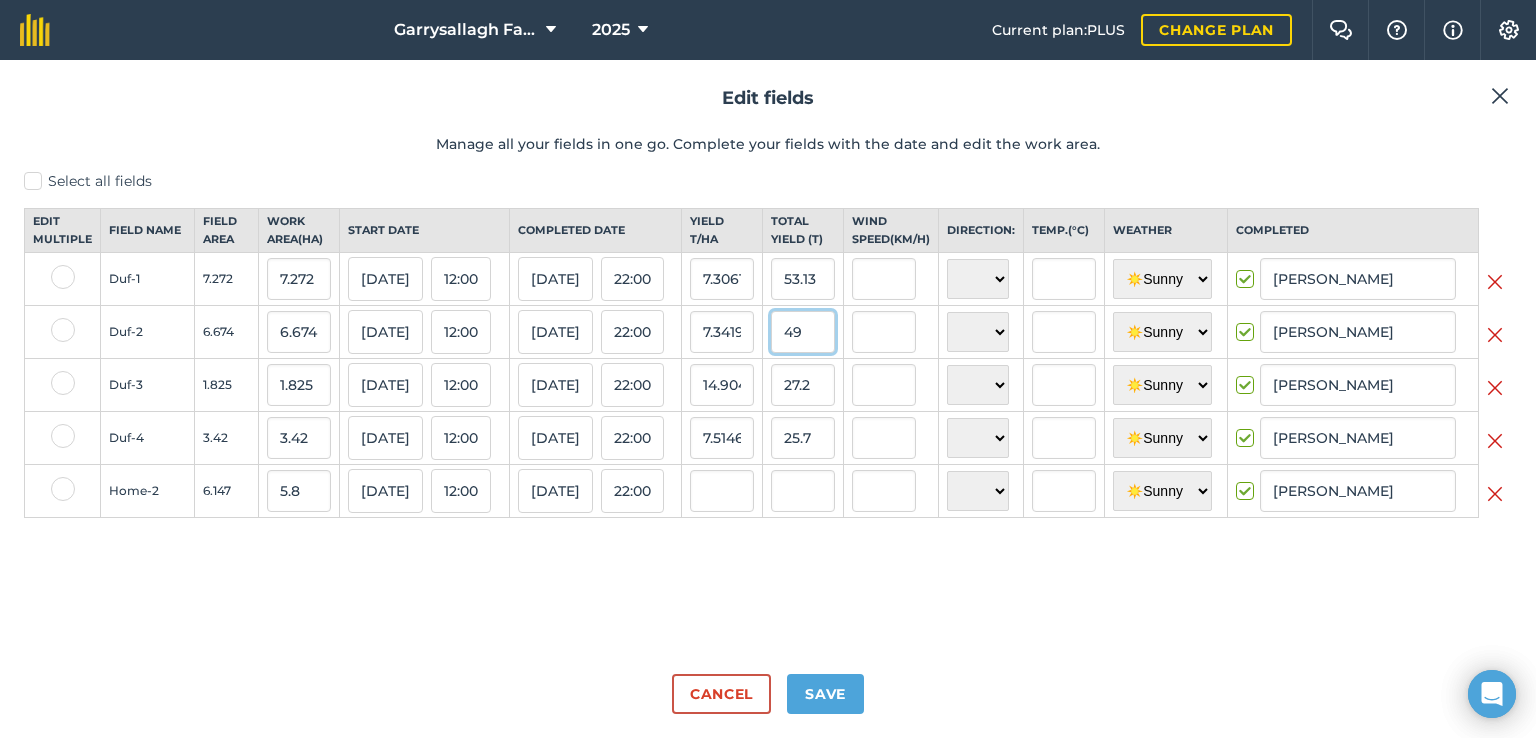 type on "7.19208870242733" 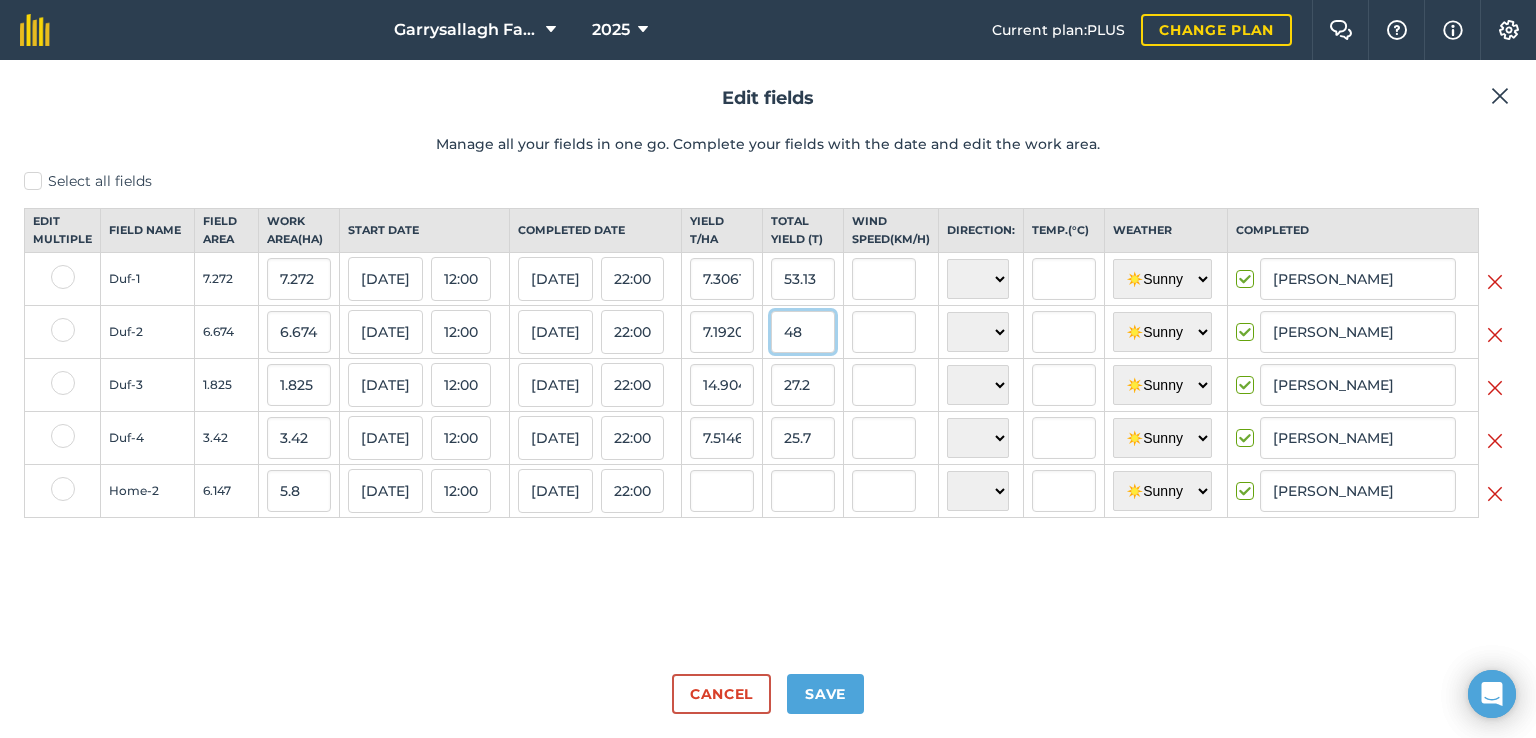 type on "7.04225352112676" 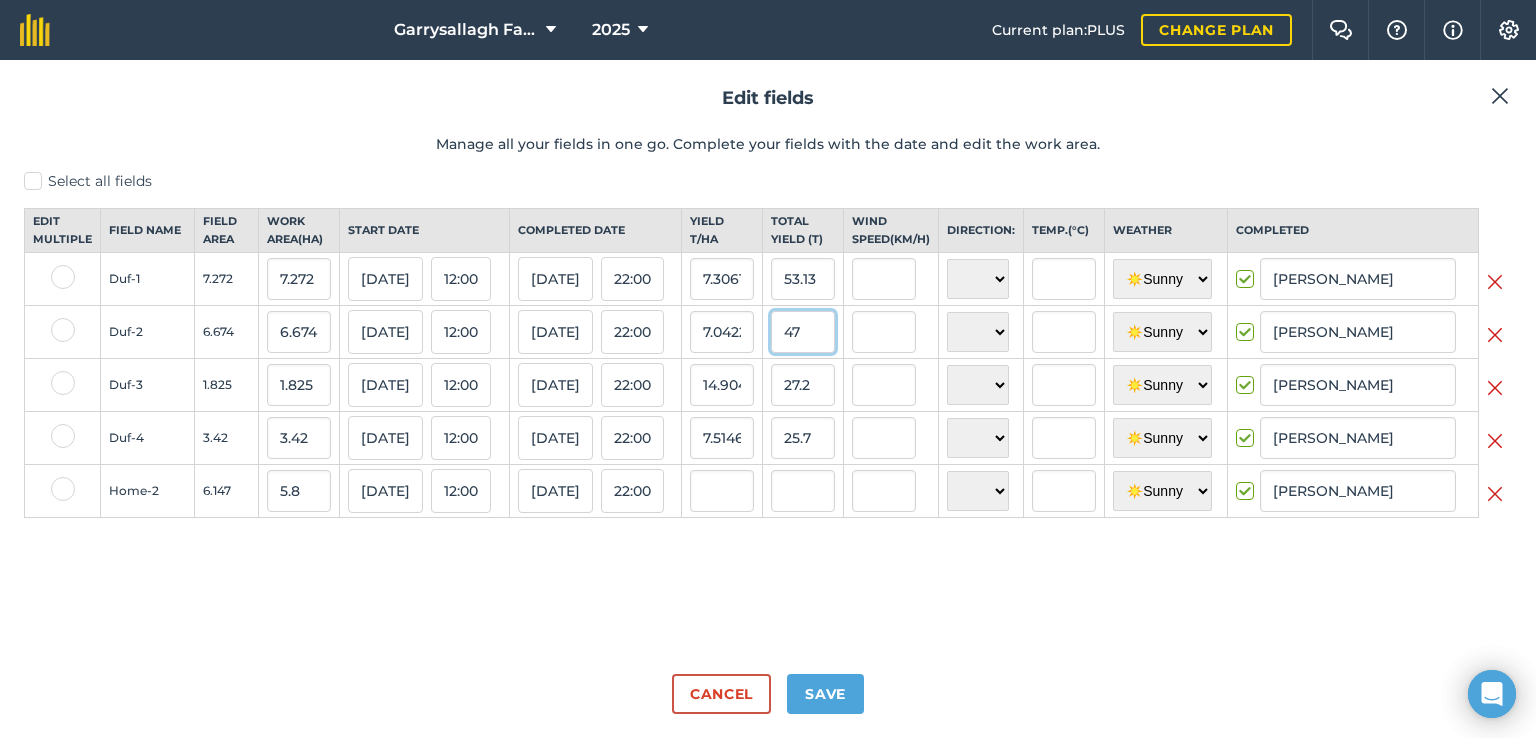 type on "7.19208870242733" 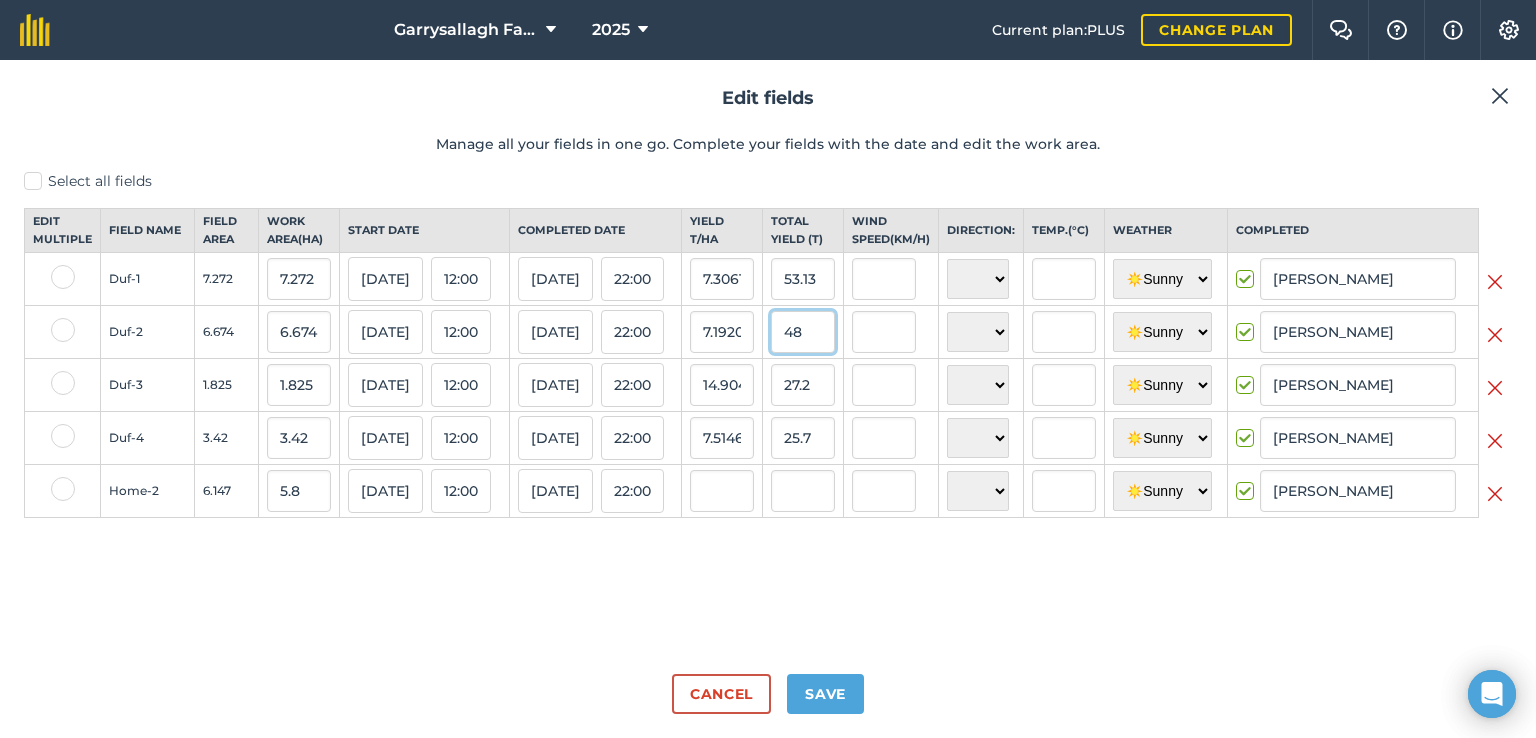 type on "7.341923883727899" 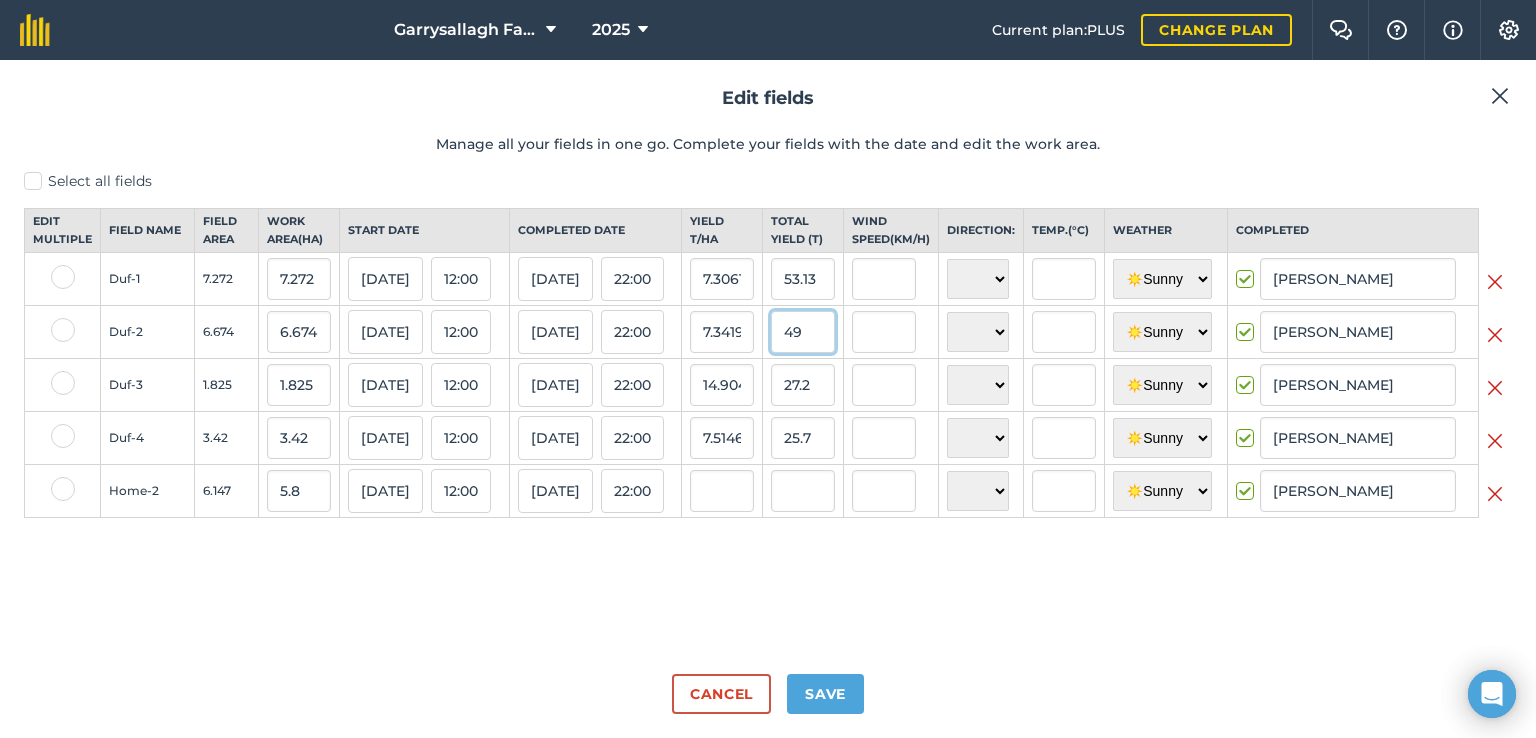 type on "4" 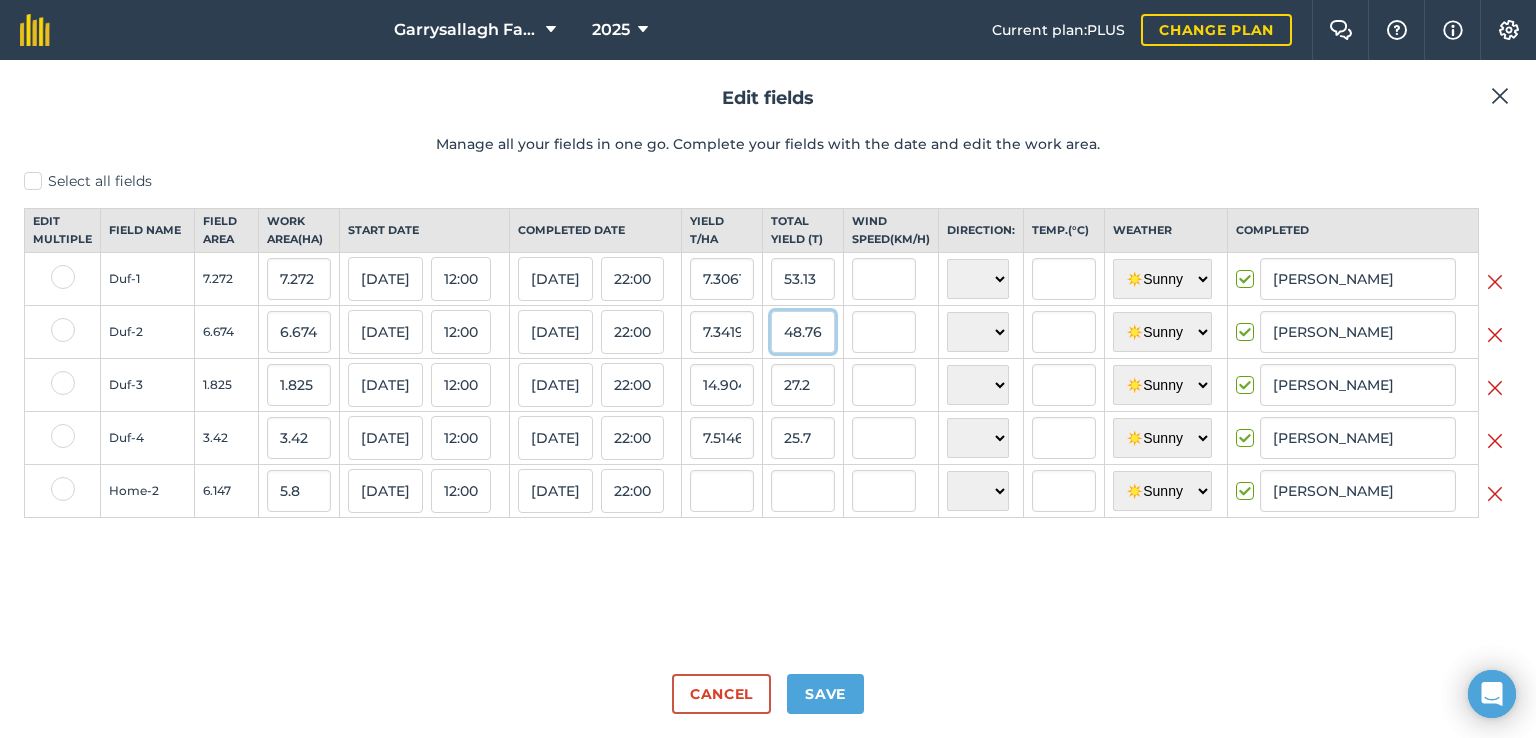 type on "48.76" 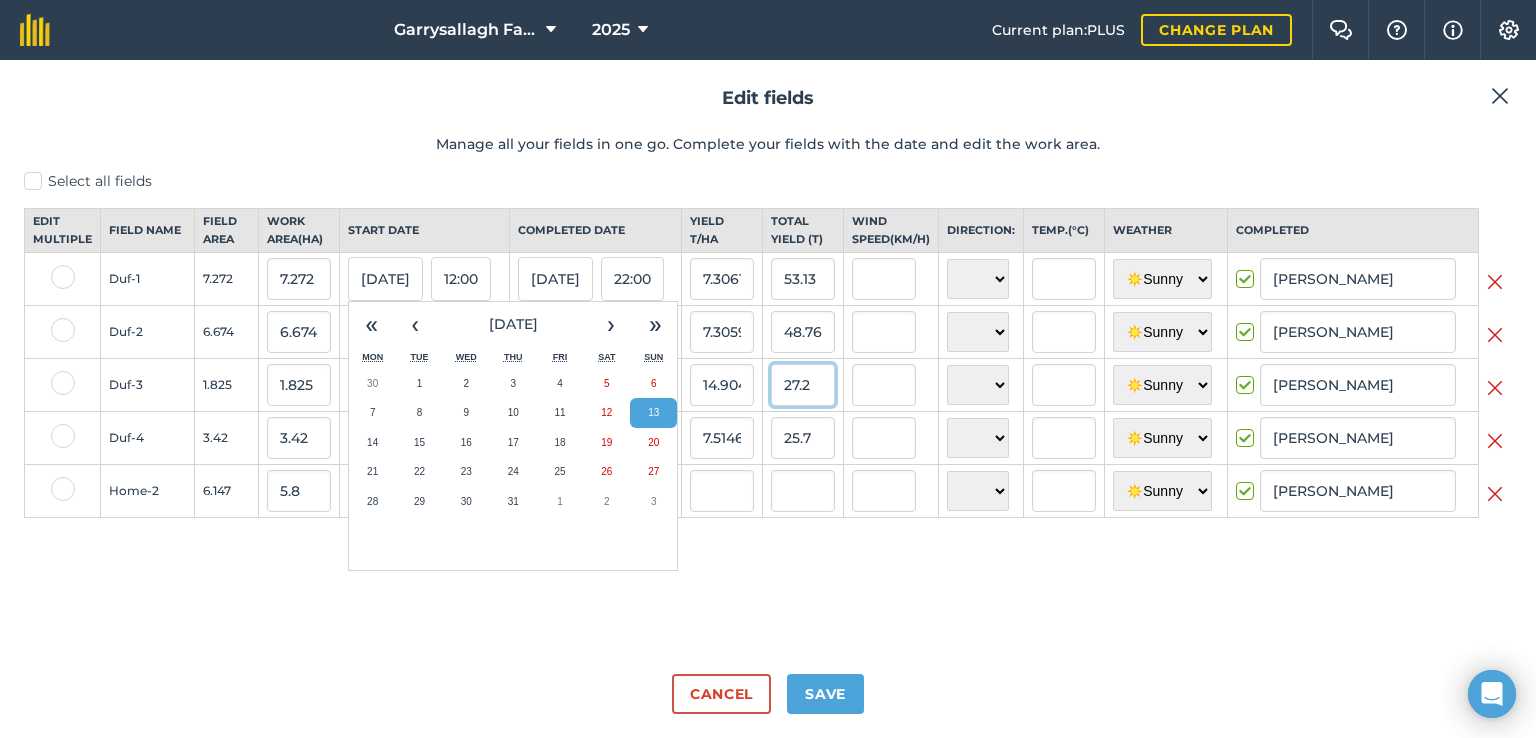 click on "27.2" at bounding box center (803, 385) 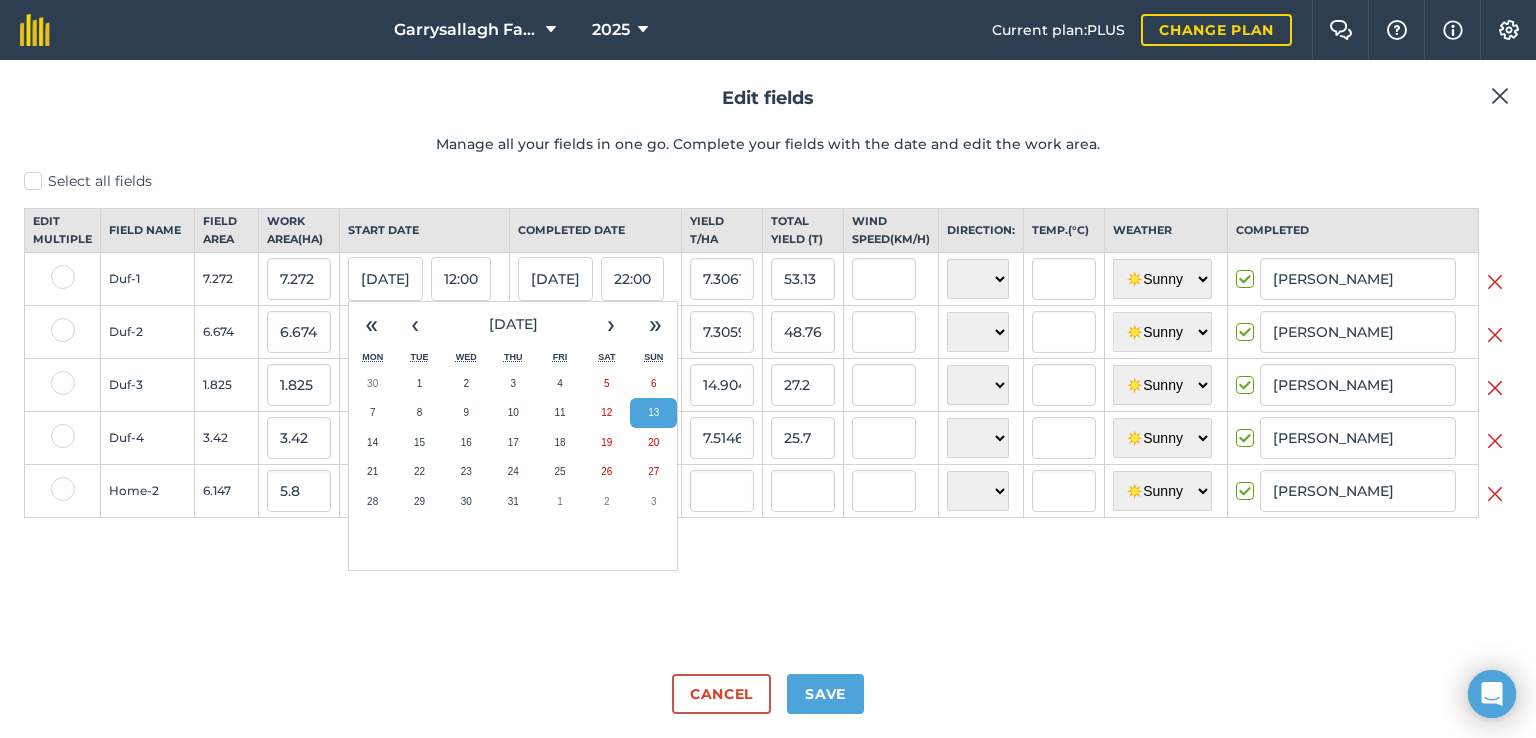 click on "Select all fields Edit multiple Field name Field Area Work area  ( Ha ) Start date Completed date Yield   t / Ha Total yield   ( t ) Wind speed  ( km/h ) Direction: Temp.  ( ° C ) Weather Completed Duf-1 7.272 7.272   [DATE] « ‹ [DATE] › » Mon Tue Wed Thu Fri Sat Sun 30 1 2 3 4 5 6 7 8 9 10 11 12 13 14 15 16 17 18 19 20 21 22 23 24 25 26 27 28 29 30 31 1 2 3   12:00   [DATE]   22:00 7.3061056105610565 53.13 N NE E SE S SW W NW ☀️  Sunny 🌧  Rainy ⛅️  Cloudy 🌨  Snow ❄️  Icy [PERSON_NAME] Duf-2 6.674 6.674   [DATE]   12:00   [DATE]   22:00 7.305963440215762 48.76 N NE E SE S SW W NW ☀️  Sunny 🌧  Rainy ⛅️  Cloudy 🌨  Snow ❄️  Icy [PERSON_NAME] Duf-3 1.825 1.825   [DATE]   12:00   [DATE]   22:00 14.90411 27.2 N NE E SE S SW W NW ☀️  Sunny 🌧  Rainy ⛅️  Cloudy 🌨  Snow ❄️  Icy [PERSON_NAME] Duf-4 3.42 3.42   [DATE]   12:00   [DATE]   22:00 7.51462 25.7 N NE E SE S SW W NW ☀️  Sunny 🌧  Rainy ⛅️  Cloudy 🌨  Snow ❄️  Icy [PERSON_NAME]" at bounding box center (768, 414) 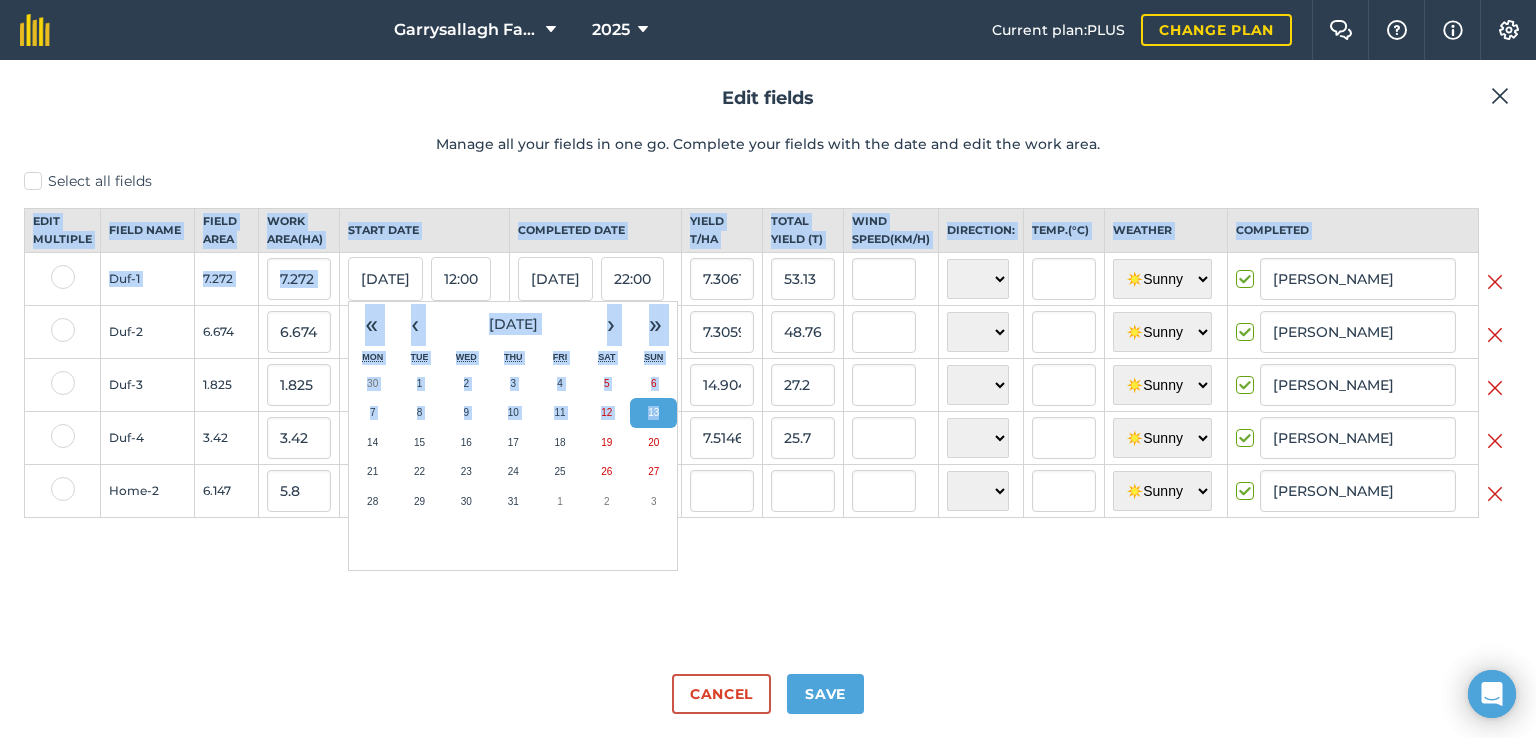 drag, startPoint x: 867, startPoint y: 610, endPoint x: 658, endPoint y: 426, distance: 278.45465 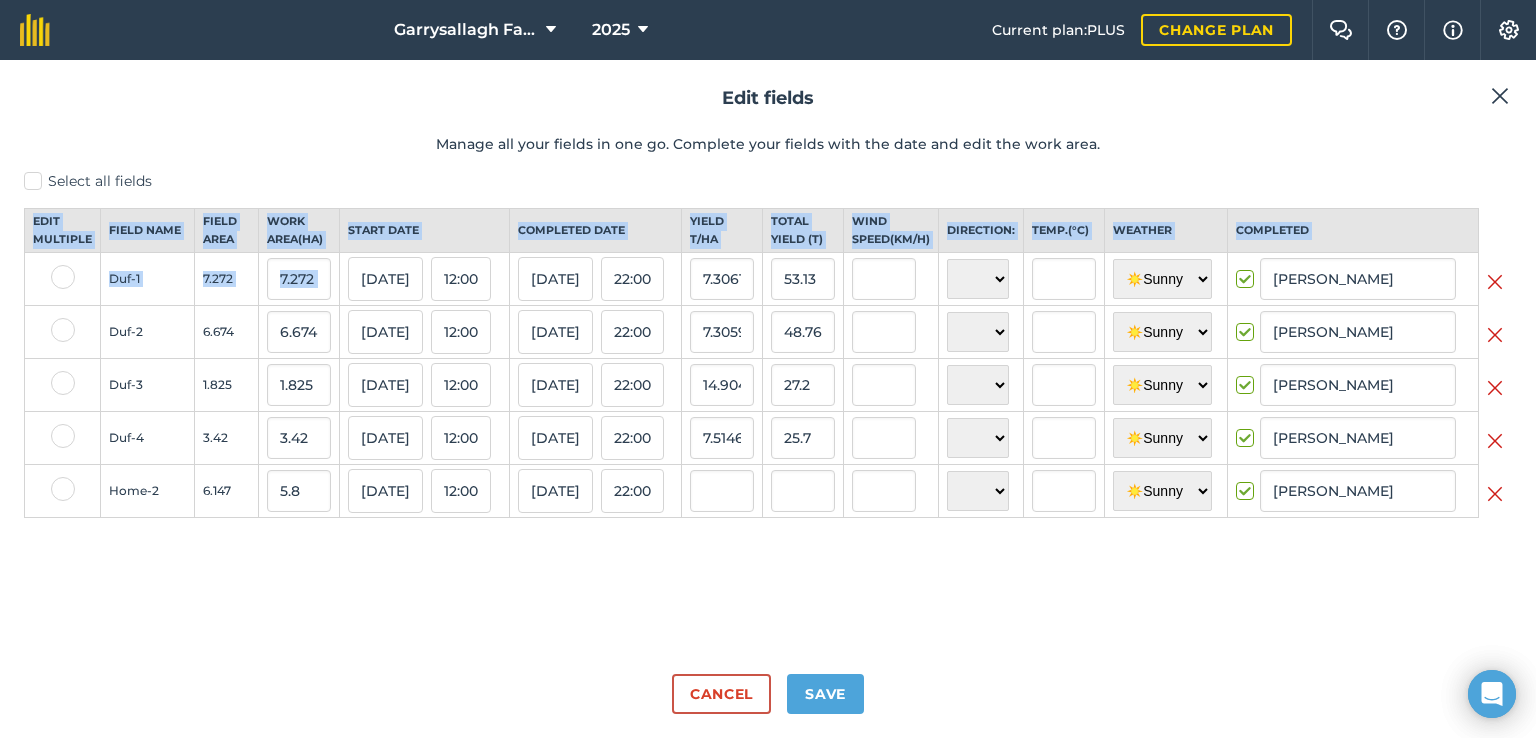 click on "Select all fields Edit multiple Field name Field Area Work area  ( Ha ) Start date Completed date Yield   t / Ha Total yield   ( t ) Wind speed  ( km/h ) Direction: Temp.  ( ° C ) Weather Completed Duf-1 7.272 7.272   [DATE]   12:00   [DATE]   22:00 7.3061056105610565 53.13 N NE E SE S SW W NW ☀️  Sunny 🌧  Rainy ⛅️  Cloudy 🌨  Snow ❄️  Icy [PERSON_NAME] Duf-2 6.674 6.674   [DATE]   12:00   [DATE]   22:00 7.305963440215762 48.76 N NE E SE S SW W NW ☀️  Sunny 🌧  Rainy ⛅️  Cloudy 🌨  Snow ❄️  Icy [PERSON_NAME] Duf-3 1.825 1.825   [DATE]   12:00   [DATE]   22:00 14.90411 27.2 N NE E SE S SW W NW ☀️  Sunny 🌧  Rainy ⛅️  Cloudy 🌨  Snow ❄️  Icy [PERSON_NAME] Duf-4 3.42 3.42   [DATE]   12:00   [DATE]   22:00 7.51462 25.7 N NE E SE S SW W NW ☀️  Sunny 🌧  Rainy ⛅️  Cloudy 🌨  Snow ❄️  Icy [PERSON_NAME] Home-2 6.147 5.8   [DATE]   12:00   [DATE]   22:00 N NE E SE S SW W NW ☀️  Sunny 🌧  Rainy ⛅️  Cloudy 🌨  Snow ❄️  Icy" at bounding box center (768, 414) 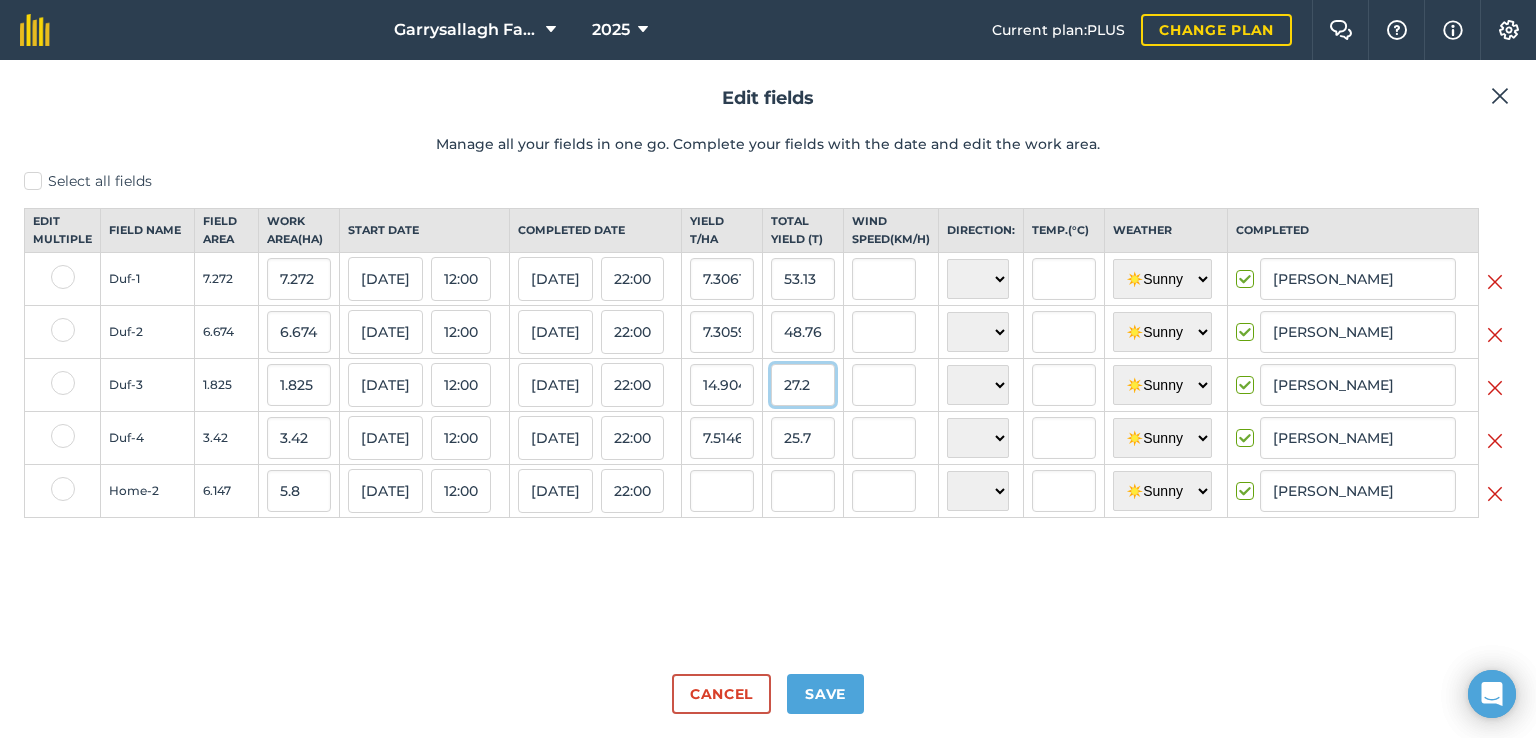 click on "27.2" at bounding box center [803, 385] 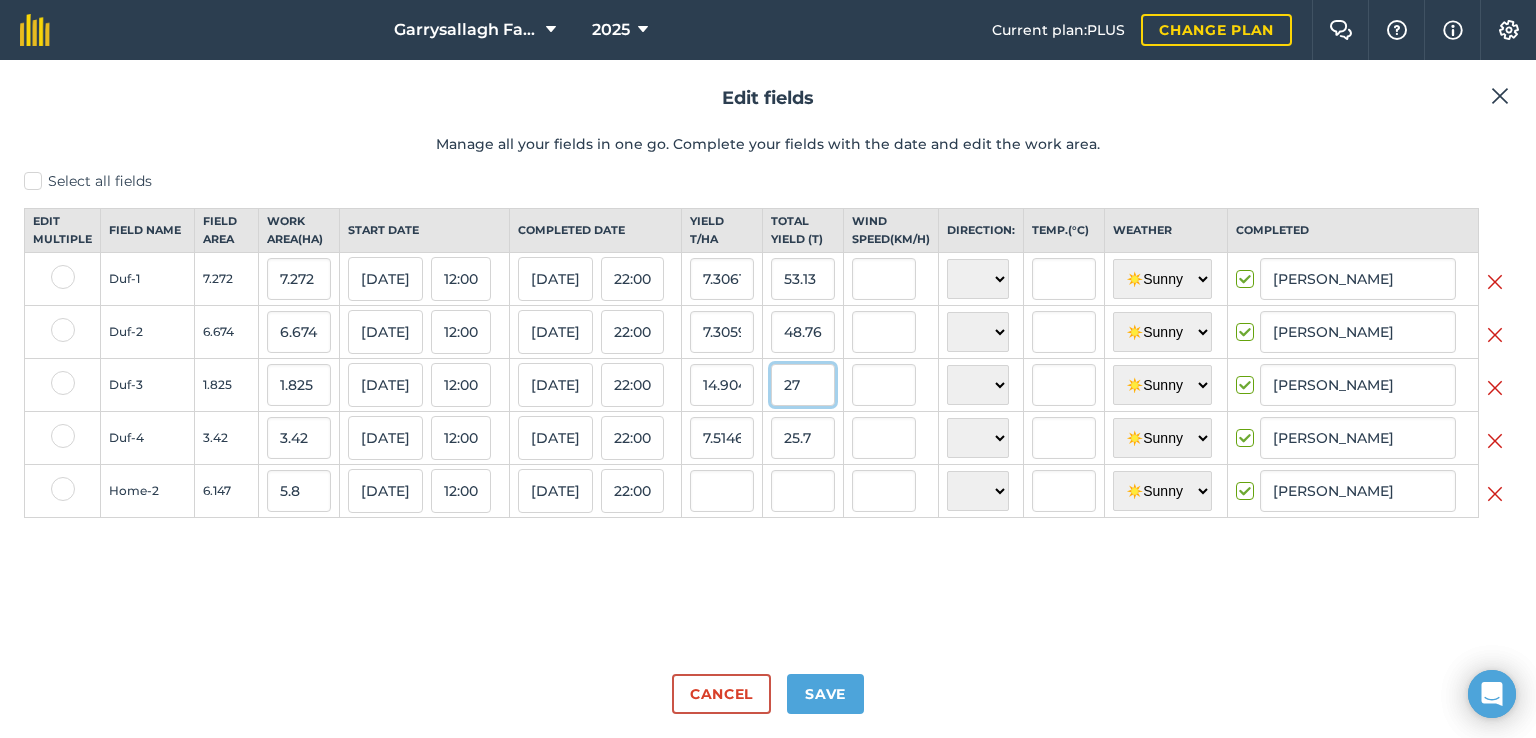 type on "2" 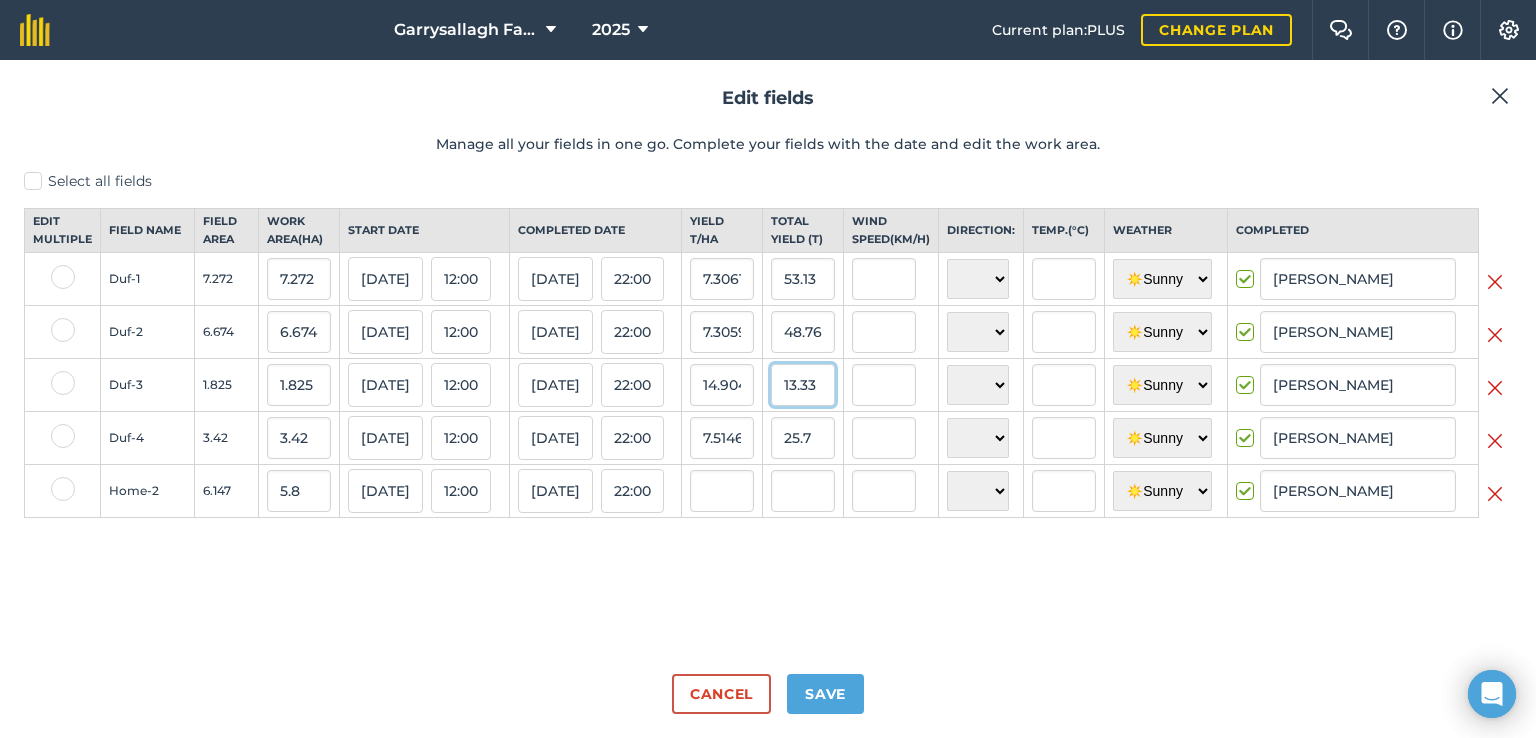 type on "13.33" 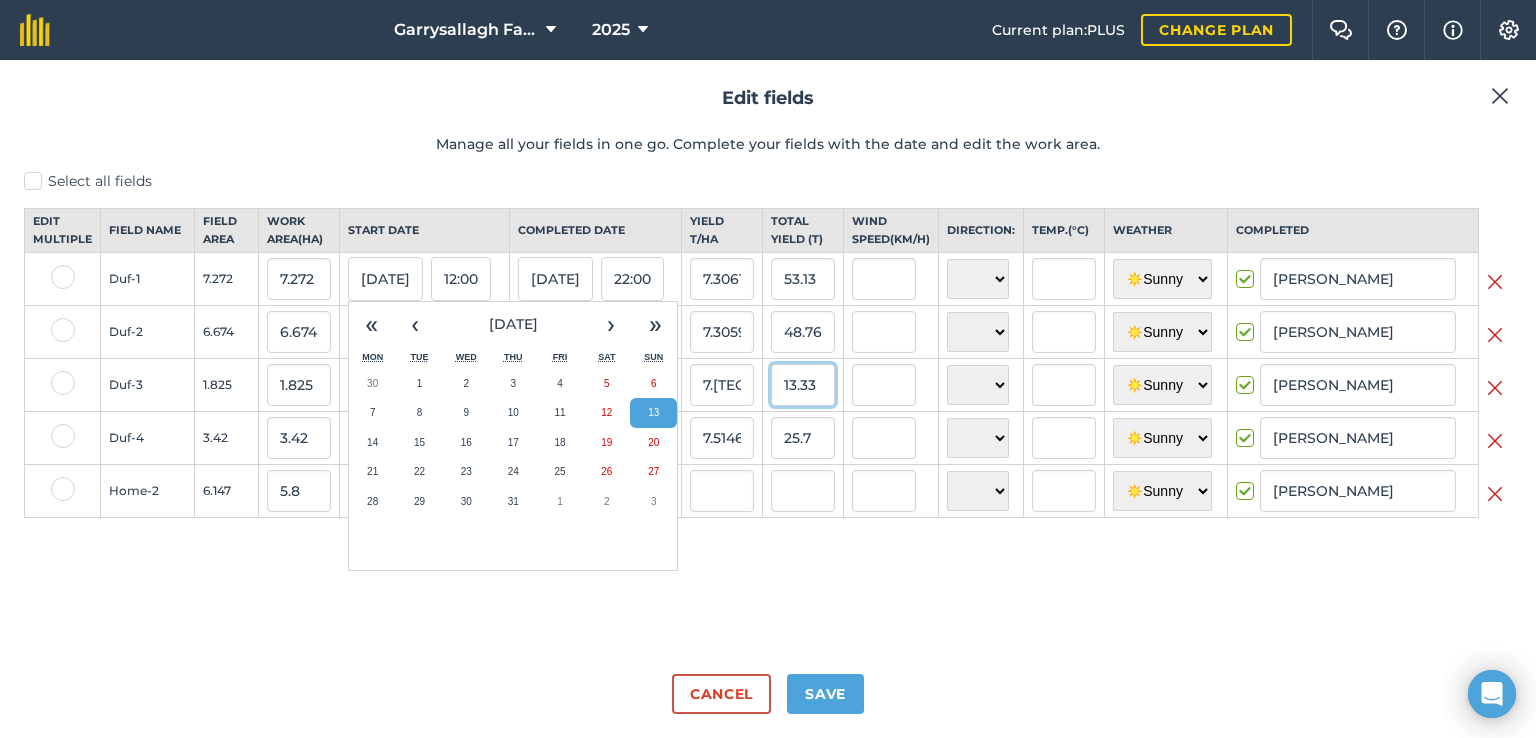 click on "[DATE]" at bounding box center (385, 279) 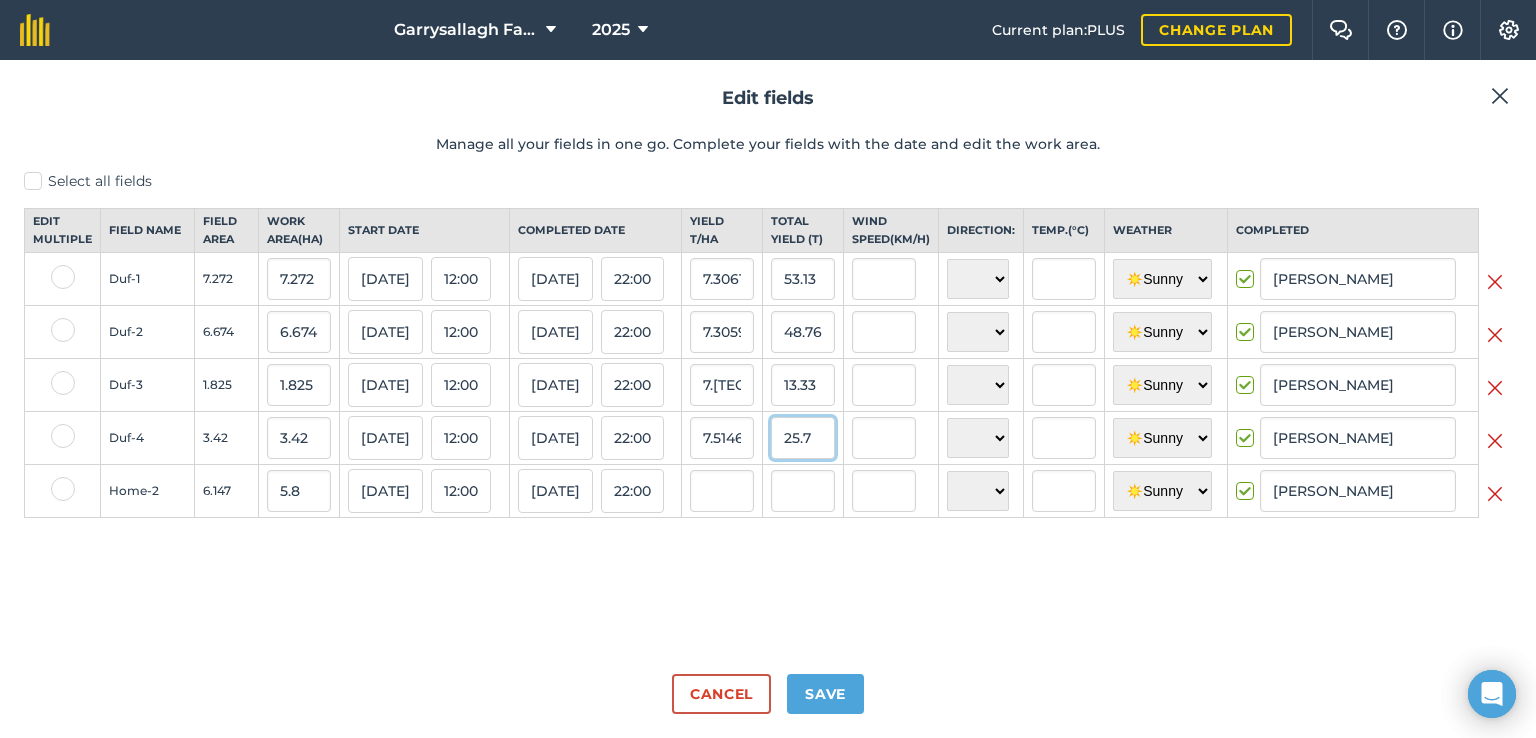 click on "25.7" at bounding box center (803, 438) 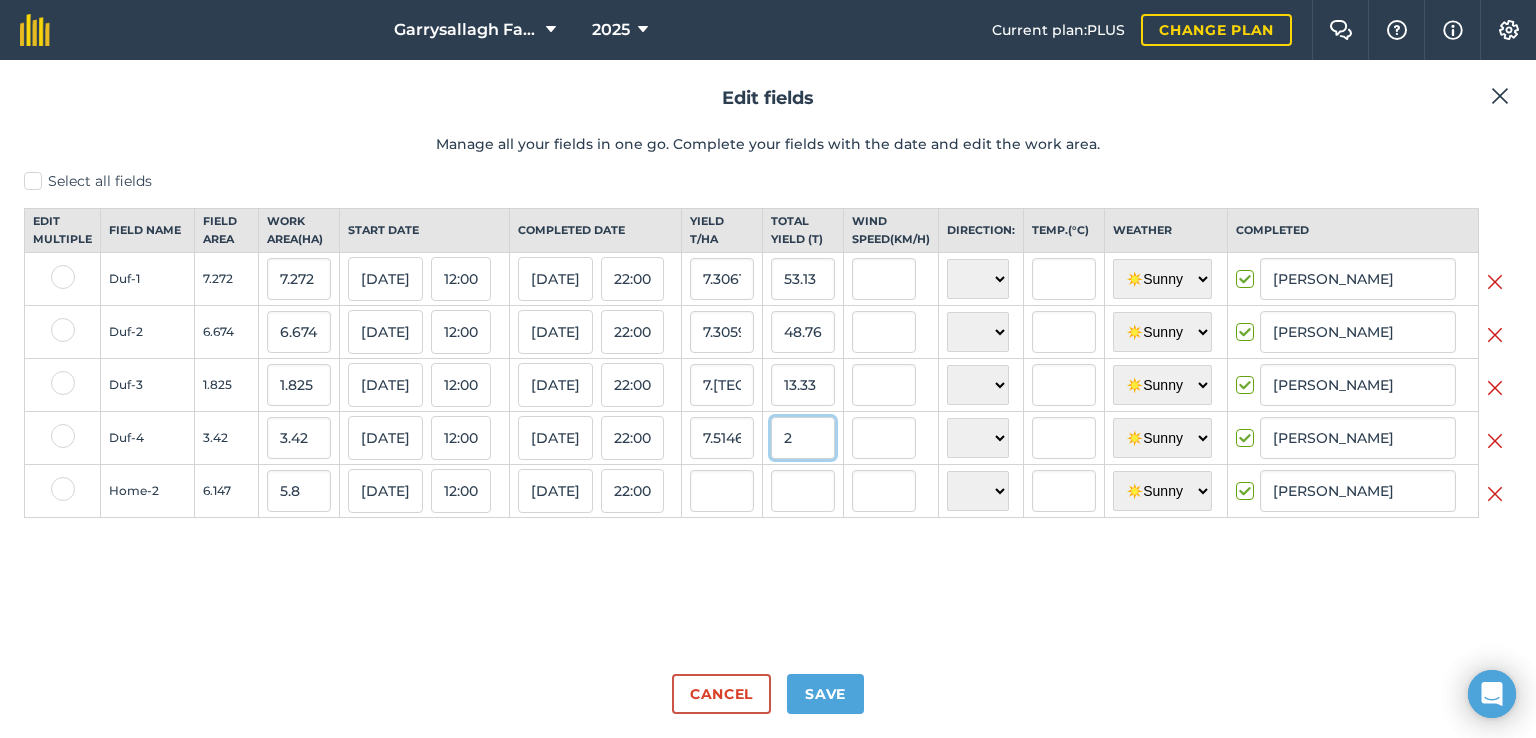 type on "25" 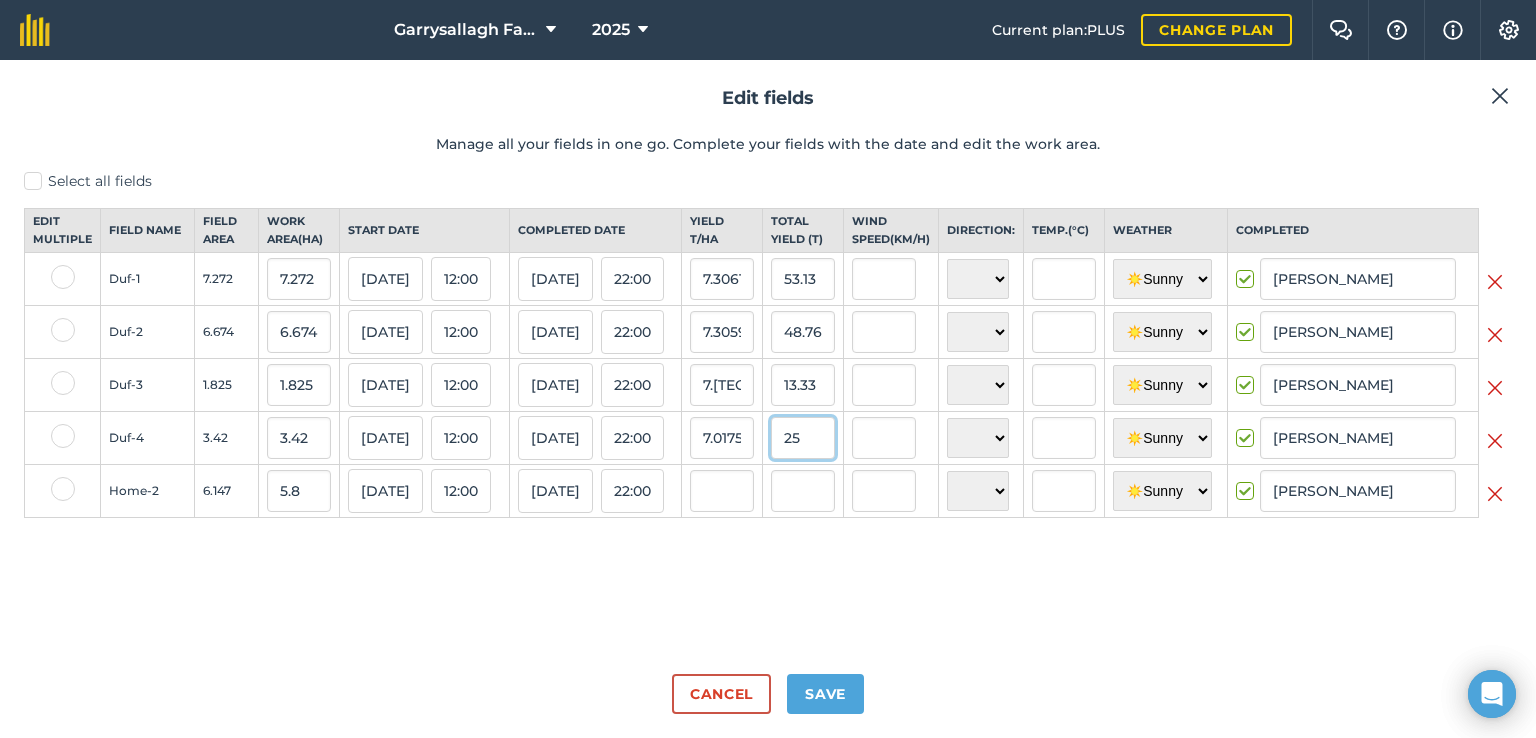 type on "7.017543859649123" 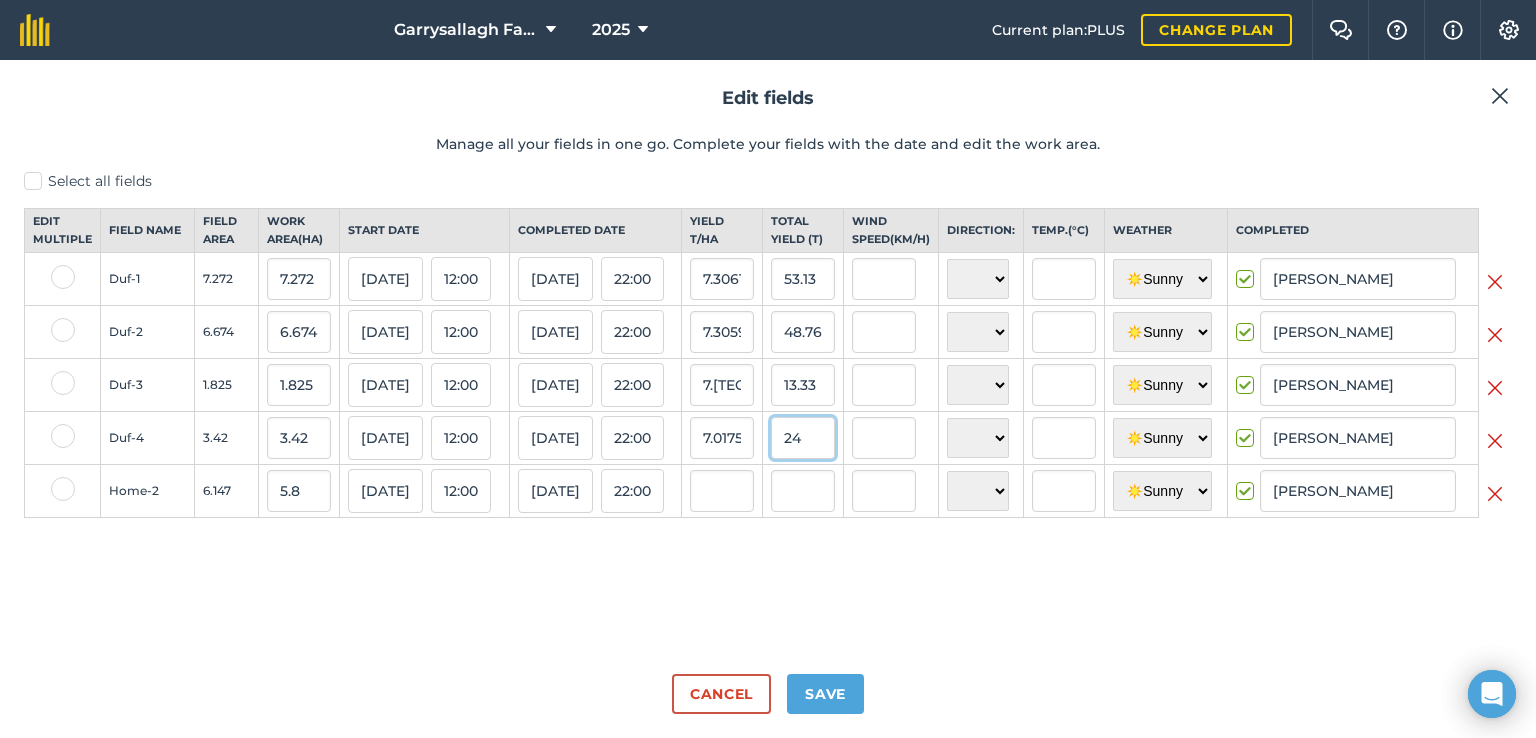 type on "7.309941520467836" 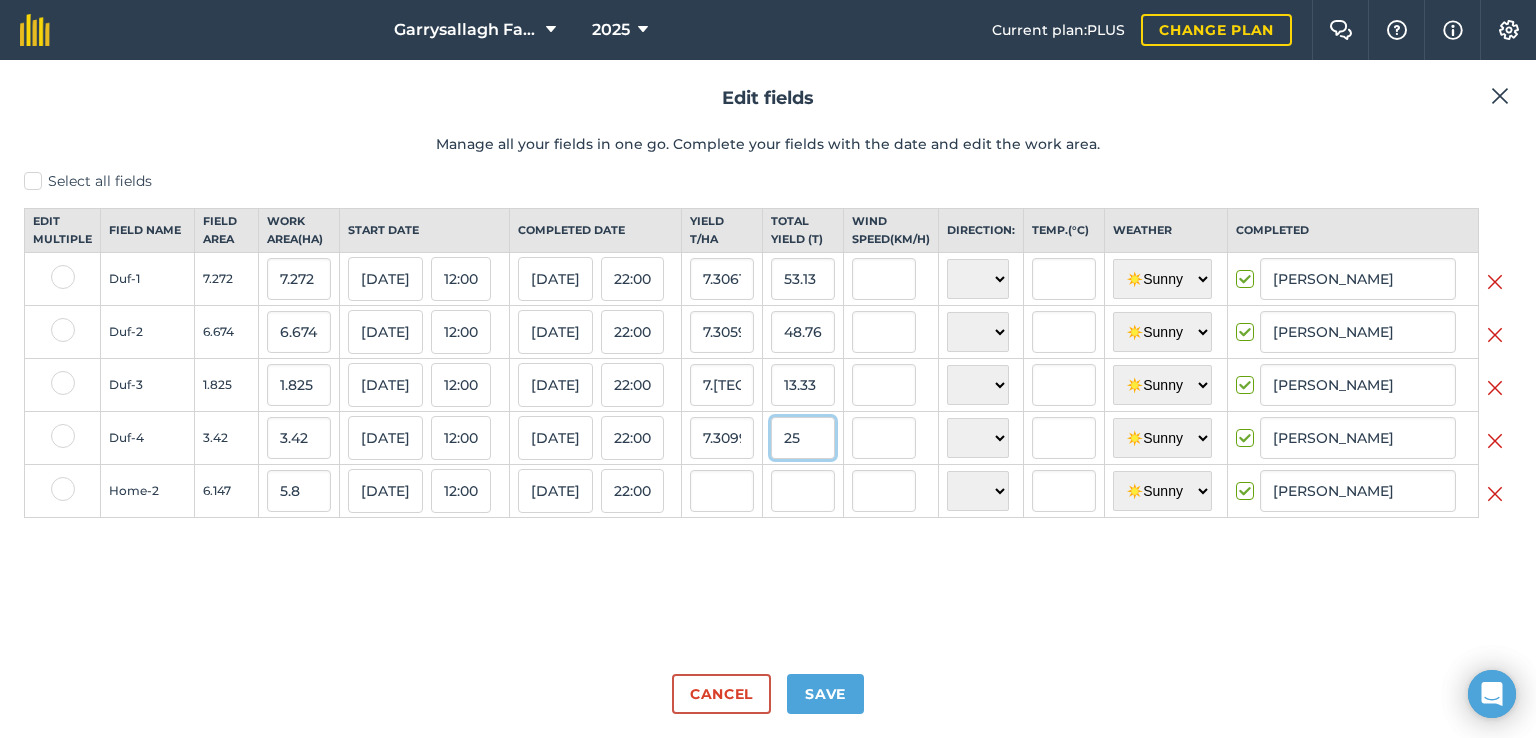 type on "25" 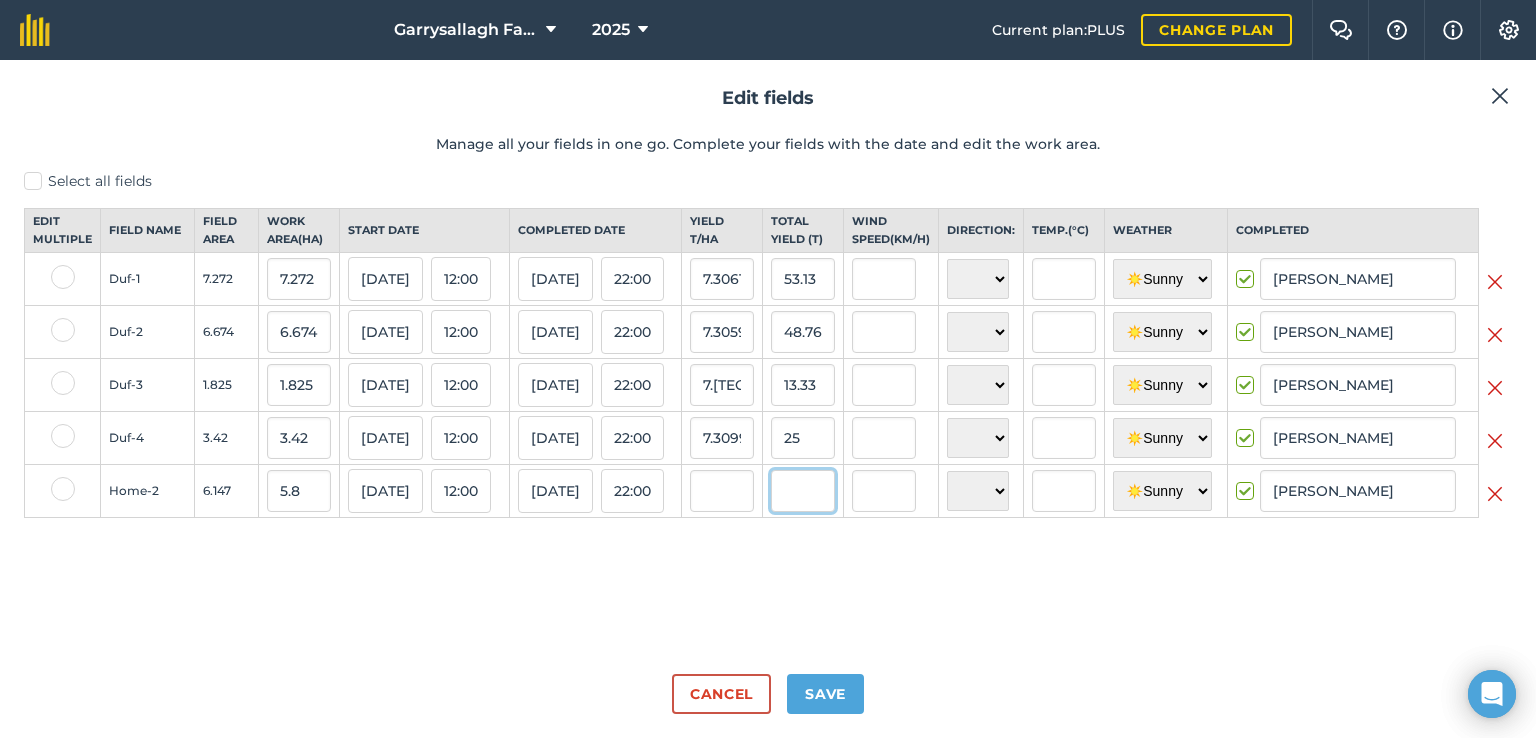click at bounding box center [803, 491] 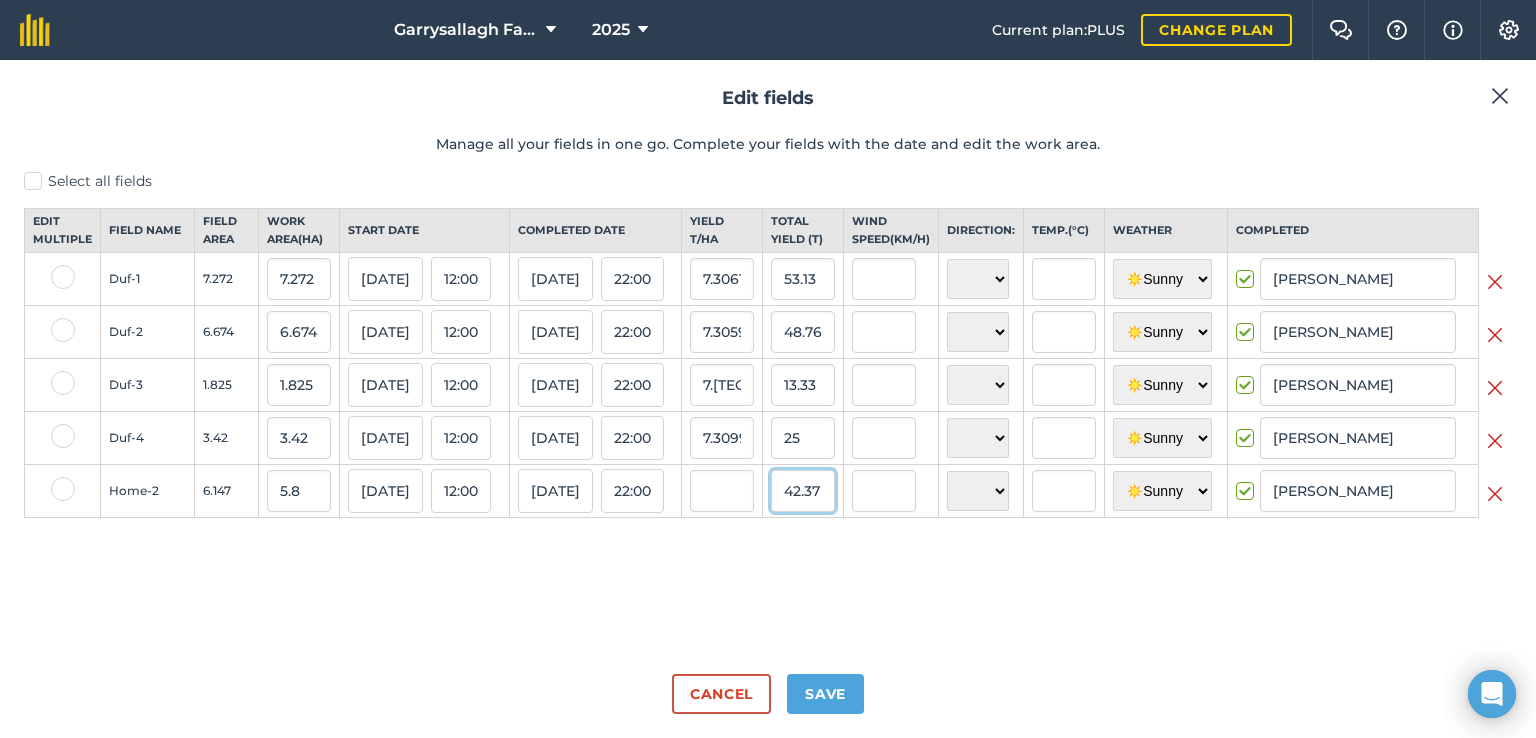 type on "42.37" 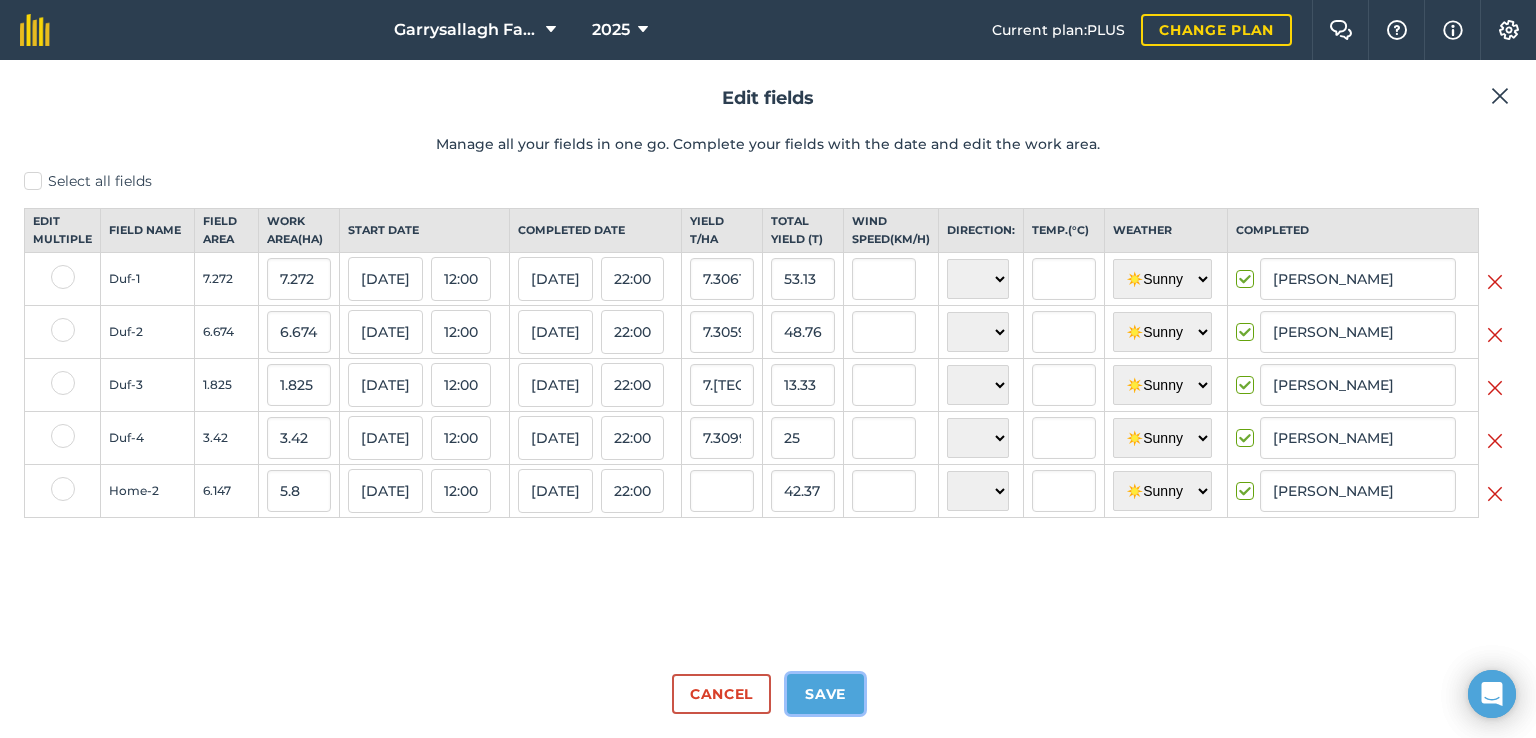 type on "7.305172413793104" 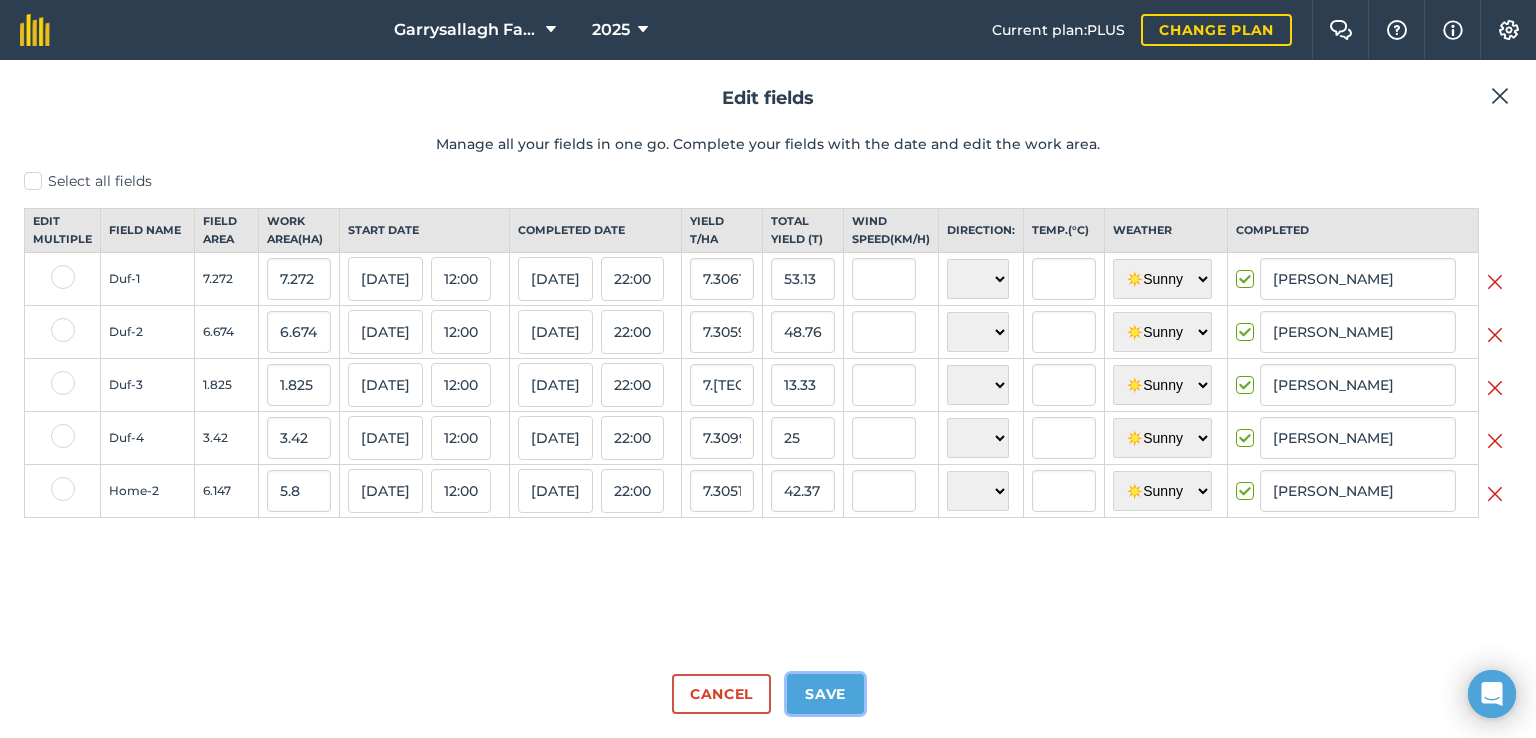 click on "Save" at bounding box center [825, 694] 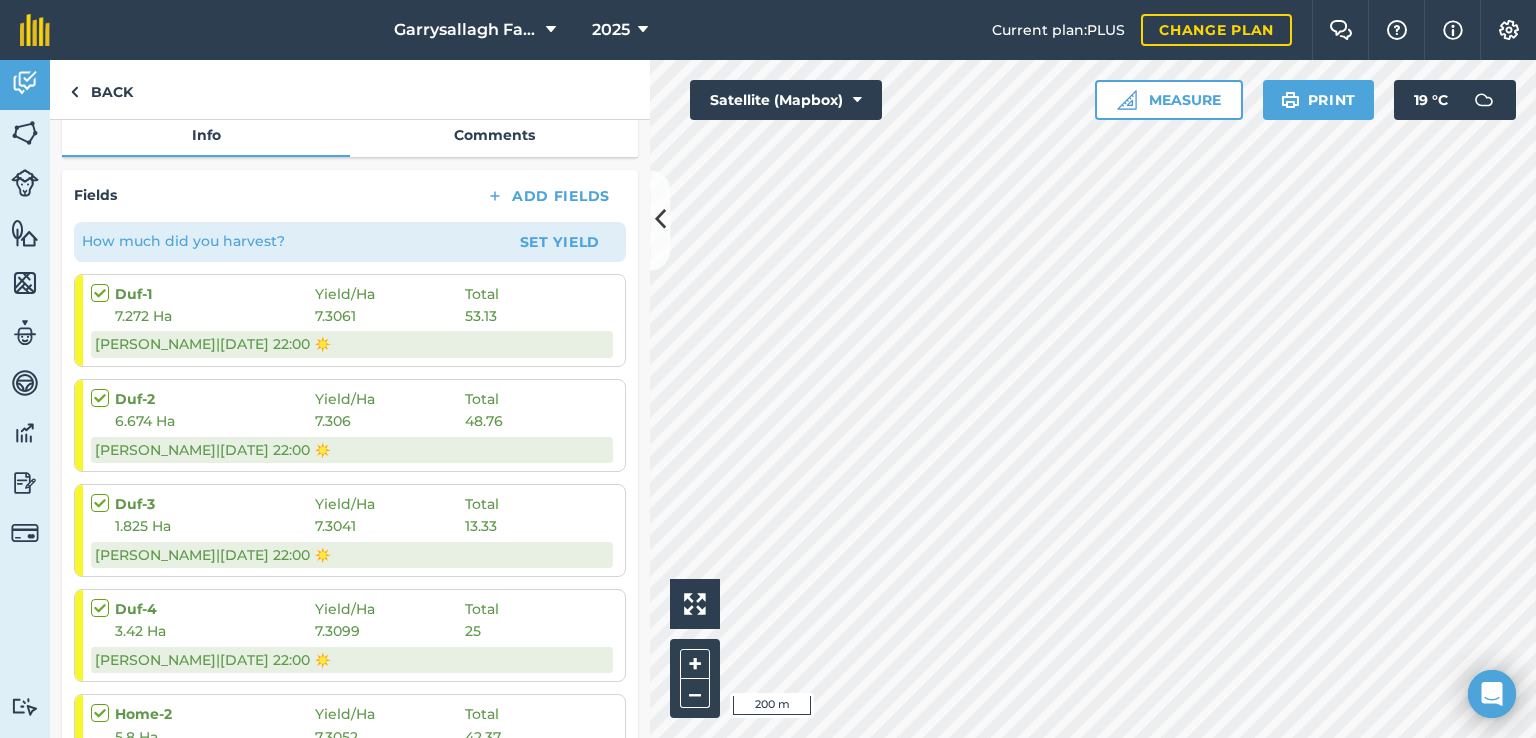 scroll, scrollTop: 0, scrollLeft: 0, axis: both 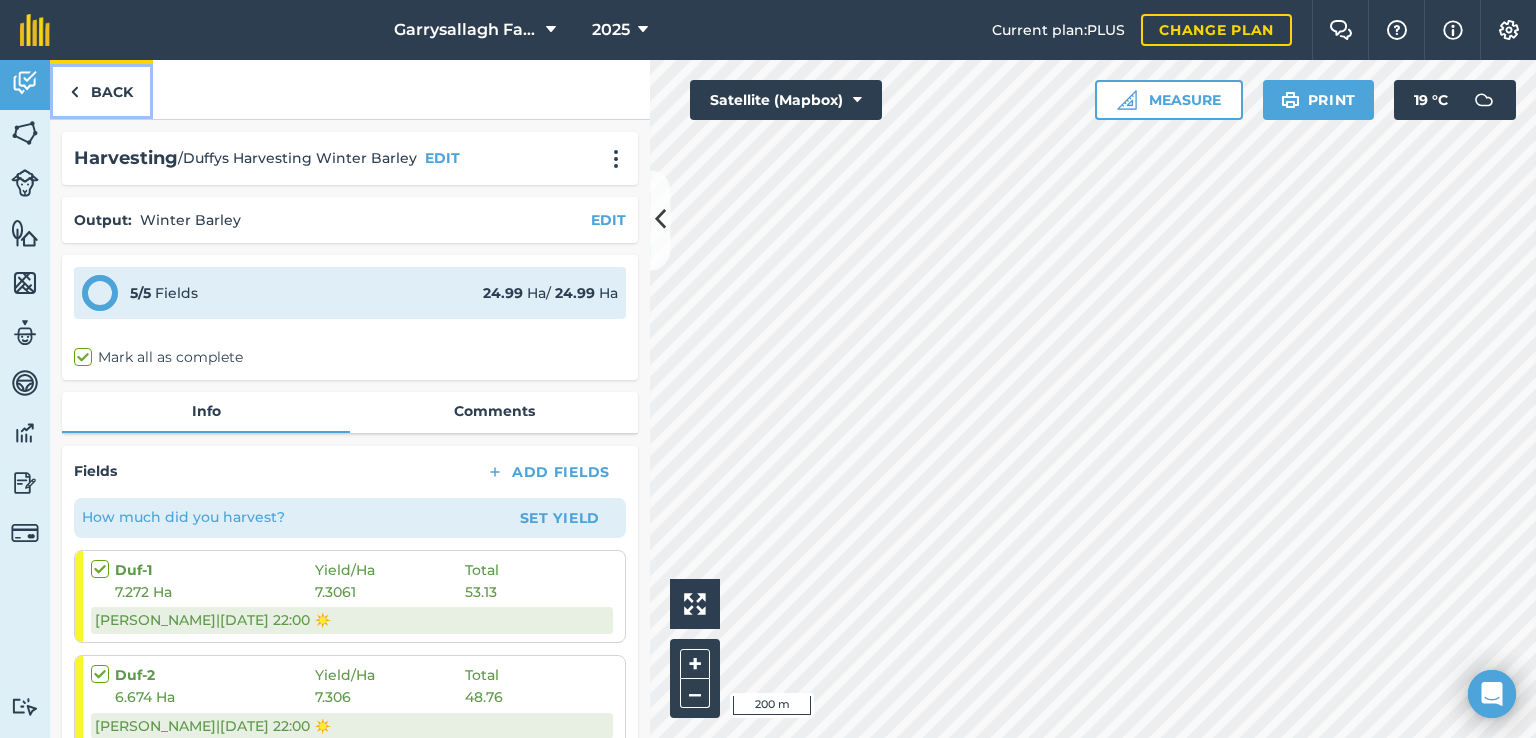 click on "Back" at bounding box center [101, 89] 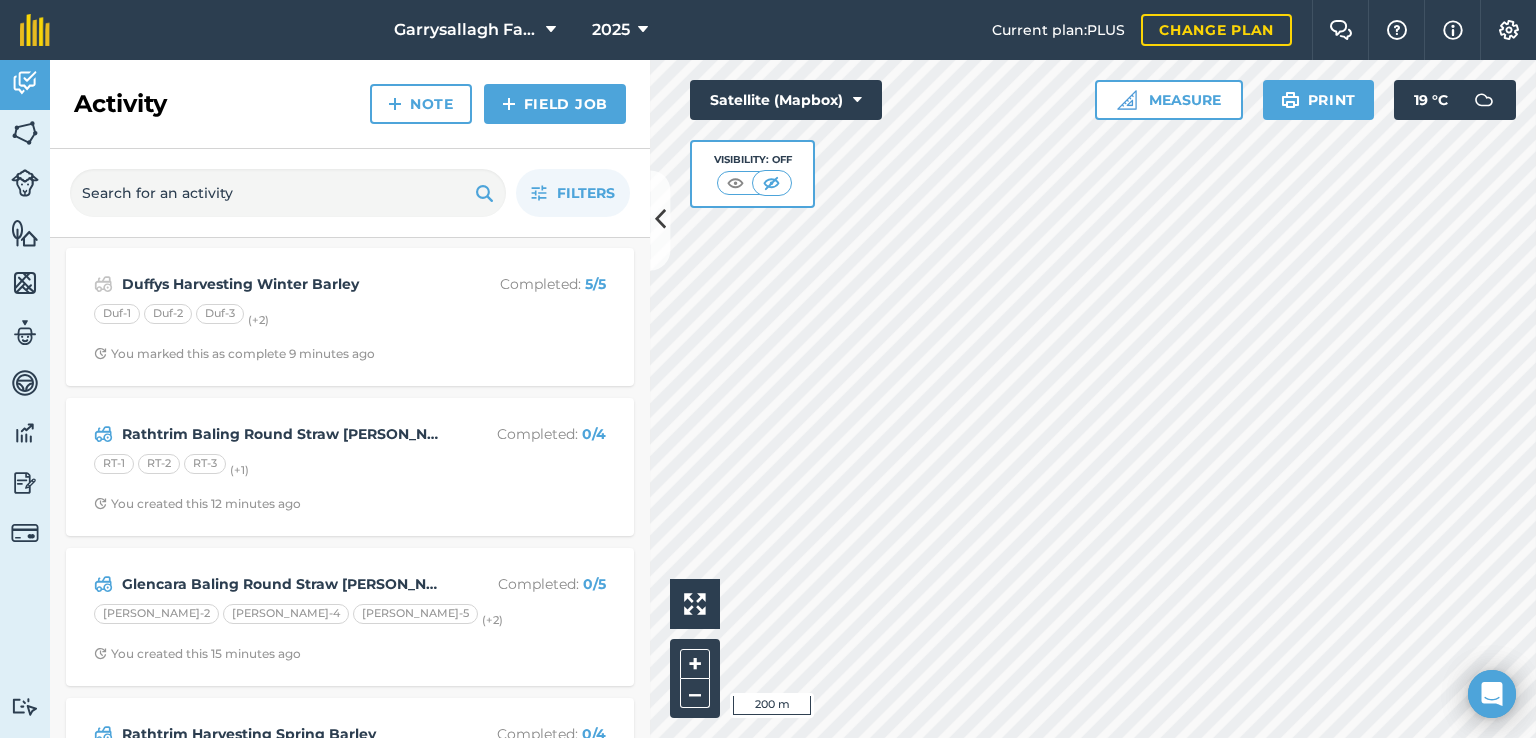 scroll, scrollTop: 0, scrollLeft: 0, axis: both 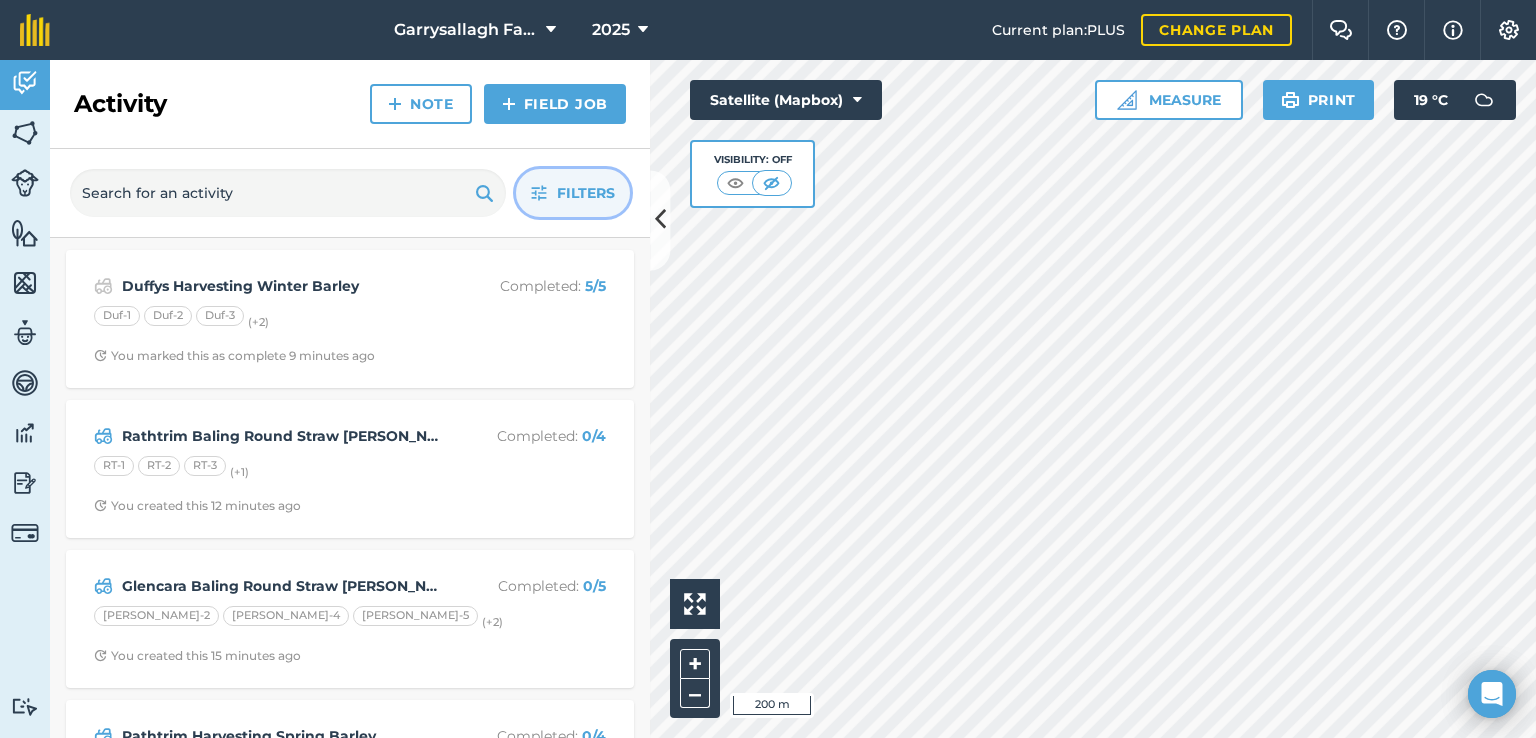 click on "Filters" at bounding box center (586, 193) 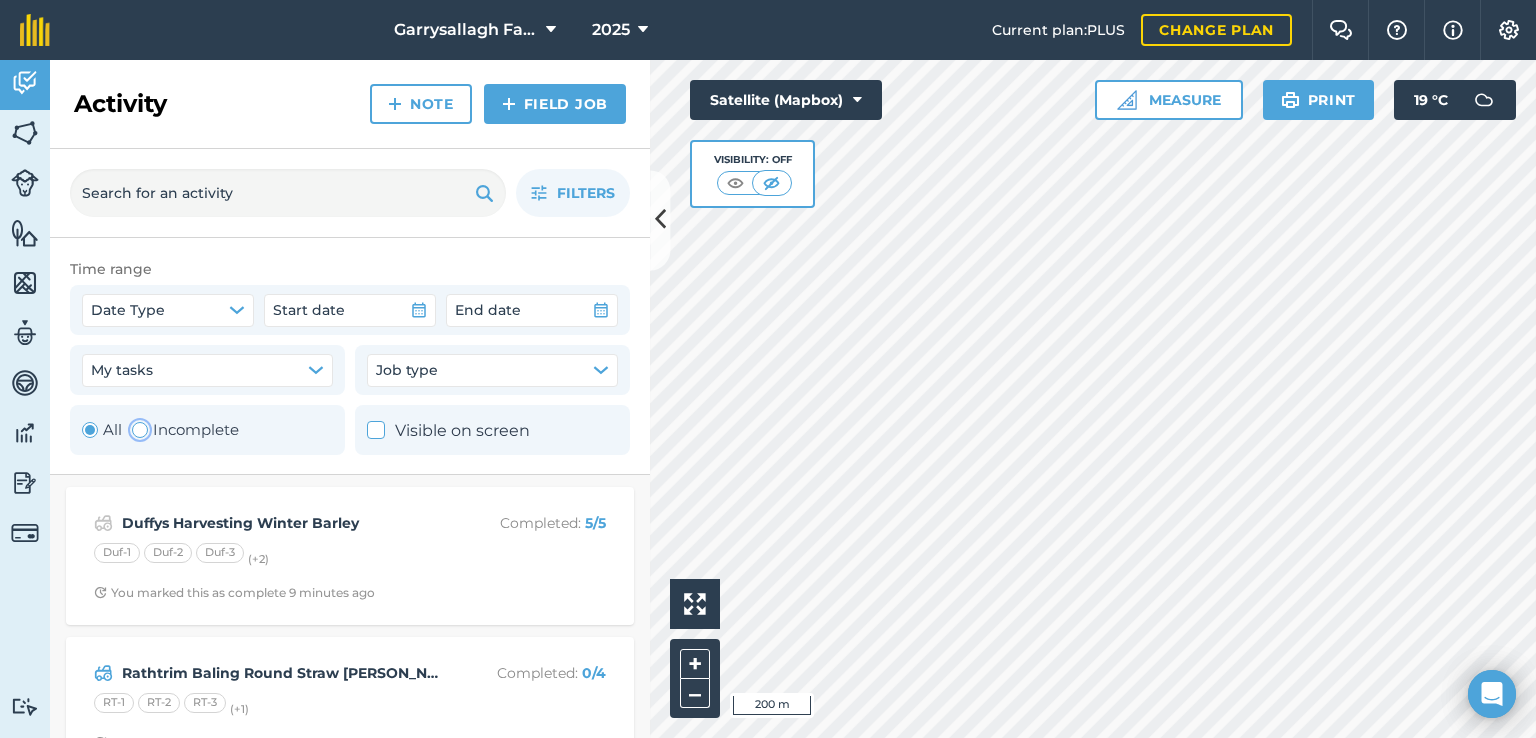 click at bounding box center (140, 430) 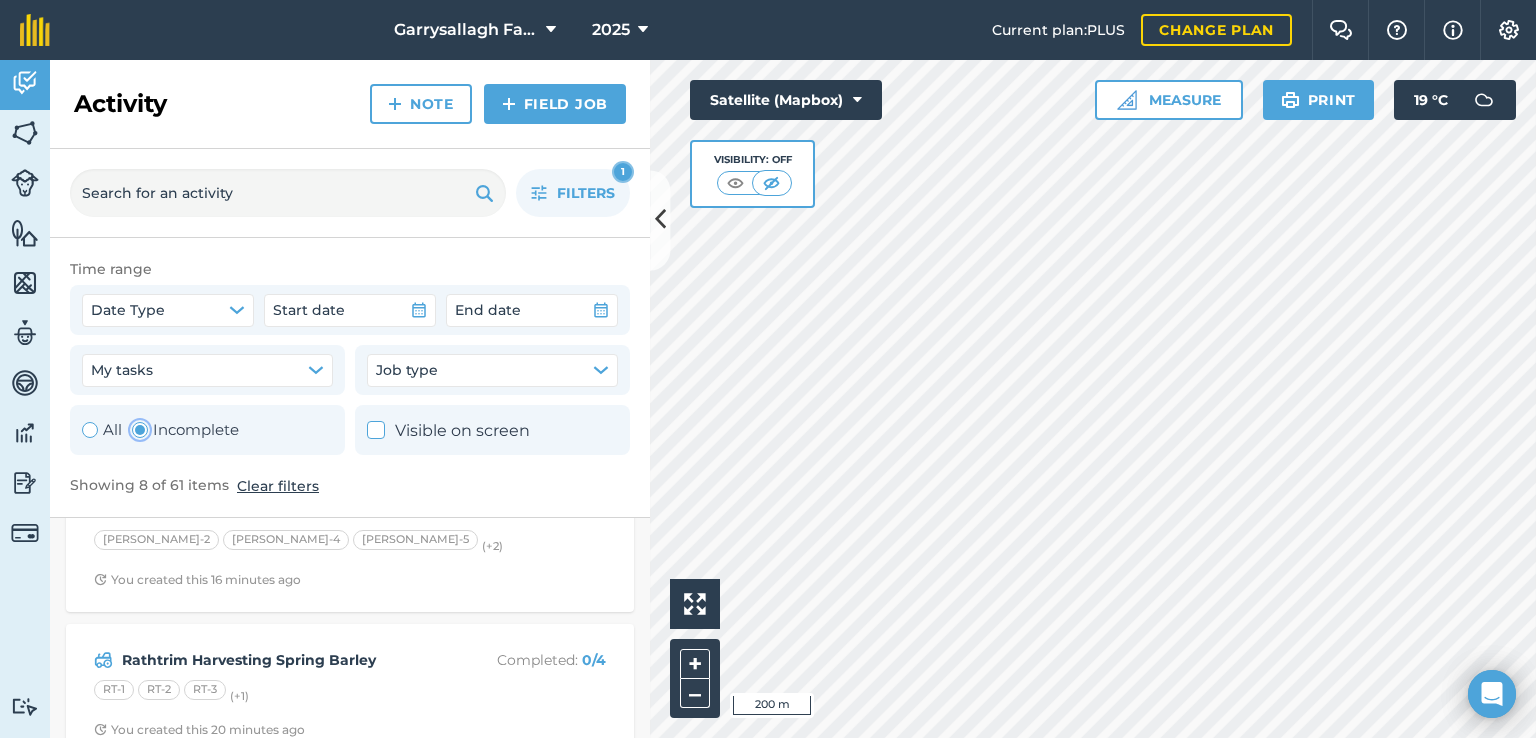 scroll, scrollTop: 196, scrollLeft: 0, axis: vertical 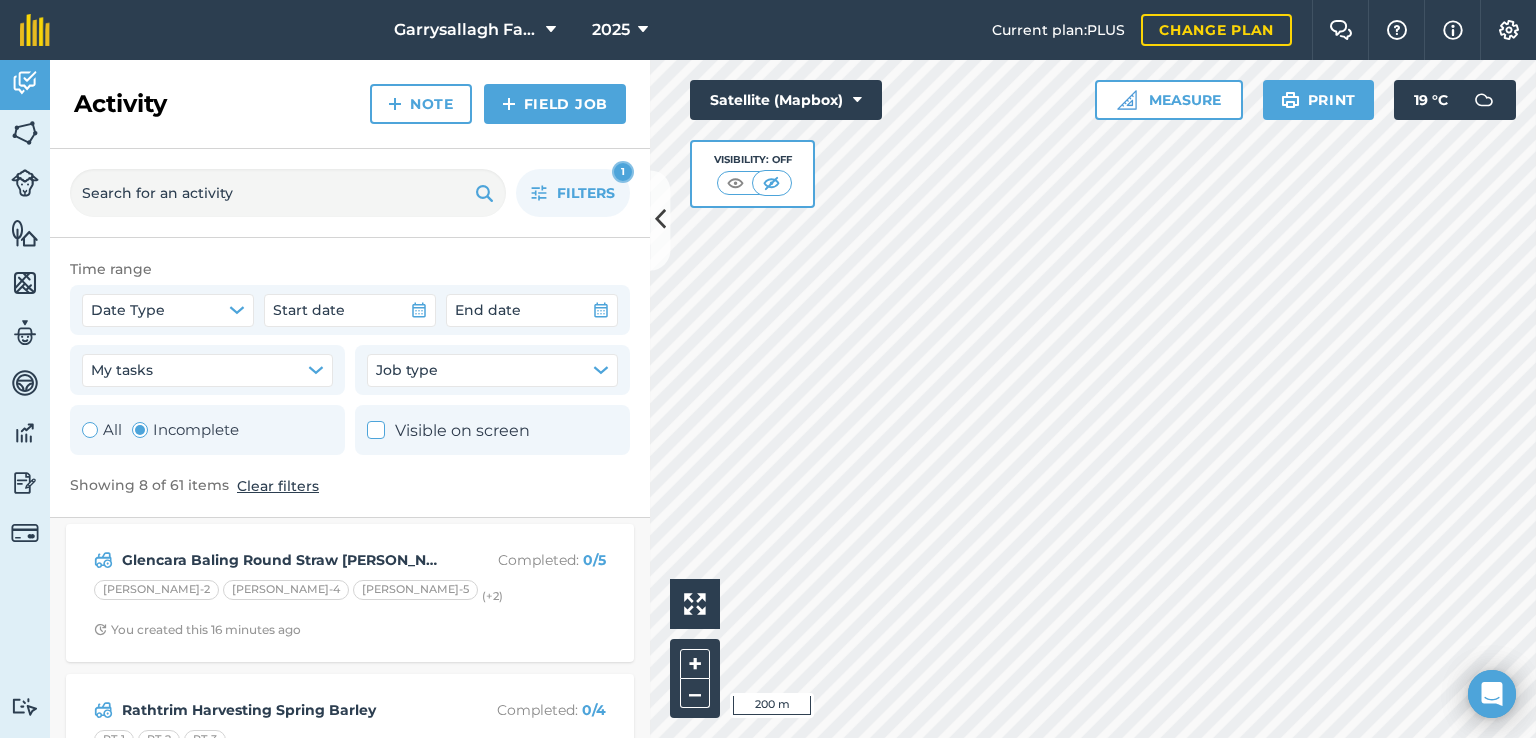 click on "Time range Date Type Start date End date My tasks  Job type  All   Incomplete Visible on screen Showing 8 of 61 items Clear filters" at bounding box center (350, 378) 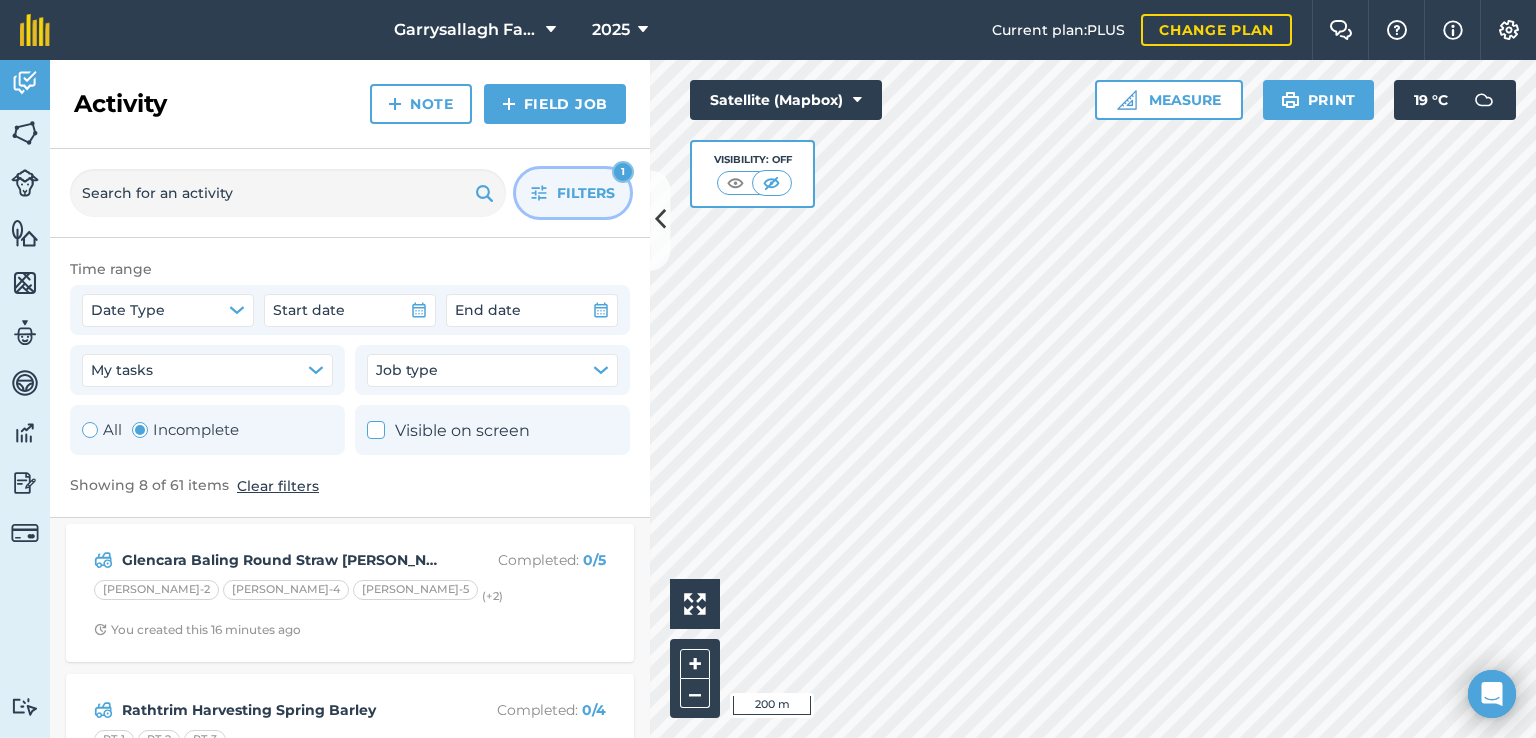 click on "Filters" at bounding box center (586, 193) 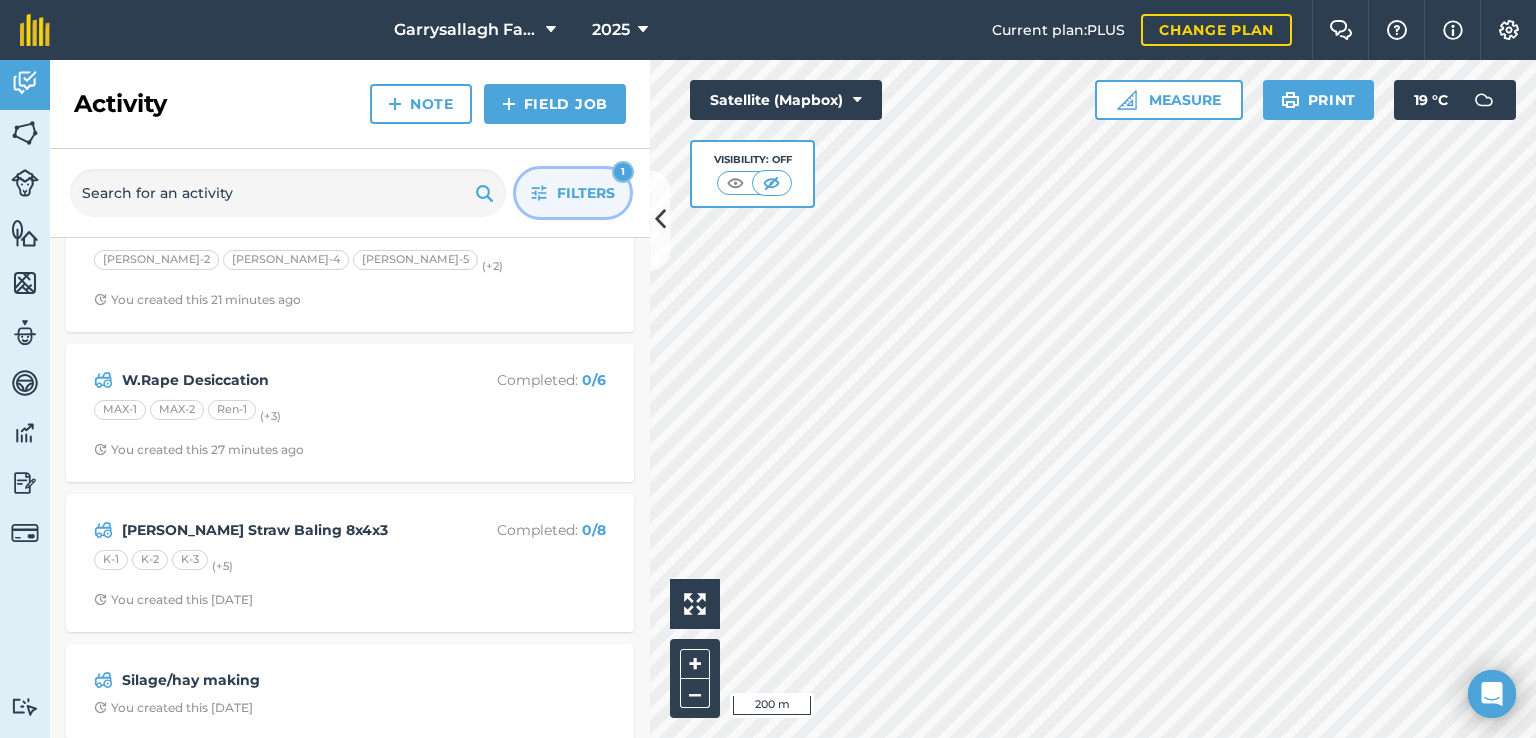 scroll, scrollTop: 667, scrollLeft: 0, axis: vertical 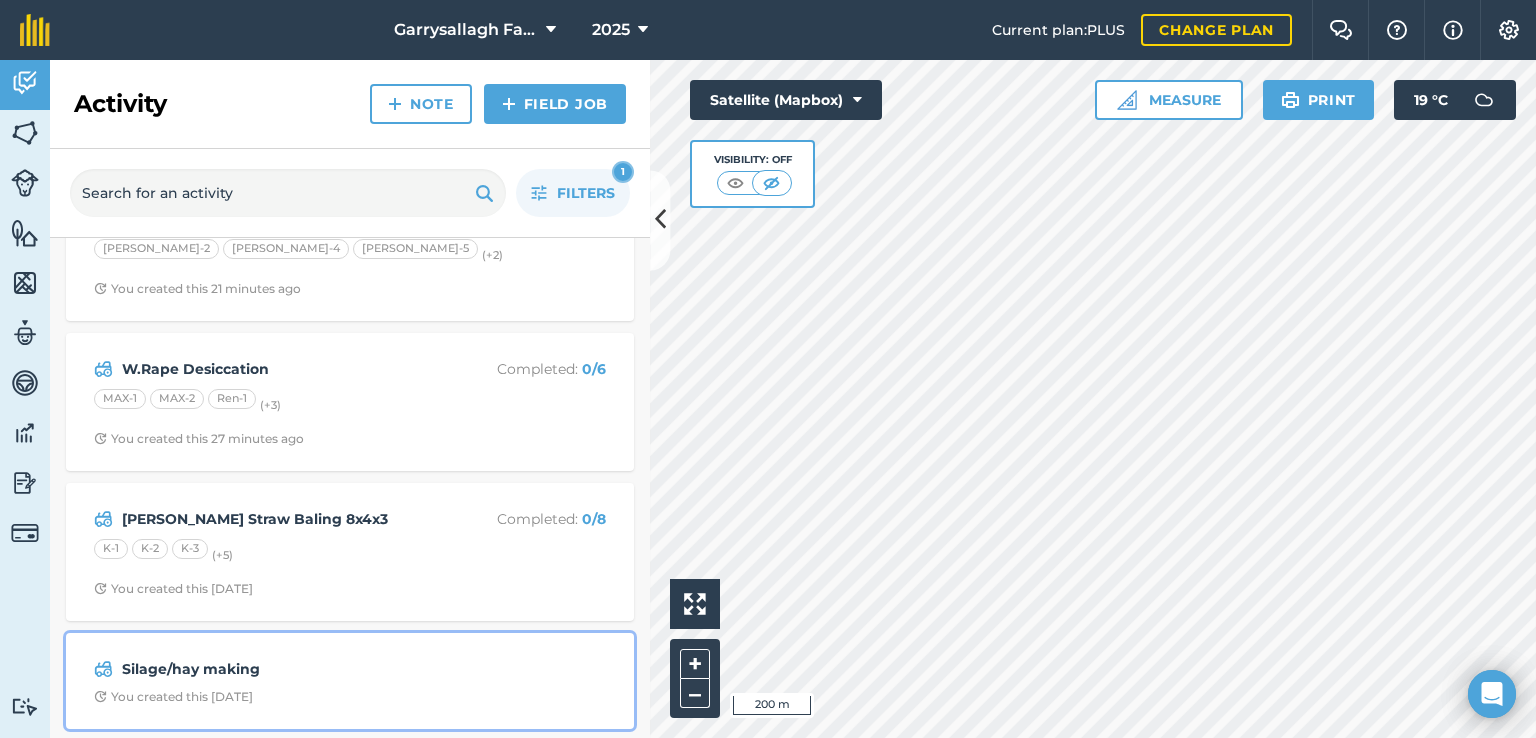 click on "[PERSON_NAME]/hay making You created this [DATE]" at bounding box center (350, 681) 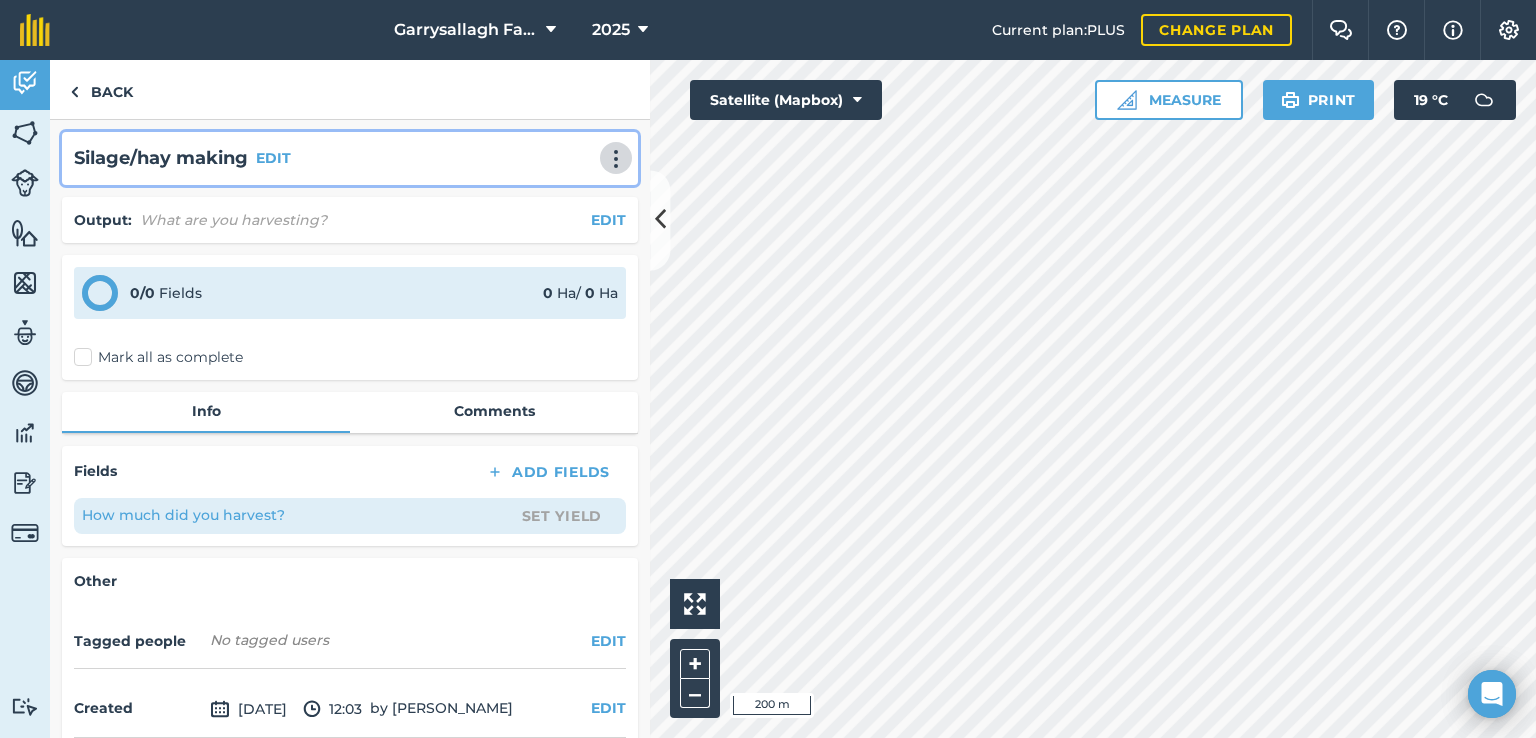 click at bounding box center (616, 159) 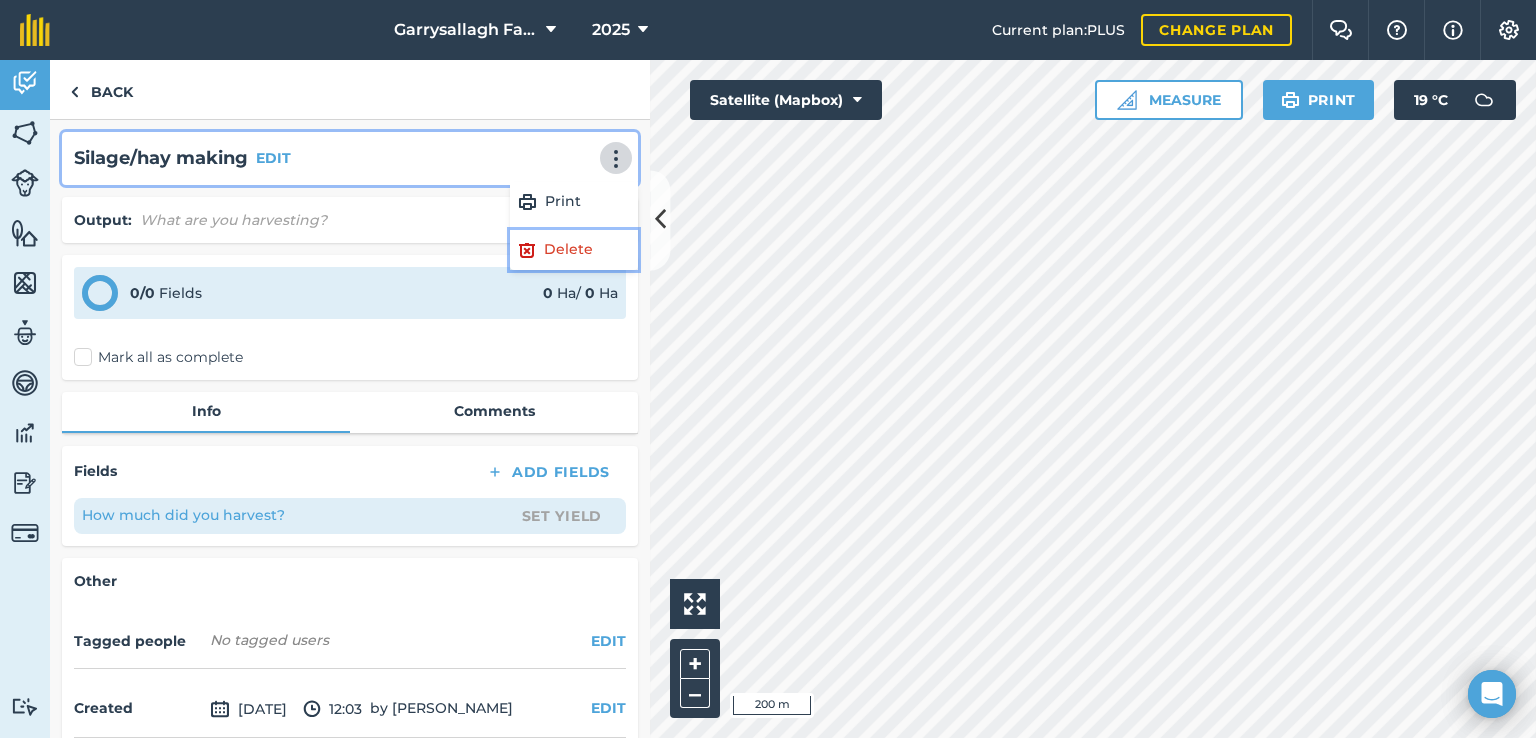 click on "Delete" at bounding box center [574, 250] 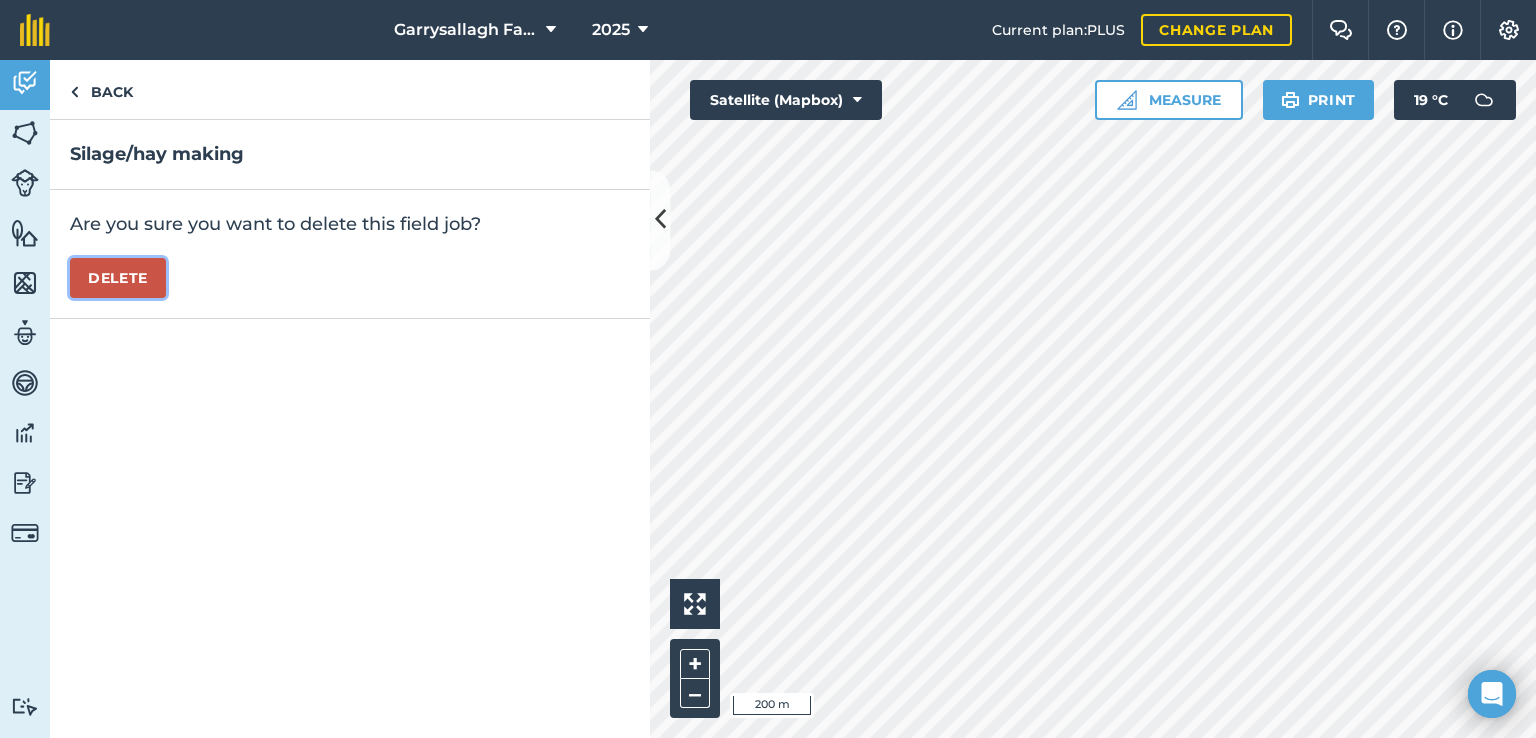 click on "Delete" at bounding box center (118, 278) 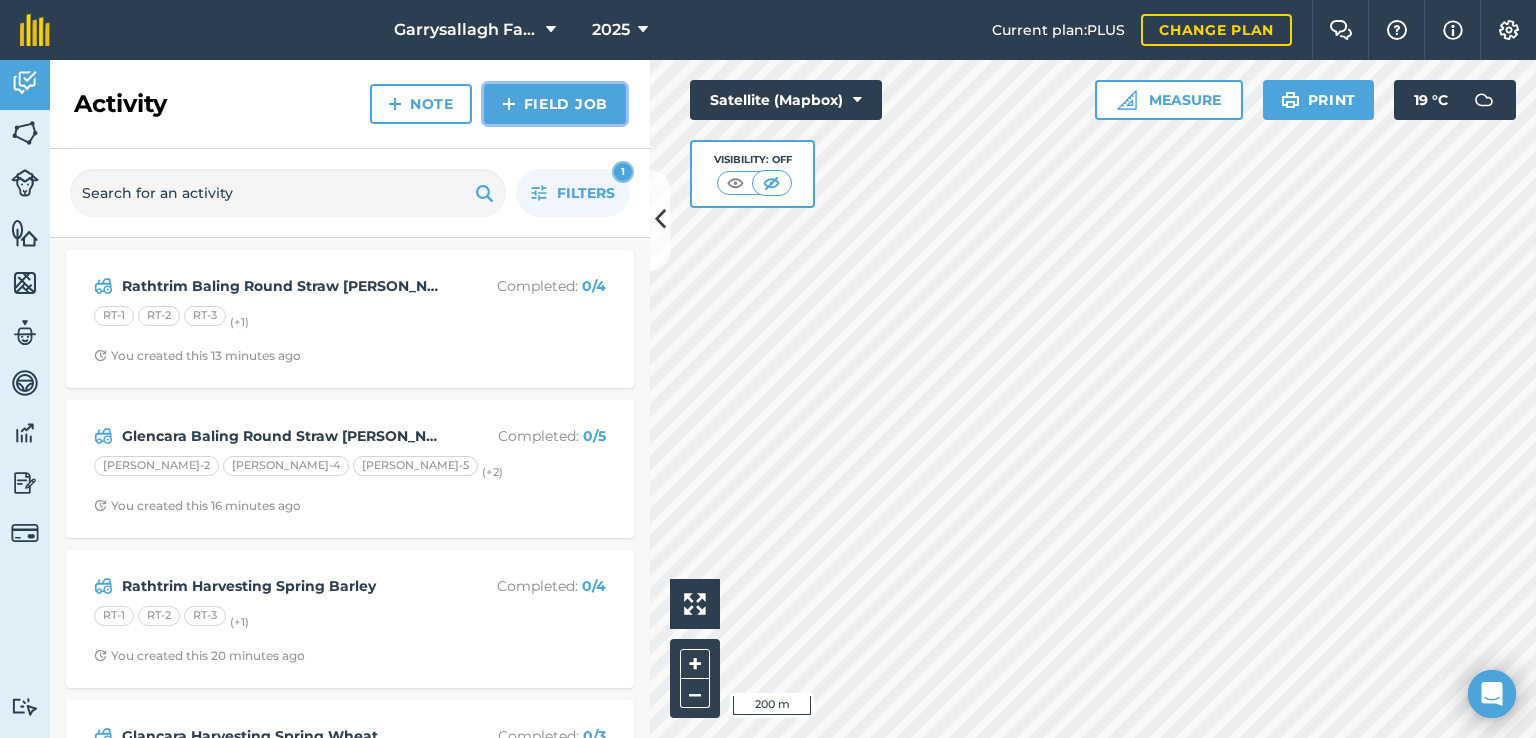 click on "Field Job" at bounding box center (555, 104) 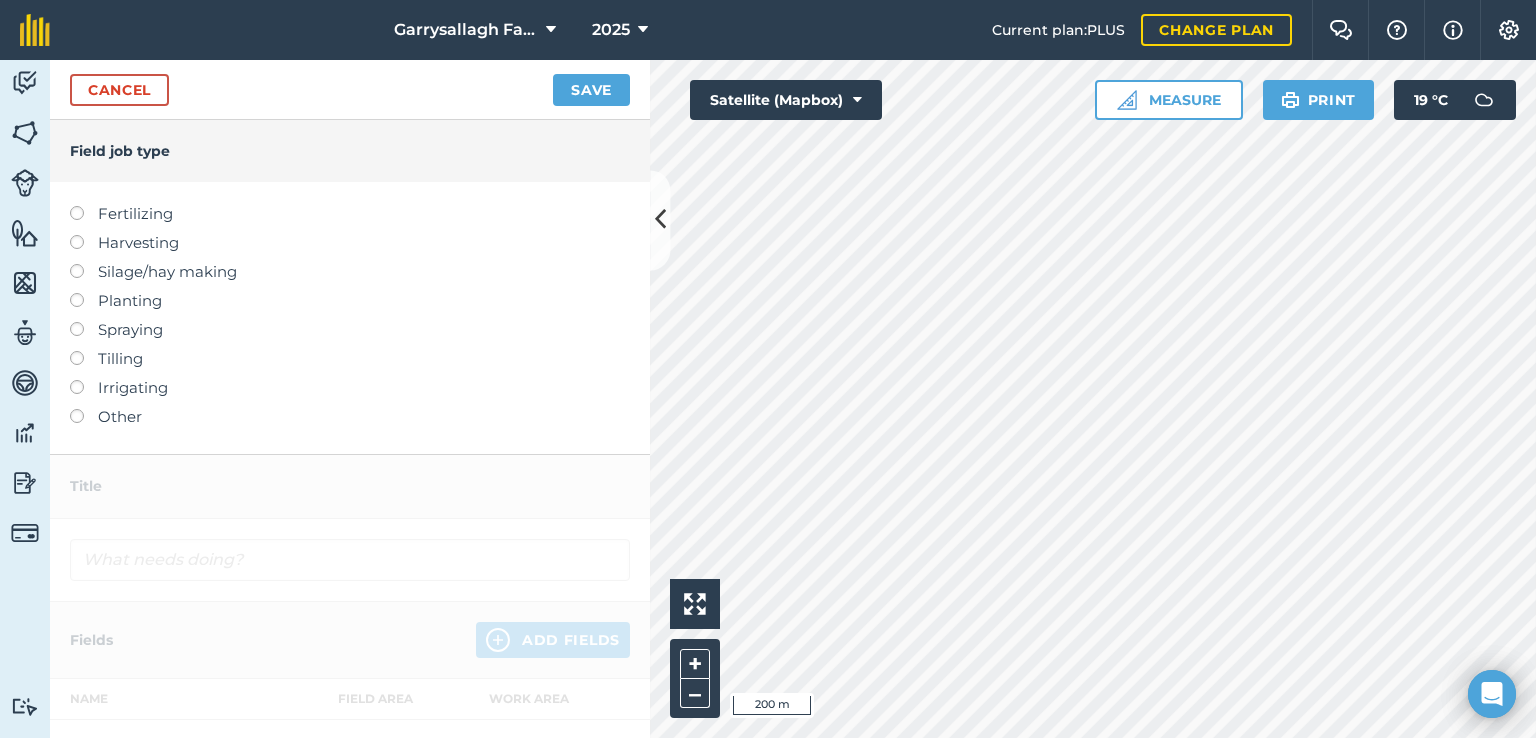 click at bounding box center (84, 235) 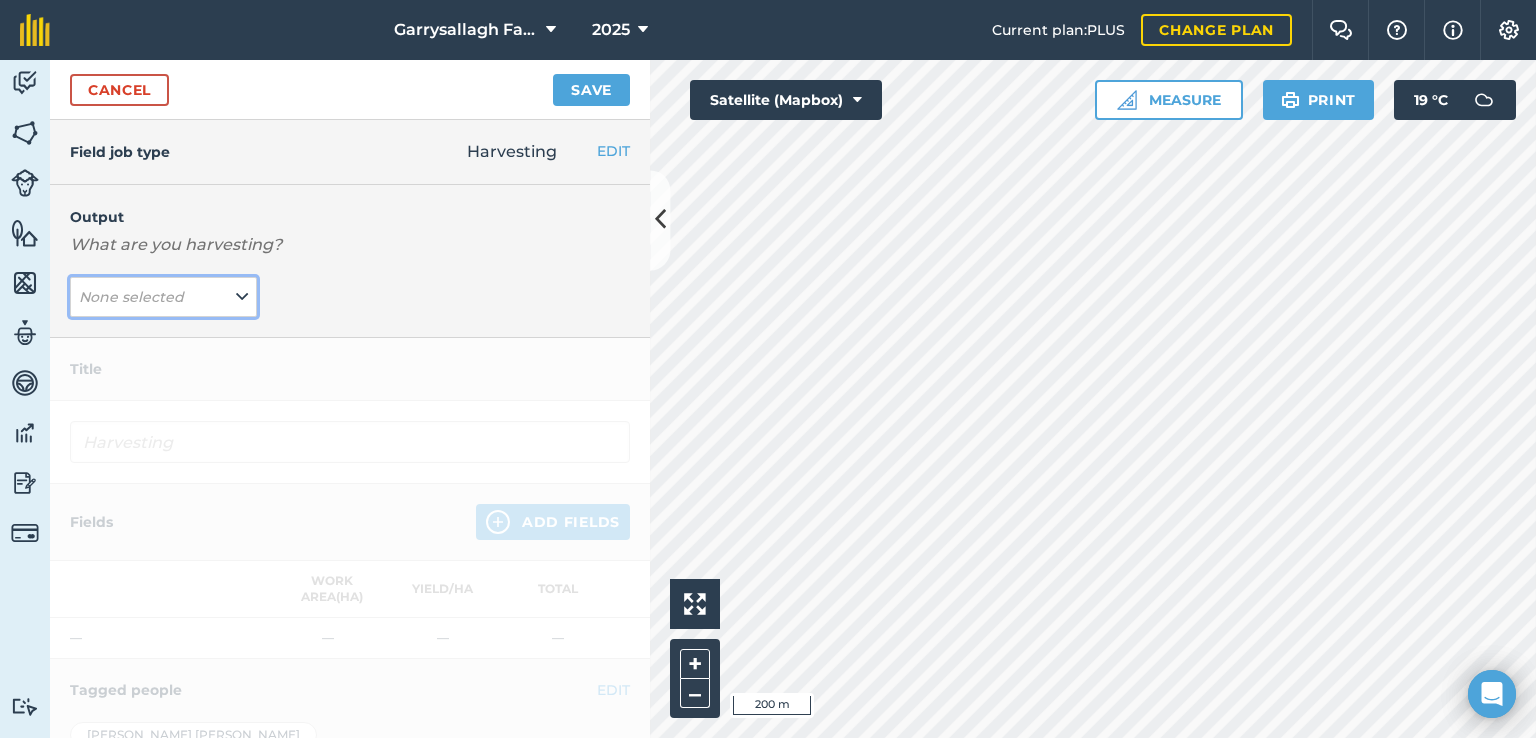 click on "None selected" at bounding box center [163, 297] 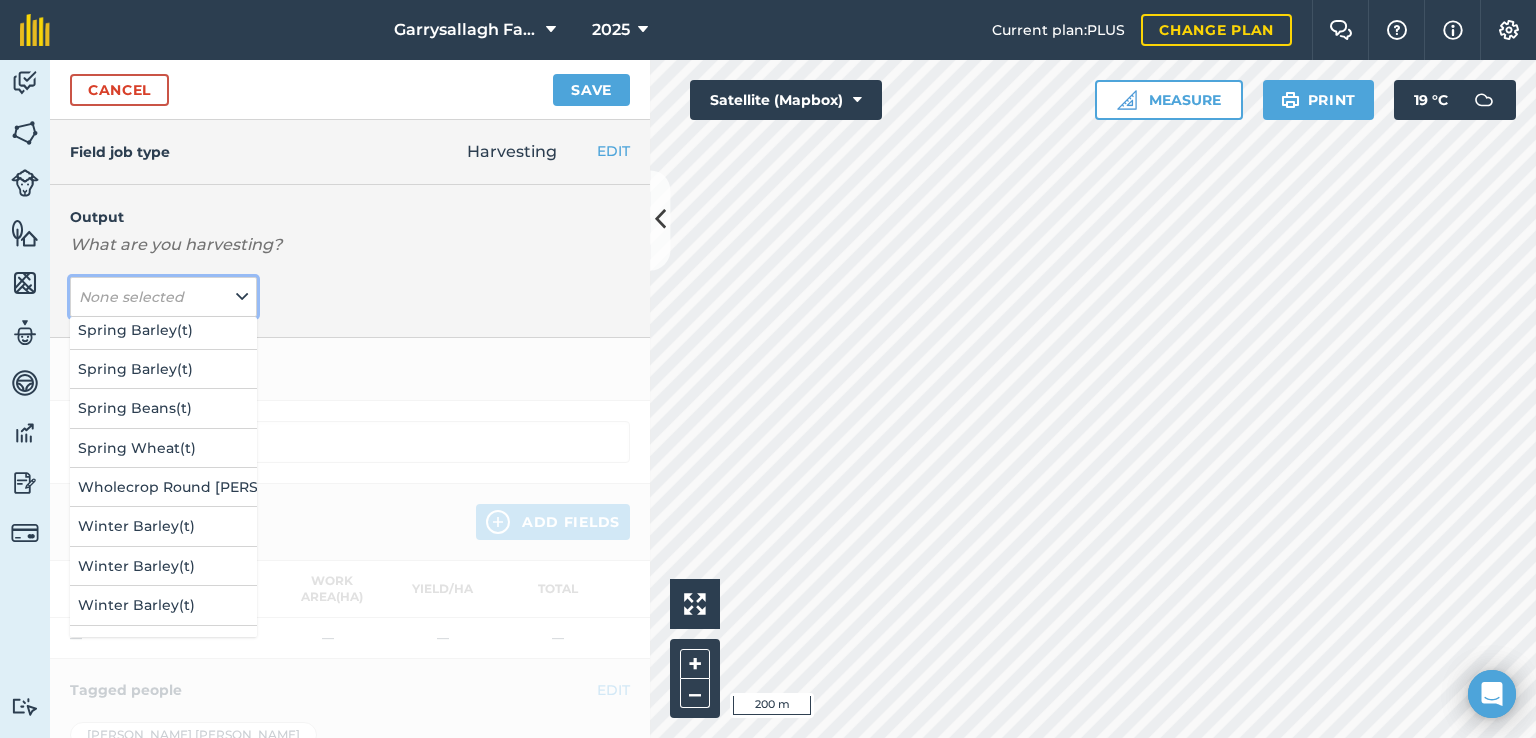 scroll, scrollTop: 378, scrollLeft: 0, axis: vertical 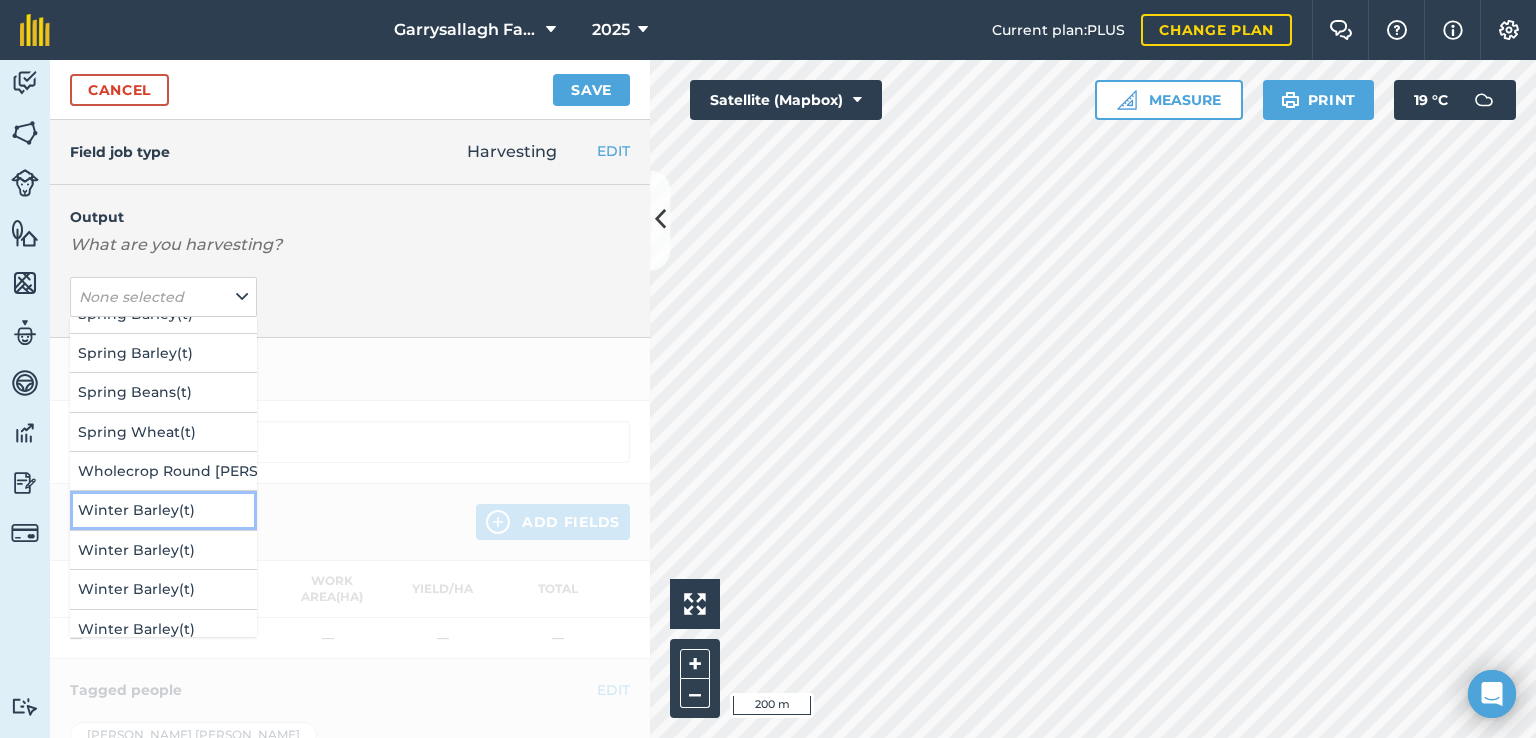 click on "Winter Barley  ( t )" at bounding box center (163, 510) 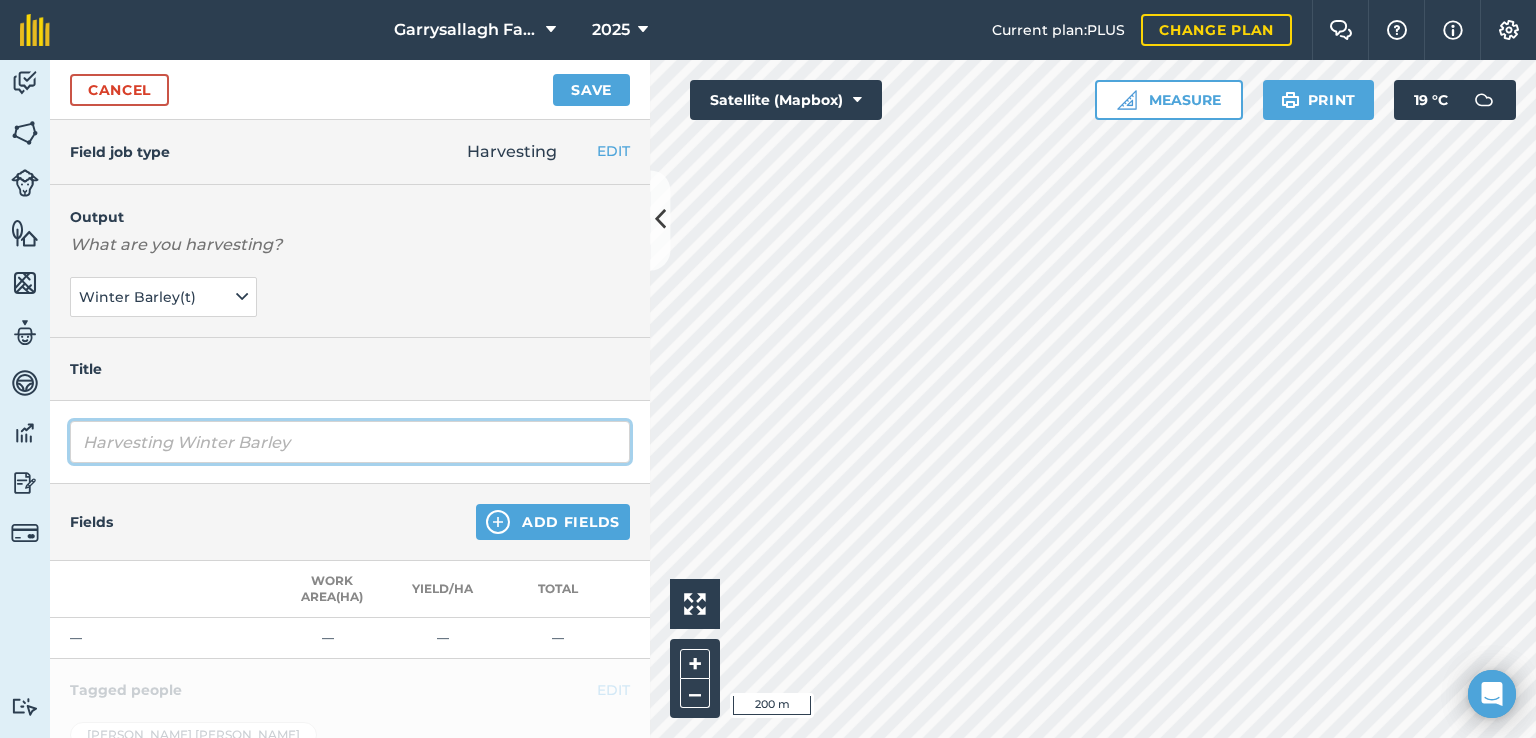 click on "Harvesting Winter Barley" at bounding box center [350, 442] 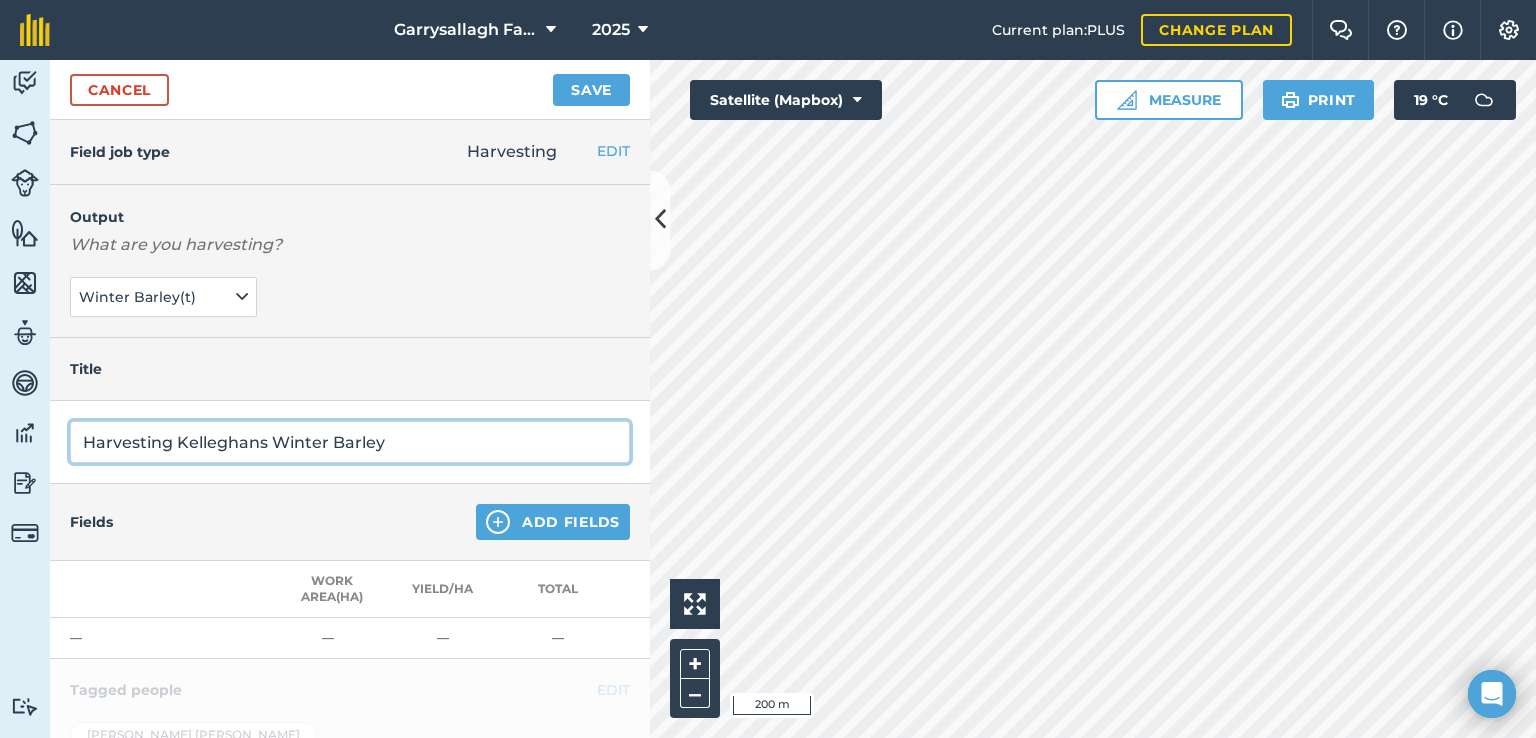 type on "Harvesting Kelleghans Winter Barley" 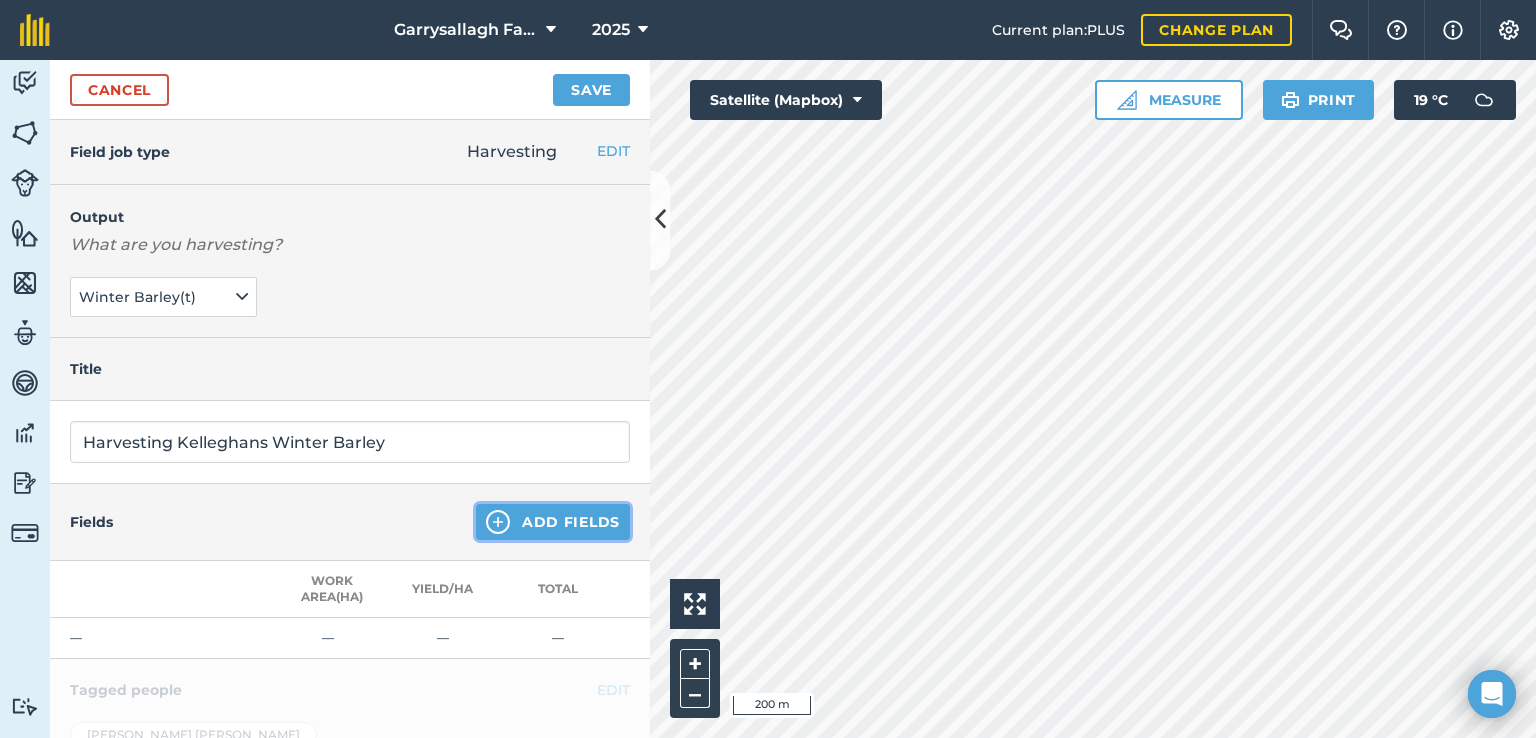 click at bounding box center [498, 522] 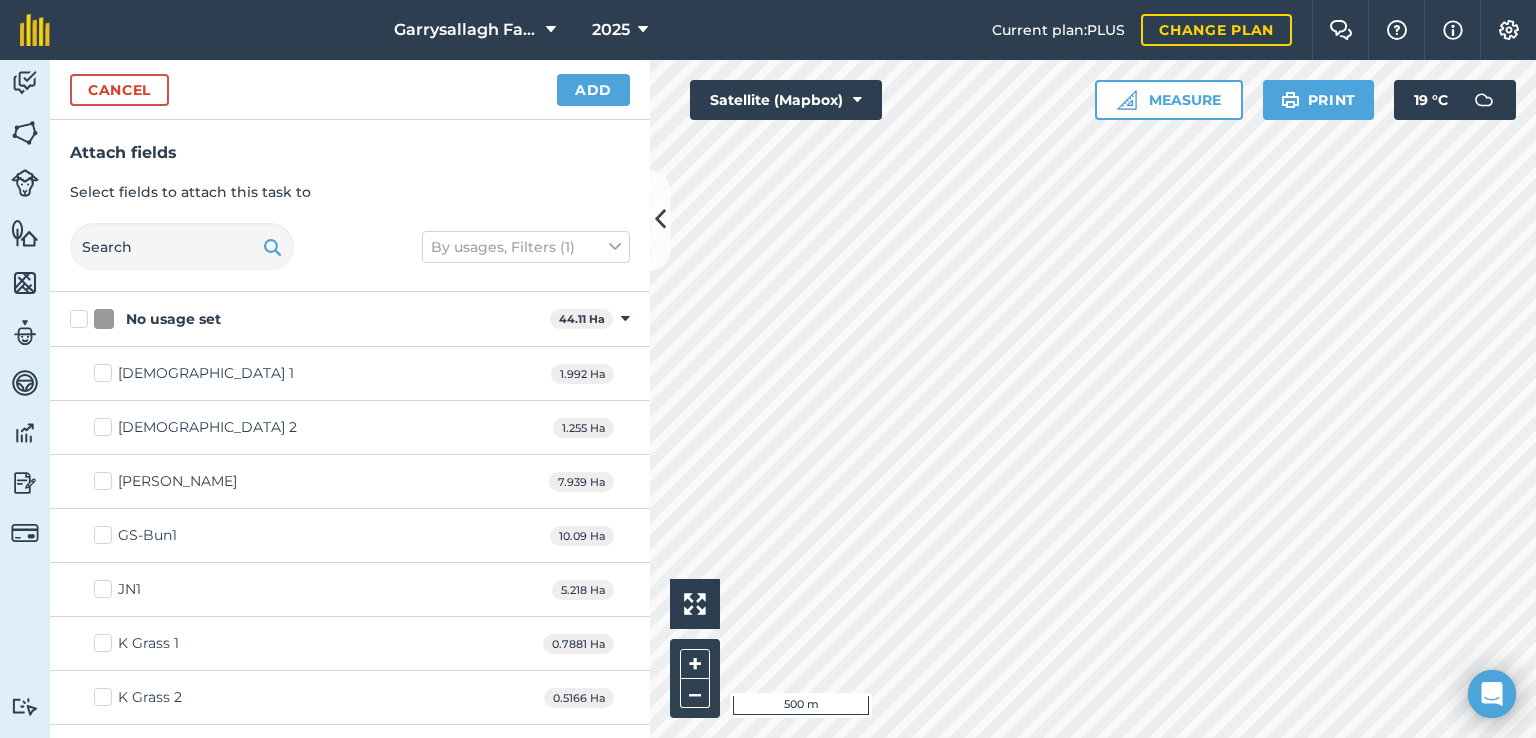 checkbox on "true" 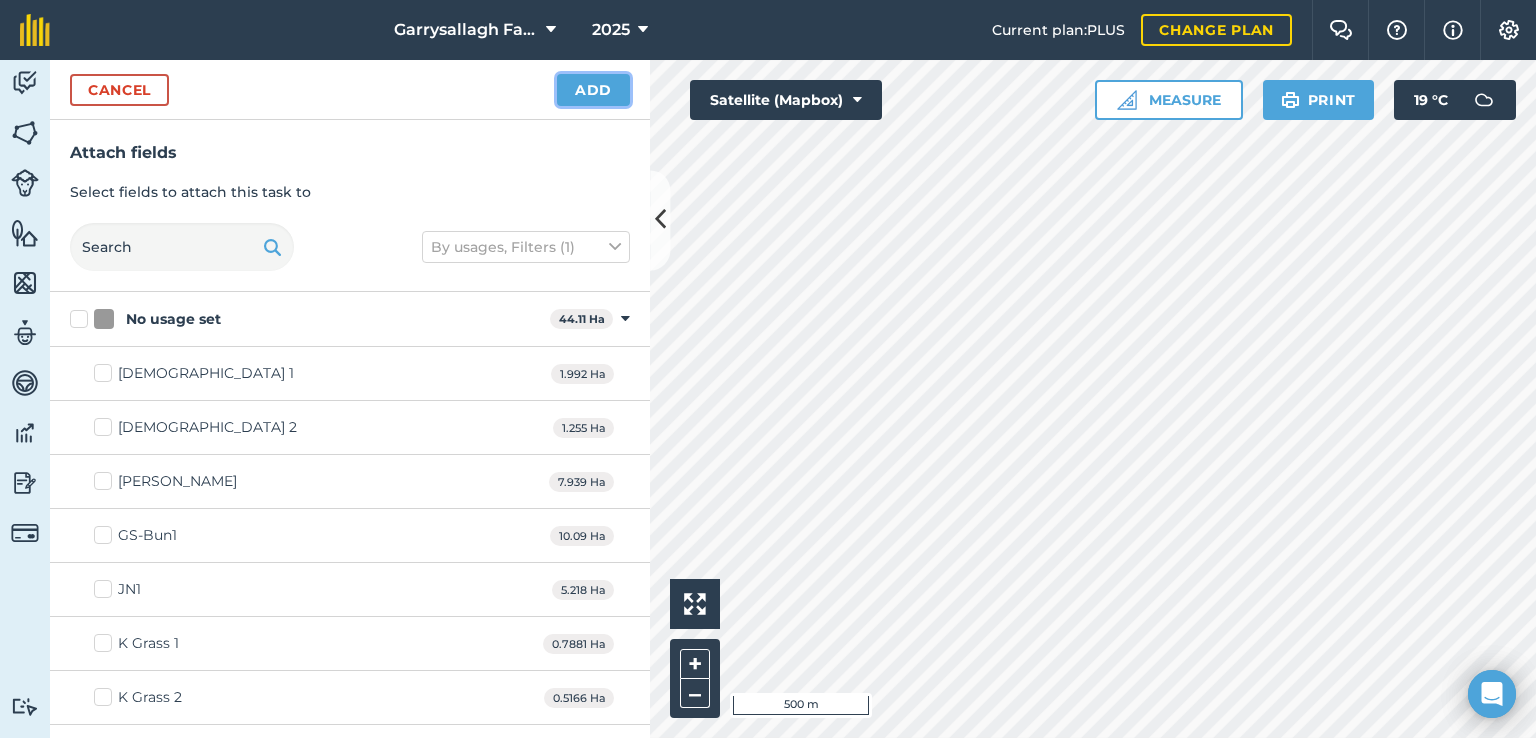 click on "Add" at bounding box center (593, 90) 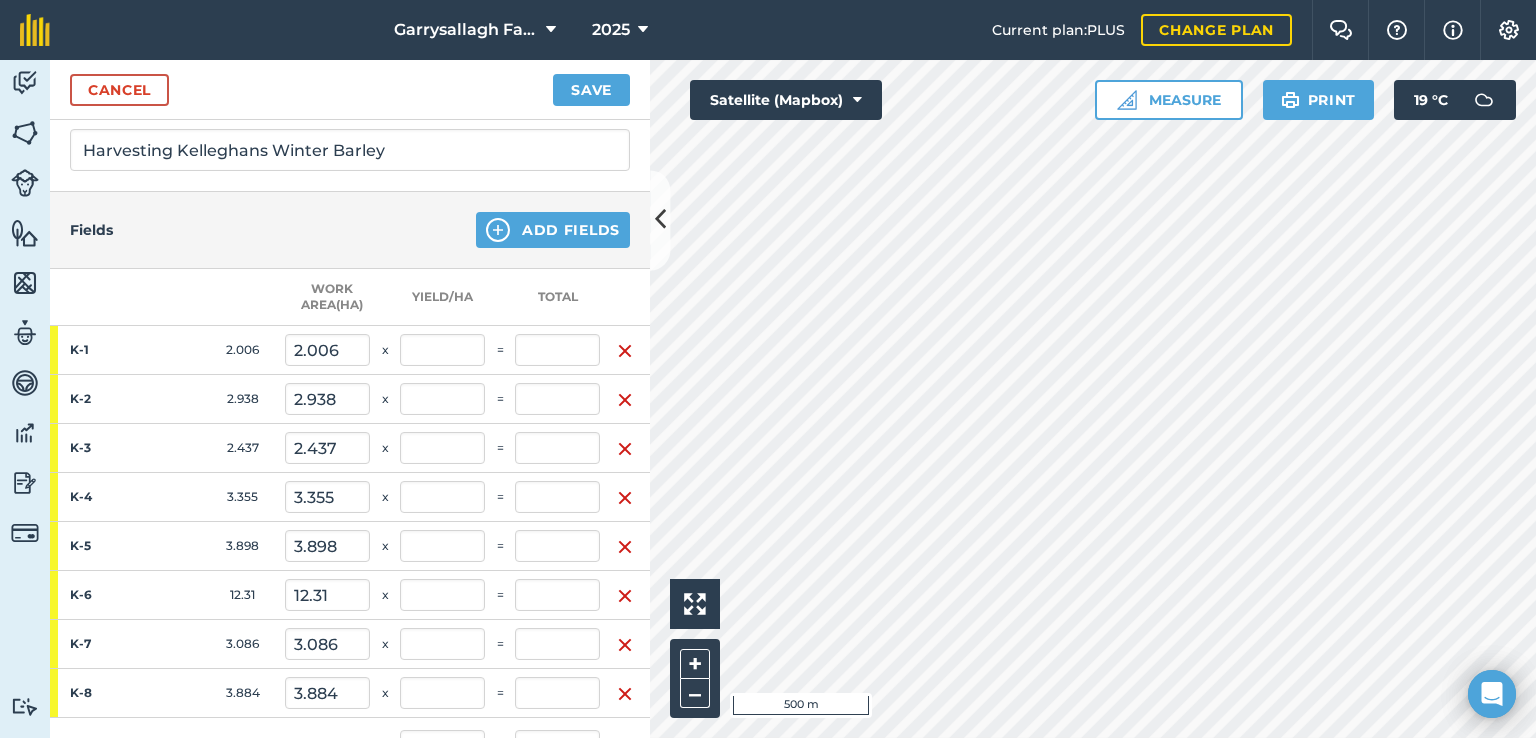 scroll, scrollTop: 300, scrollLeft: 0, axis: vertical 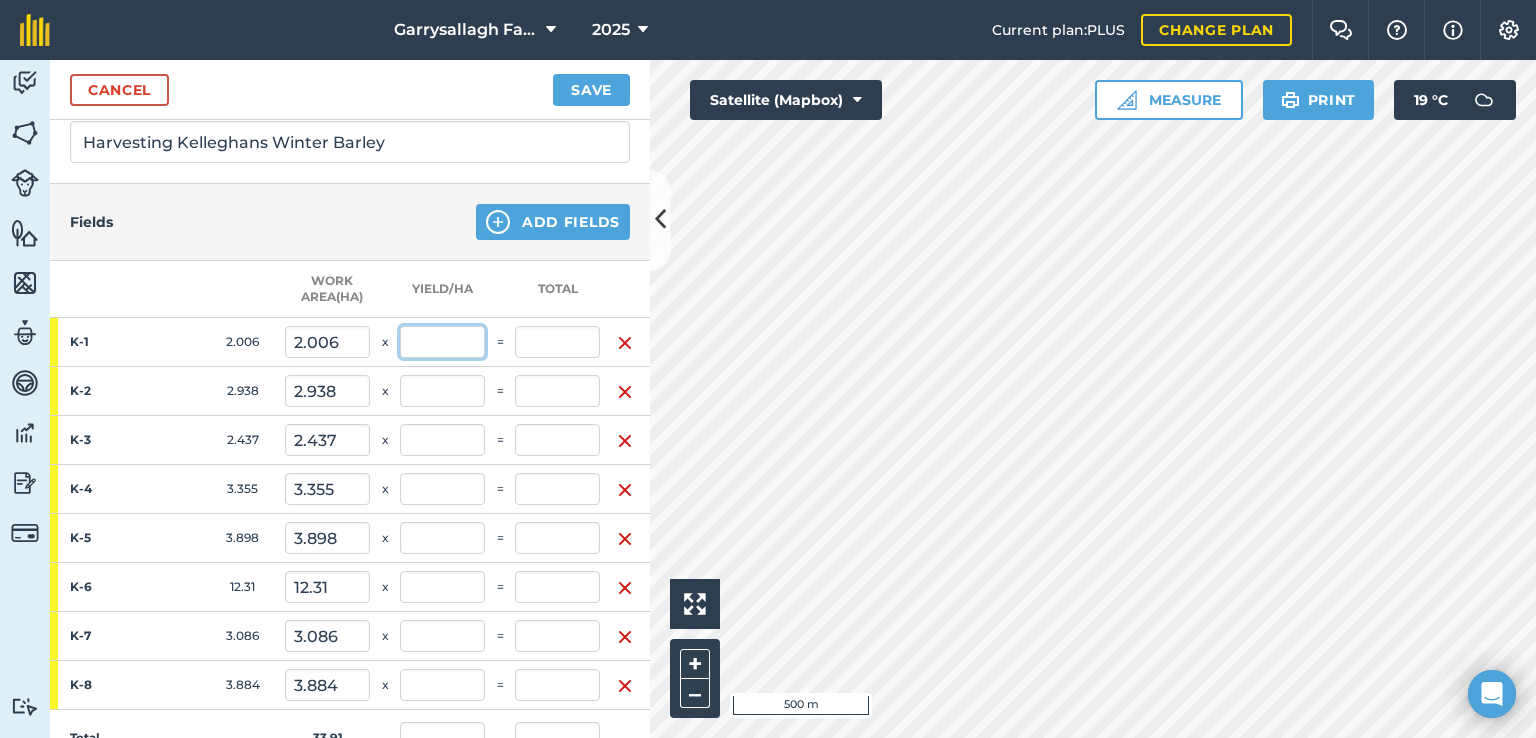 click at bounding box center [442, 342] 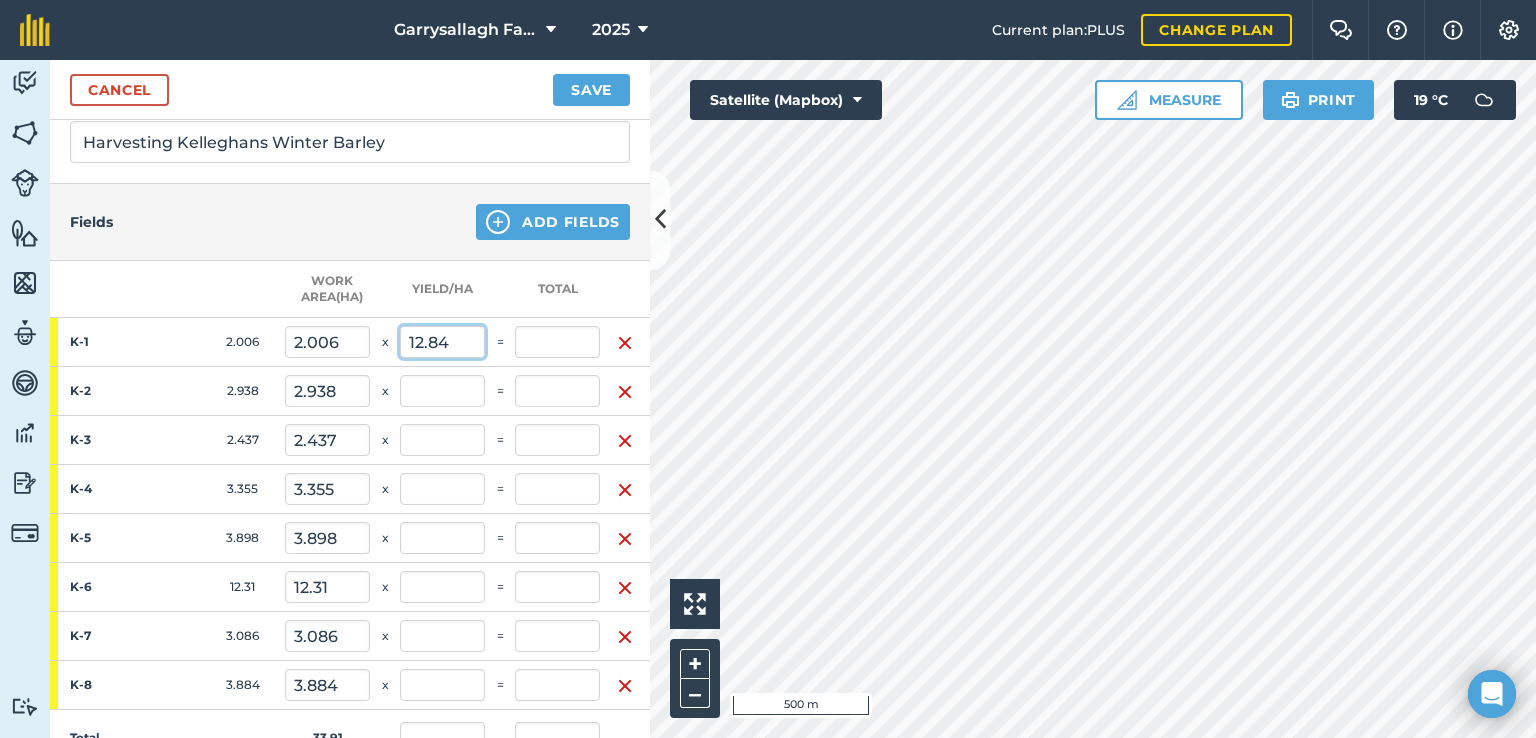 type on "12.84" 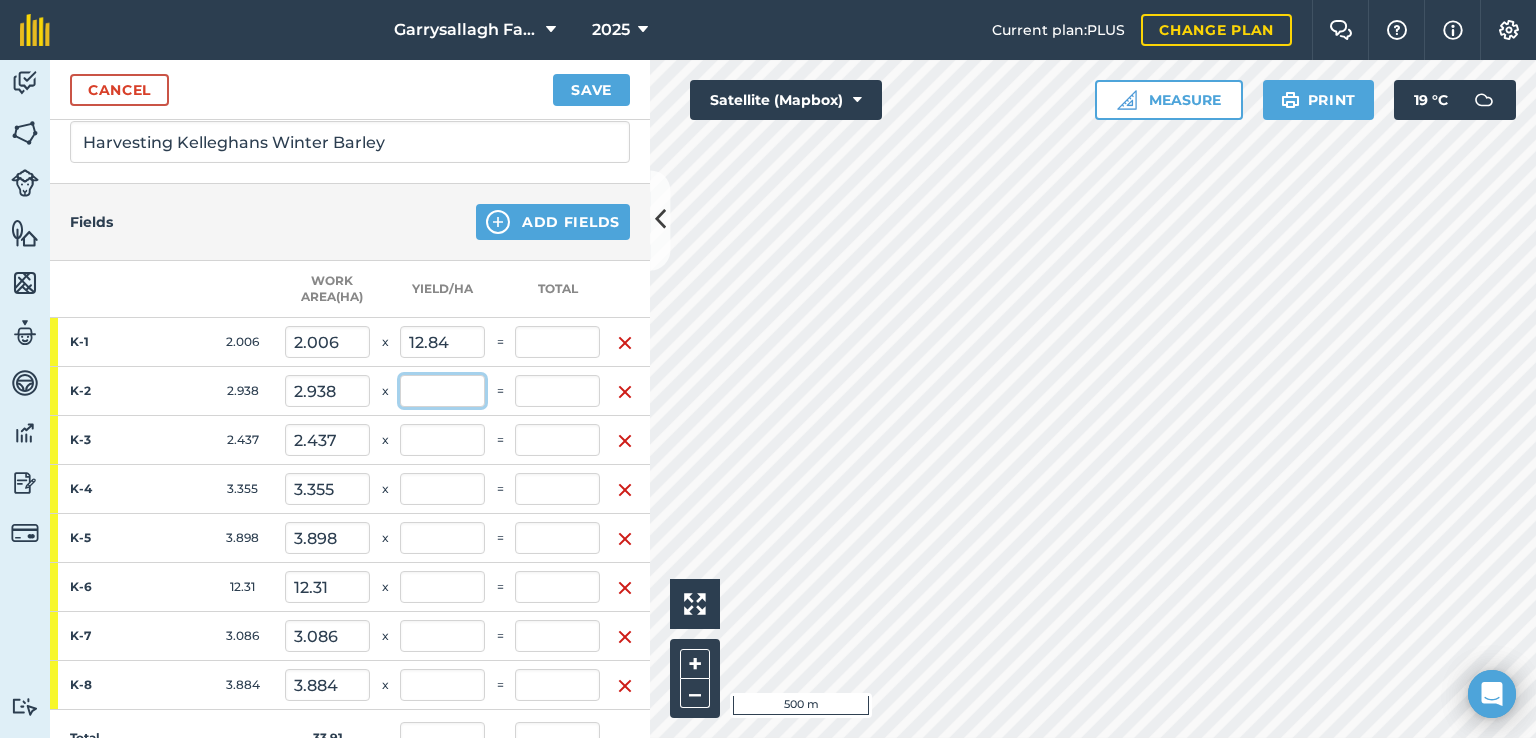 type on "25.757" 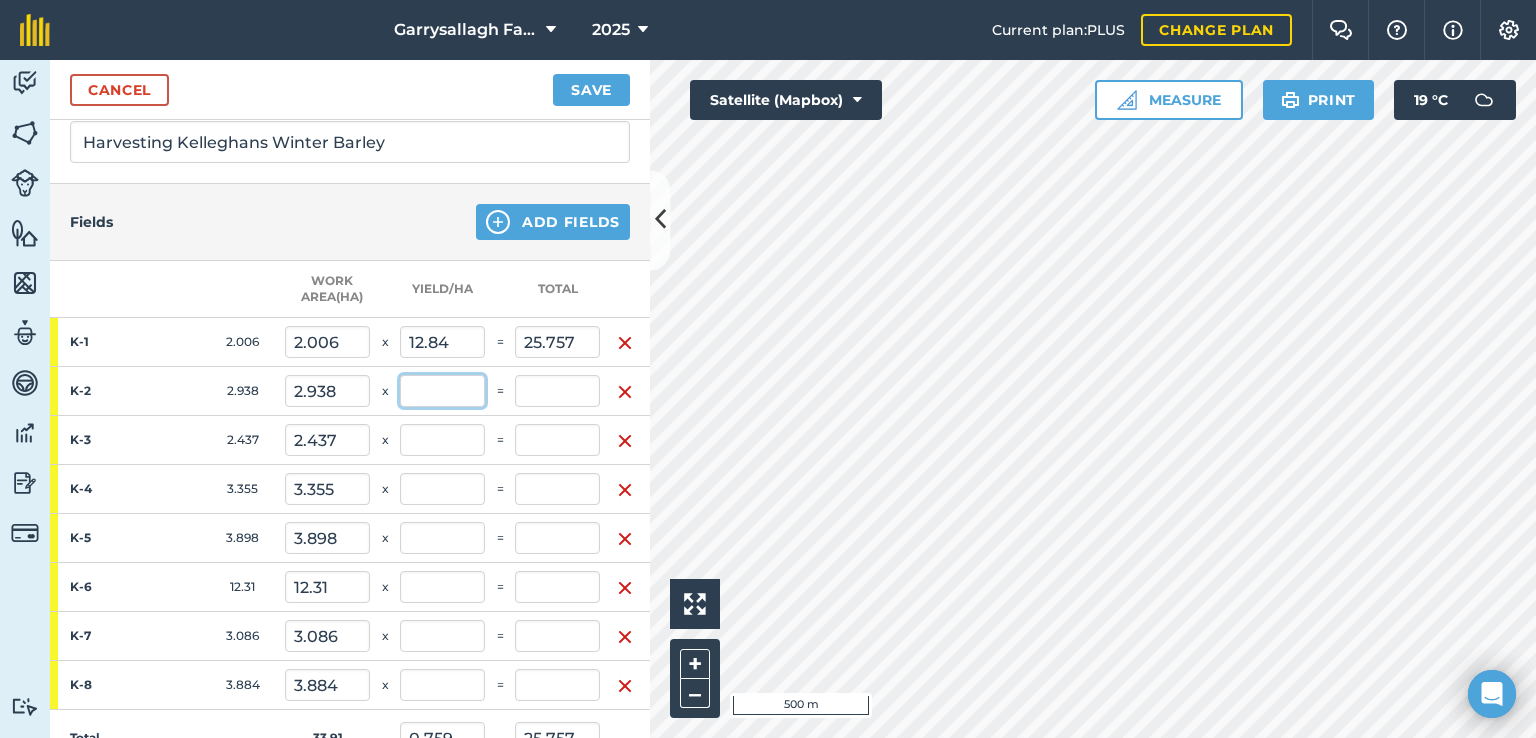 click at bounding box center [442, 391] 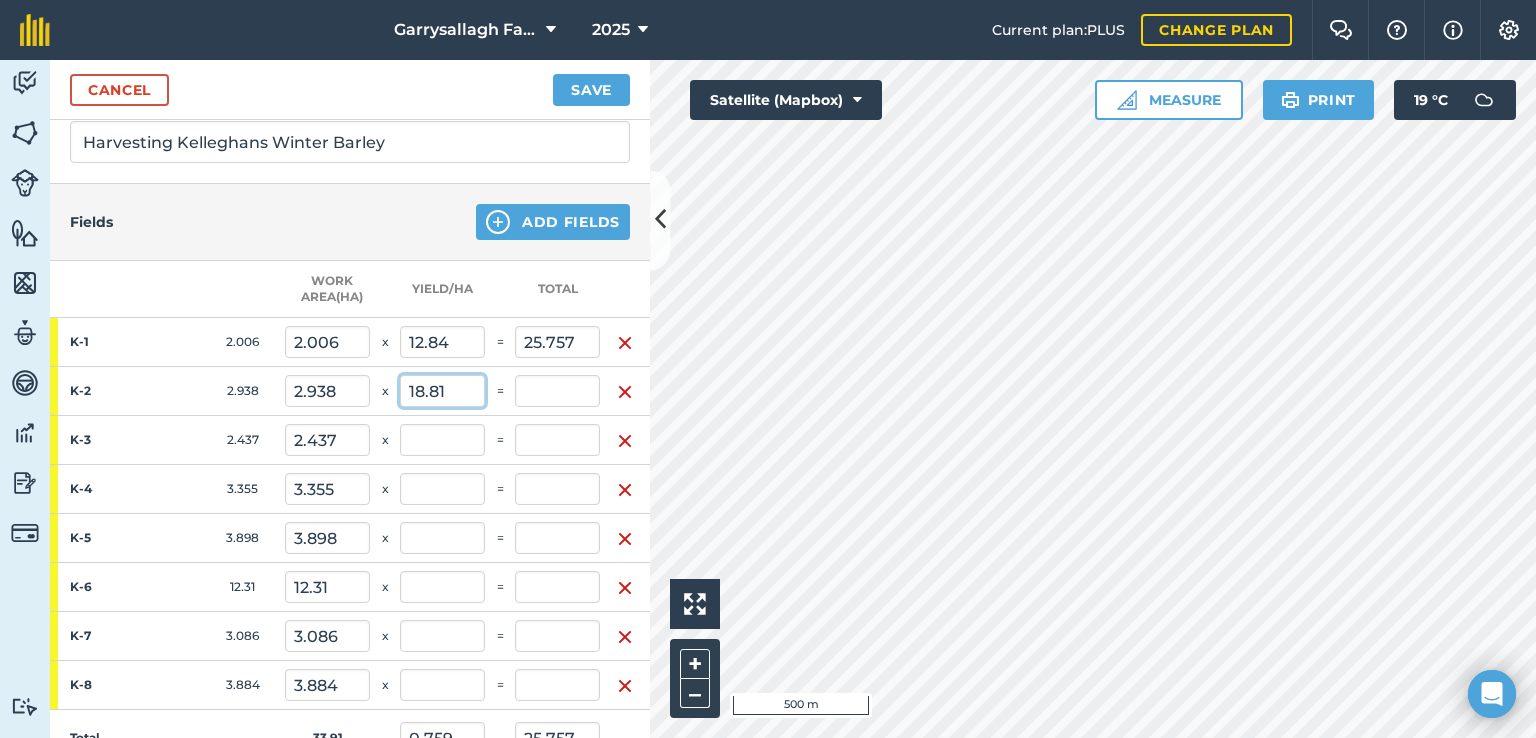 type on "18.81" 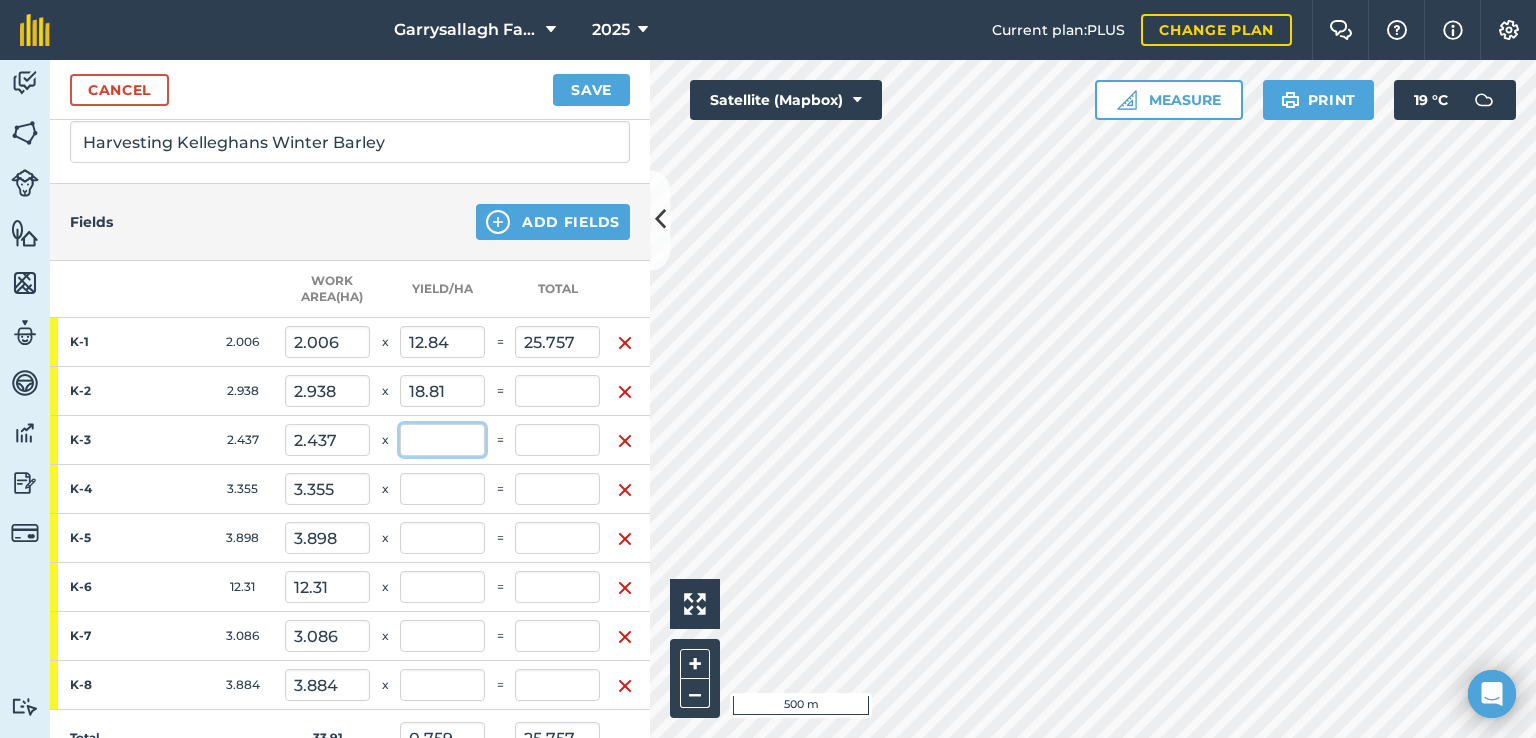type on "2.389" 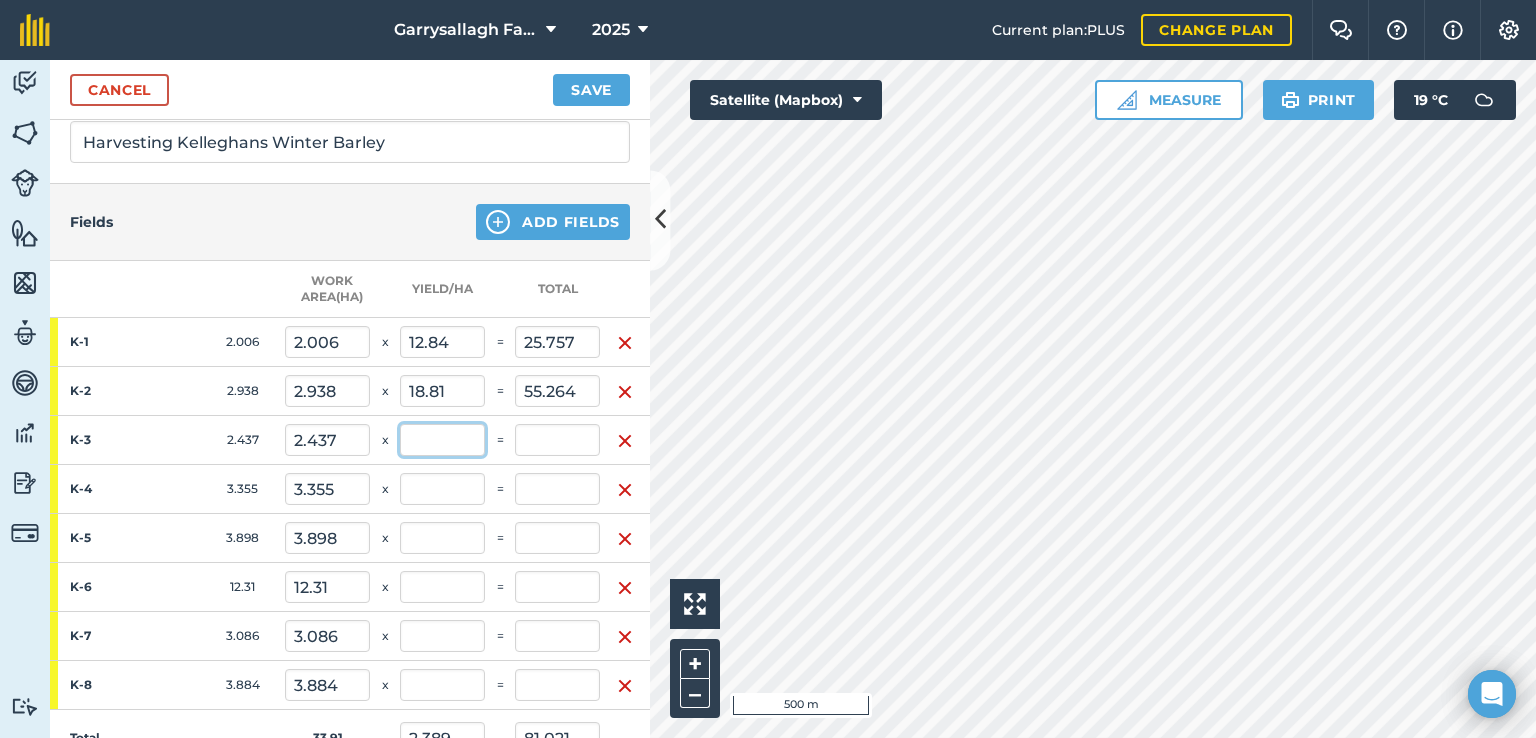 click at bounding box center (442, 440) 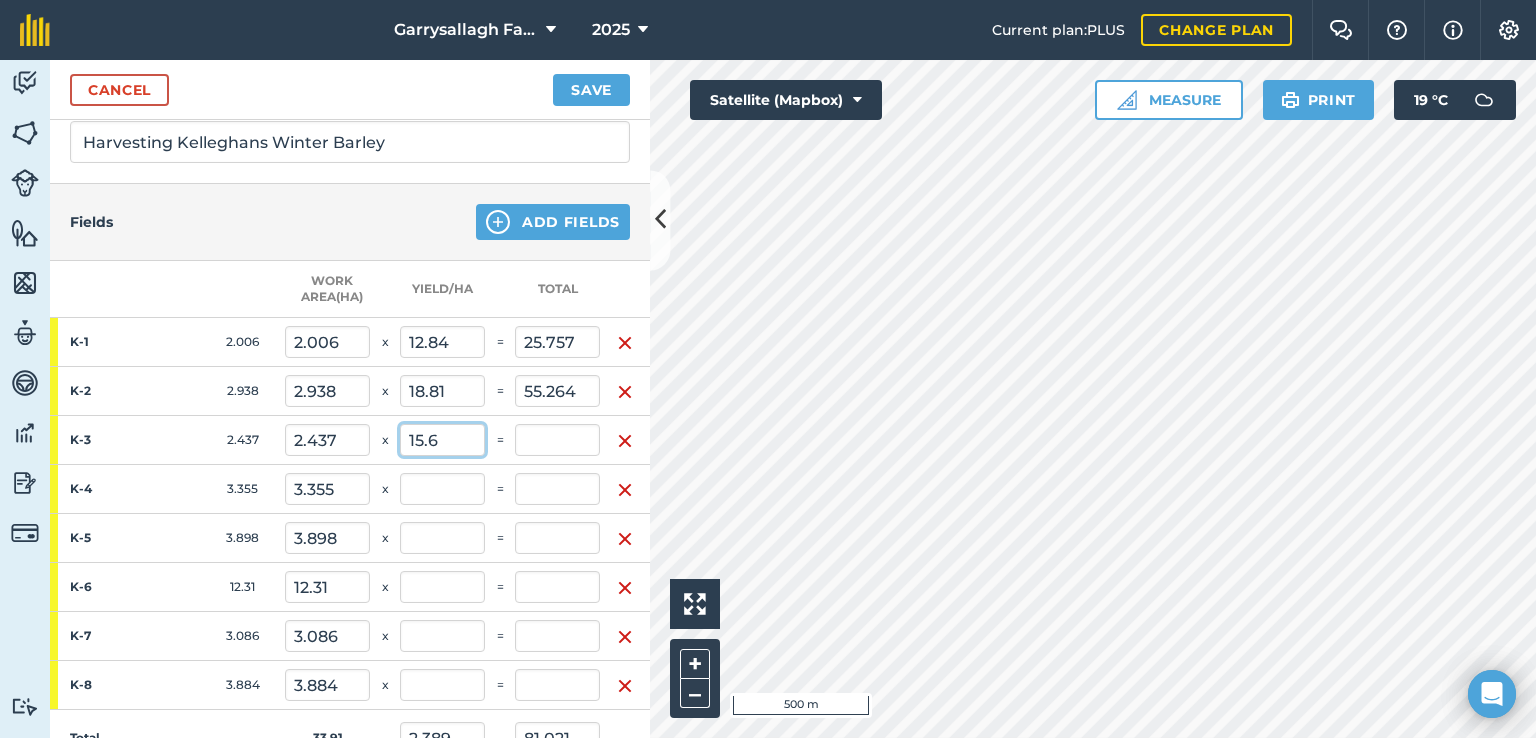 type on "15.6" 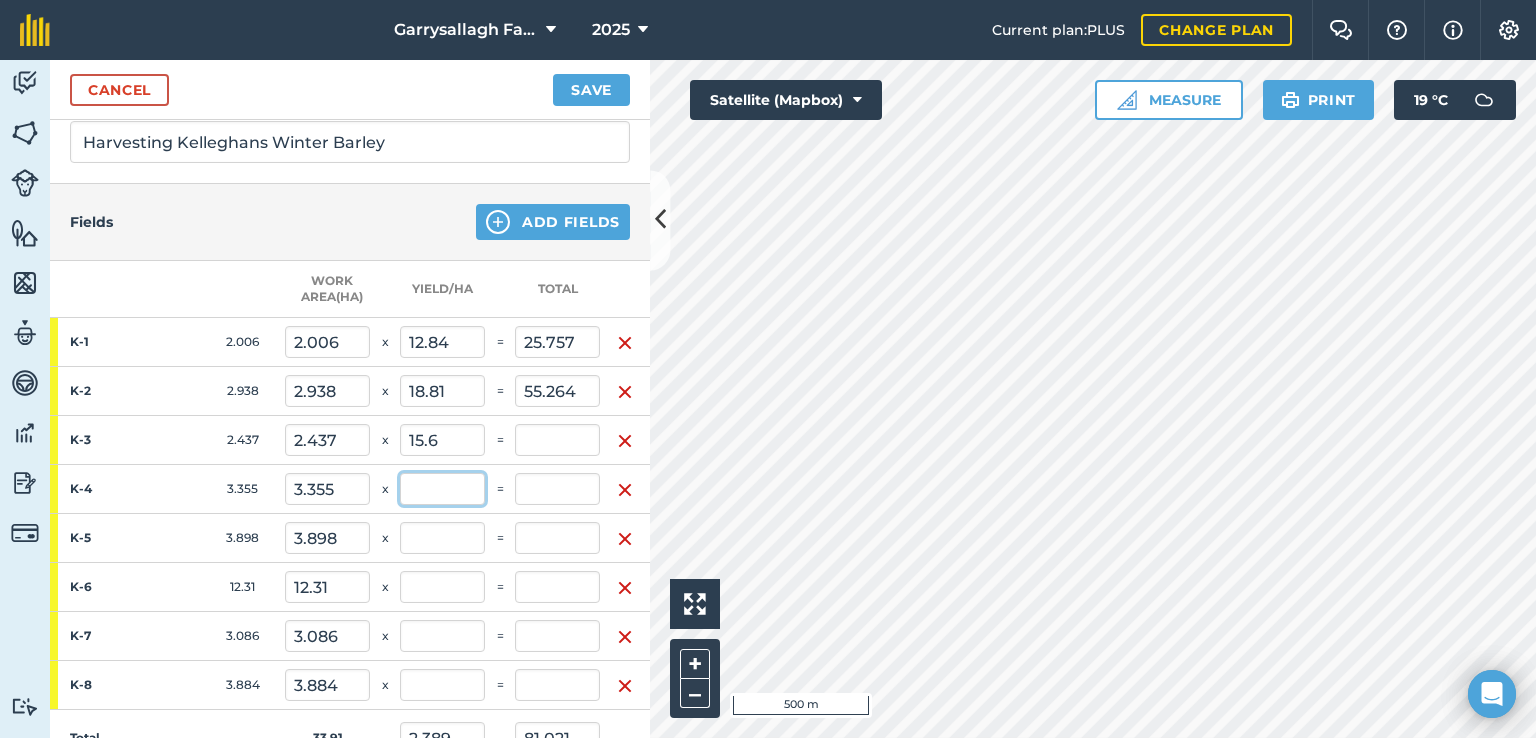 type on "3.51" 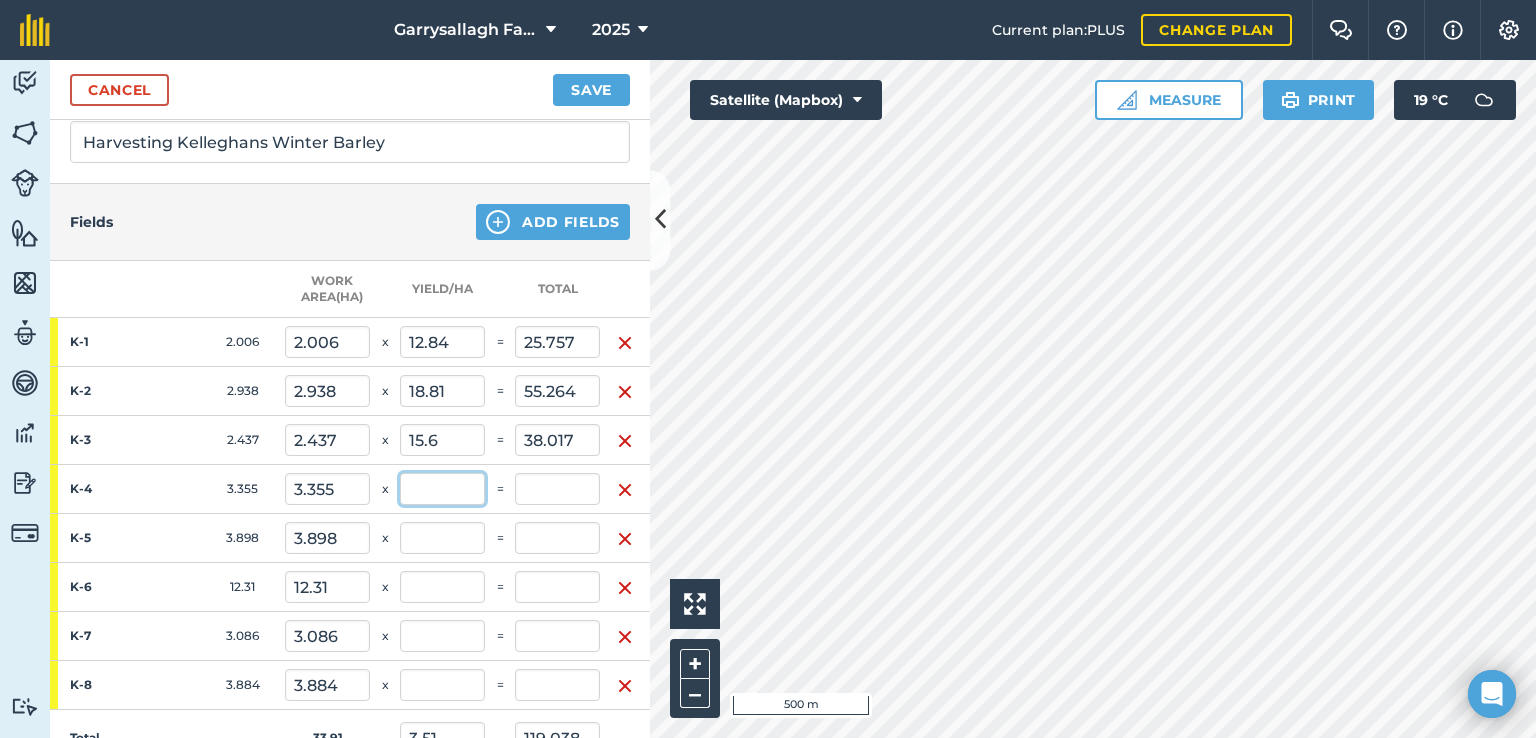 click at bounding box center (442, 489) 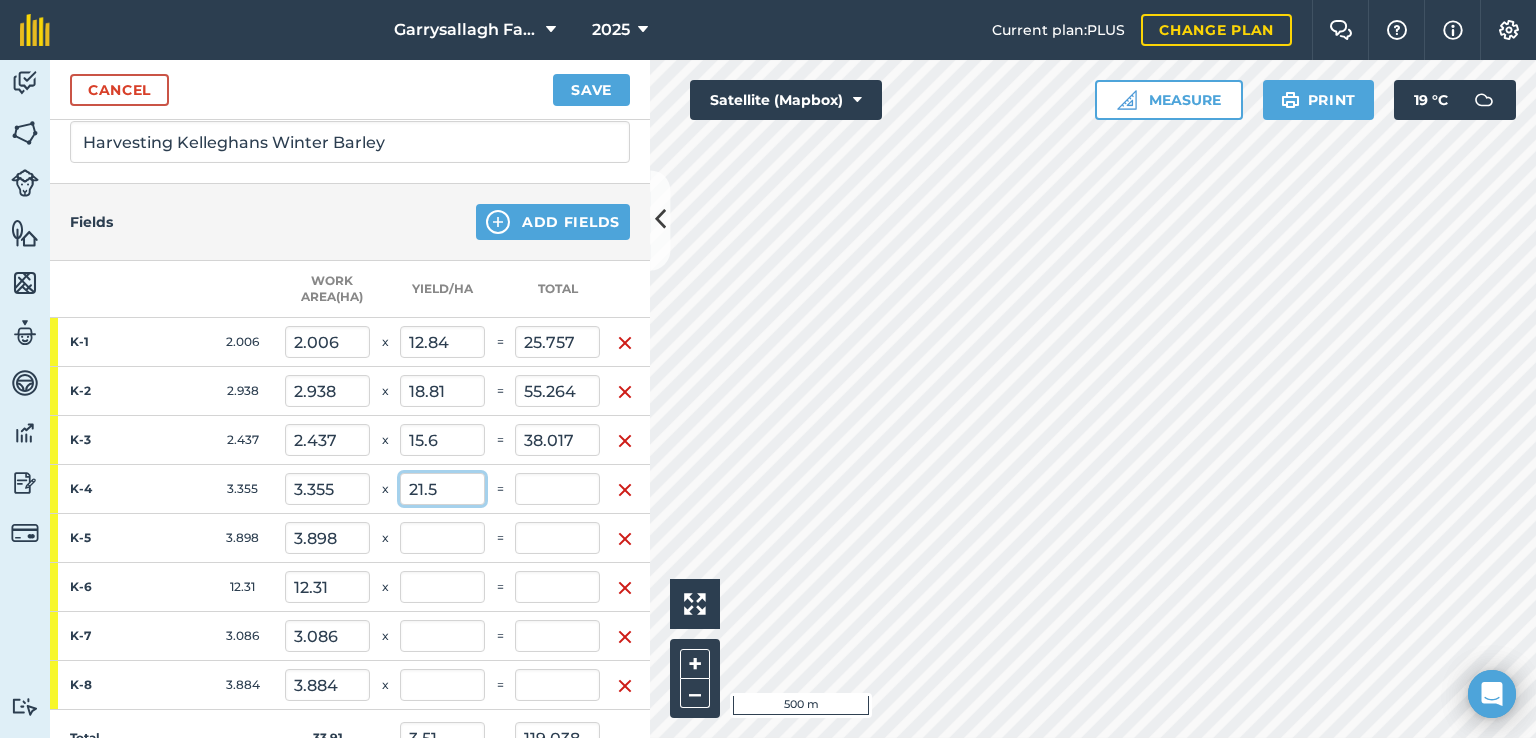 type on "21.5" 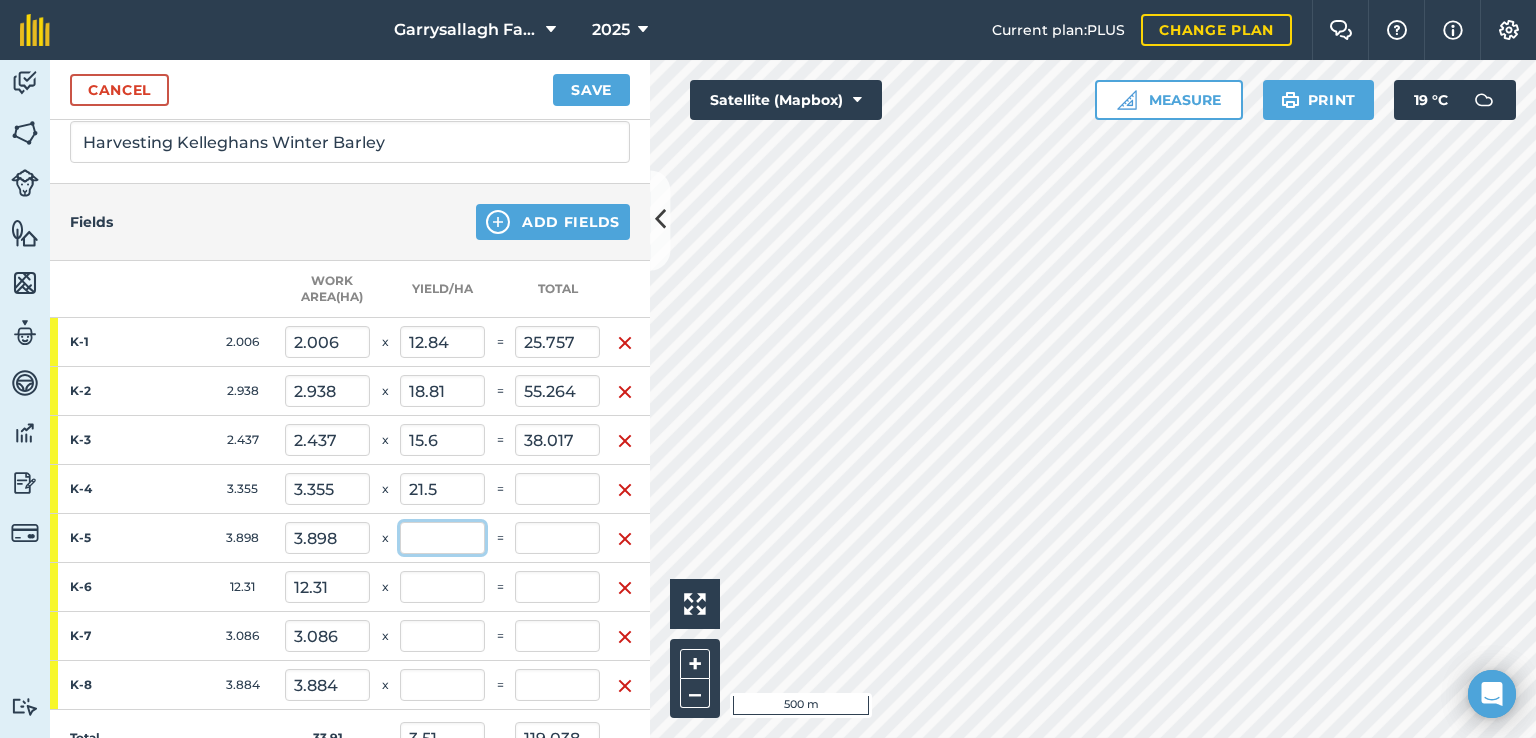 type on "5.637" 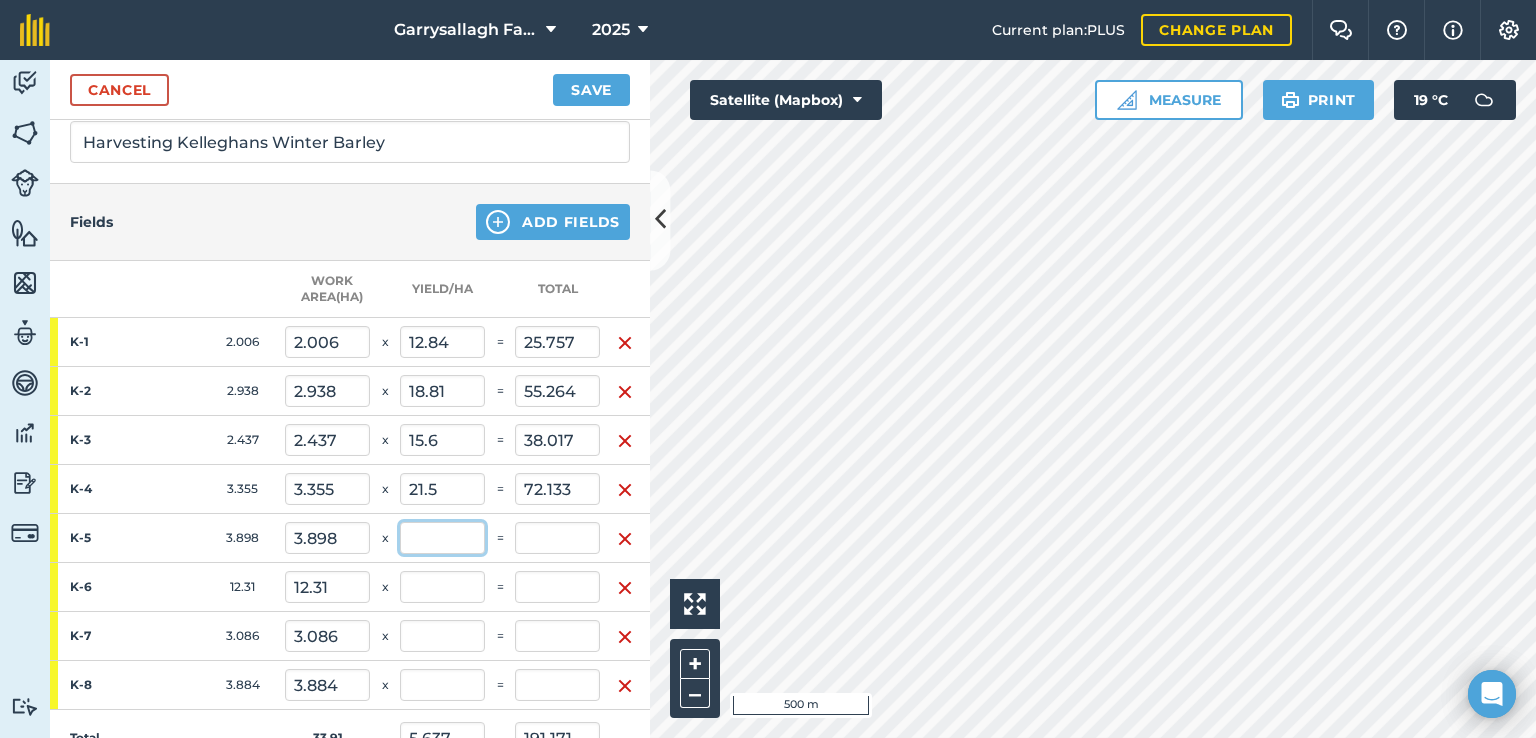 click at bounding box center (442, 538) 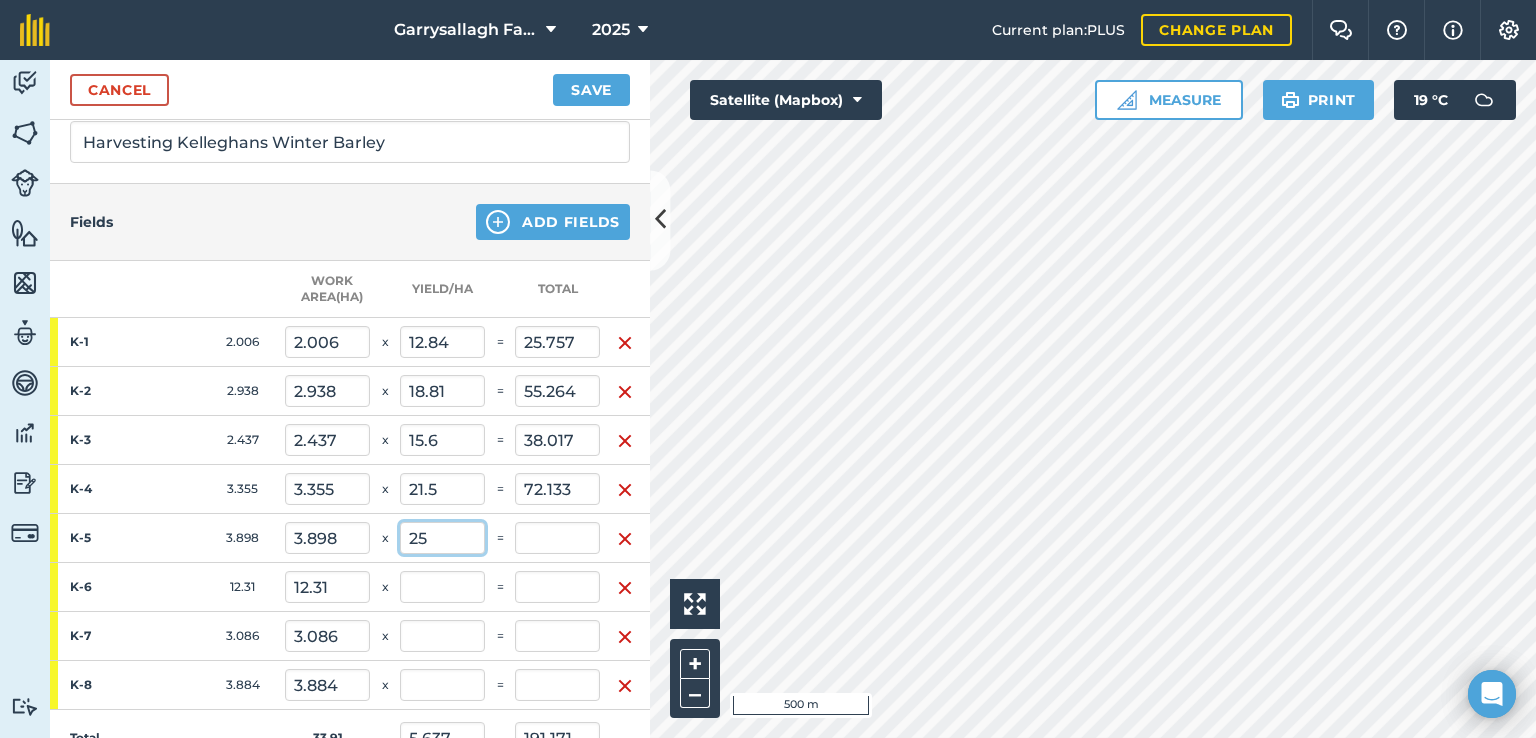 type on "25" 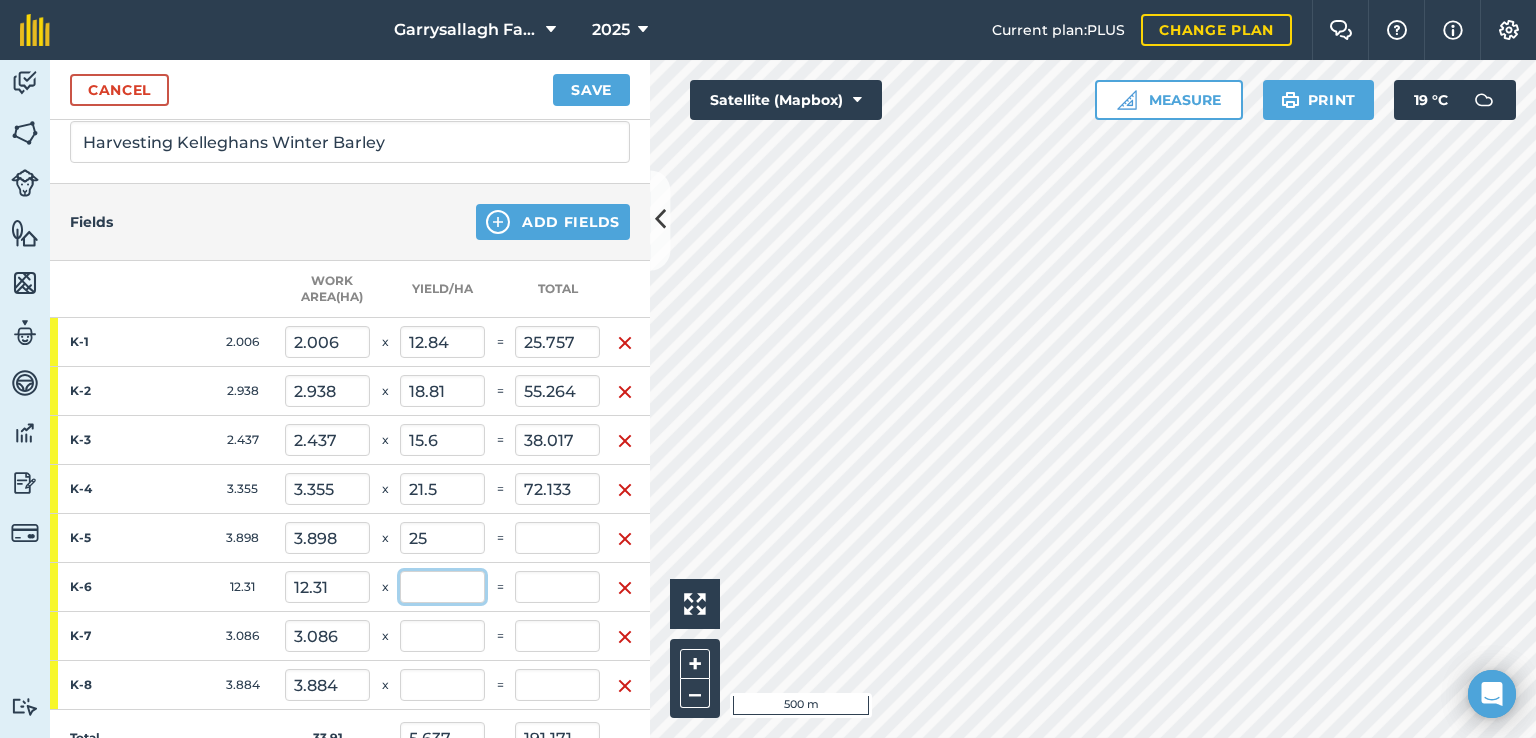 type on "8.51" 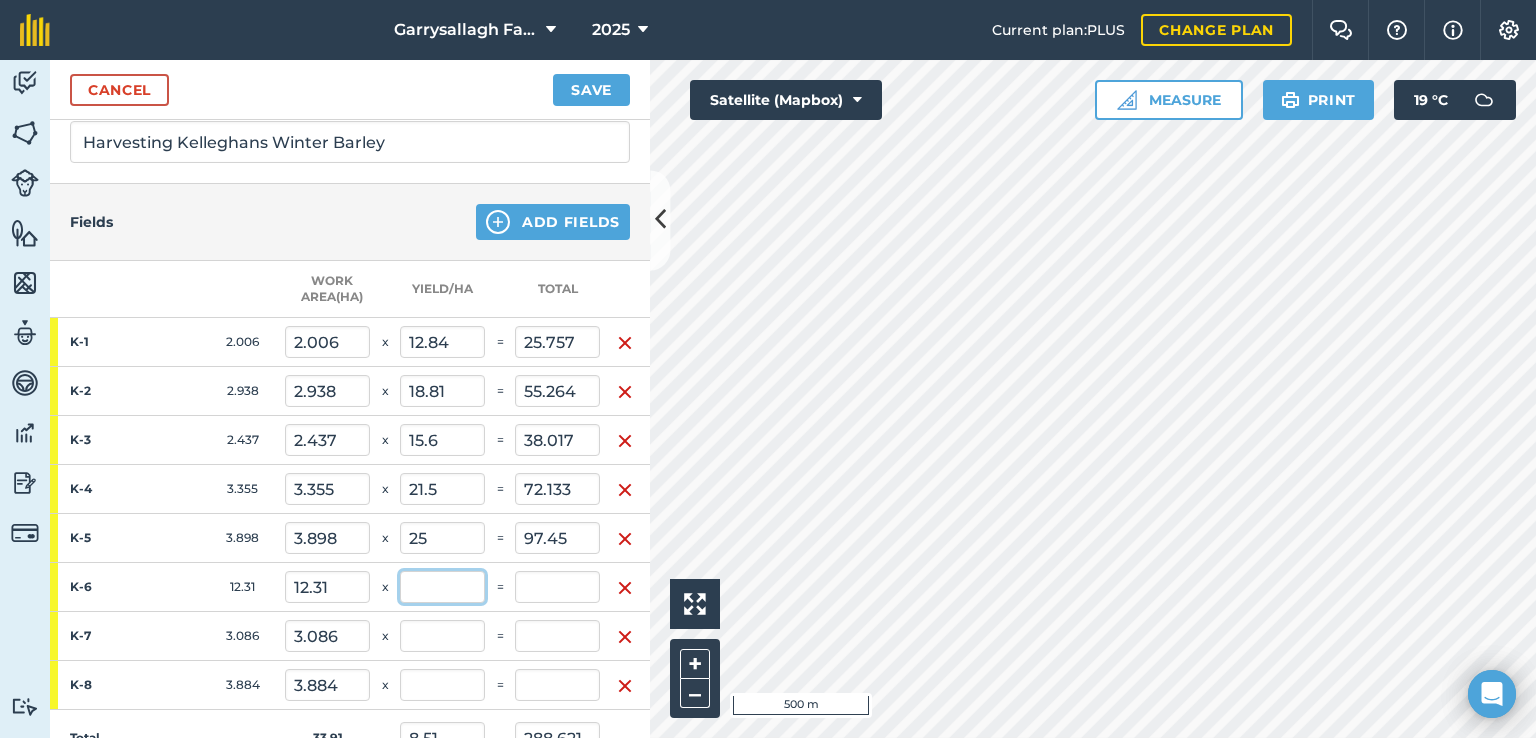 click at bounding box center [442, 587] 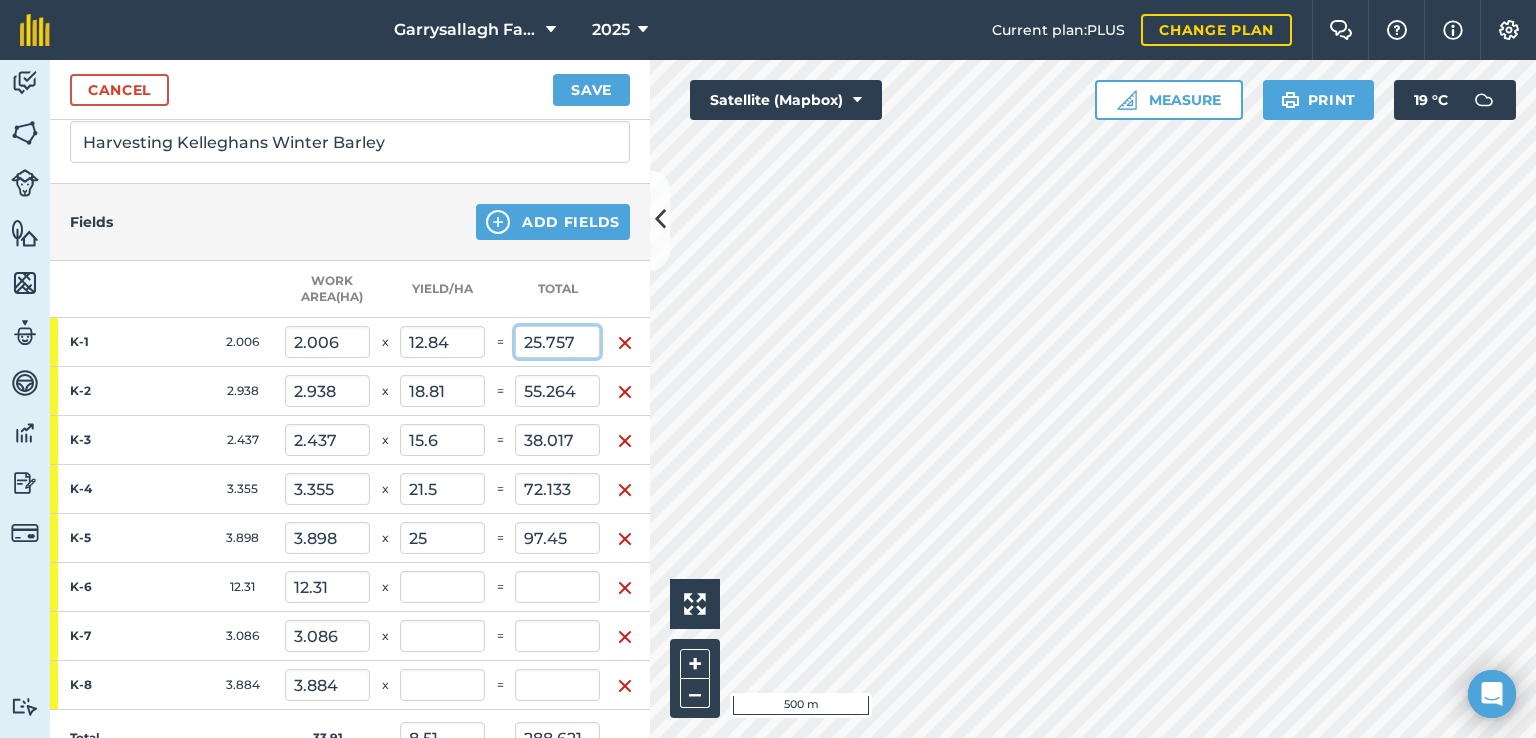 click on "25.757" at bounding box center [557, 342] 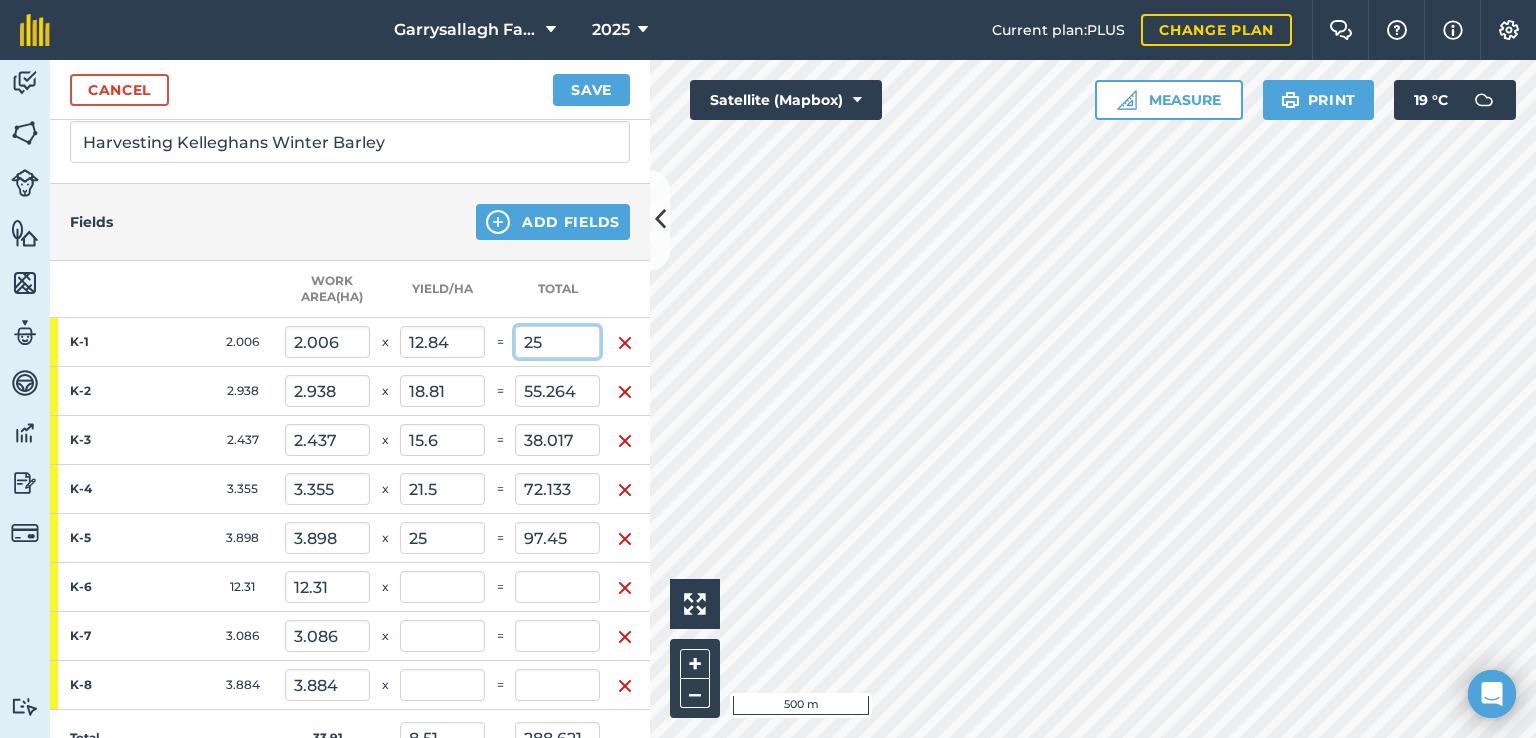 type on "2" 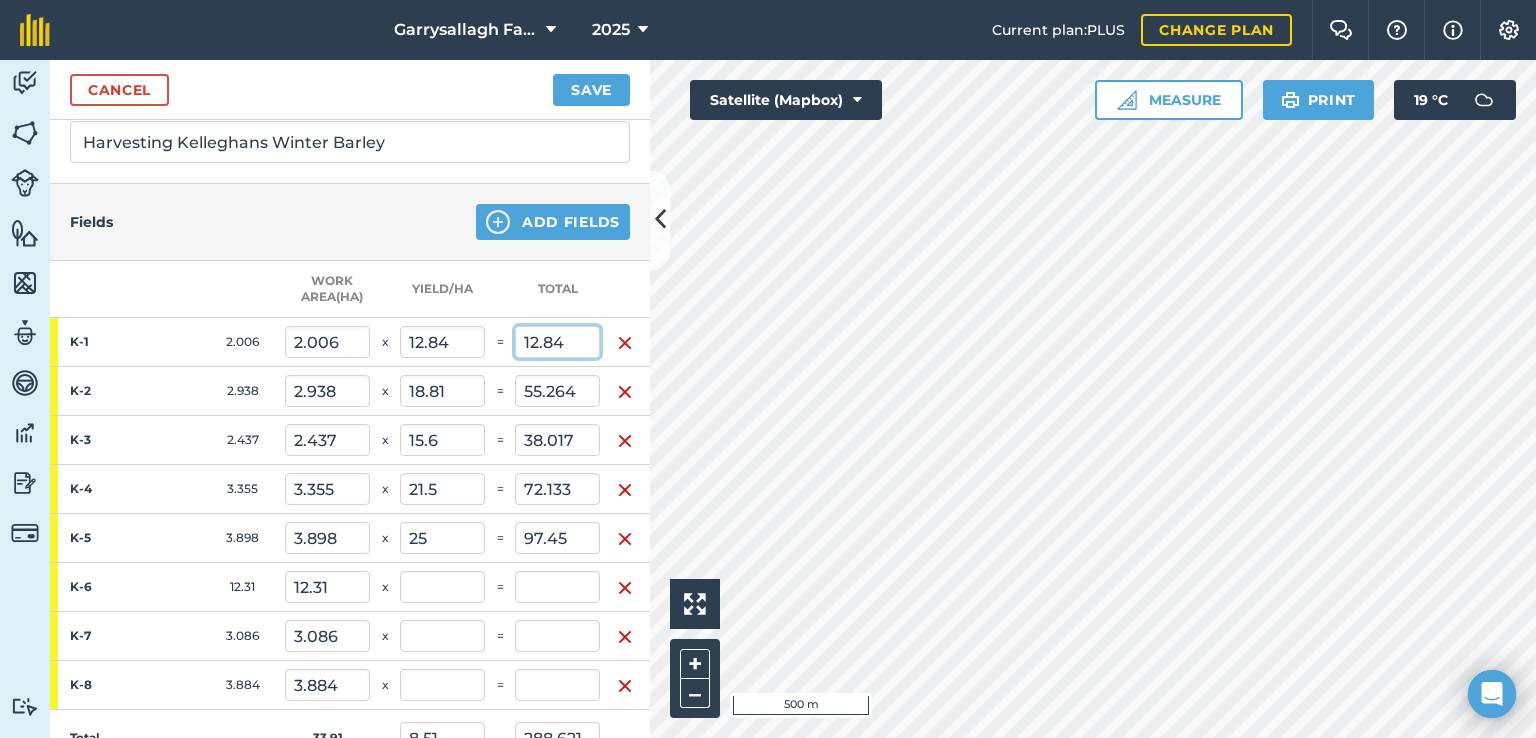 type on "12.84" 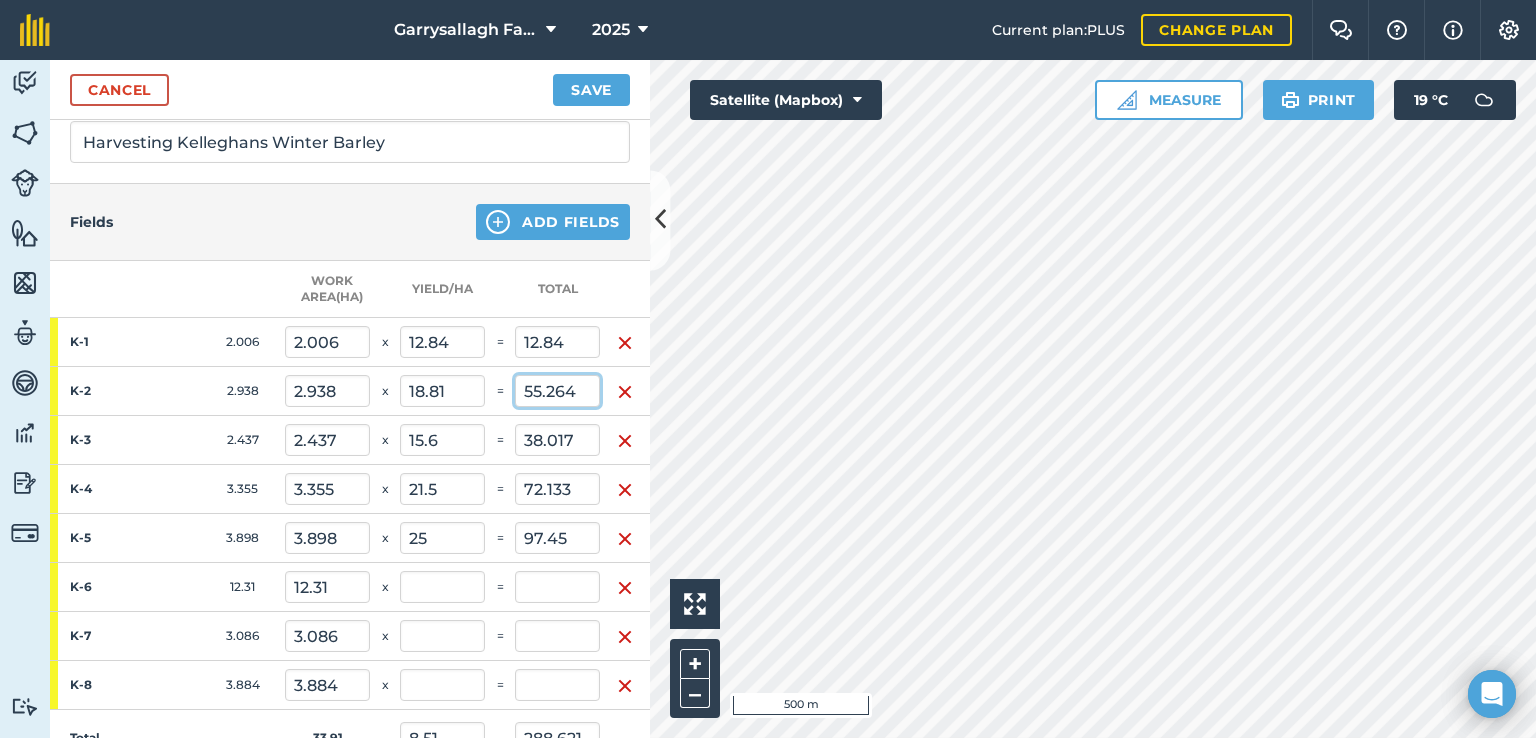 type on "6.401" 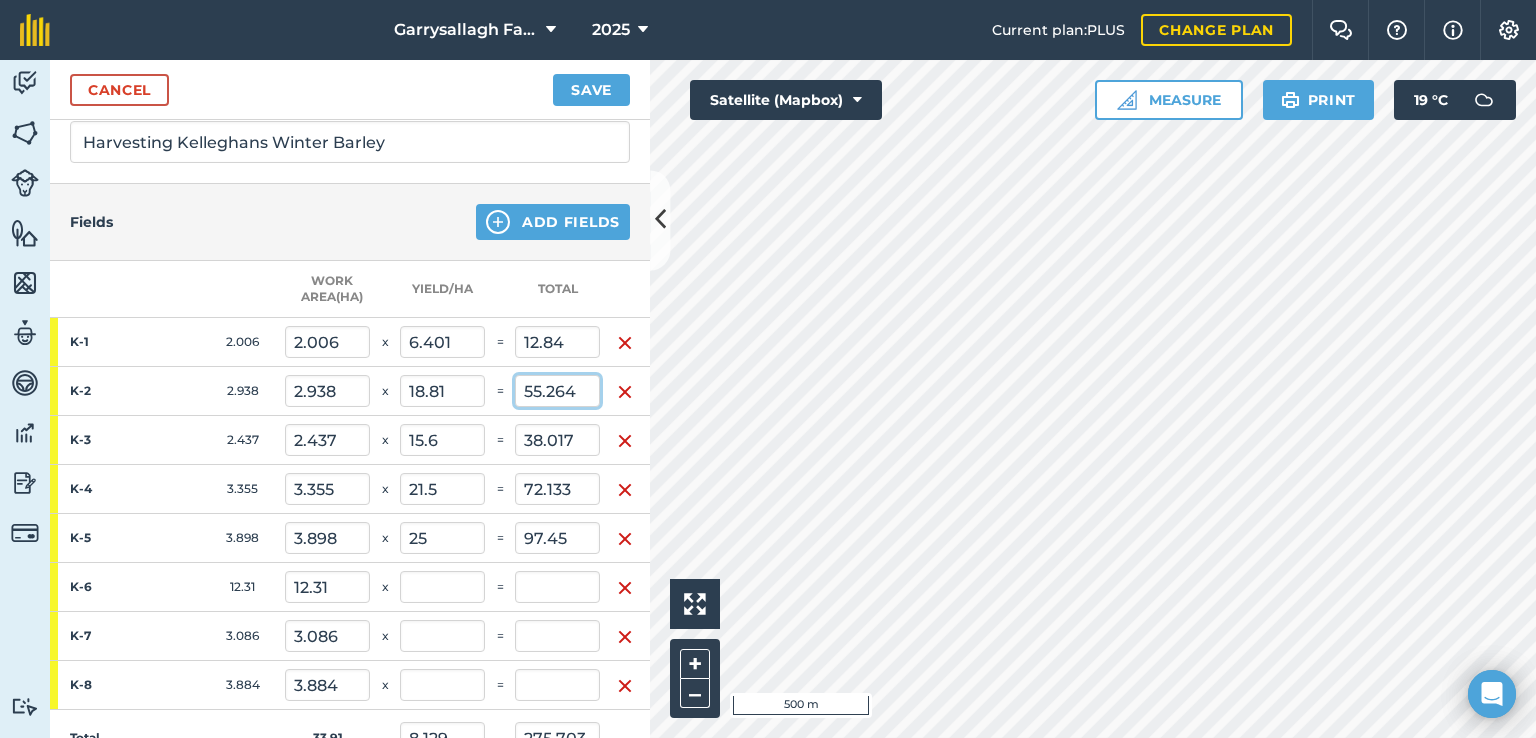 click on "55.264" at bounding box center (557, 391) 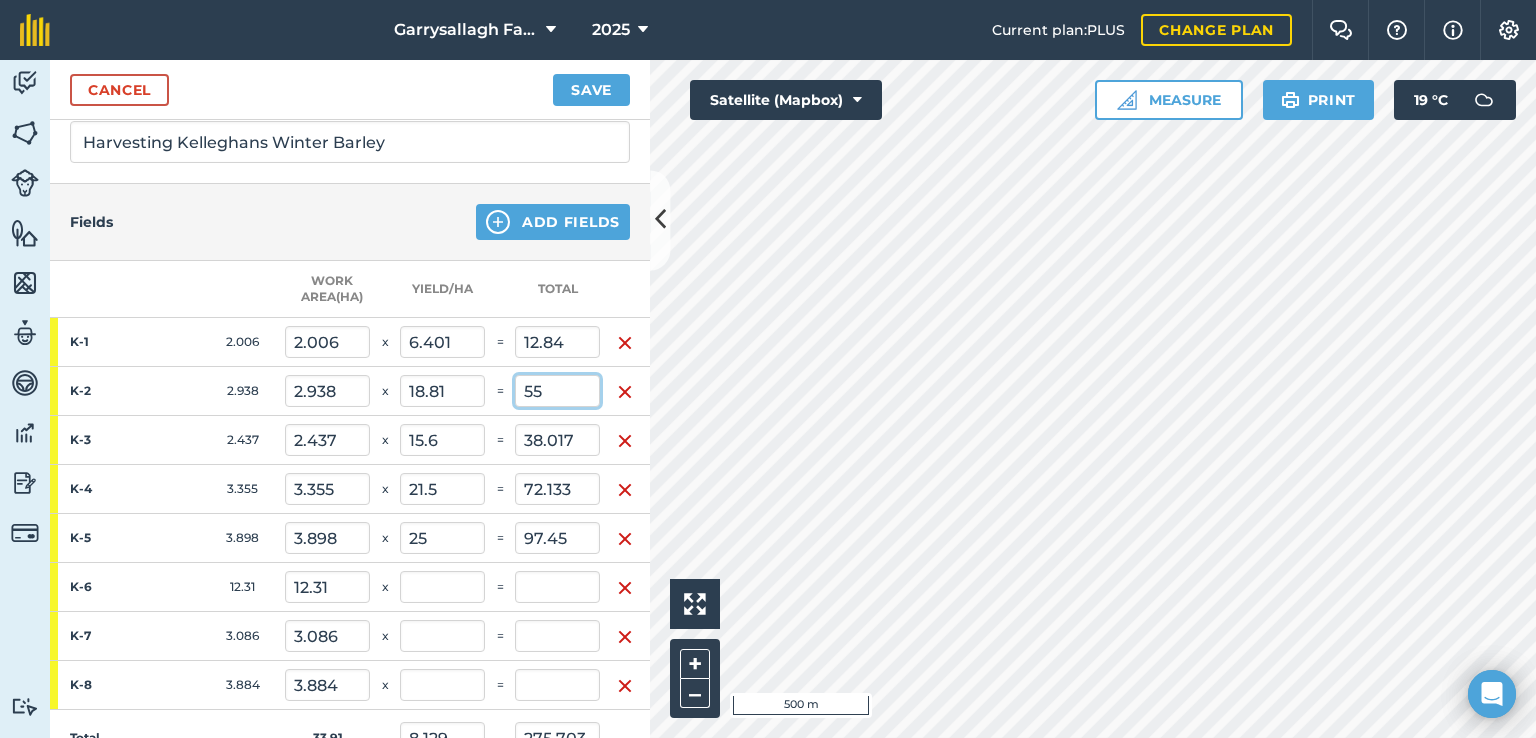 type on "5" 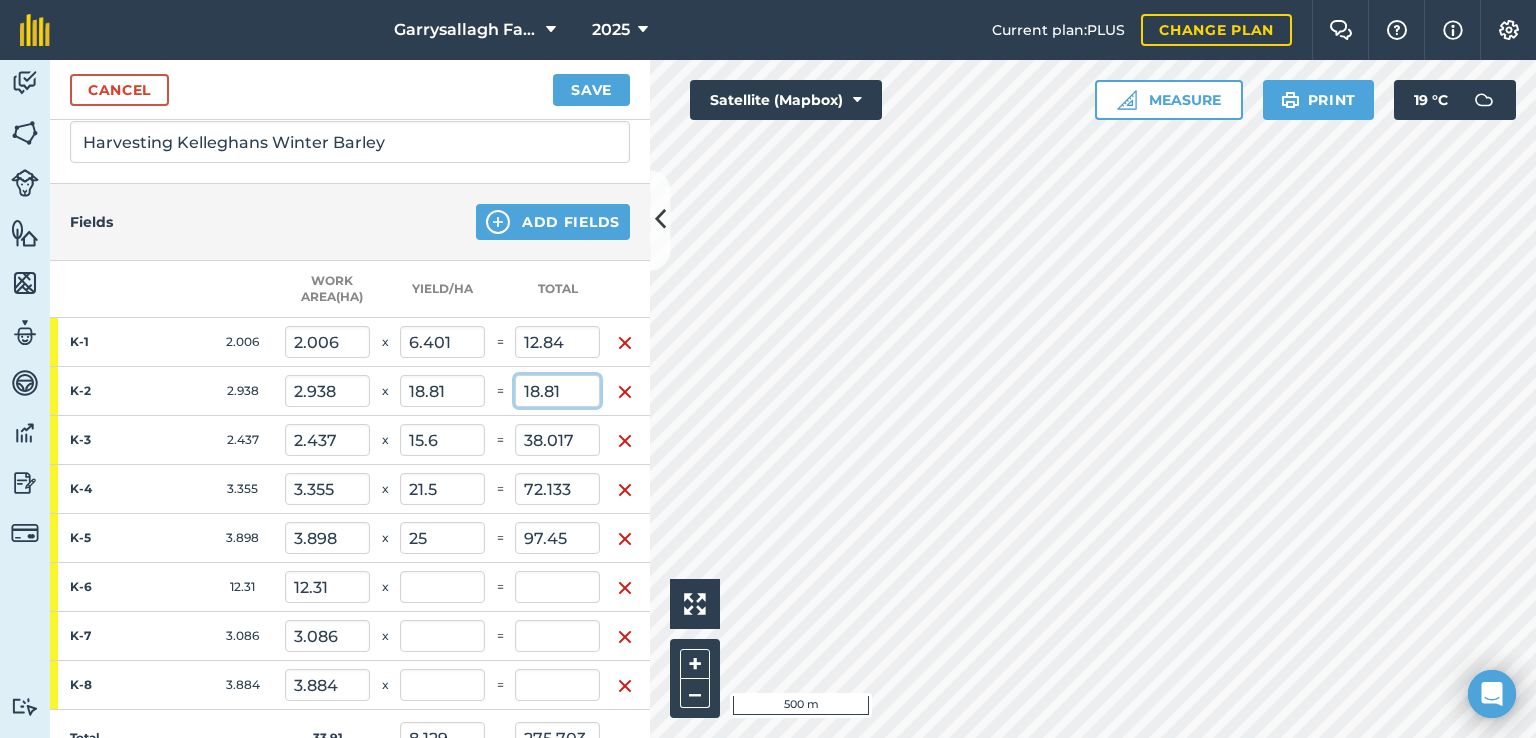 type on "18.81" 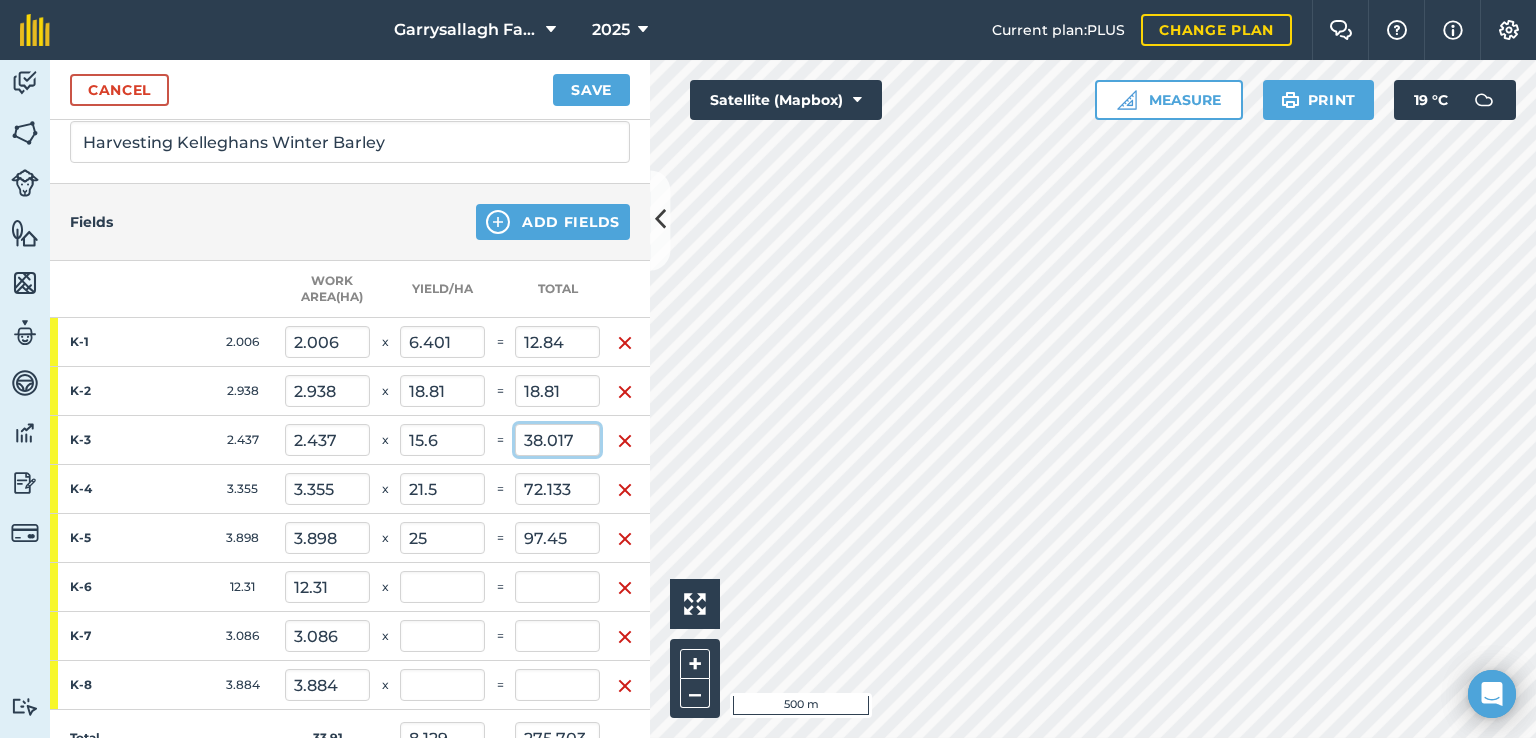 type on "7.055" 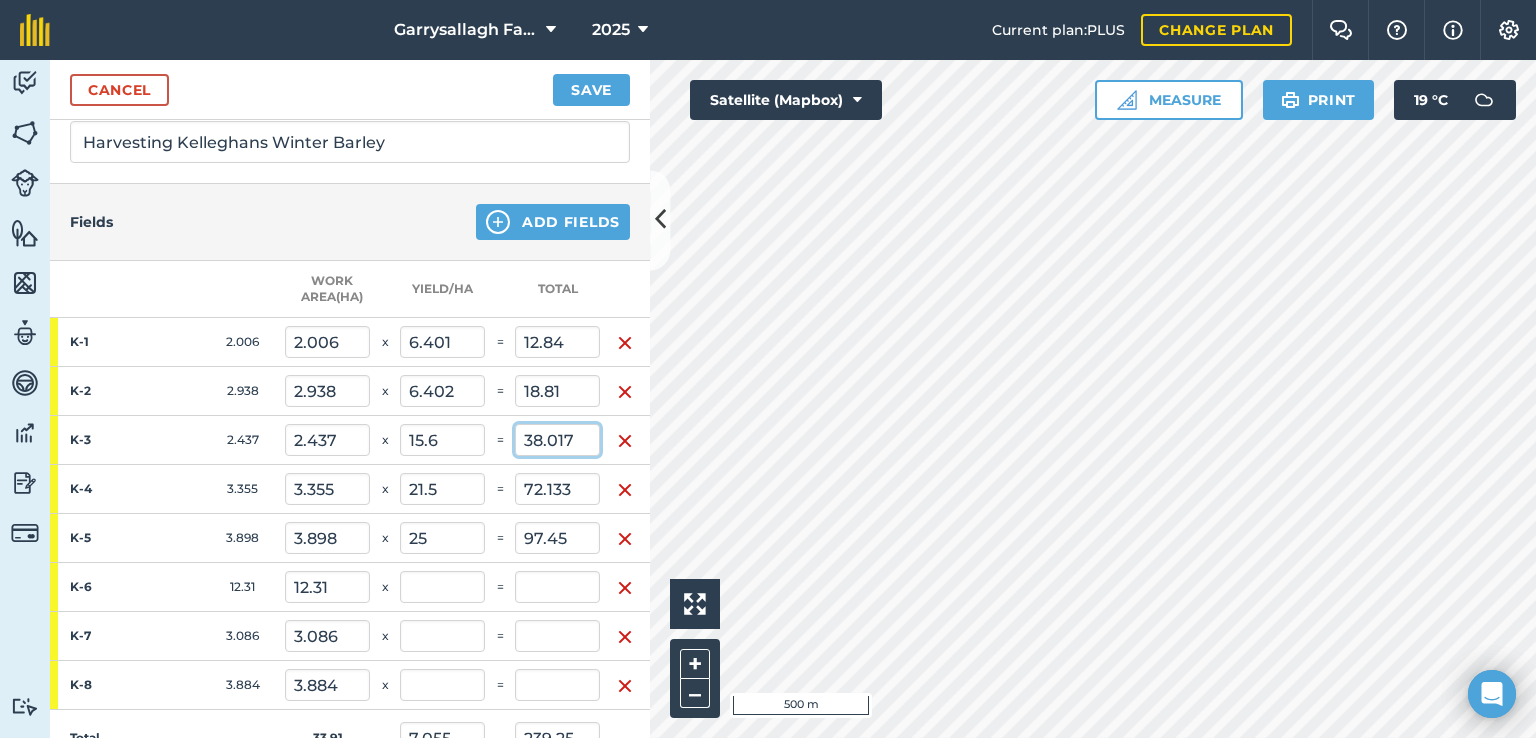 click on "38.017" at bounding box center [557, 440] 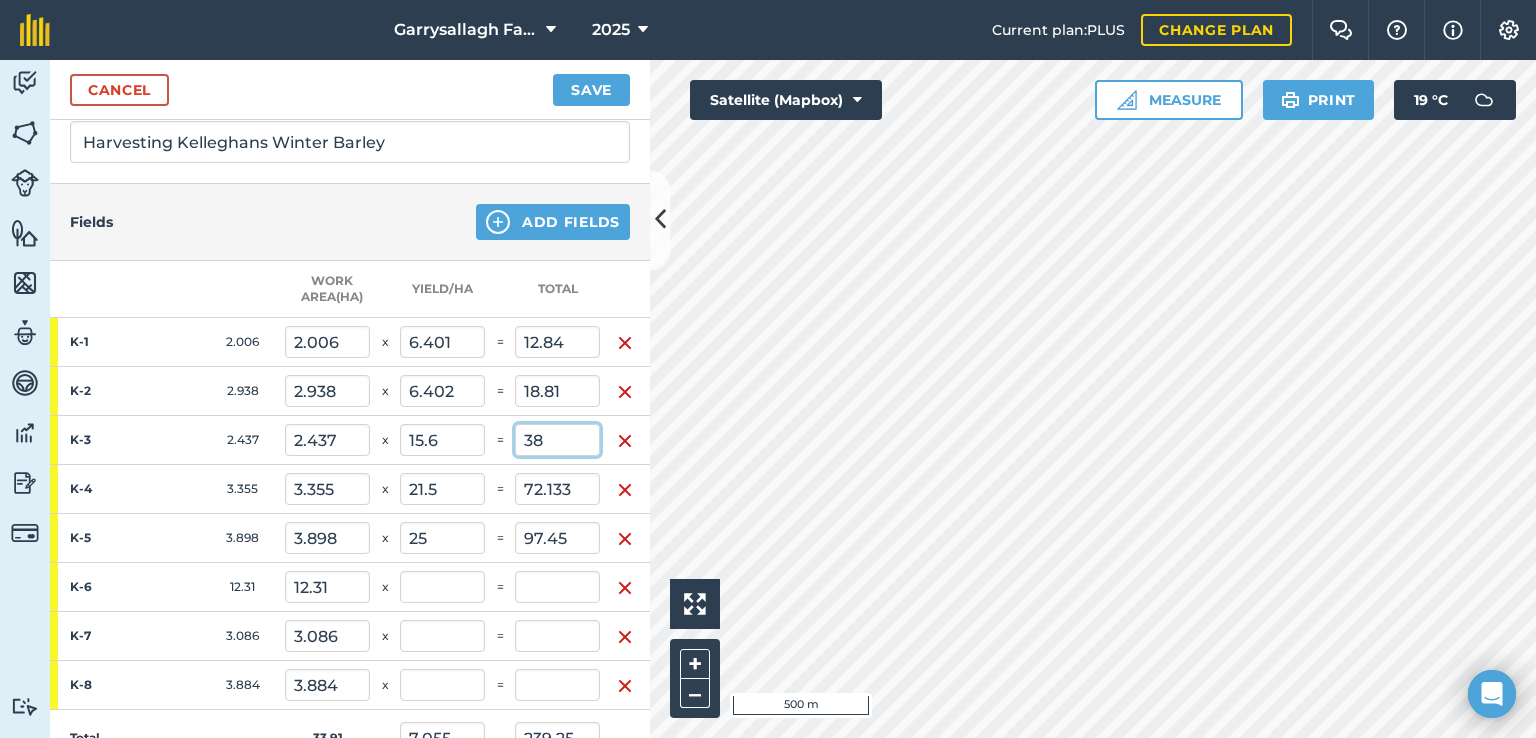 type on "3" 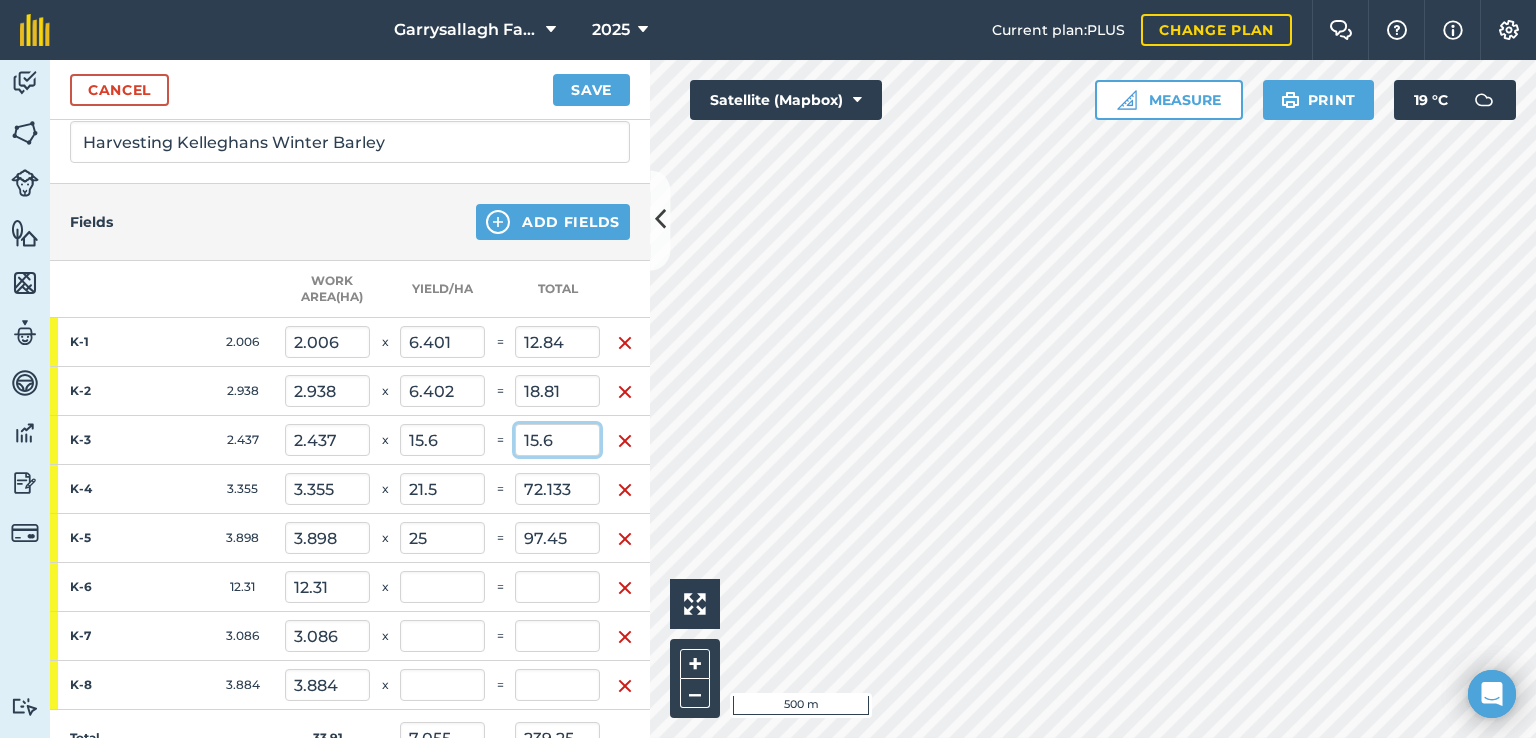 type on "15.6" 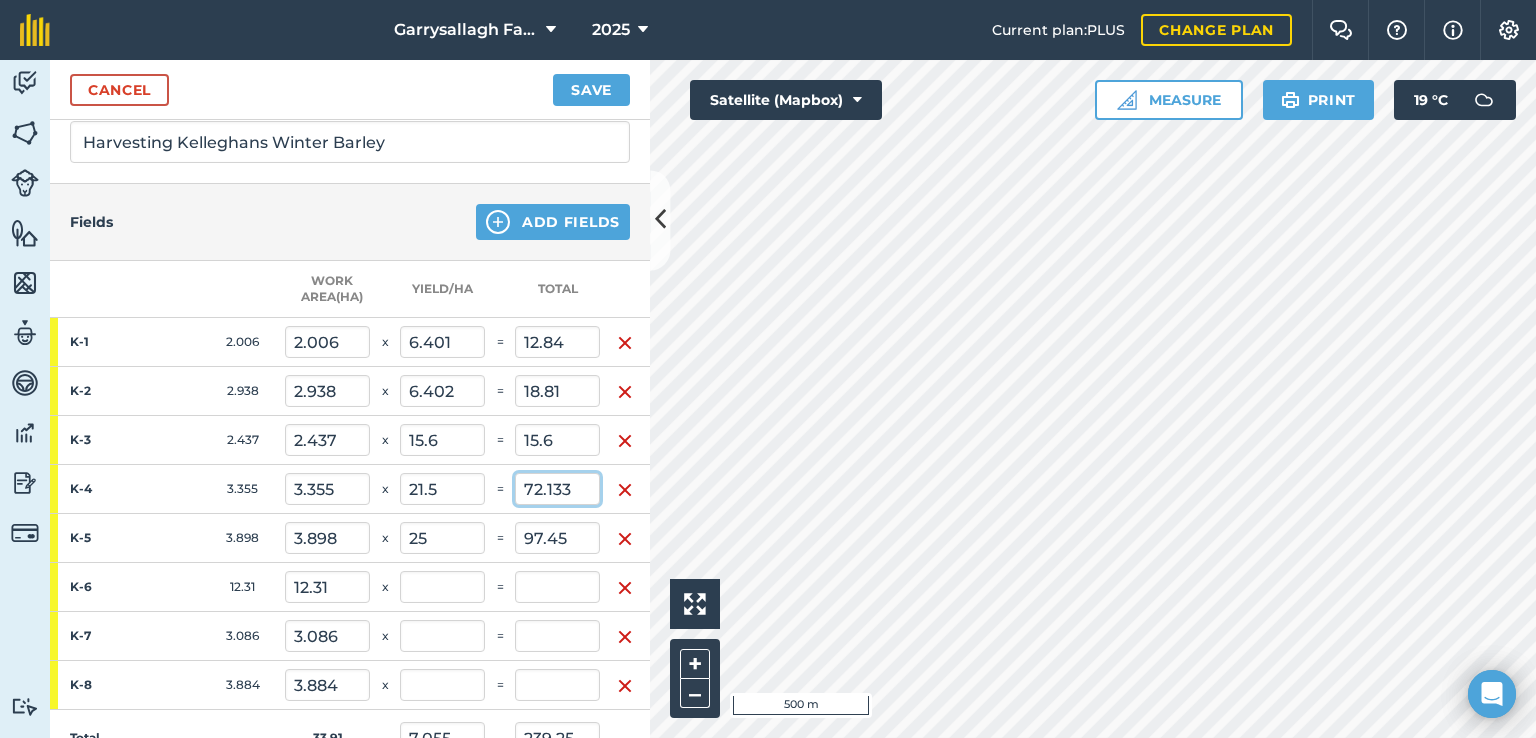 type on "6.394" 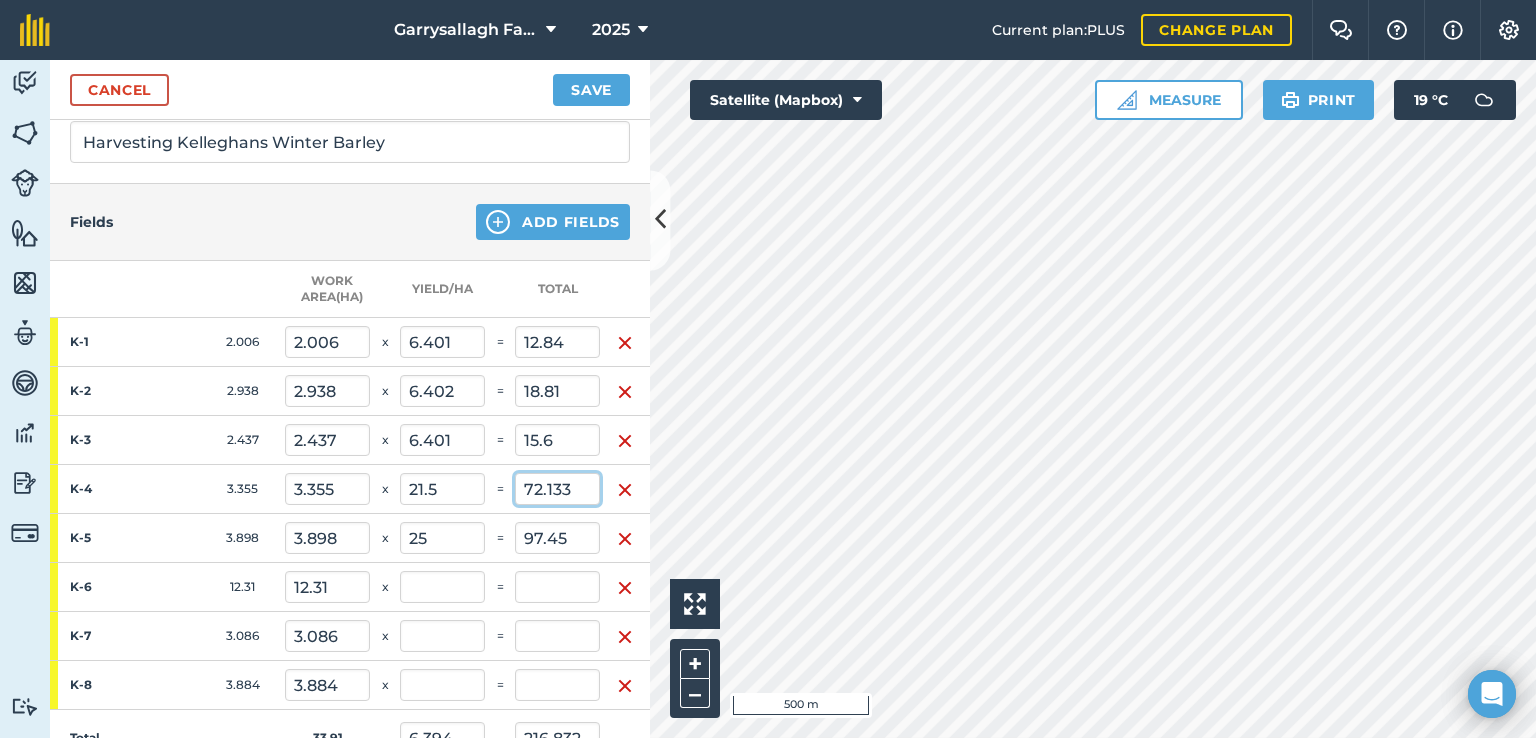 click on "72.133" at bounding box center [557, 489] 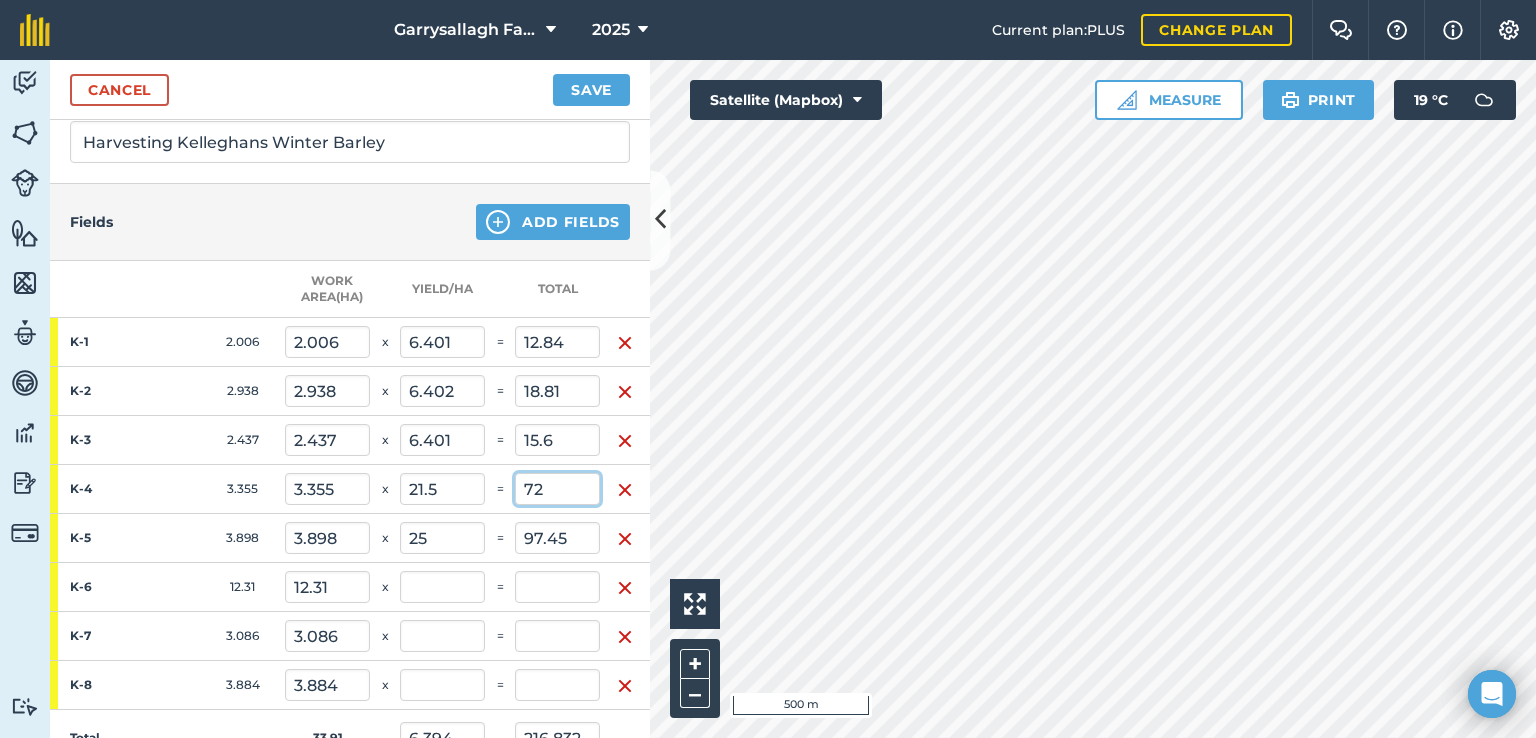type on "7" 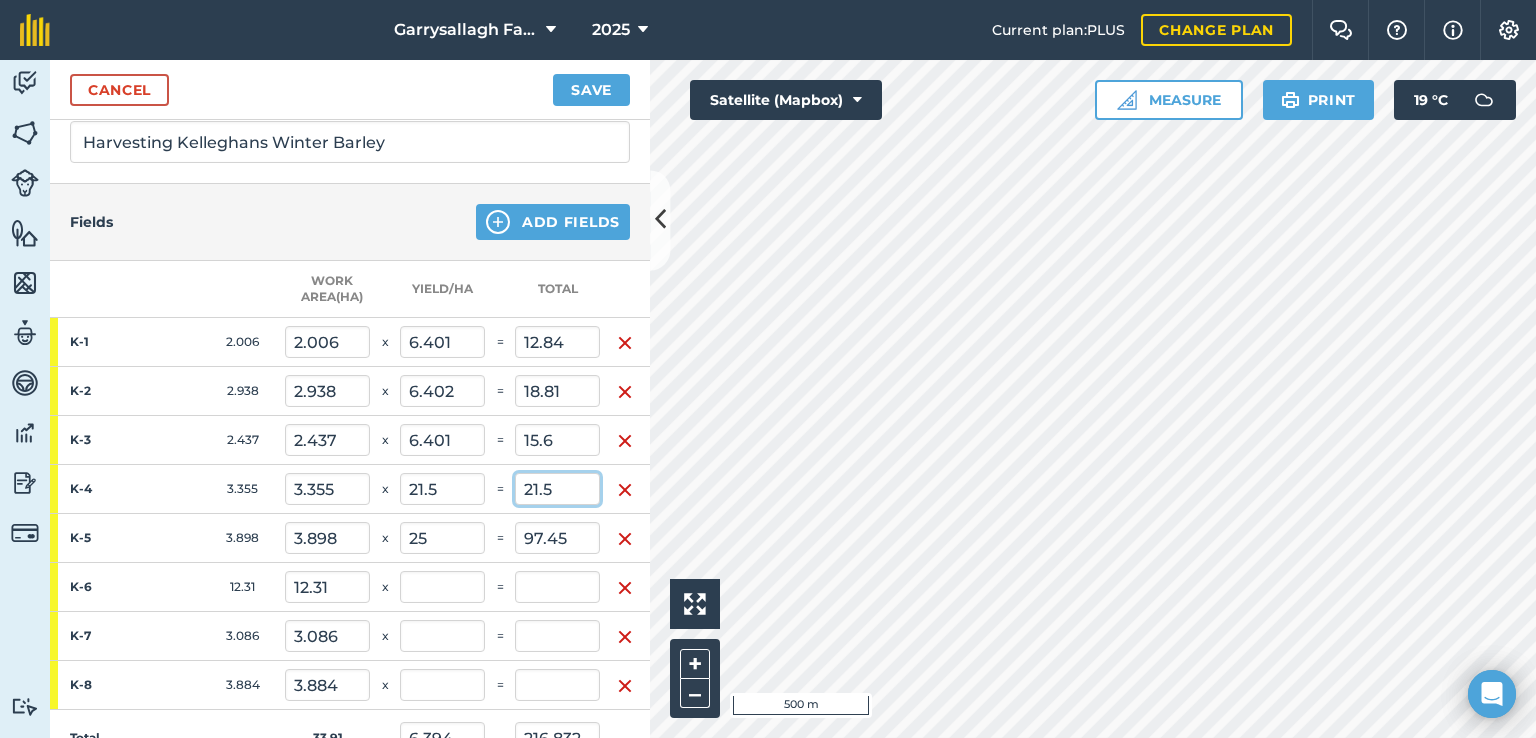 type on "21.5" 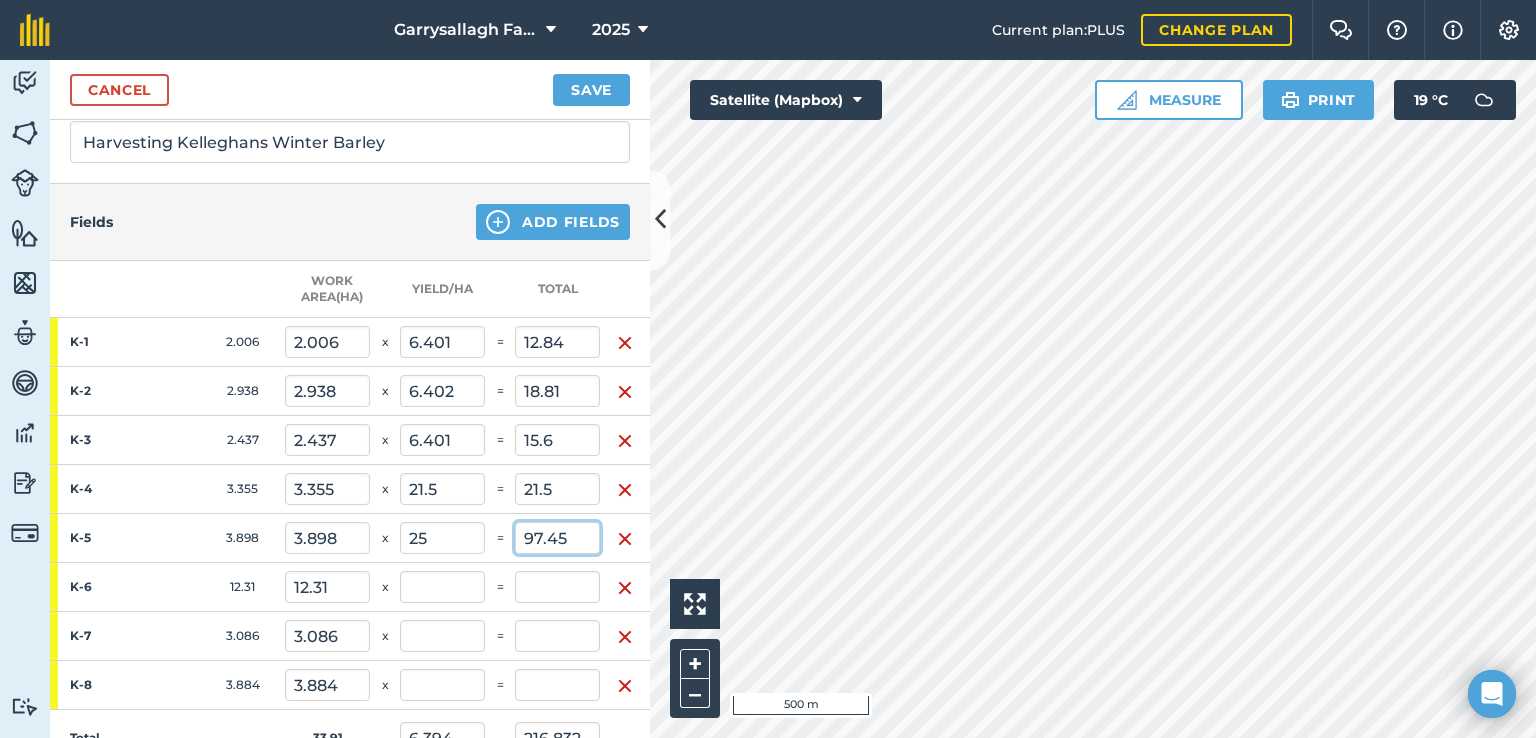 type on "4.901" 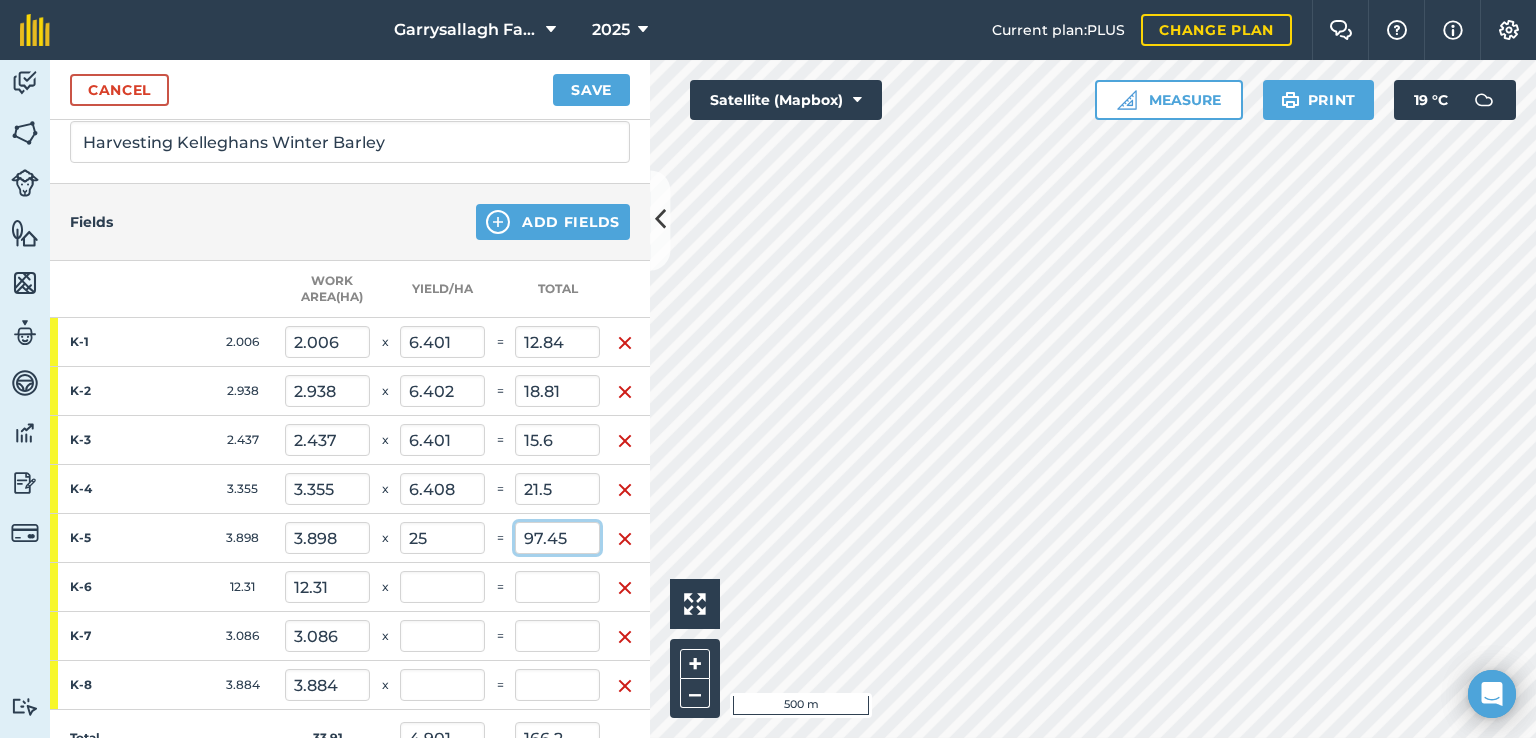 click on "97.45" at bounding box center (557, 538) 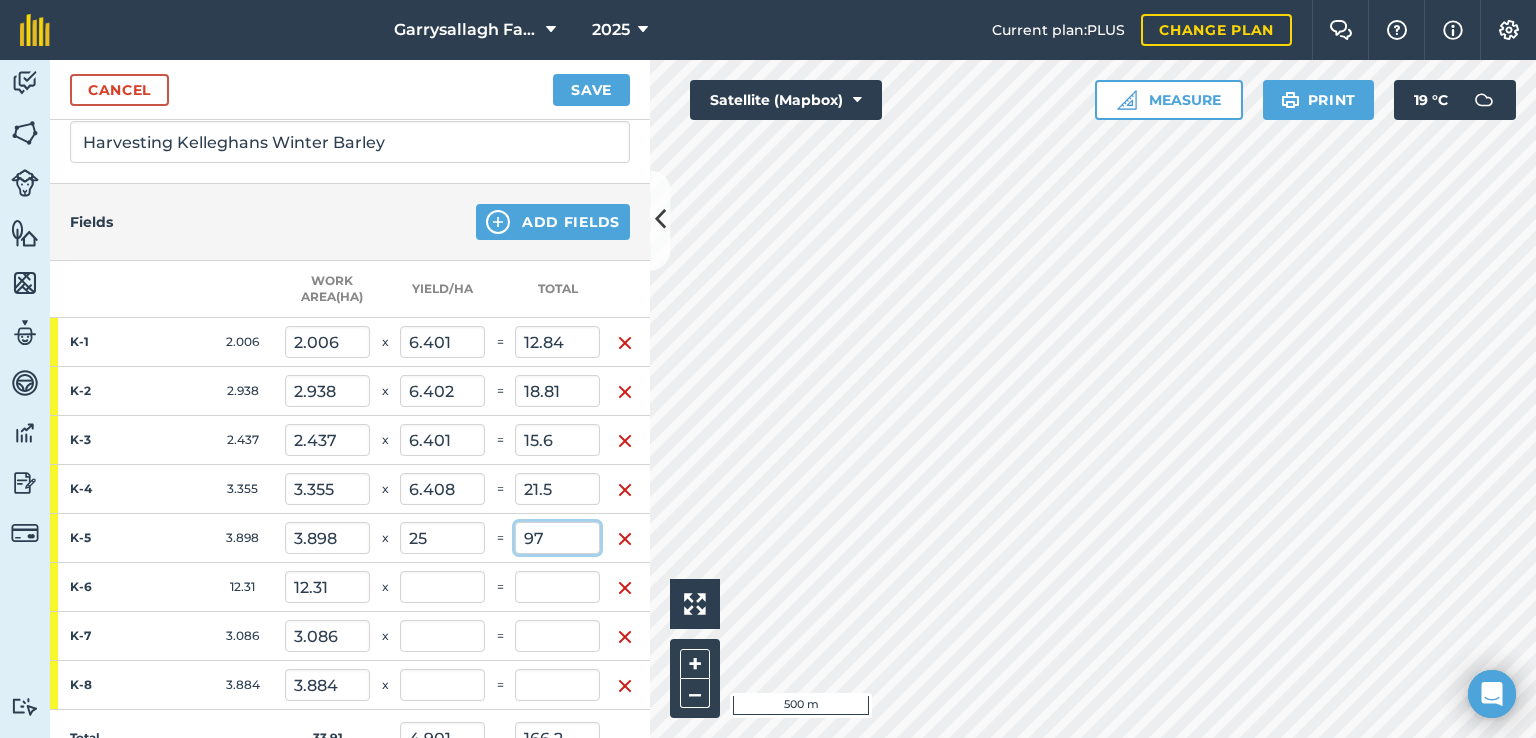 type on "9" 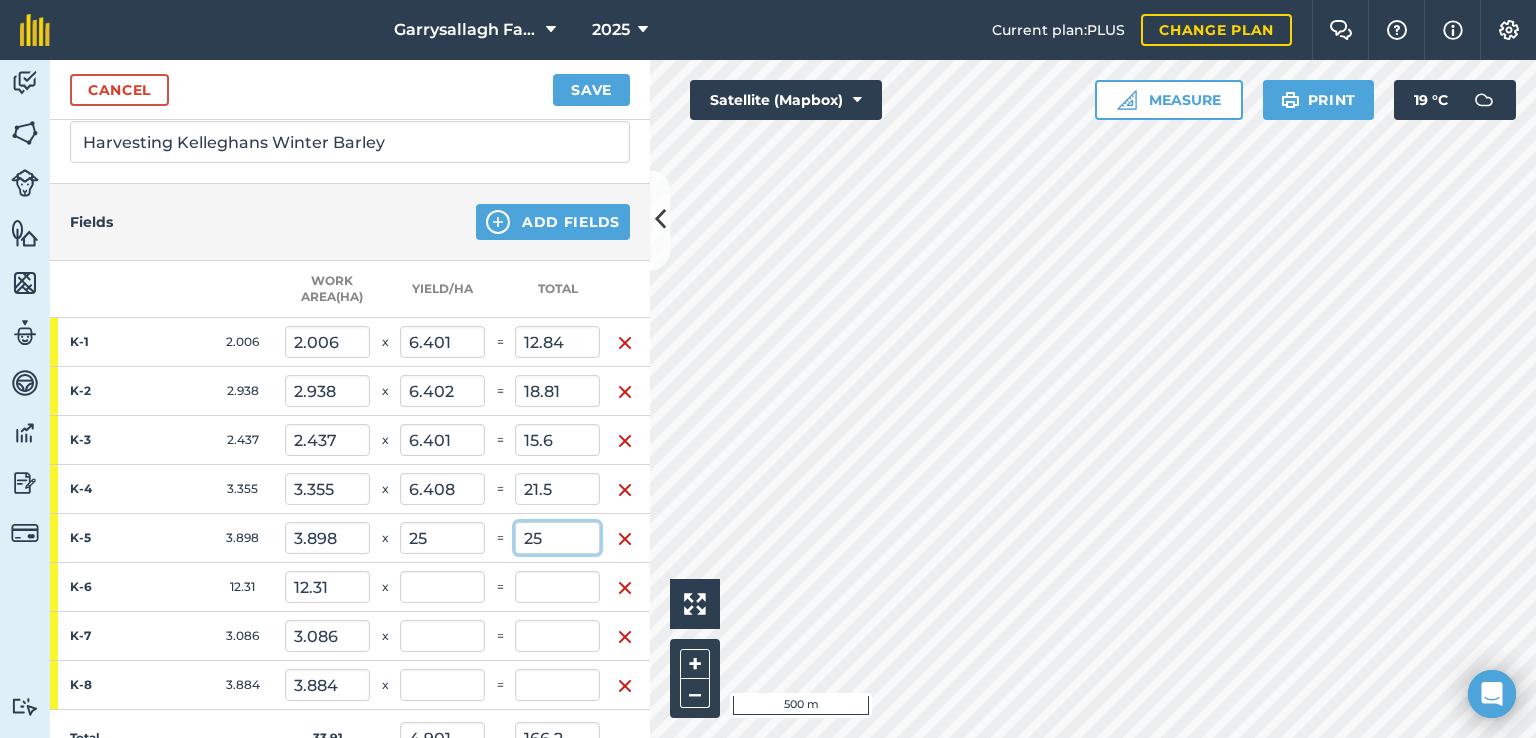 type on "25" 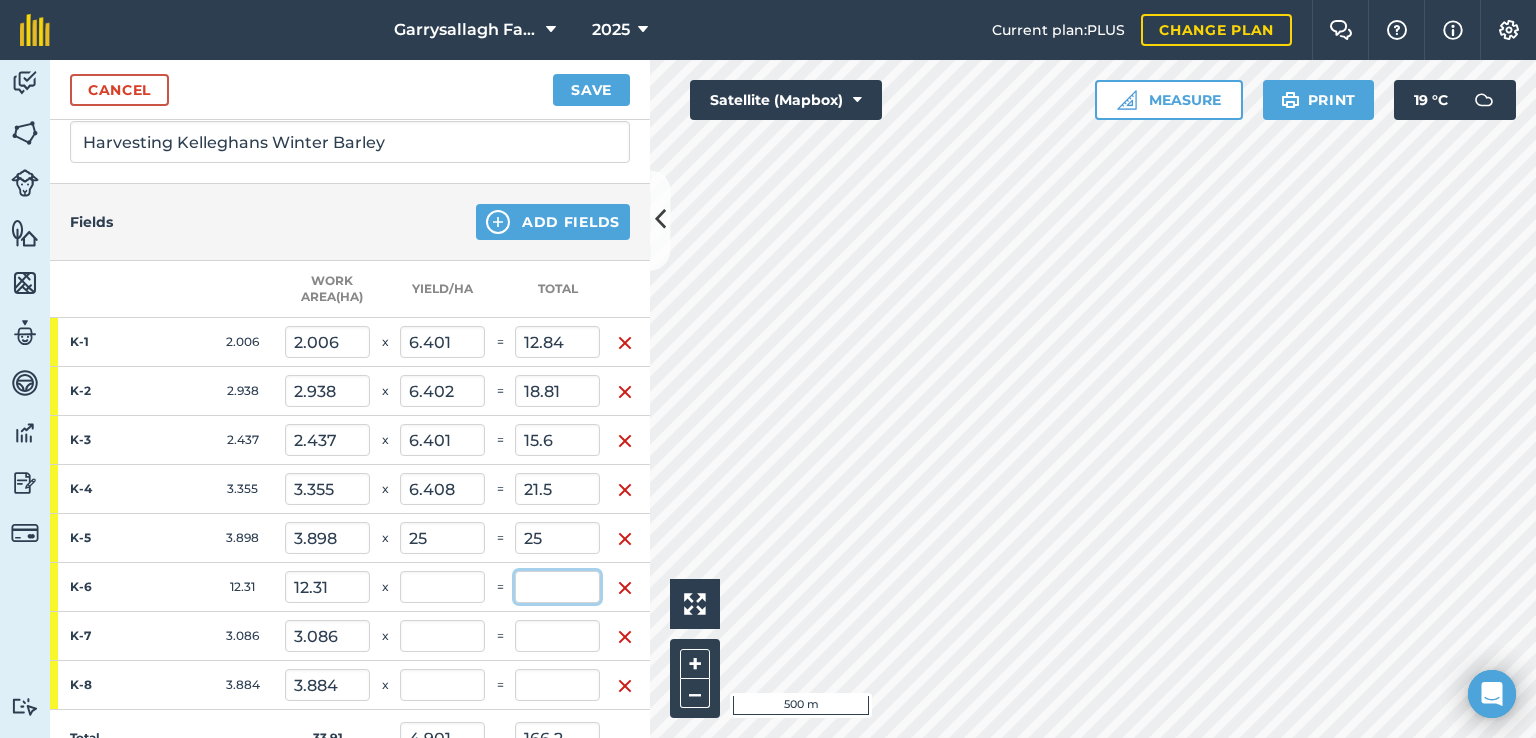type on "2.764" 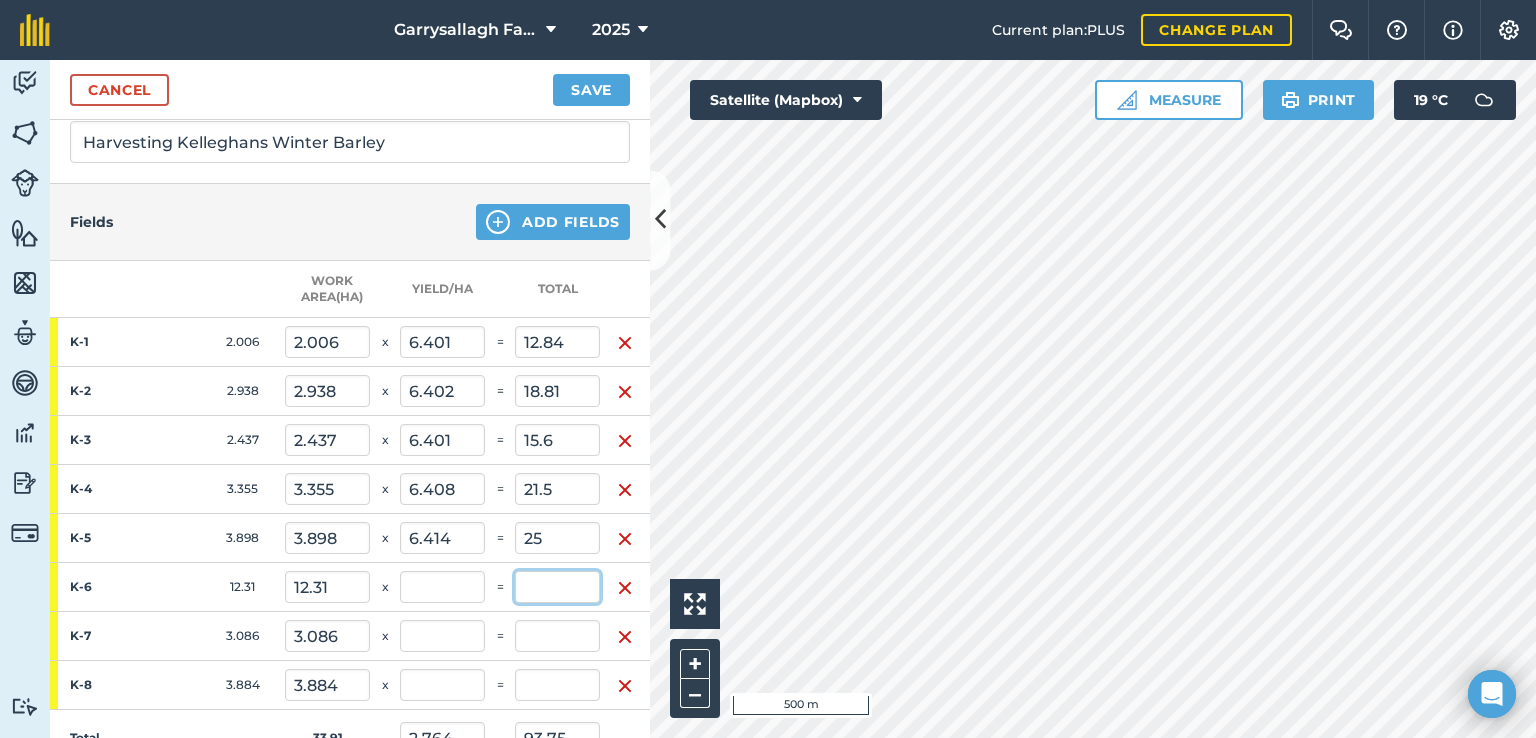 click at bounding box center (557, 587) 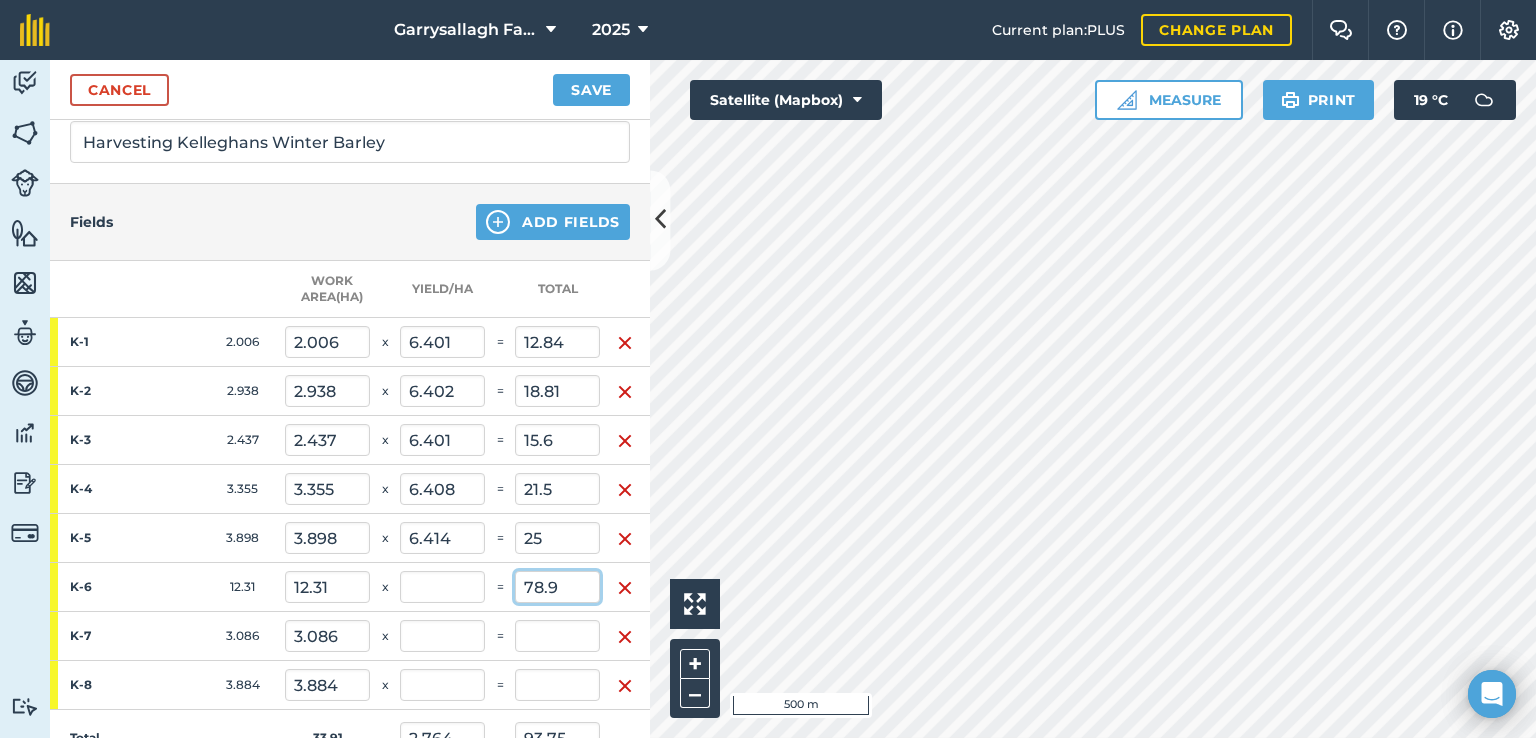 click on "78.9" at bounding box center [557, 587] 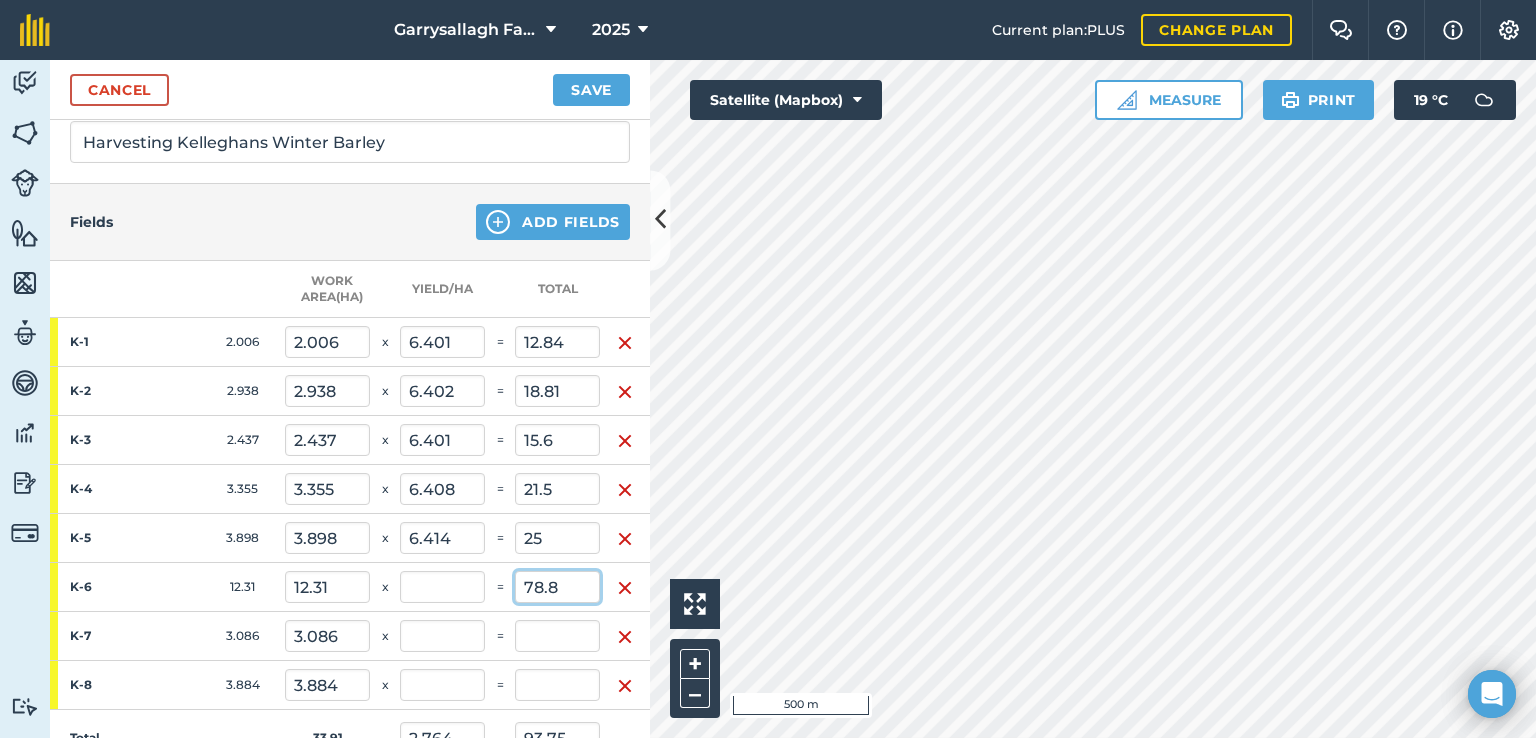 type on "78.8" 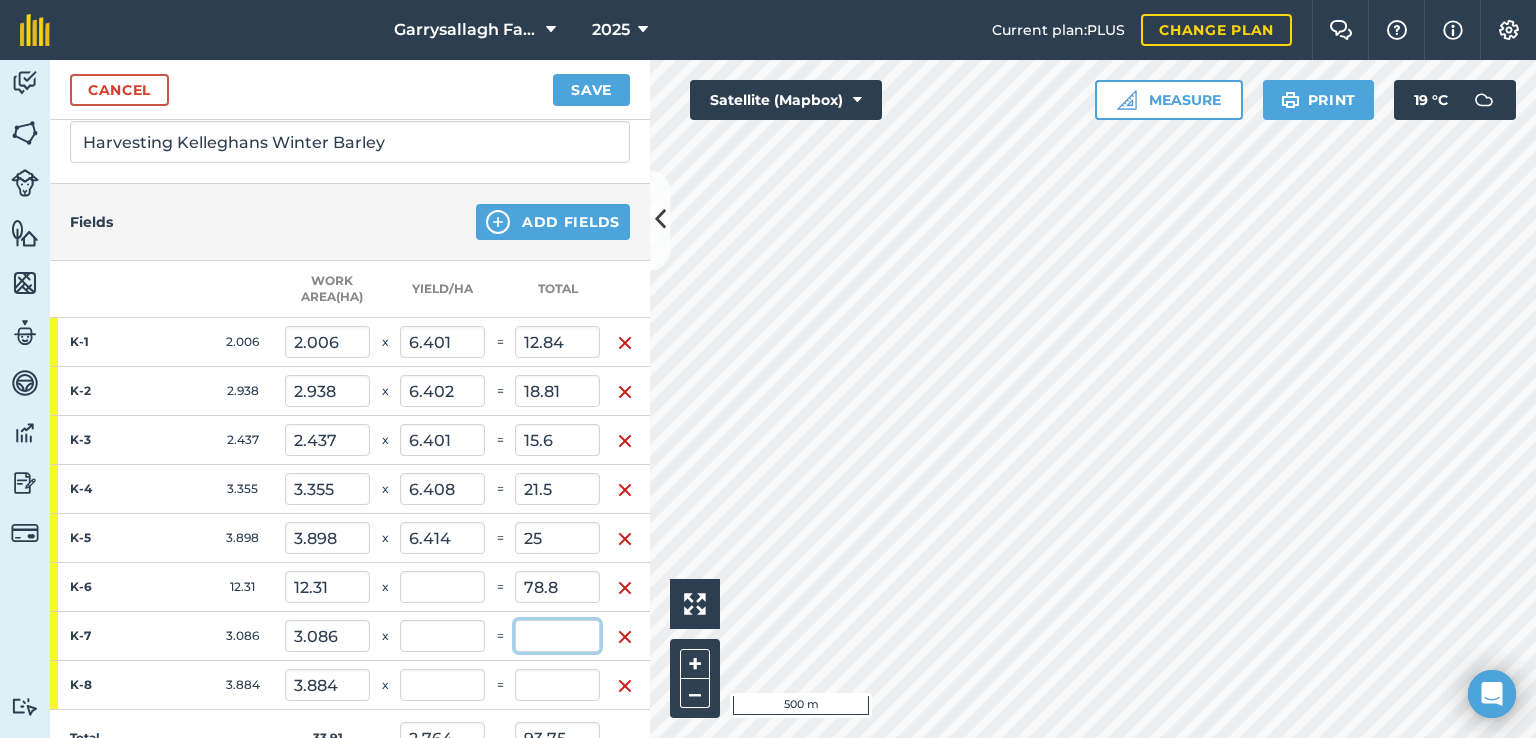 type on "5.088" 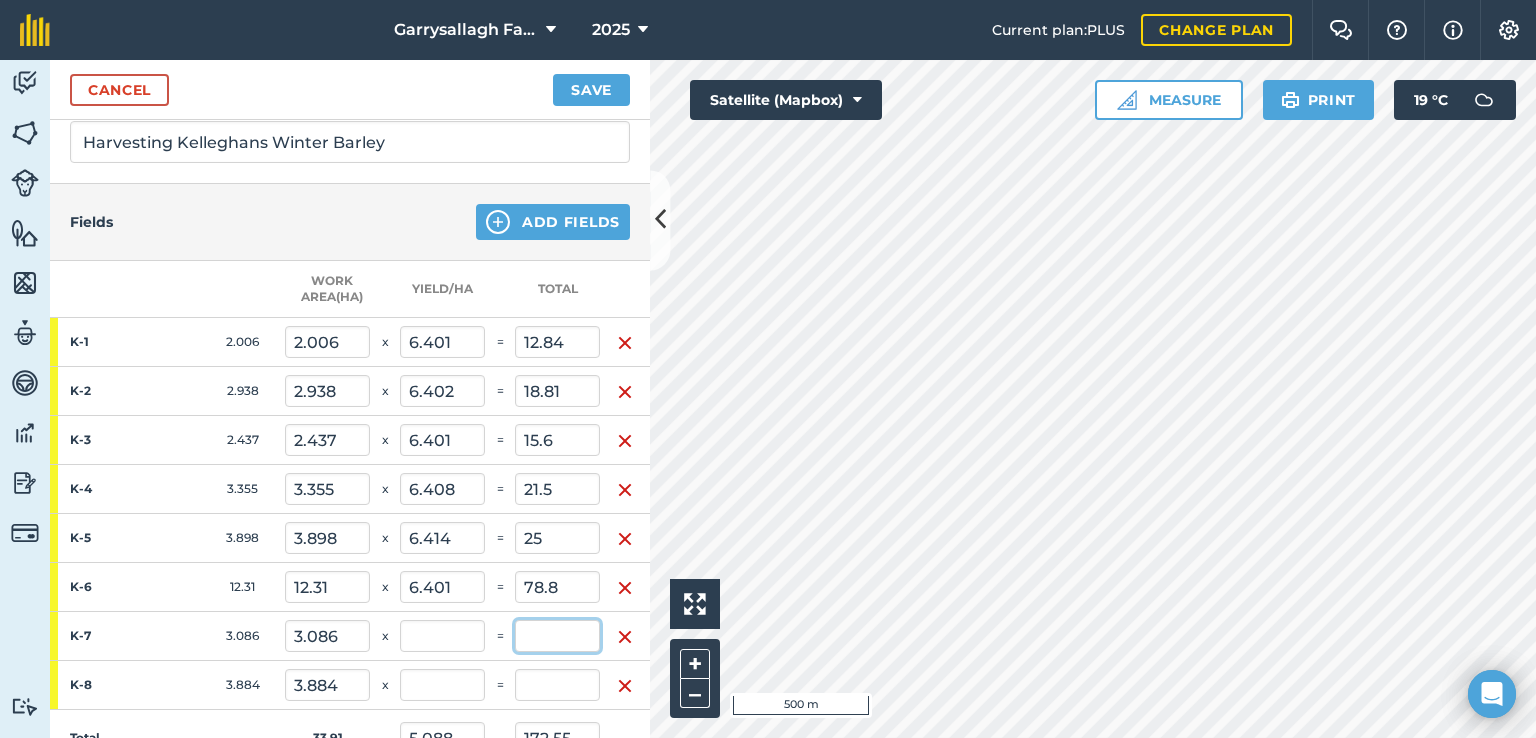 click at bounding box center (557, 636) 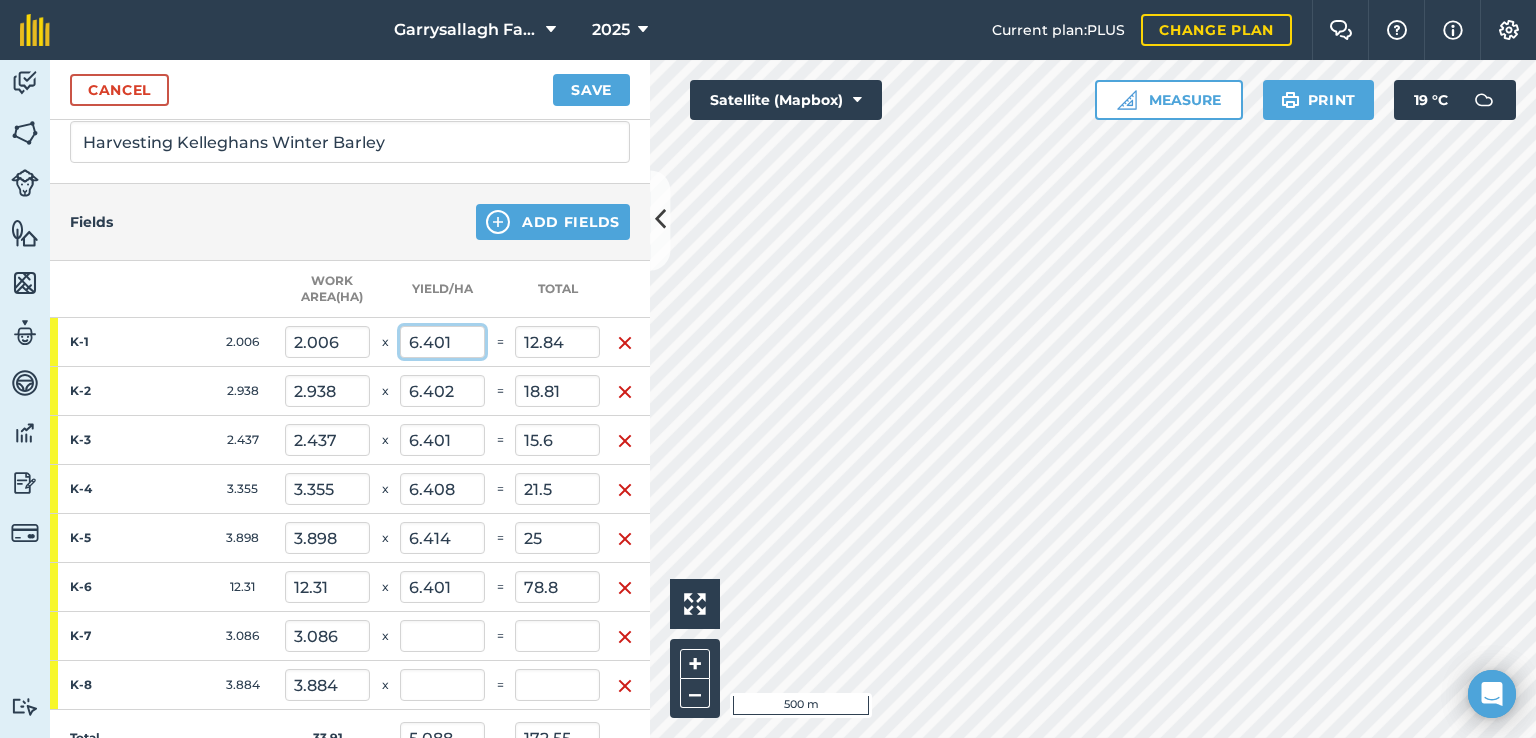 click on "6.401" at bounding box center (442, 342) 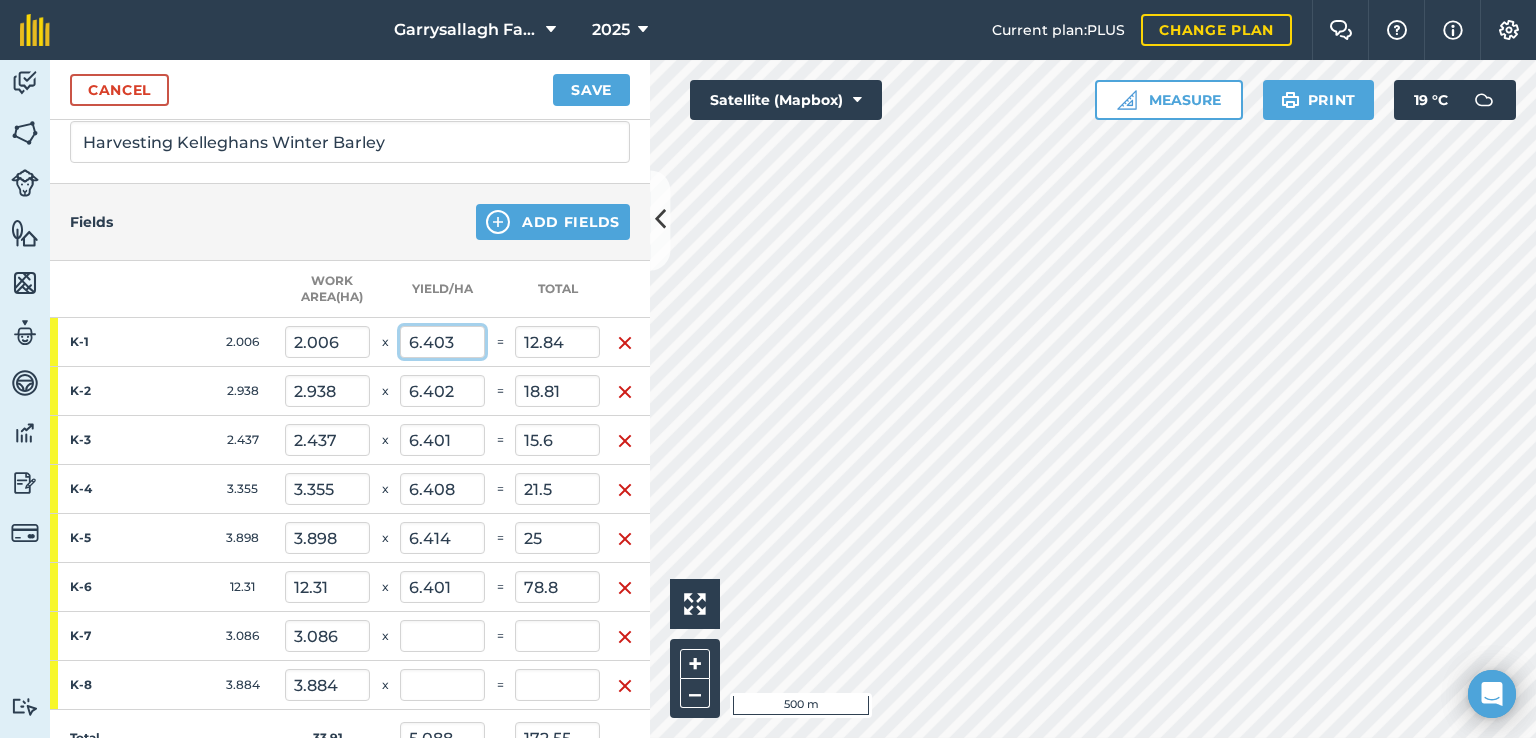 type on "6.403" 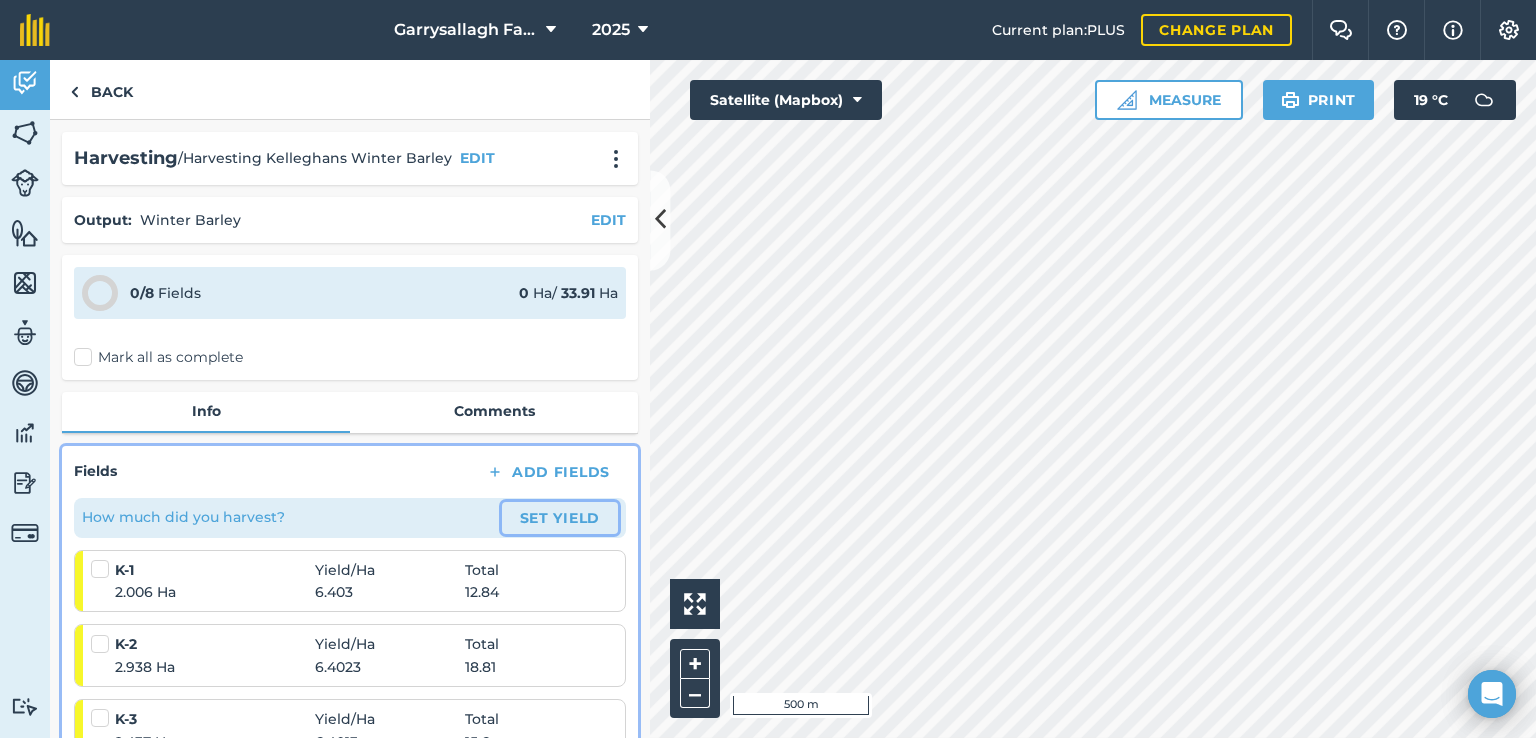 click on "Set Yield" at bounding box center (560, 518) 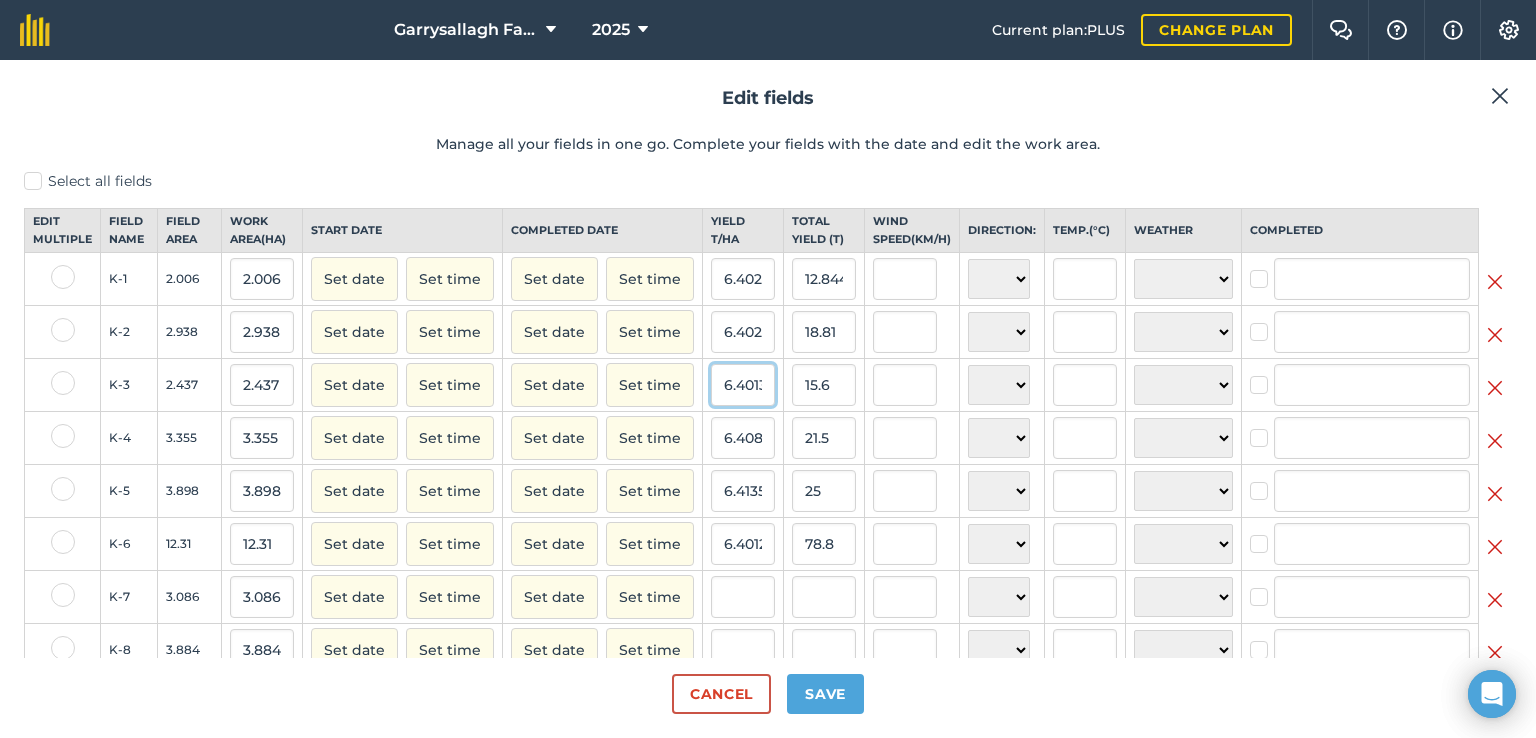 click on "6.401313304901123" at bounding box center (743, 385) 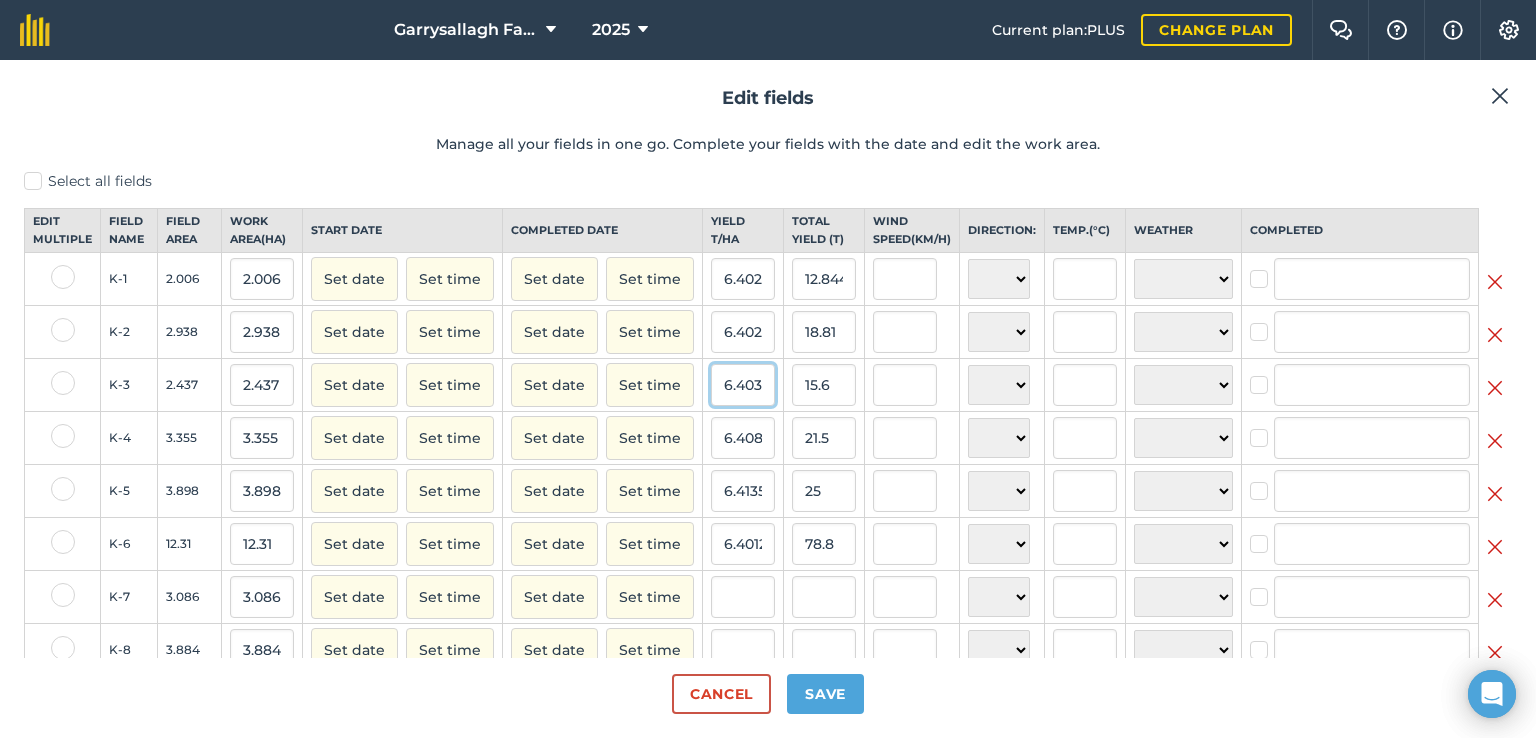 scroll, scrollTop: 0, scrollLeft: 0, axis: both 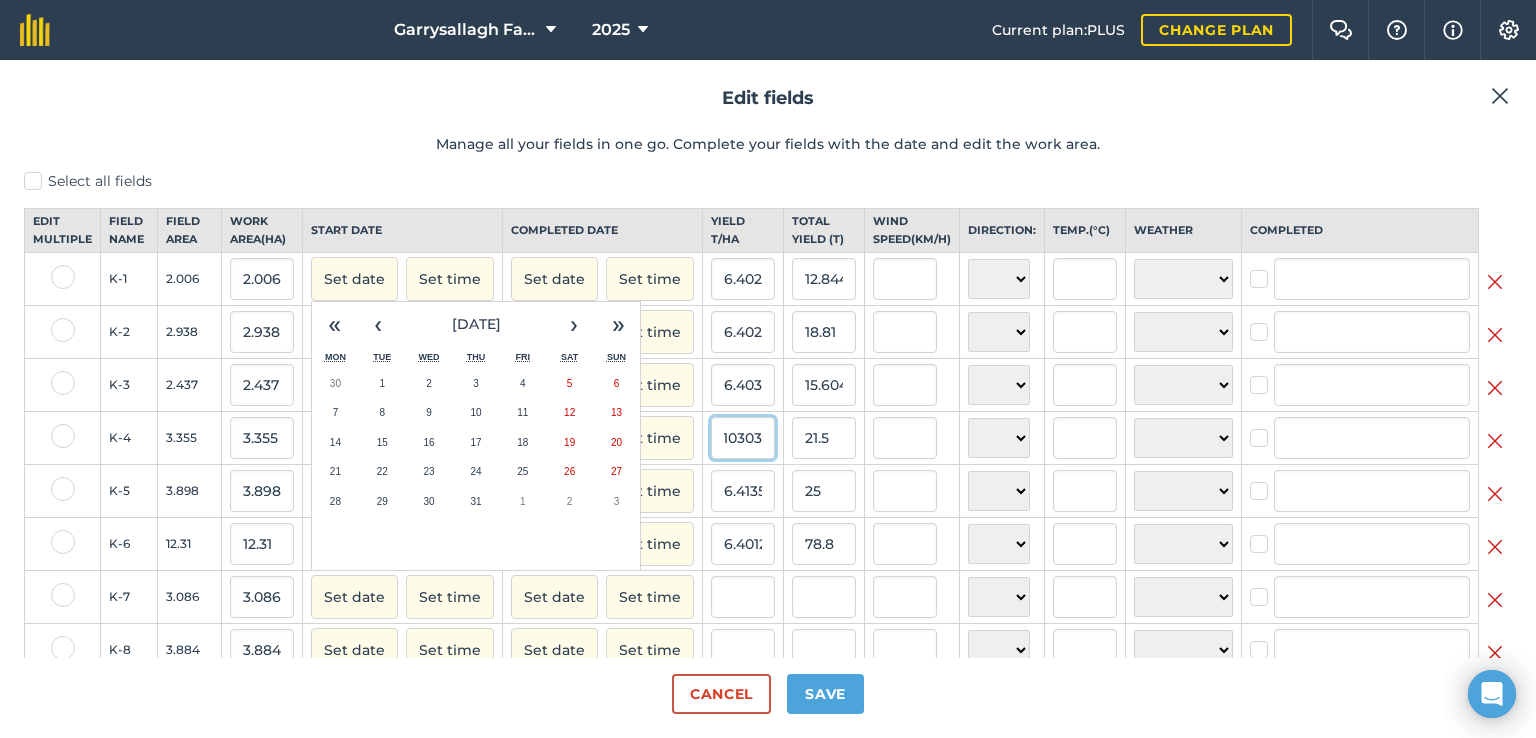 click on "6.408345699310303" at bounding box center (743, 438) 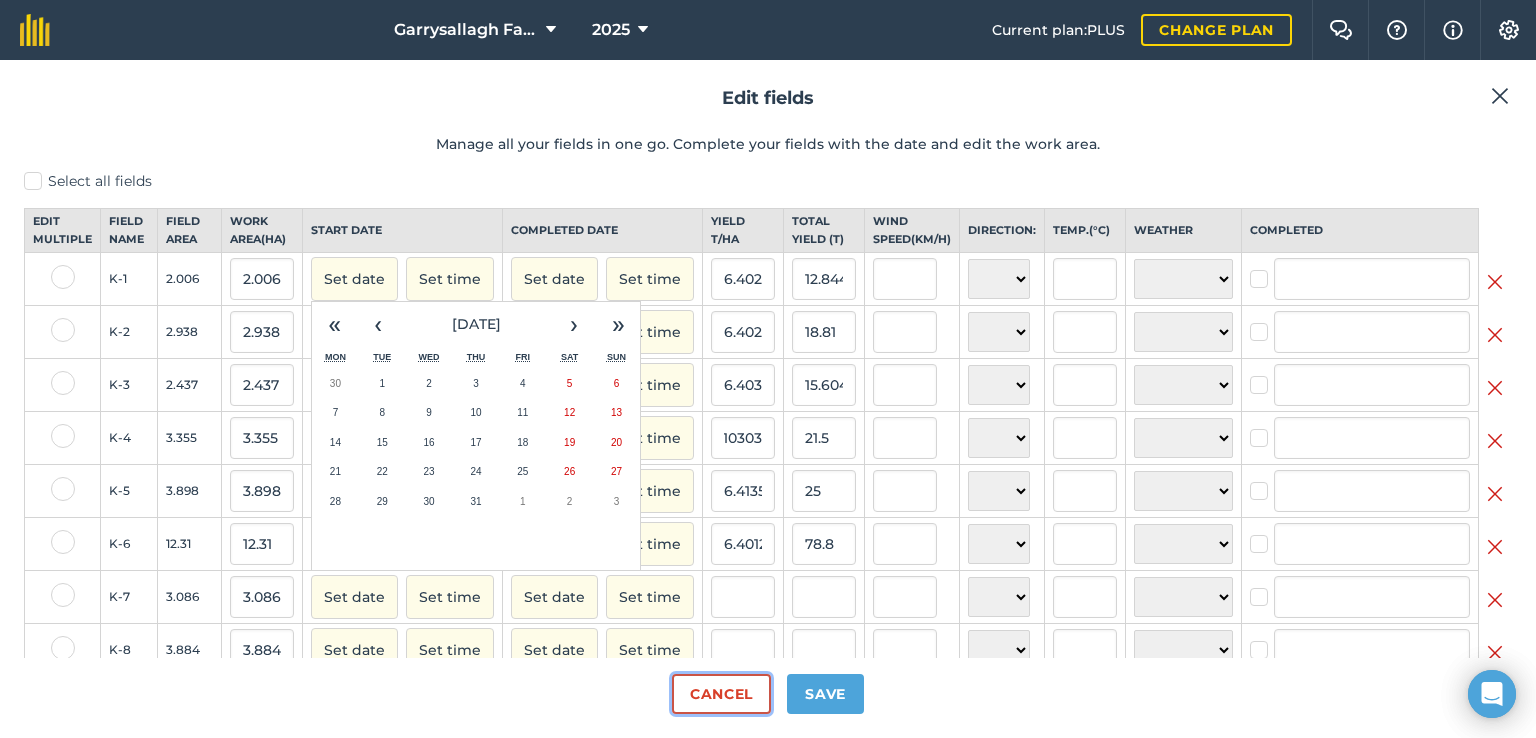 scroll, scrollTop: 0, scrollLeft: 0, axis: both 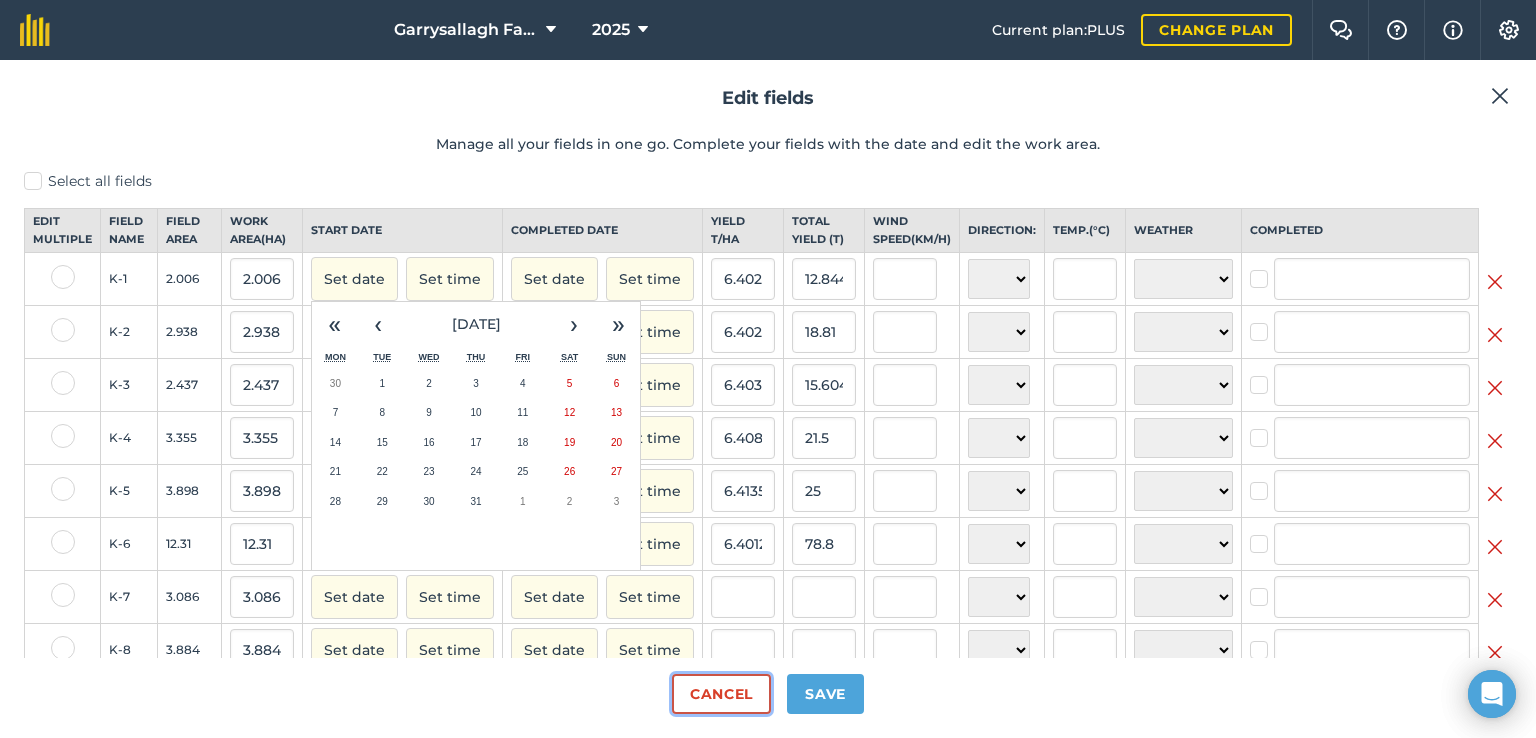 click on "Cancel" at bounding box center [721, 694] 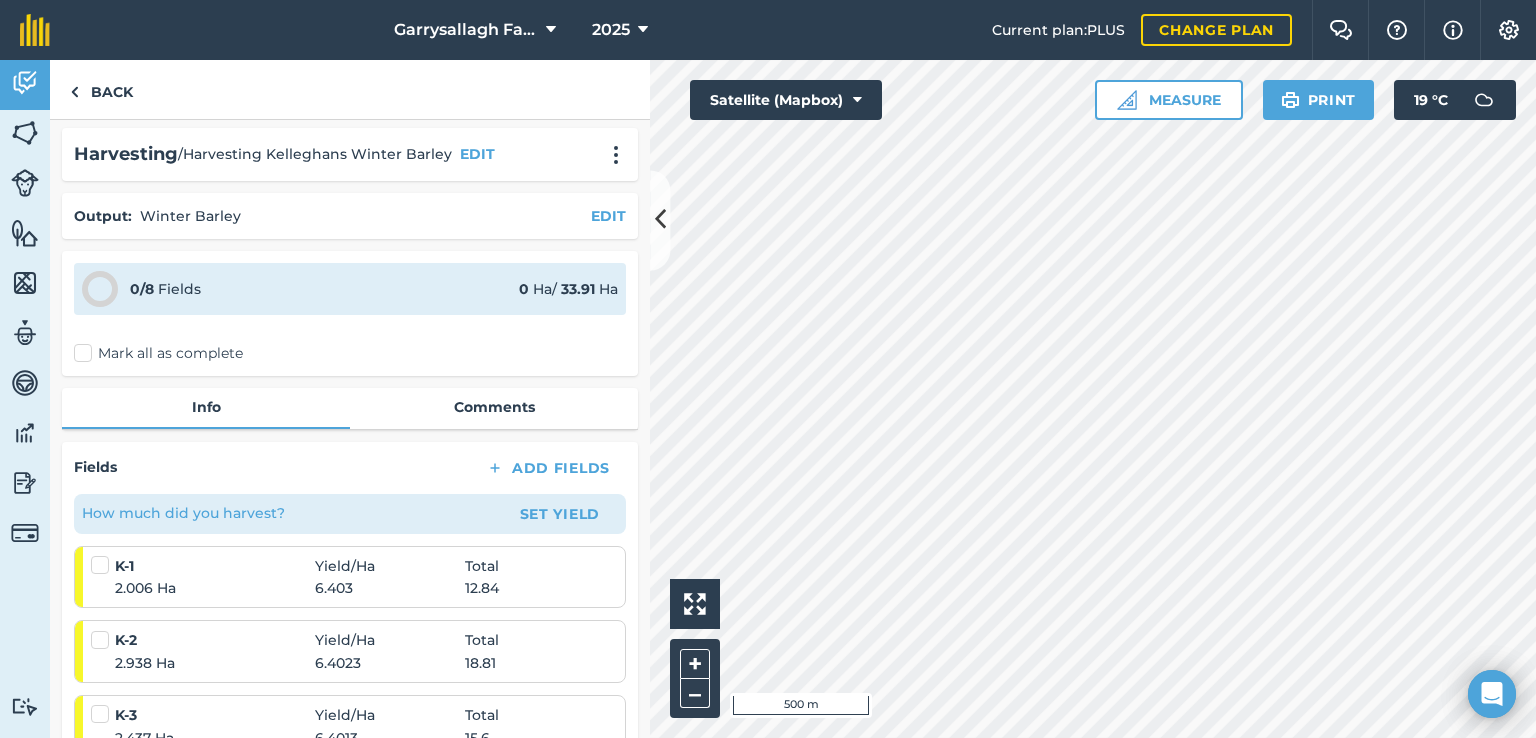 scroll, scrollTop: 0, scrollLeft: 0, axis: both 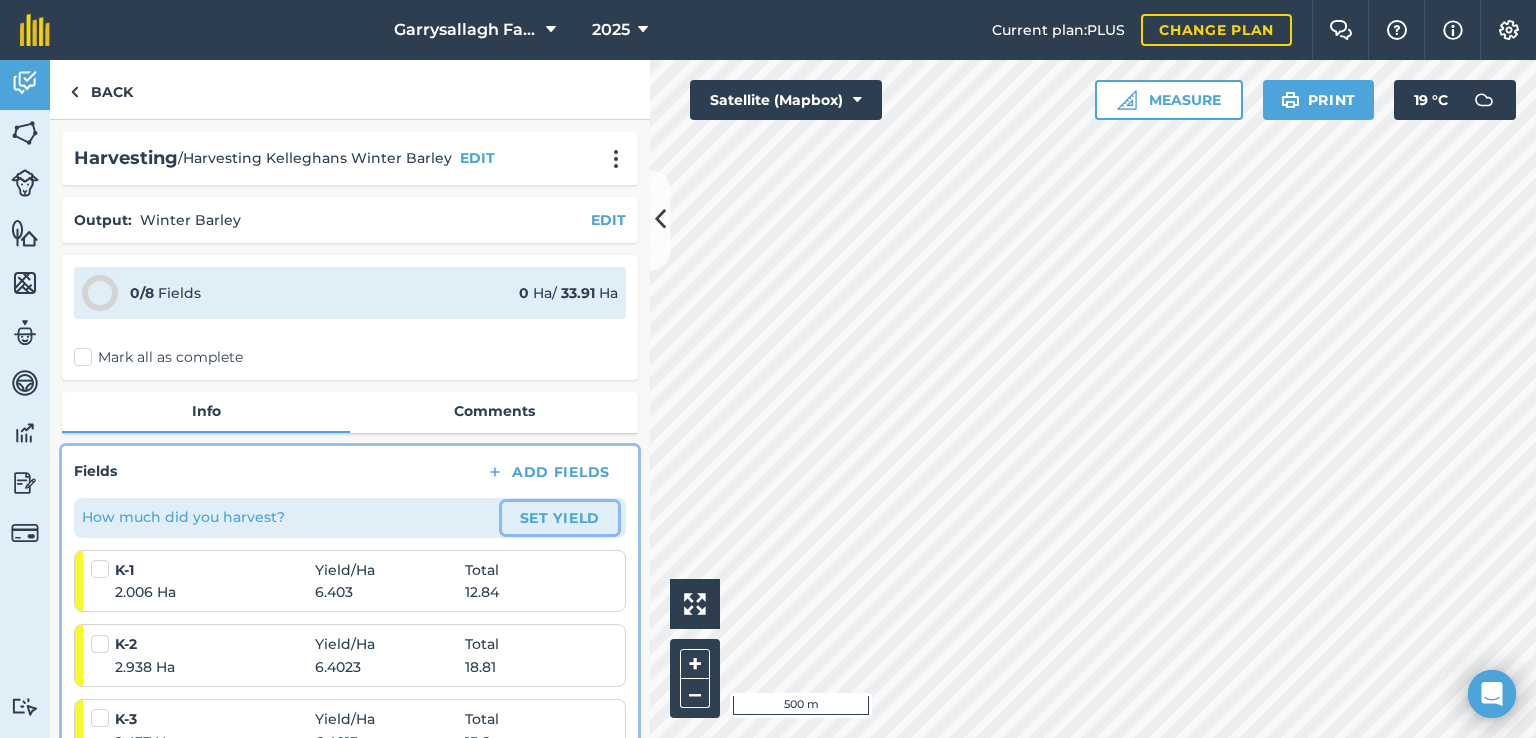 click on "Set Yield" at bounding box center (560, 518) 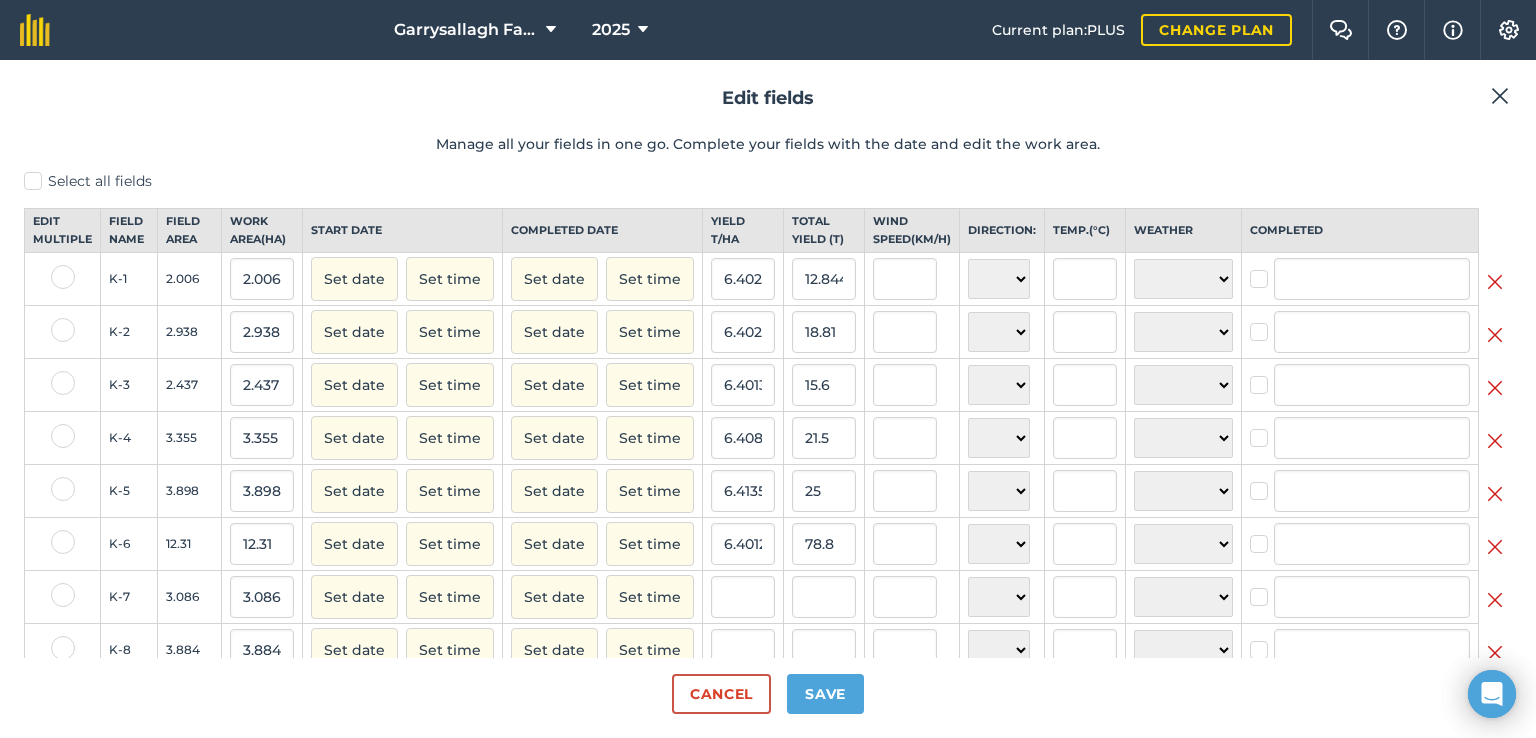 scroll, scrollTop: 58, scrollLeft: 0, axis: vertical 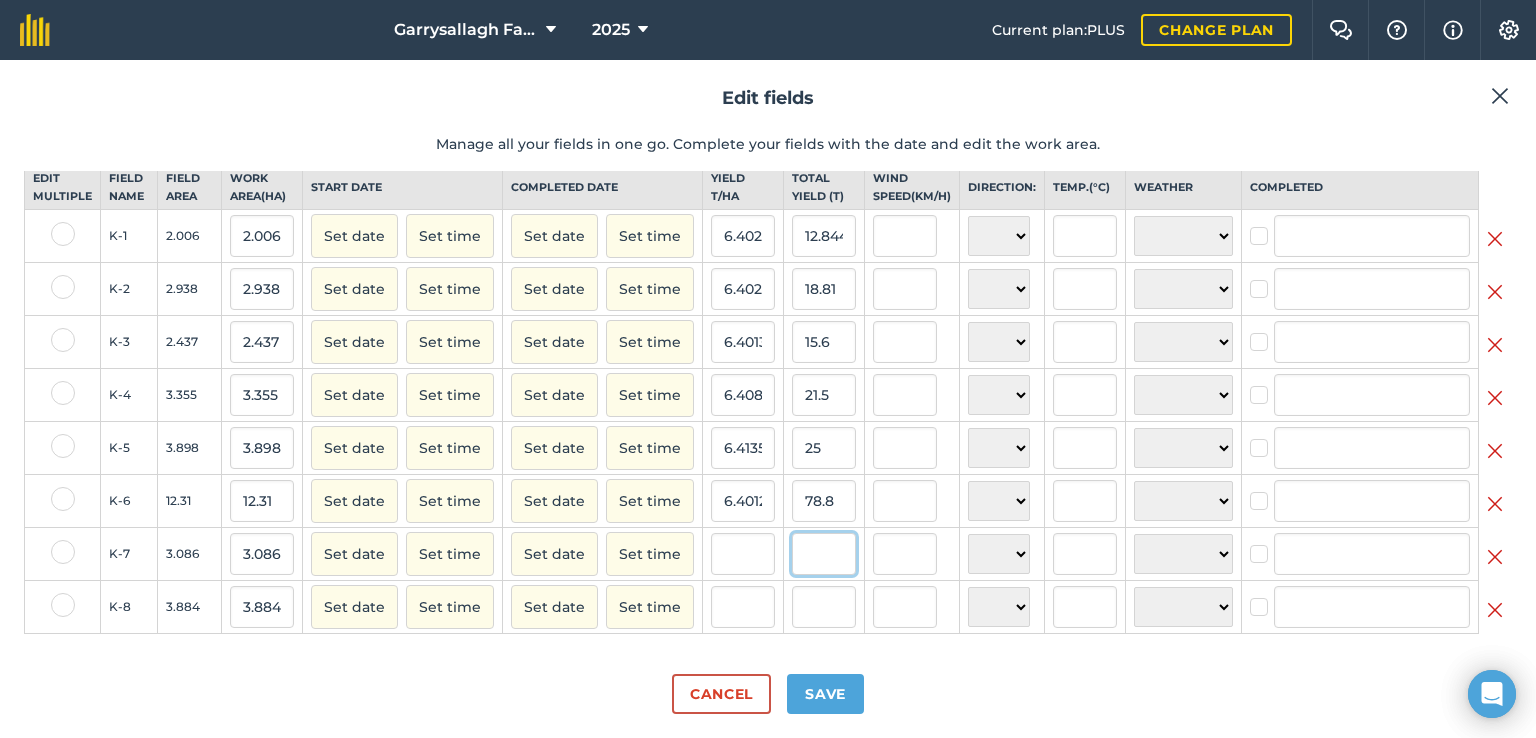 click at bounding box center (824, 554) 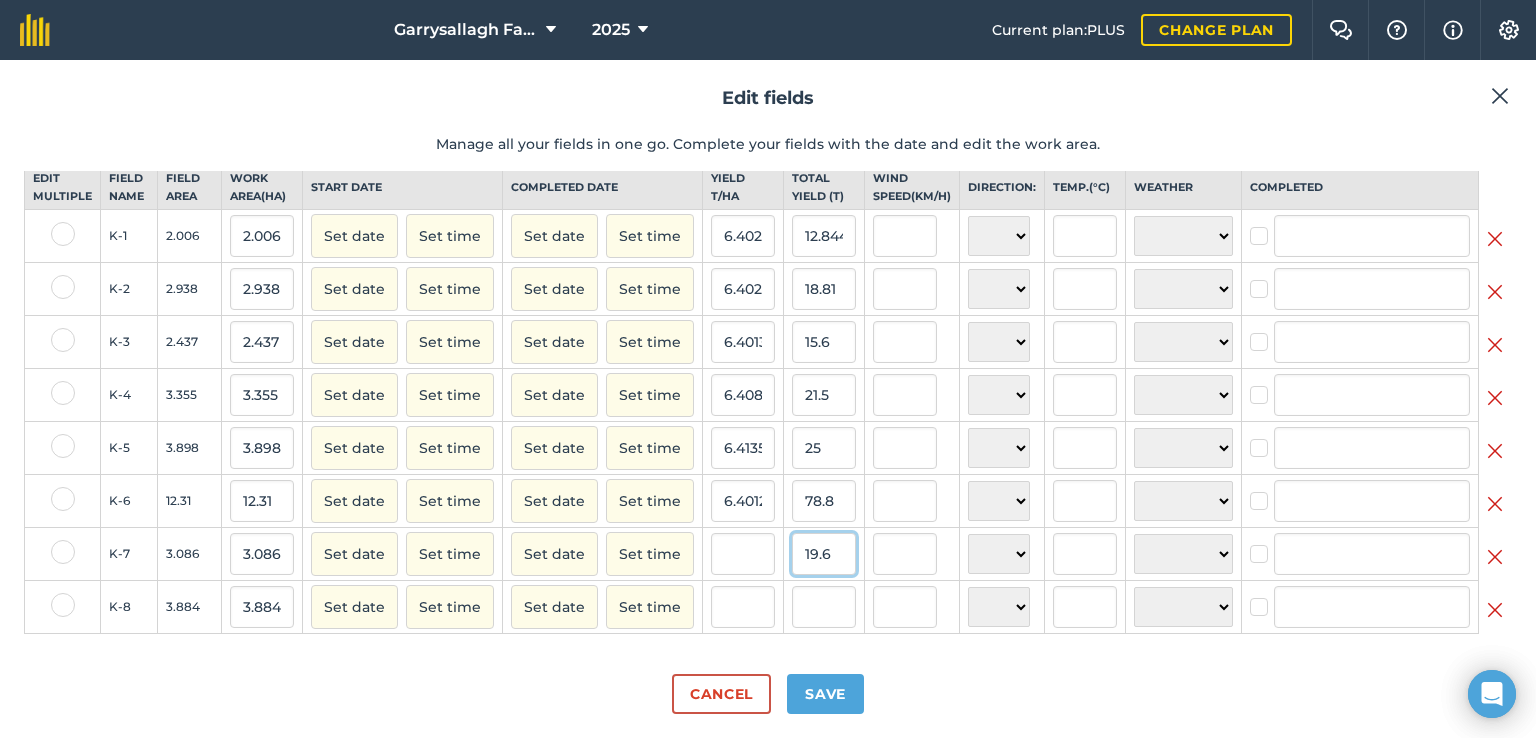 type on "19.6" 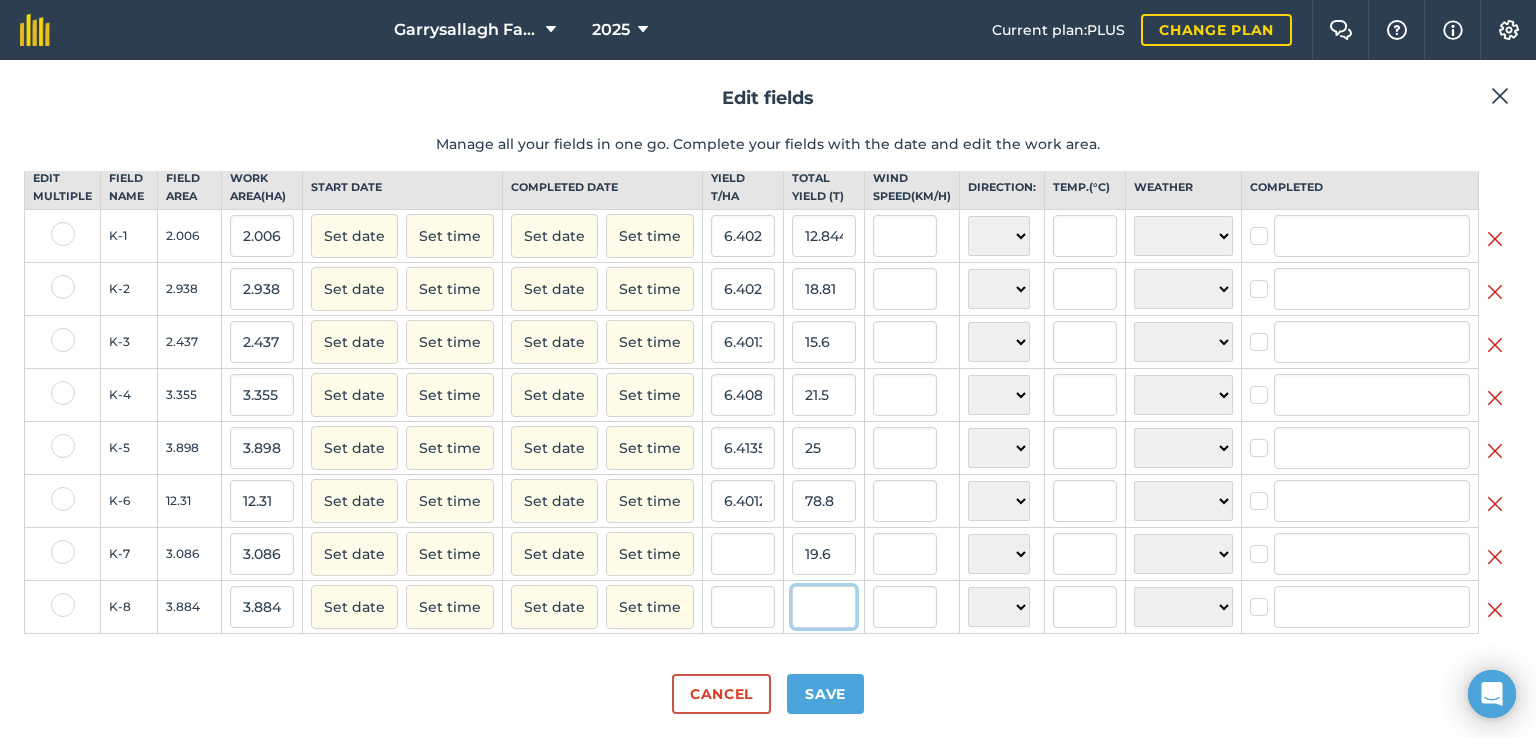 type on "6.351263771872976" 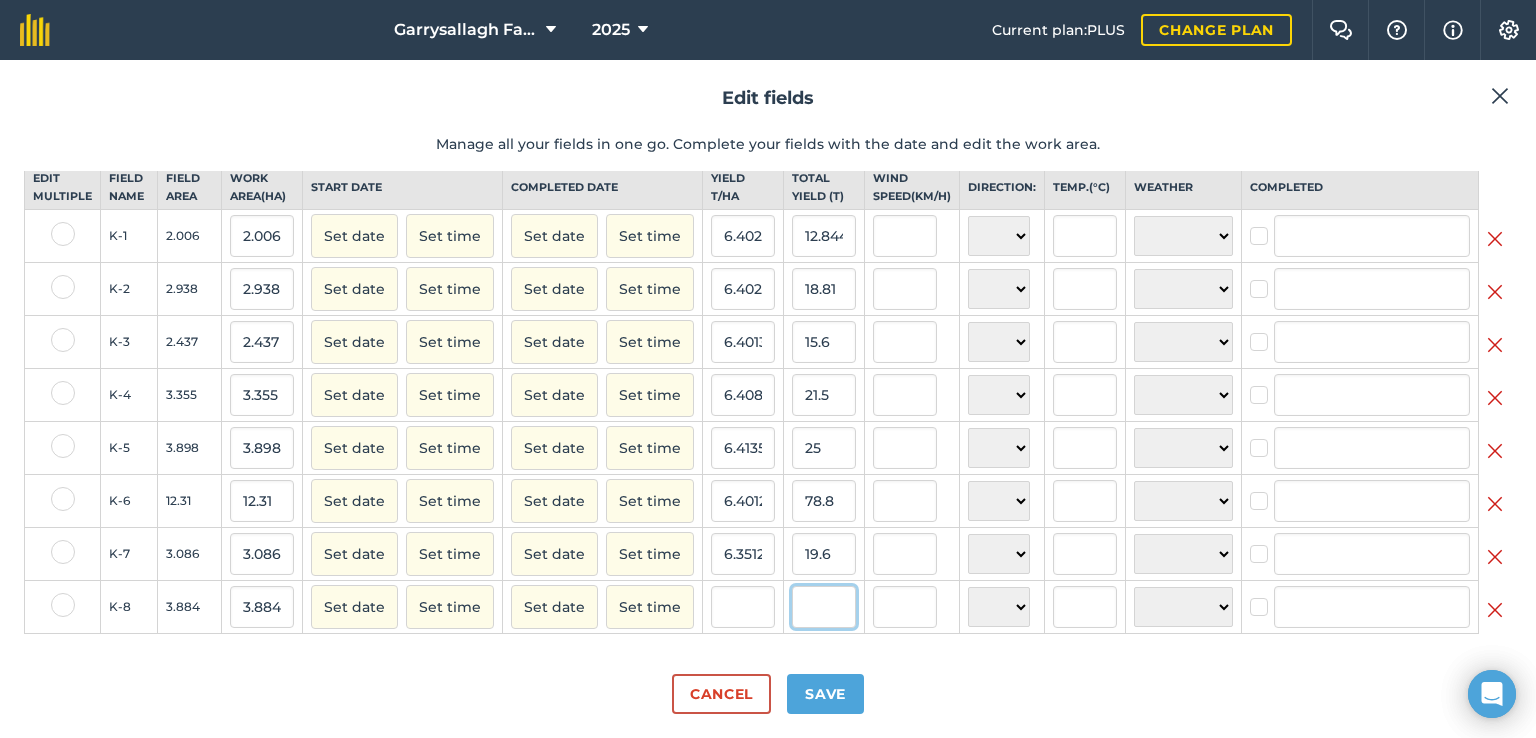 click at bounding box center (824, 607) 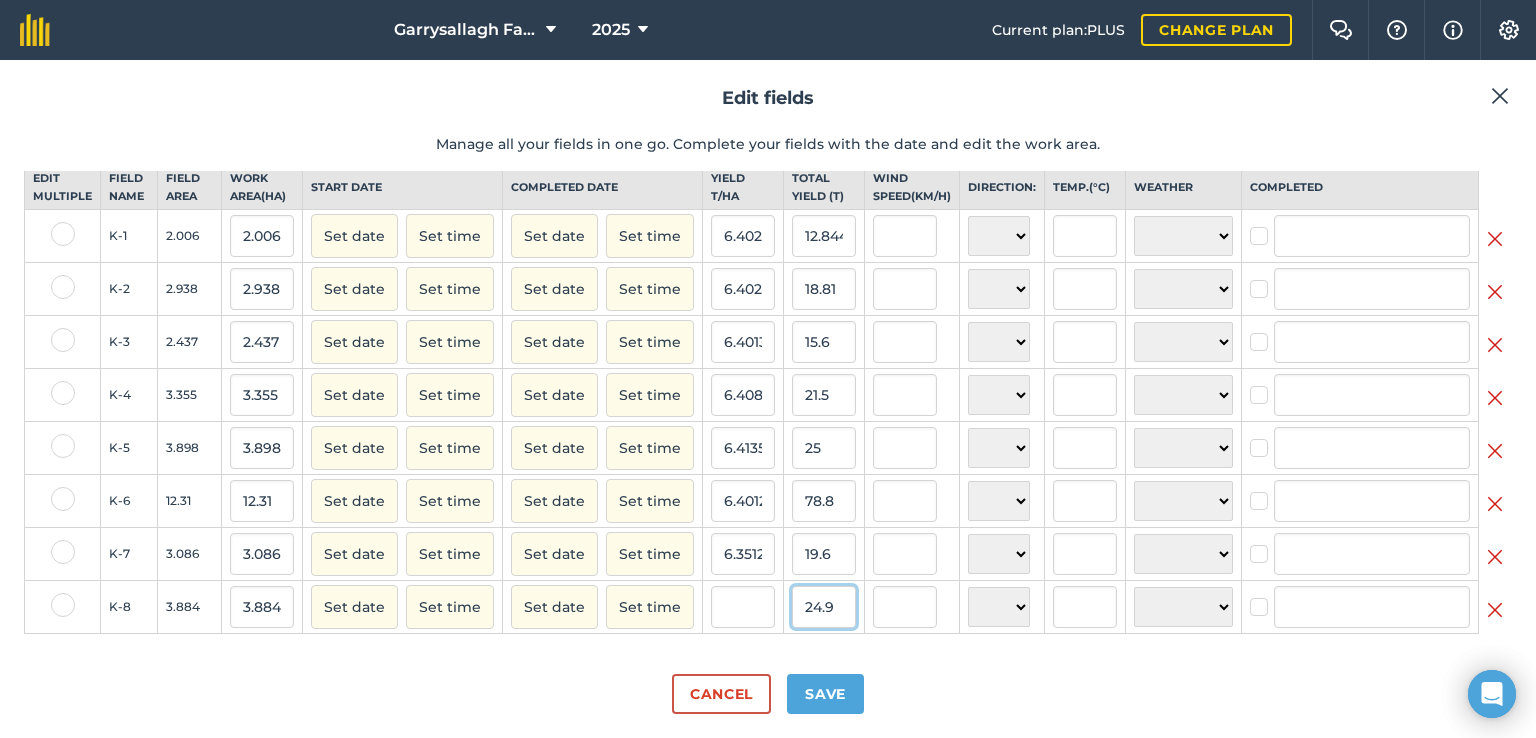 click on "24.9" at bounding box center [824, 607] 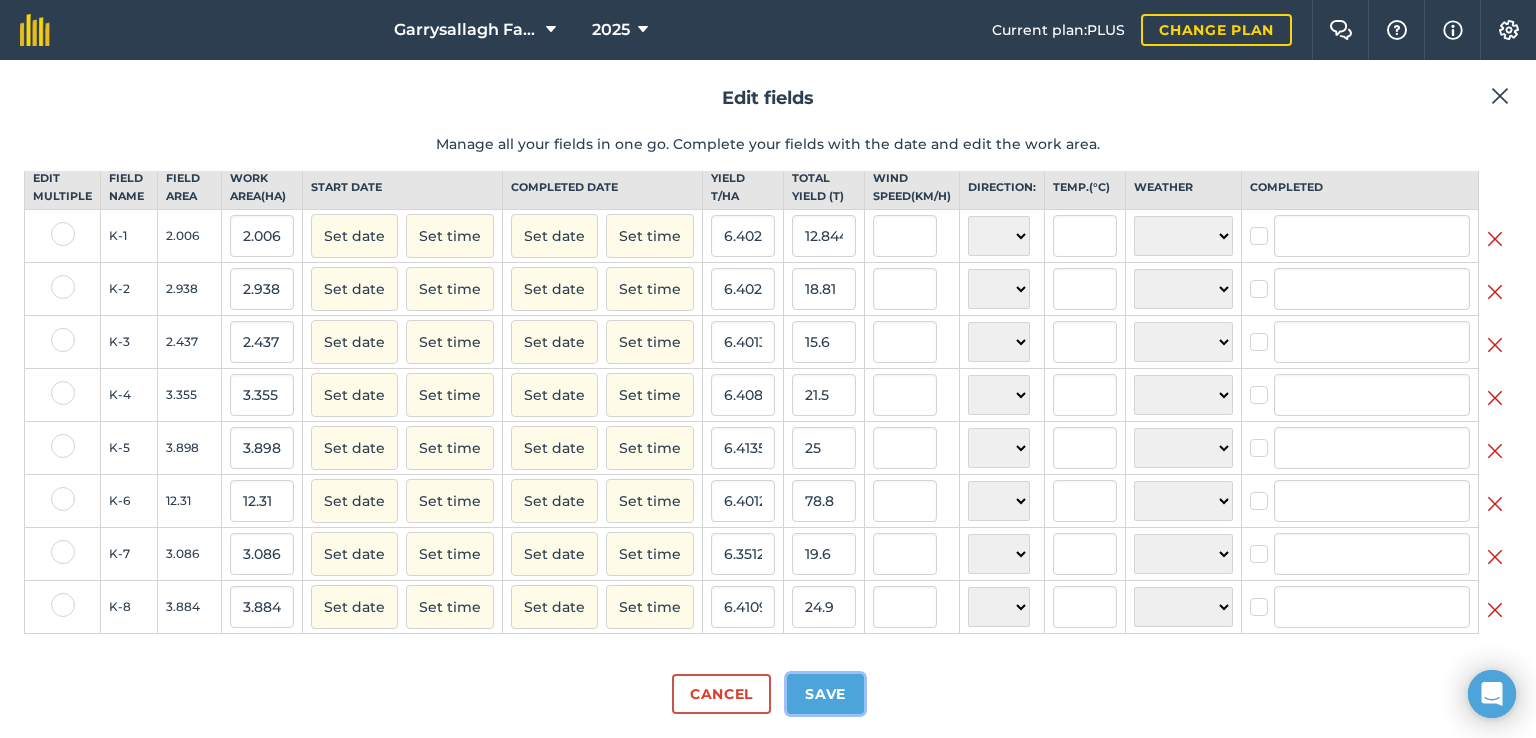 type on "6.41091658084449" 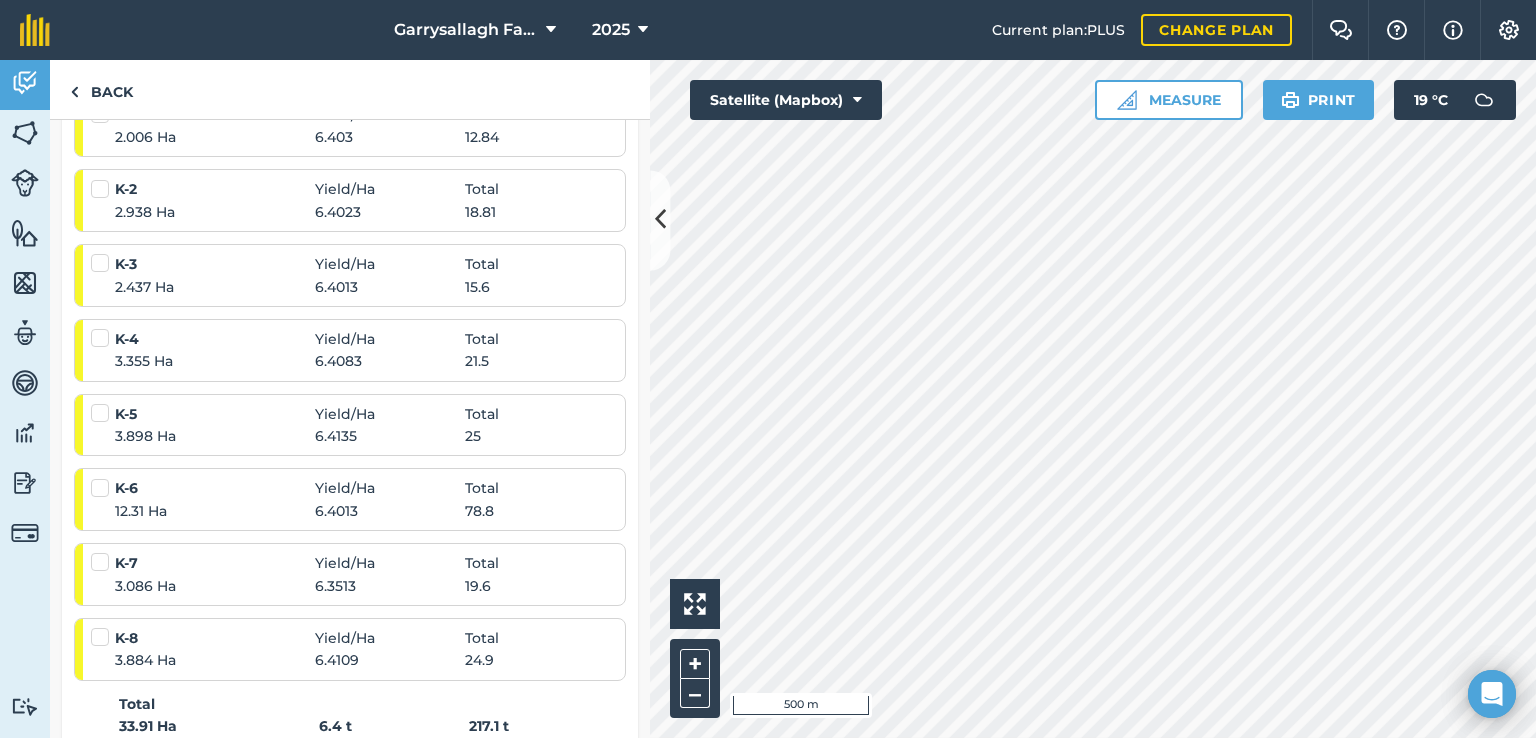 scroll, scrollTop: 422, scrollLeft: 0, axis: vertical 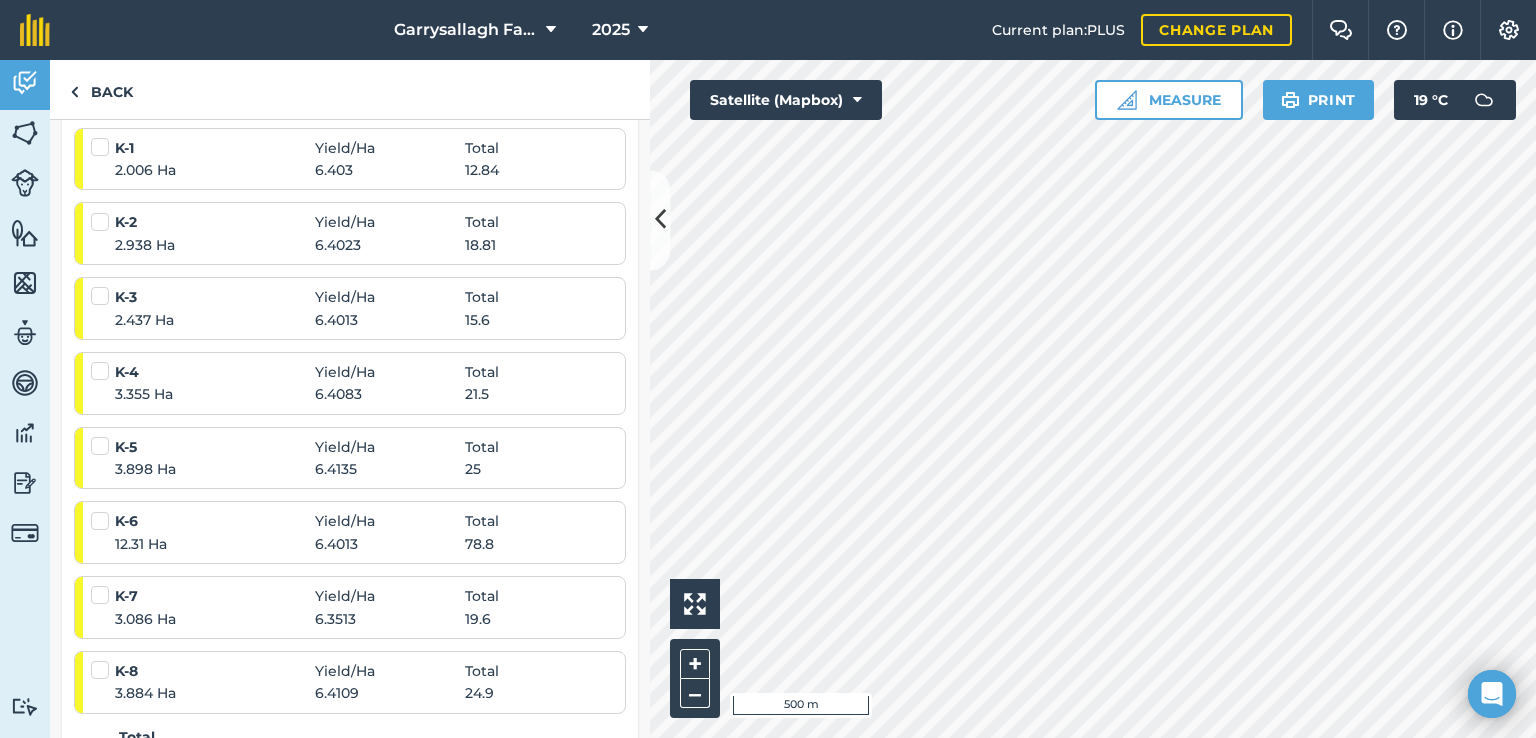 click on "2.437   Ha 6.4013 15.6" at bounding box center [352, 320] 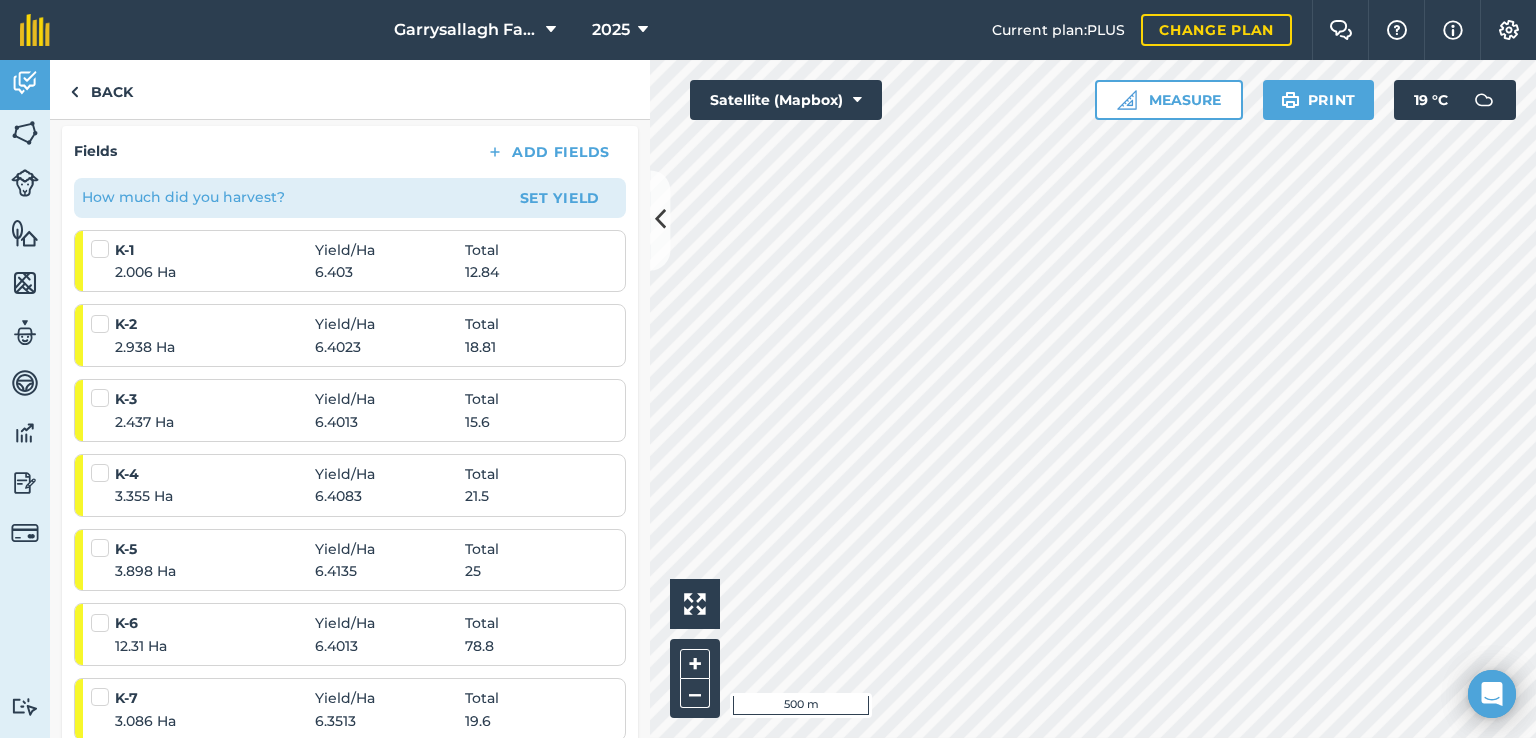 scroll, scrollTop: 306, scrollLeft: 0, axis: vertical 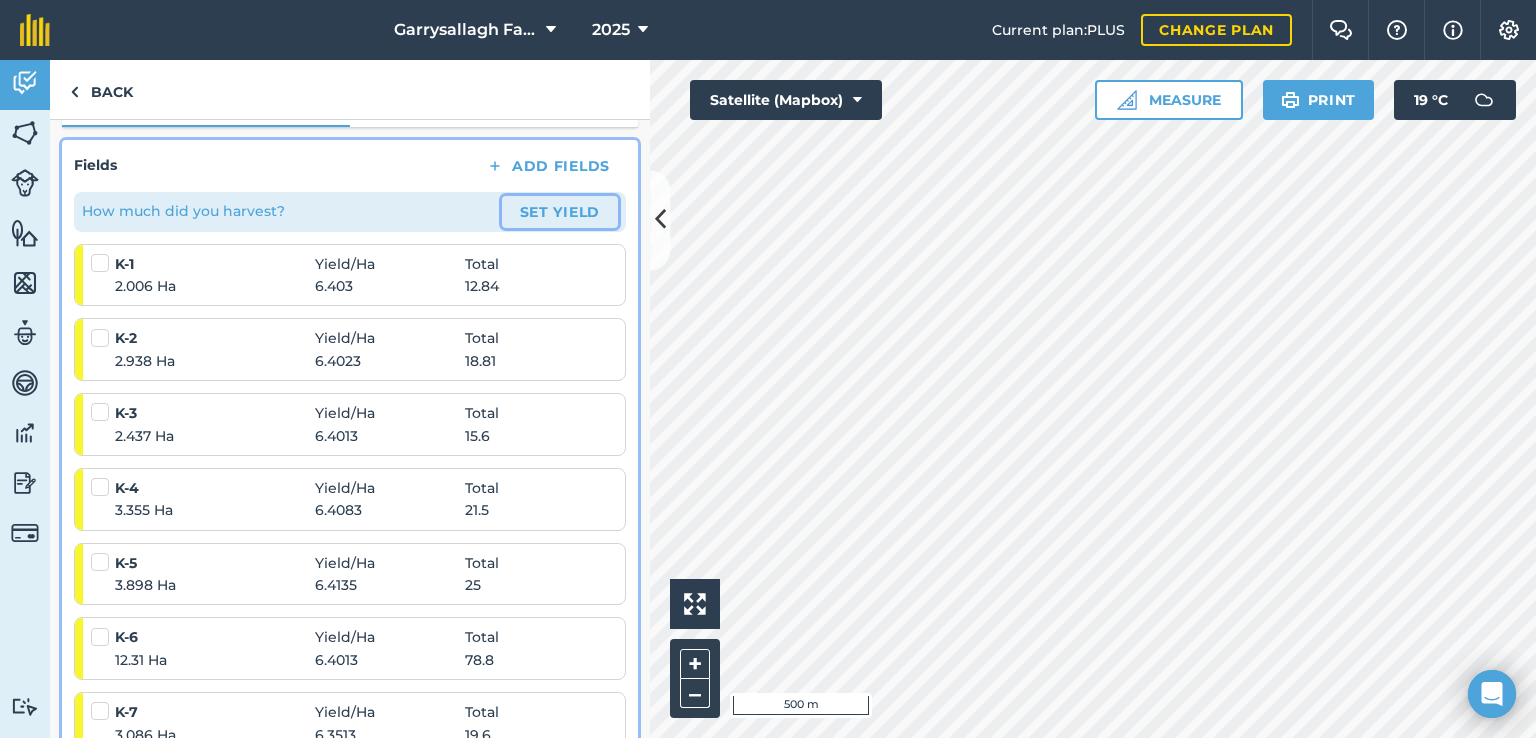 click on "Set Yield" at bounding box center (560, 212) 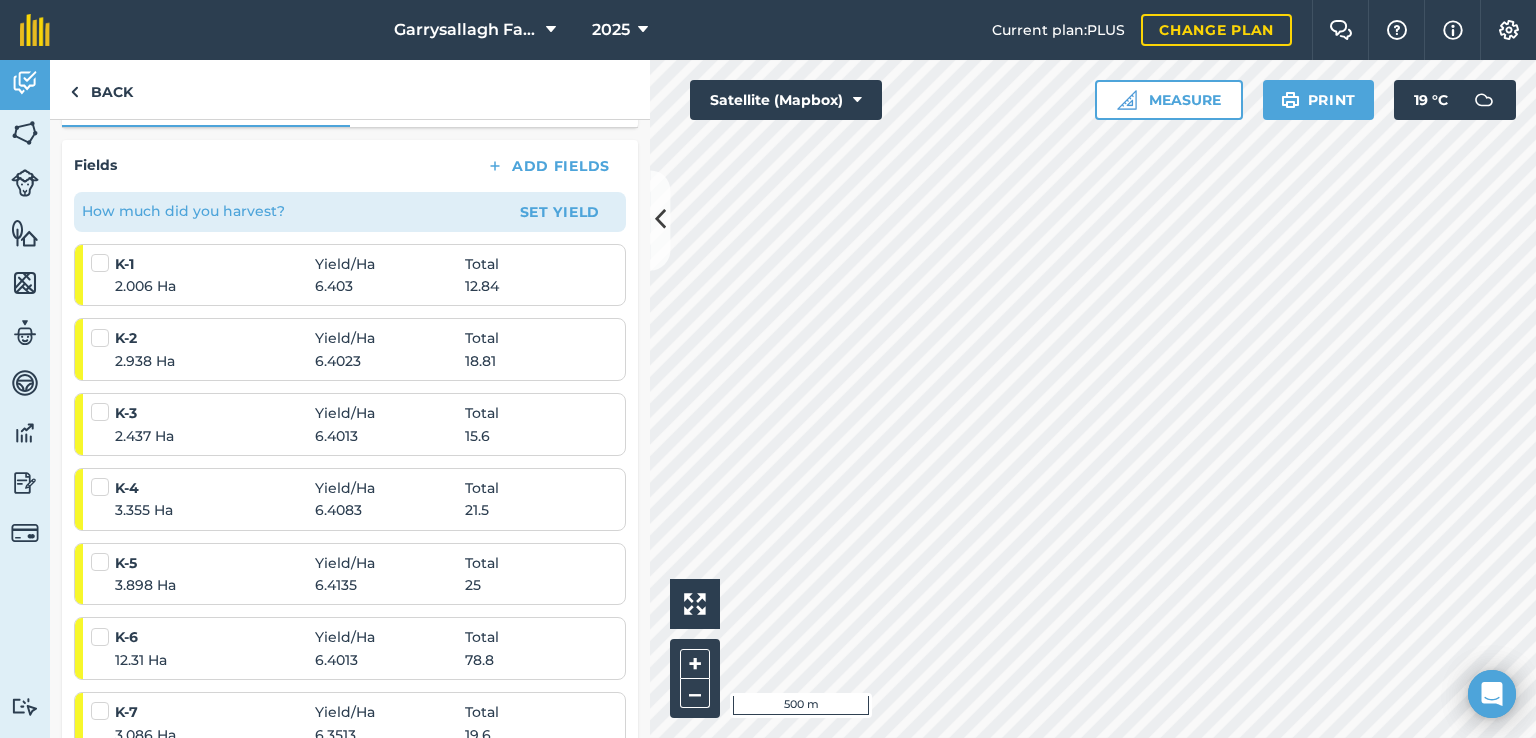 scroll, scrollTop: 0, scrollLeft: 0, axis: both 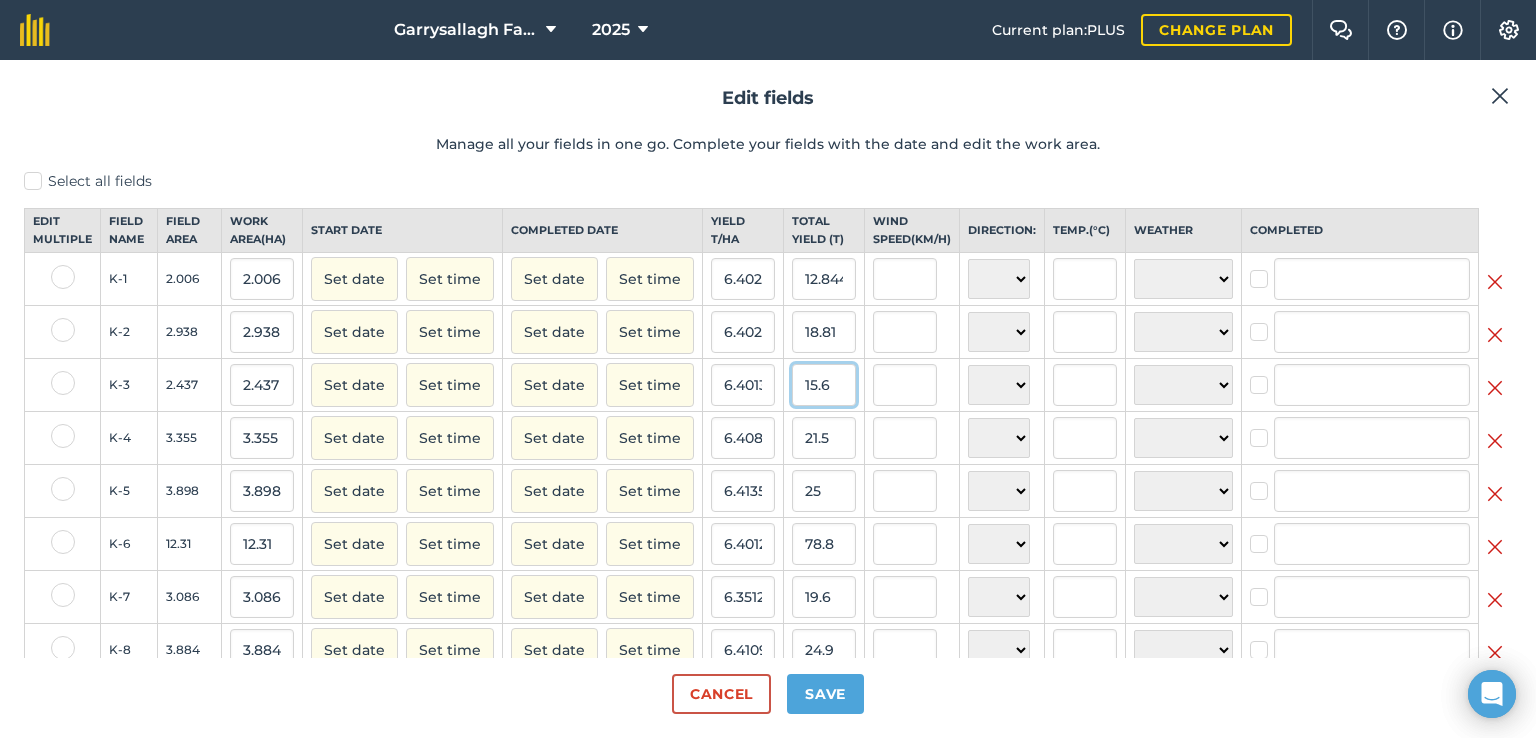 click on "15.6" at bounding box center (824, 385) 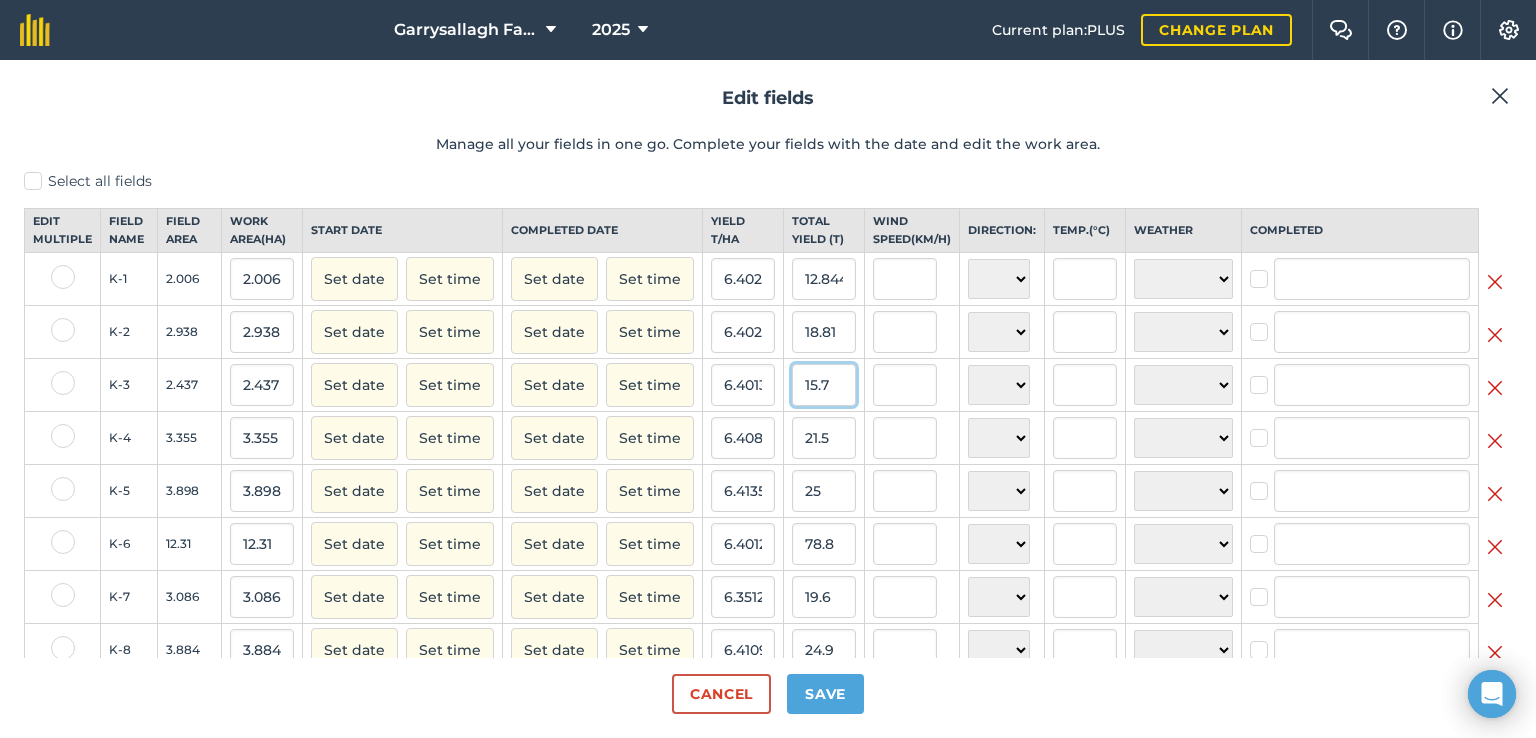 type on "15.7" 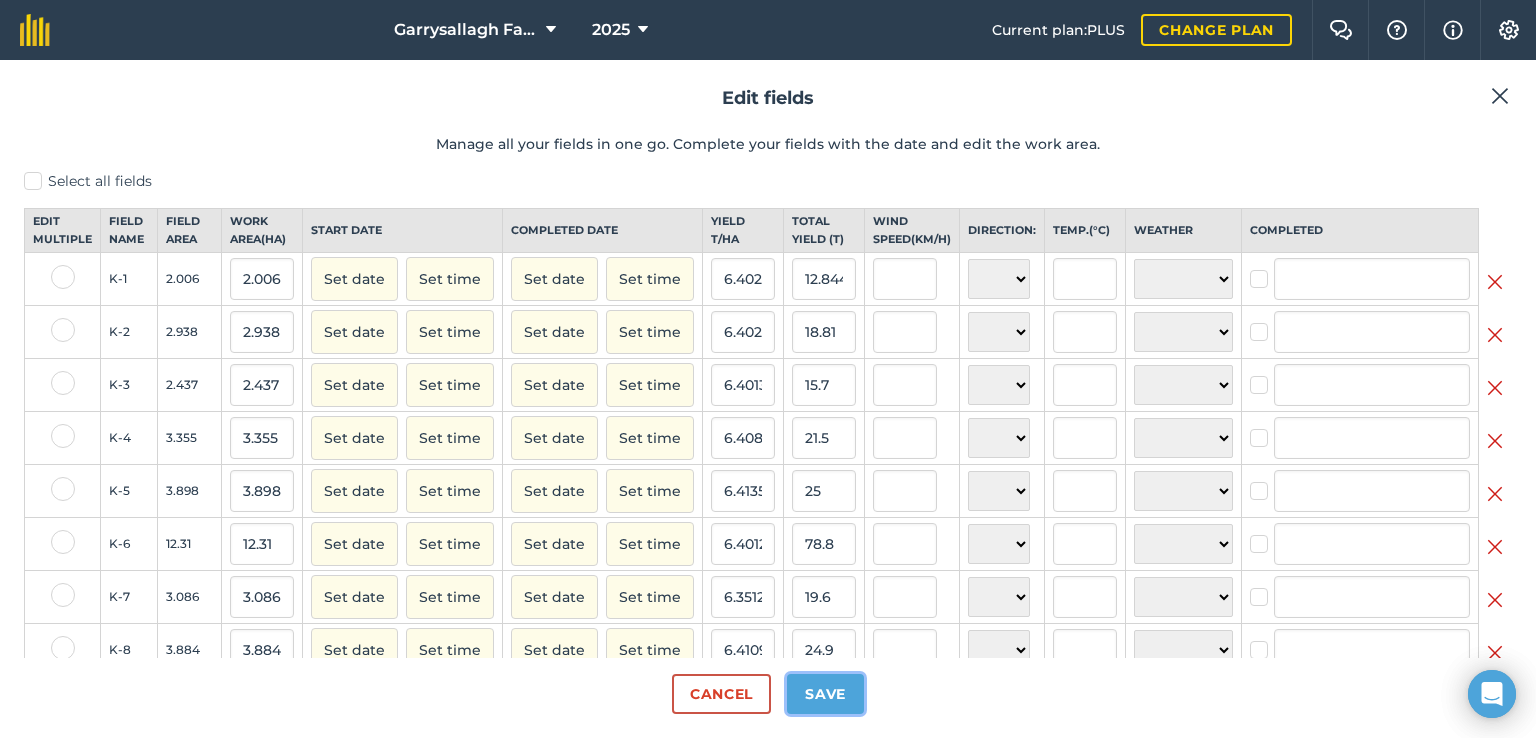 type on "6.44234714813295" 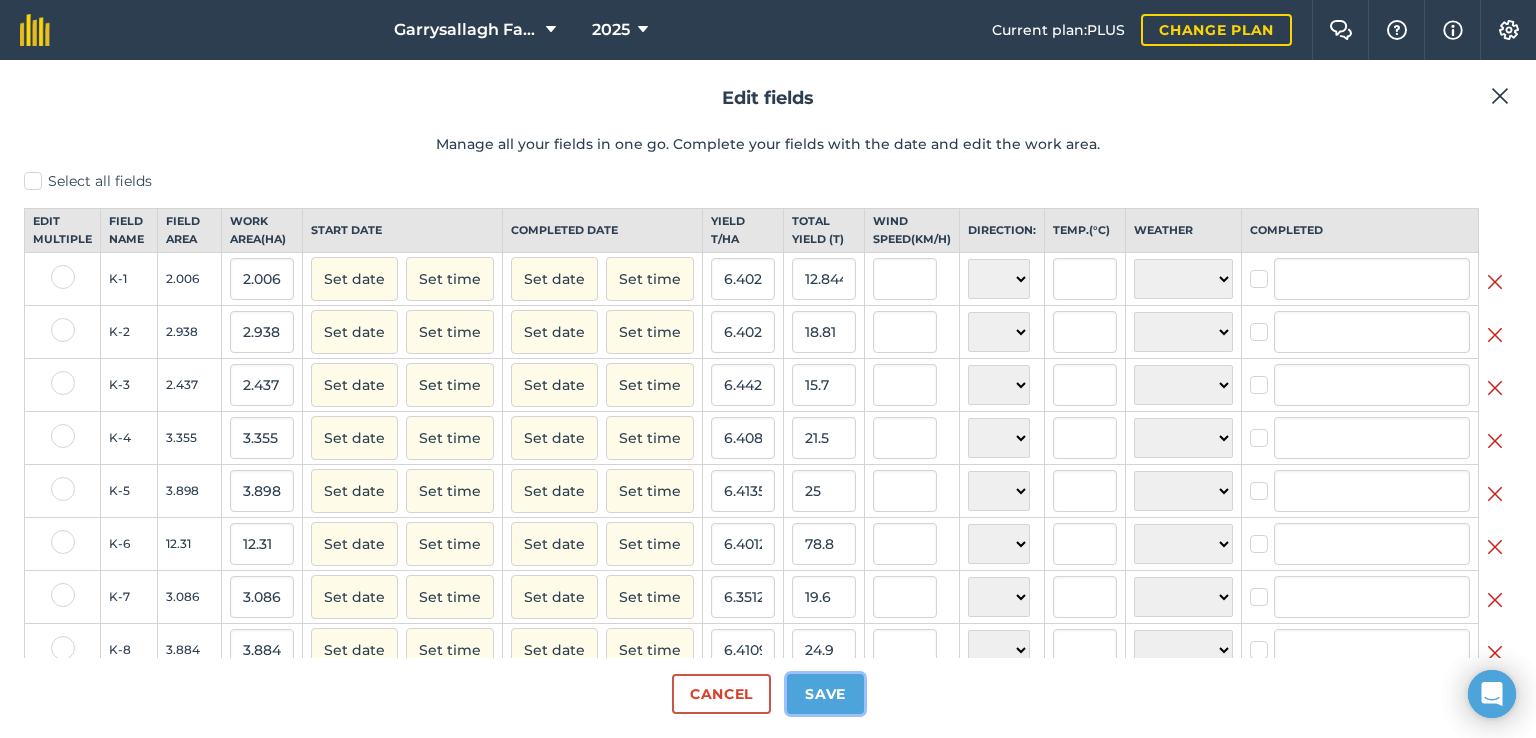 click on "Save" at bounding box center (825, 694) 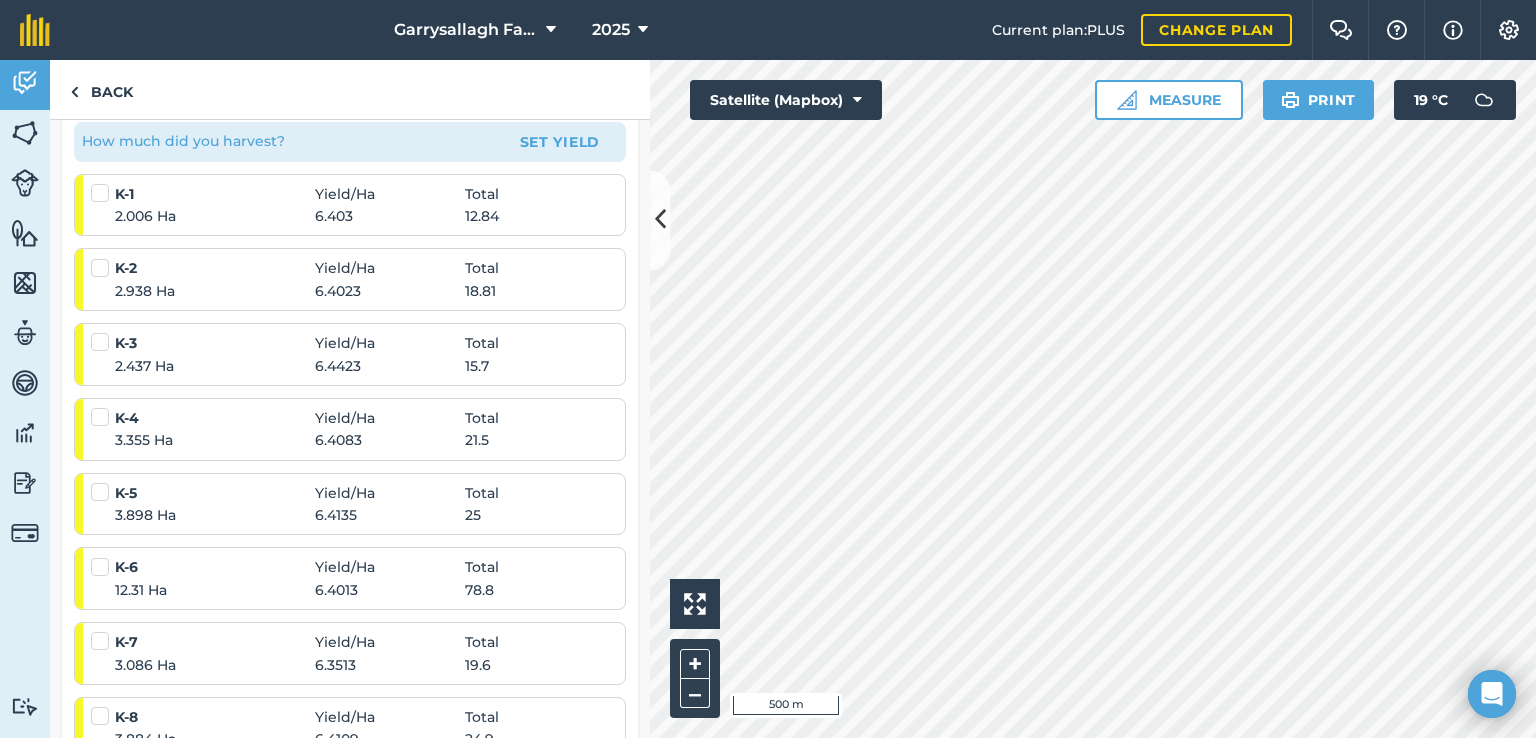 scroll, scrollTop: 376, scrollLeft: 0, axis: vertical 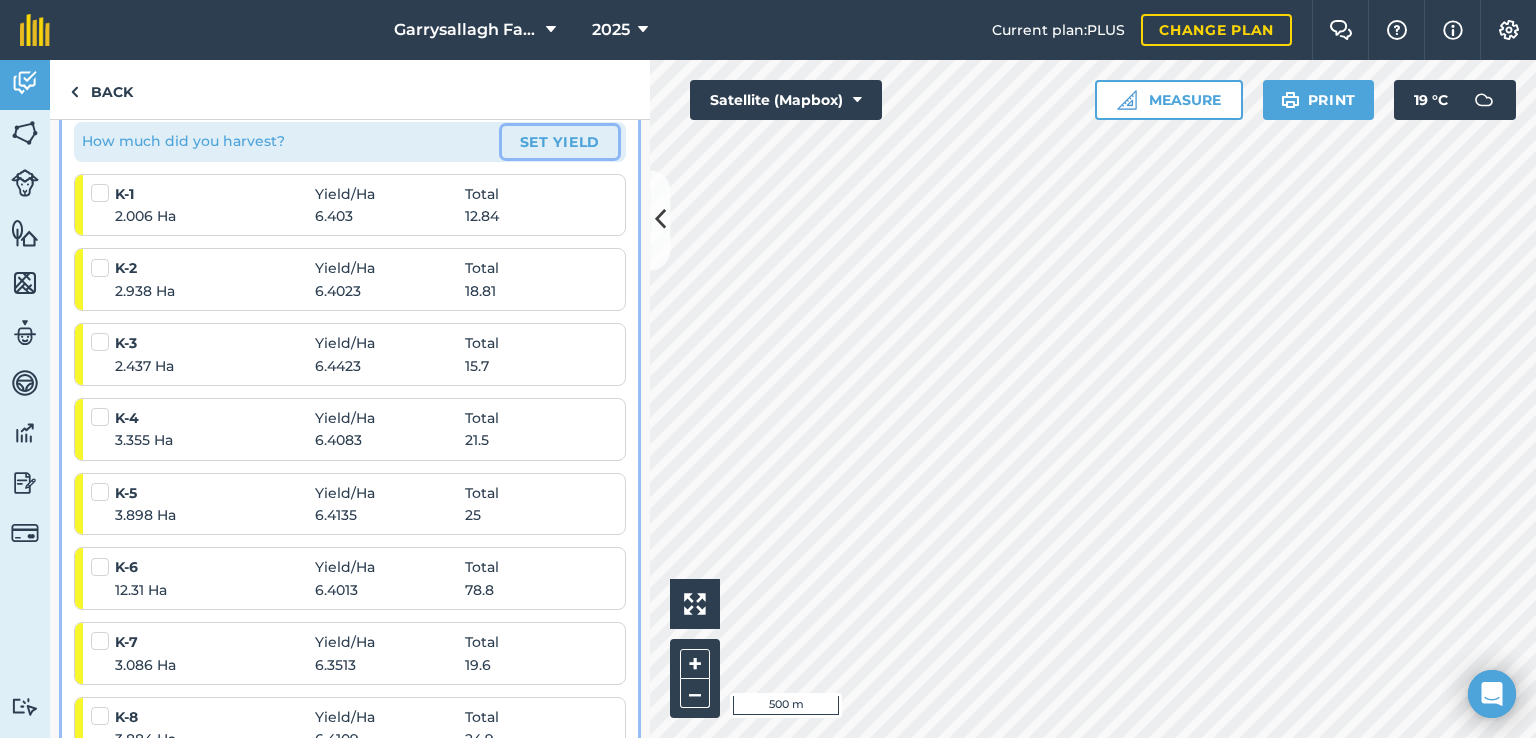 click on "Set Yield" at bounding box center [560, 142] 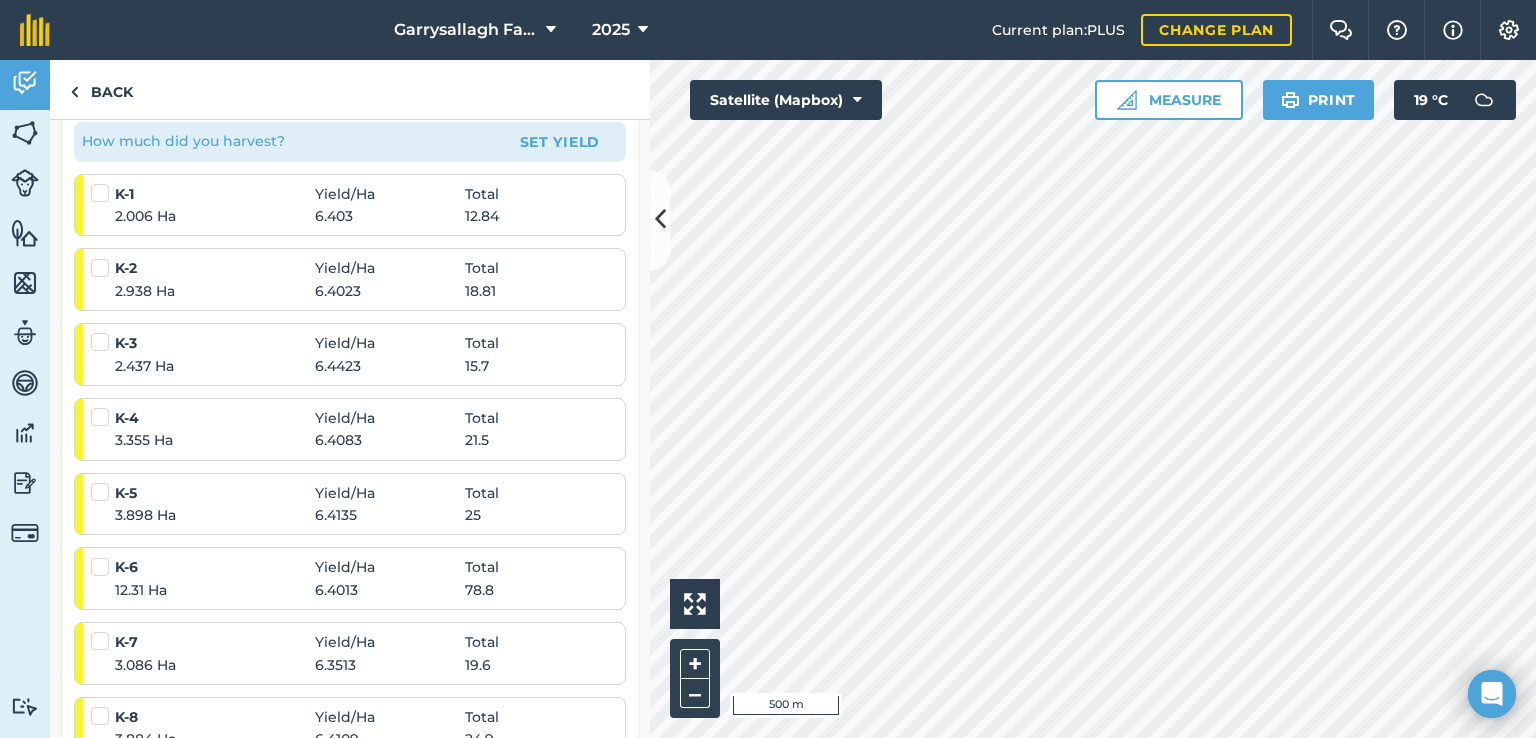 scroll, scrollTop: 0, scrollLeft: 0, axis: both 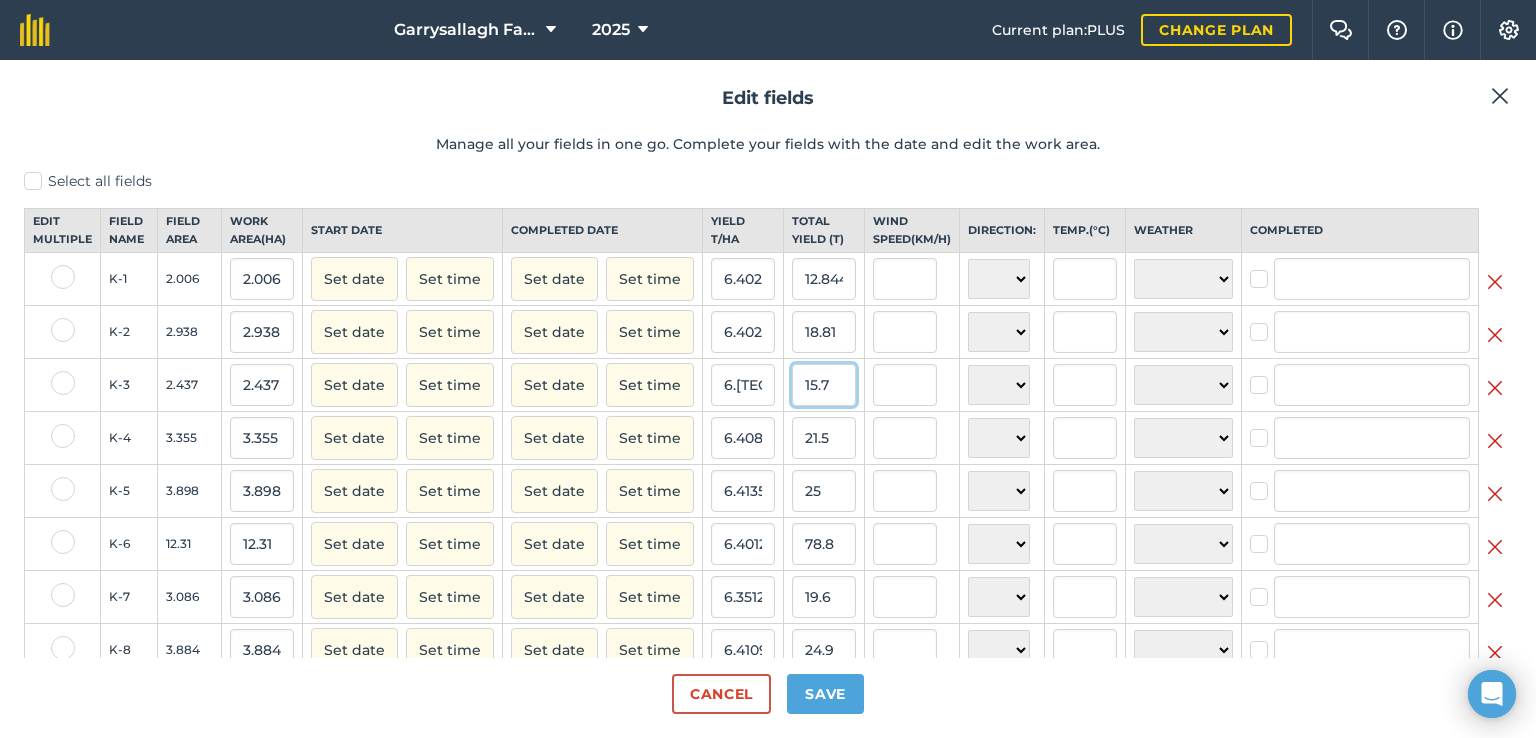 click on "15.7" at bounding box center [824, 385] 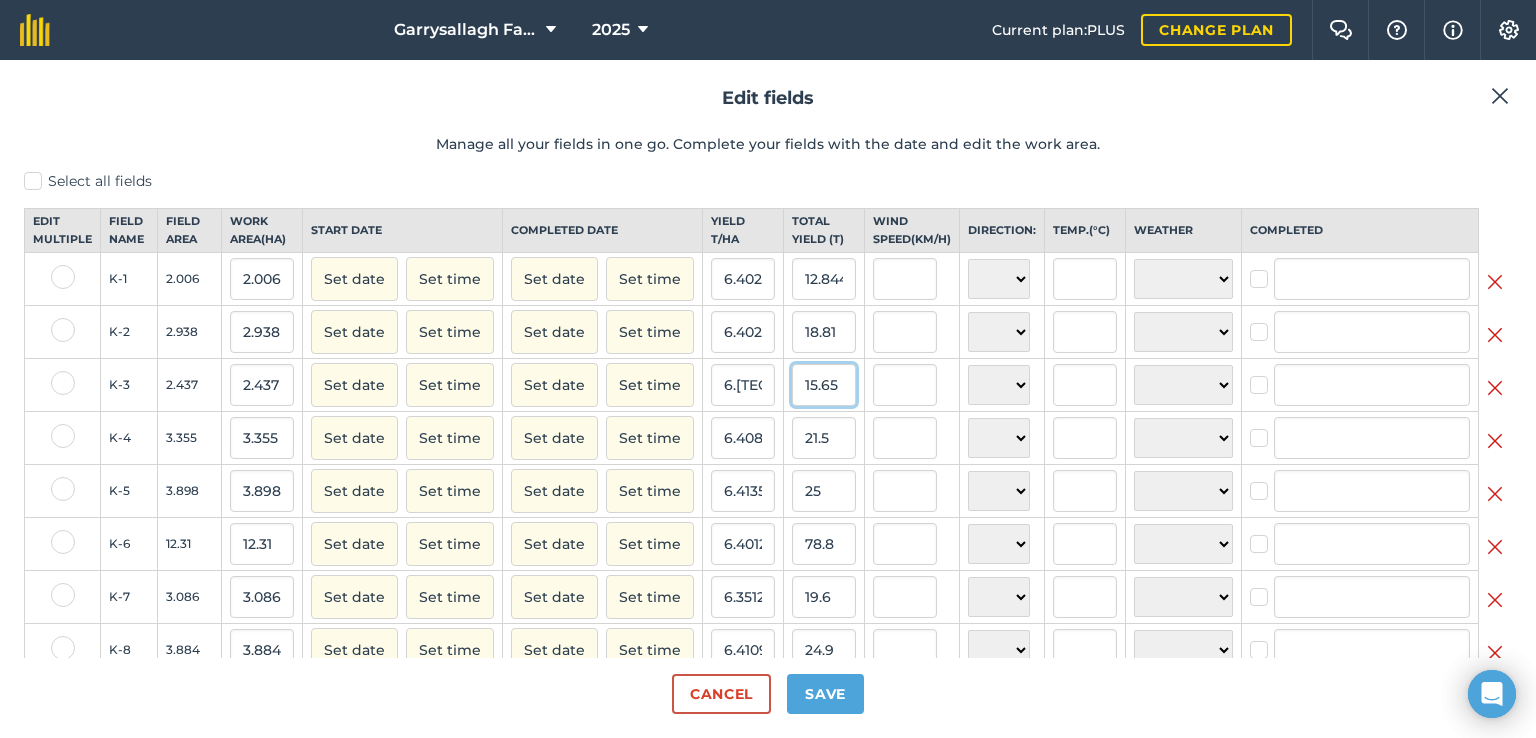 type on "15.65" 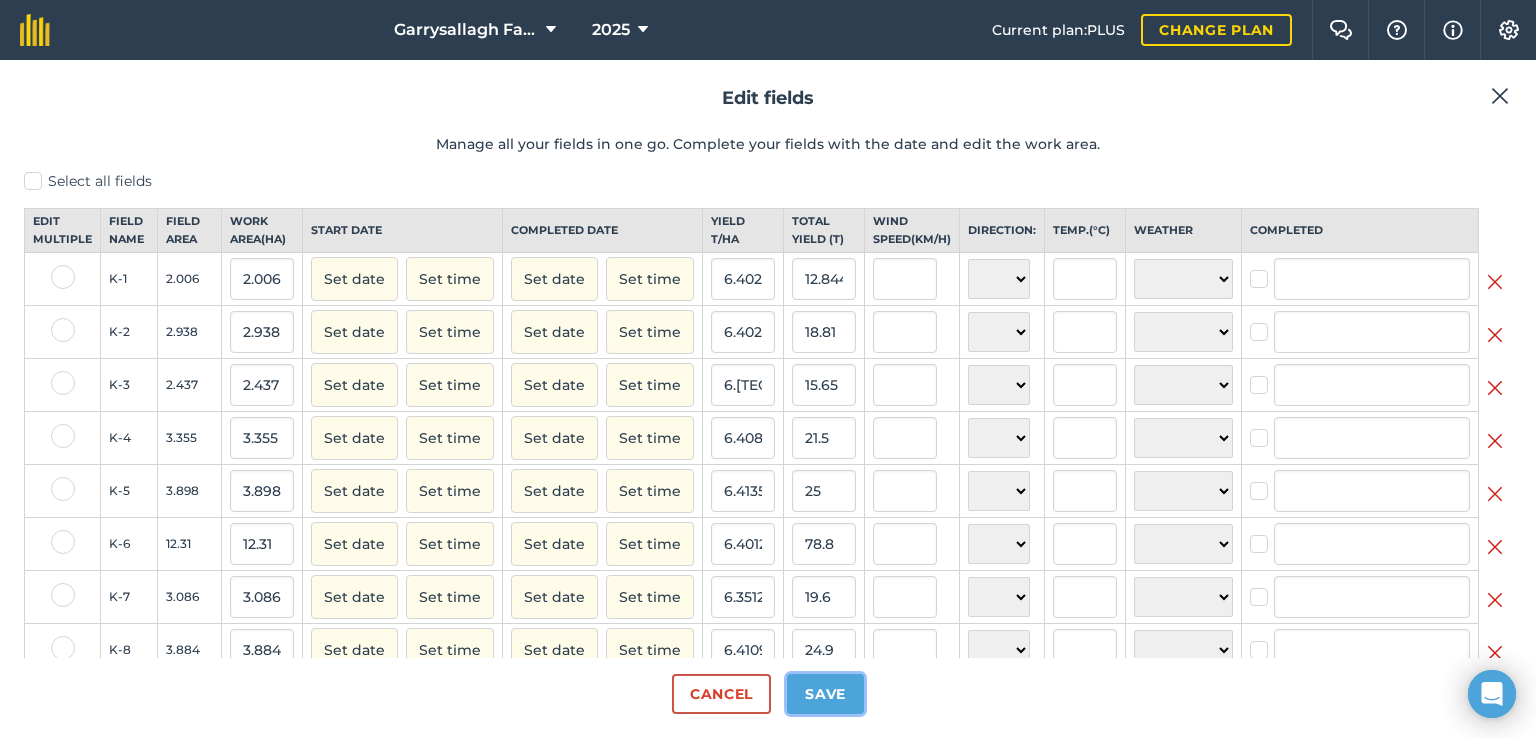 type on "6.42183011899877" 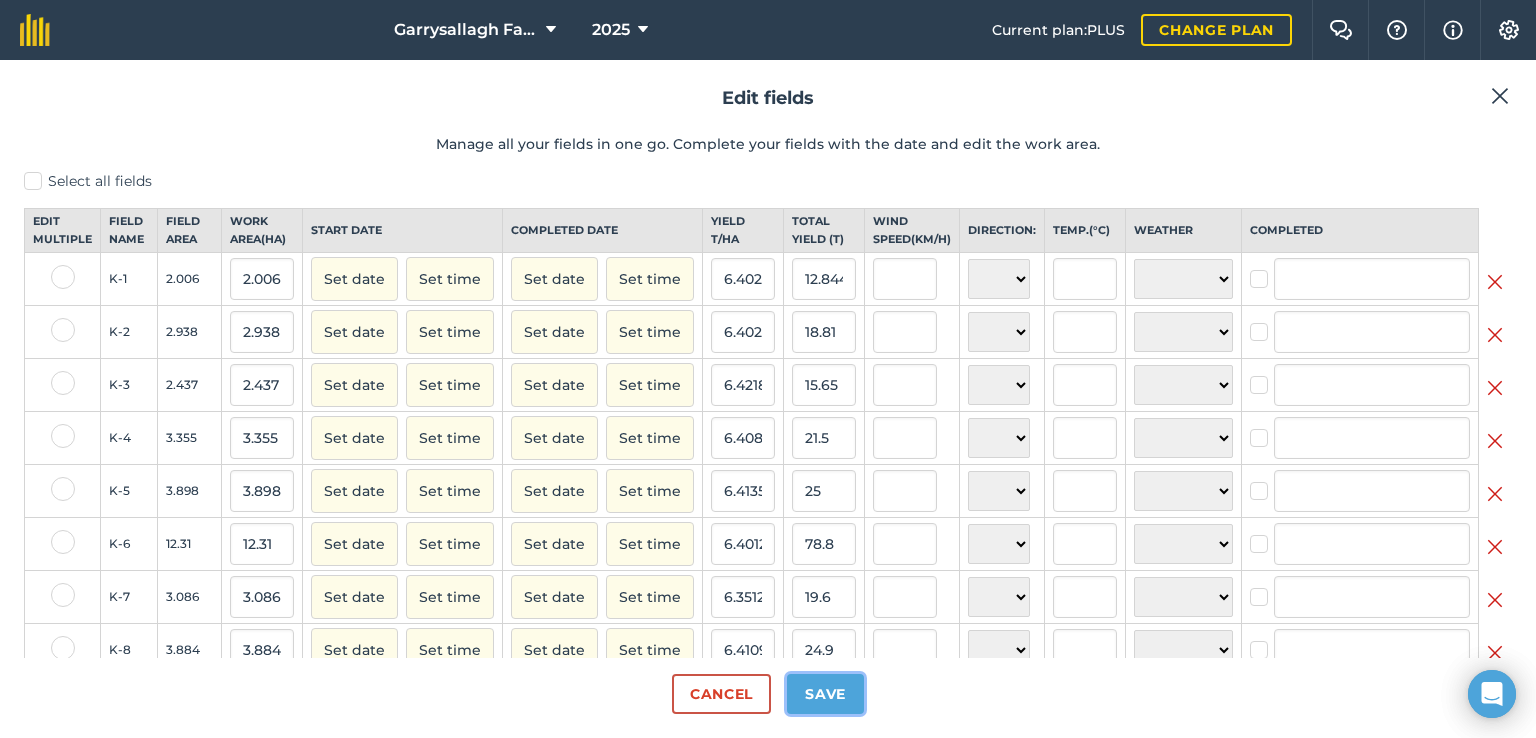 click on "Save" at bounding box center (825, 694) 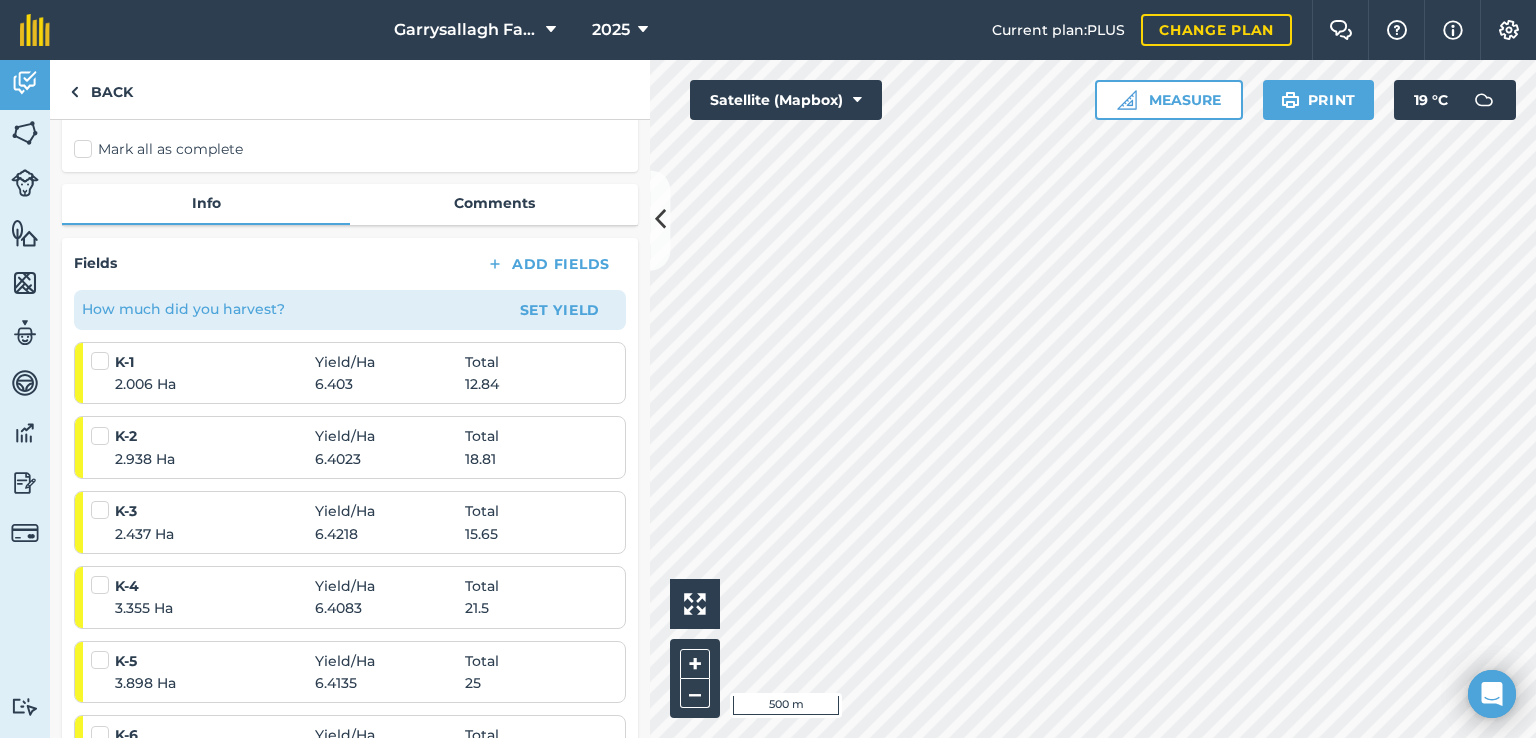 scroll, scrollTop: 208, scrollLeft: 0, axis: vertical 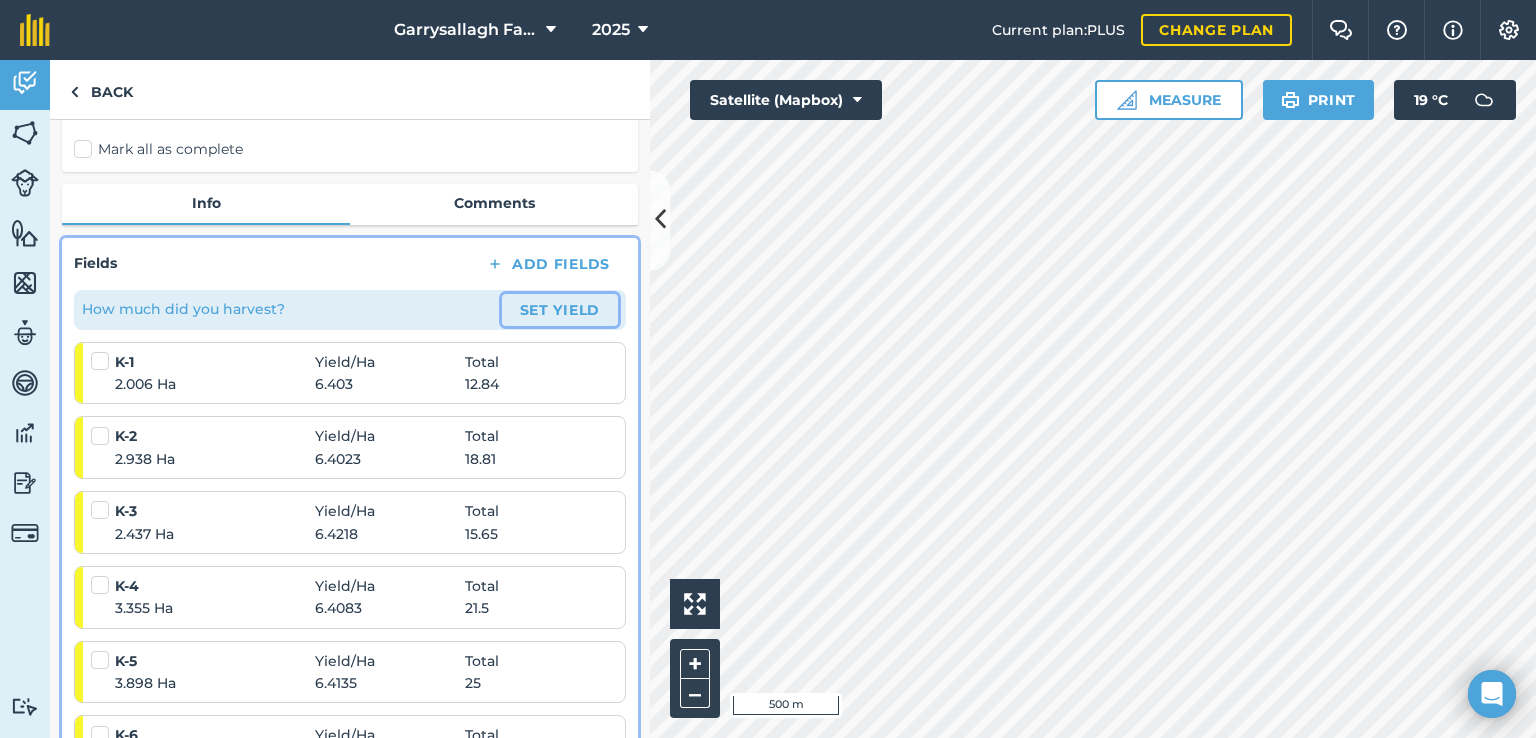 click on "Set Yield" at bounding box center (560, 310) 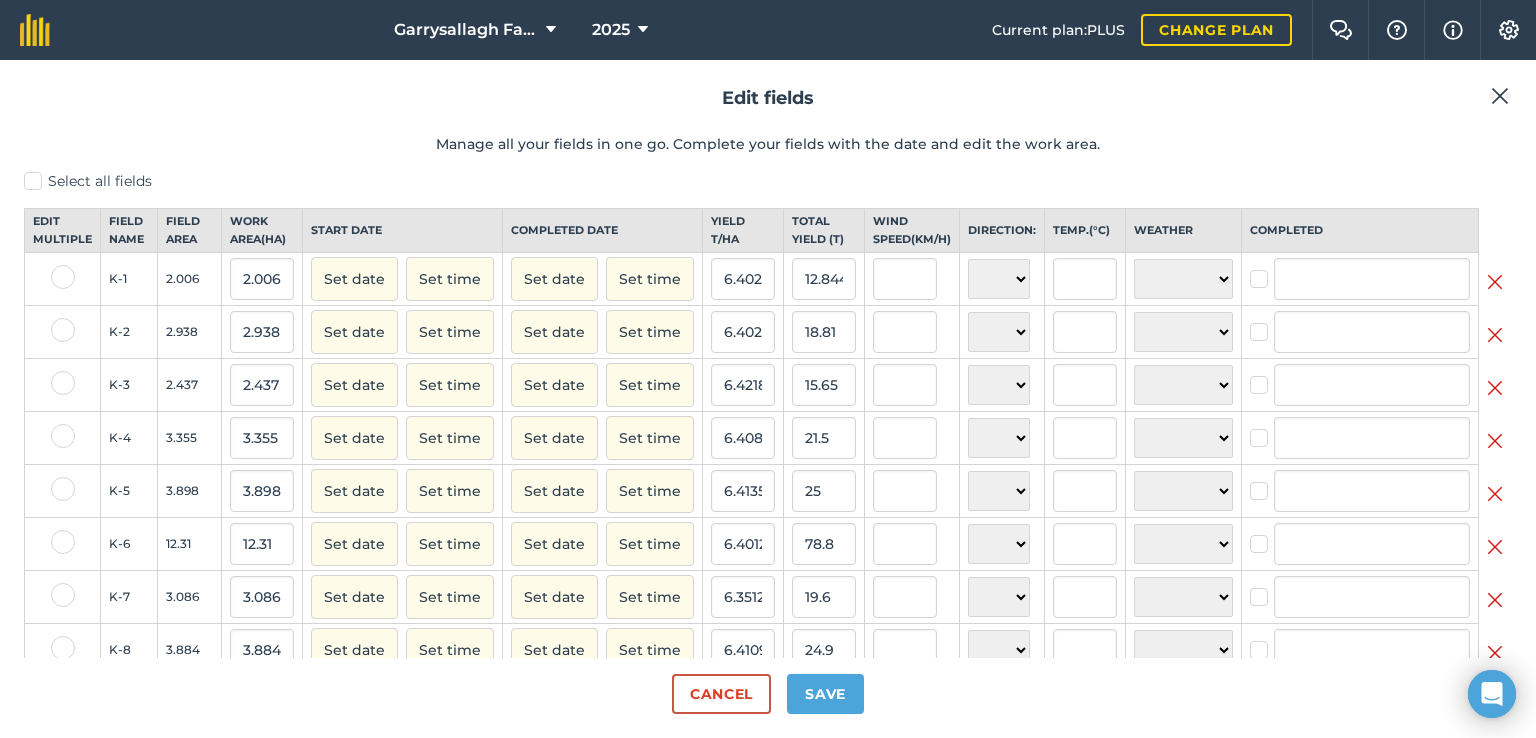 scroll, scrollTop: 0, scrollLeft: 0, axis: both 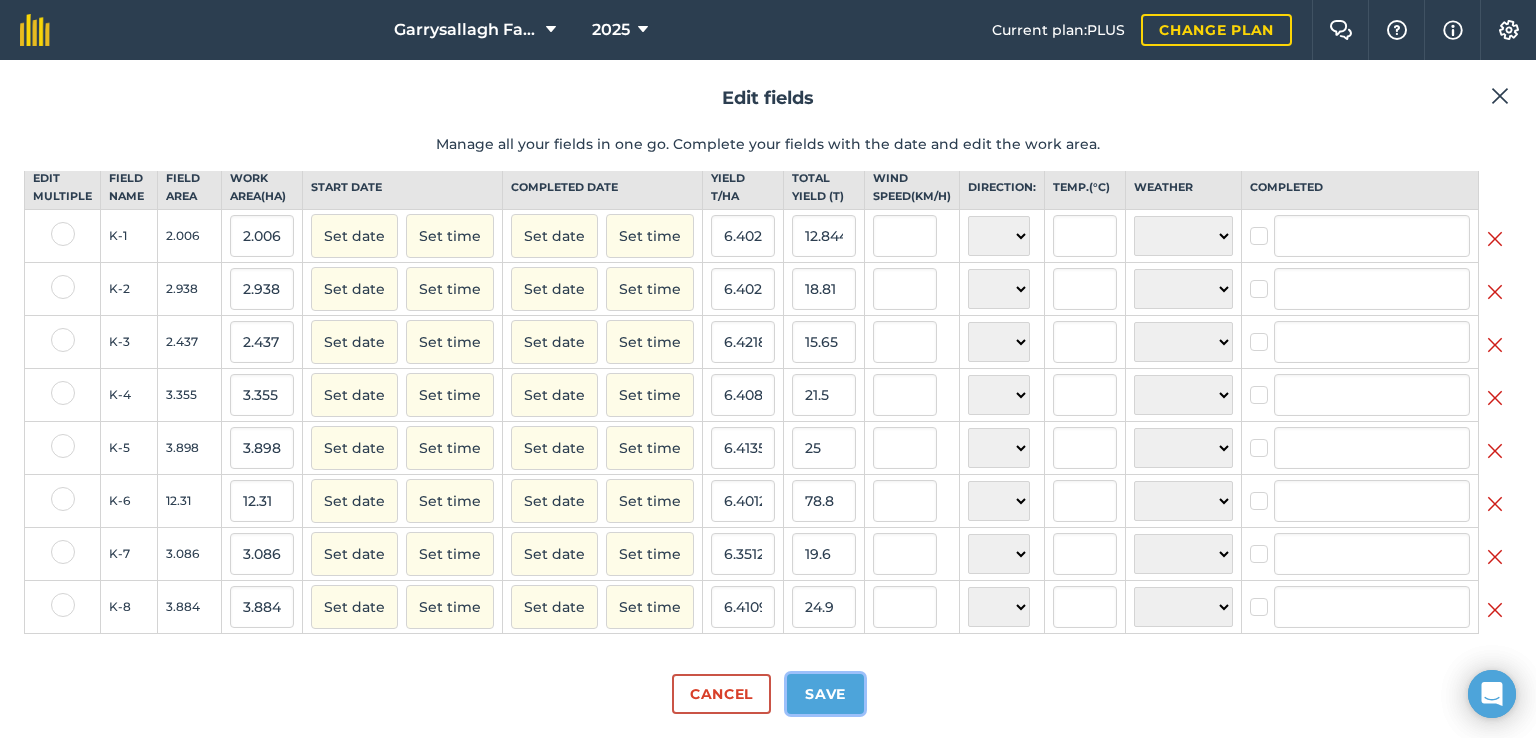 click on "Save" at bounding box center (825, 694) 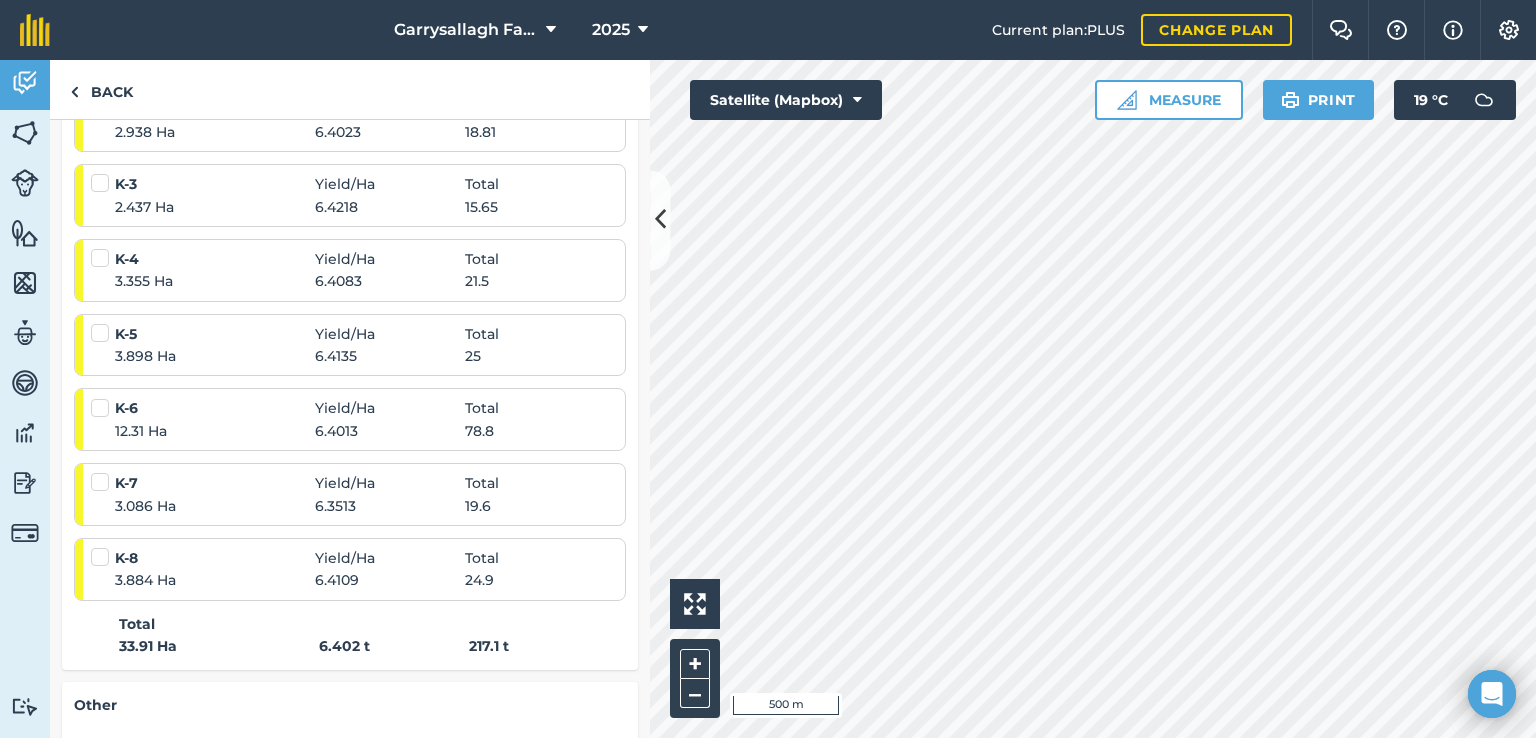 scroll, scrollTop: 812, scrollLeft: 0, axis: vertical 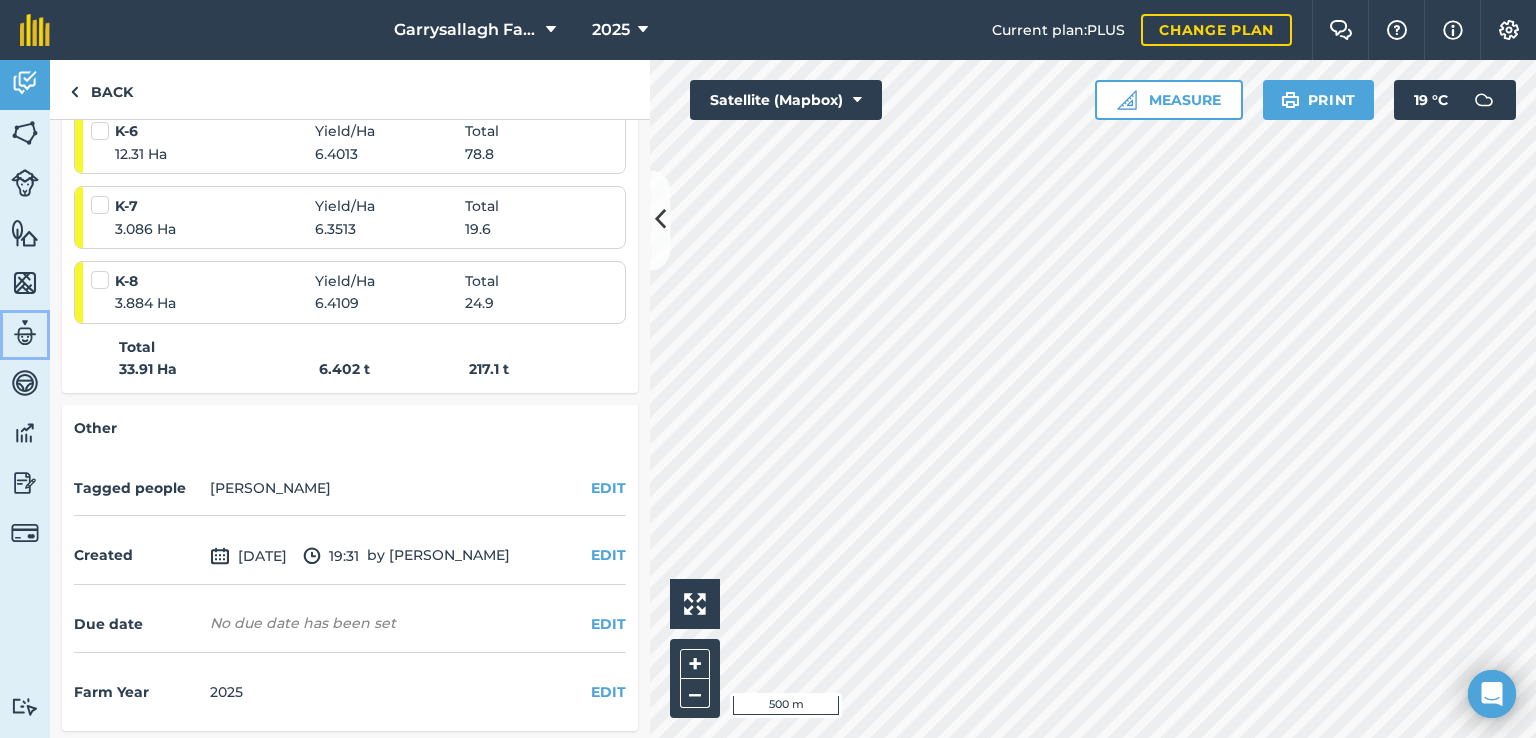 click at bounding box center [25, 333] 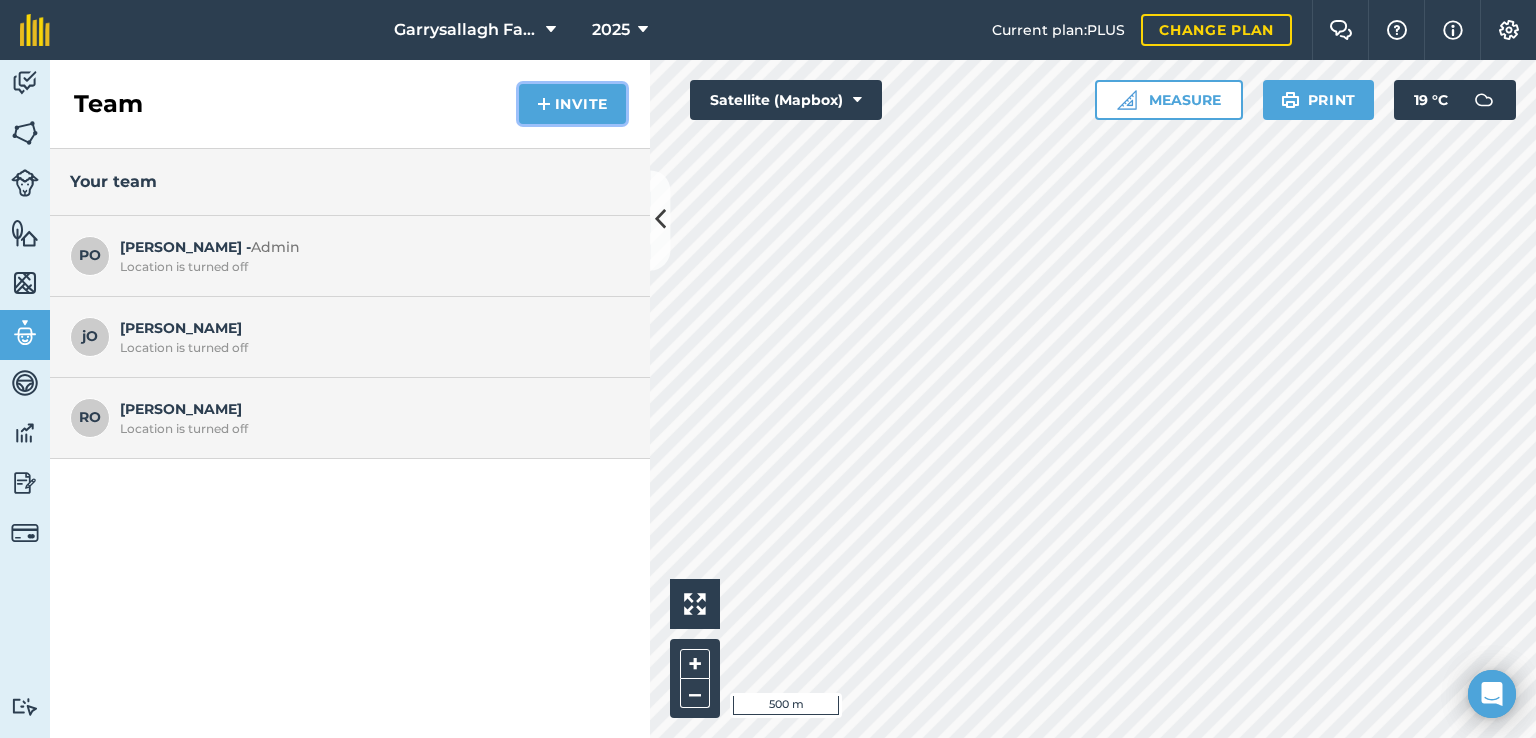 click on "Invite" at bounding box center [572, 104] 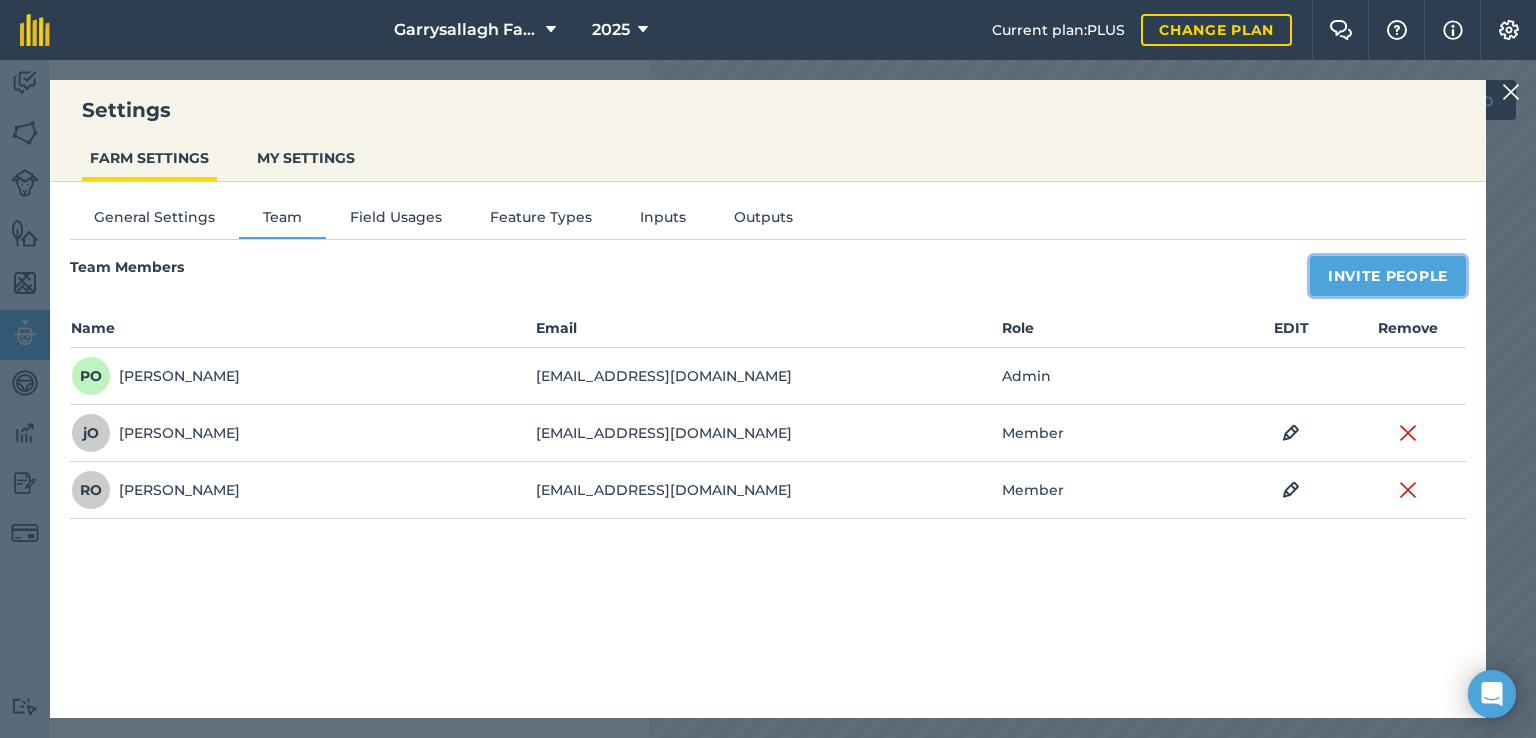 click on "Invite People" at bounding box center [1388, 276] 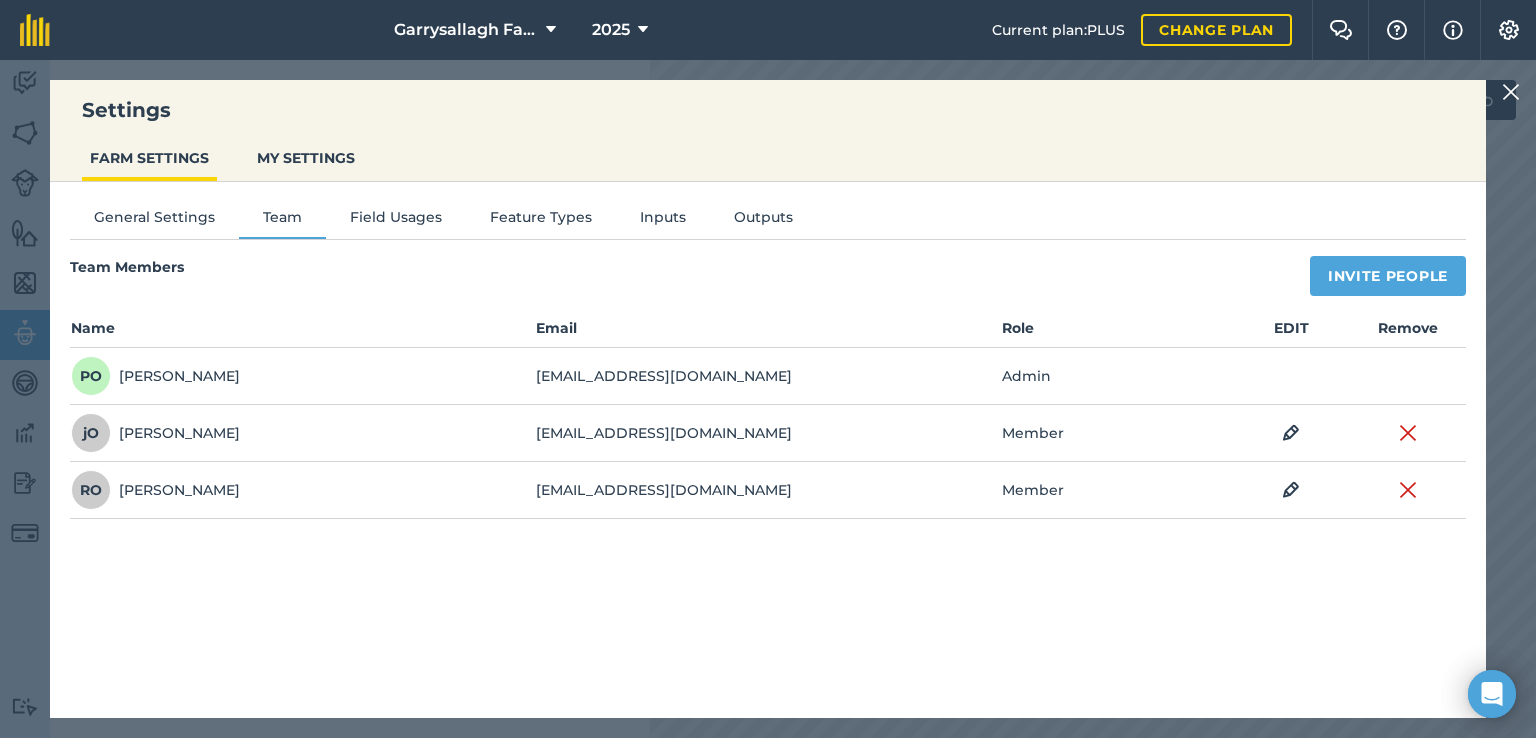 select on "MEMBER" 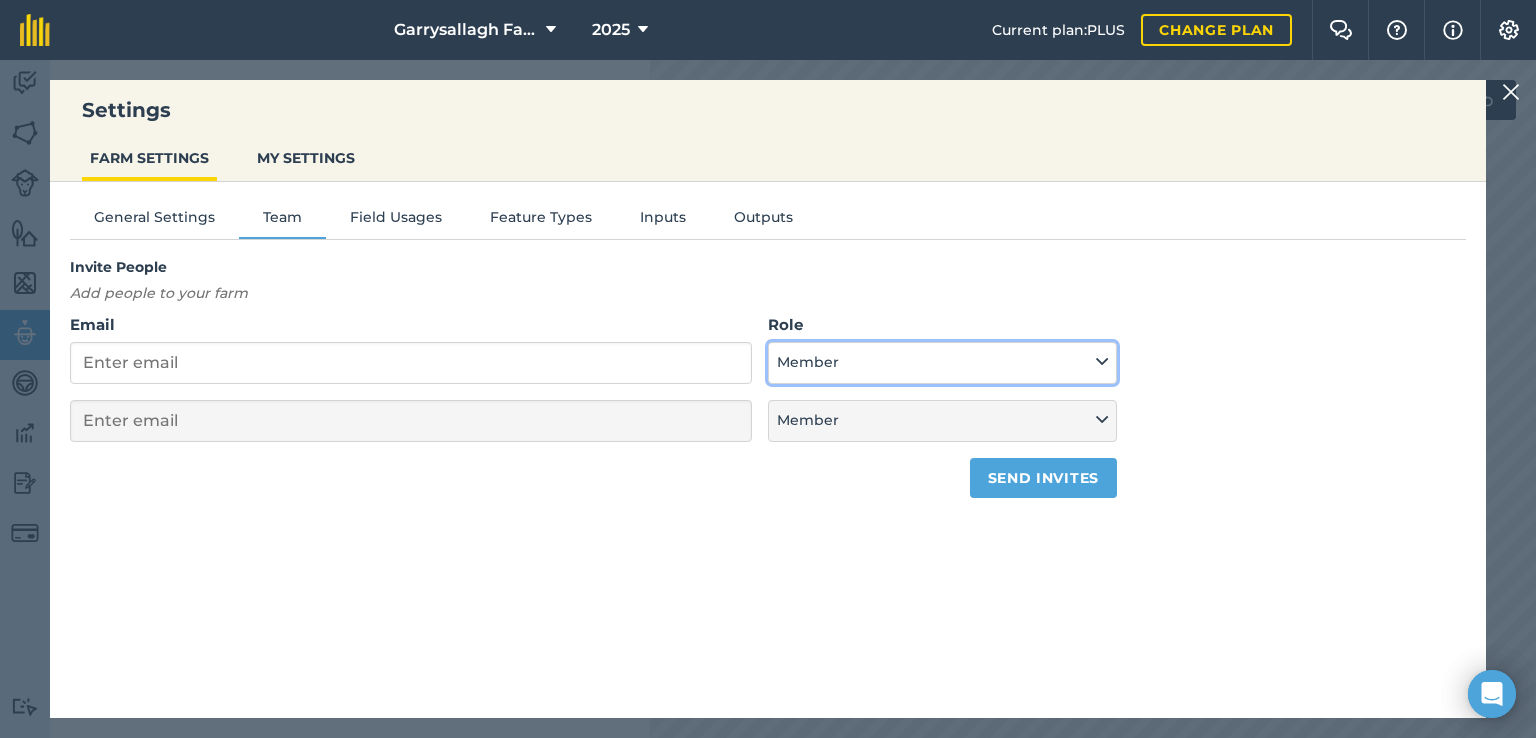 click at bounding box center [1102, 362] 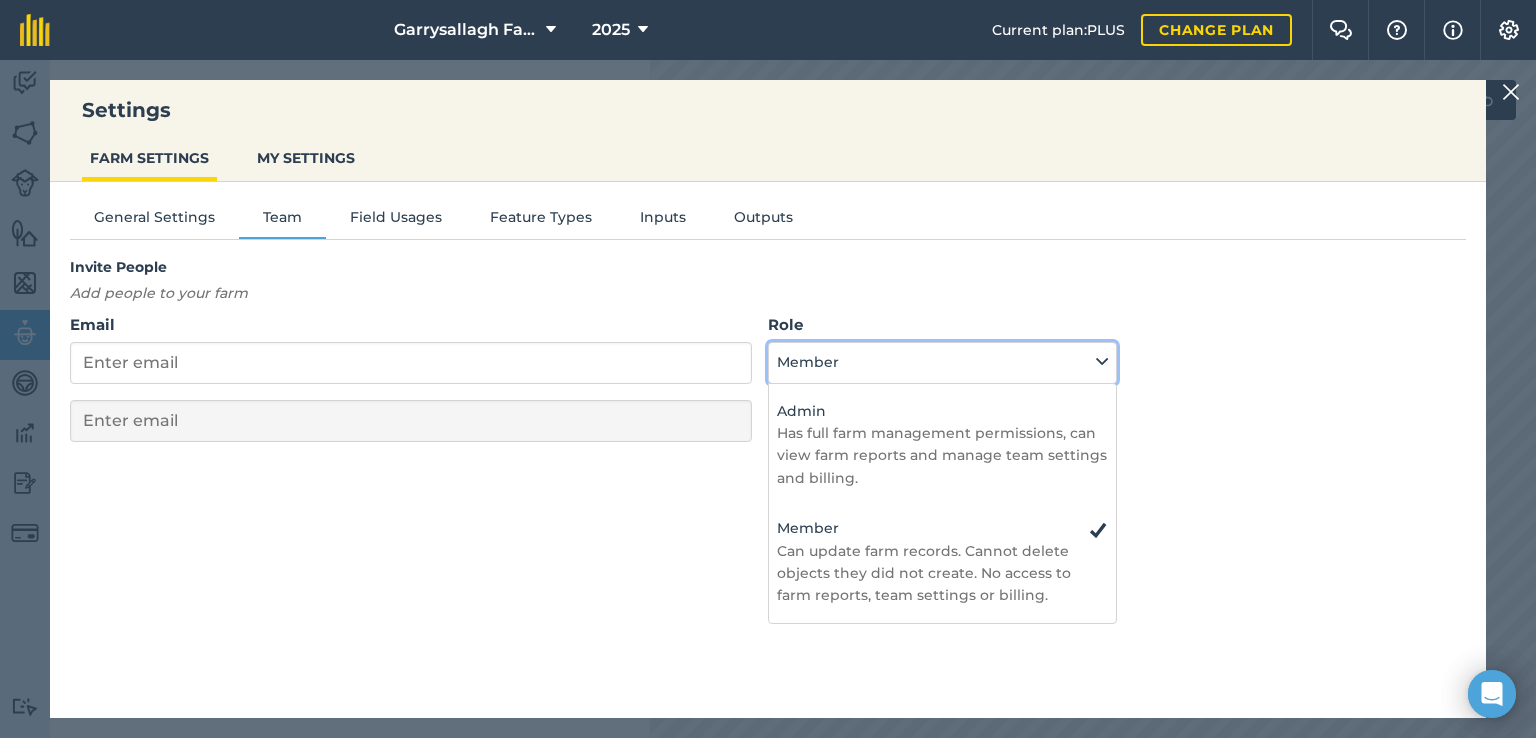 click at bounding box center (1102, 362) 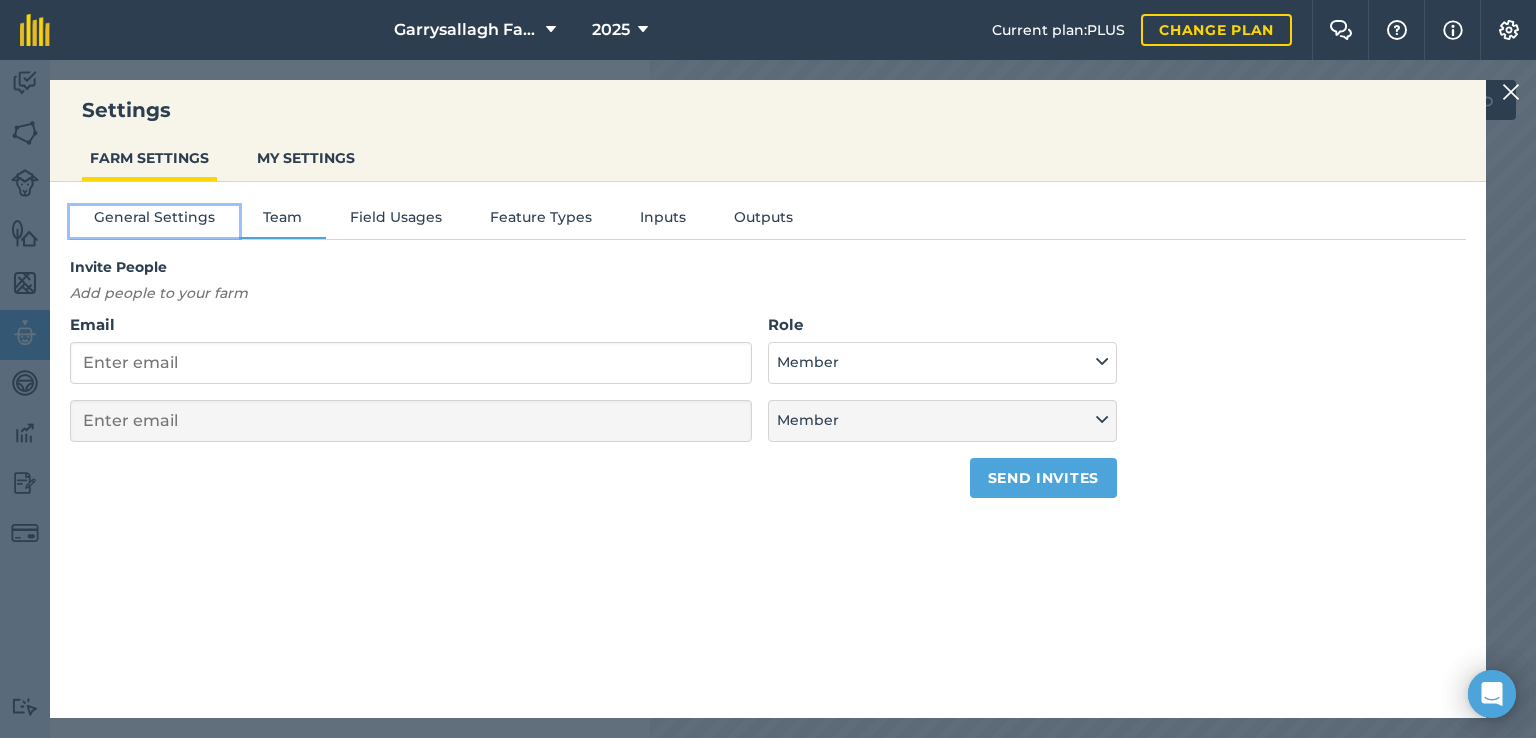 click on "General Settings" at bounding box center (154, 221) 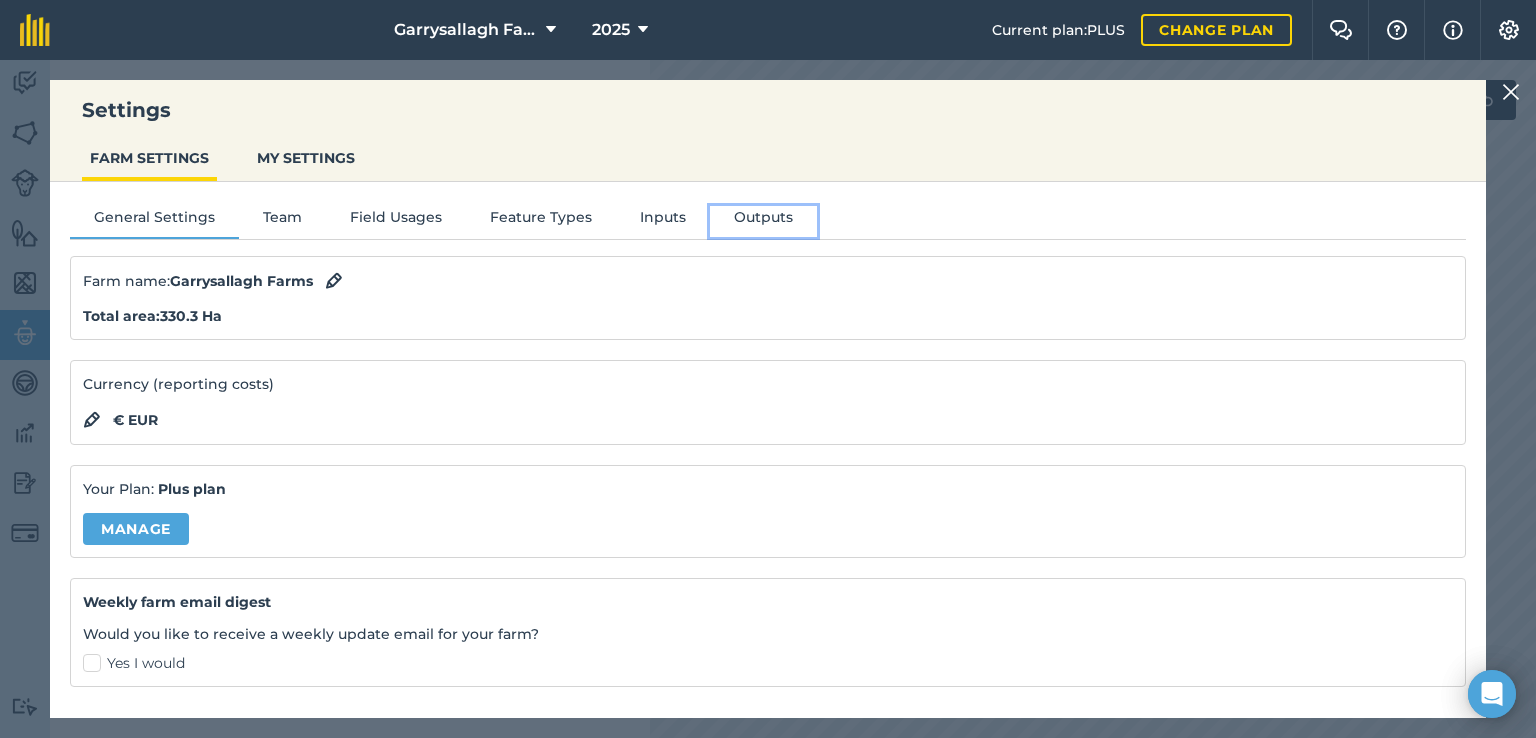 click on "Outputs" at bounding box center (763, 221) 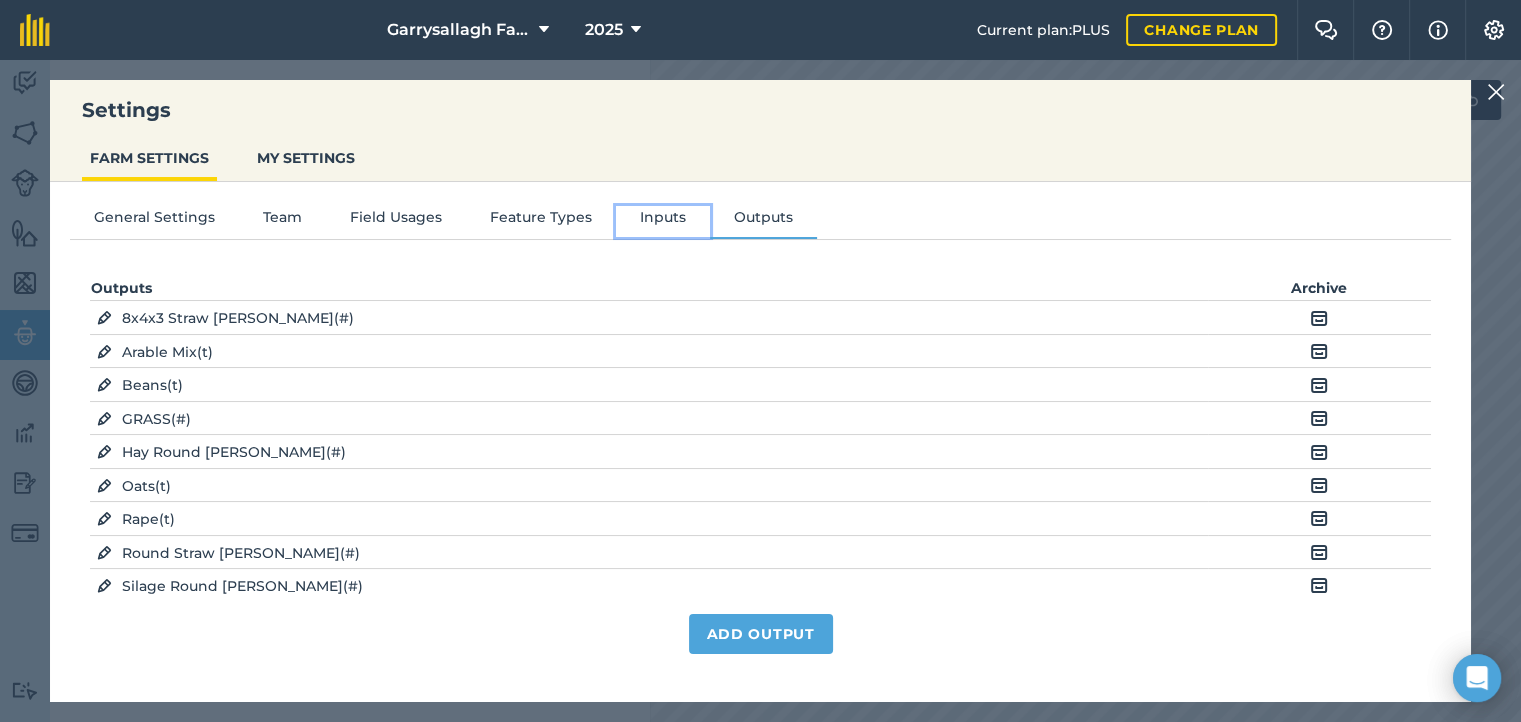 click on "Inputs" at bounding box center [663, 221] 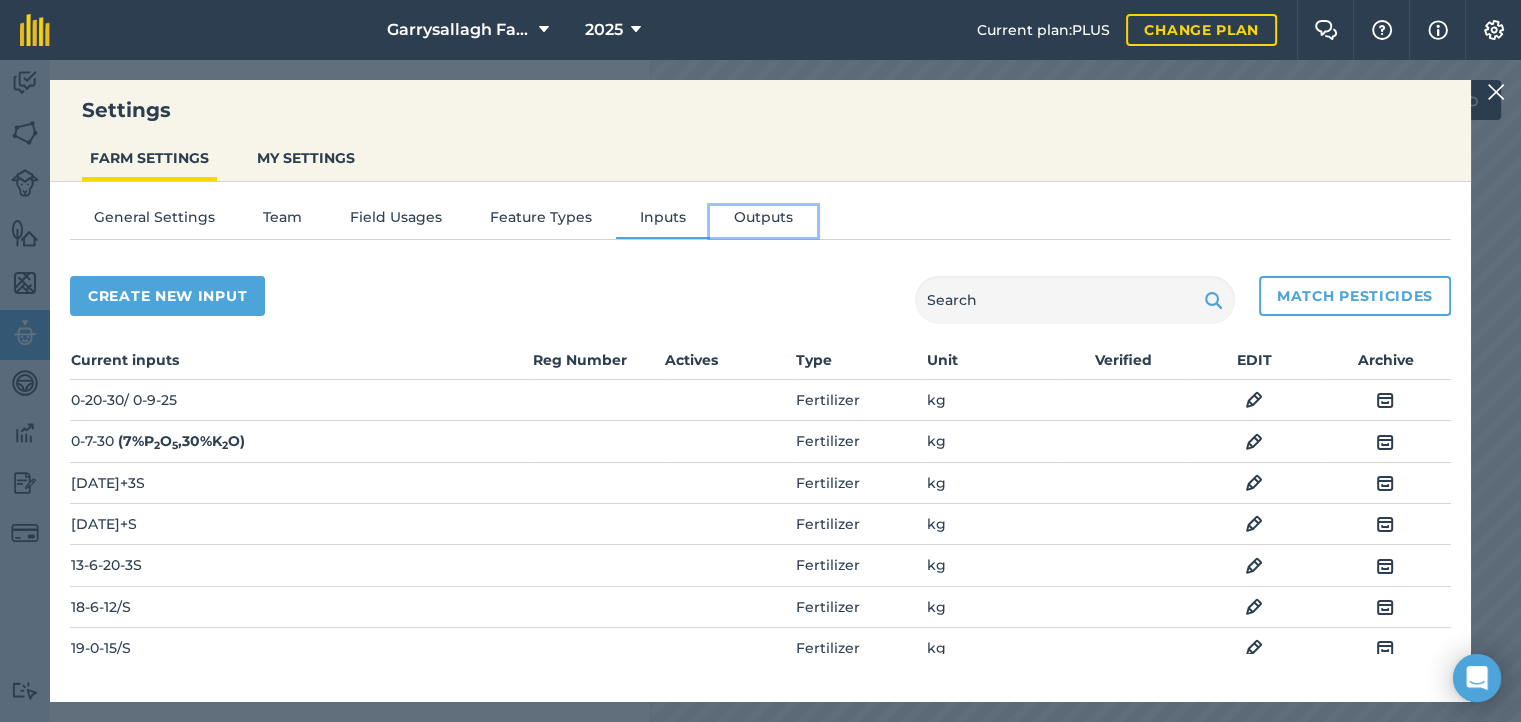 click on "Outputs" at bounding box center (763, 221) 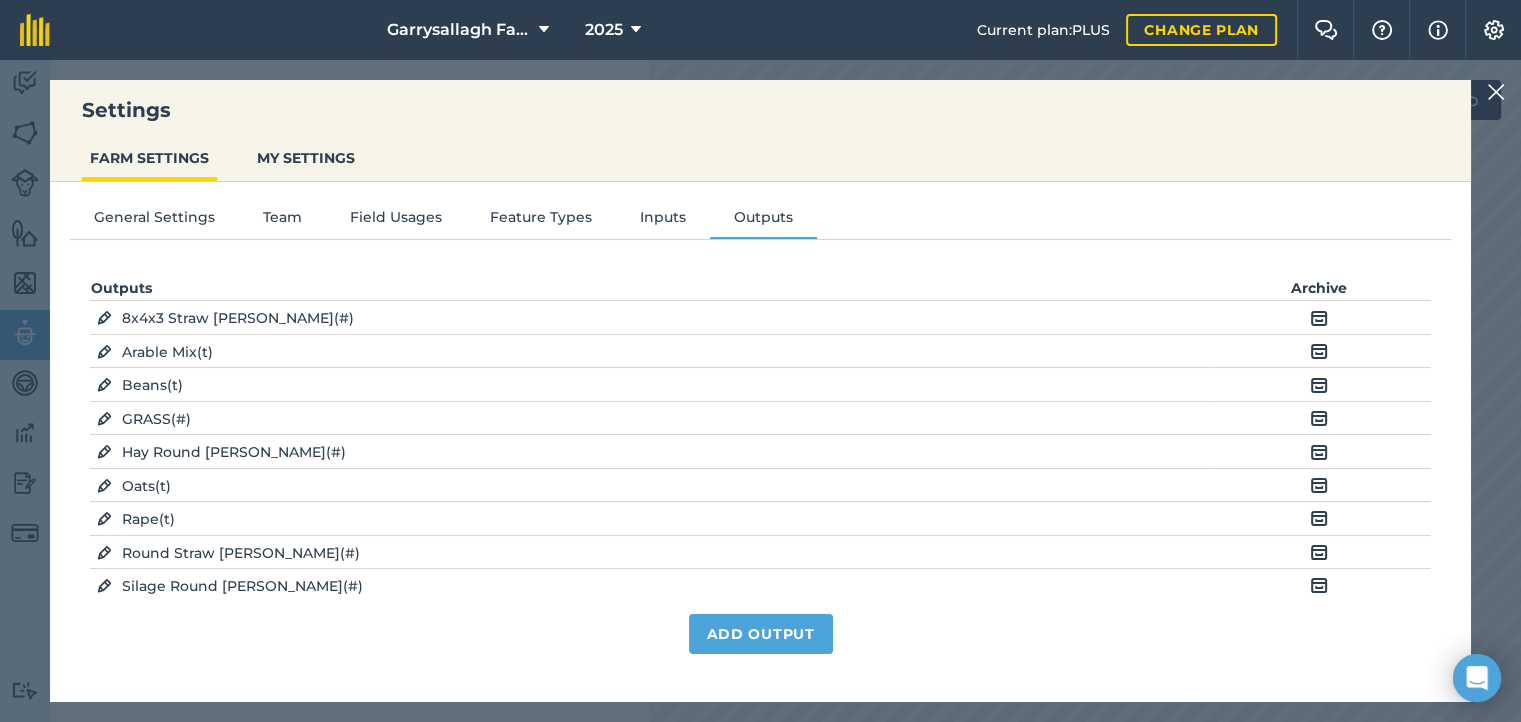 click on "Garrysallagh Farms 2025" at bounding box center [523, 30] 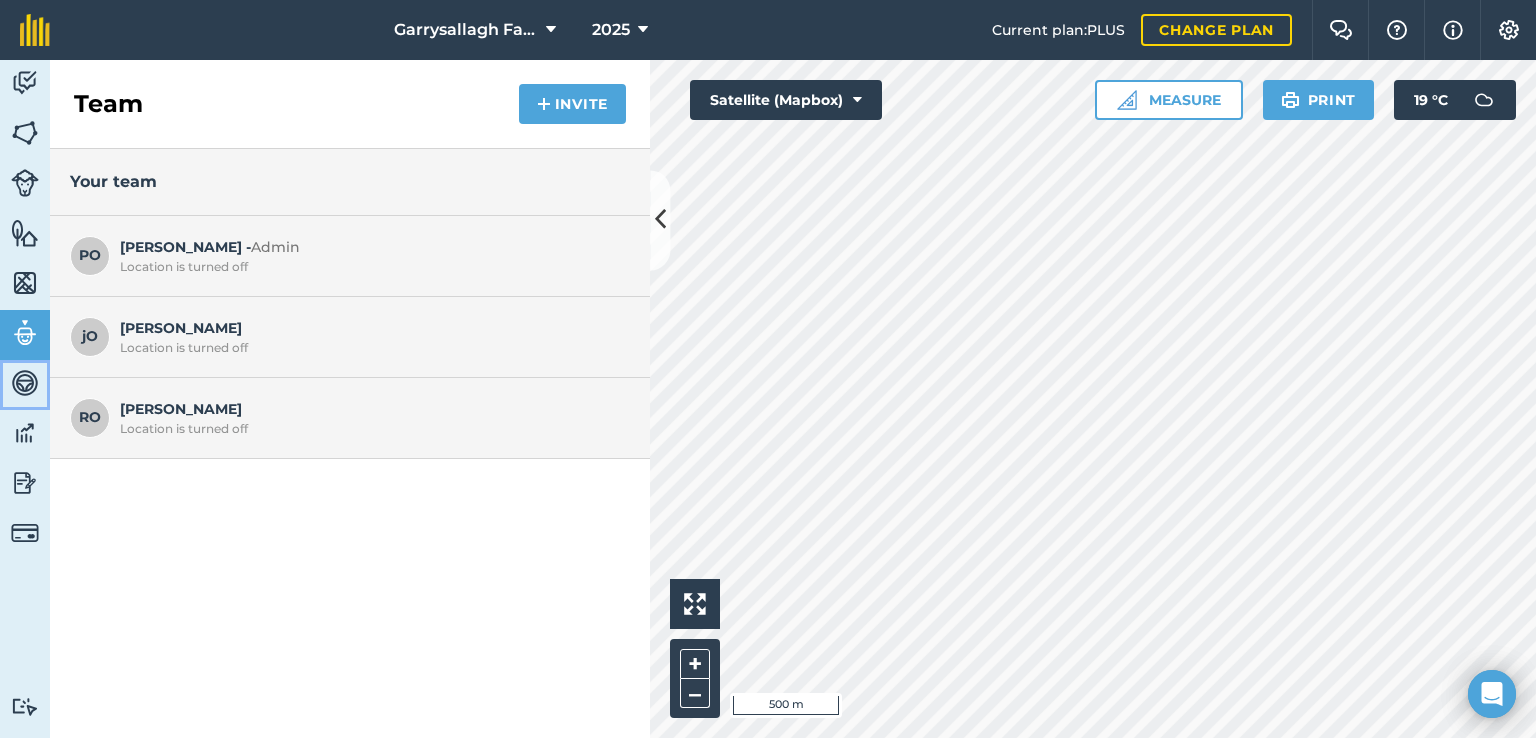 click at bounding box center (25, 383) 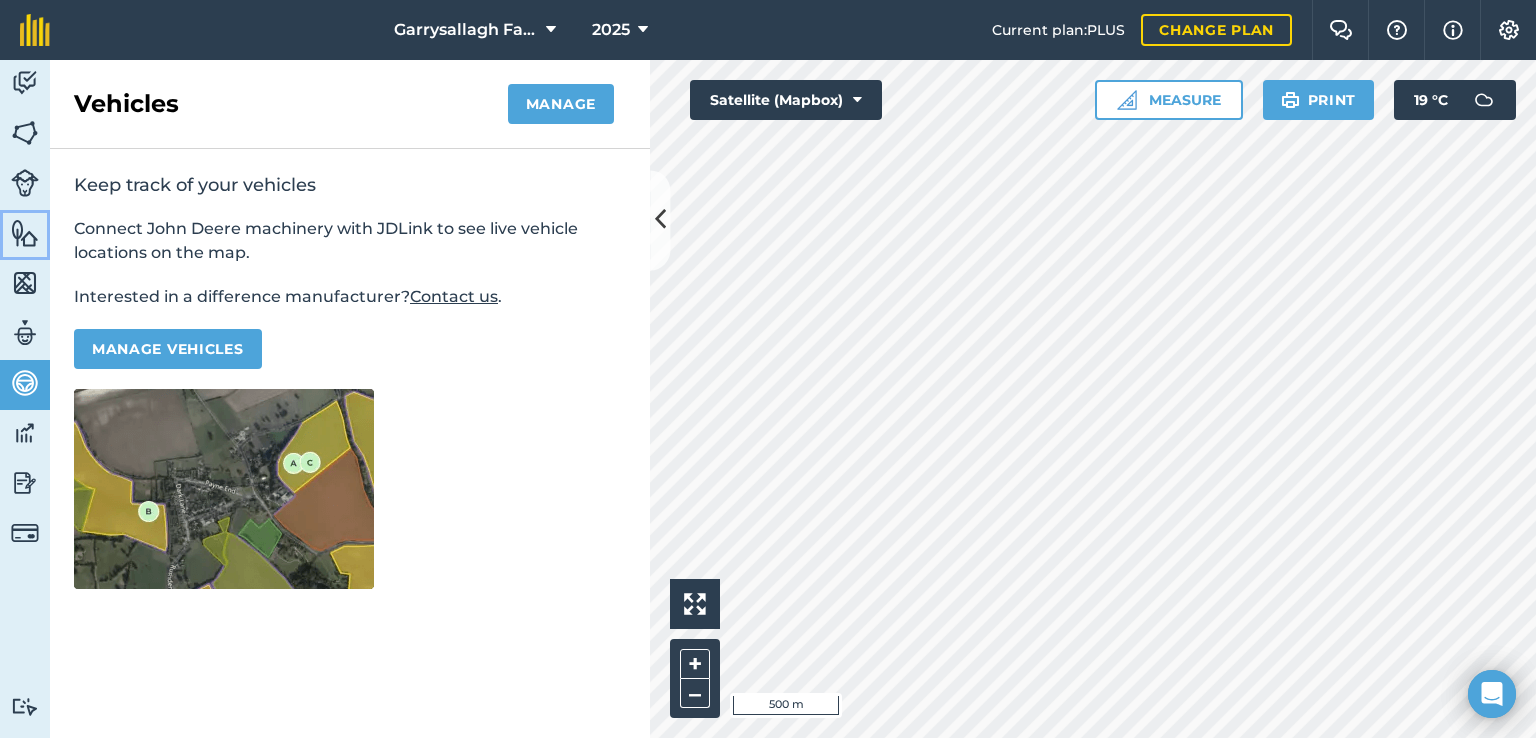 click at bounding box center [25, 233] 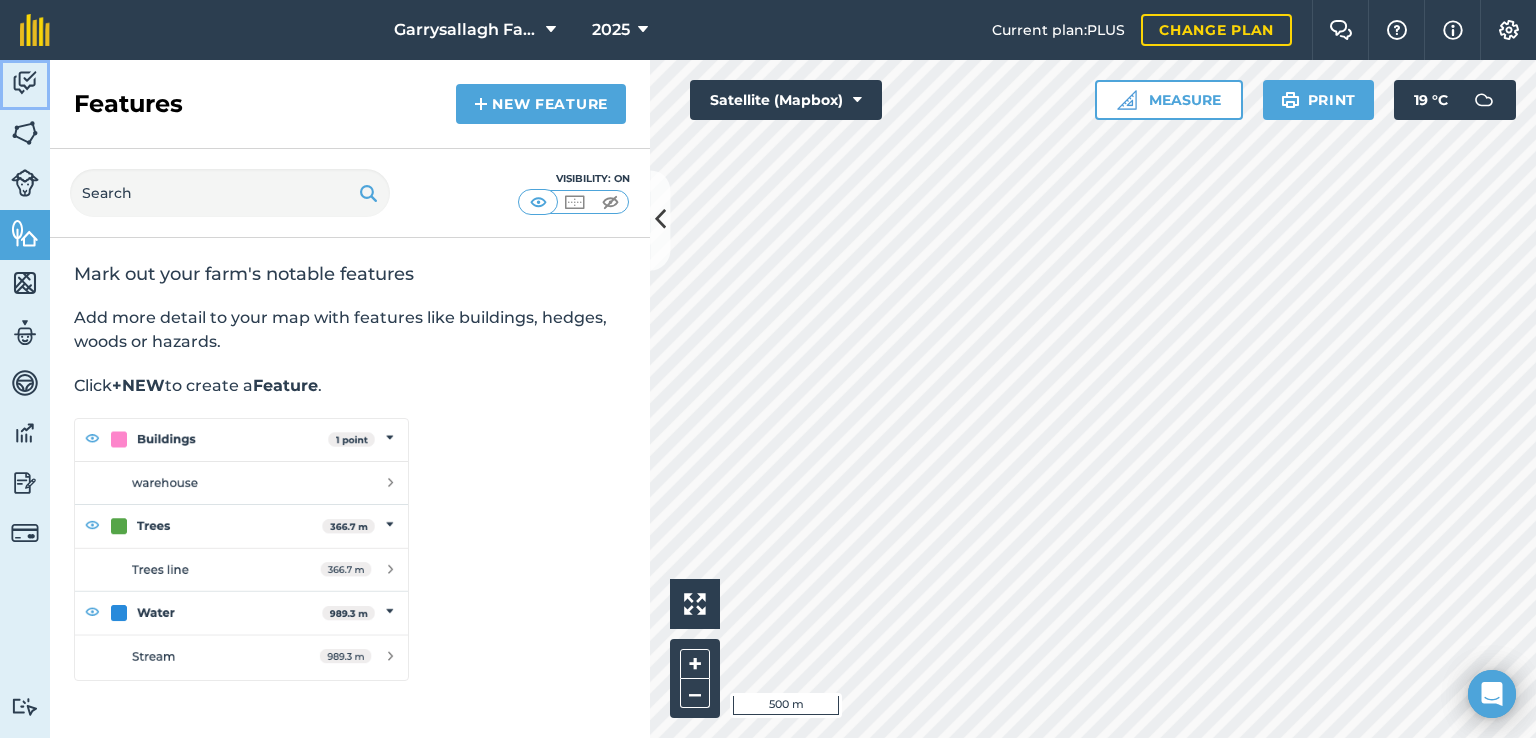 click at bounding box center (25, 83) 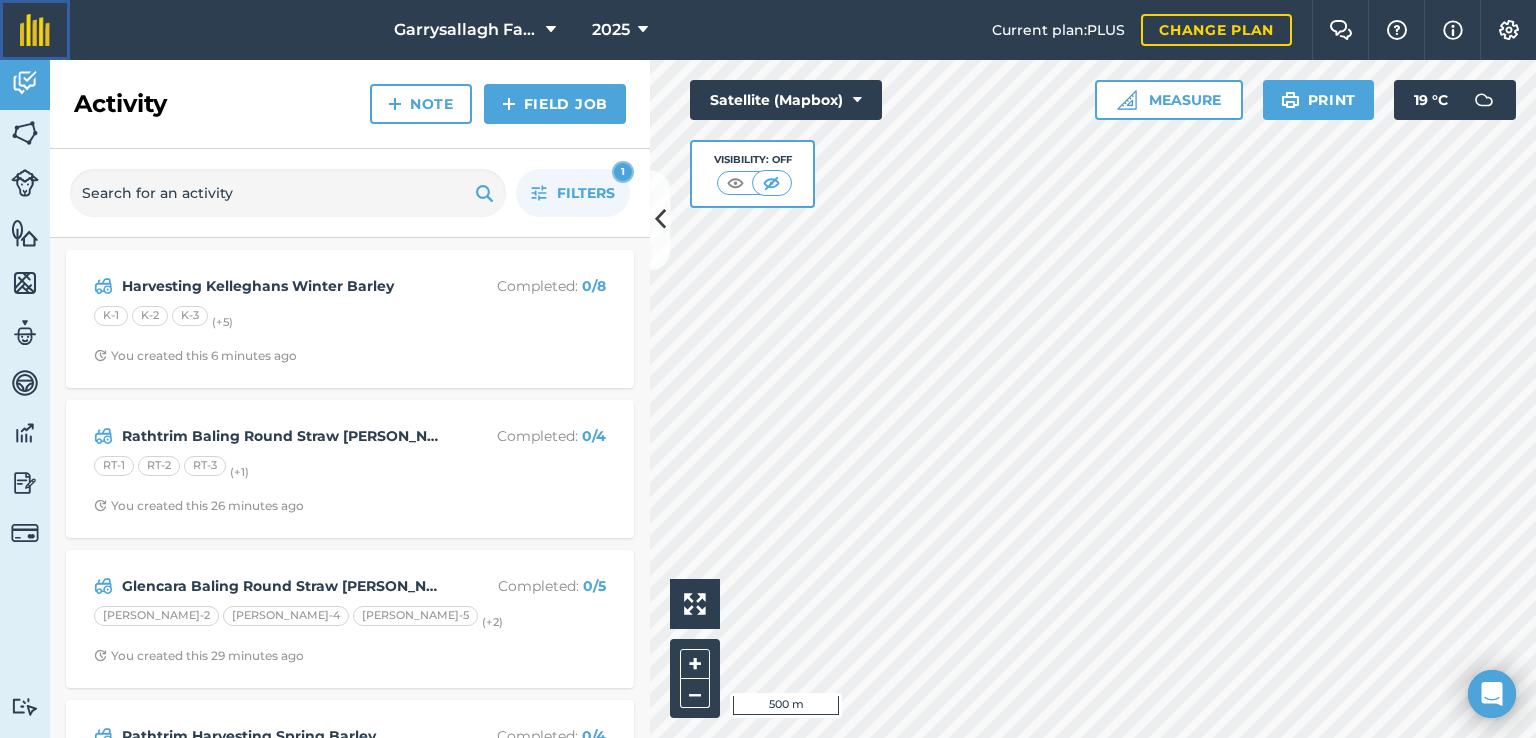 click at bounding box center [35, 30] 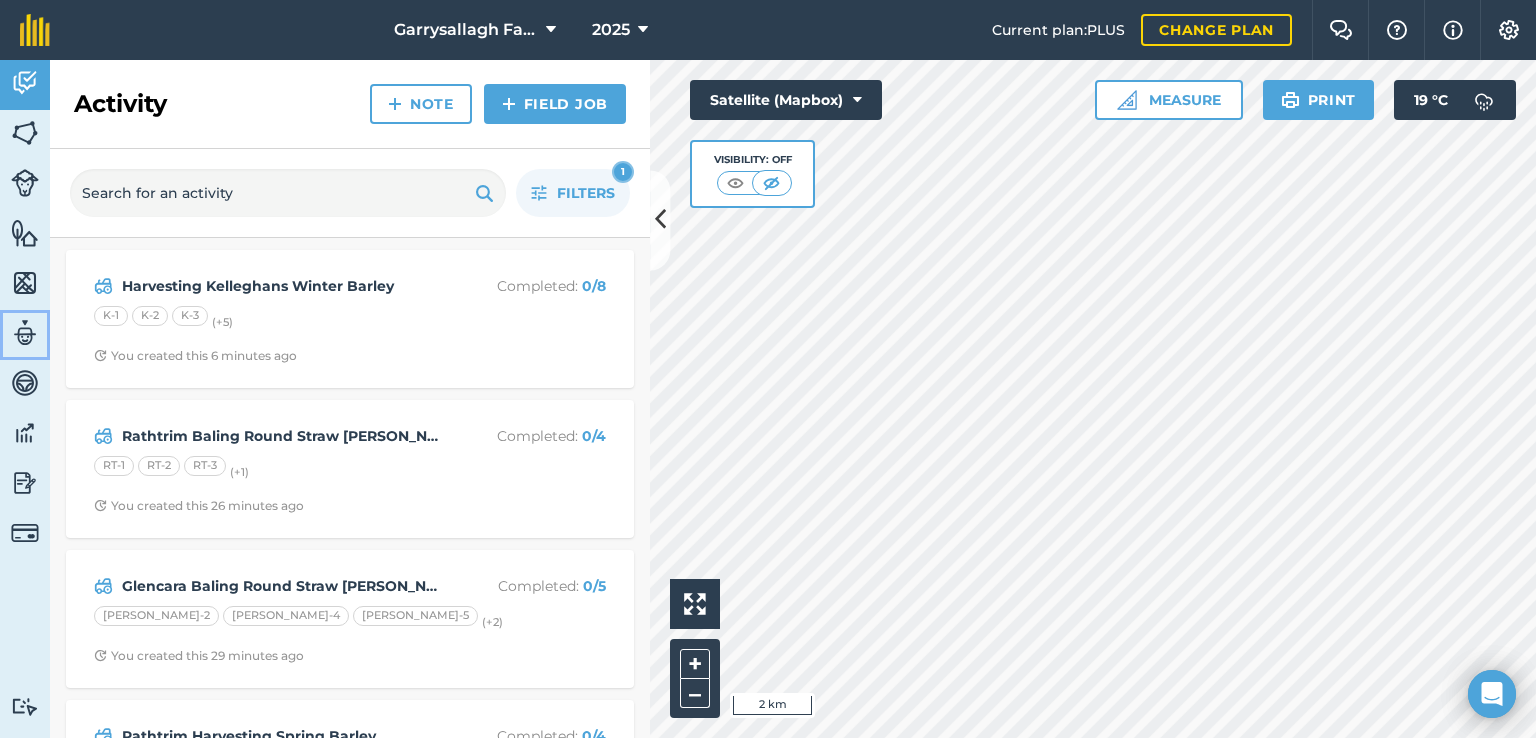 click at bounding box center (25, 333) 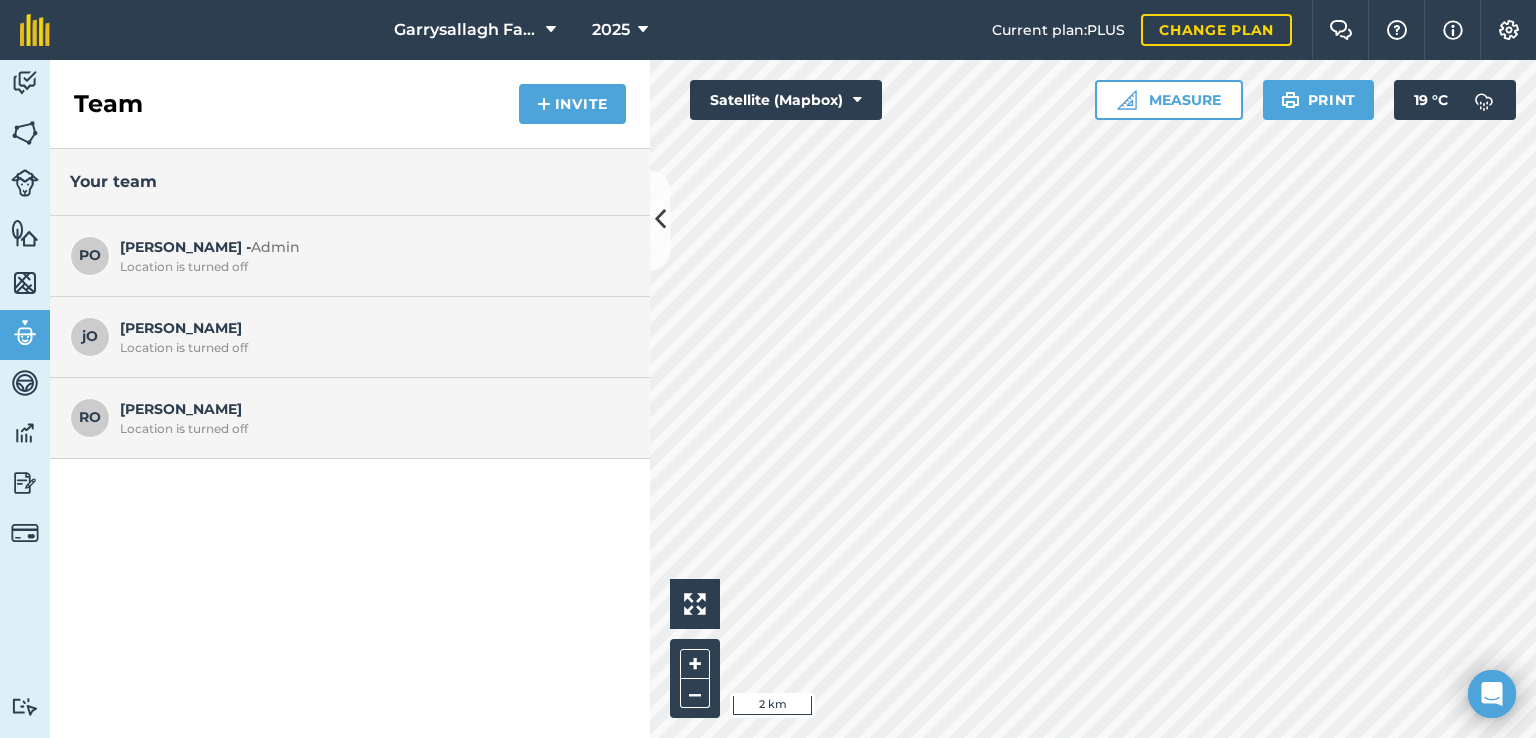 click on "[PERSON_NAME] O Location is turned off" at bounding box center (370, 336) 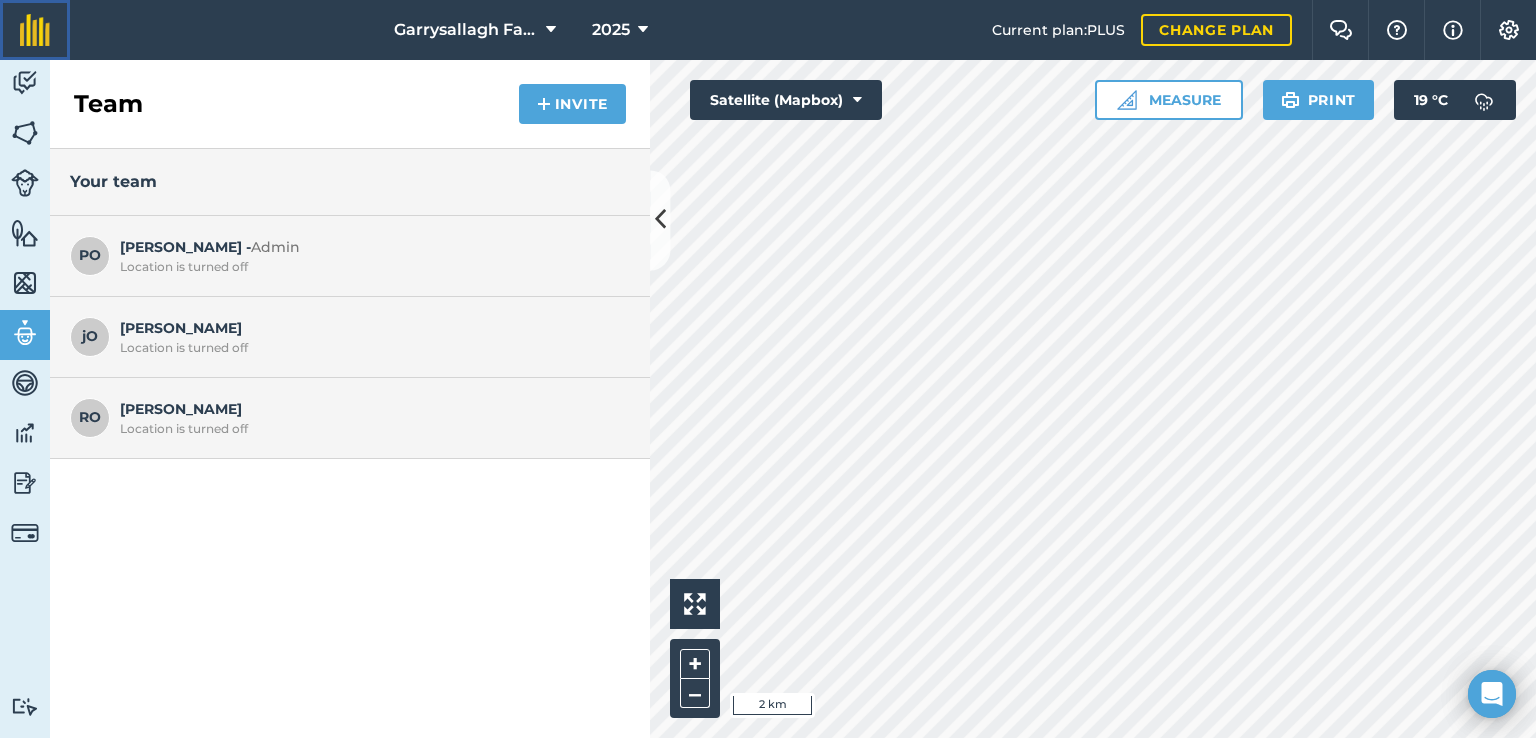 click at bounding box center (35, 30) 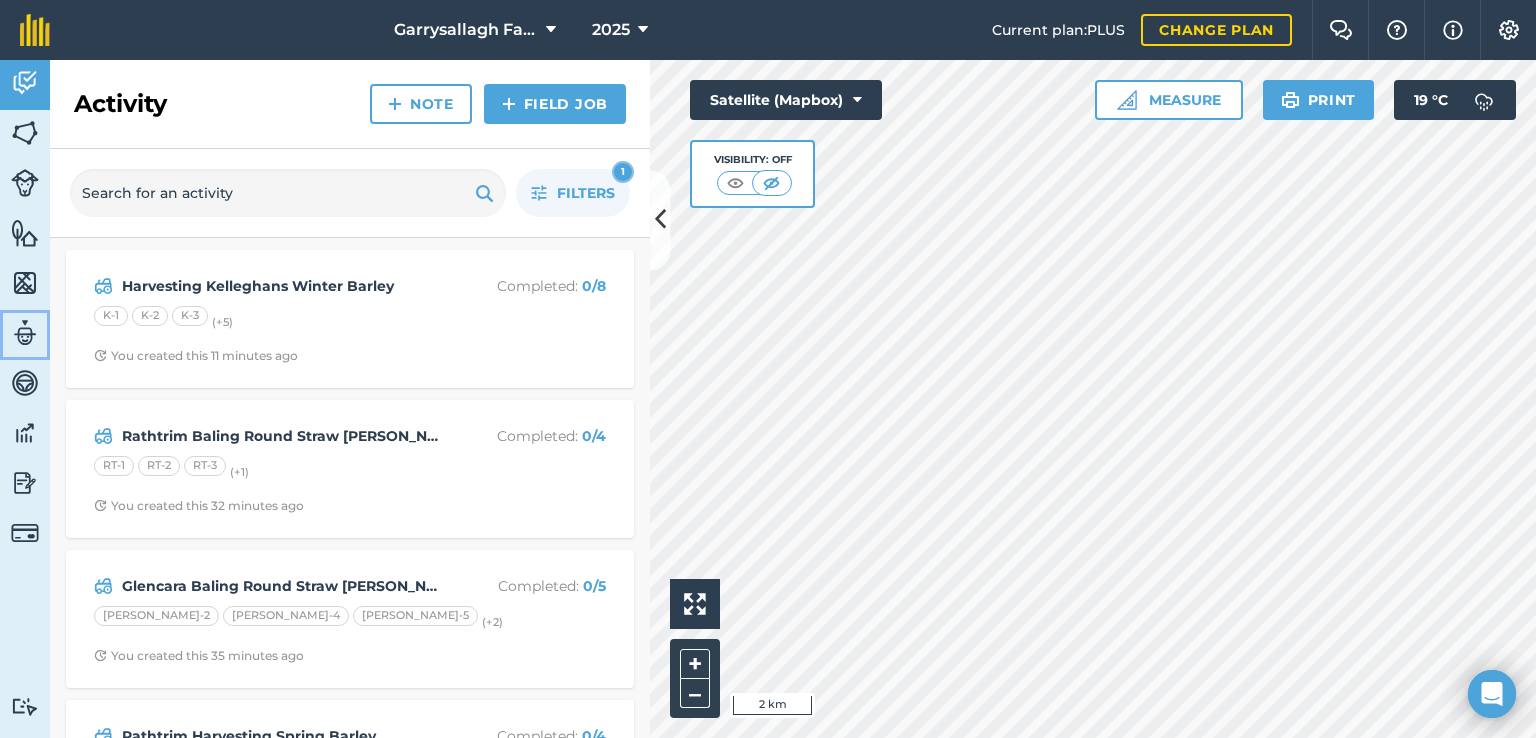 click at bounding box center [25, 333] 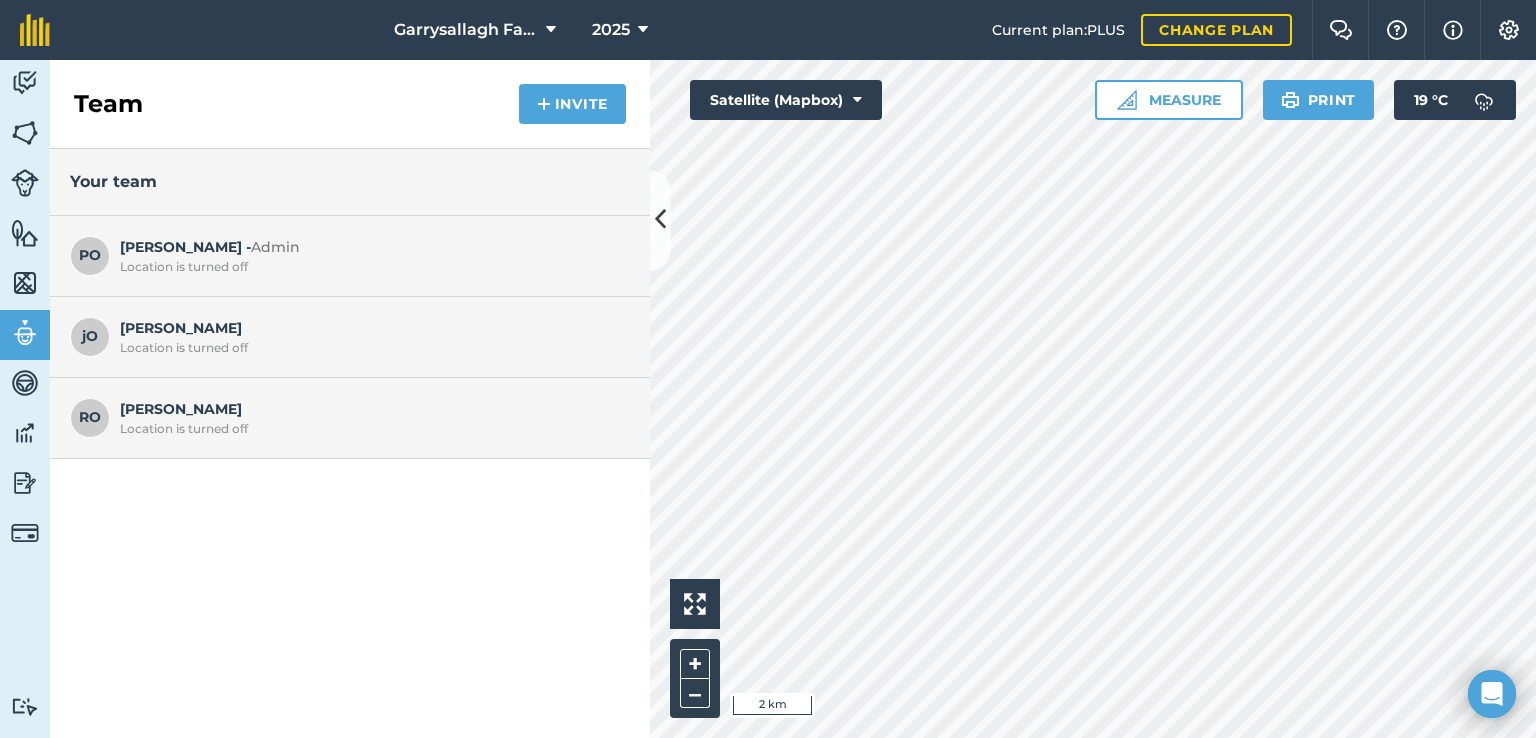 click on "Location is turned off" at bounding box center [370, 348] 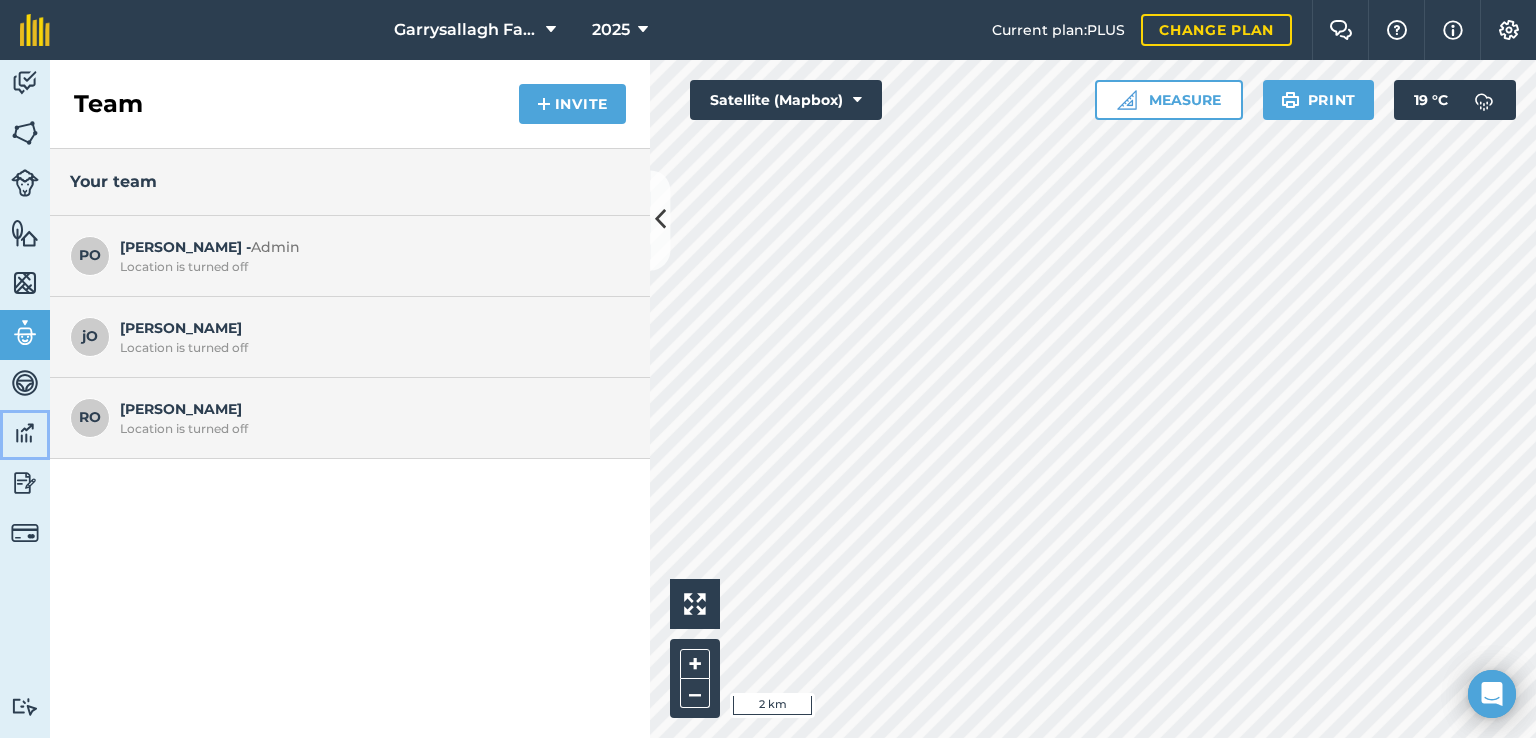 click at bounding box center (25, 433) 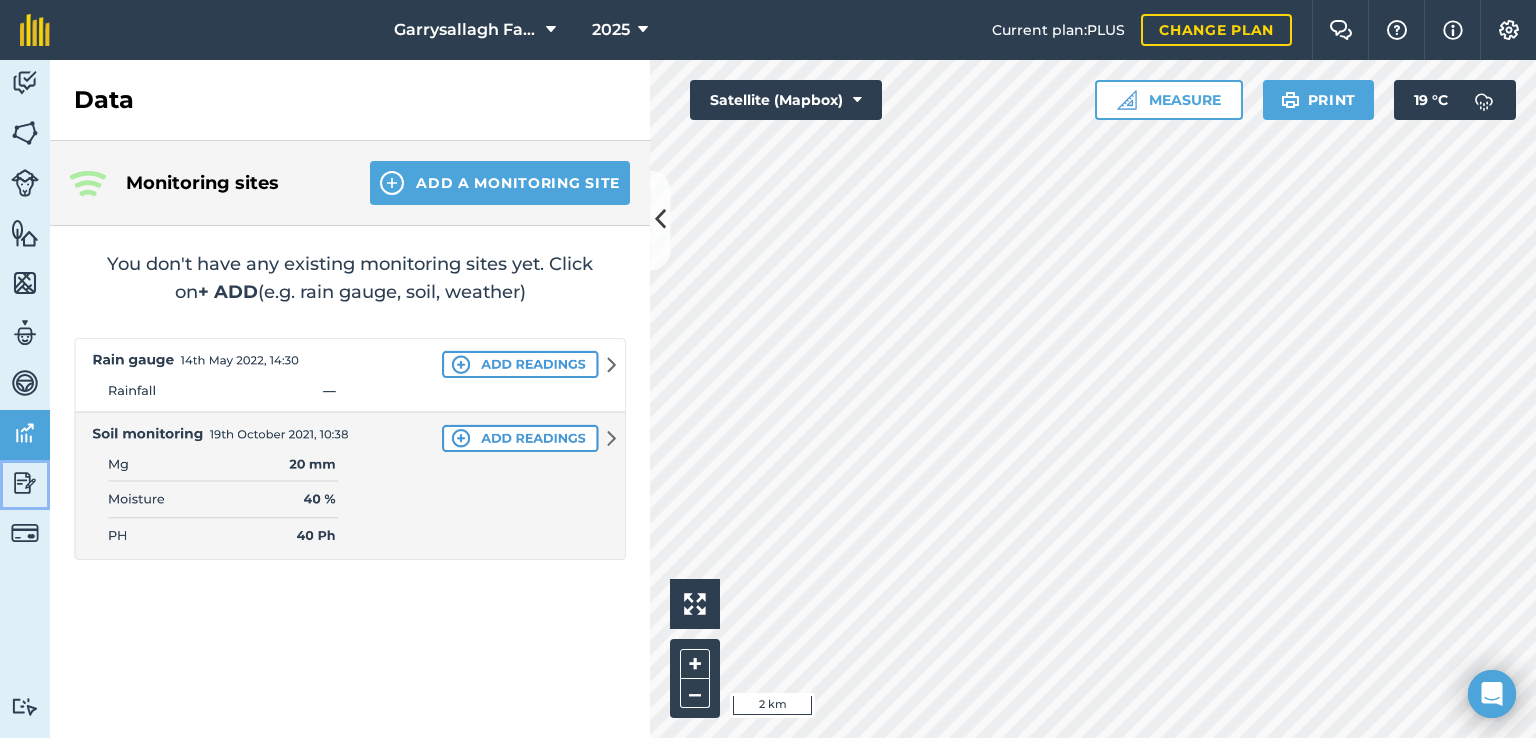 click at bounding box center [25, 483] 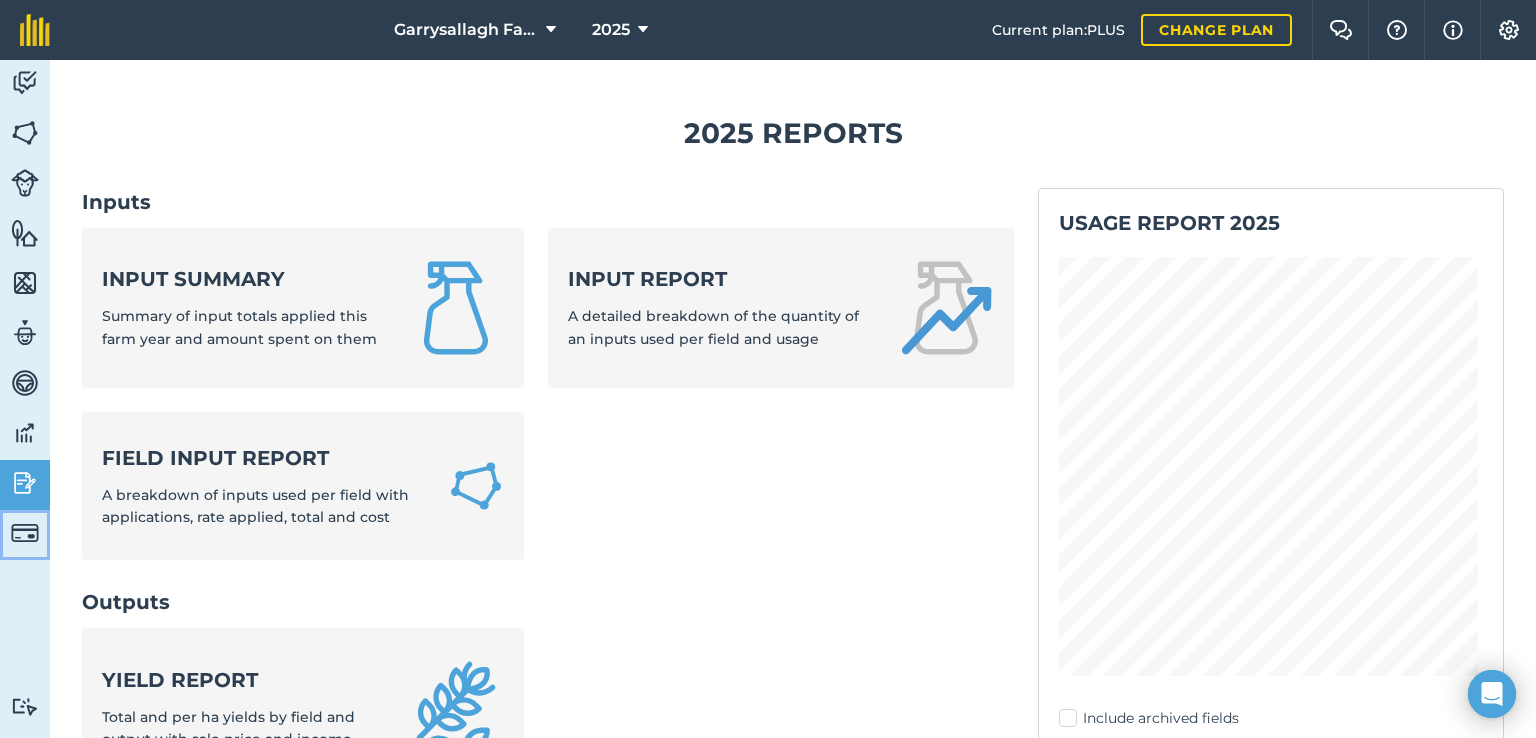 click at bounding box center (25, 533) 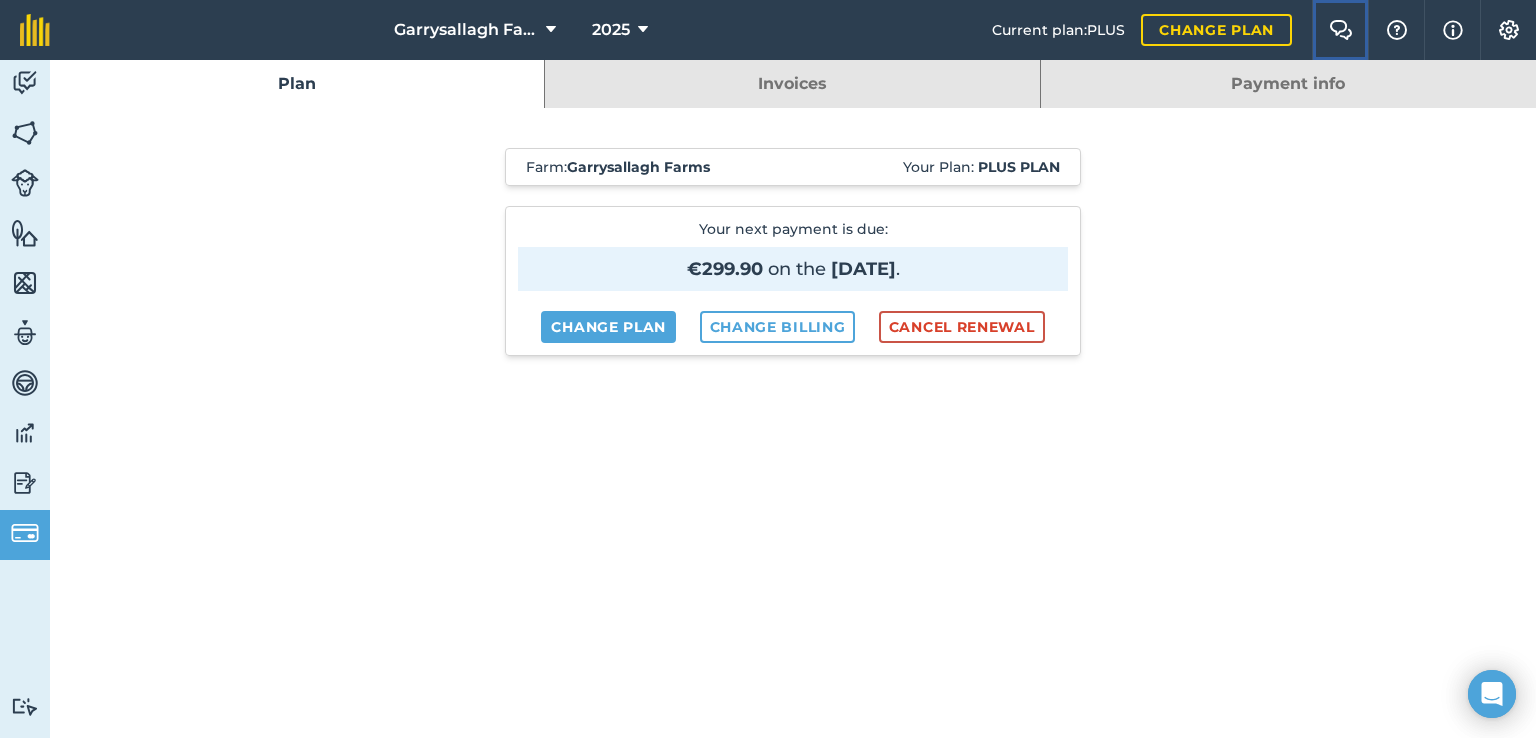 click at bounding box center [1341, 30] 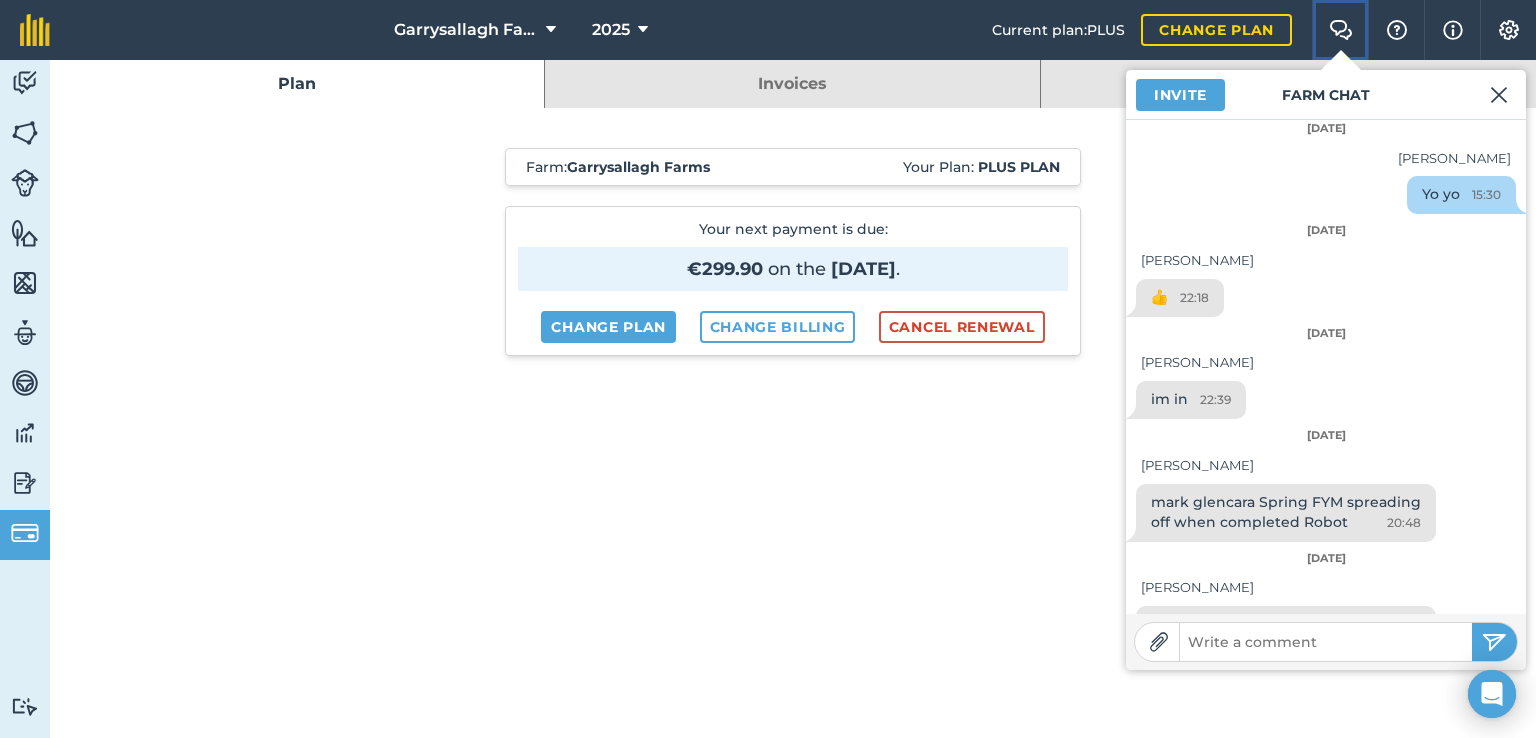 scroll, scrollTop: 820, scrollLeft: 0, axis: vertical 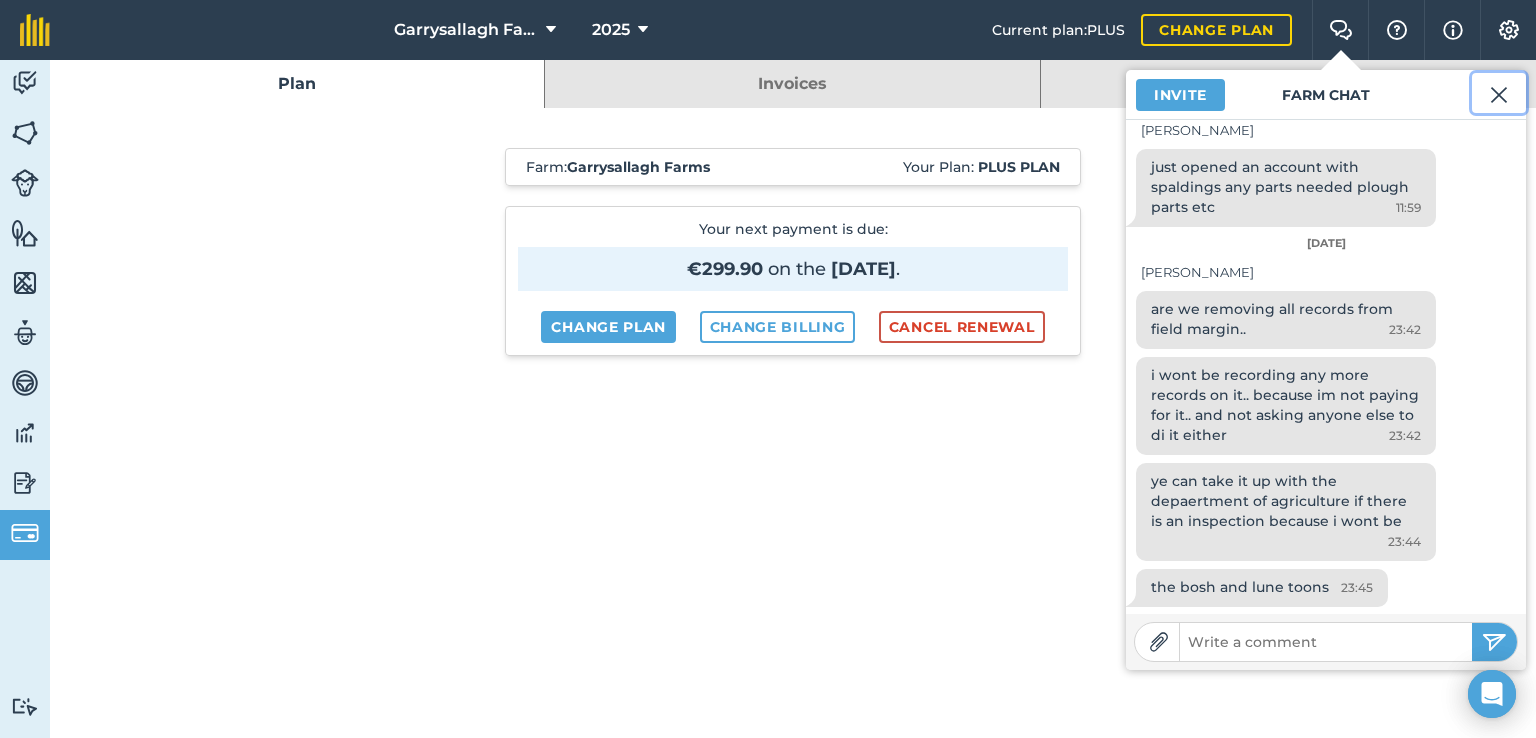 click at bounding box center (1499, 95) 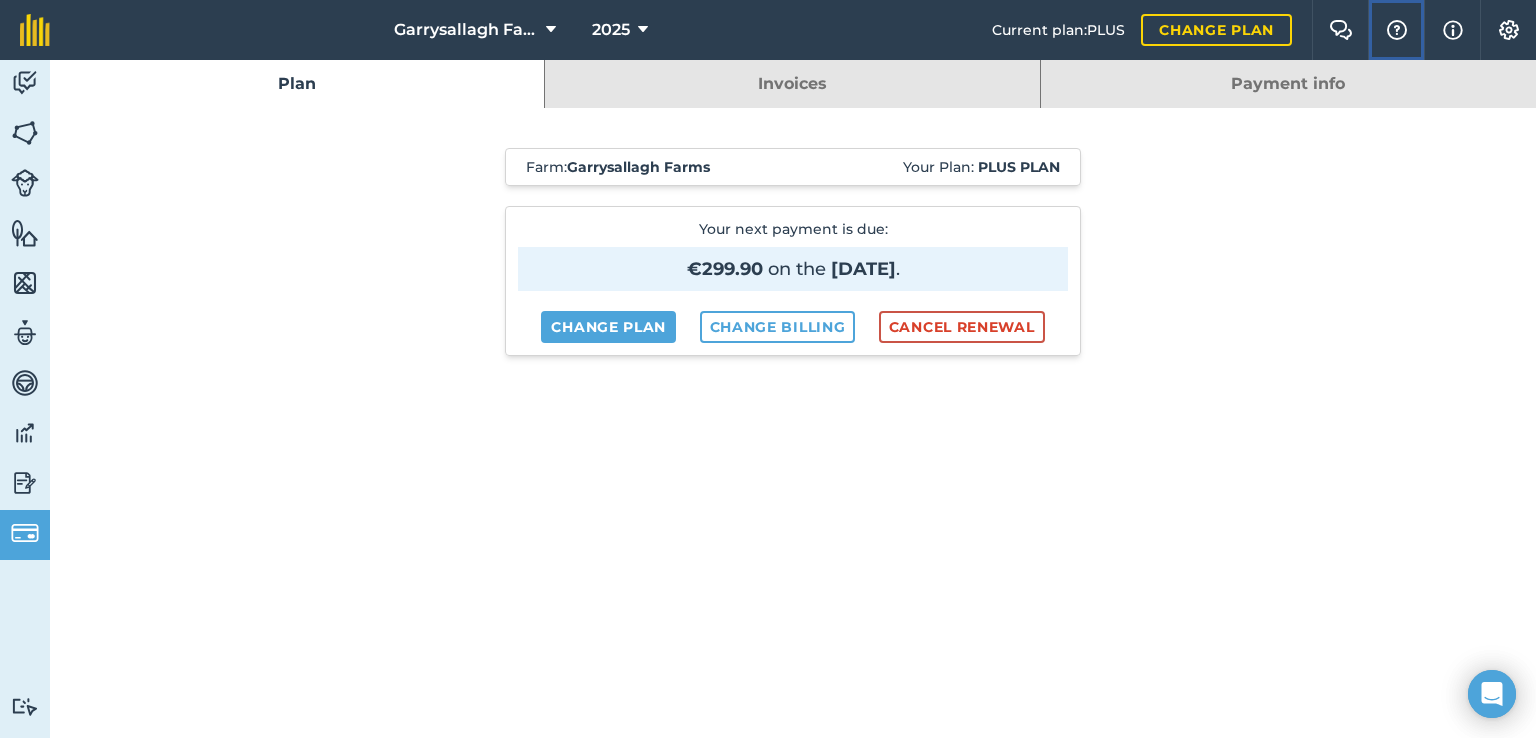 click at bounding box center (1397, 30) 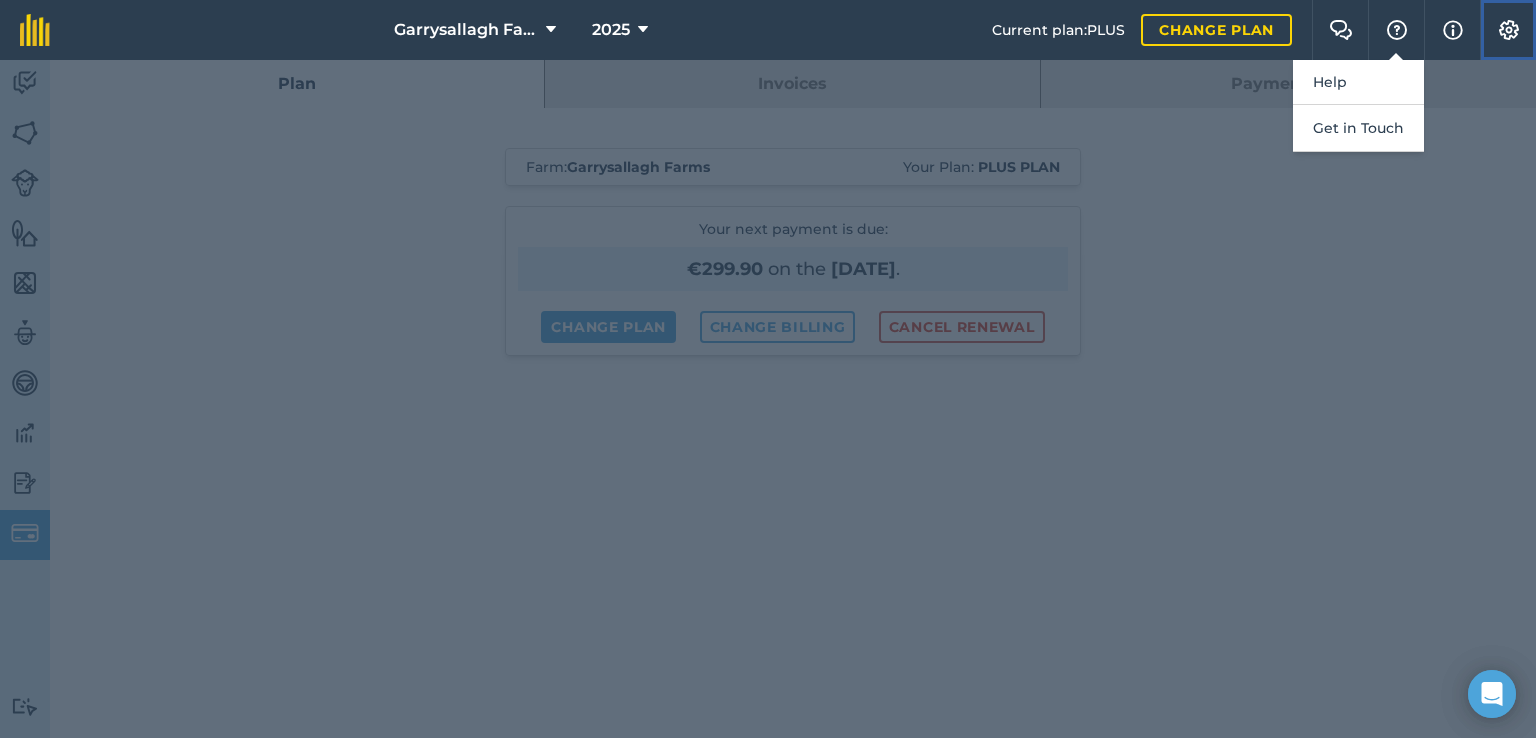 click at bounding box center [1509, 30] 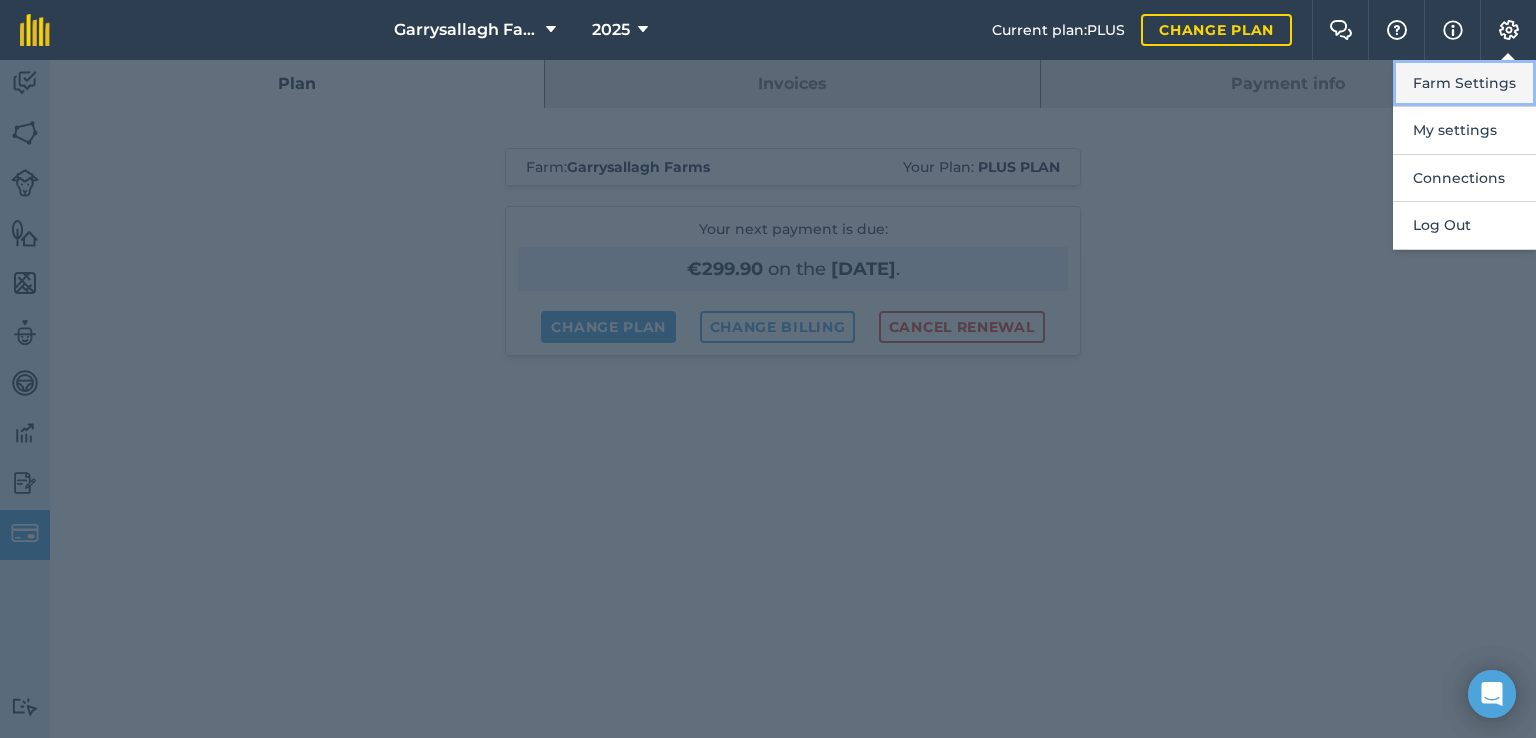 click on "Farm Settings" at bounding box center [1464, 83] 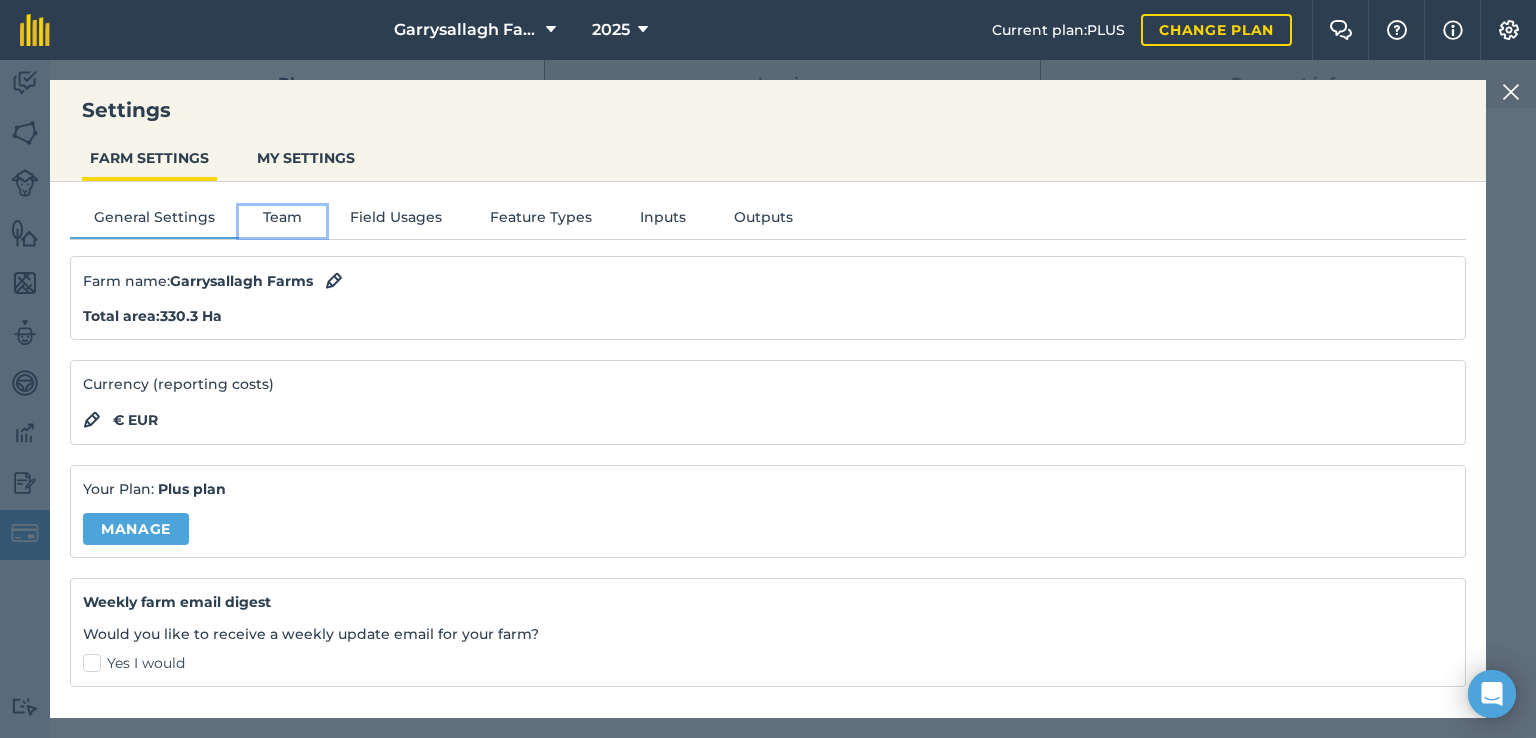 click on "Team" at bounding box center (282, 221) 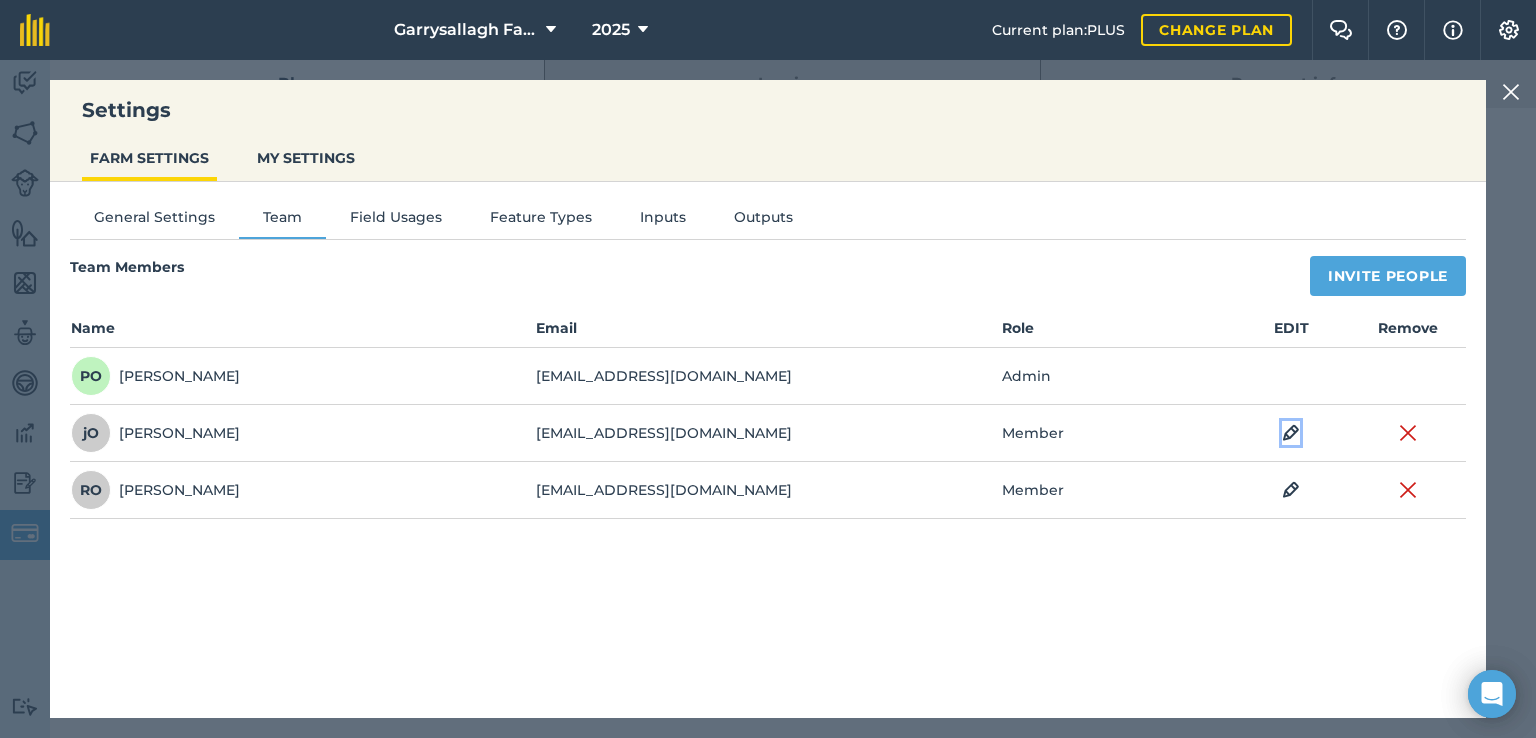 click at bounding box center (1291, 433) 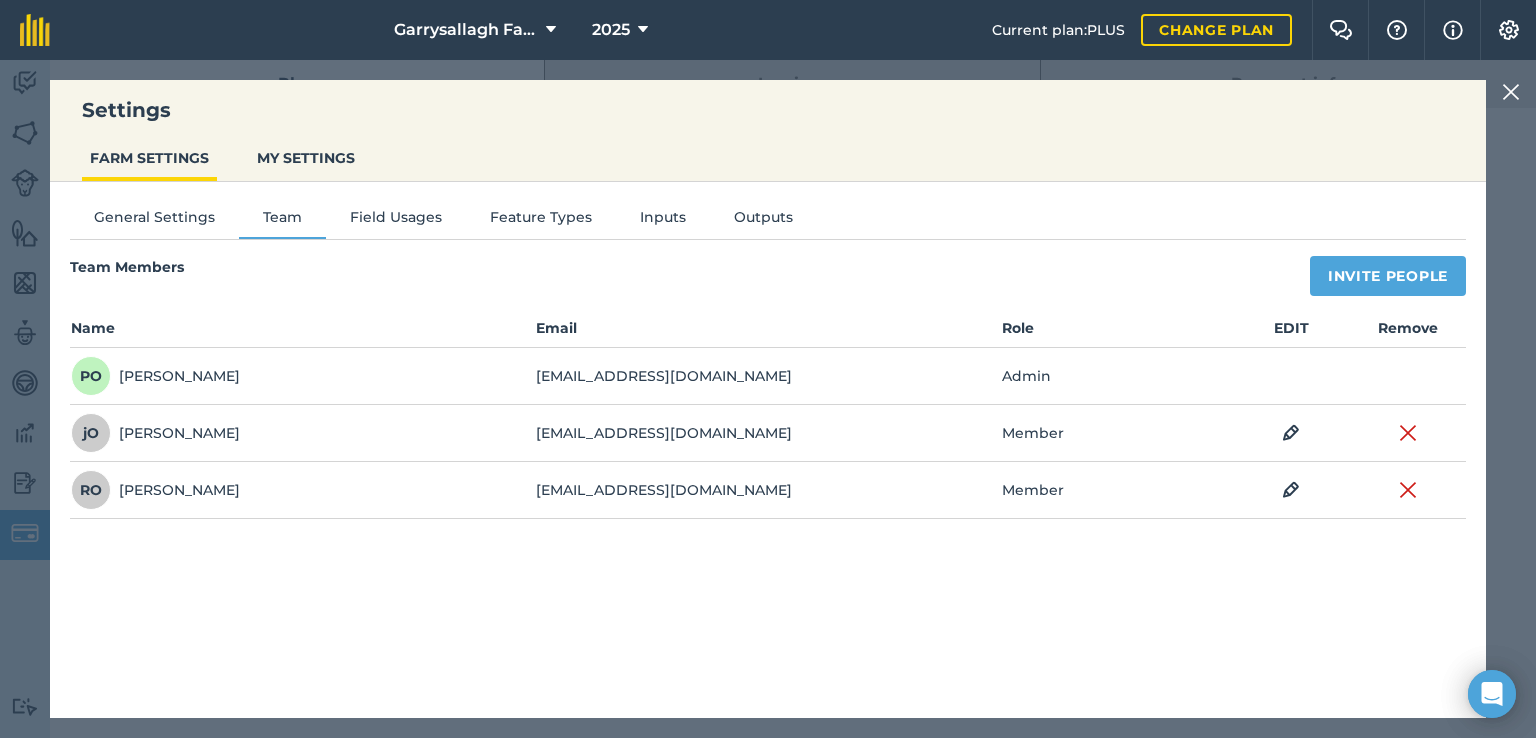 select on "MEMBER" 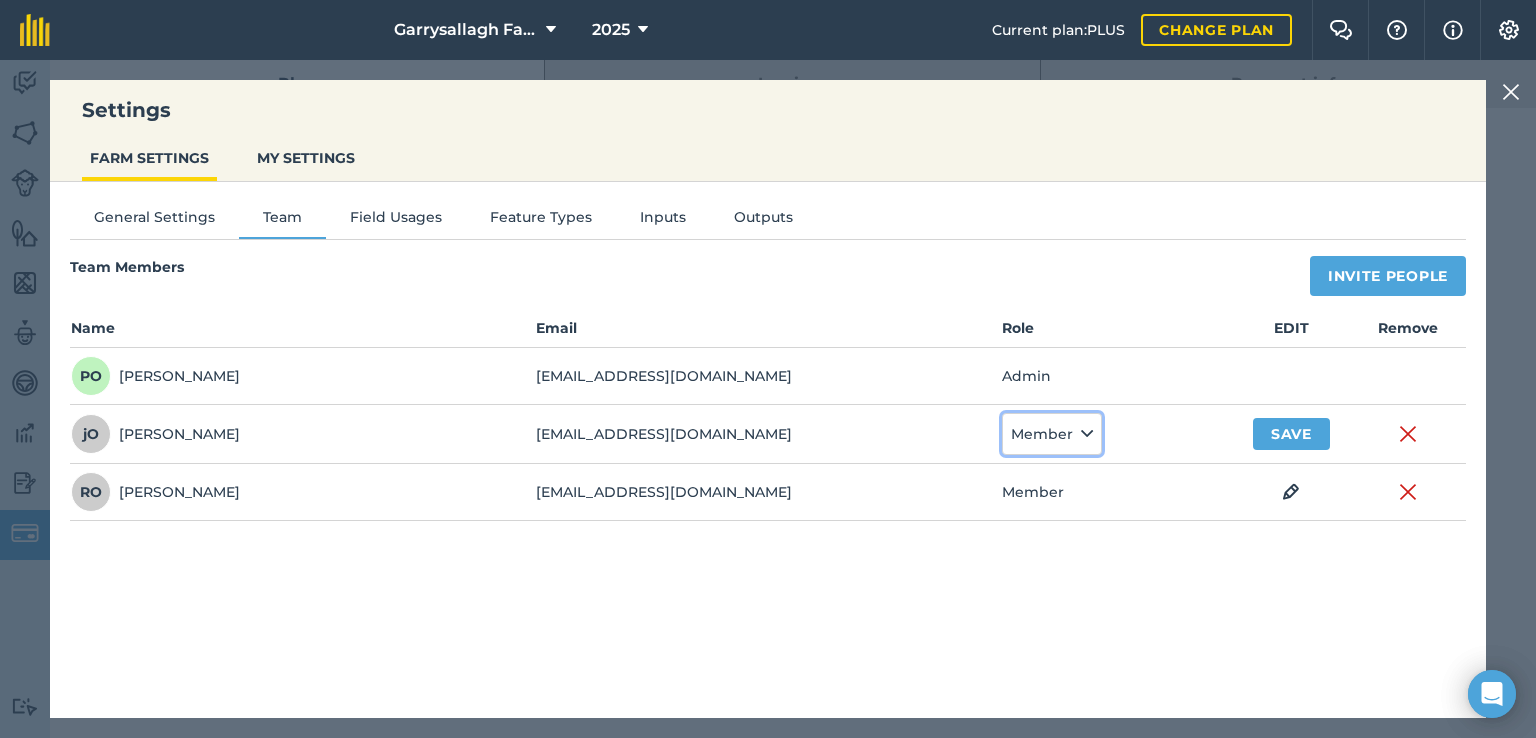 click at bounding box center (1087, 434) 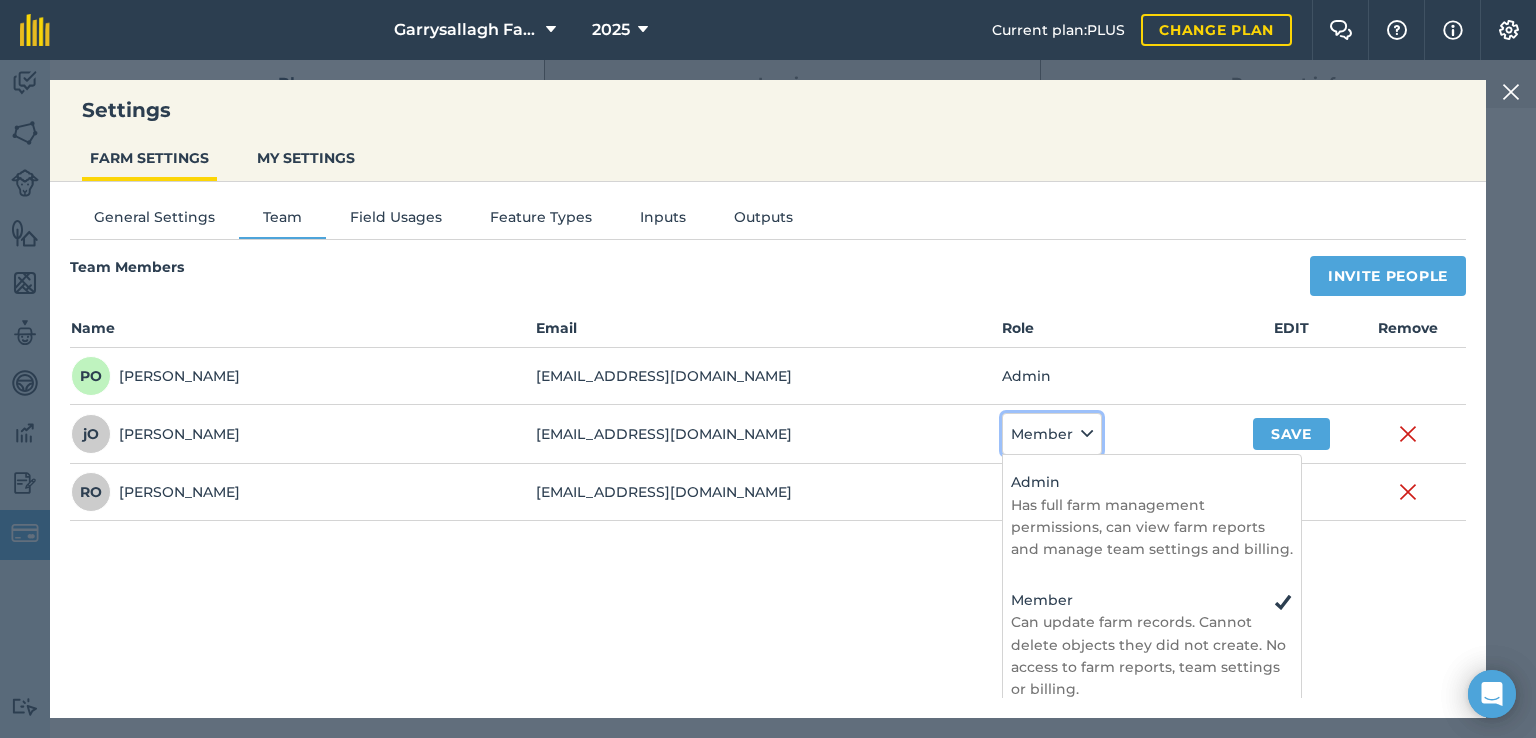 scroll, scrollTop: 17, scrollLeft: 0, axis: vertical 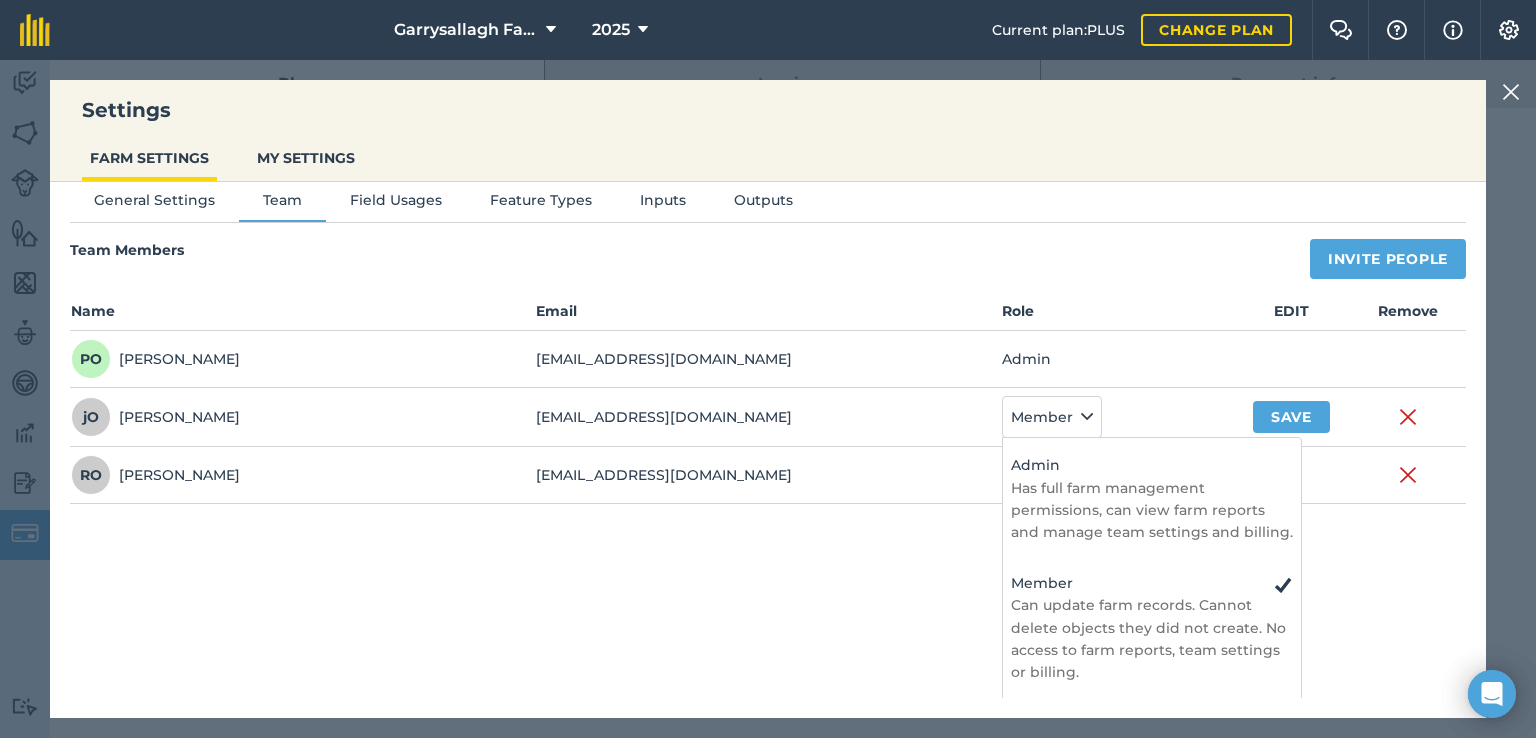 click on "General Settings Team Field Usages Feature Types Inputs Outputs Team Members Invite People Name Email Role EDIT Remove PO [PERSON_NAME] [EMAIL_ADDRESS][DOMAIN_NAME] Admin     jO [PERSON_NAME] [EMAIL_ADDRESS][DOMAIN_NAME] Admin  -  Has full farm management permissions, can view farm reports and manage team settings and billing. Member  -  Can update farm records. Cannot delete objects they did not create. No access to farm reports, team settings or billing. Member   Admin Has full farm management permissions, can view farm reports and manage team settings and billing. Member Can update farm records. Cannot delete objects they did not create. No access to farm reports, team settings or billing. Save Remove [PERSON_NAME] O [EMAIL_ADDRESS][DOMAIN_NAME] Member EDIT Remove" at bounding box center (768, 423) 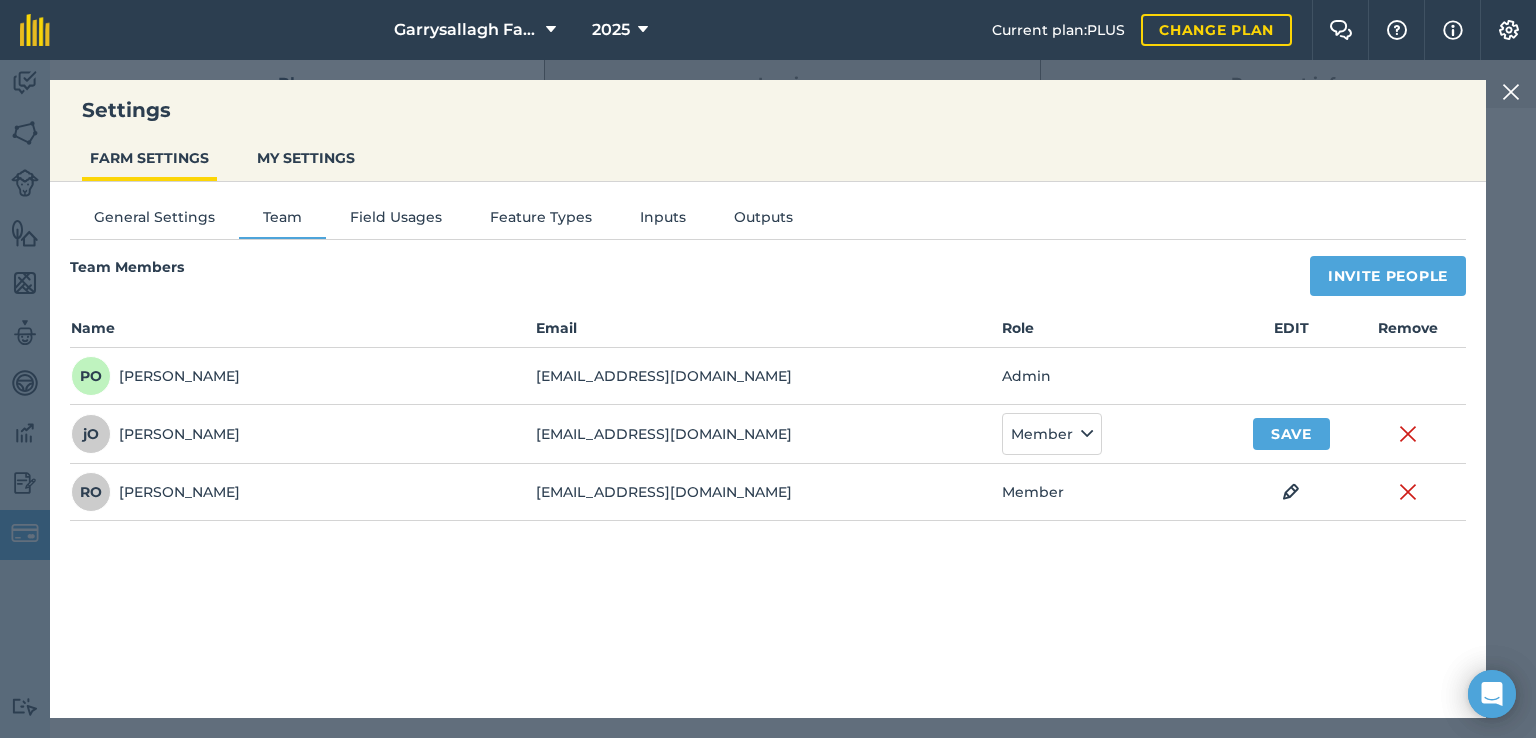 scroll, scrollTop: 0, scrollLeft: 0, axis: both 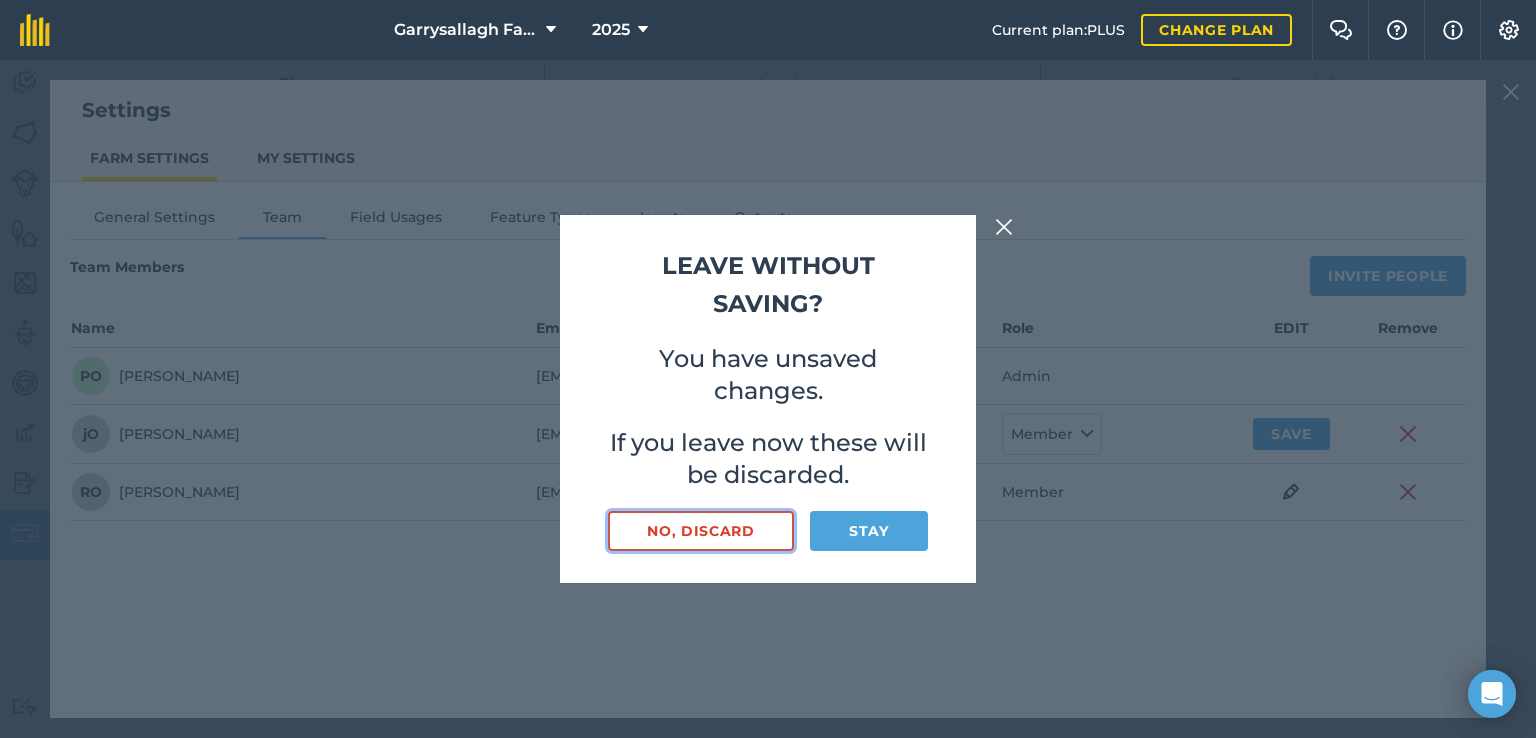 click on "No, discard" at bounding box center [701, 531] 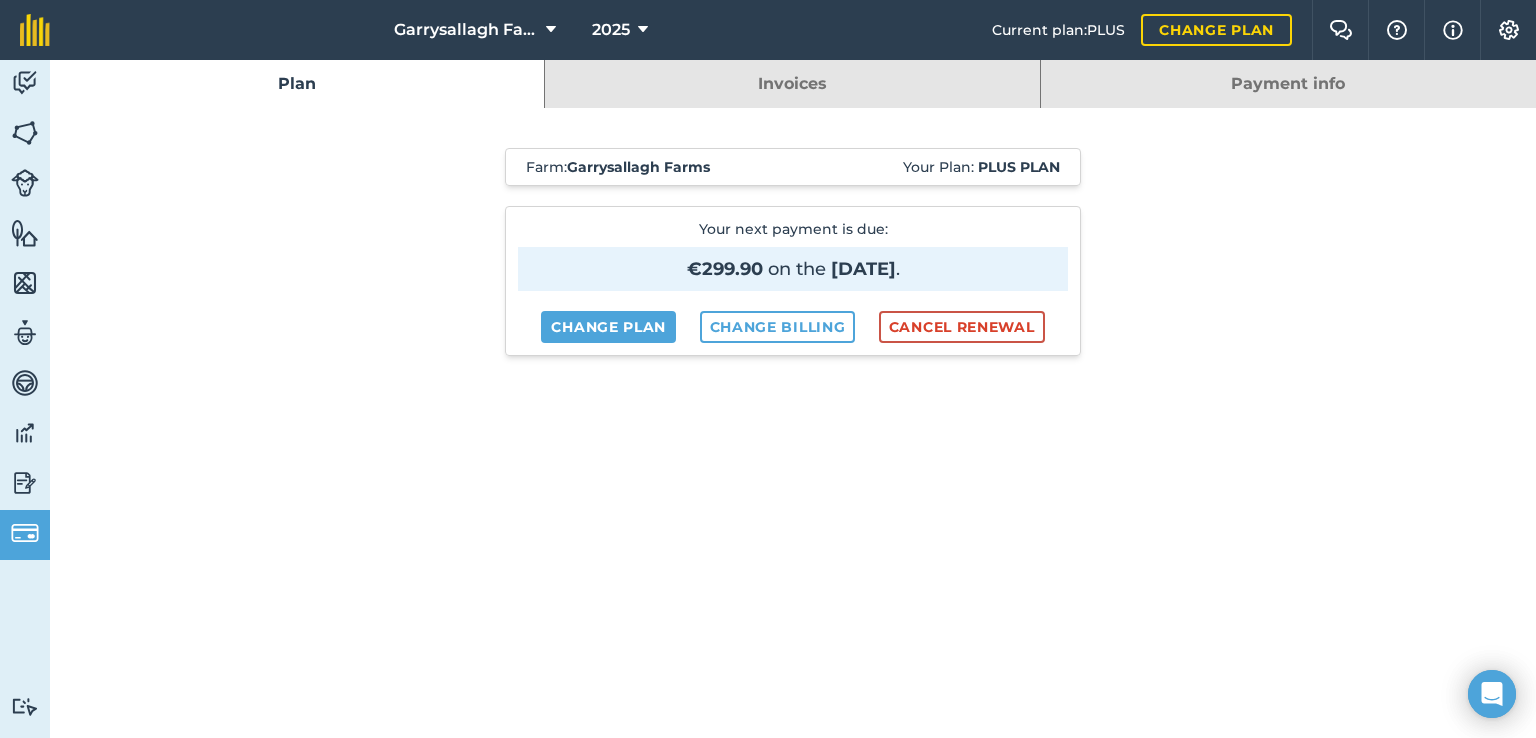 click on "Invoices" at bounding box center (792, 84) 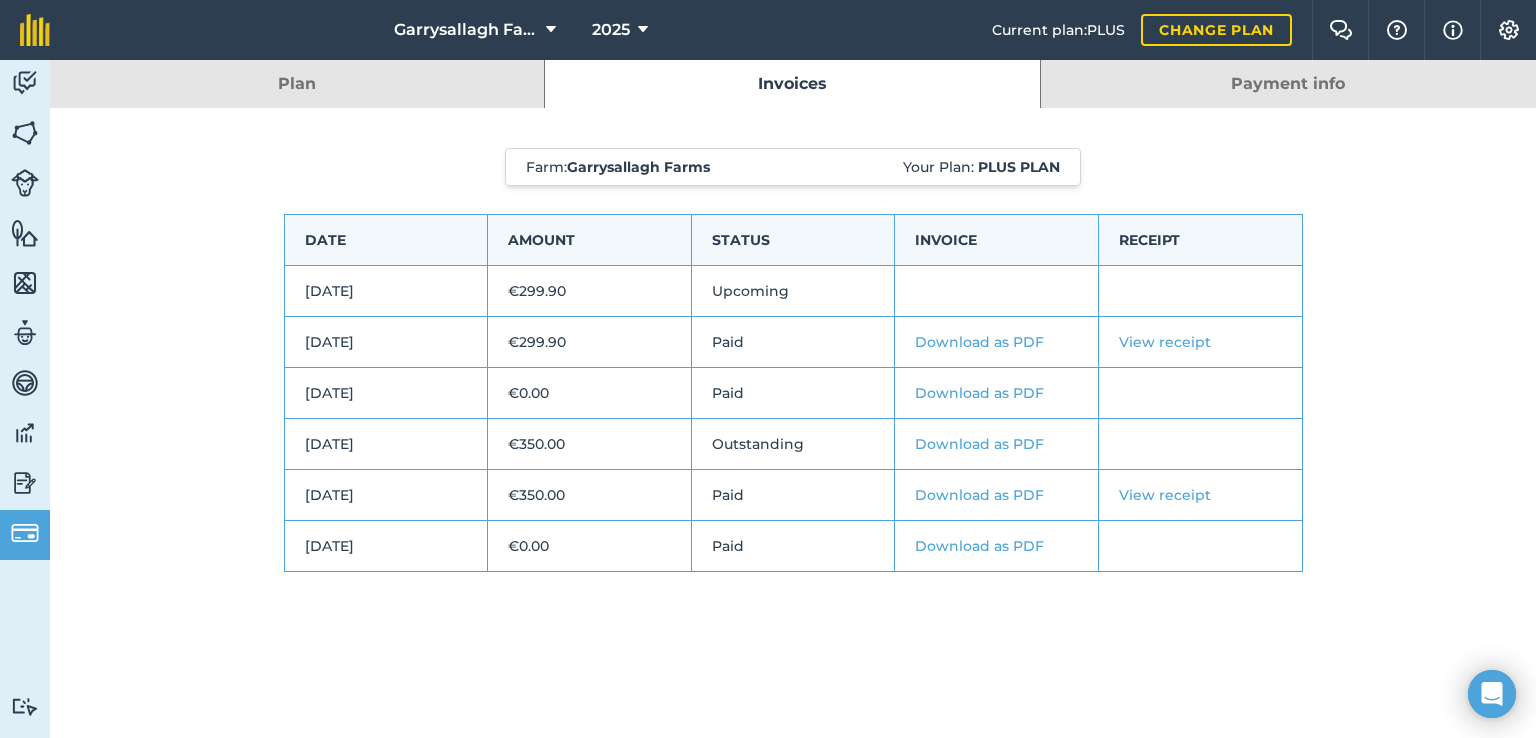 click on "Payment info" at bounding box center [1288, 84] 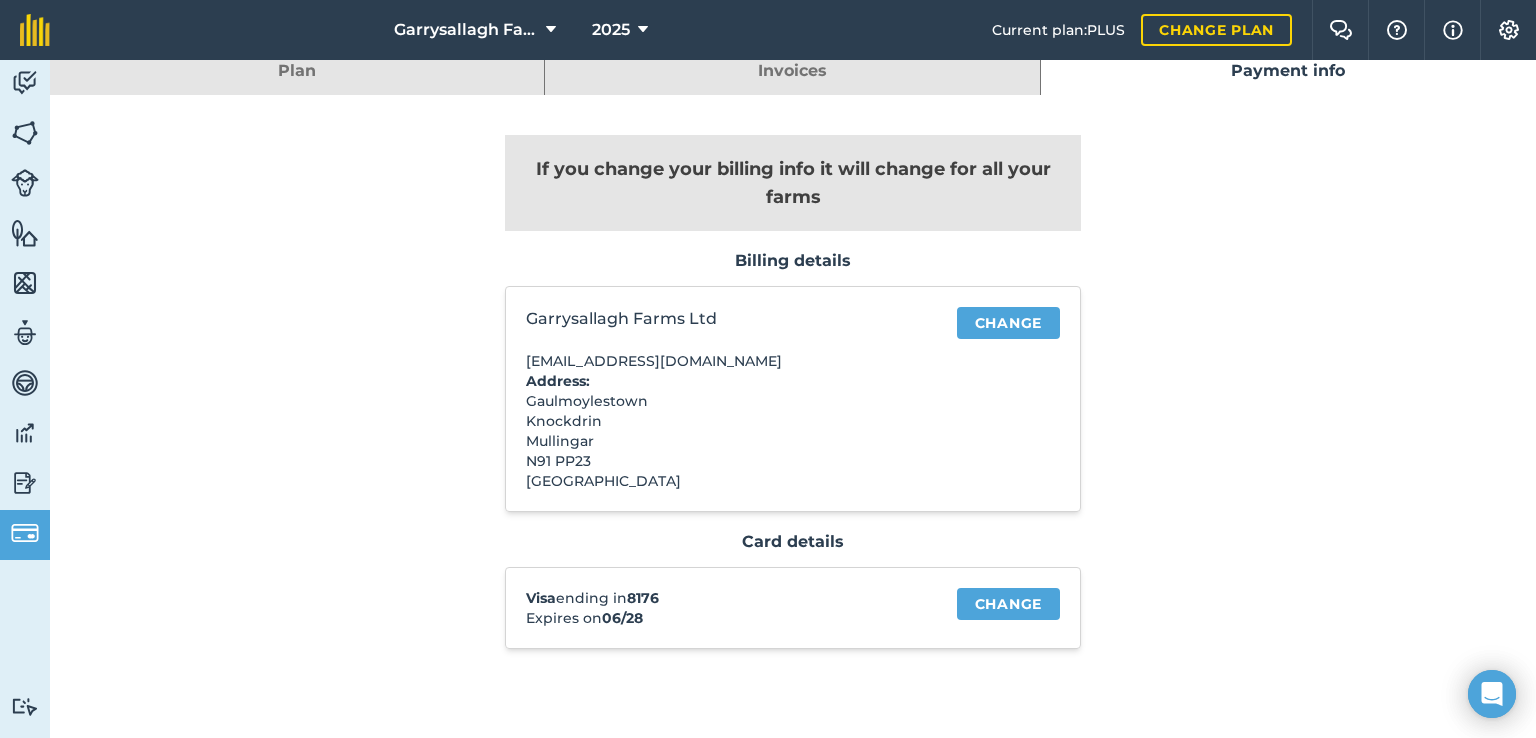 scroll, scrollTop: 0, scrollLeft: 0, axis: both 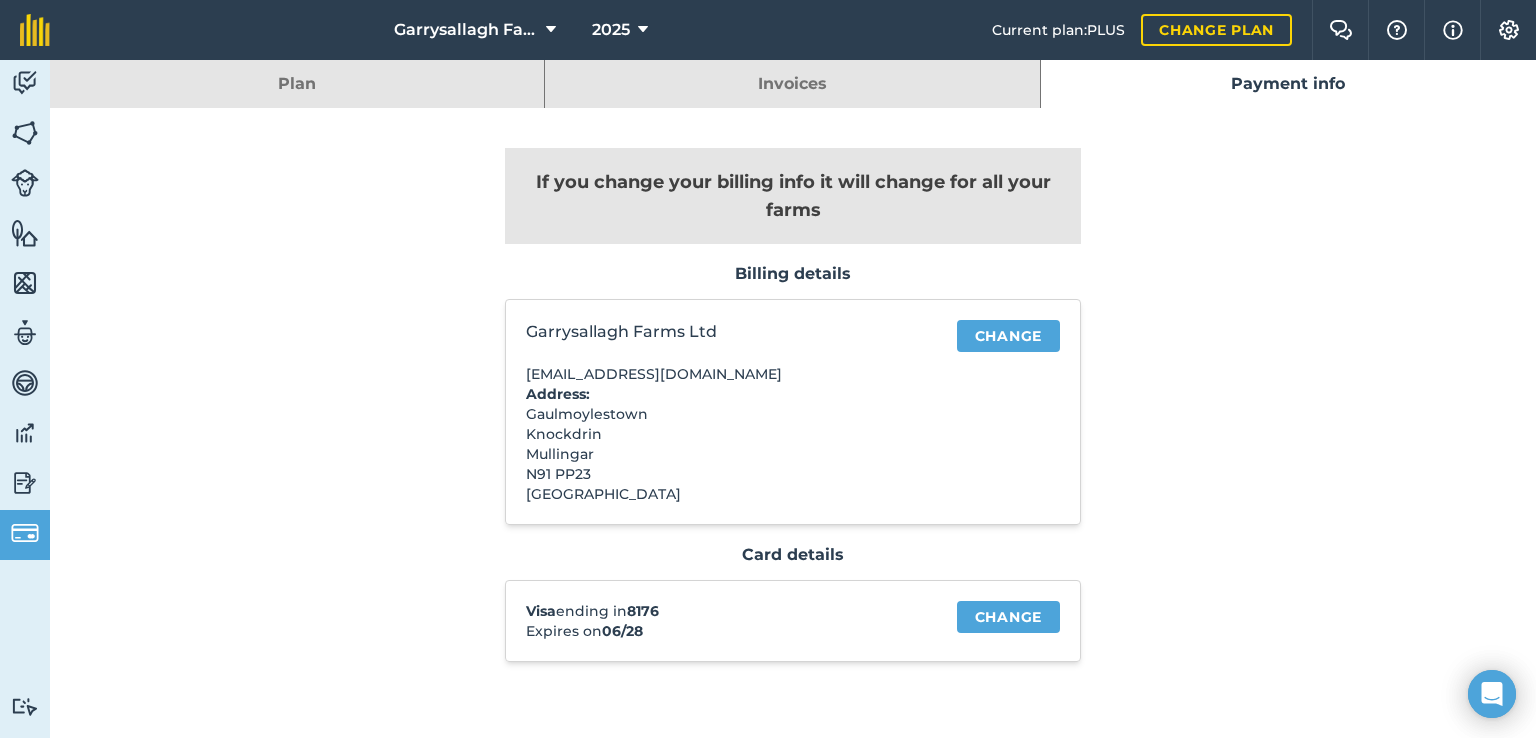 click on "Plan" at bounding box center (297, 84) 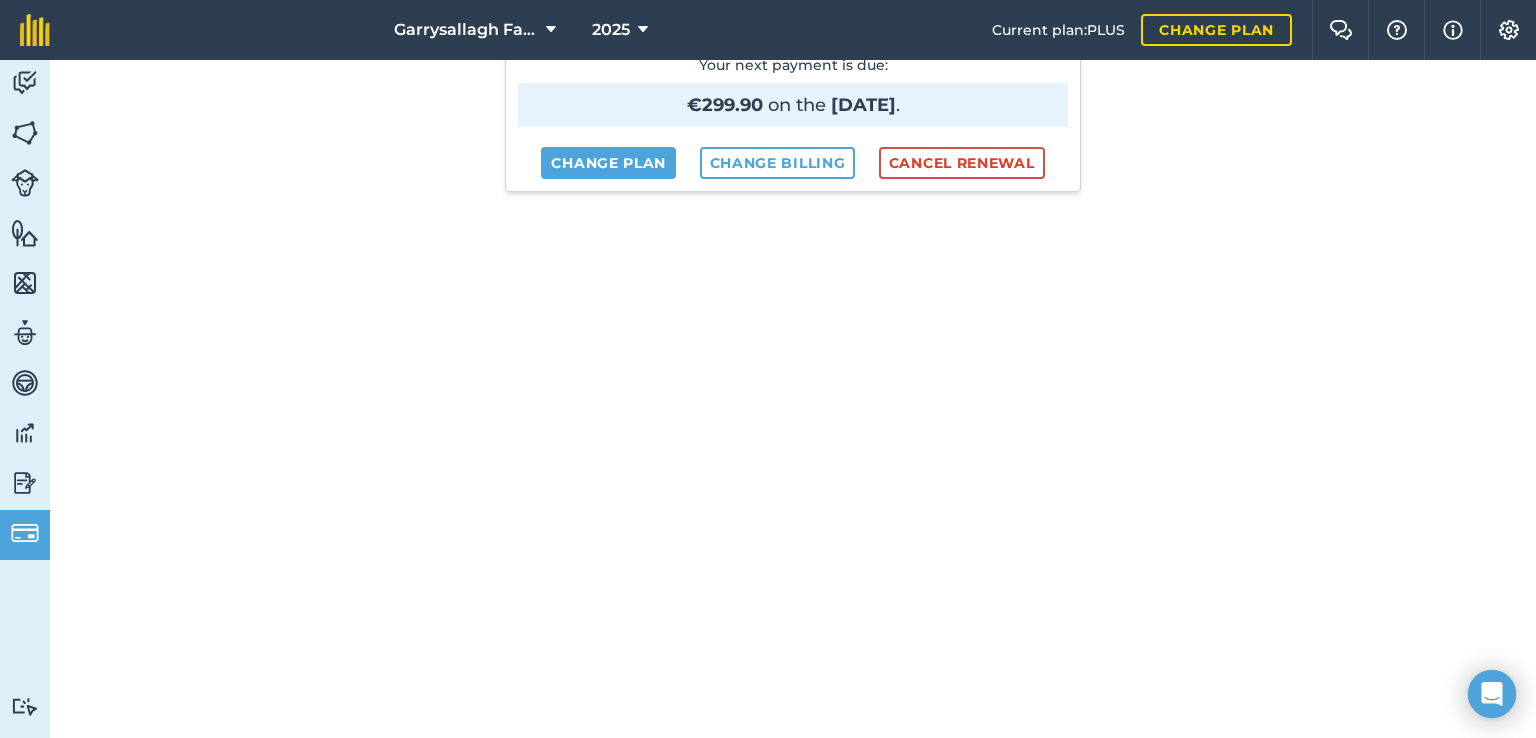 scroll, scrollTop: 0, scrollLeft: 0, axis: both 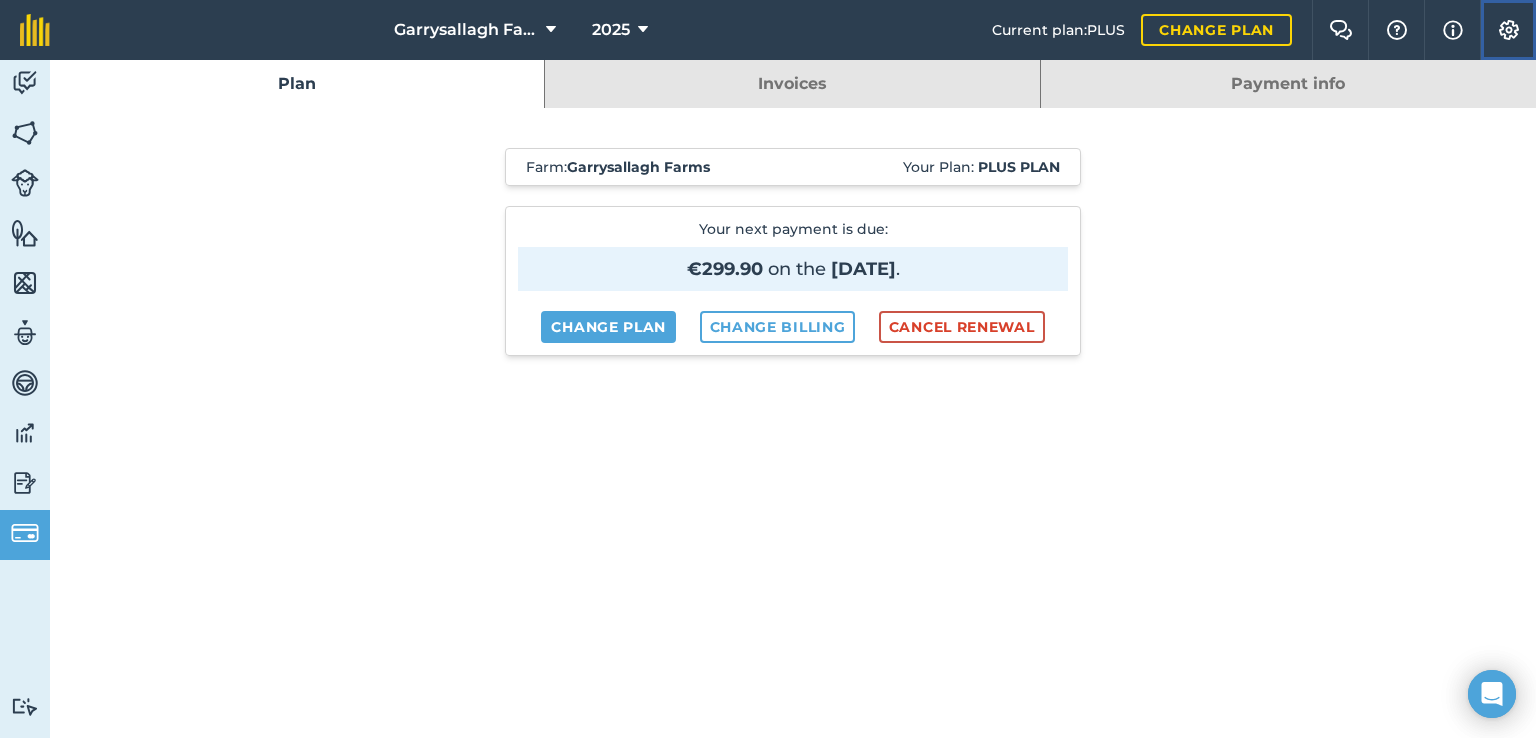 click at bounding box center (1509, 30) 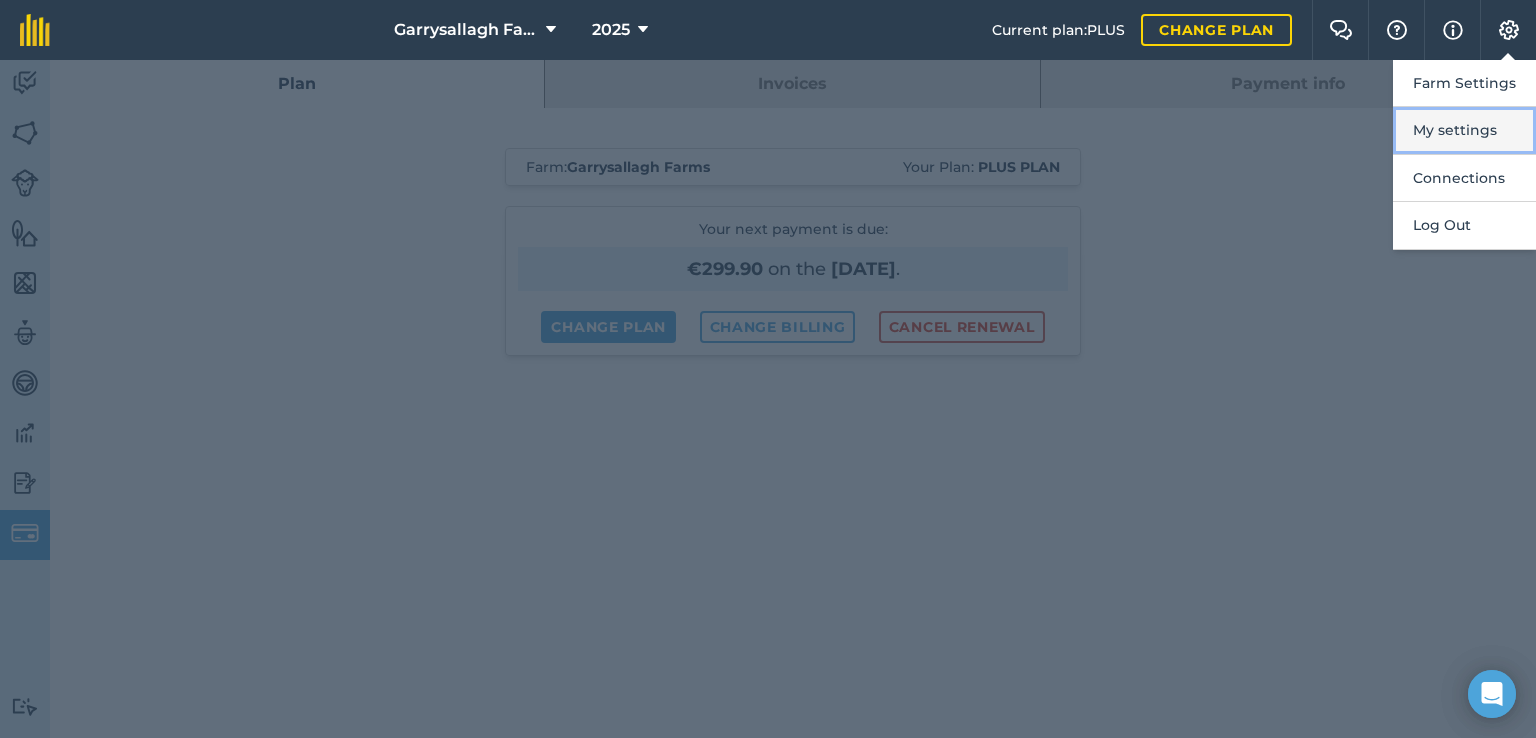 click on "My settings" at bounding box center (1464, 130) 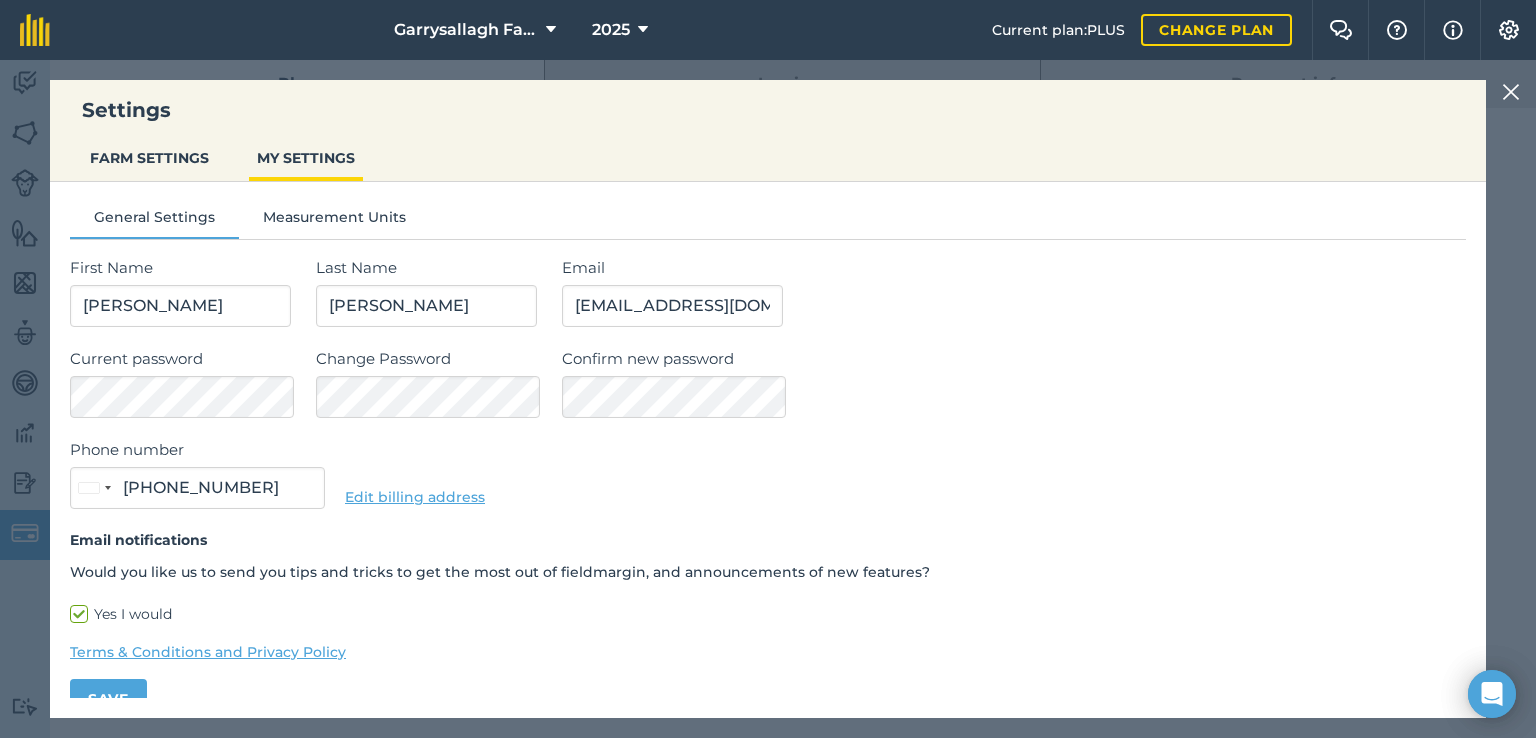 type on "086 468 5187" 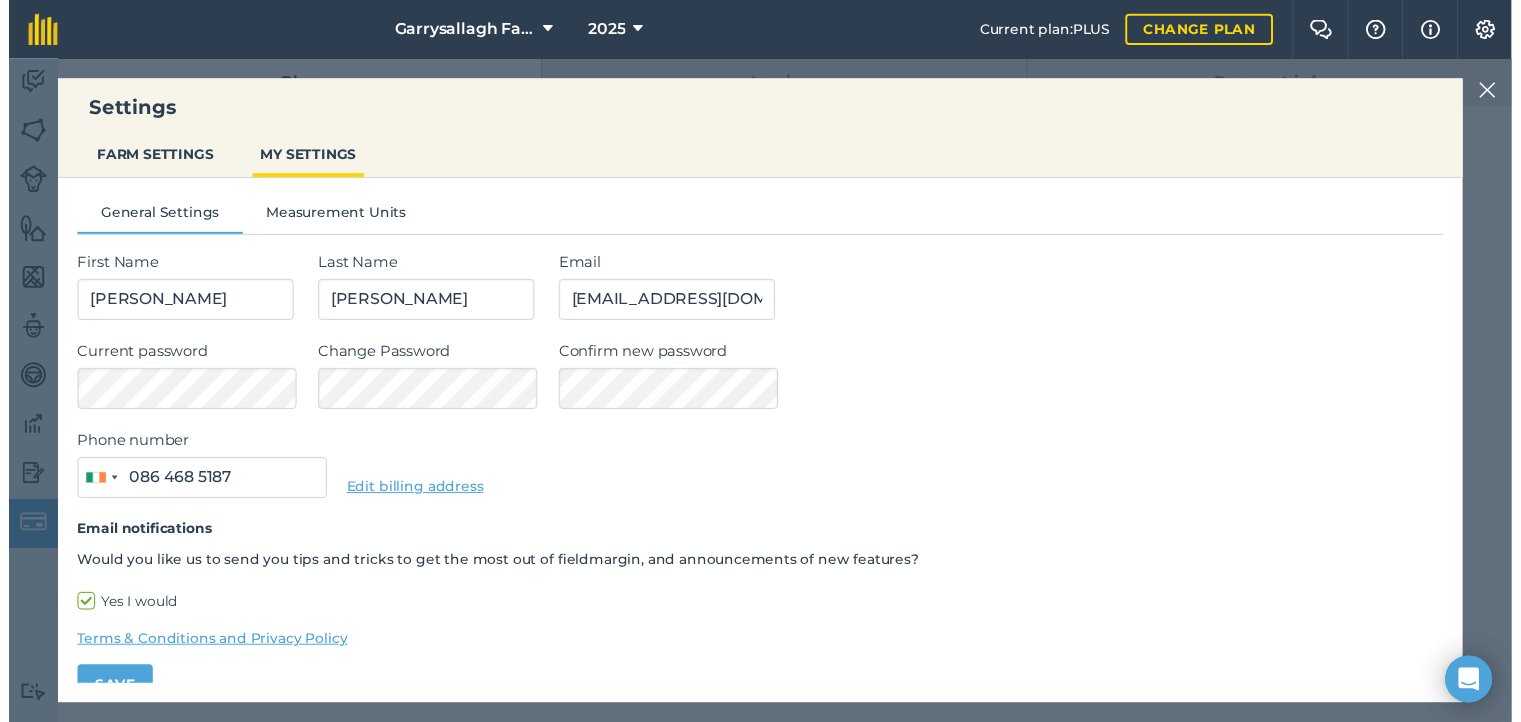 scroll, scrollTop: 28, scrollLeft: 0, axis: vertical 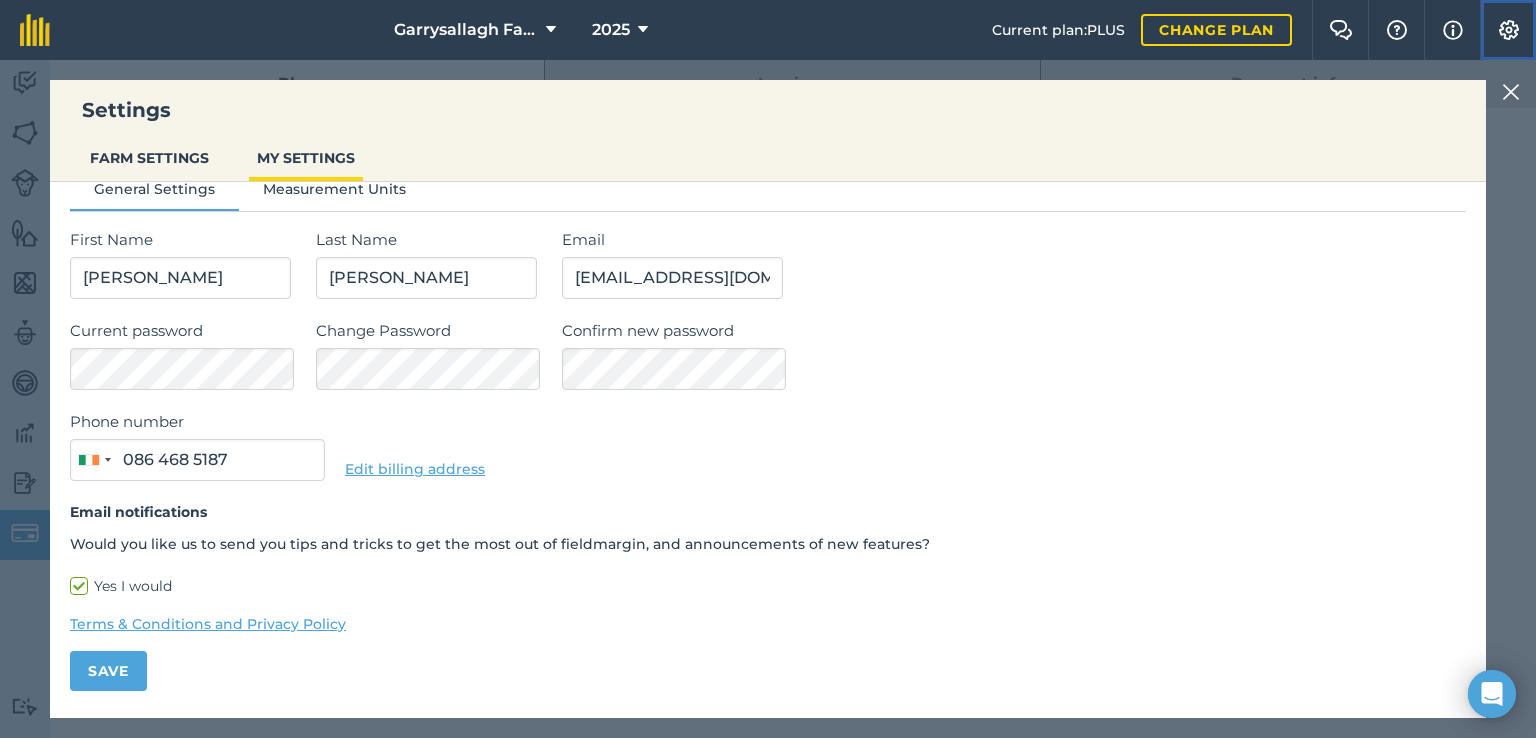 click at bounding box center [1509, 30] 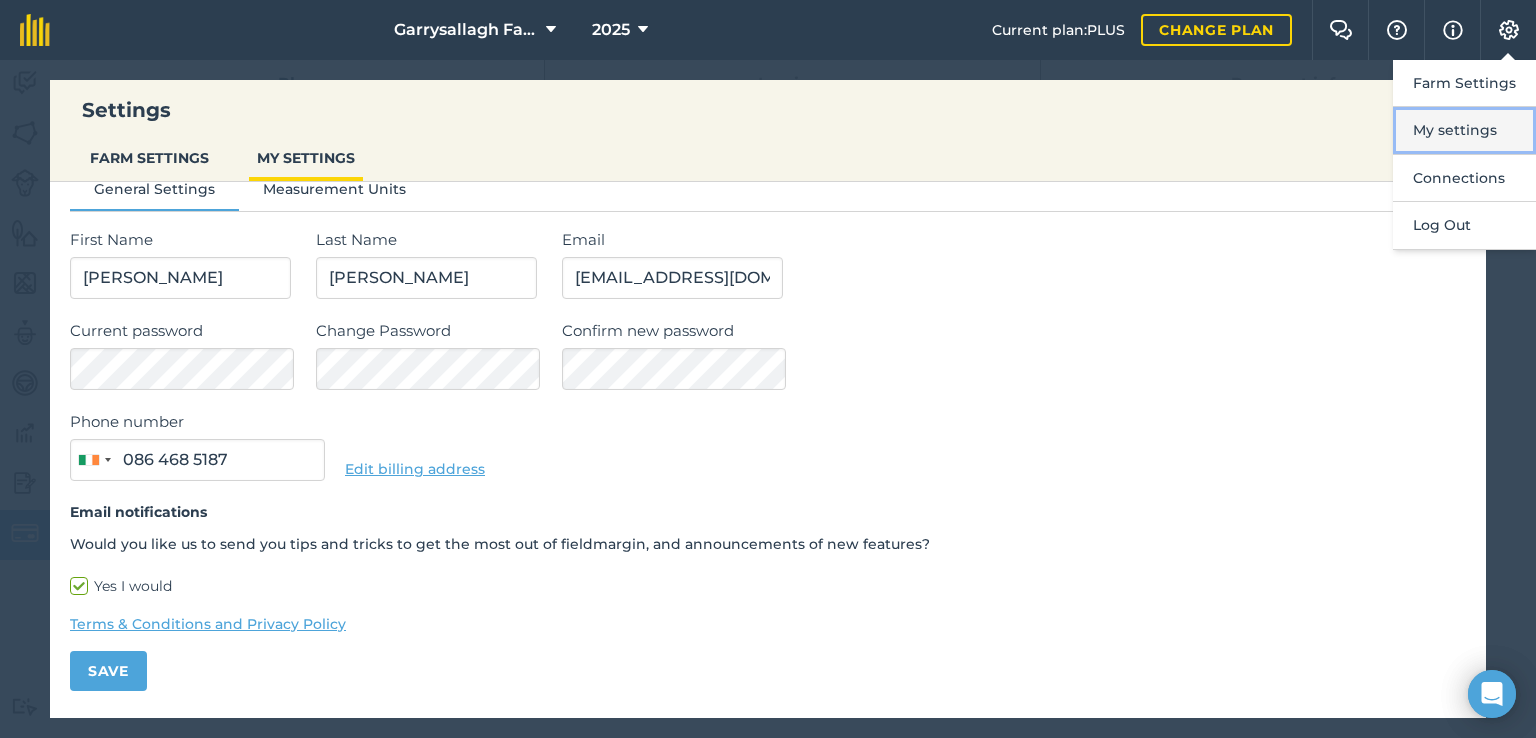 click on "My settings" at bounding box center (1464, 130) 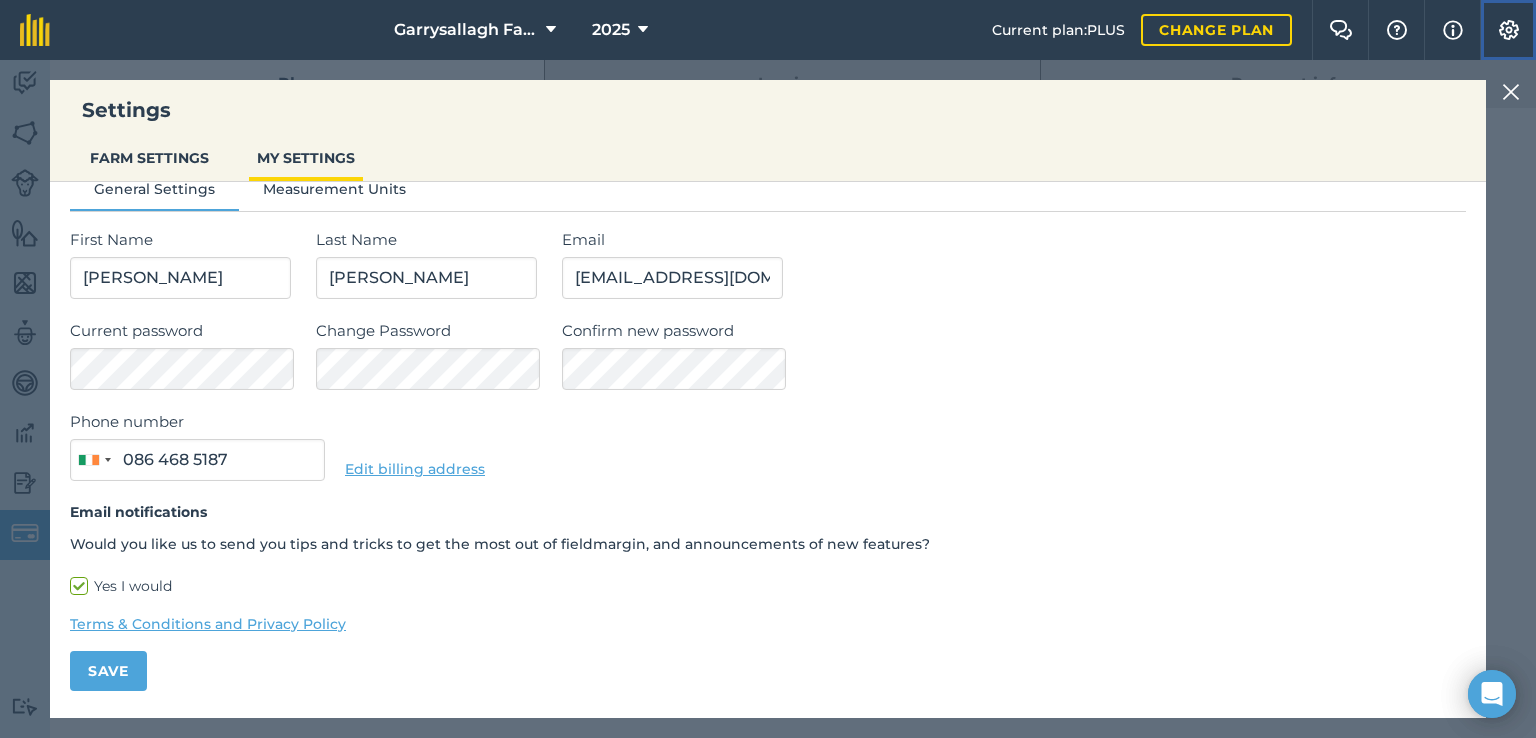 click at bounding box center (1509, 30) 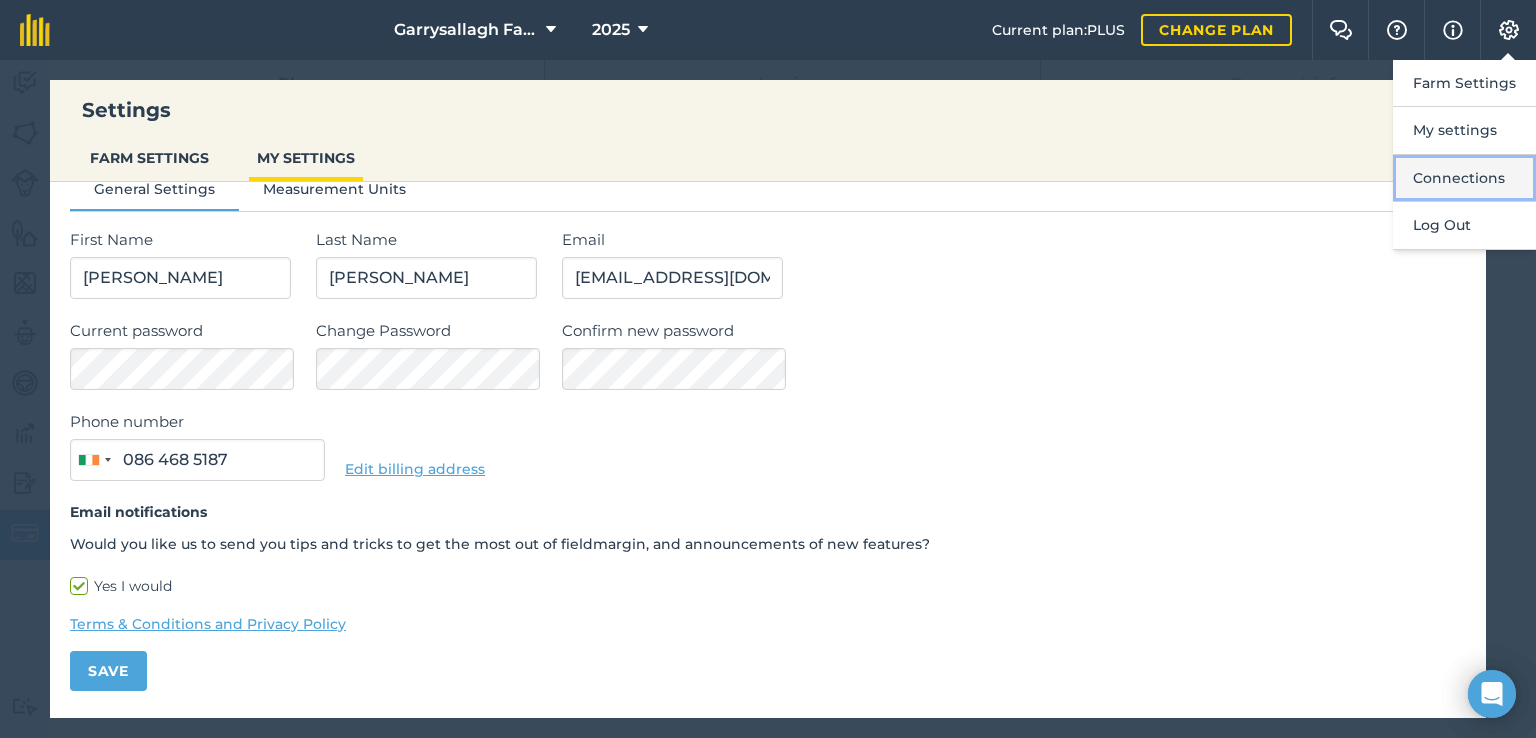 click on "Connections" at bounding box center [1464, 178] 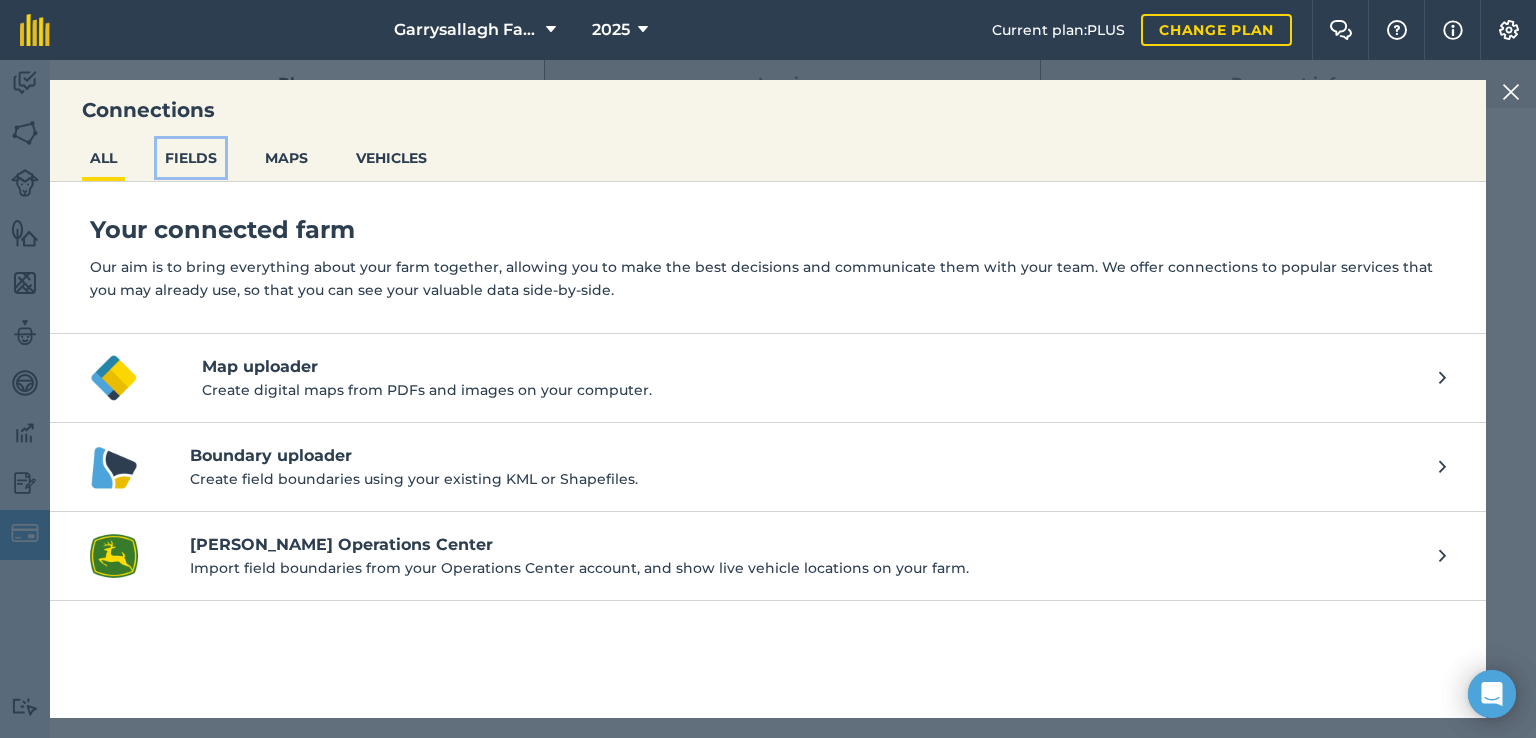 click on "FIELDS" at bounding box center (191, 158) 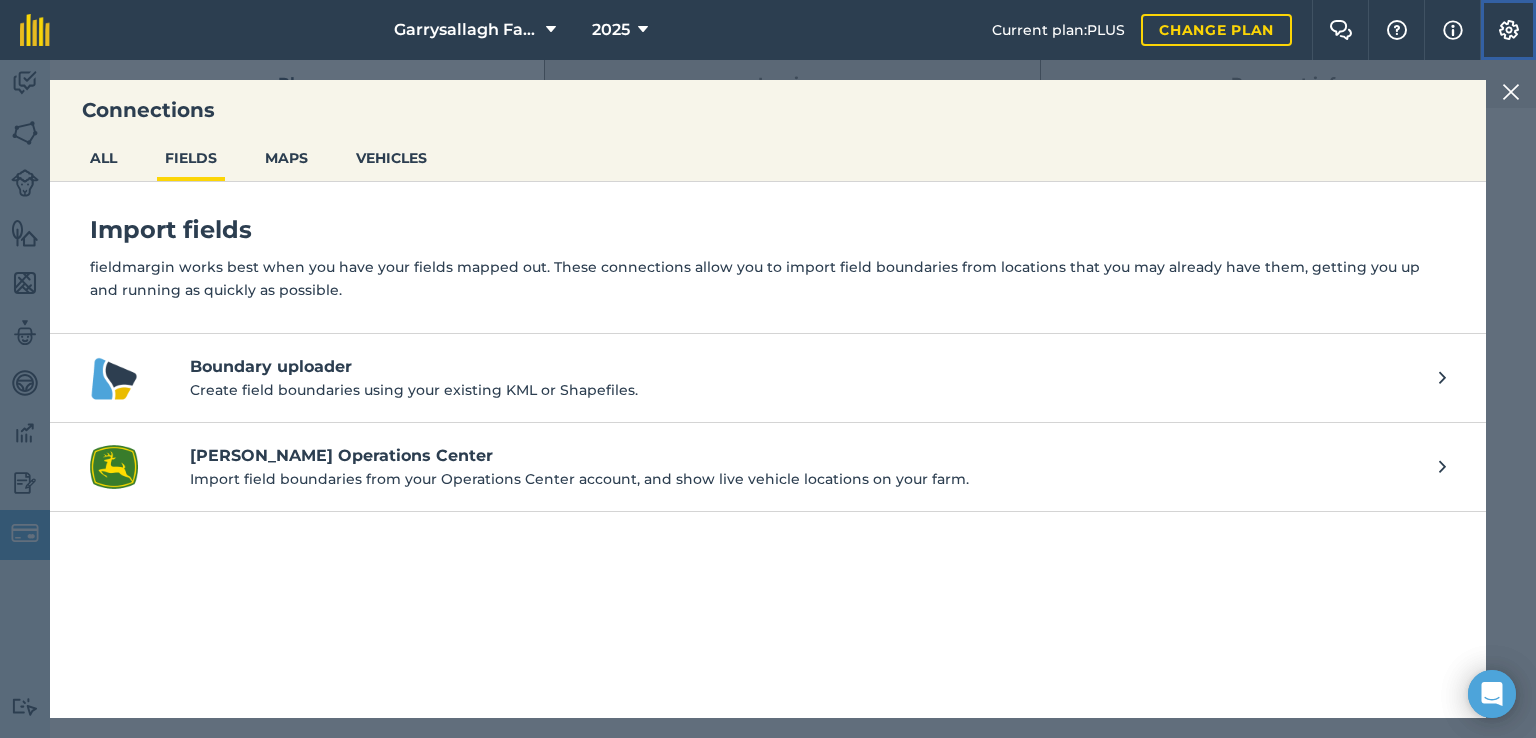 click at bounding box center (1509, 30) 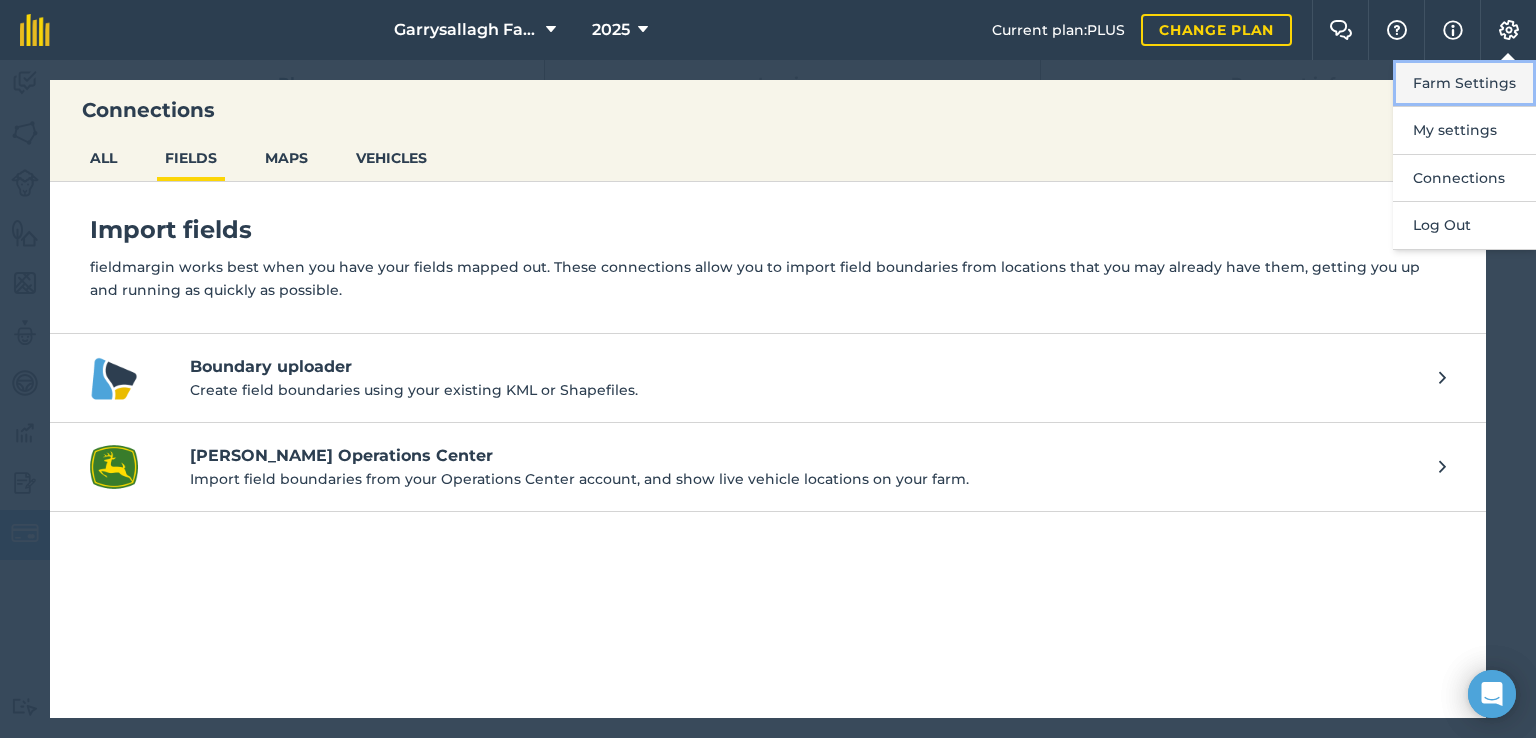 click on "Farm Settings" at bounding box center [1464, 83] 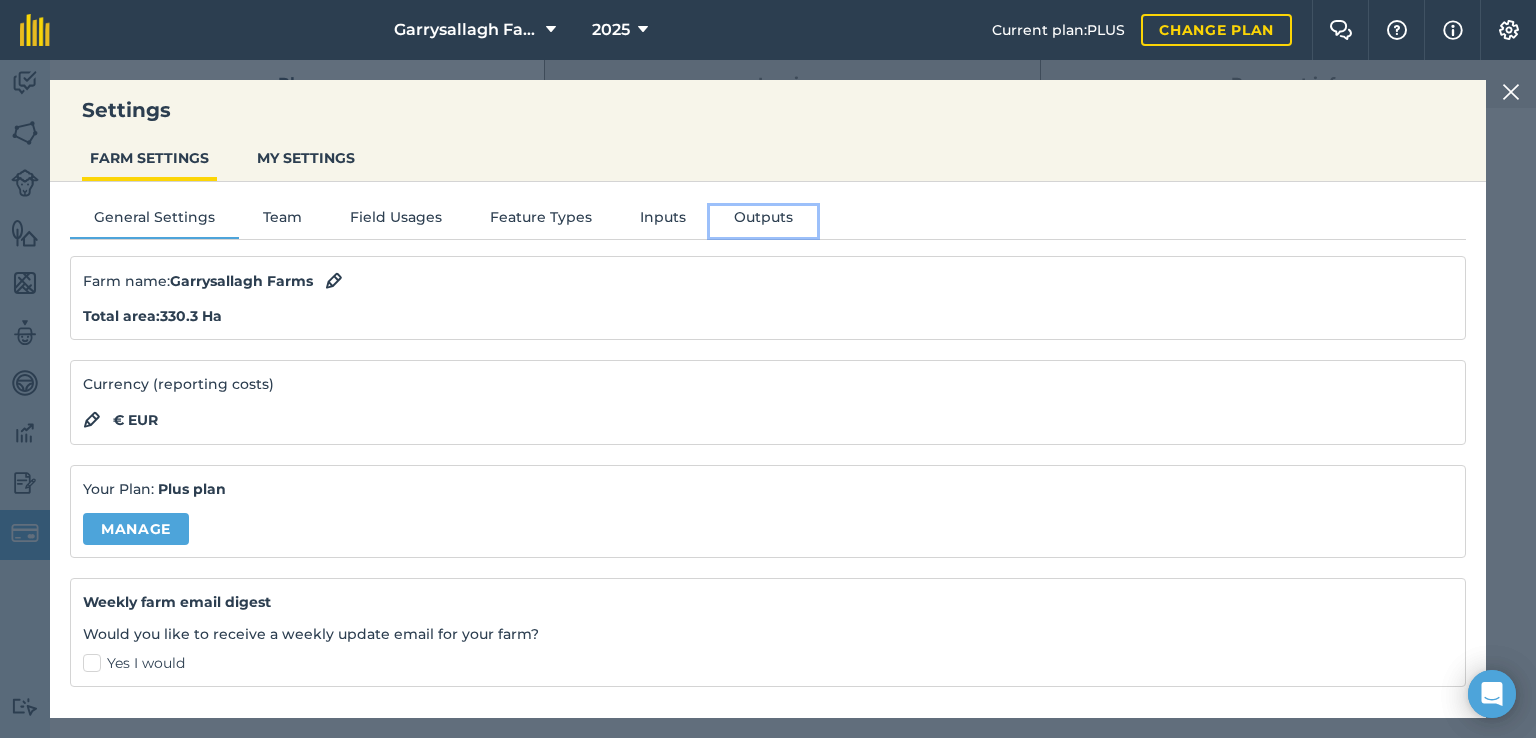 click on "Outputs" at bounding box center (763, 221) 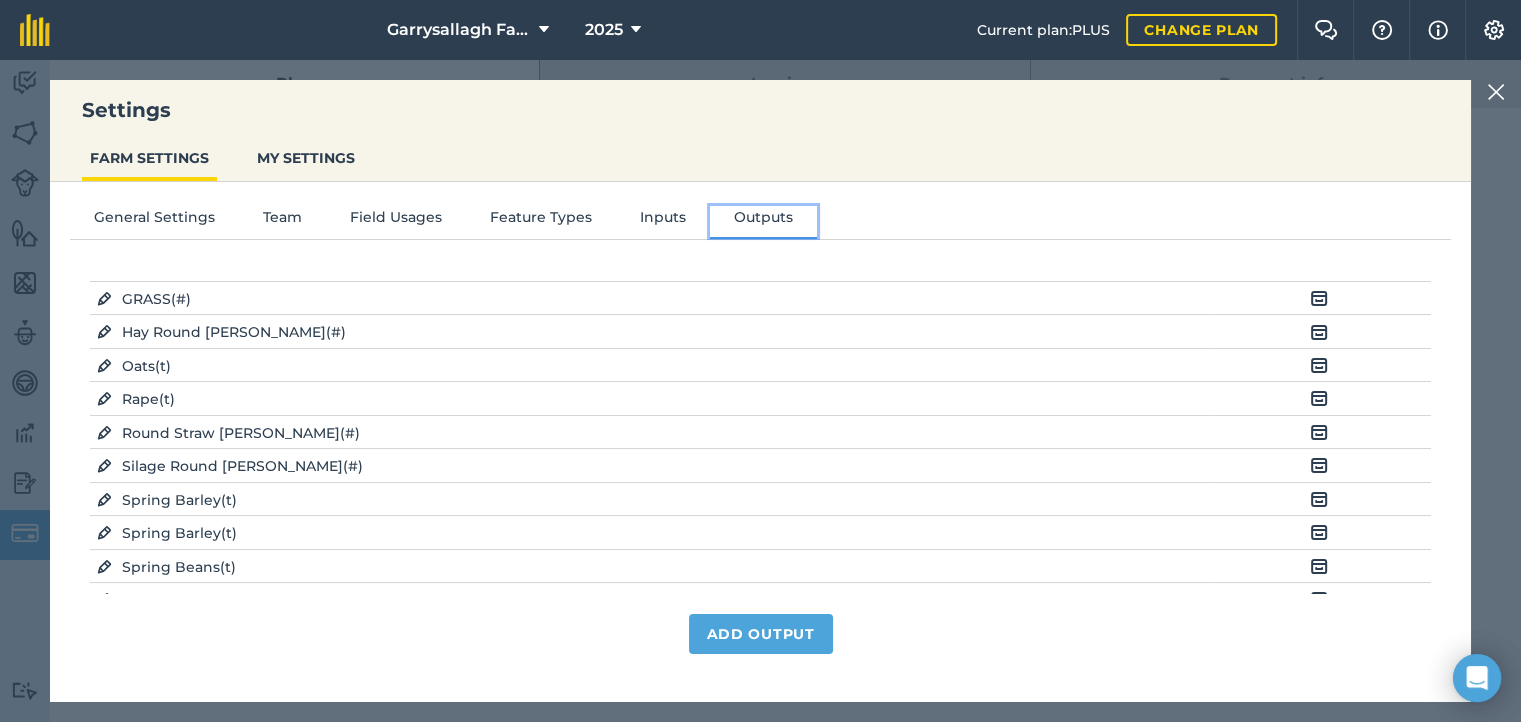scroll, scrollTop: 160, scrollLeft: 0, axis: vertical 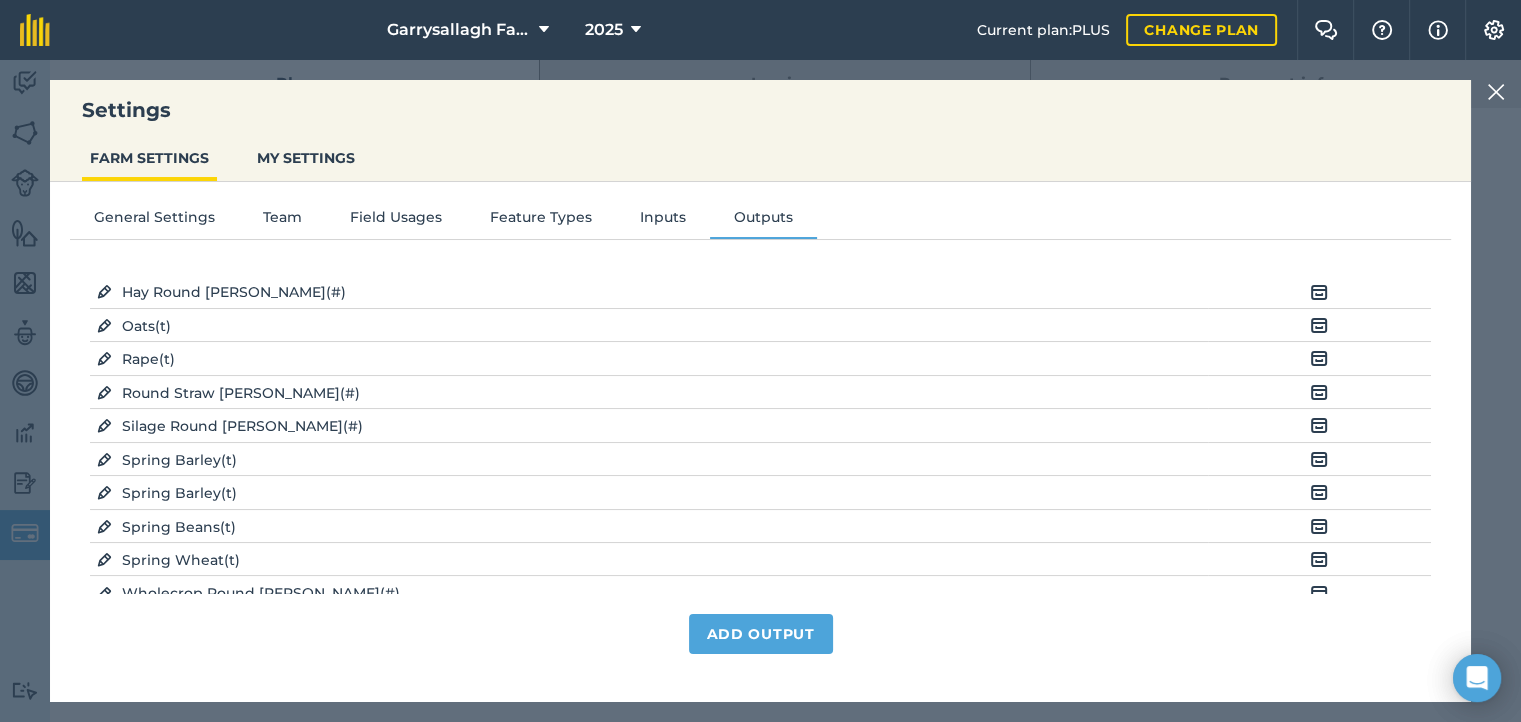 click at bounding box center [1319, 492] 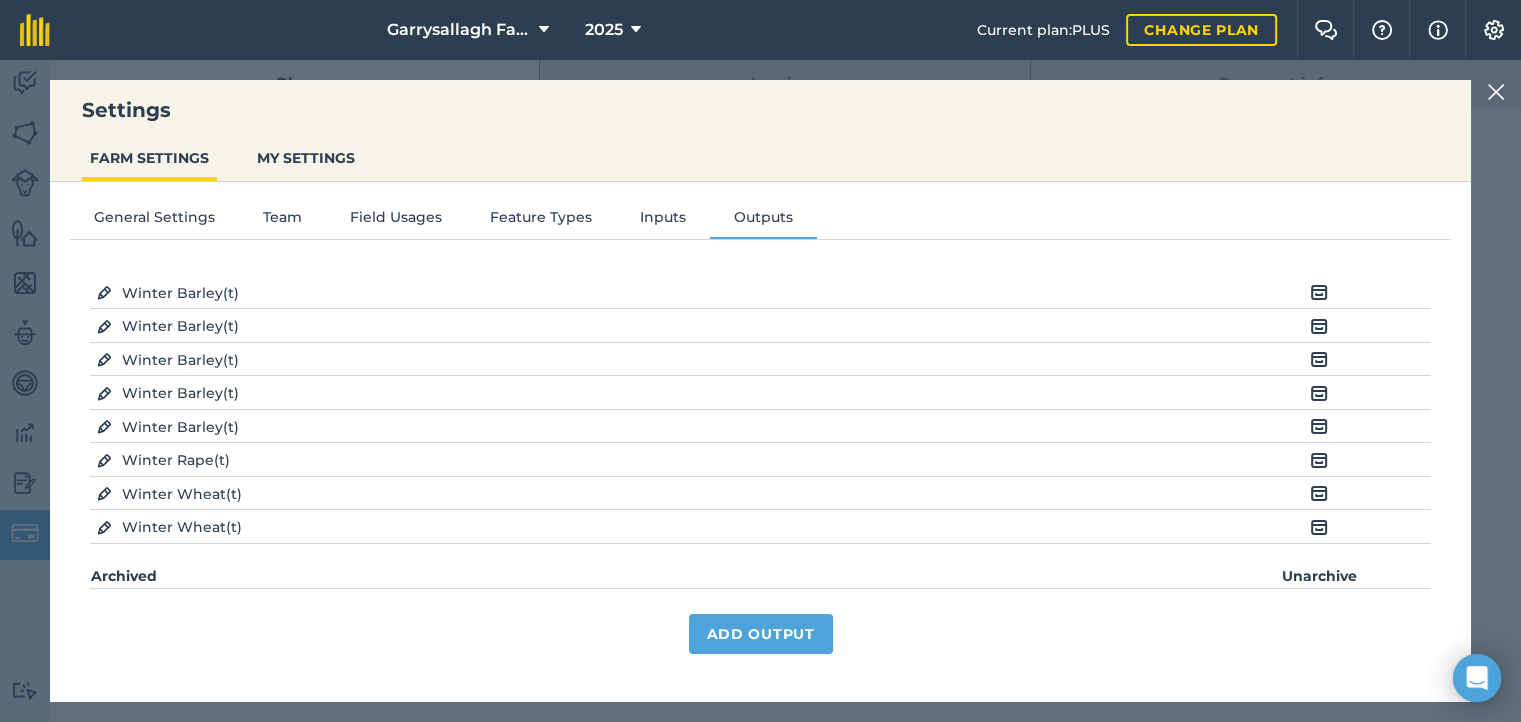 scroll, scrollTop: 554, scrollLeft: 0, axis: vertical 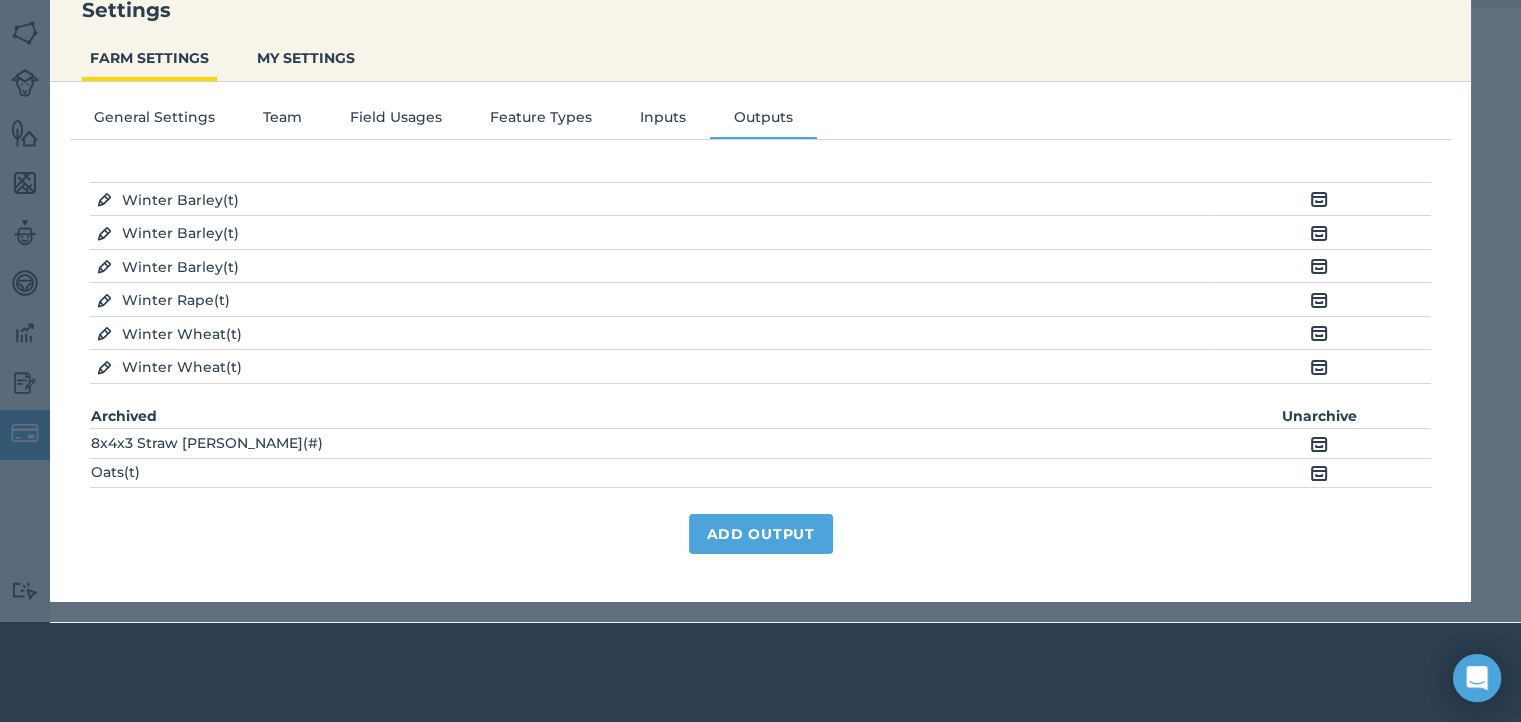 click at bounding box center (1319, 367) 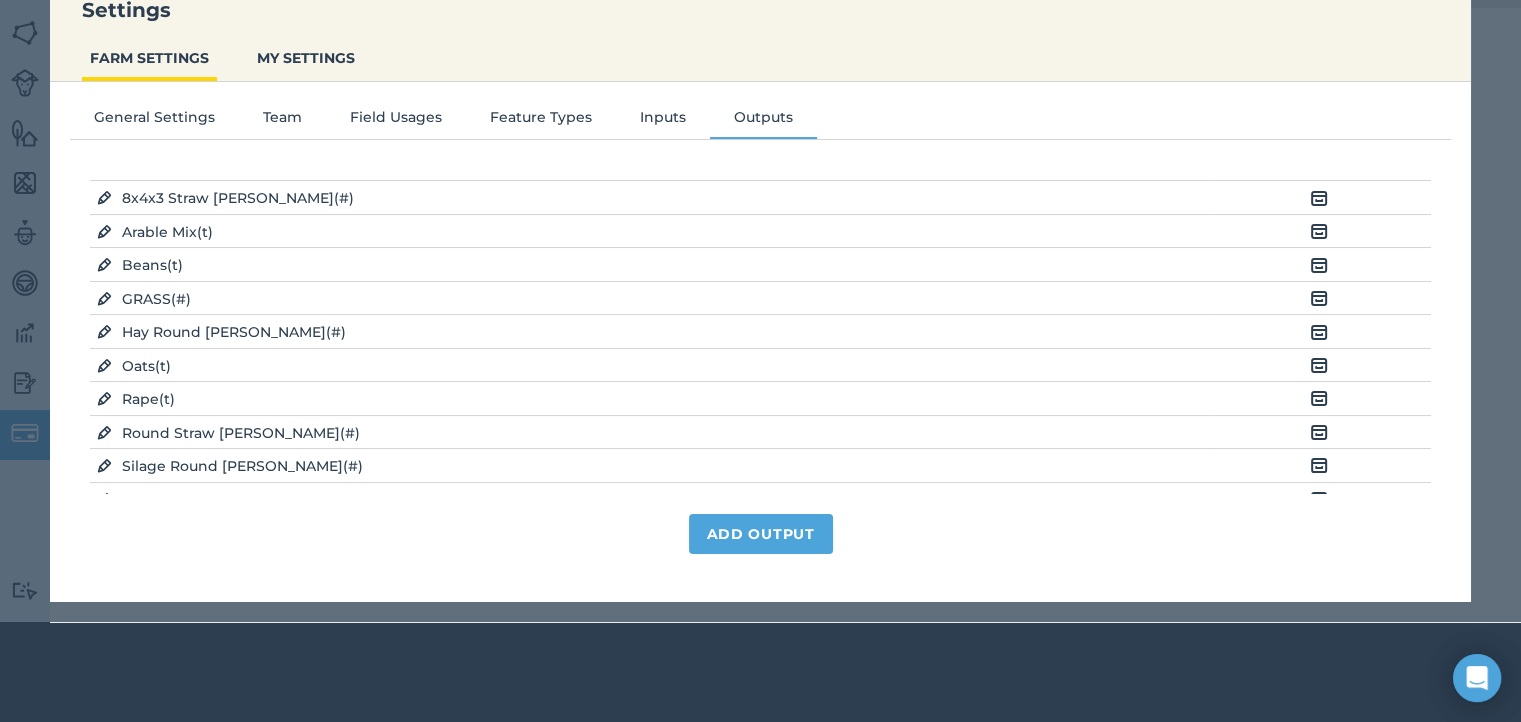 scroll, scrollTop: 0, scrollLeft: 0, axis: both 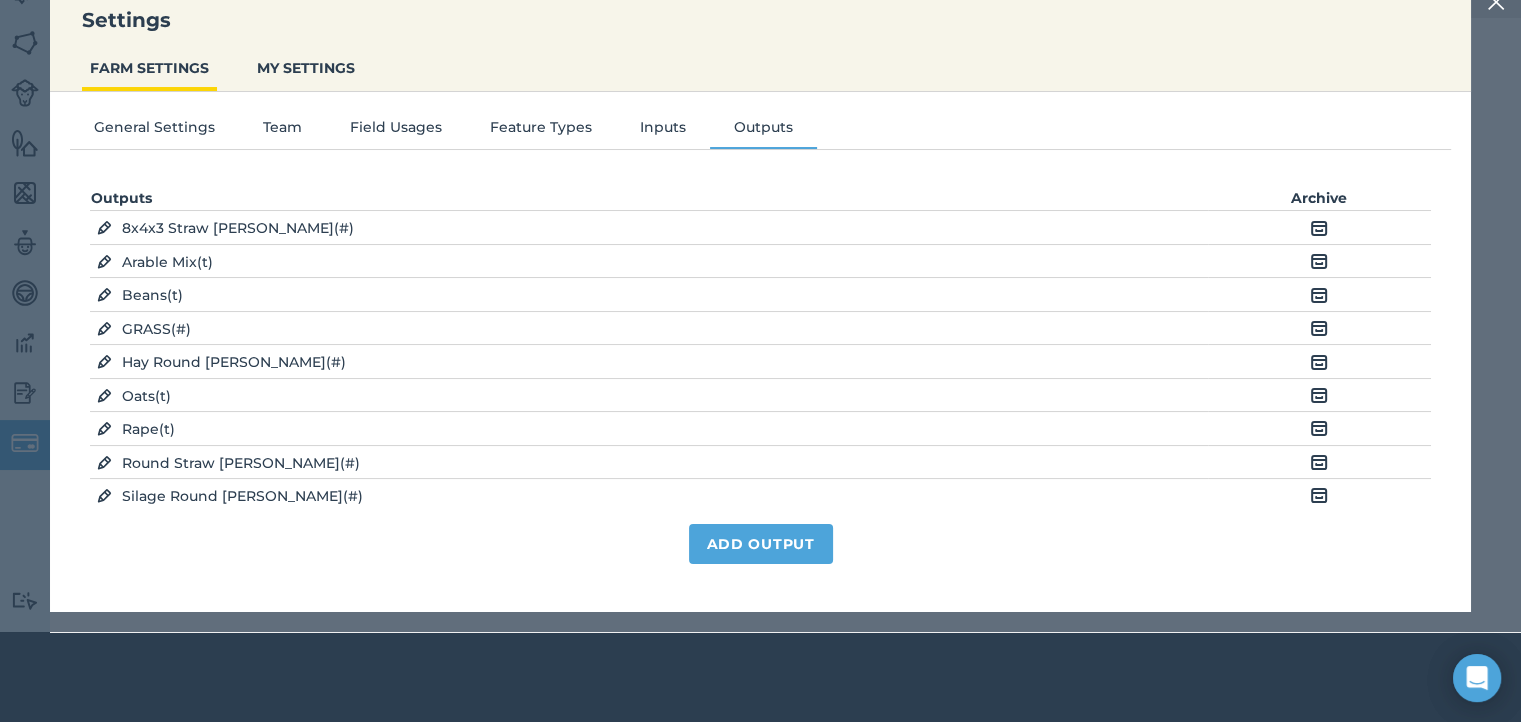 click at bounding box center [1319, 428] 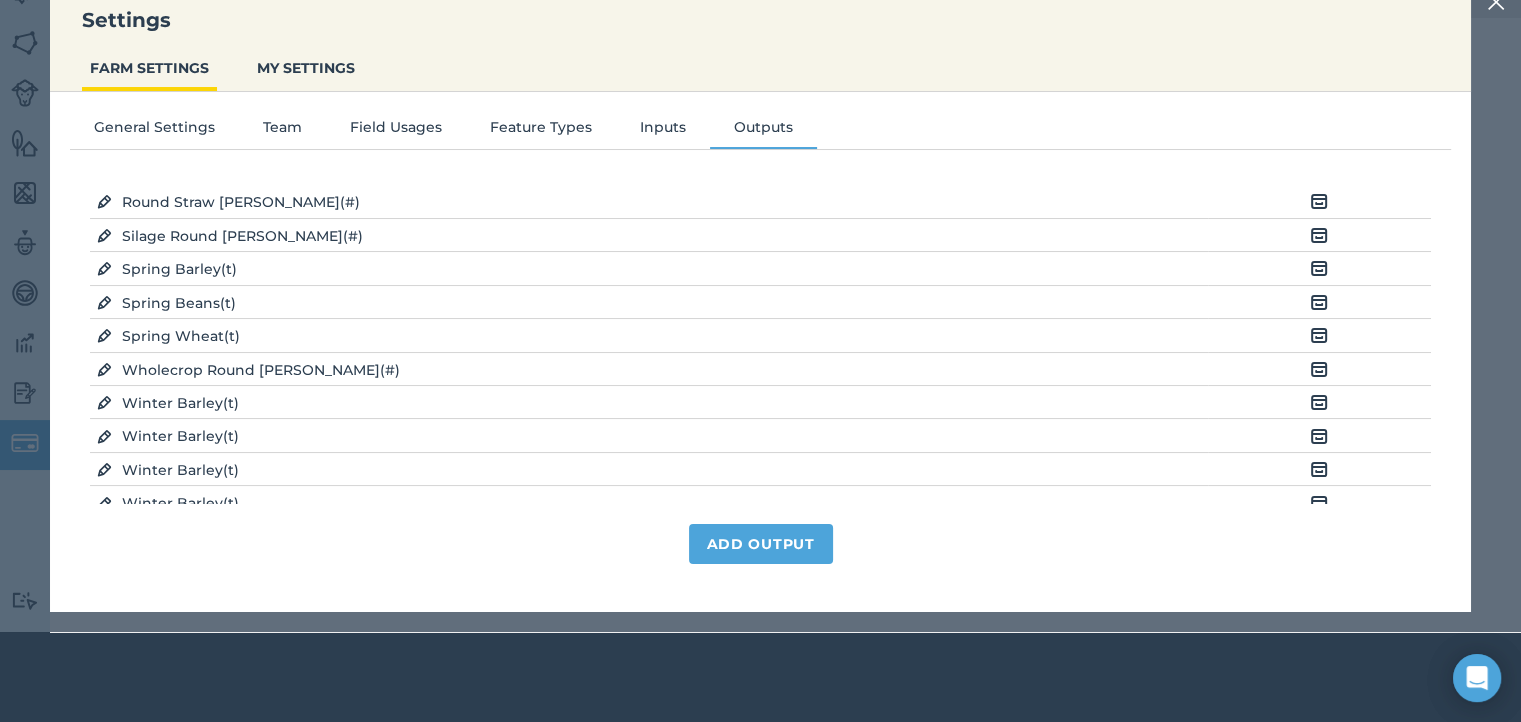 scroll, scrollTop: 248, scrollLeft: 0, axis: vertical 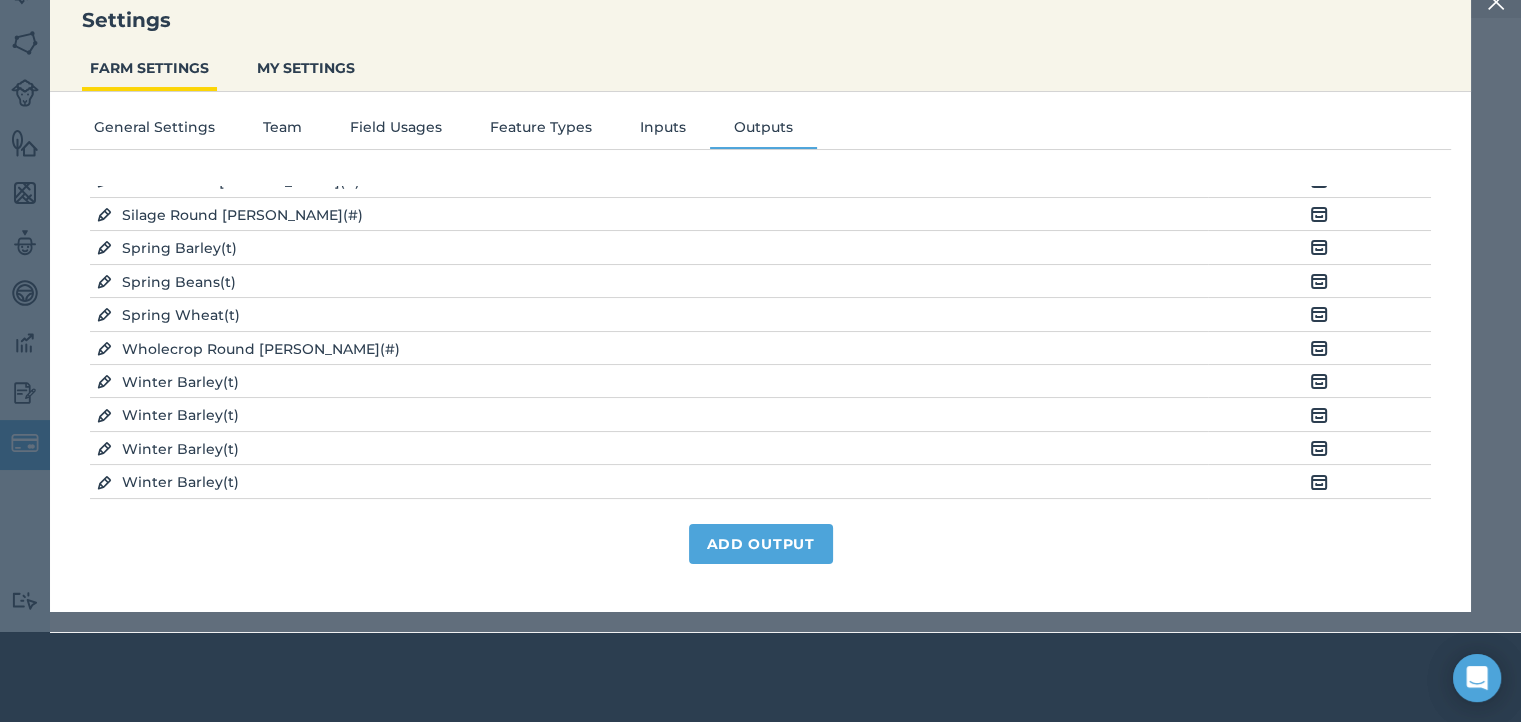 click at bounding box center (1319, 415) 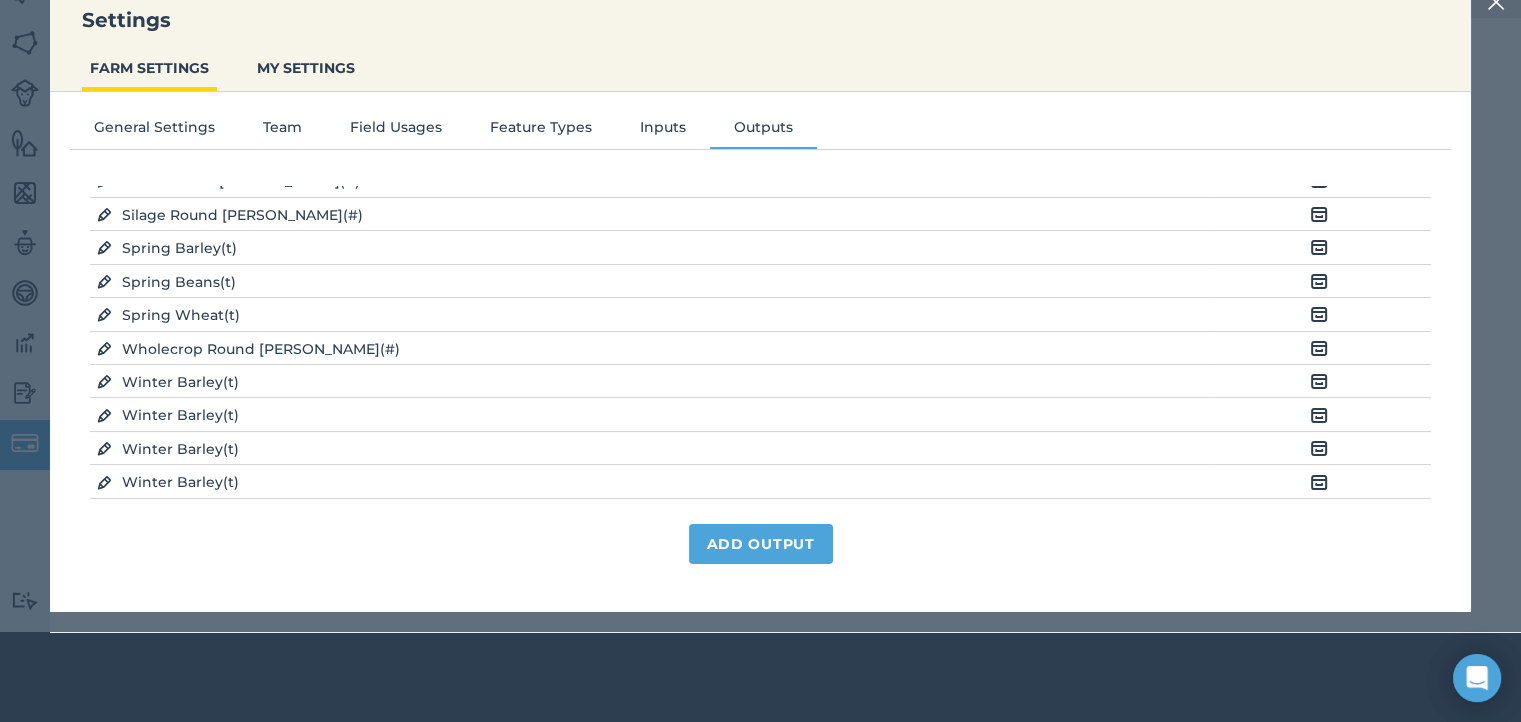 click at bounding box center [1319, 415] 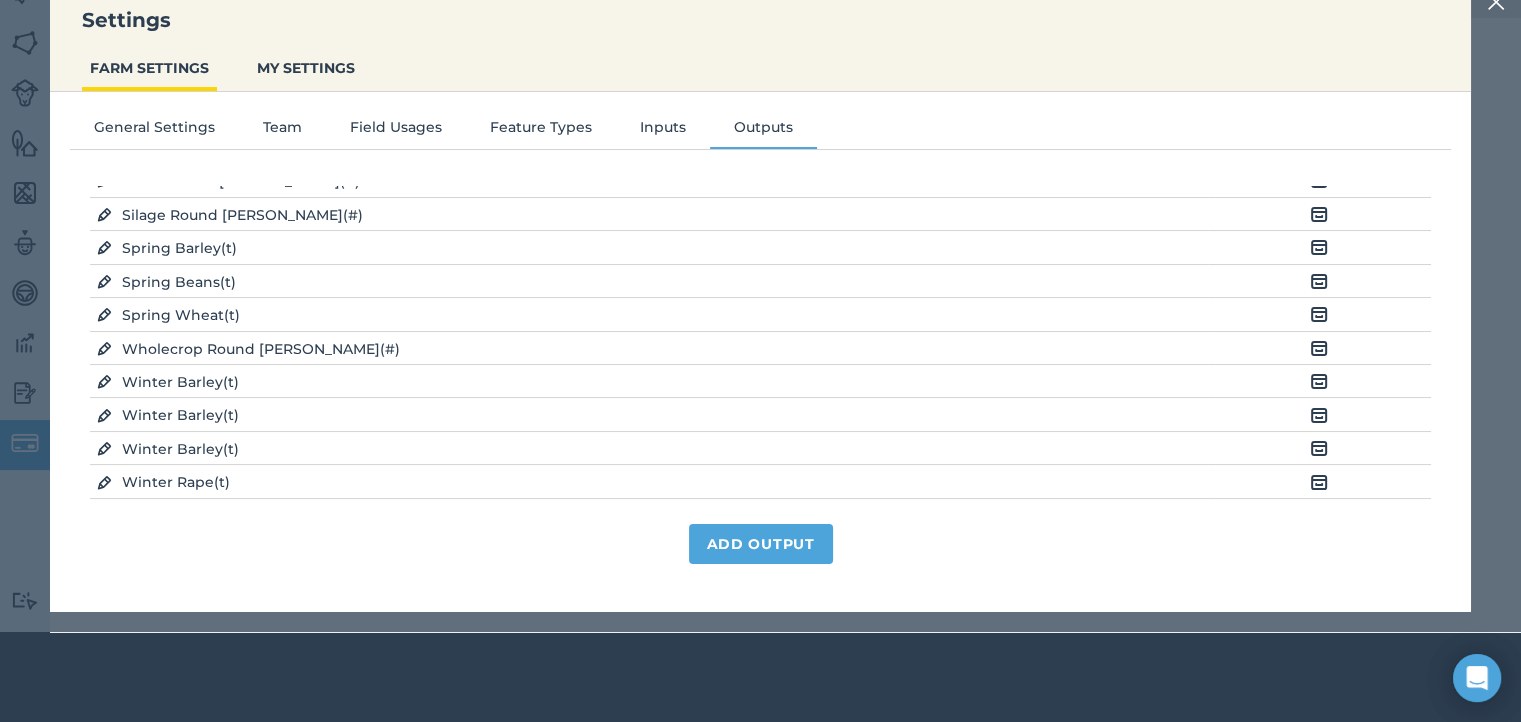 click at bounding box center [1319, 381] 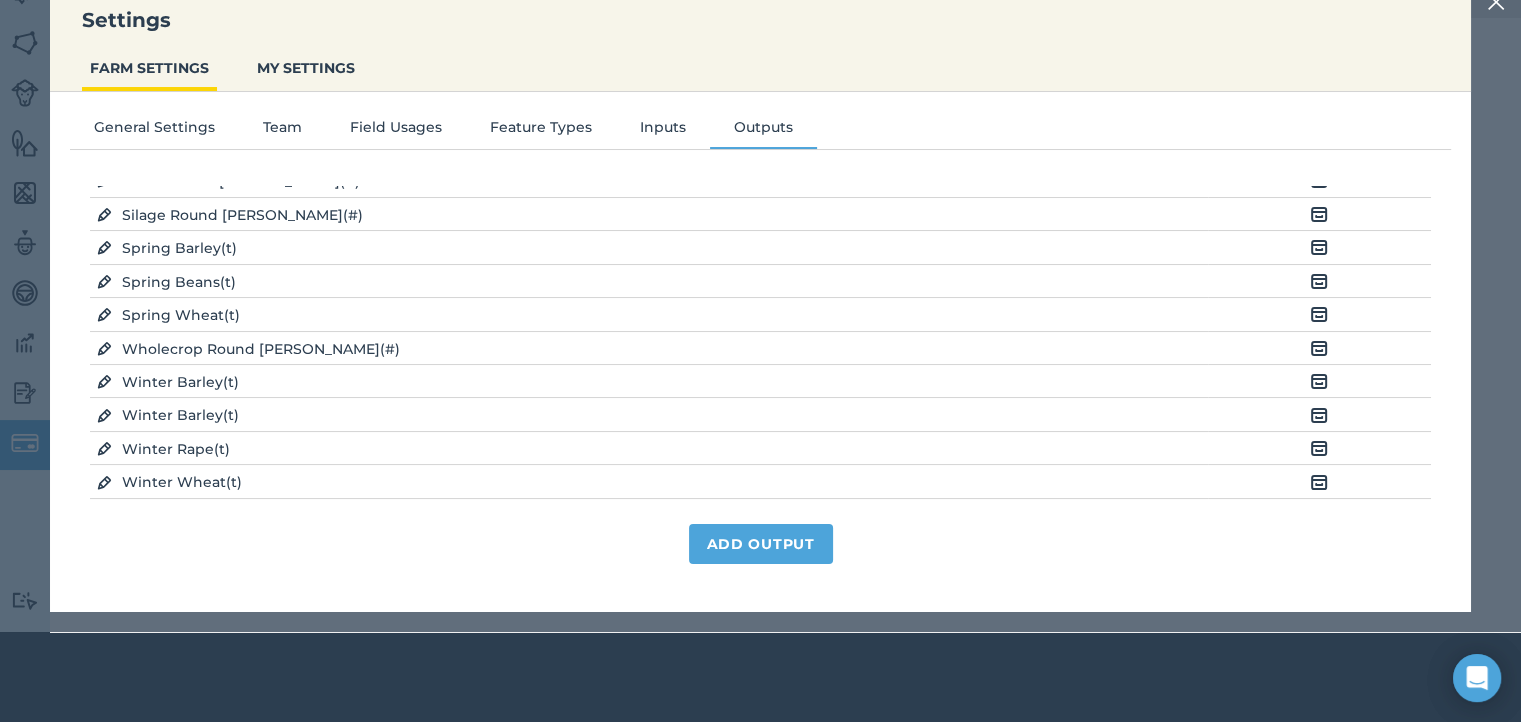 click at bounding box center (1319, 381) 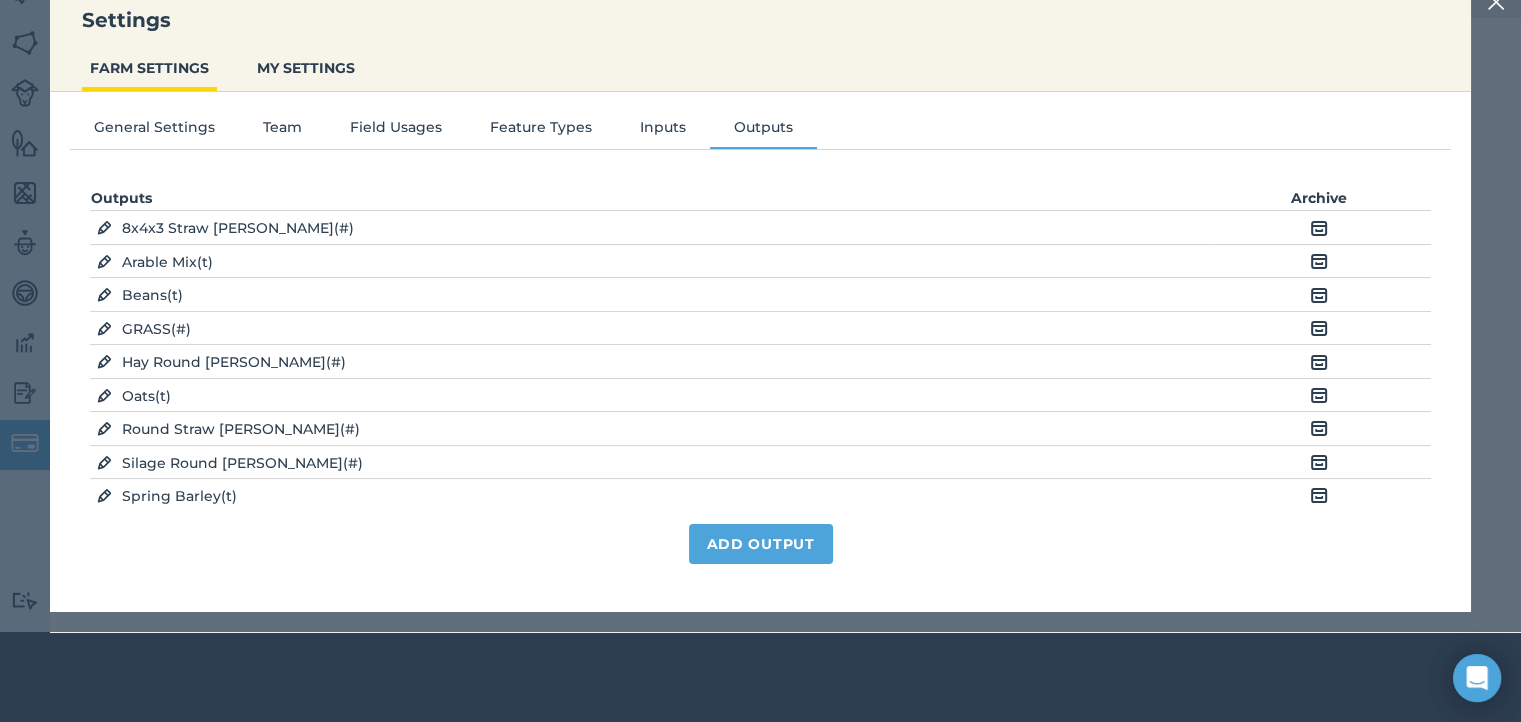 scroll, scrollTop: 0, scrollLeft: 0, axis: both 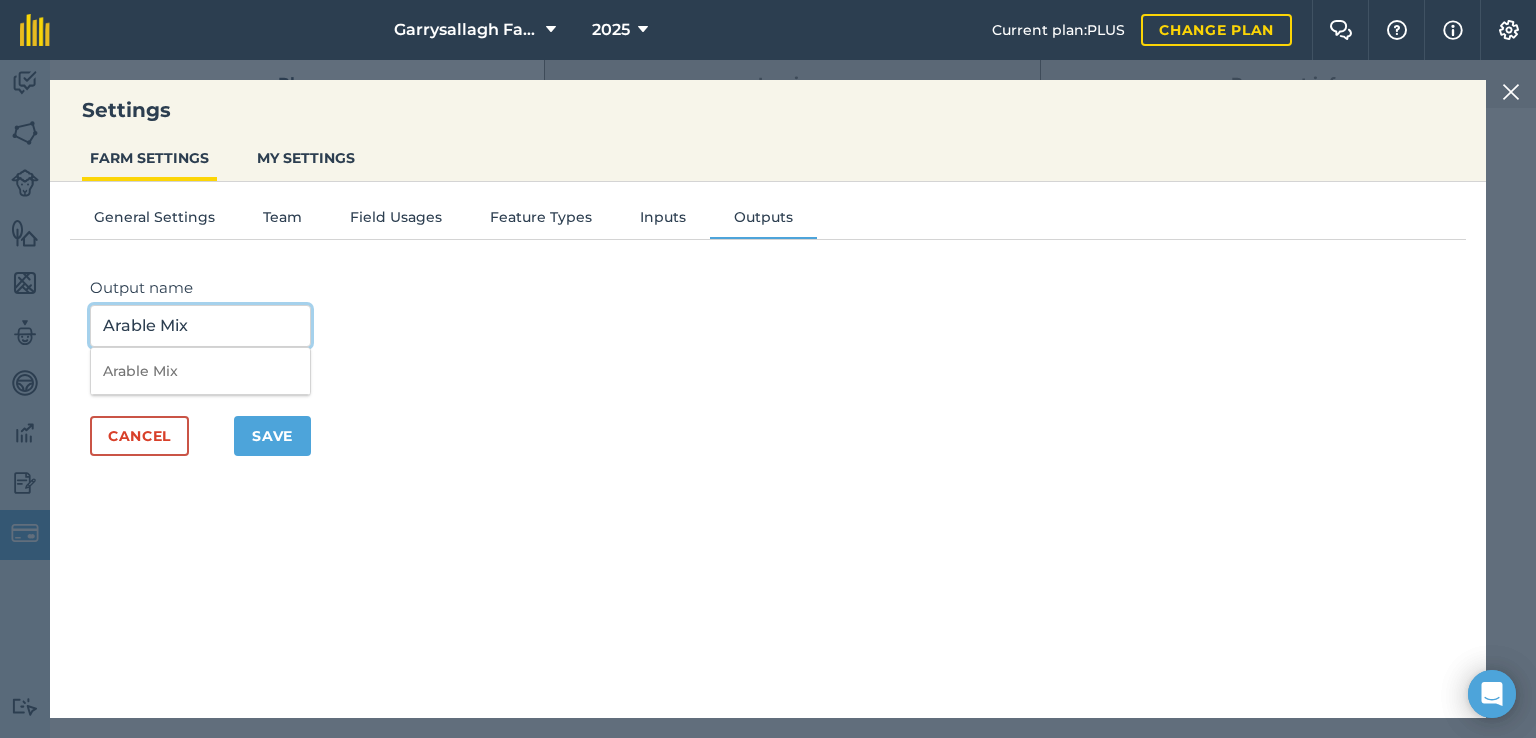 click on "Arable Mix" at bounding box center [200, 326] 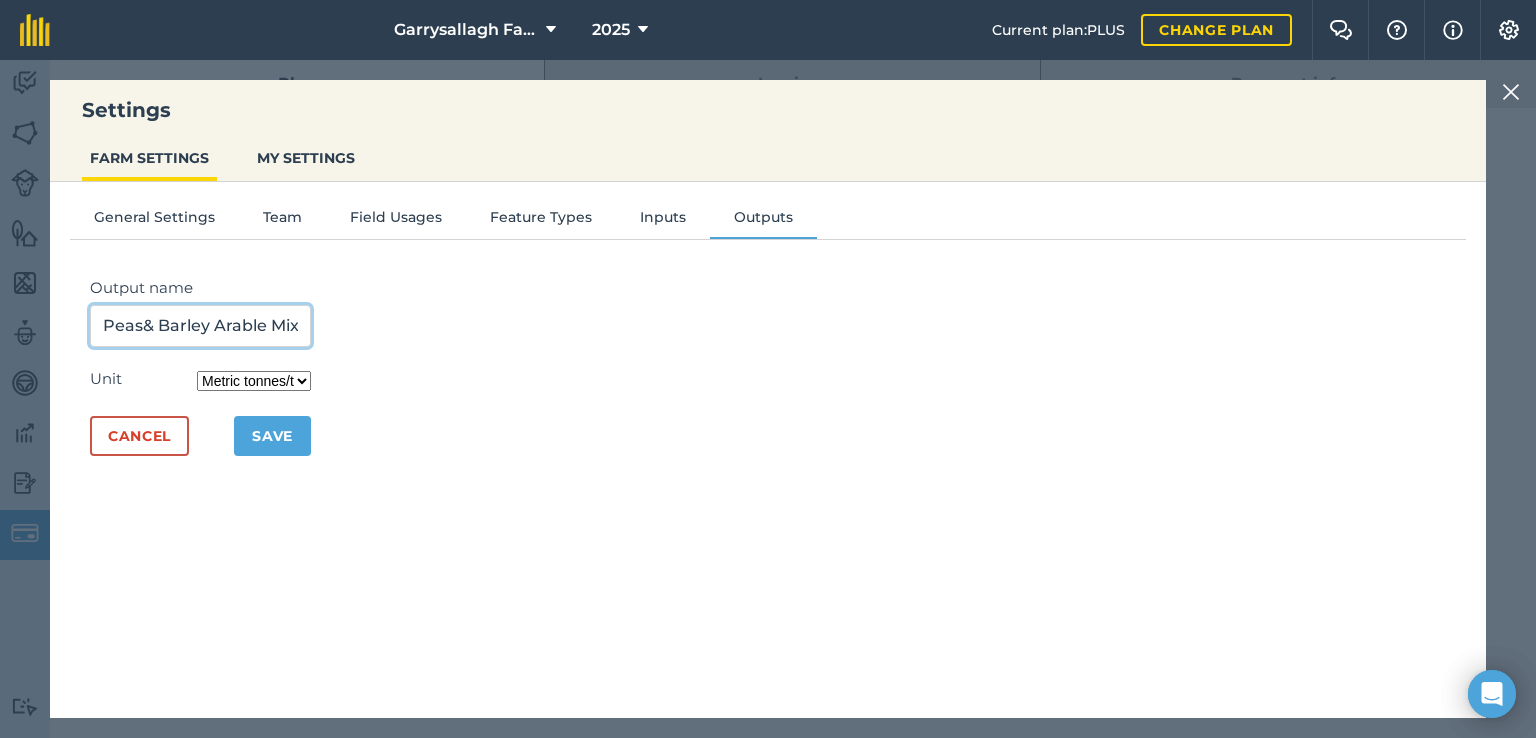 type on "Peas& Barley Arable Mix" 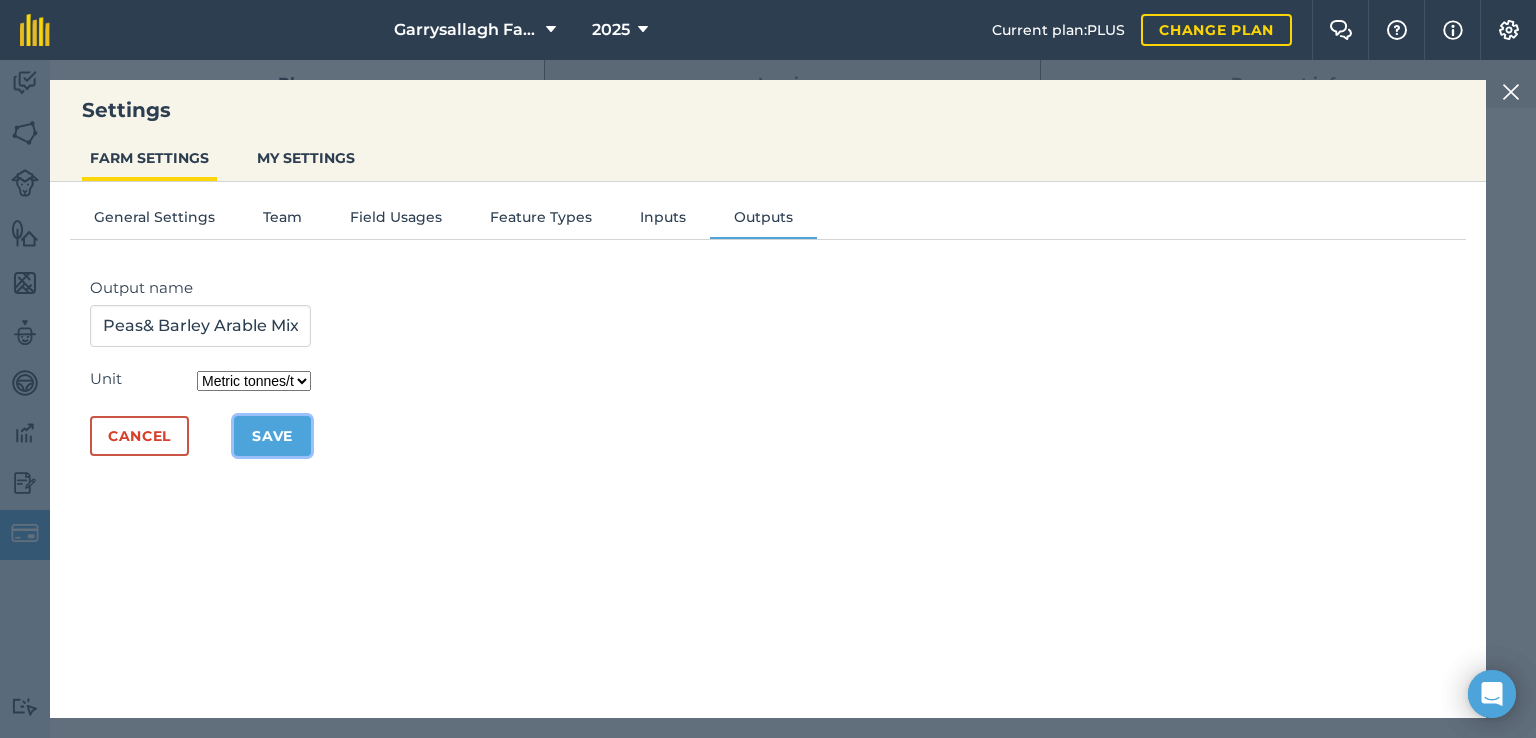click on "Save" at bounding box center (272, 436) 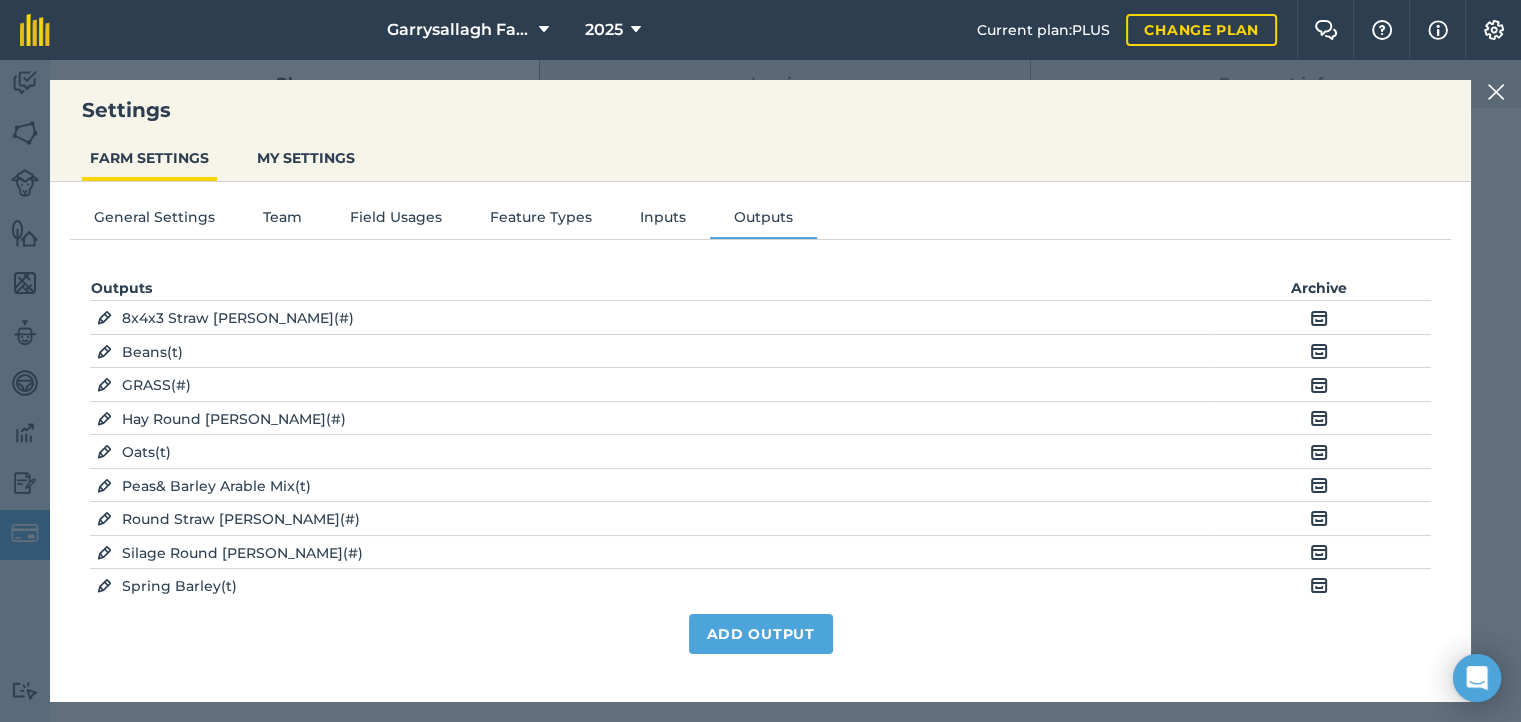 click at bounding box center (1496, 92) 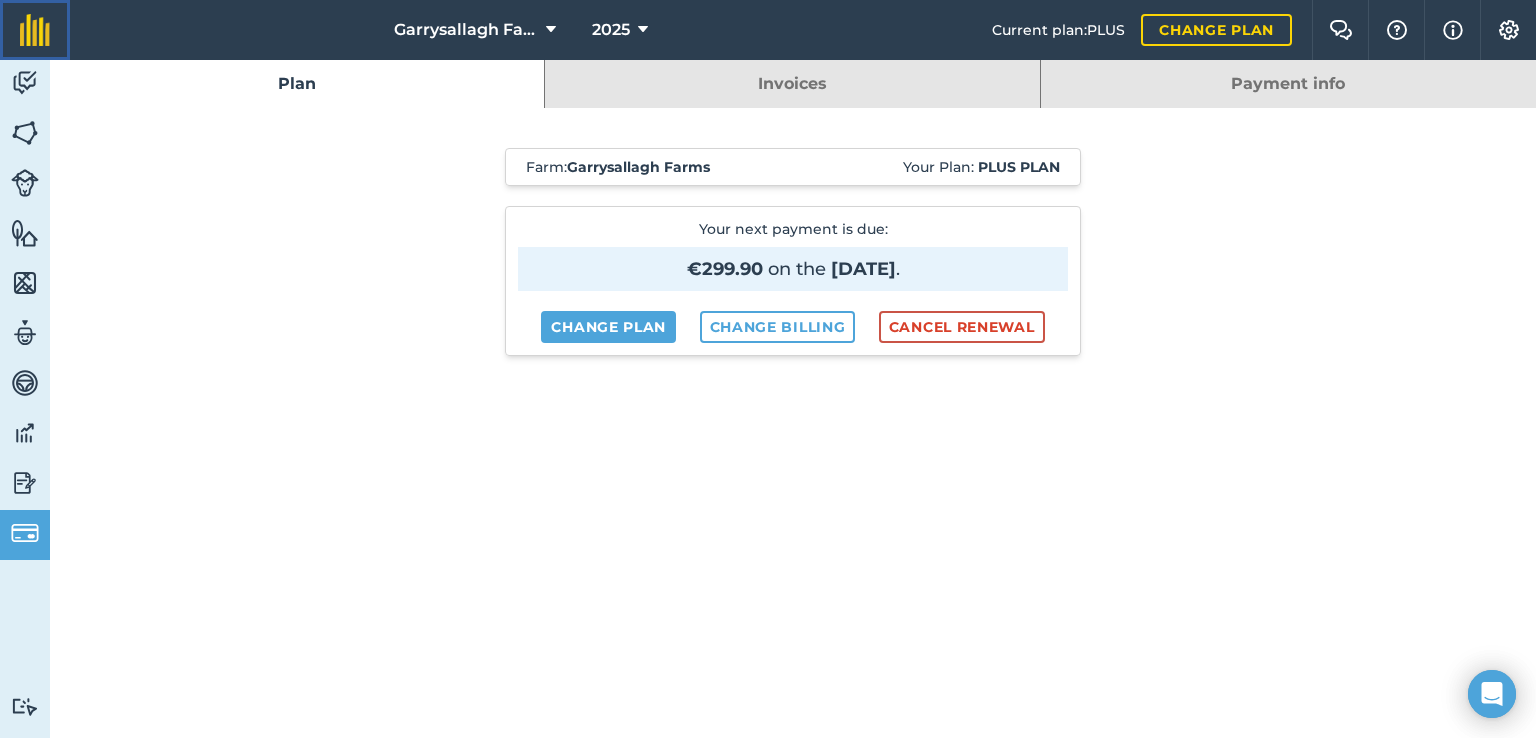 click at bounding box center [35, 30] 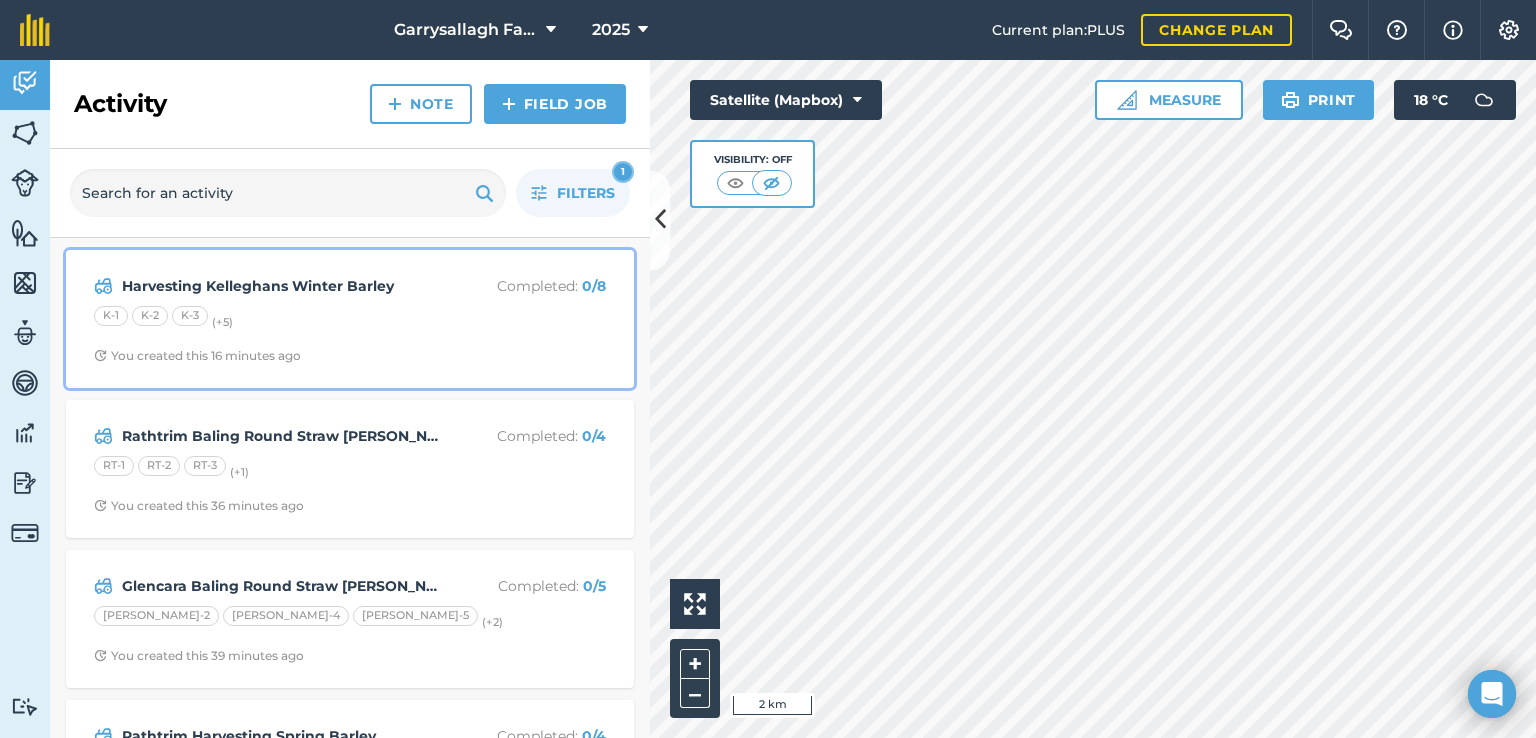 click on "K-1 K-2 K-3 (+ 5 )" at bounding box center (350, 319) 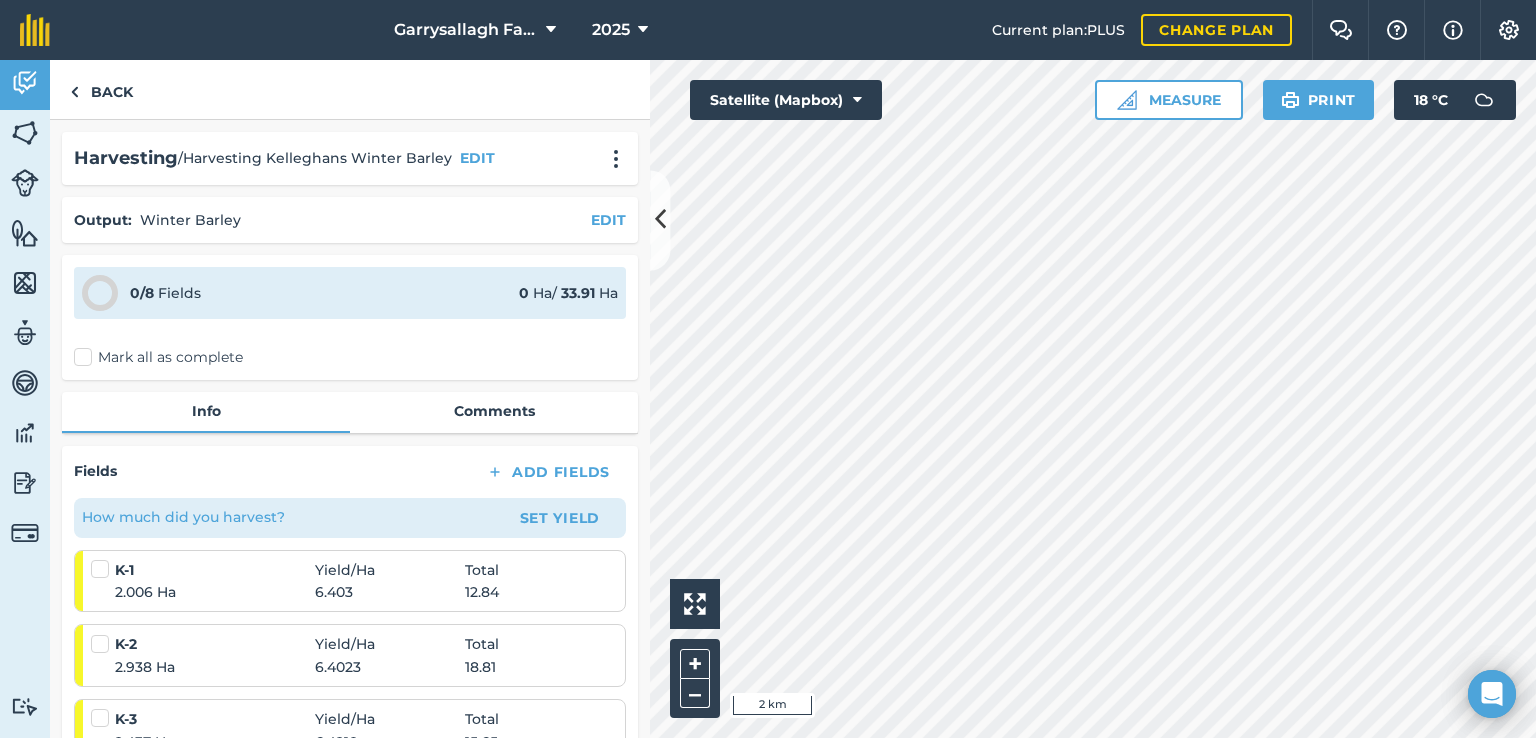 click on "Mark all as complete" at bounding box center [158, 357] 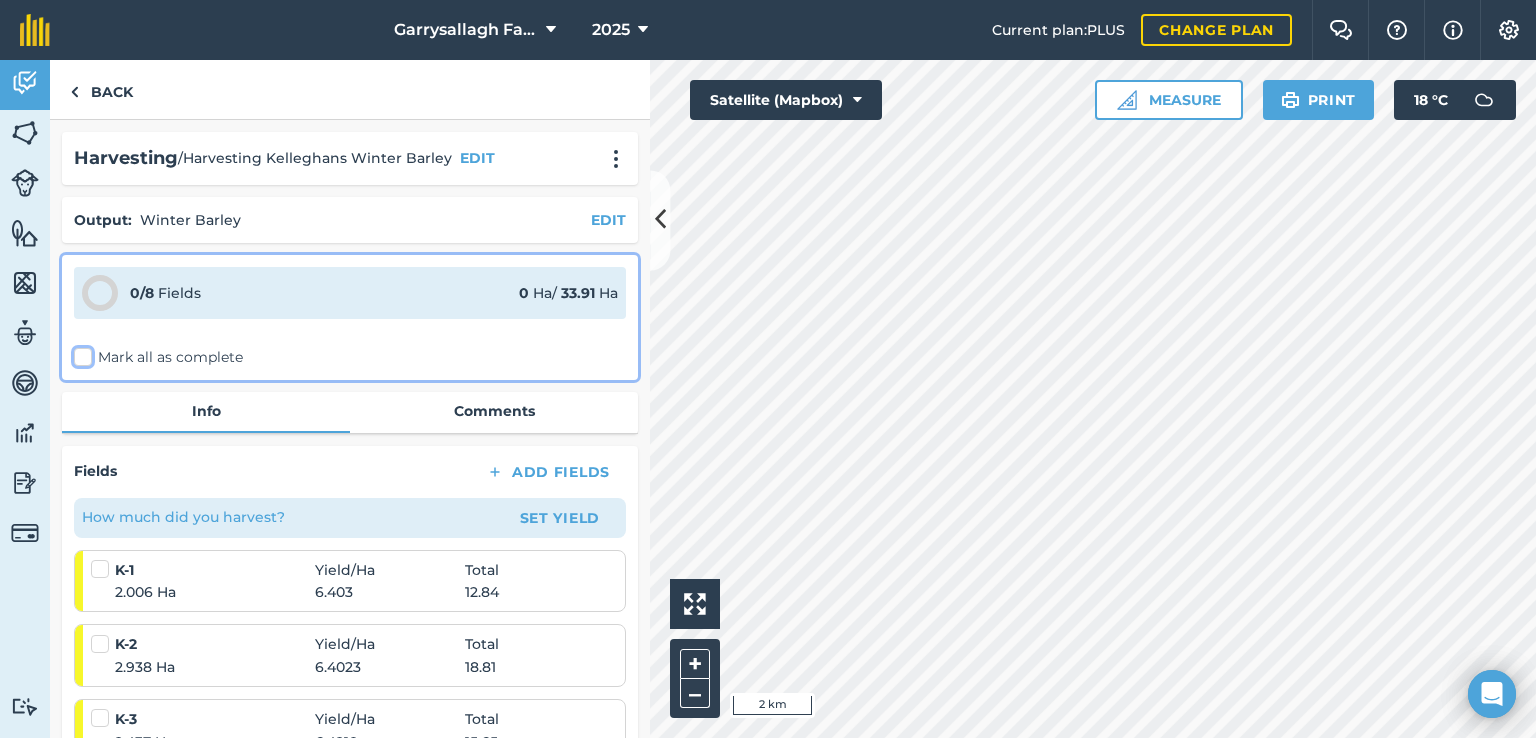 click on "Mark all as complete" at bounding box center (80, 353) 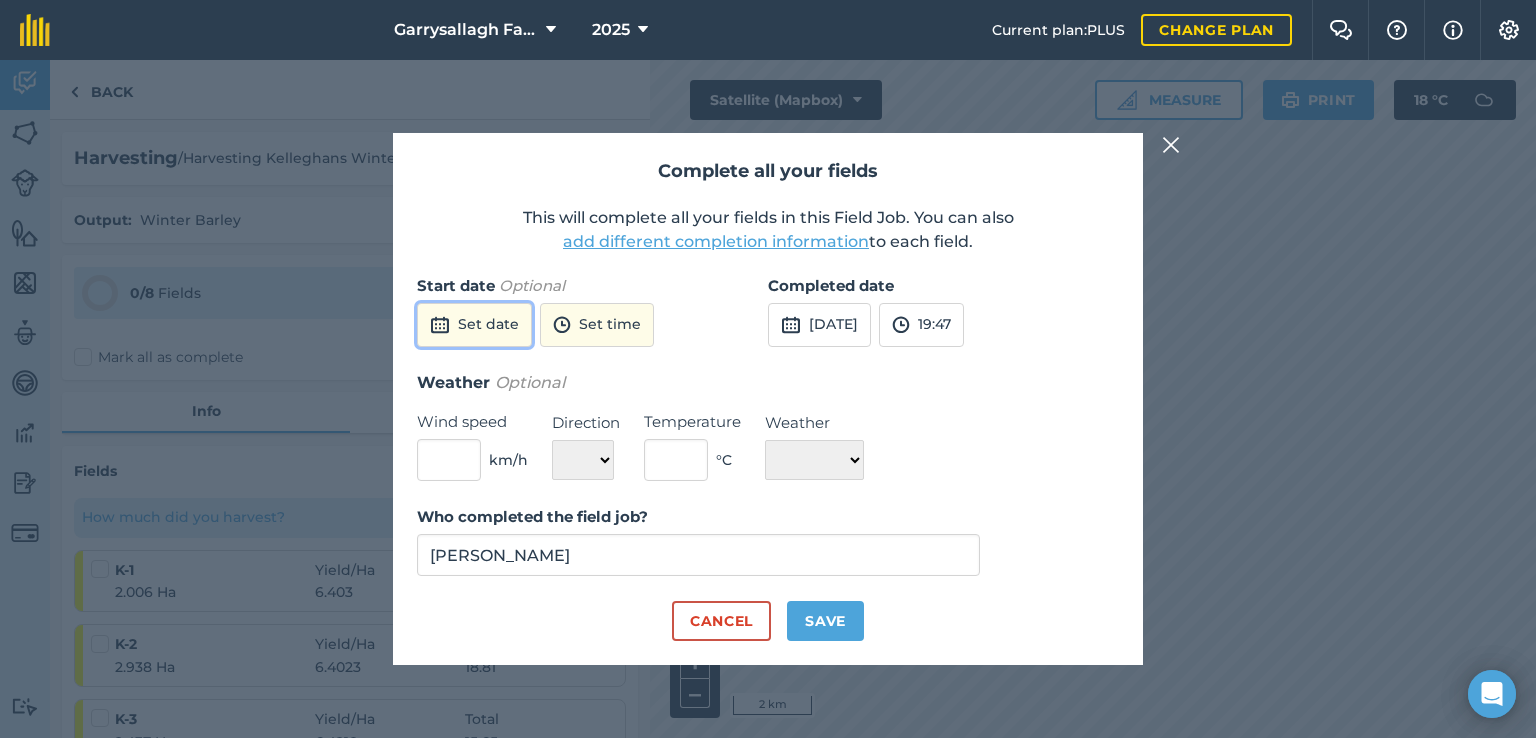 click on "Set date" at bounding box center [474, 325] 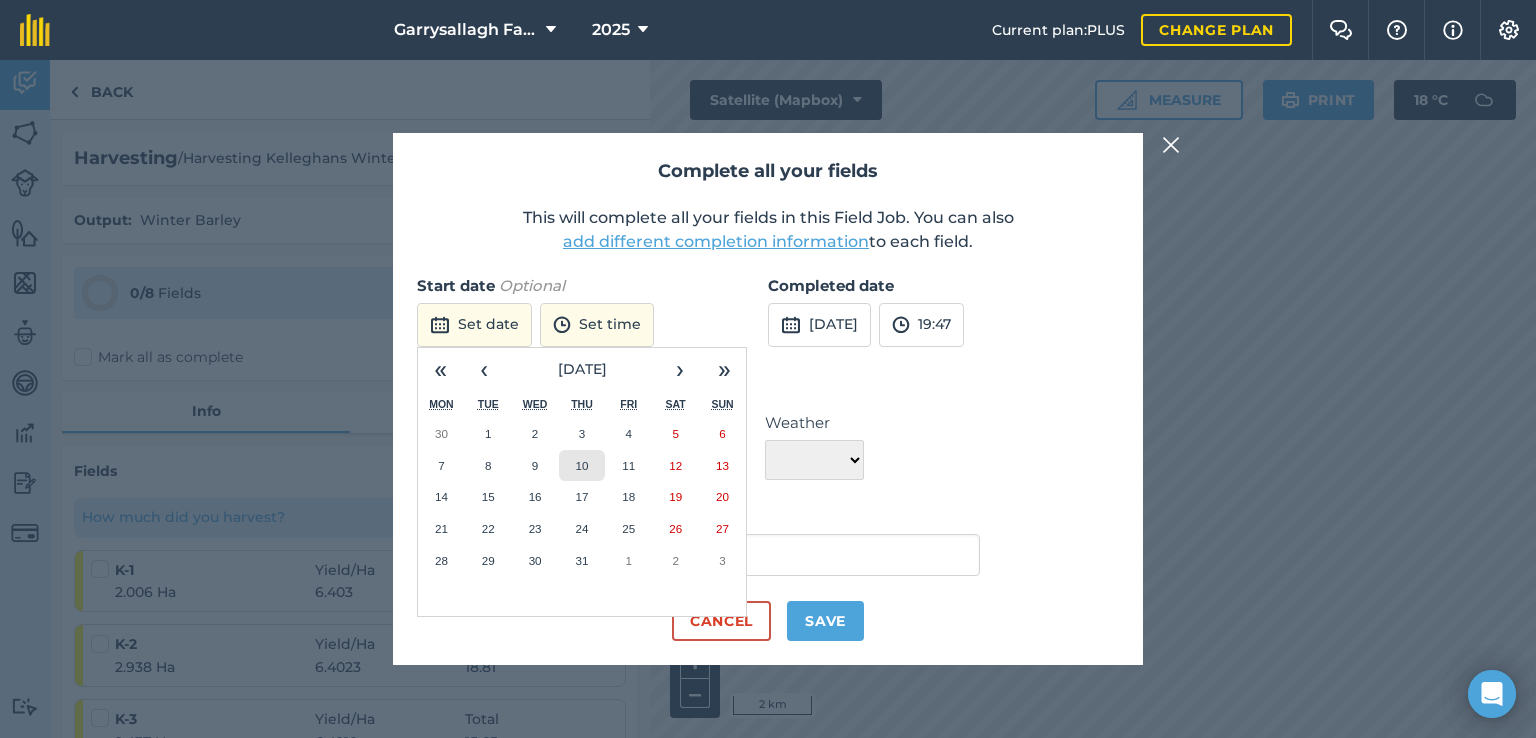 click on "10" at bounding box center [582, 466] 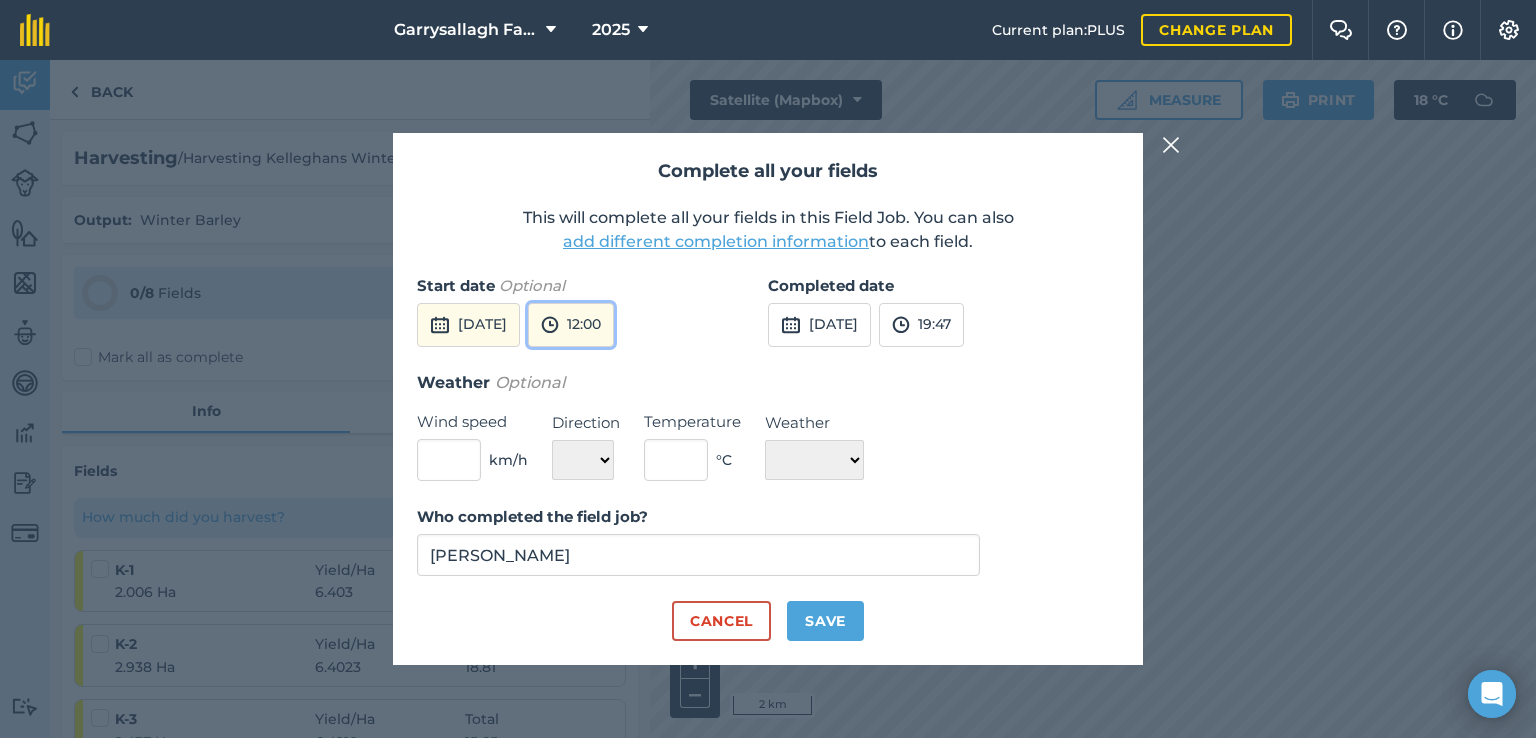 click on "12:00" at bounding box center (571, 325) 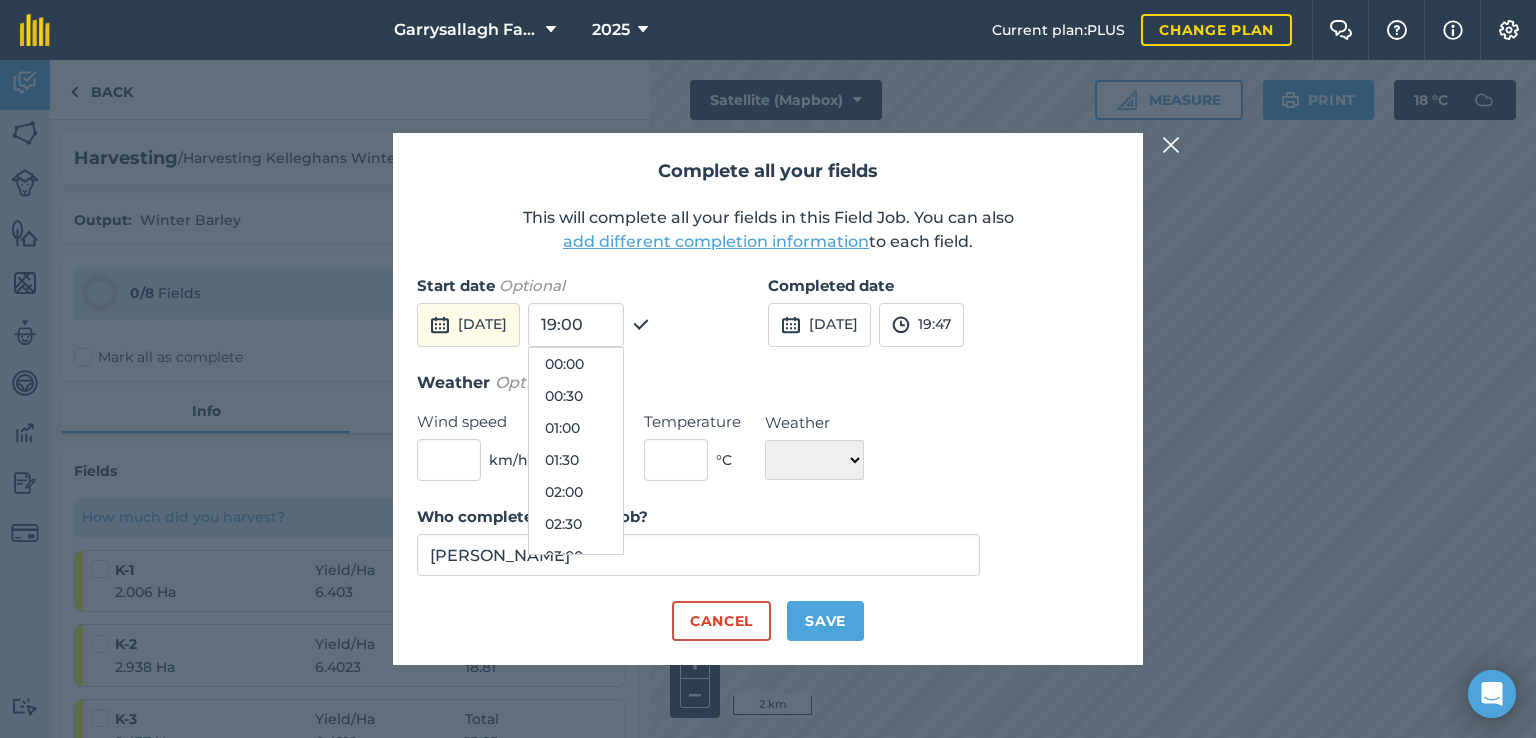 scroll, scrollTop: 672, scrollLeft: 0, axis: vertical 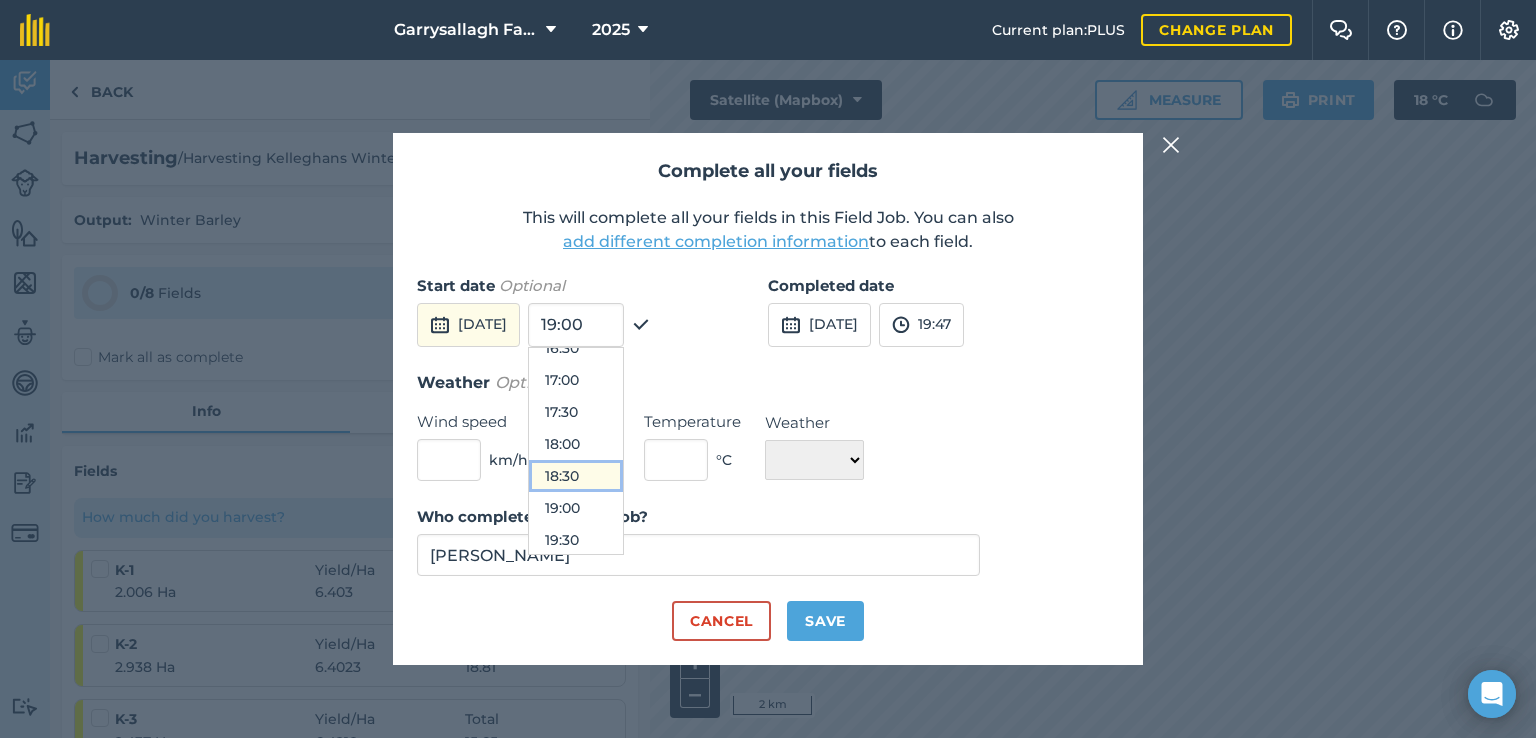click on "18:30" at bounding box center [576, 476] 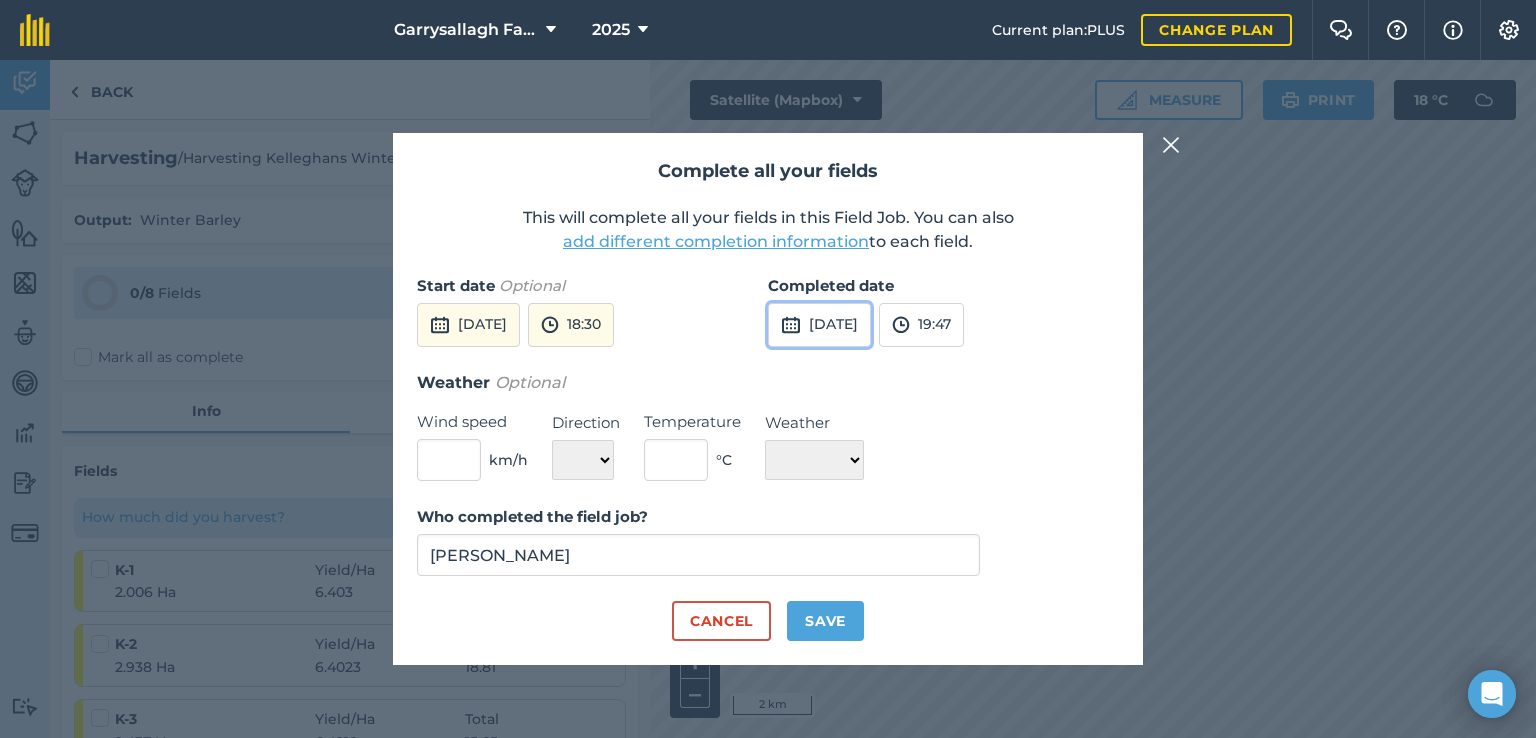 click on "[DATE]" at bounding box center (819, 325) 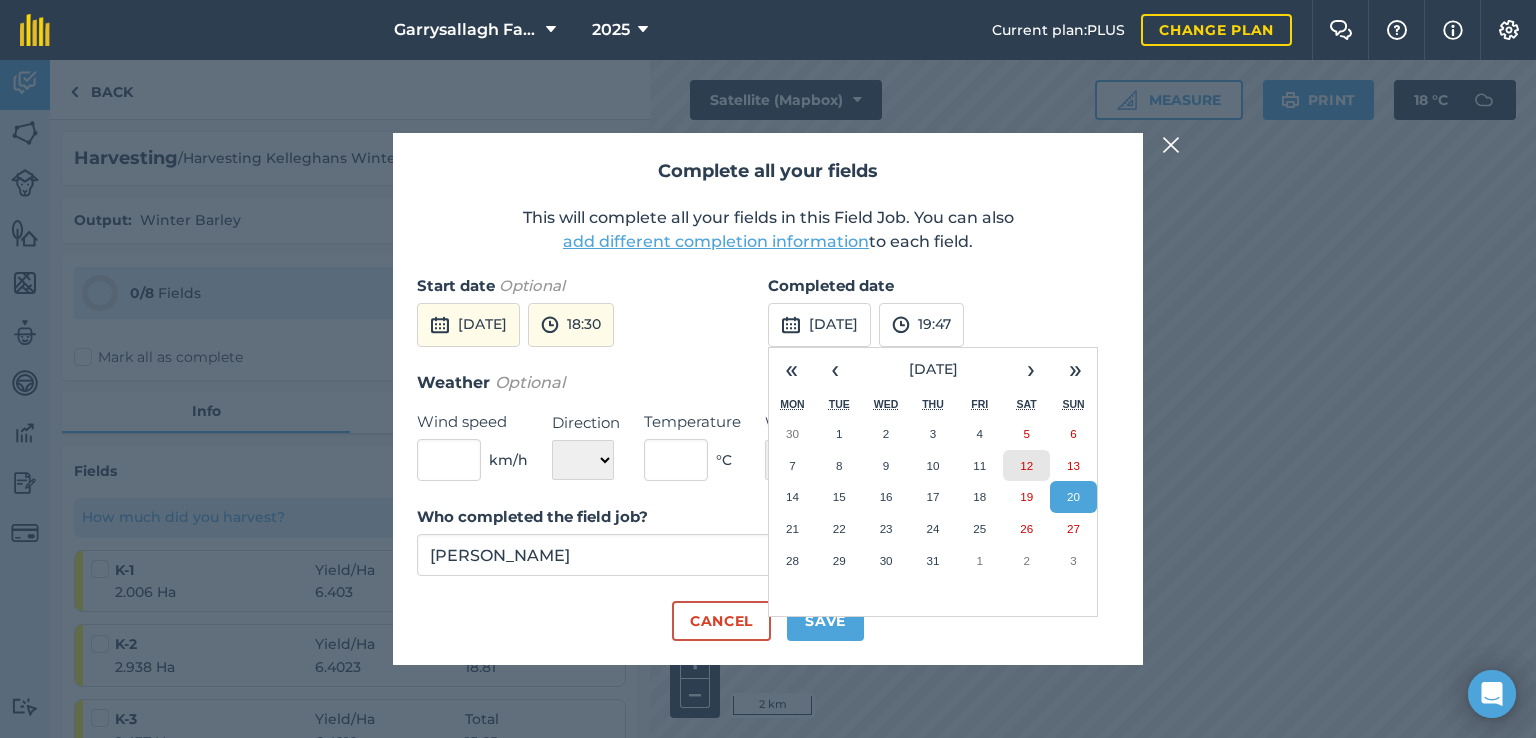 click on "12" at bounding box center [1026, 465] 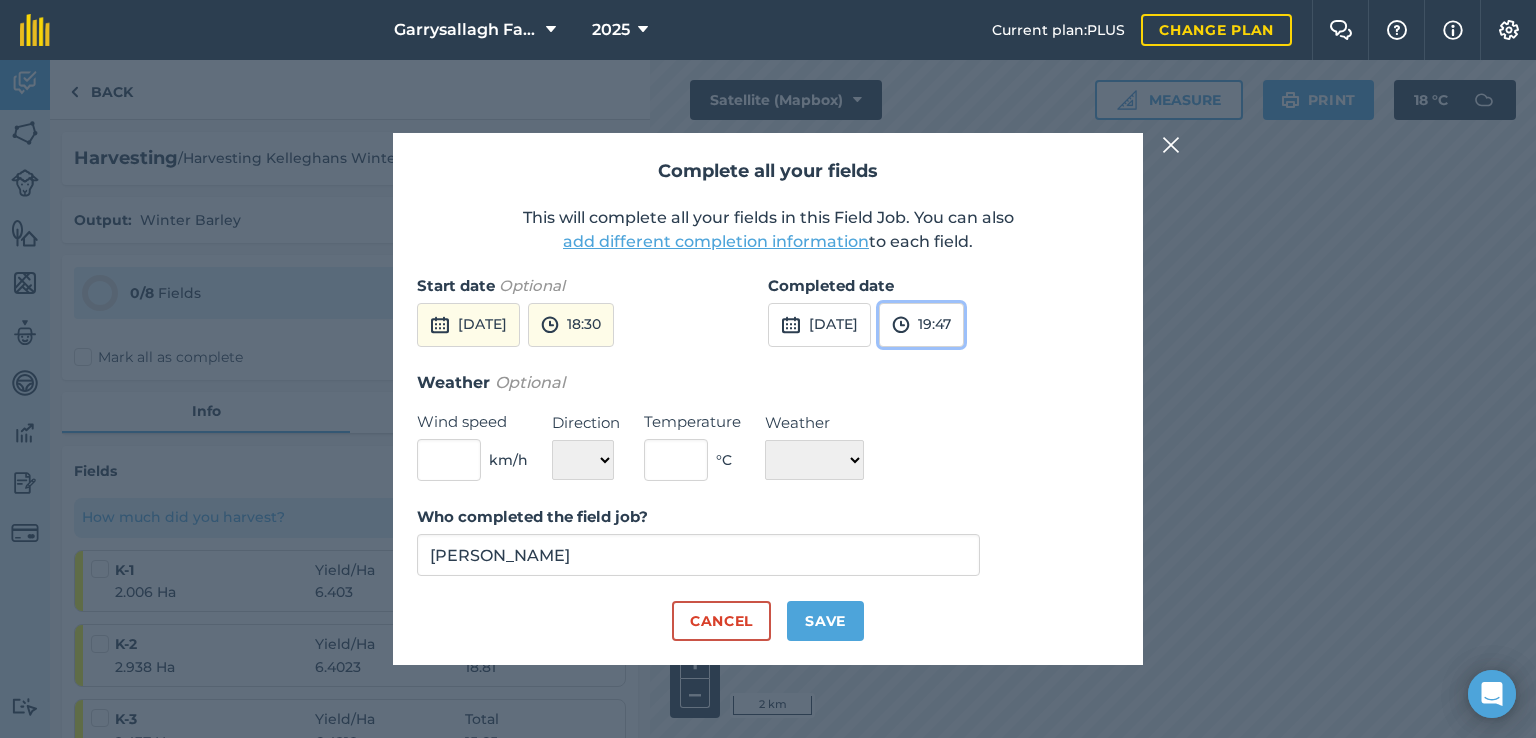 click on "19:47" at bounding box center (921, 325) 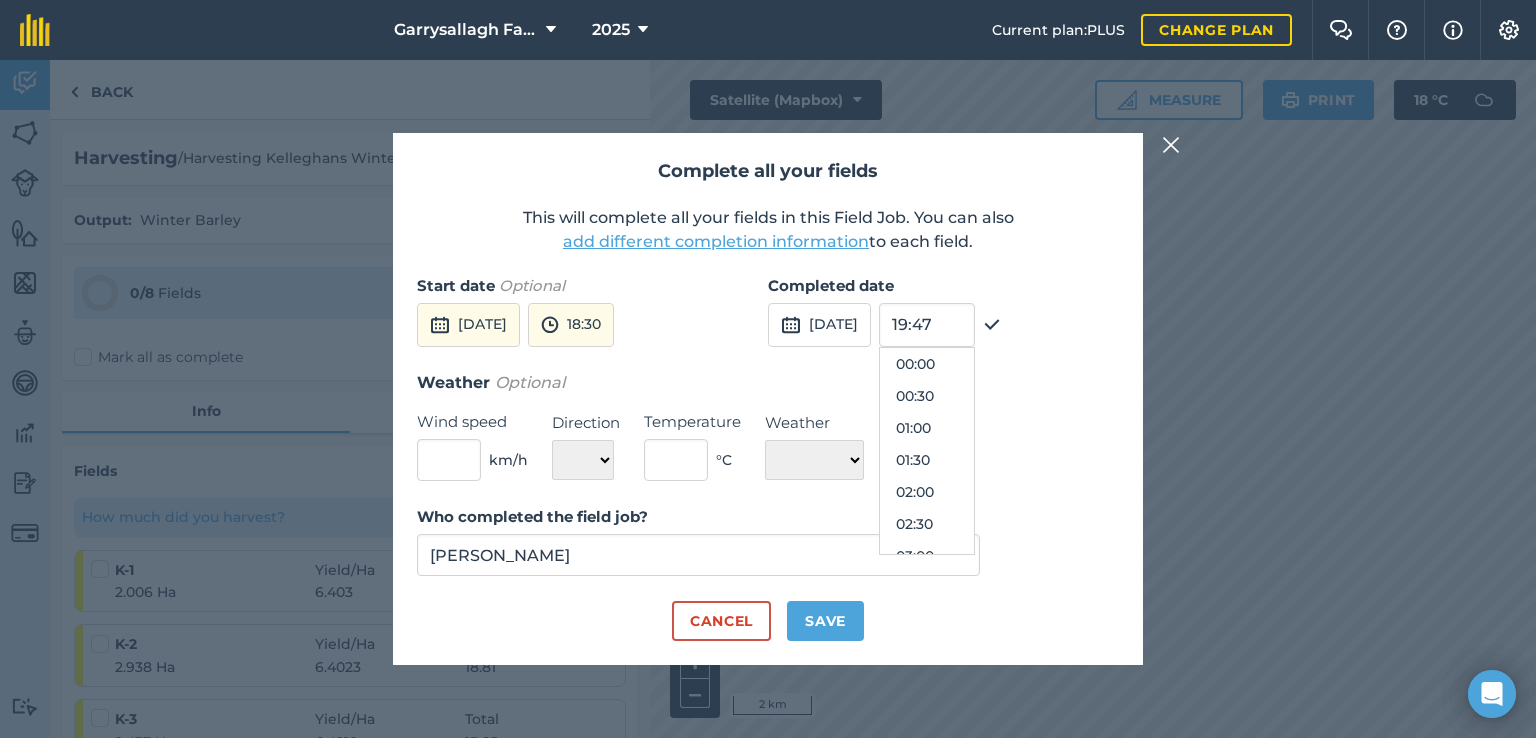 scroll, scrollTop: 1184, scrollLeft: 0, axis: vertical 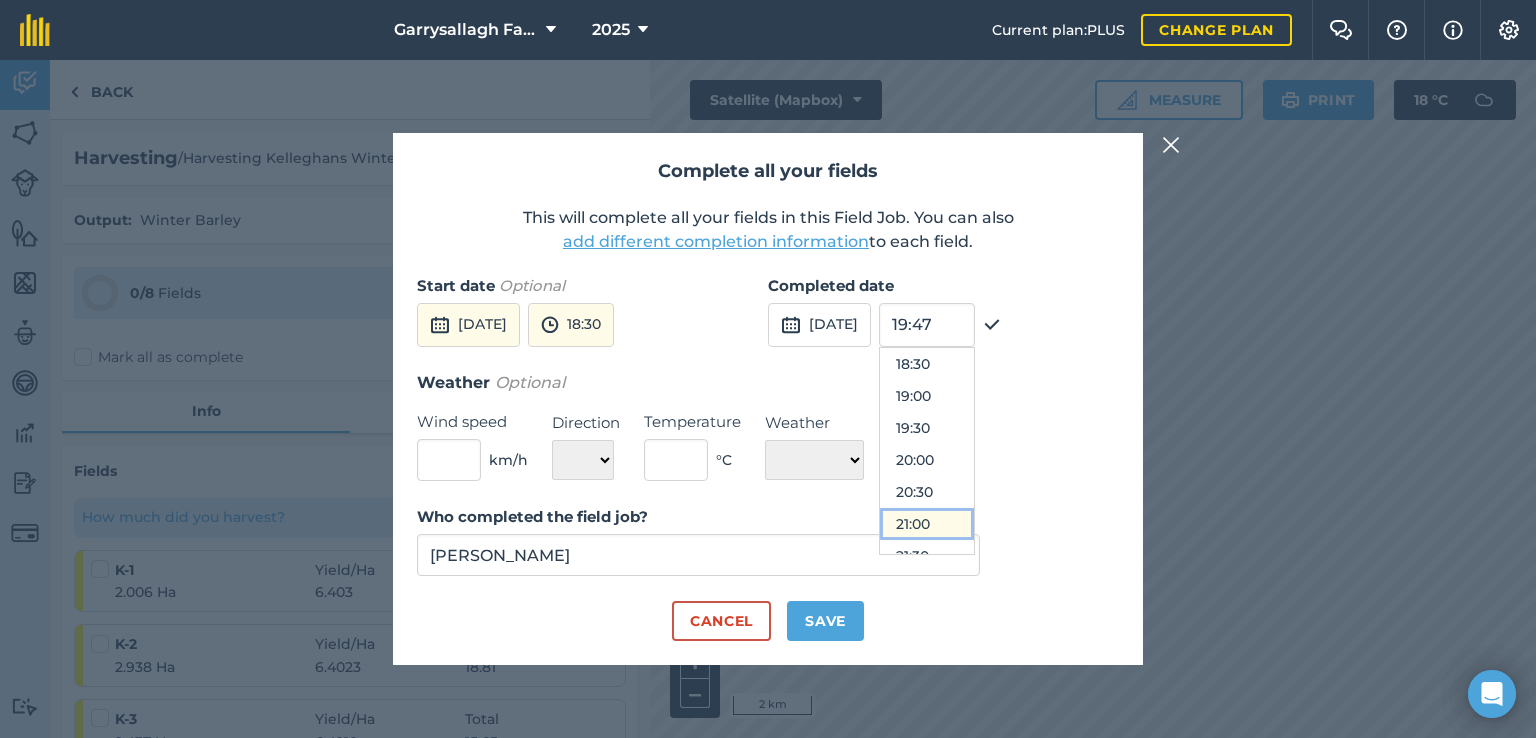 click on "21:00" at bounding box center (927, 524) 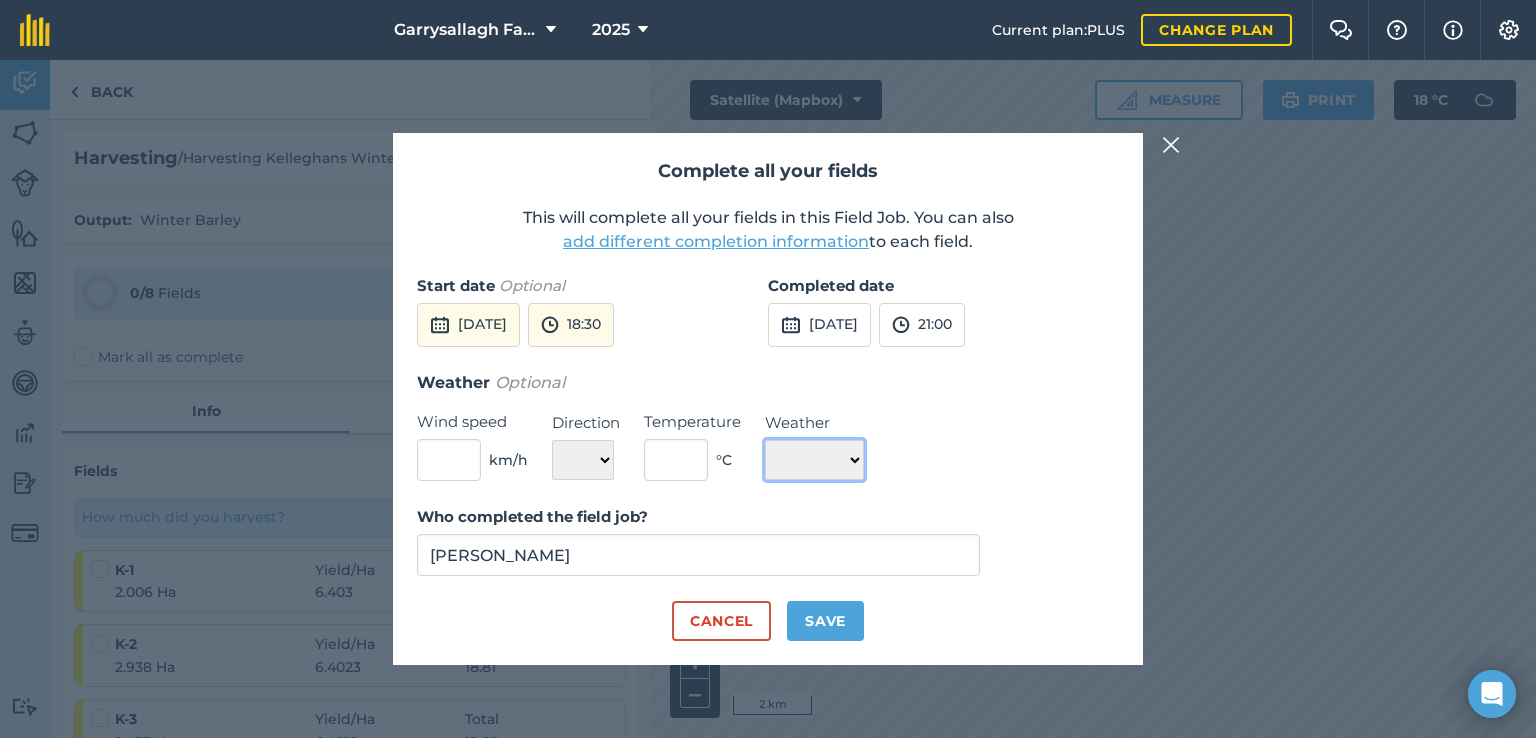 click on "☀️  Sunny 🌧  Rainy ⛅️  Cloudy 🌨  Snow ❄️  Icy" at bounding box center (814, 460) 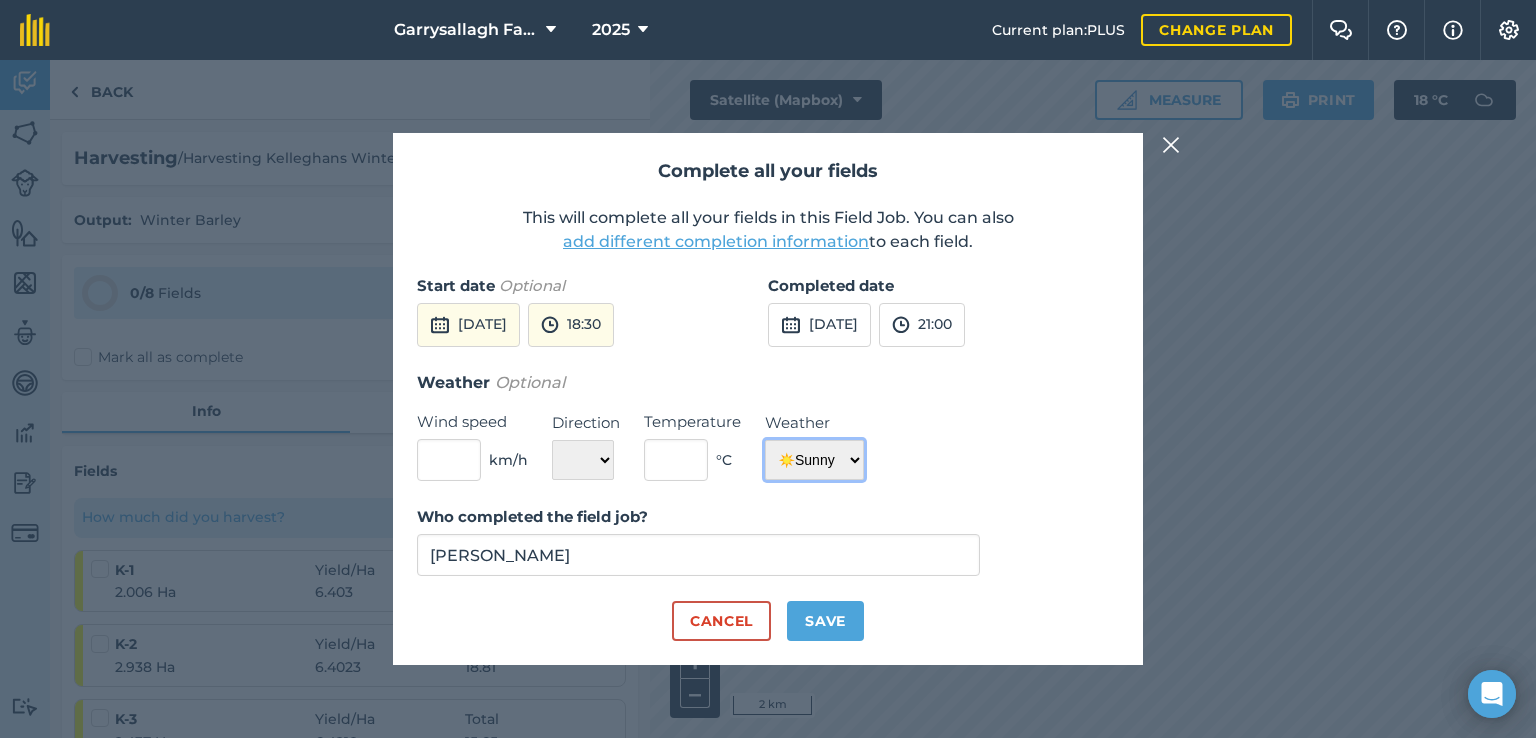 click on "☀️  Sunny 🌧  Rainy ⛅️  Cloudy 🌨  Snow ❄️  Icy" at bounding box center [814, 460] 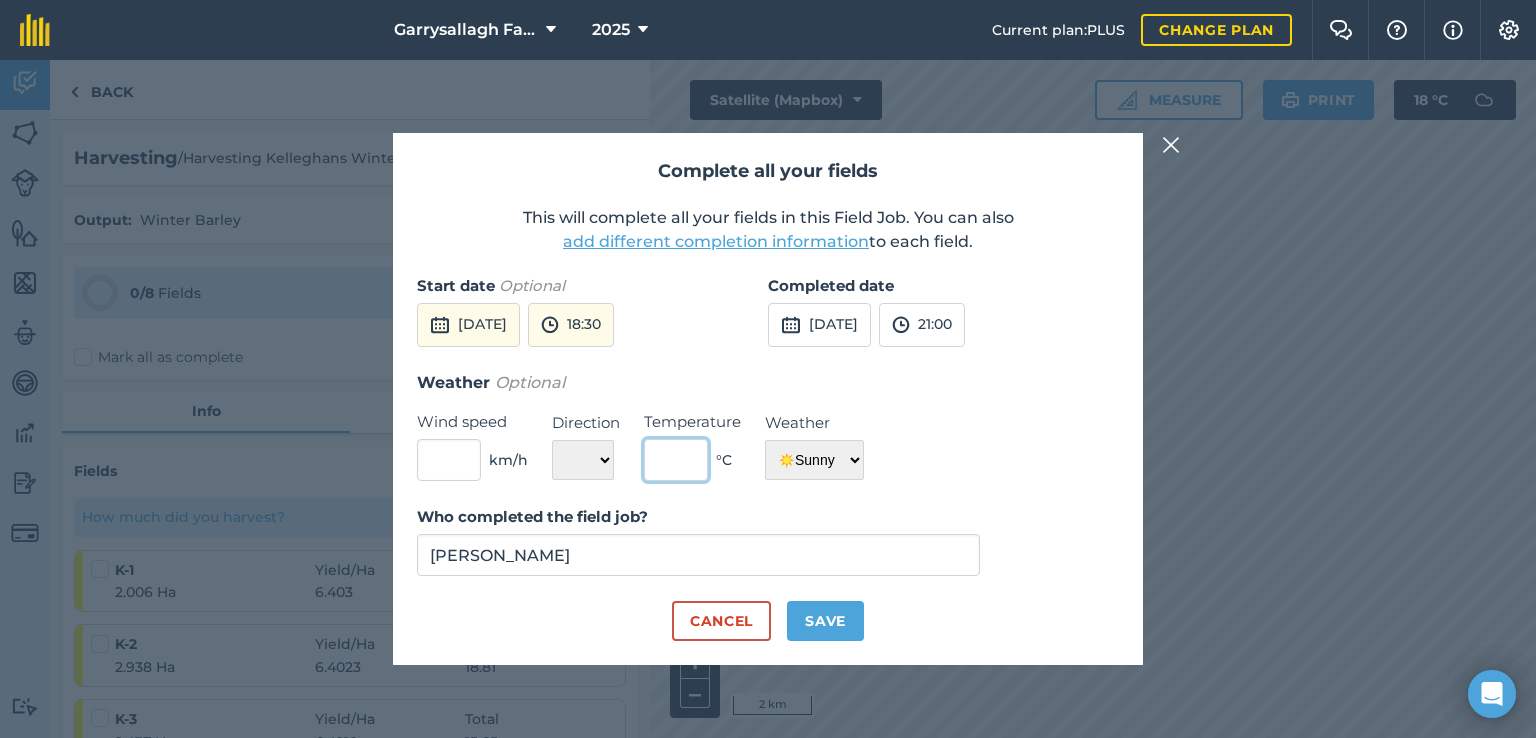click at bounding box center [676, 460] 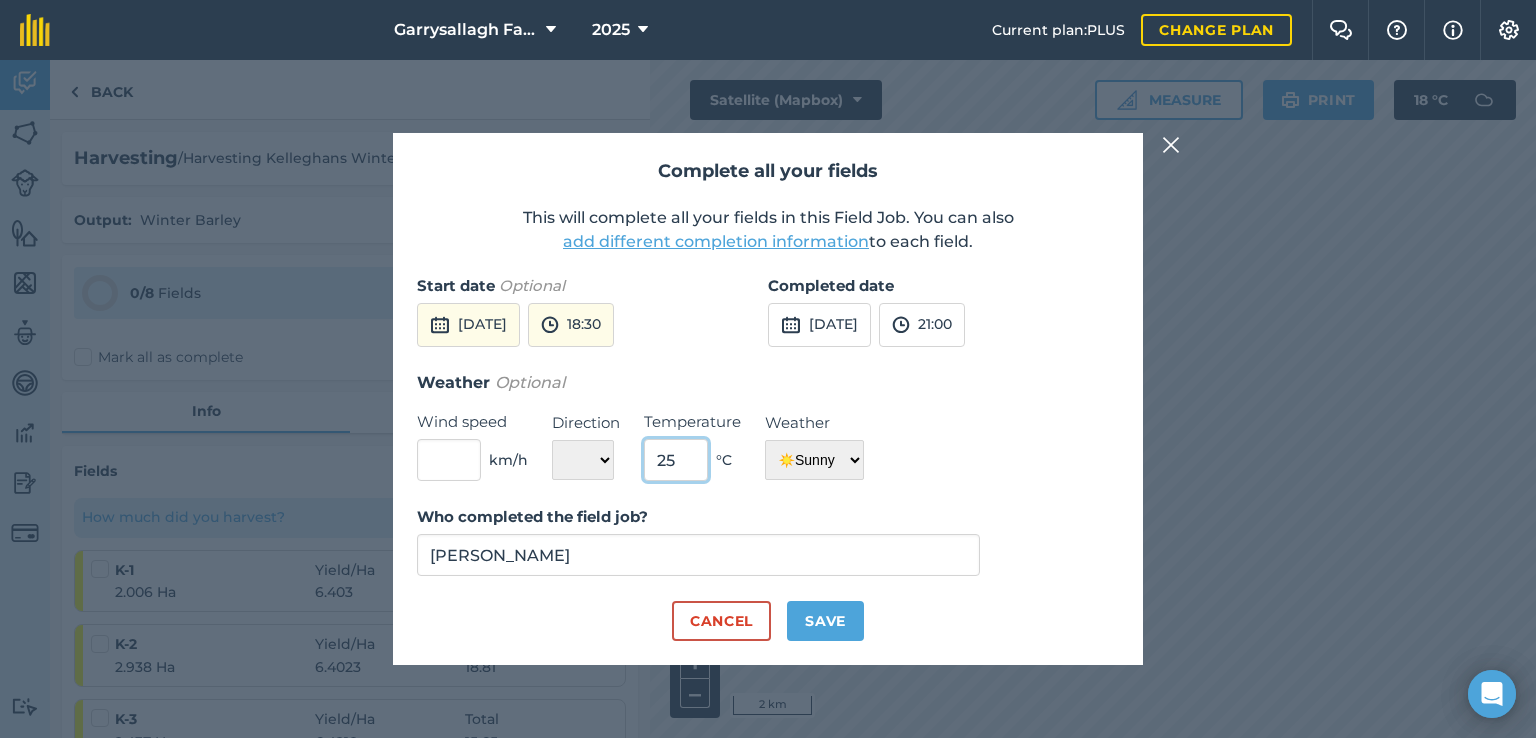 type on "25" 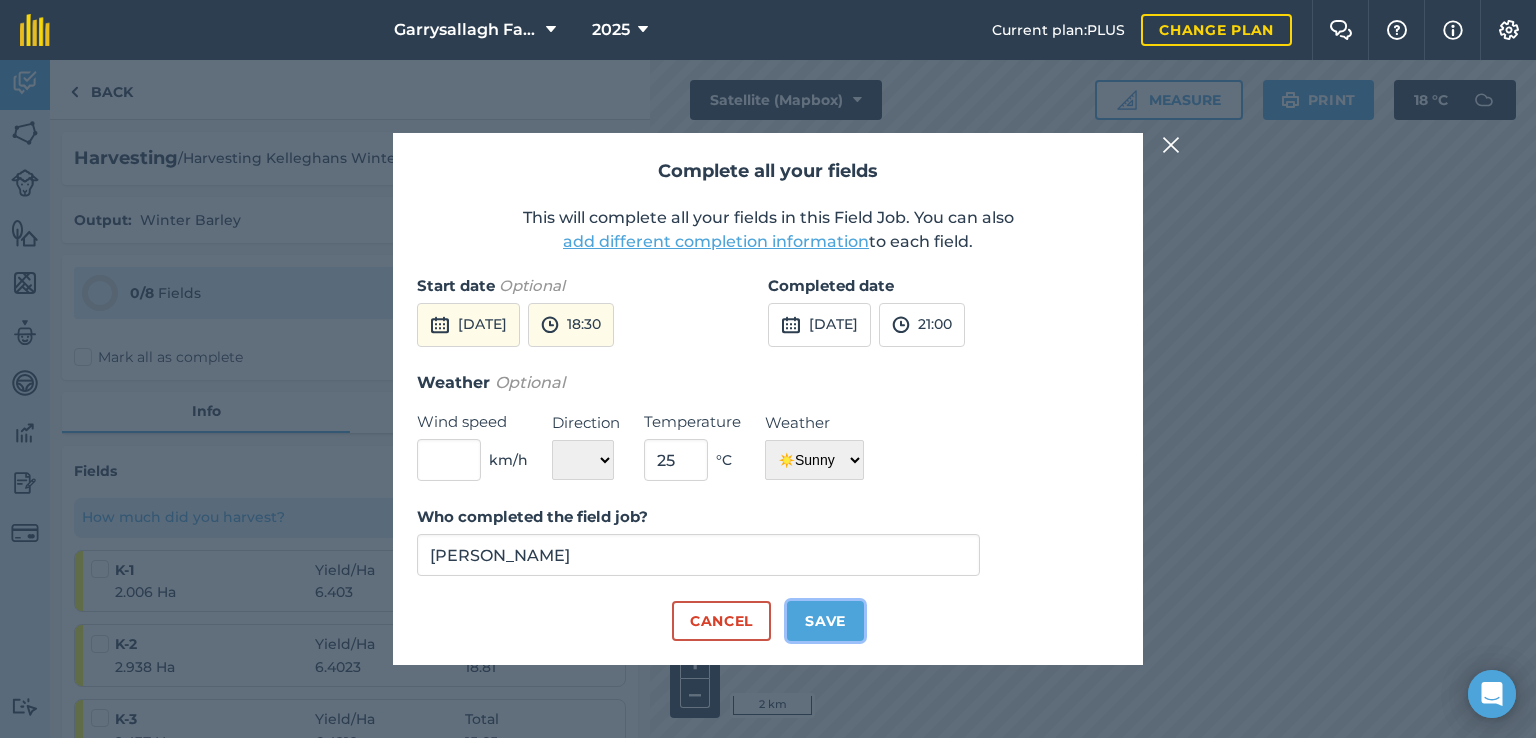 click on "Save" at bounding box center [825, 621] 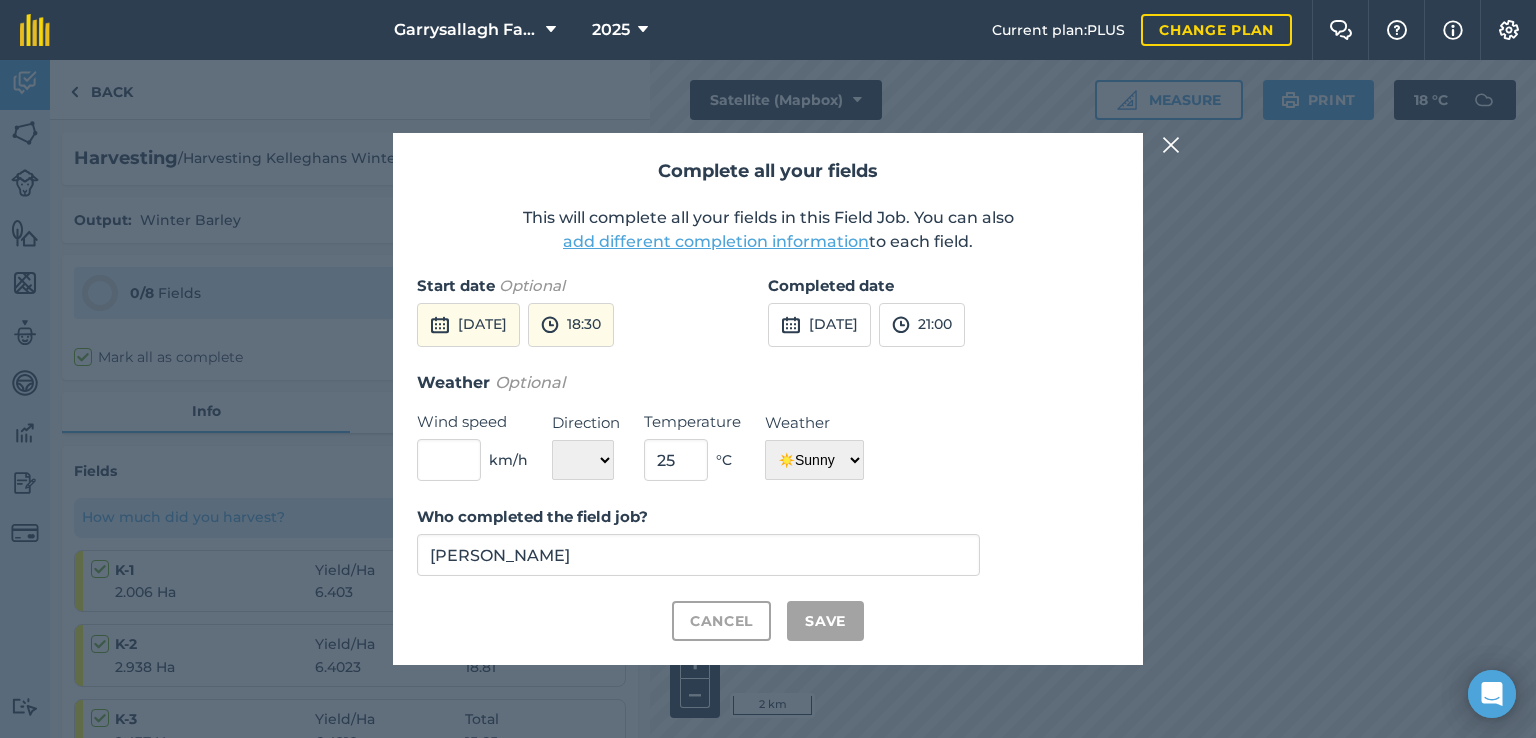 checkbox on "true" 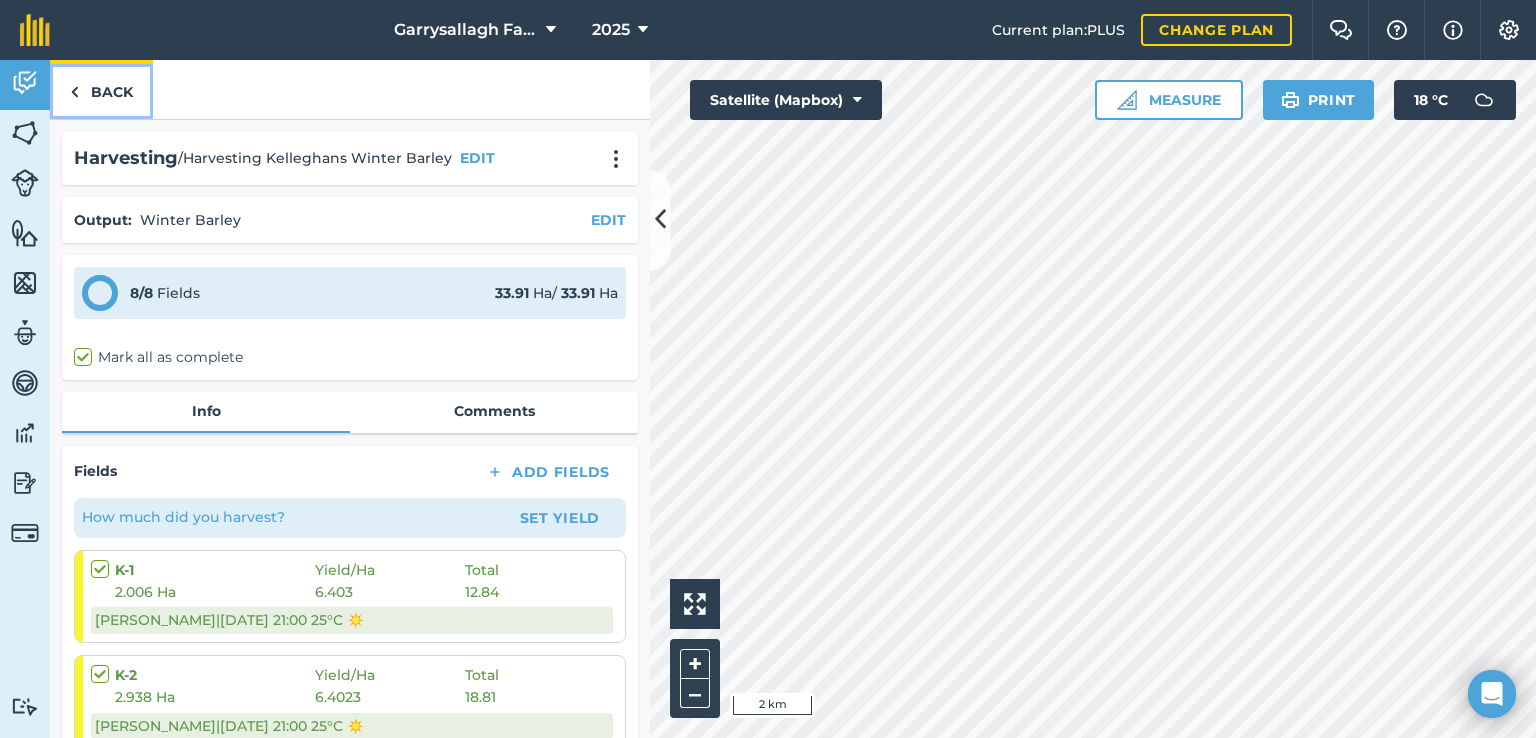 click on "Back" at bounding box center [101, 89] 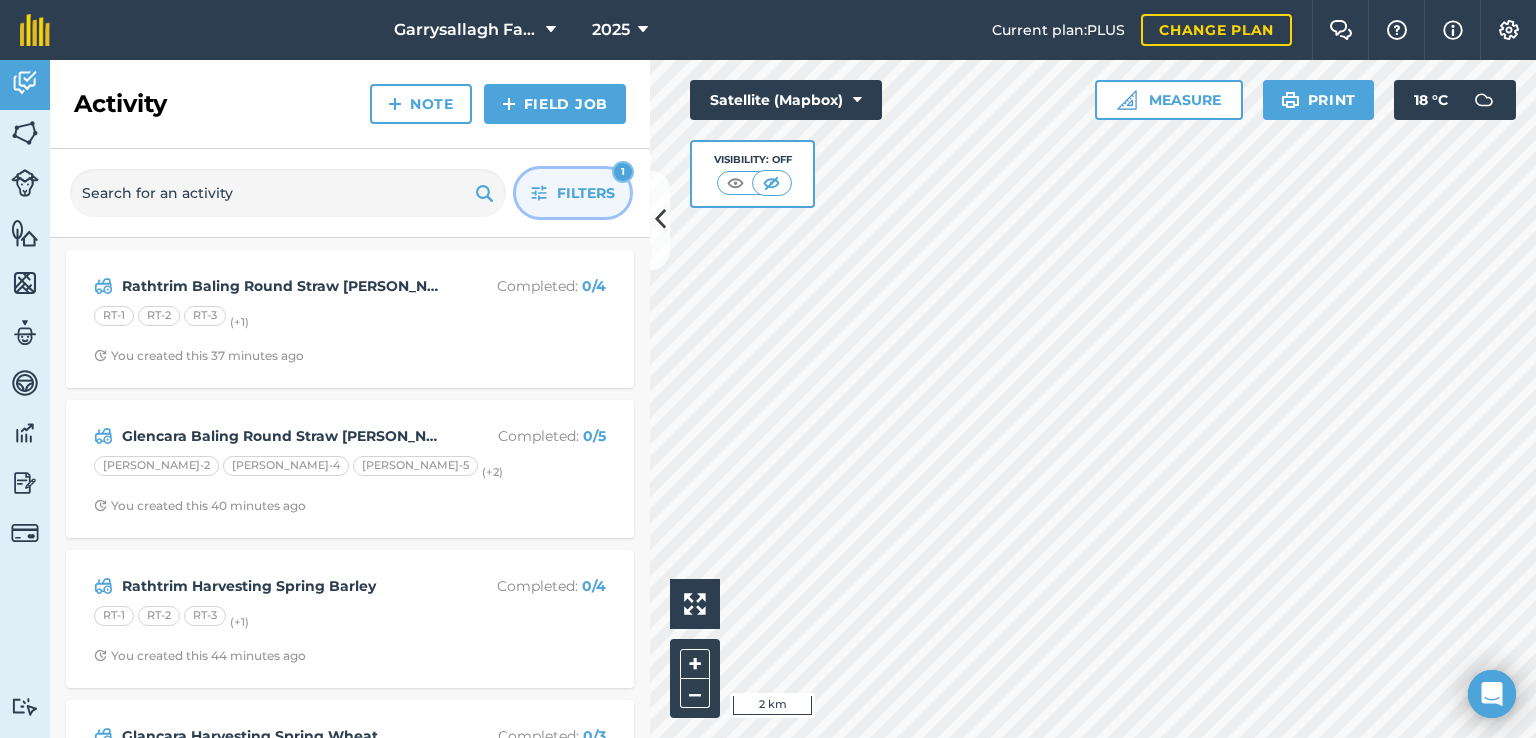 click on "Filters" at bounding box center [586, 193] 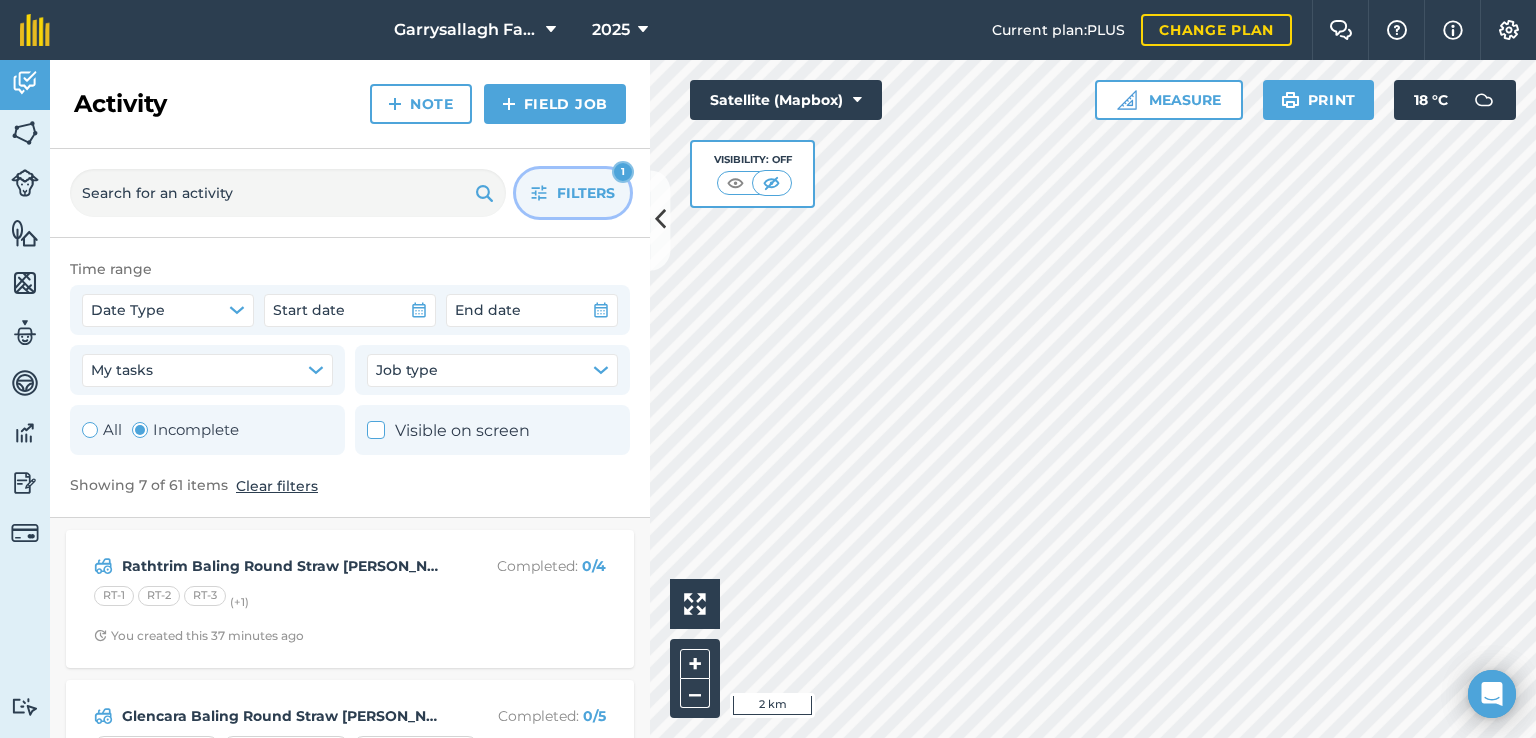 click on "Filters" at bounding box center [586, 193] 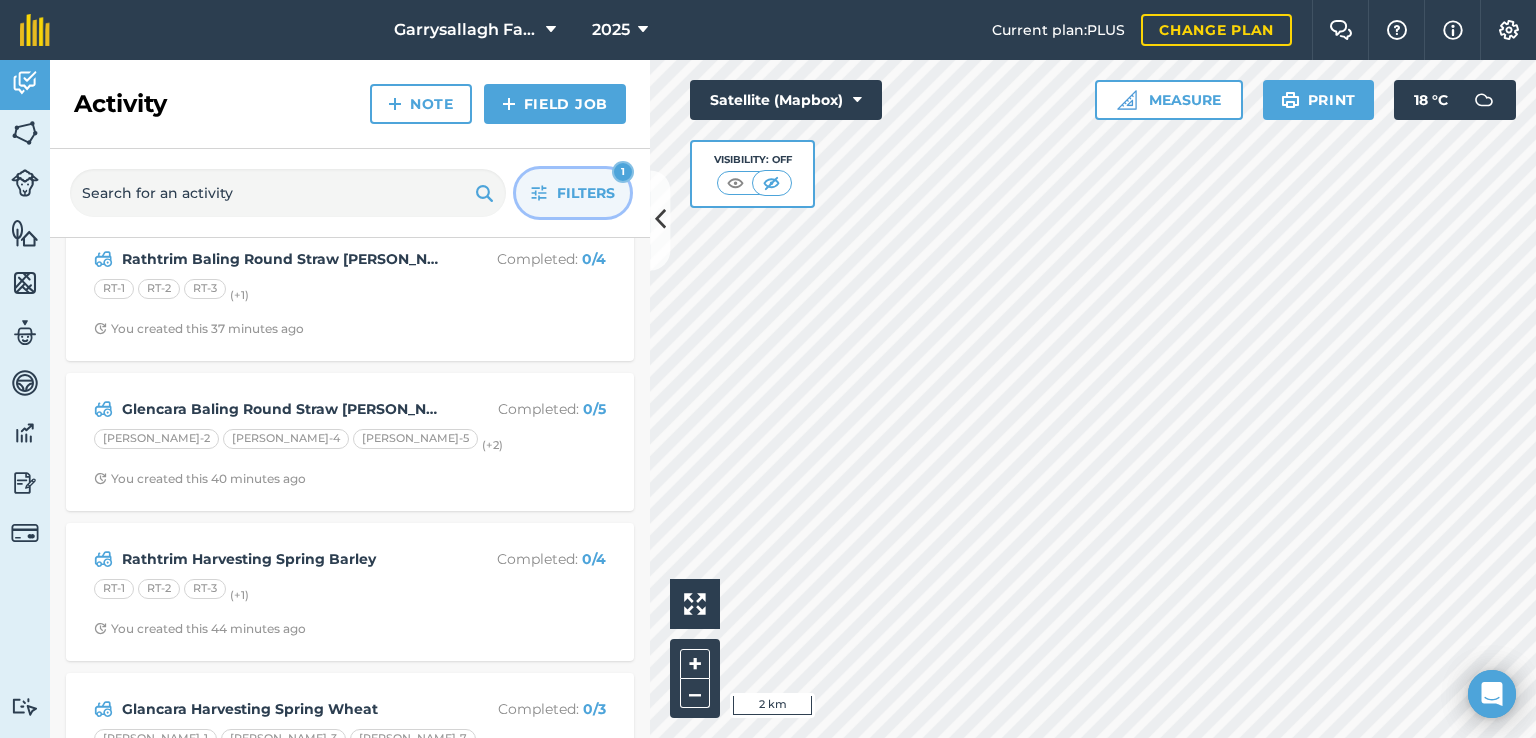 scroll, scrollTop: 0, scrollLeft: 0, axis: both 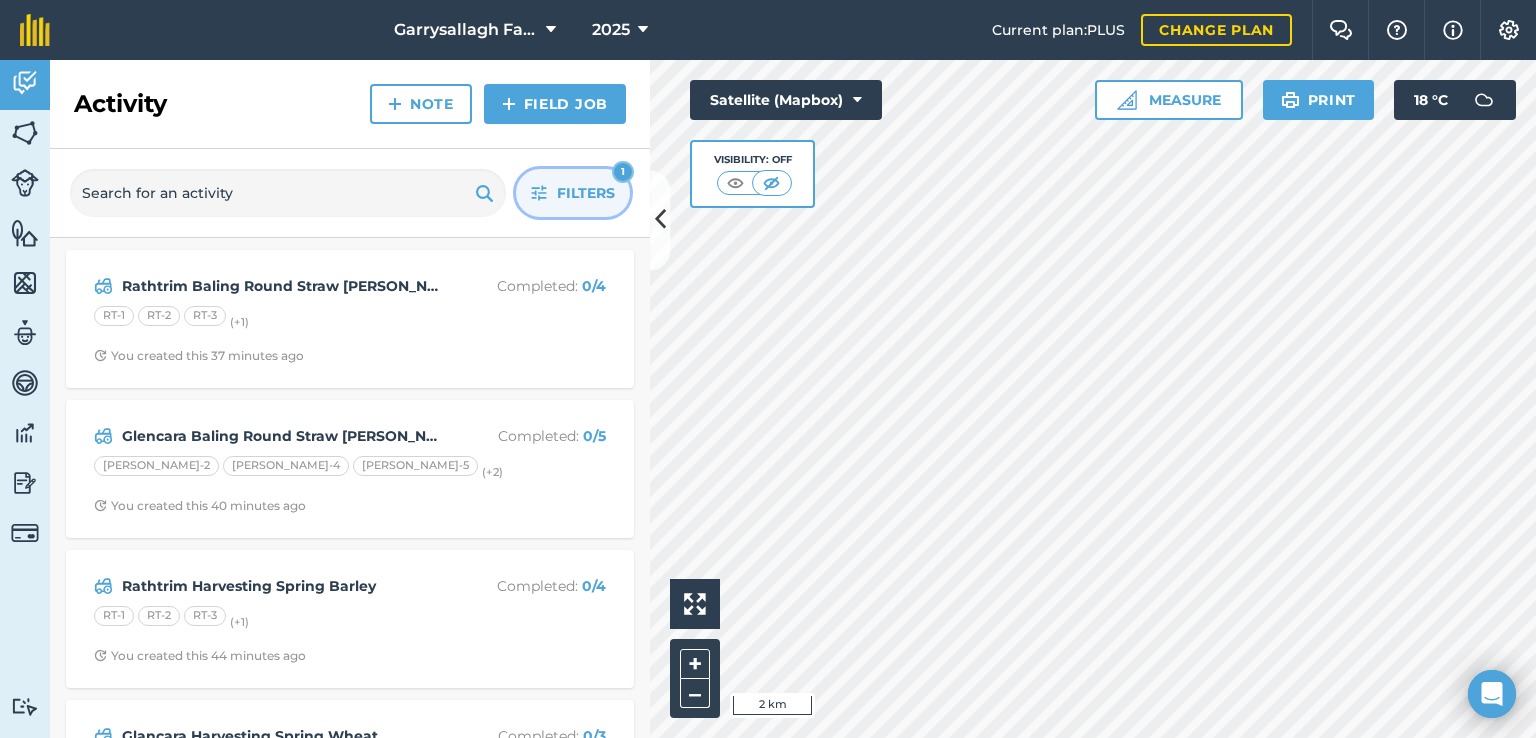 click on "Filters" at bounding box center [586, 193] 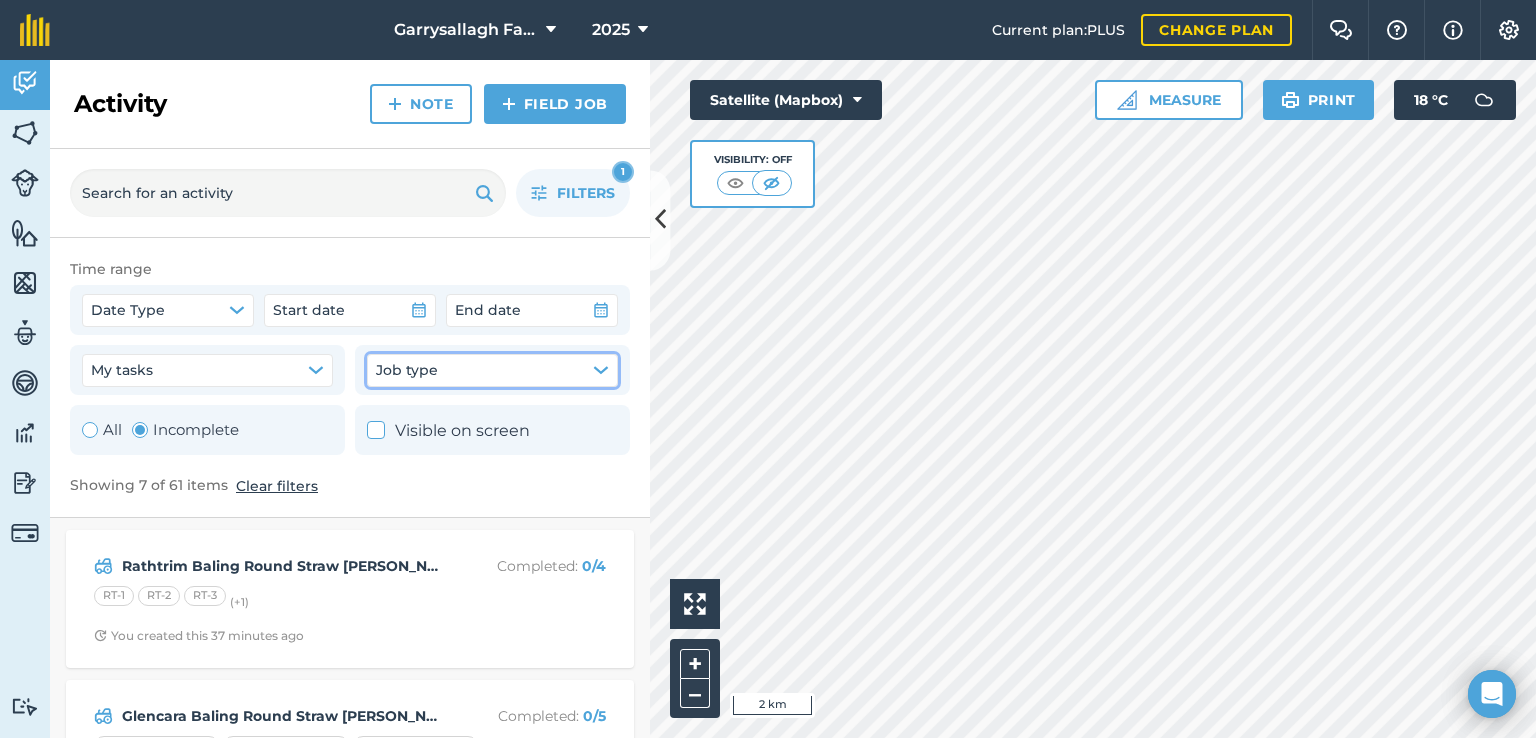 click on "Job type" at bounding box center (492, 370) 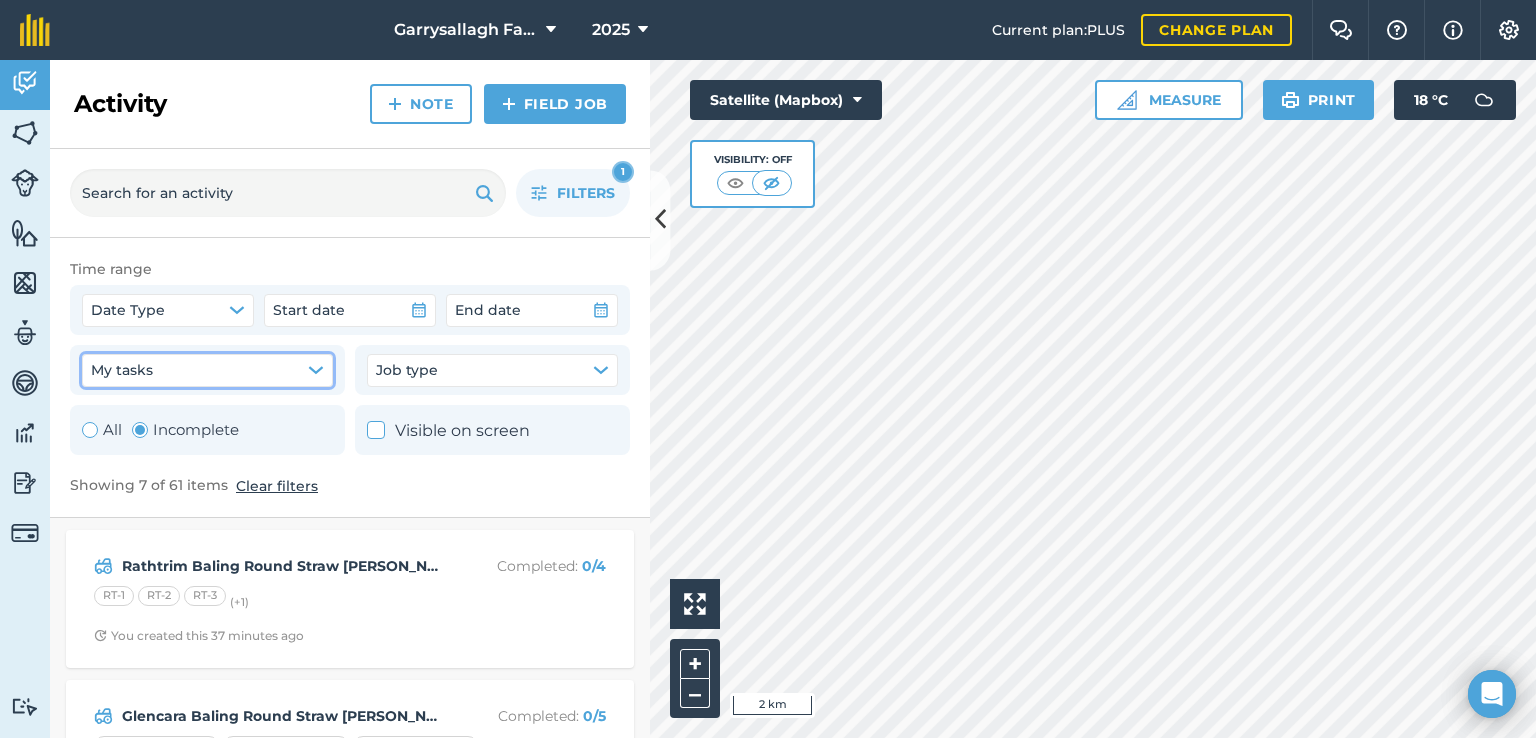 click 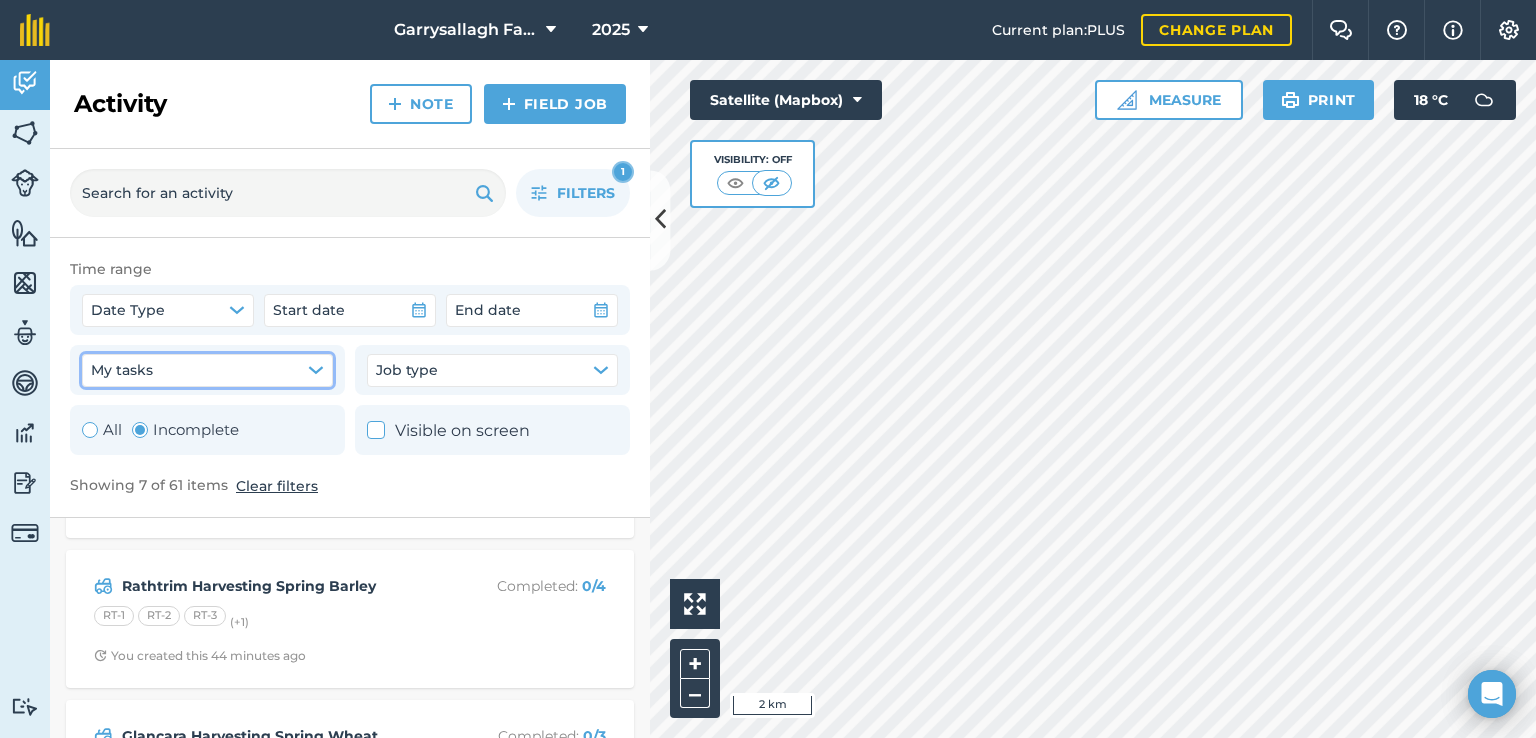 scroll, scrollTop: 282, scrollLeft: 0, axis: vertical 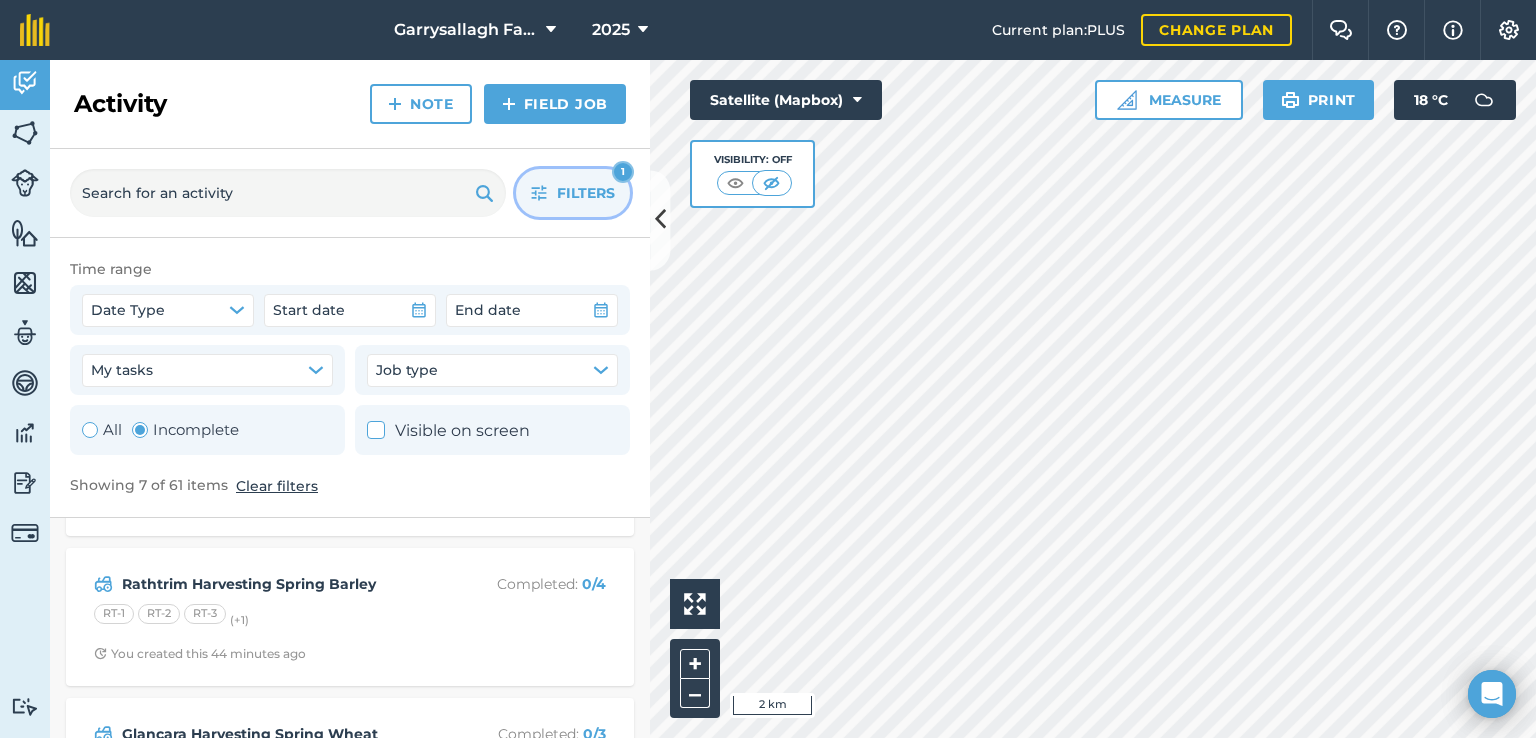 click on "Filters" at bounding box center [586, 193] 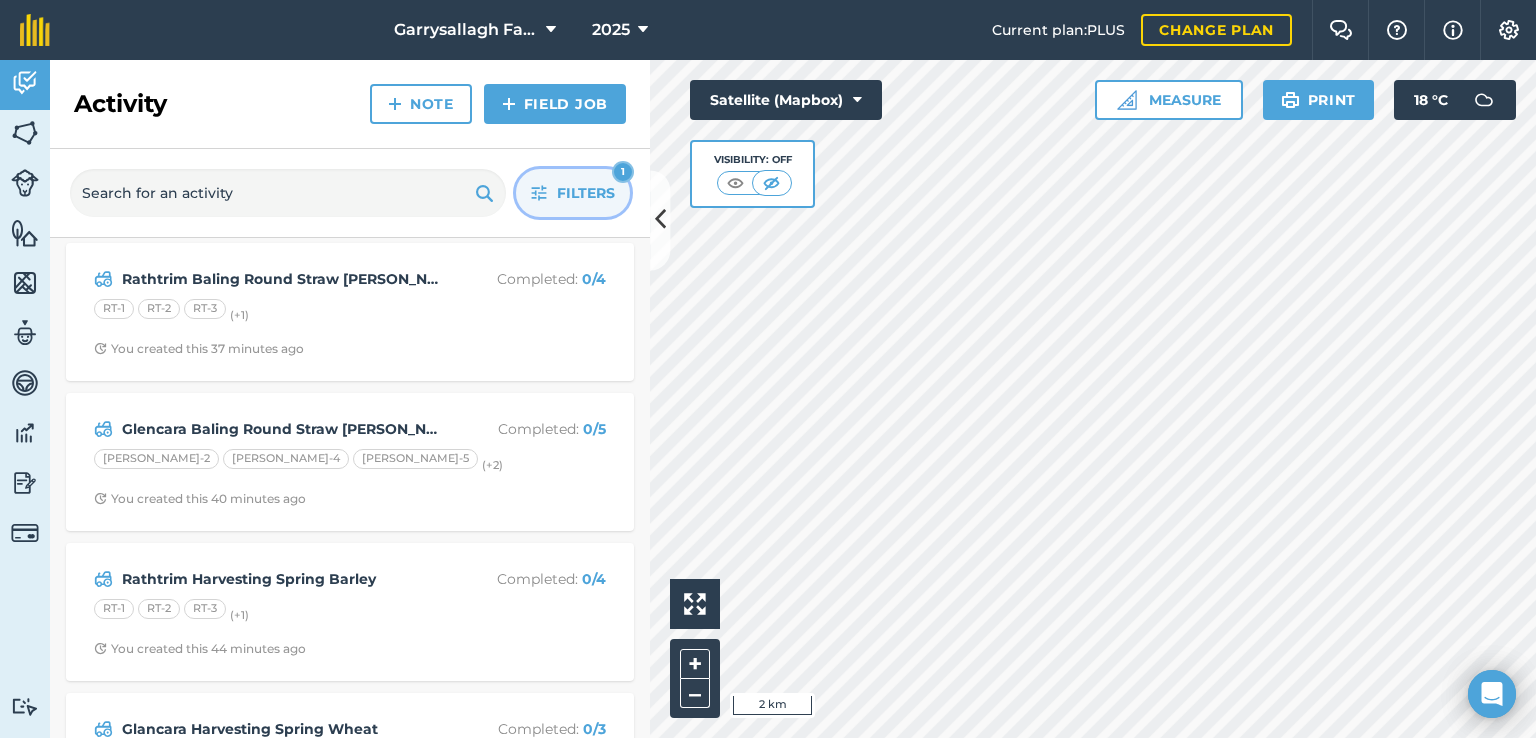 scroll, scrollTop: 0, scrollLeft: 0, axis: both 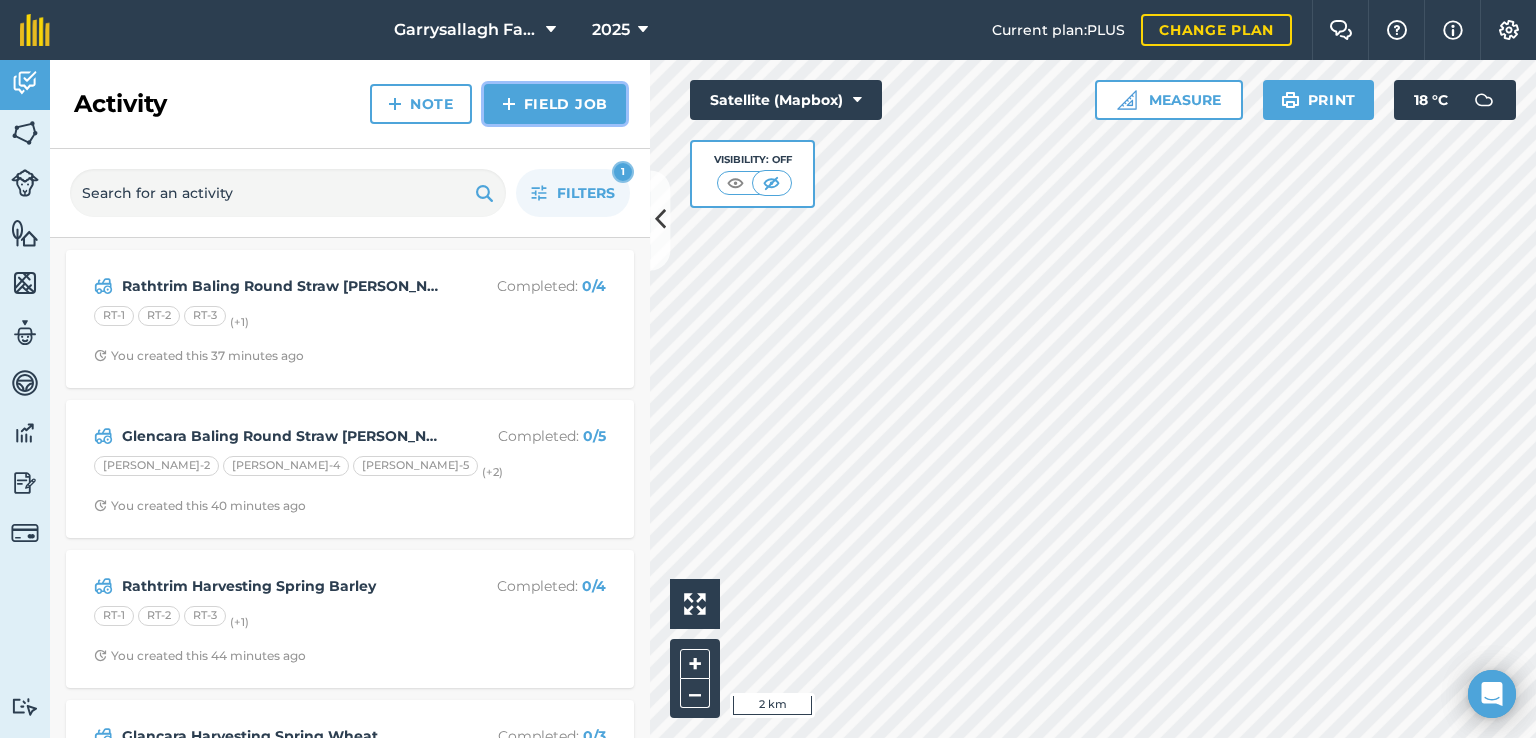 click on "Field Job" at bounding box center [555, 104] 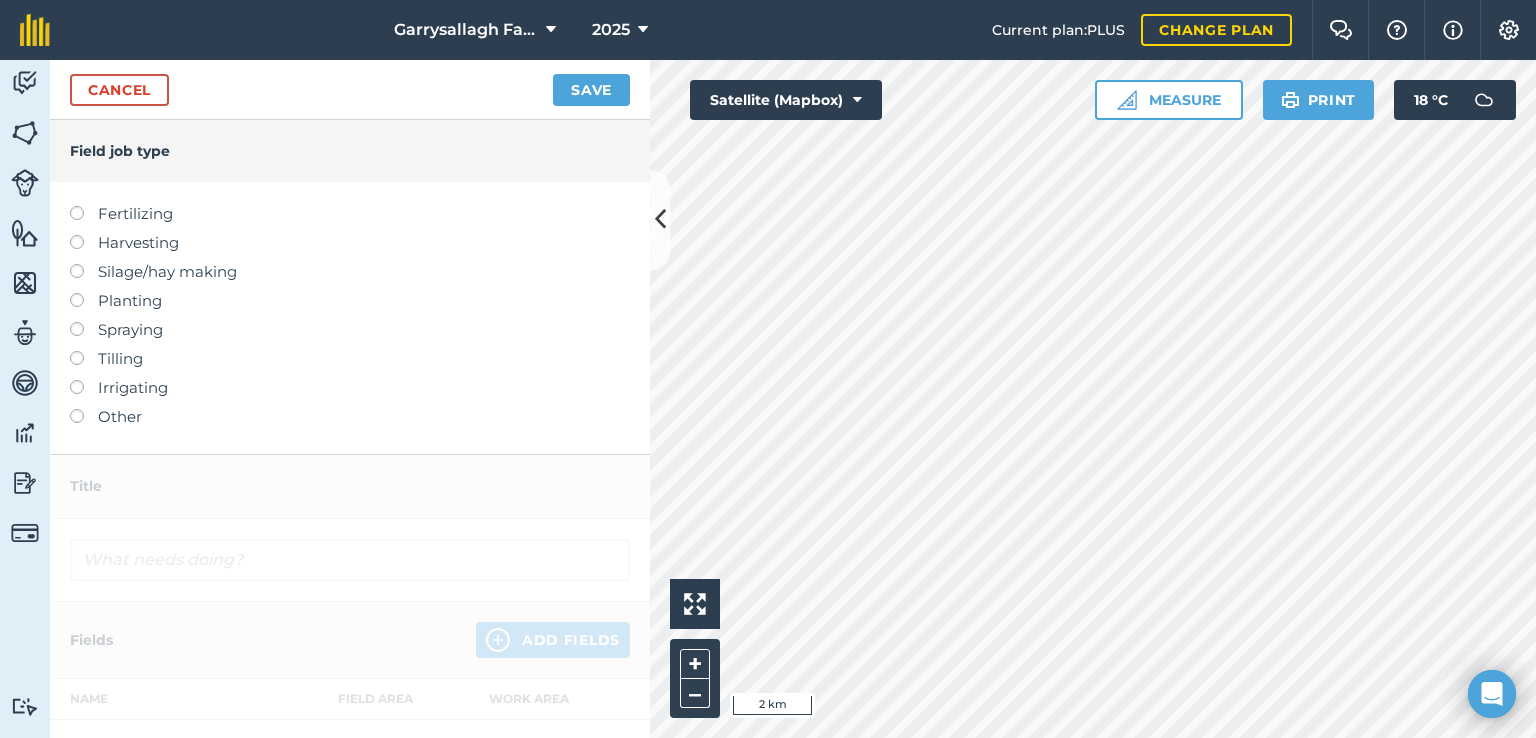 click at bounding box center [84, 235] 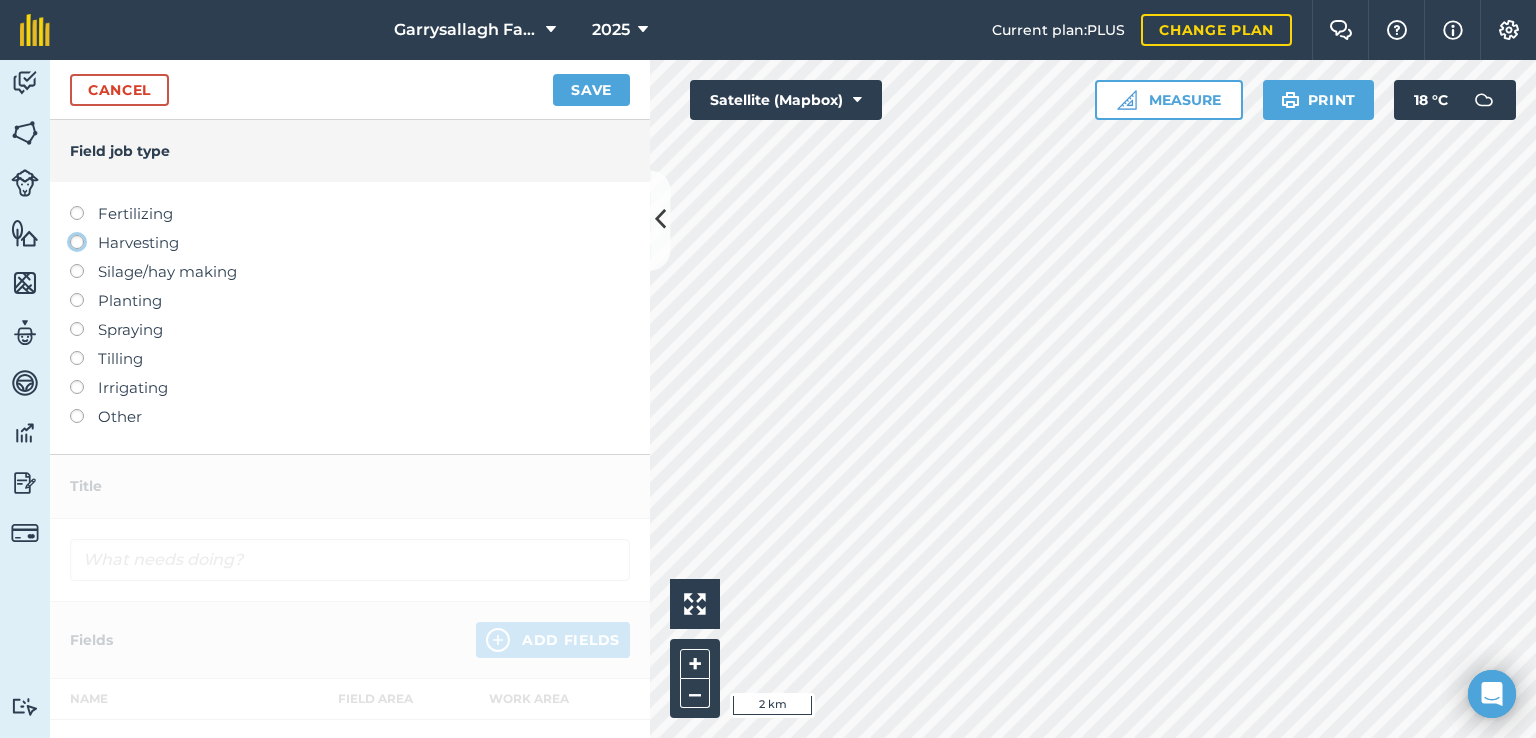 click on "Harvesting" at bounding box center [-9943, 241] 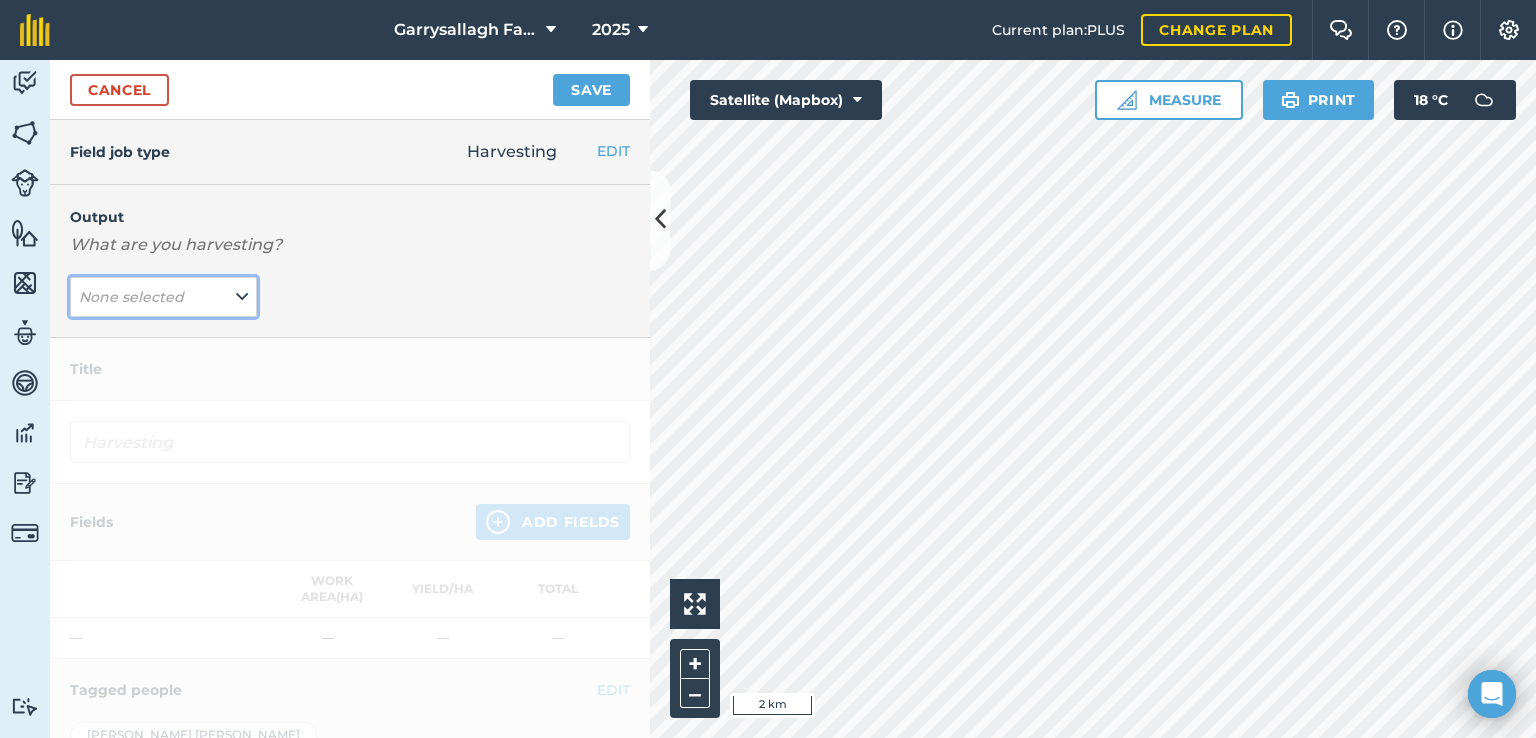 click on "None selected" at bounding box center [163, 297] 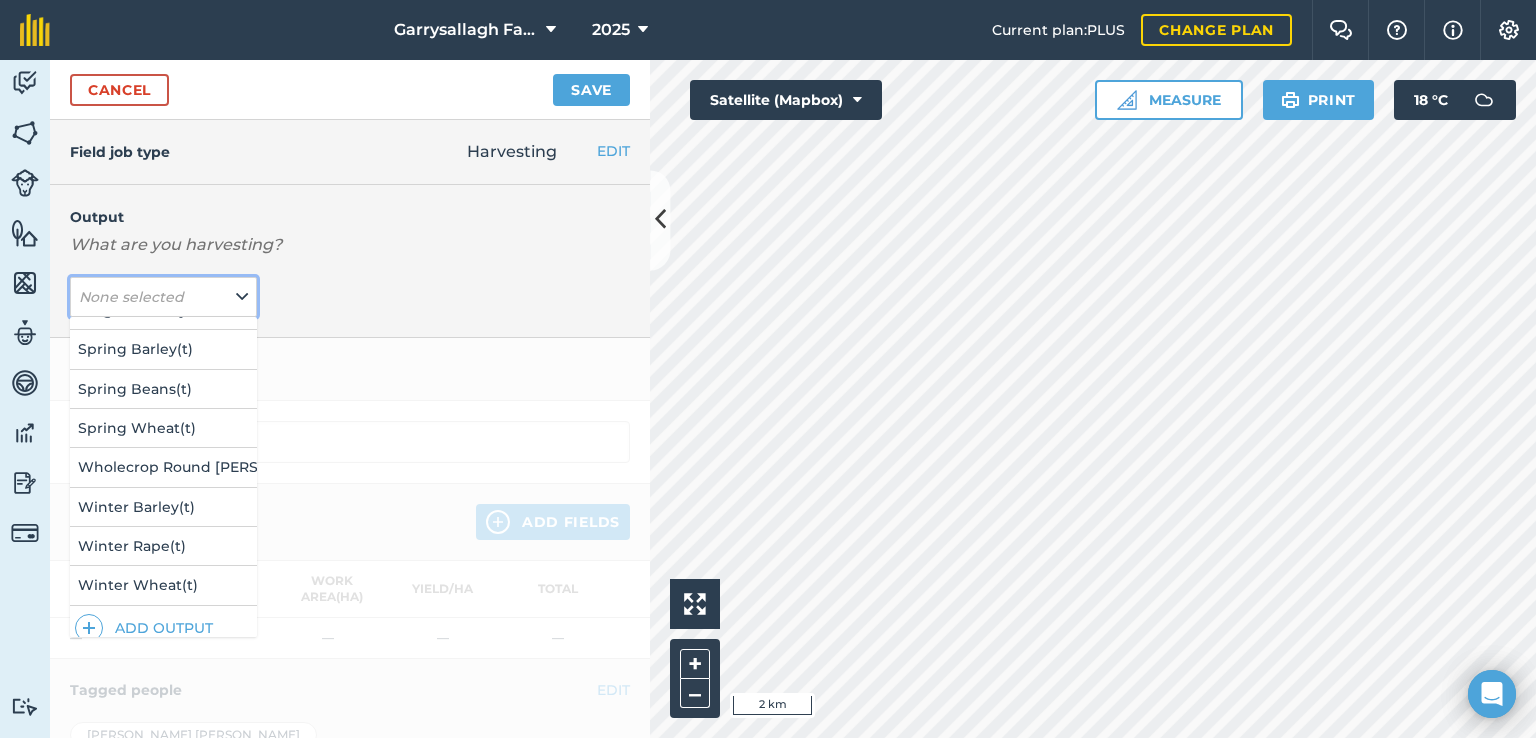 scroll, scrollTop: 304, scrollLeft: 0, axis: vertical 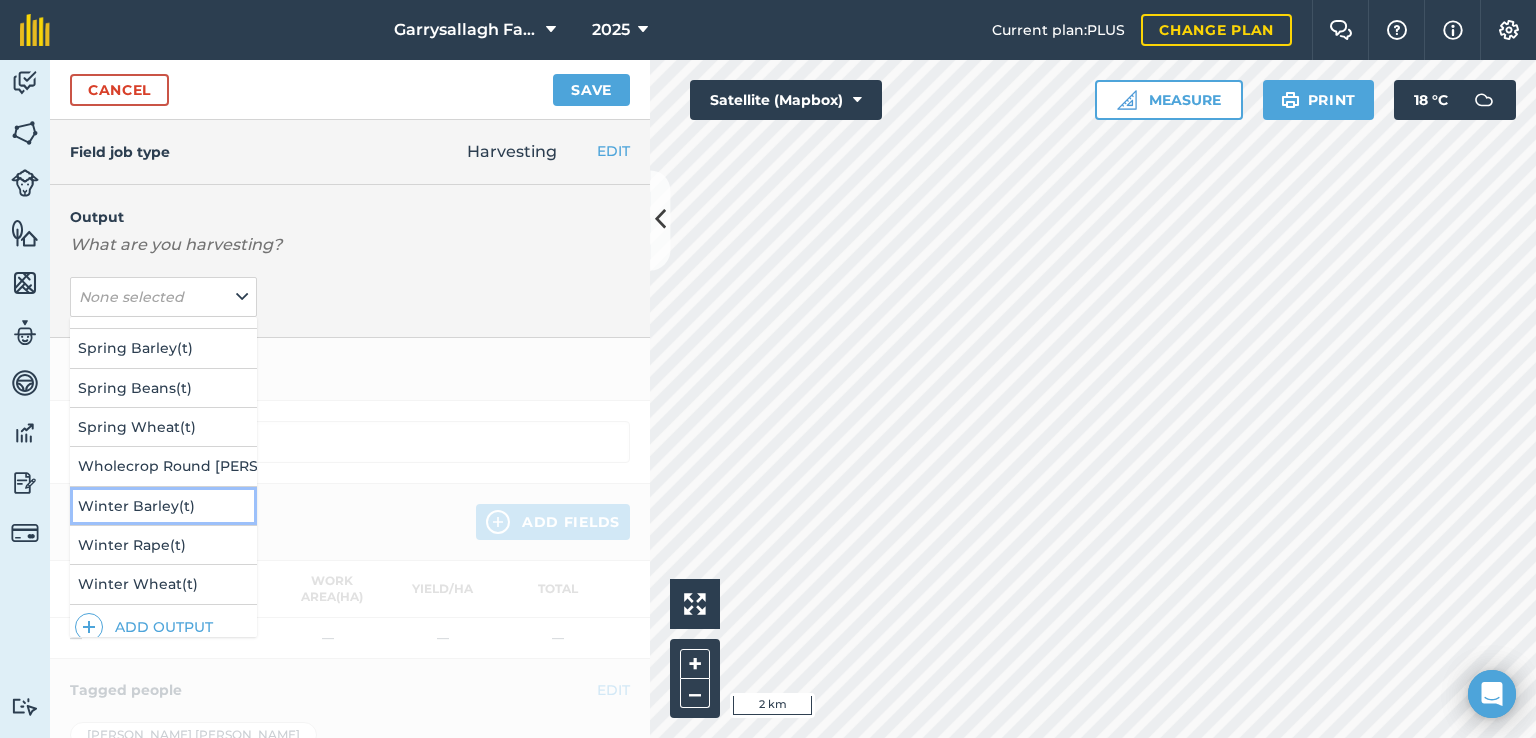 click on "Winter Barley  ( t )" at bounding box center [163, 506] 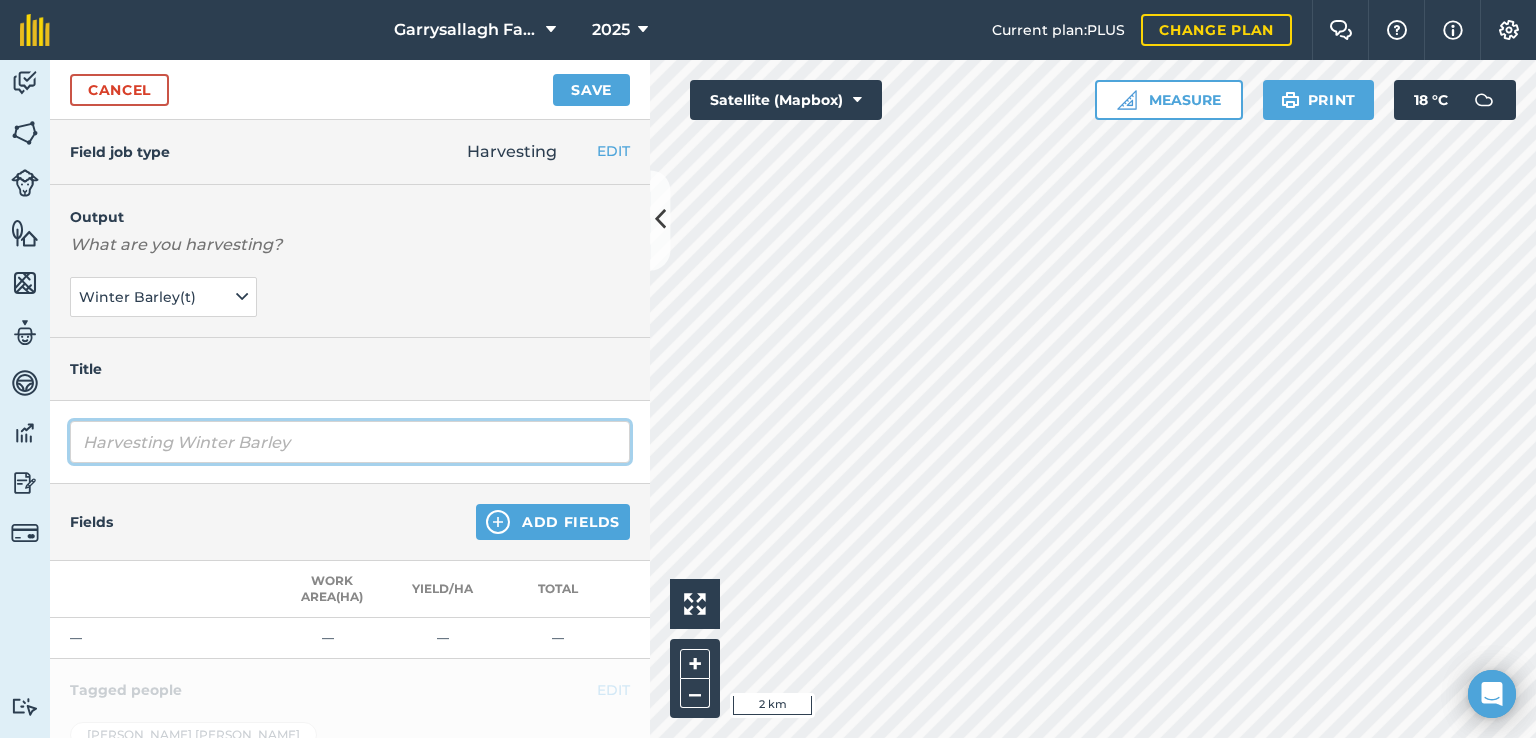click on "Harvesting Winter Barley" at bounding box center [350, 442] 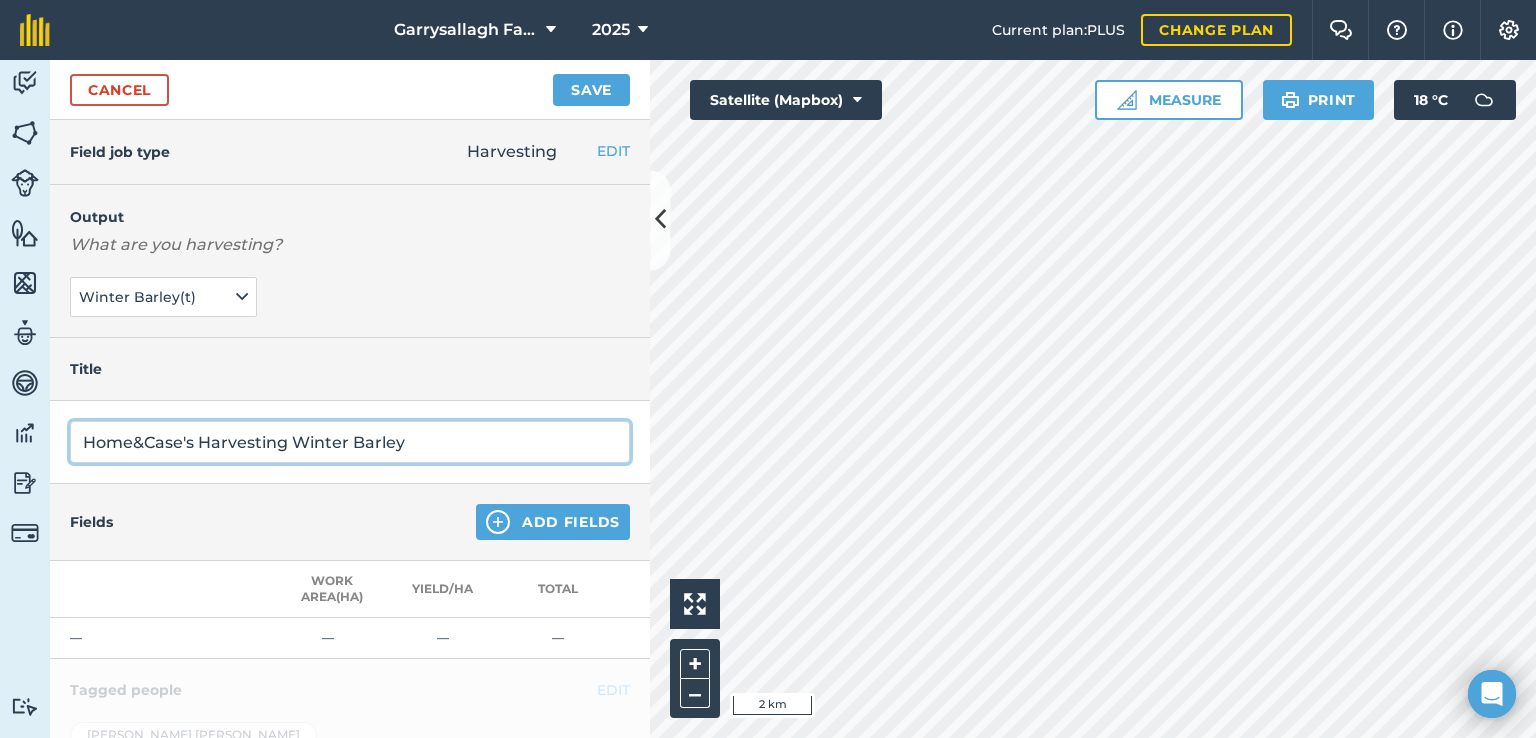 click on "Home&Case's Harvesting Winter Barley" at bounding box center (350, 442) 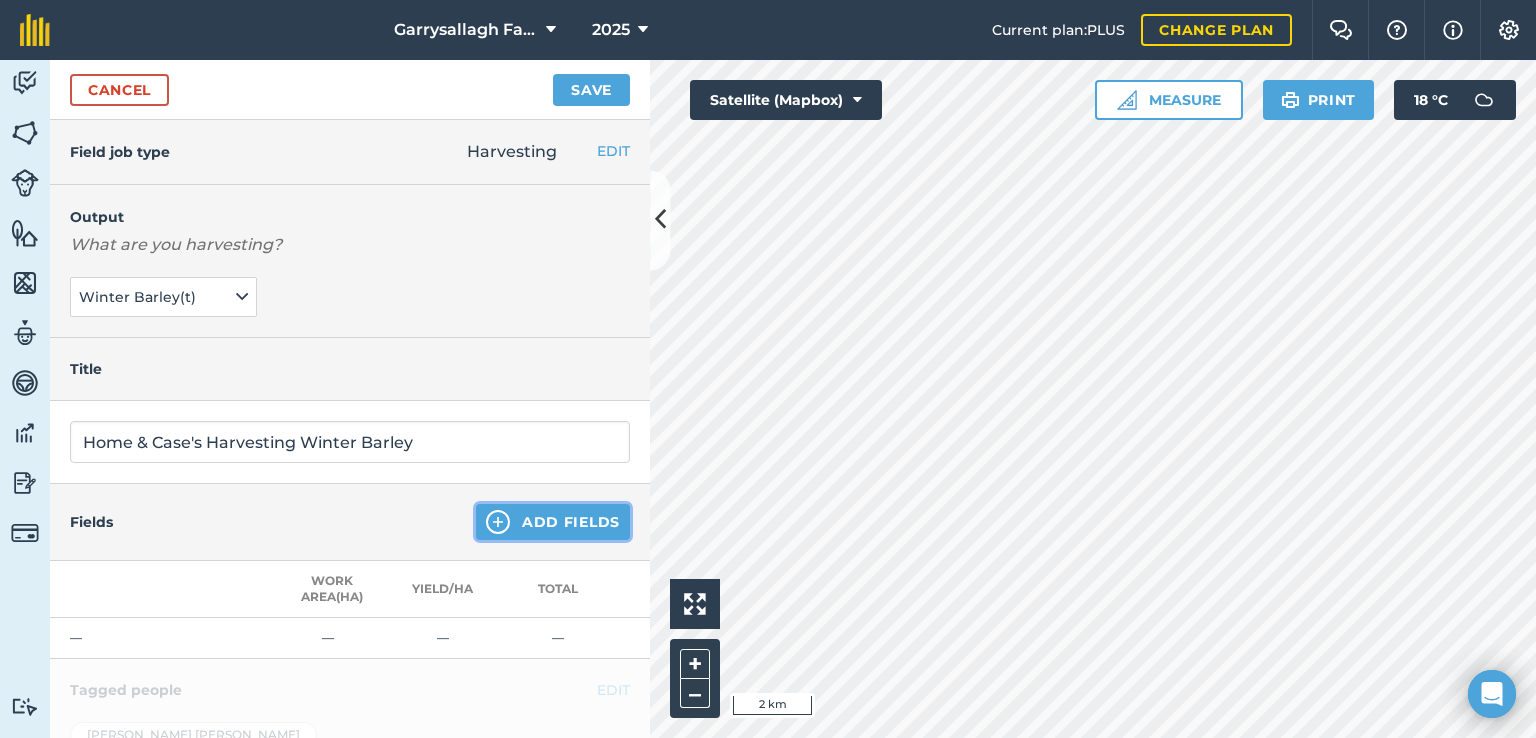 click at bounding box center [498, 522] 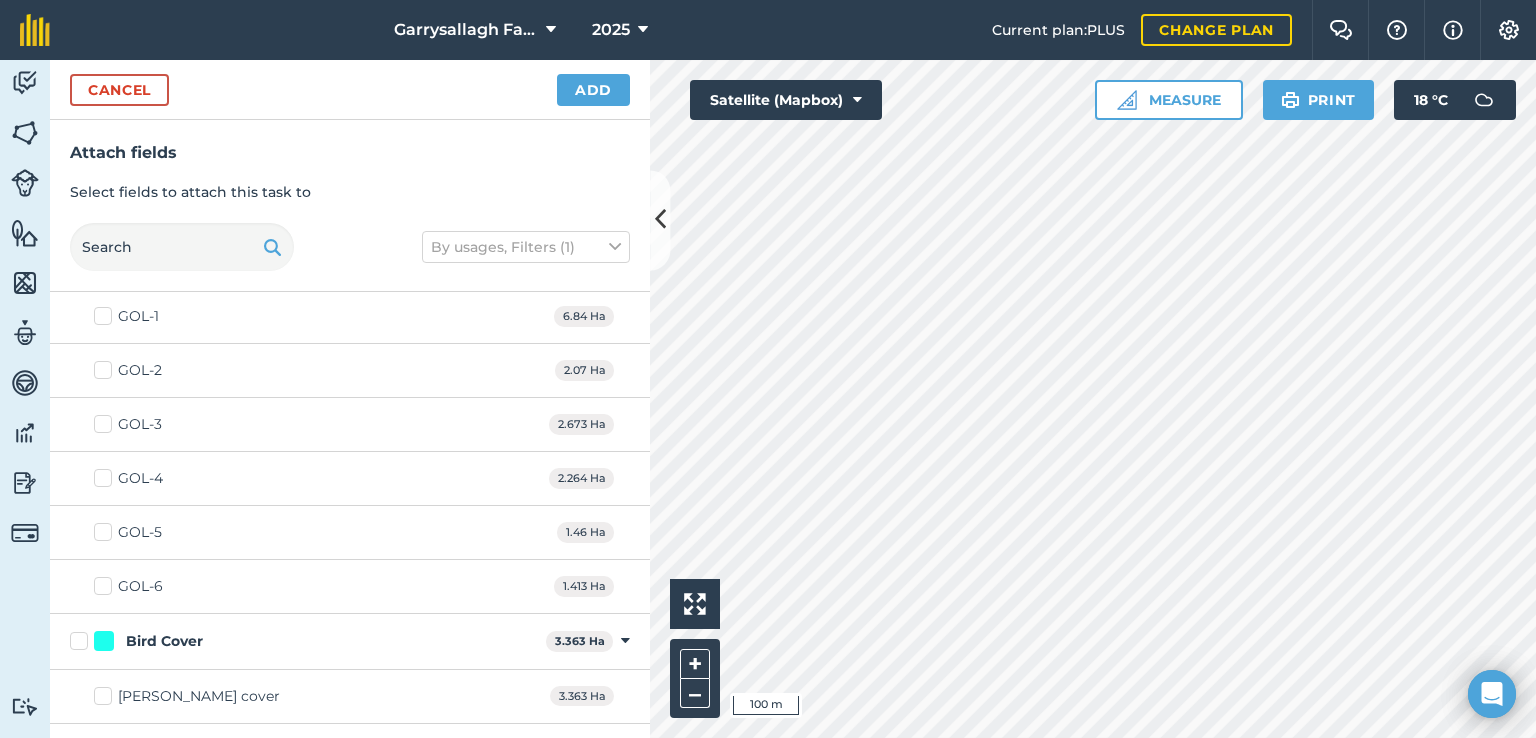 scroll, scrollTop: 1032, scrollLeft: 0, axis: vertical 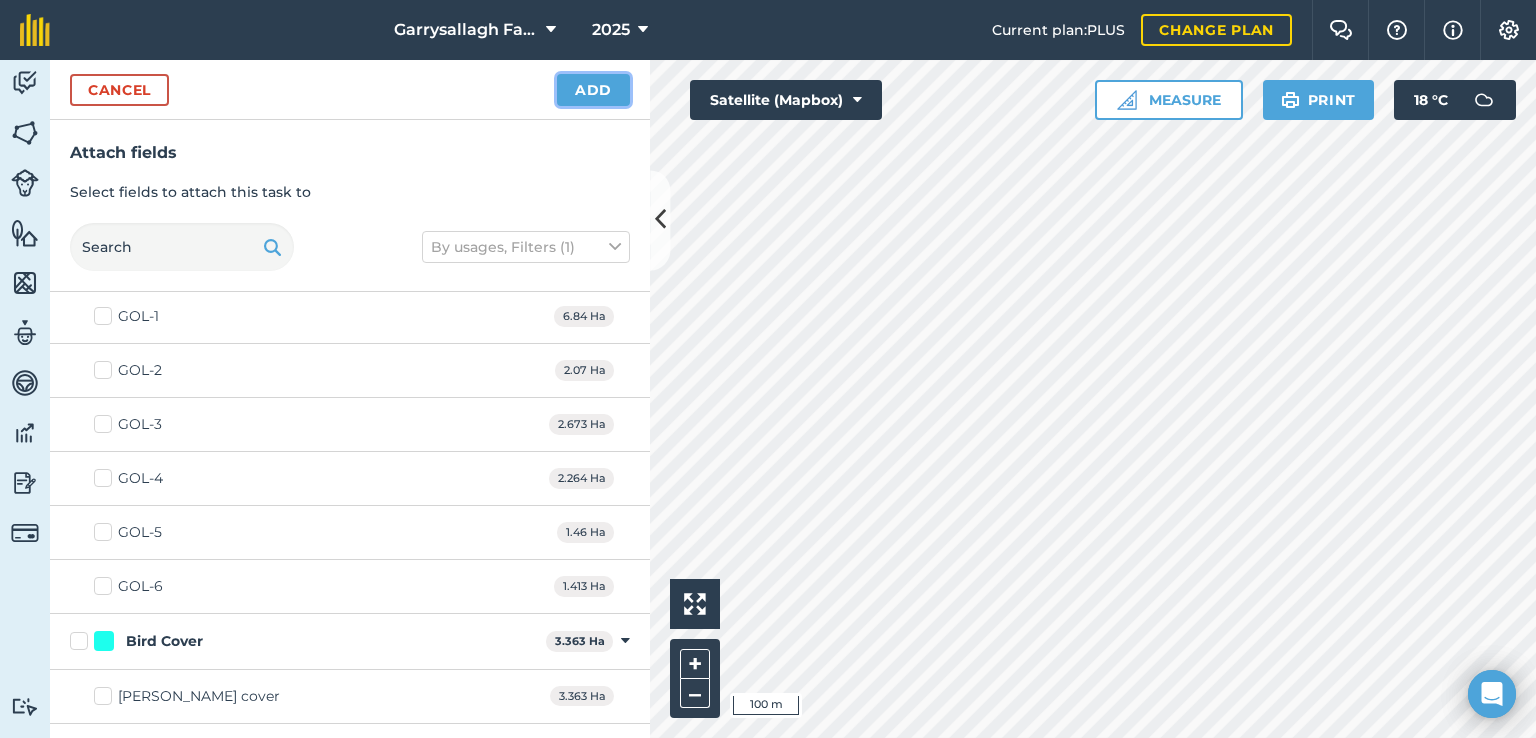 click on "Add" at bounding box center [593, 90] 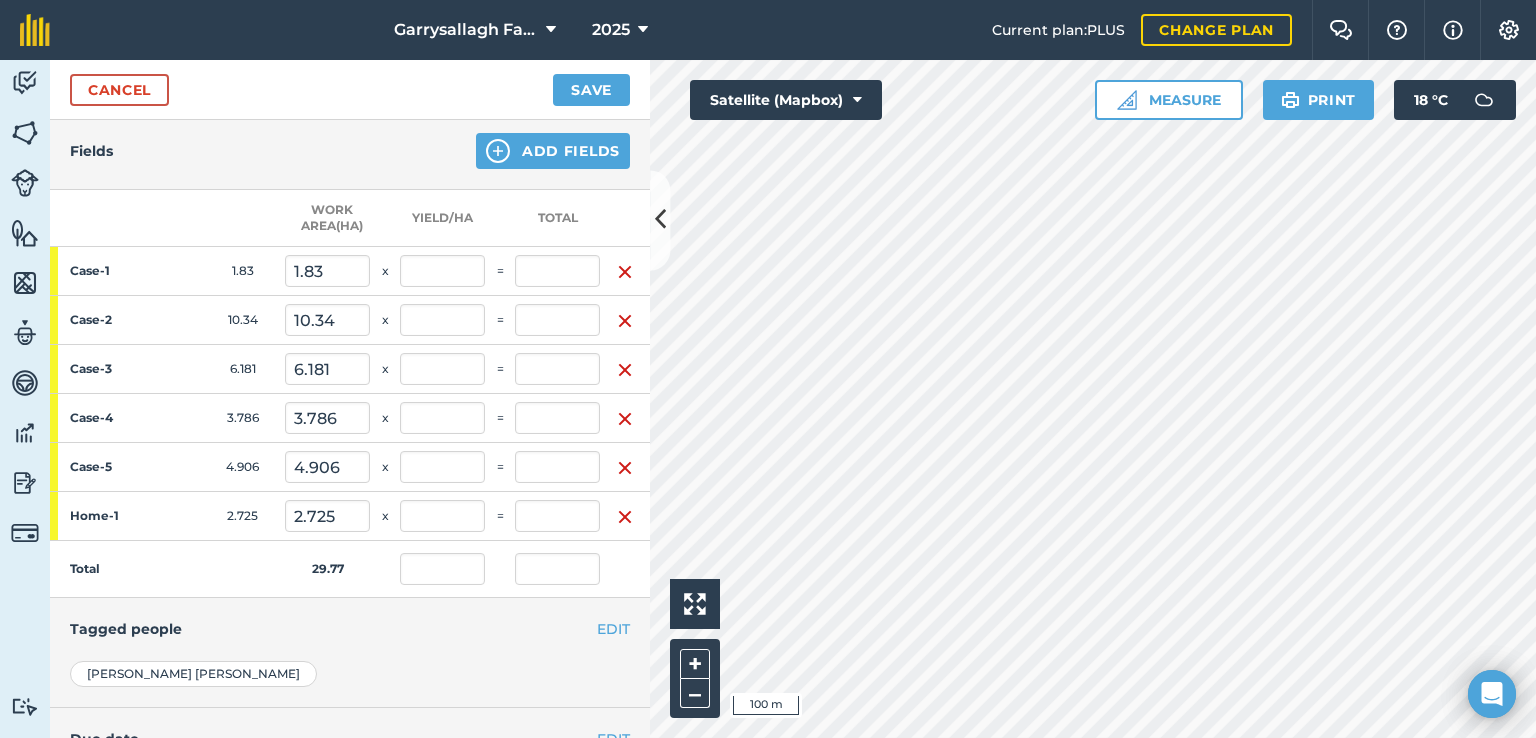 scroll, scrollTop: 379, scrollLeft: 0, axis: vertical 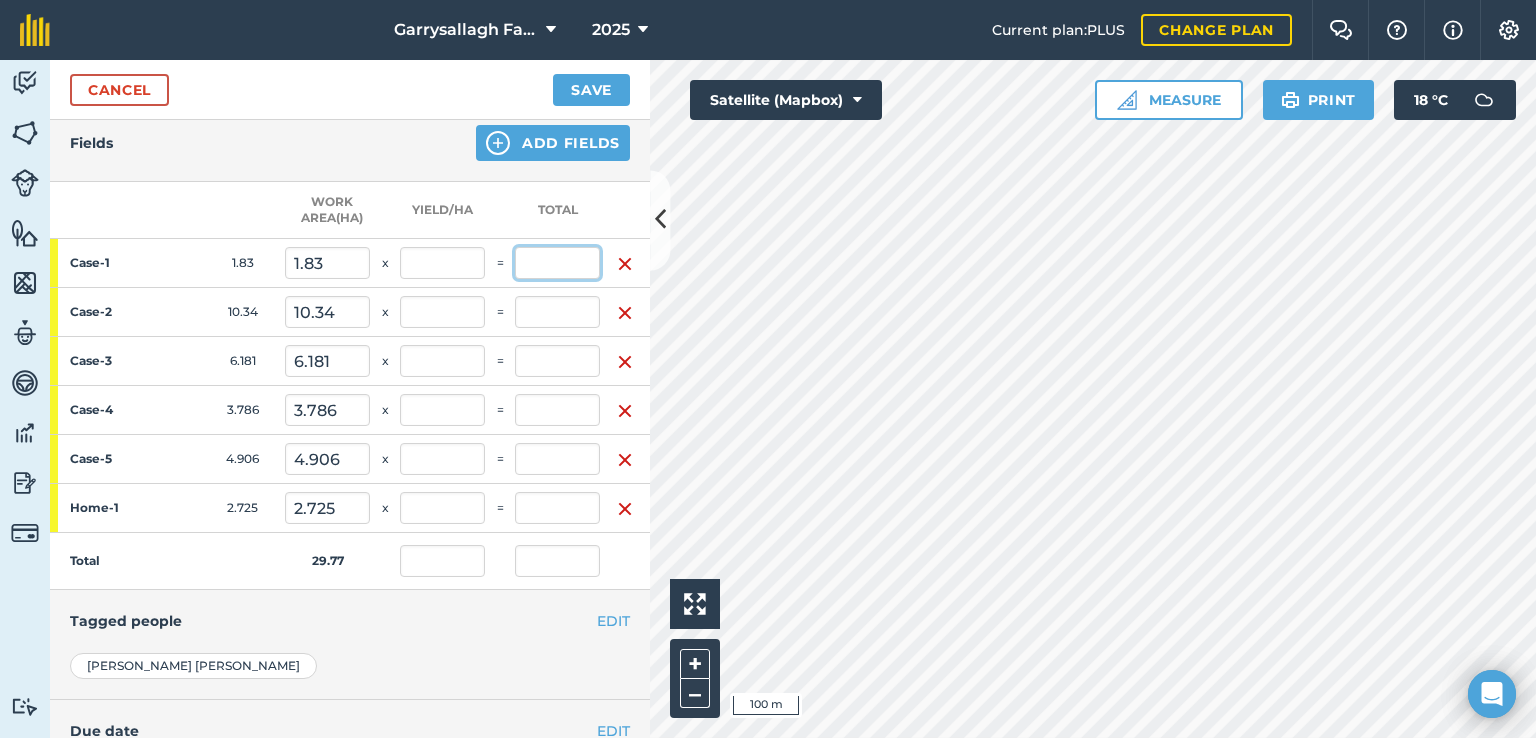 click at bounding box center [557, 263] 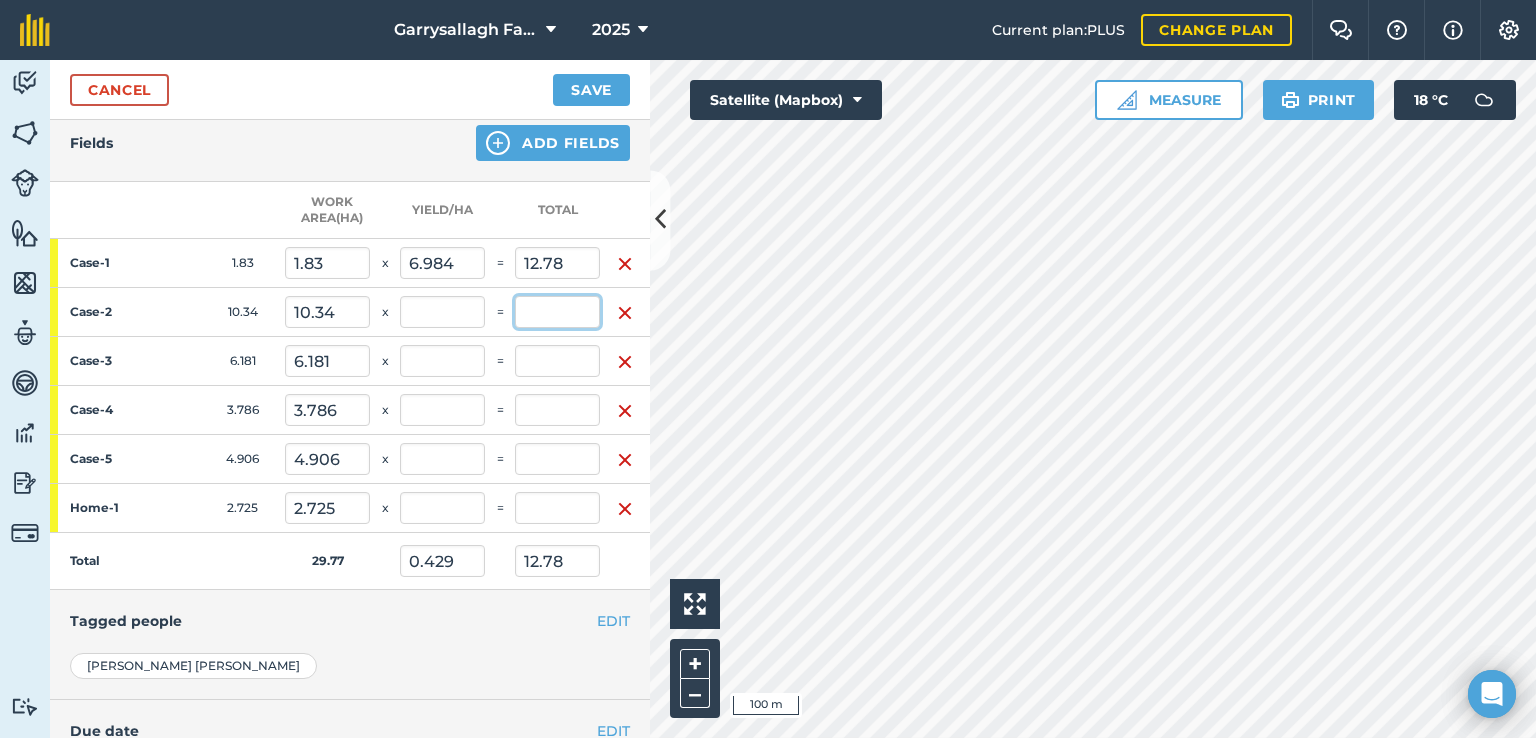click at bounding box center [557, 312] 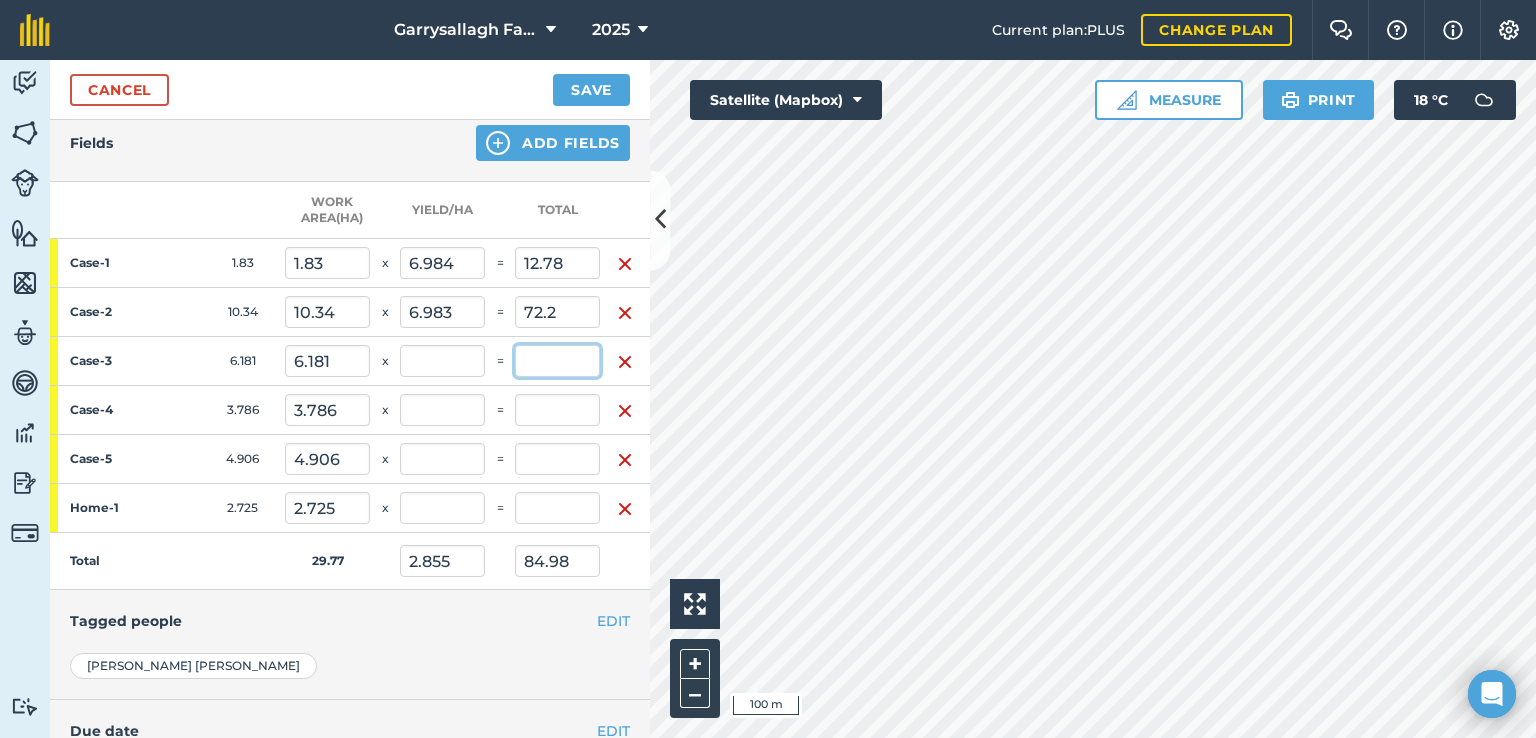 click at bounding box center (557, 361) 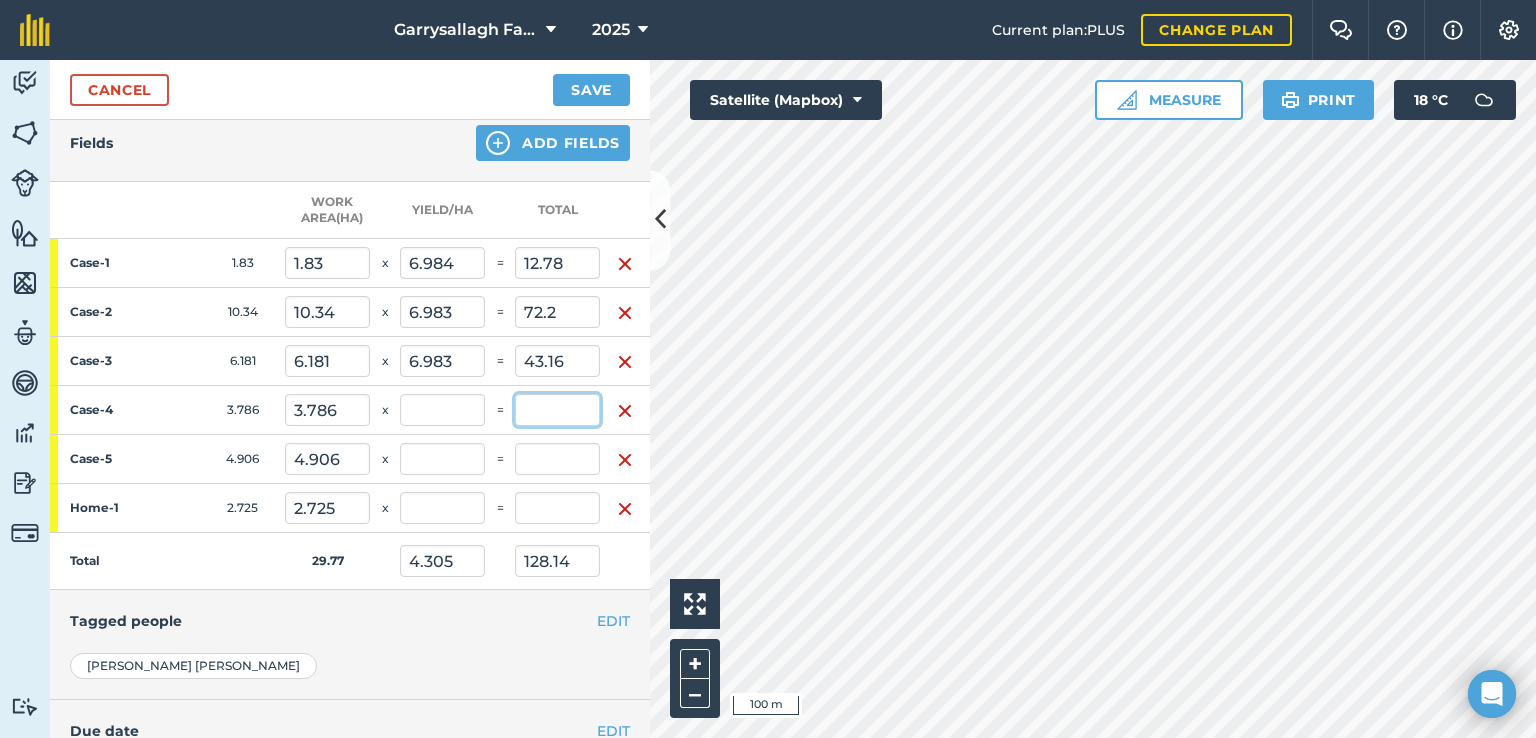 click at bounding box center [557, 410] 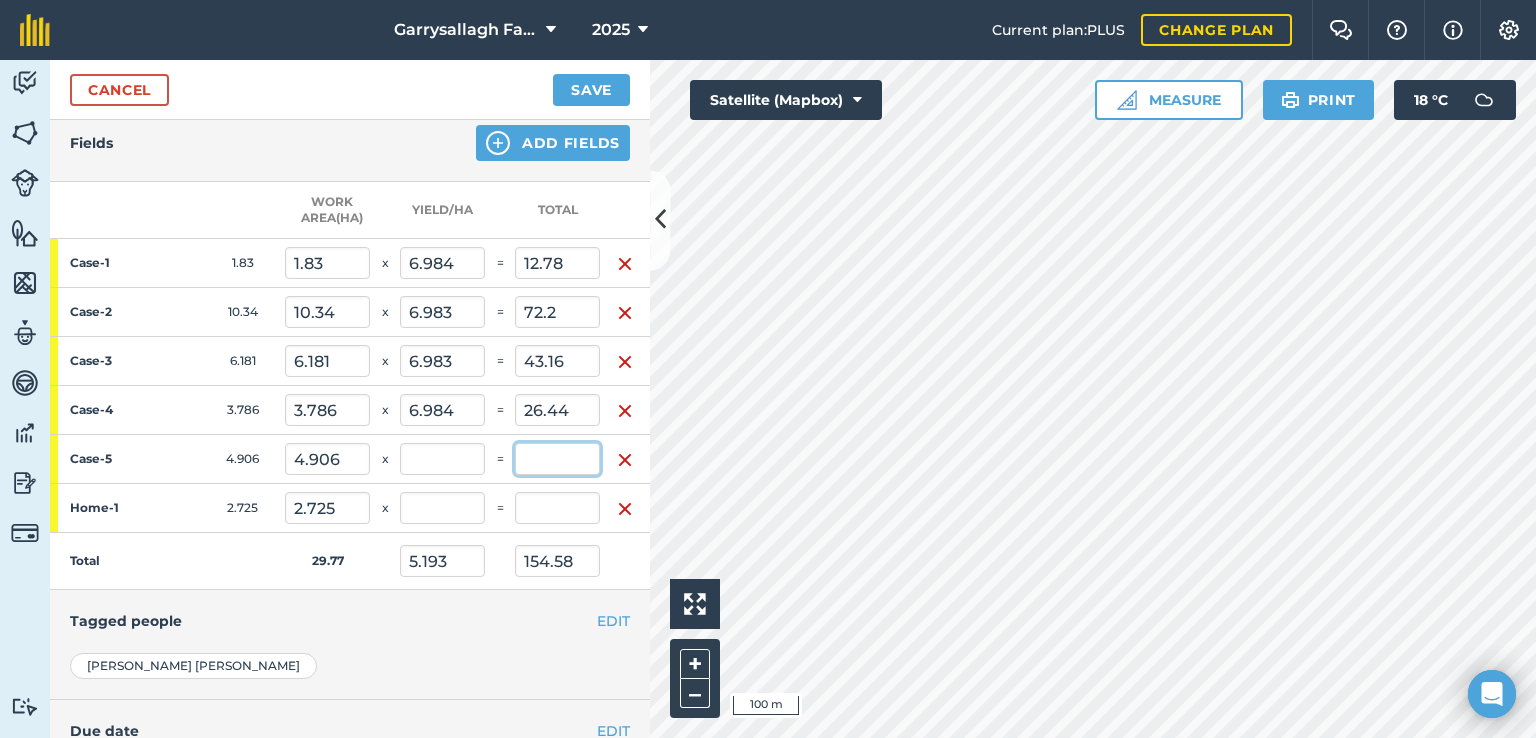 click at bounding box center (557, 459) 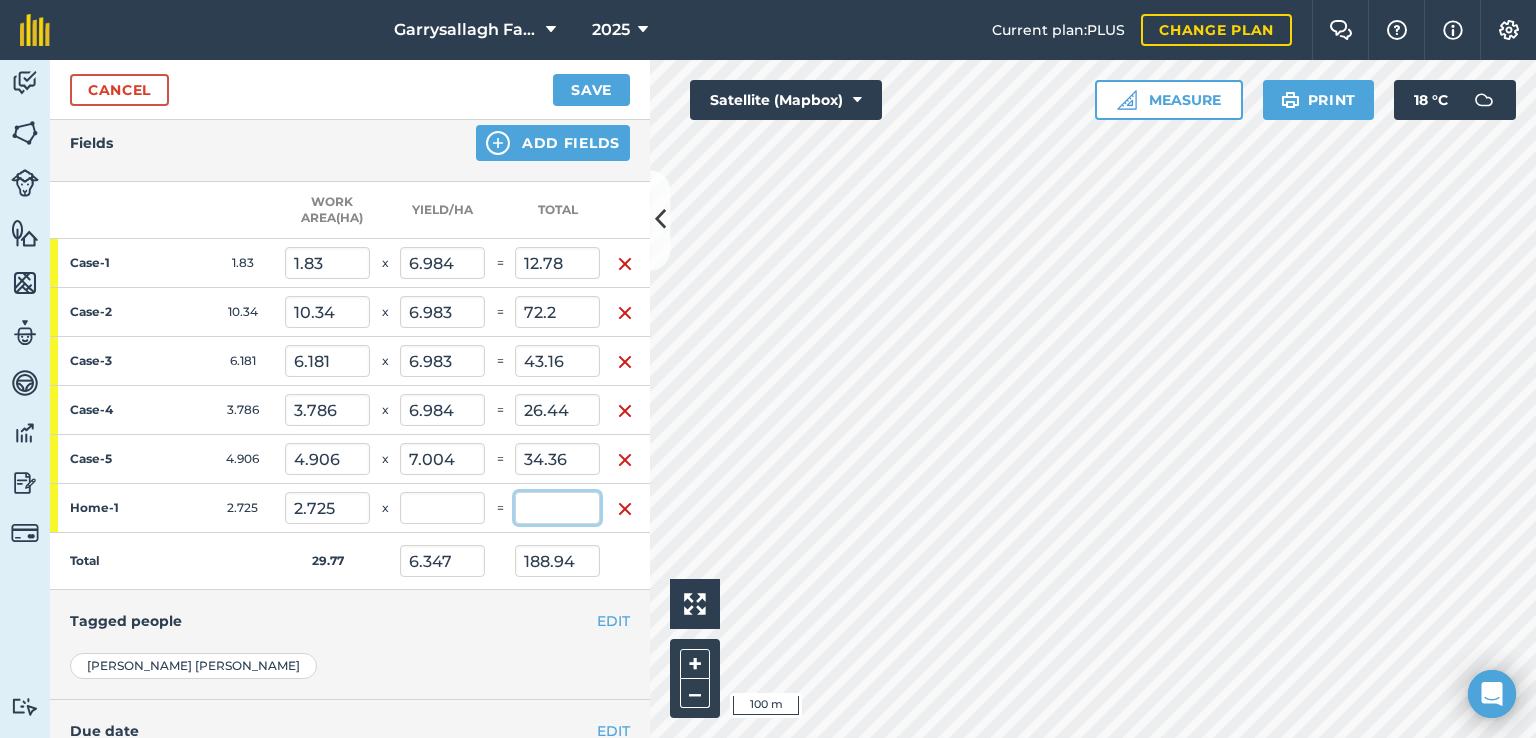 click at bounding box center (557, 508) 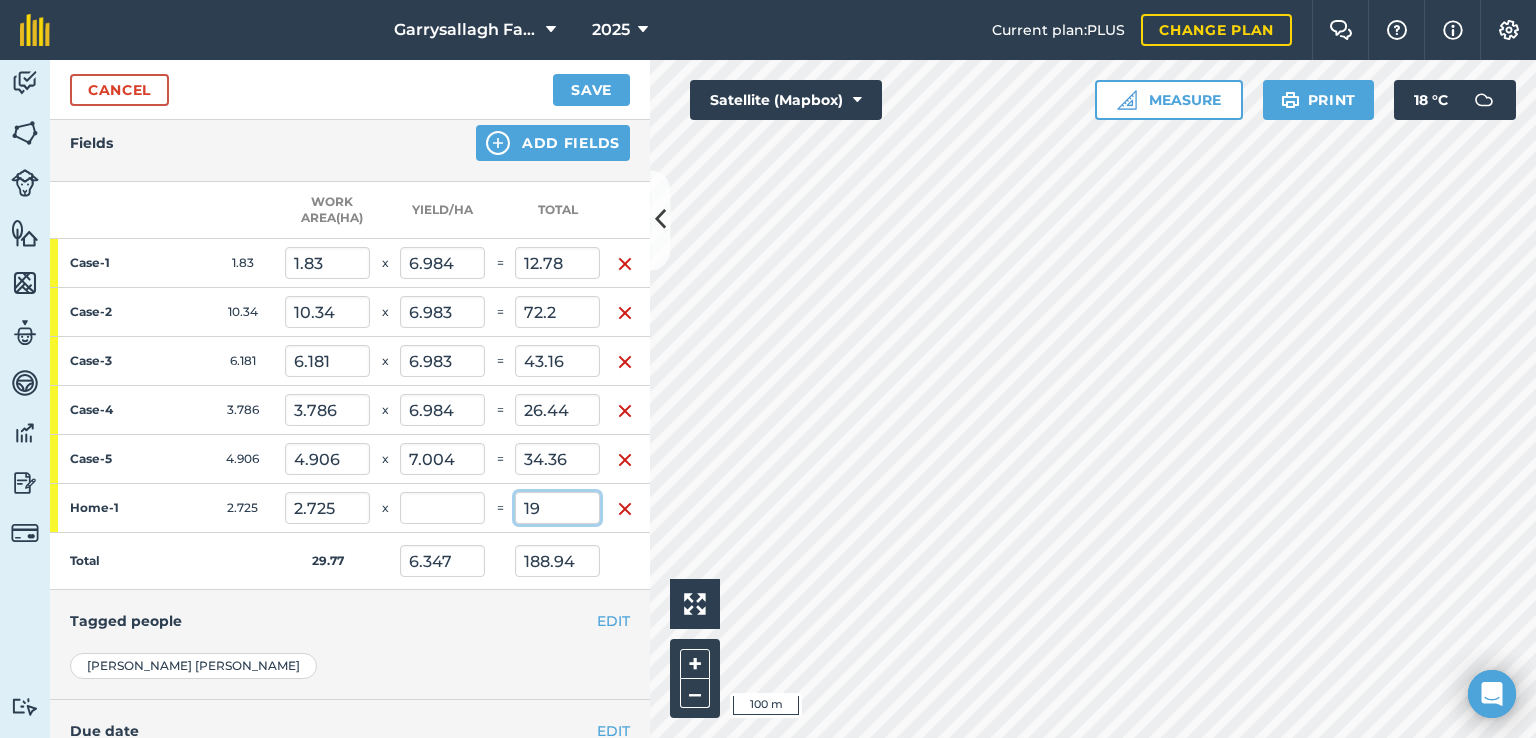 click on "19" at bounding box center [557, 508] 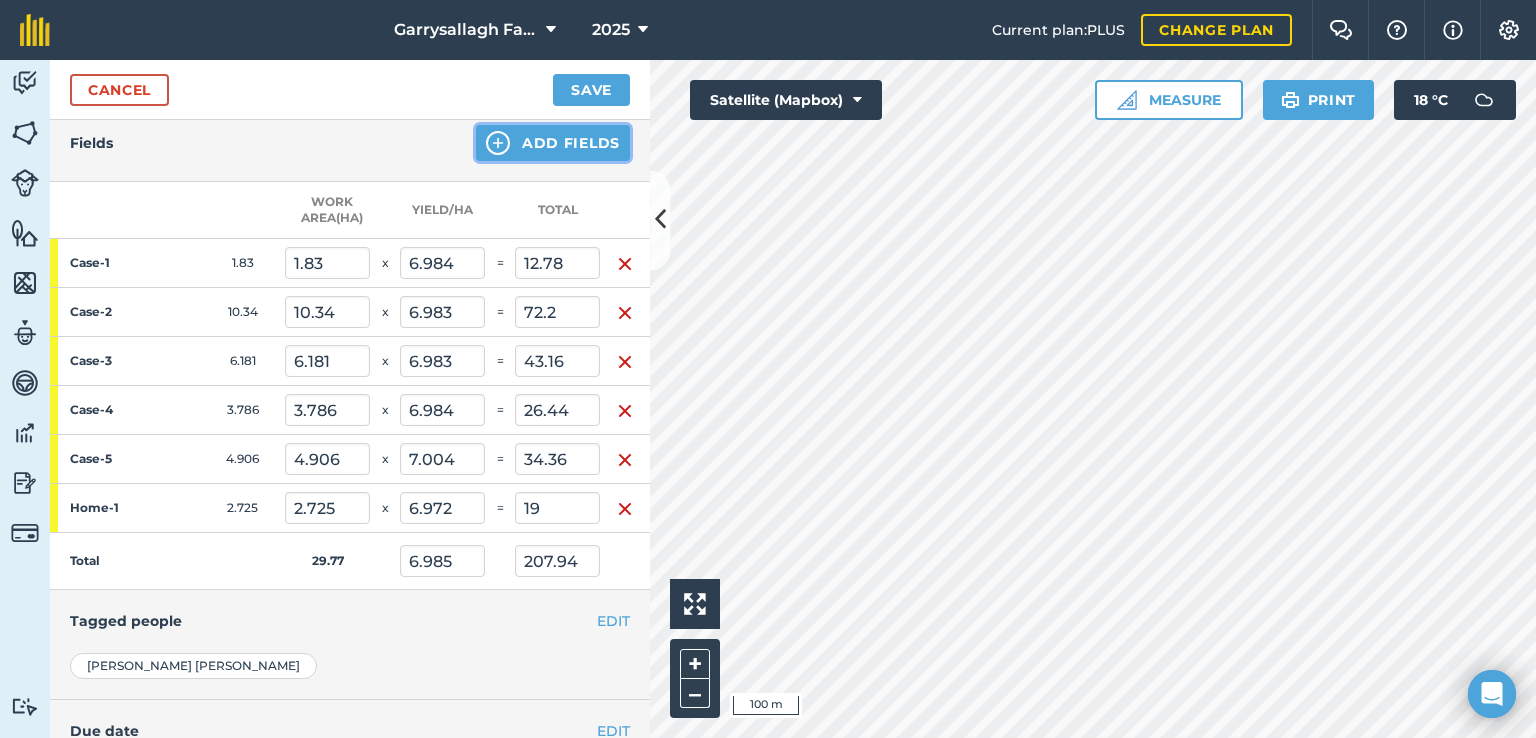 click on "Add Fields" at bounding box center [553, 143] 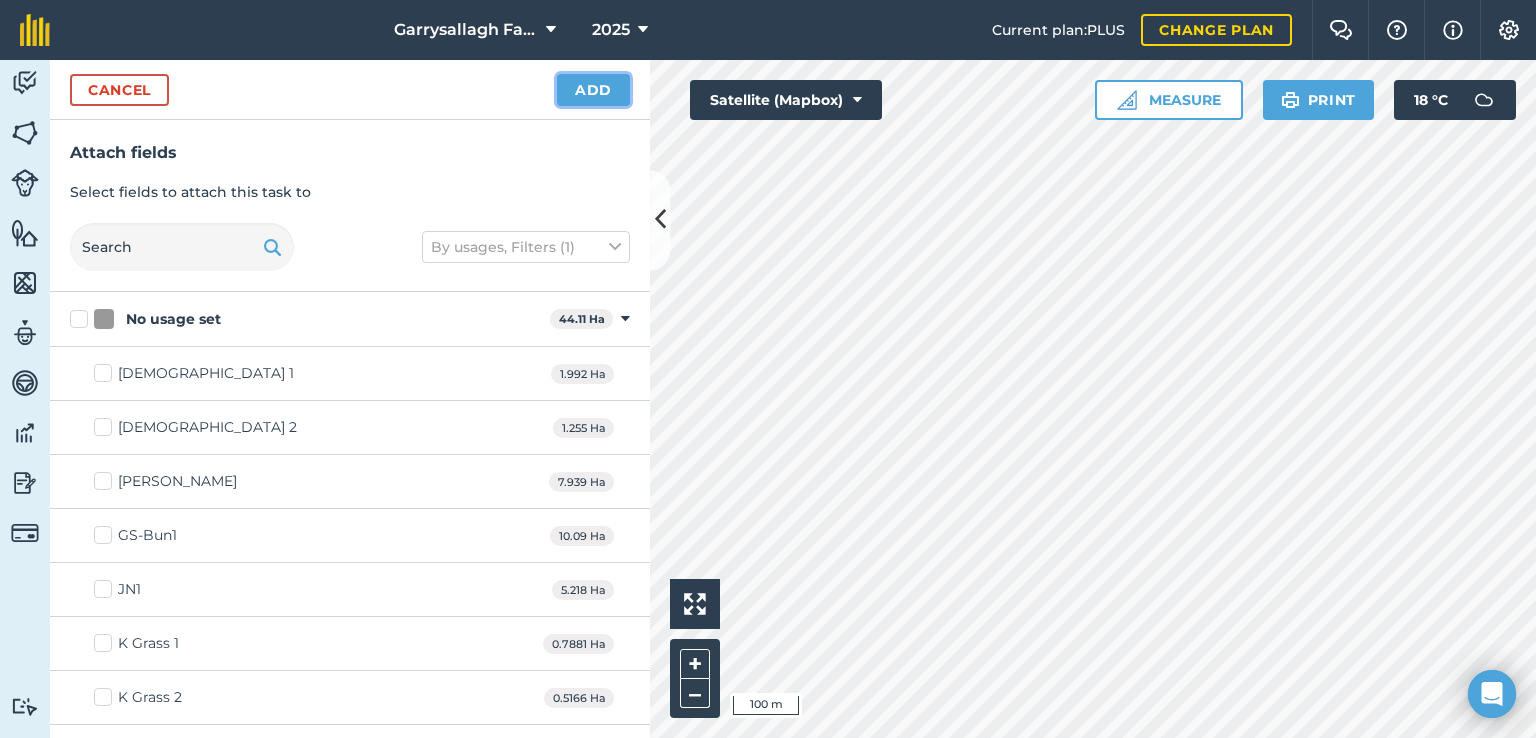 click on "Add" at bounding box center (593, 90) 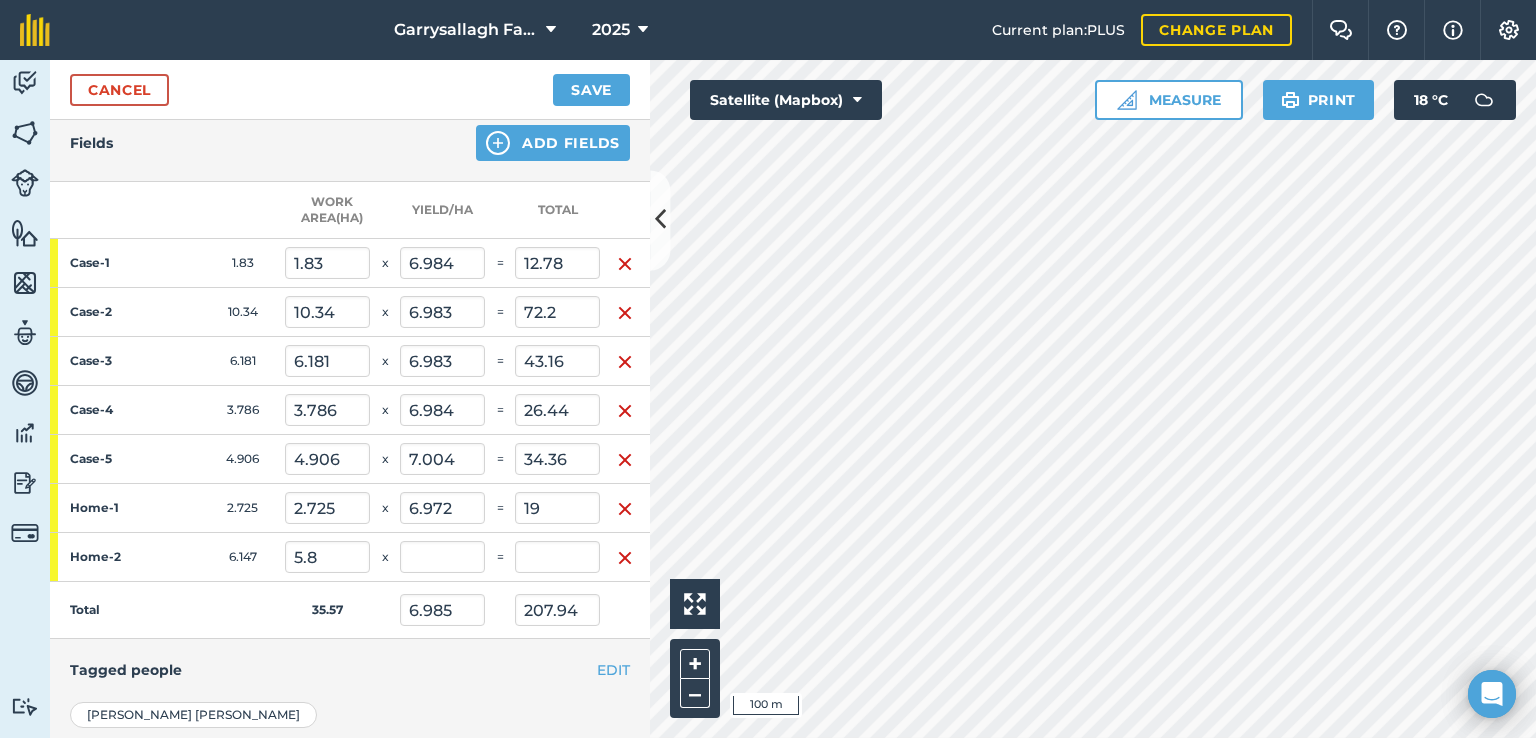 click at bounding box center [625, 558] 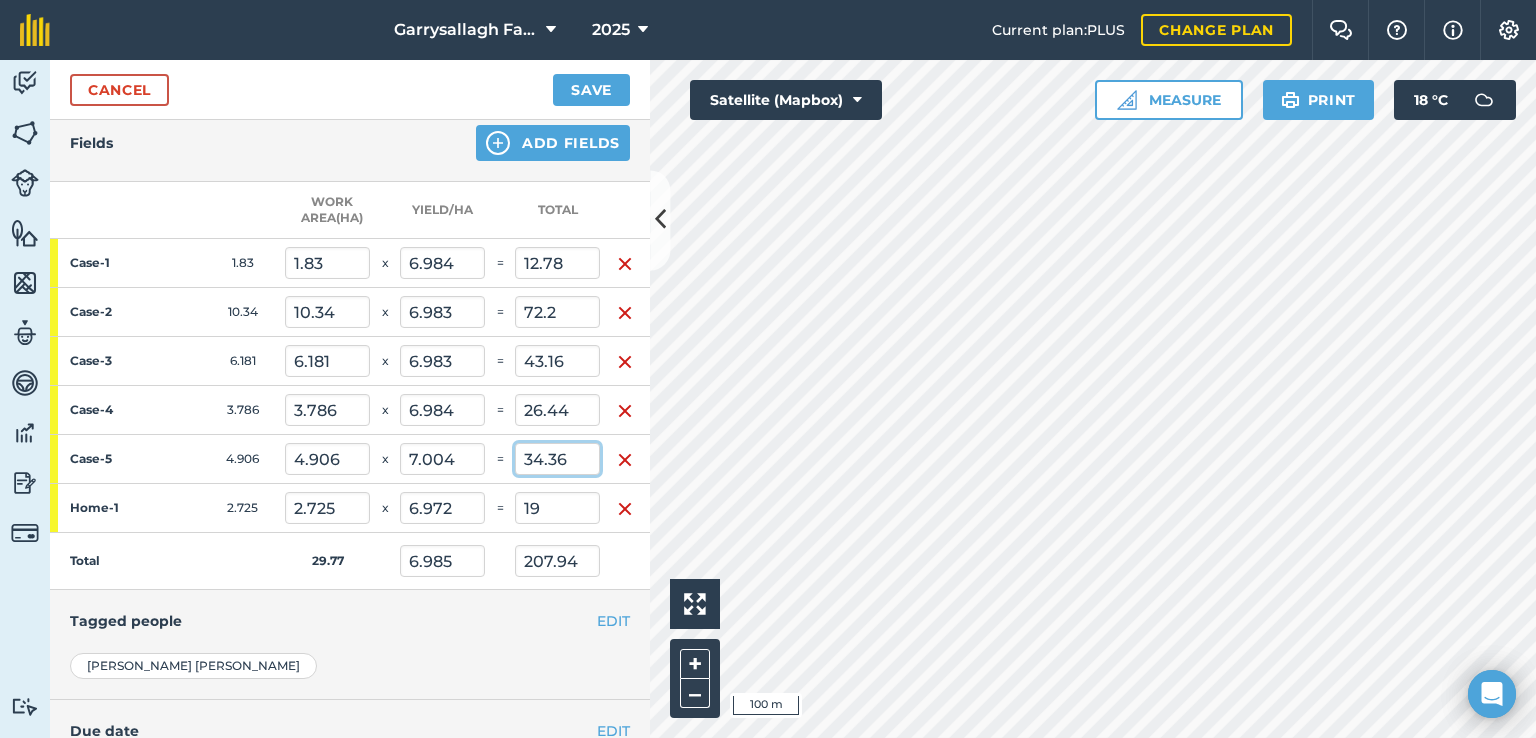 click on "34.36" at bounding box center [557, 459] 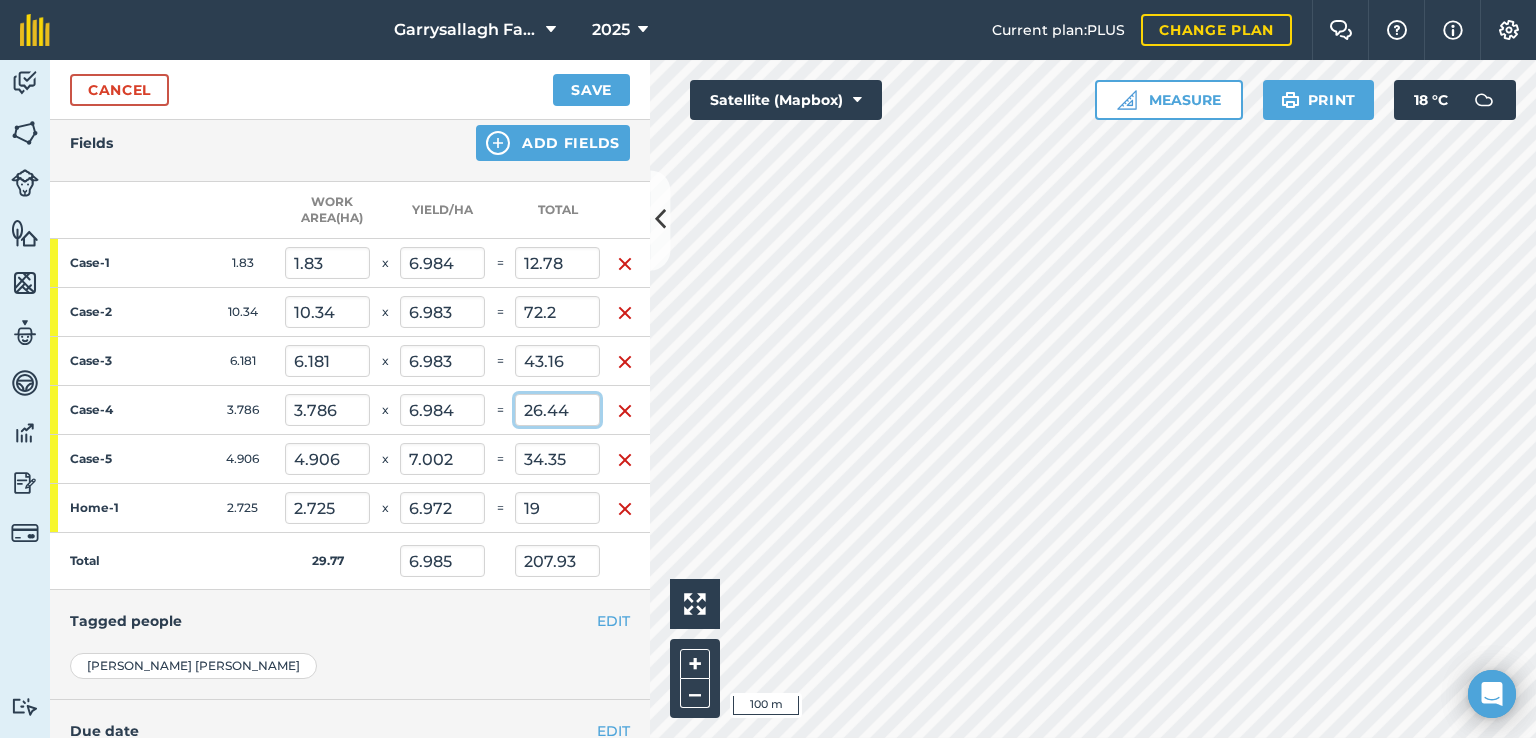 click on "26.44" at bounding box center [557, 410] 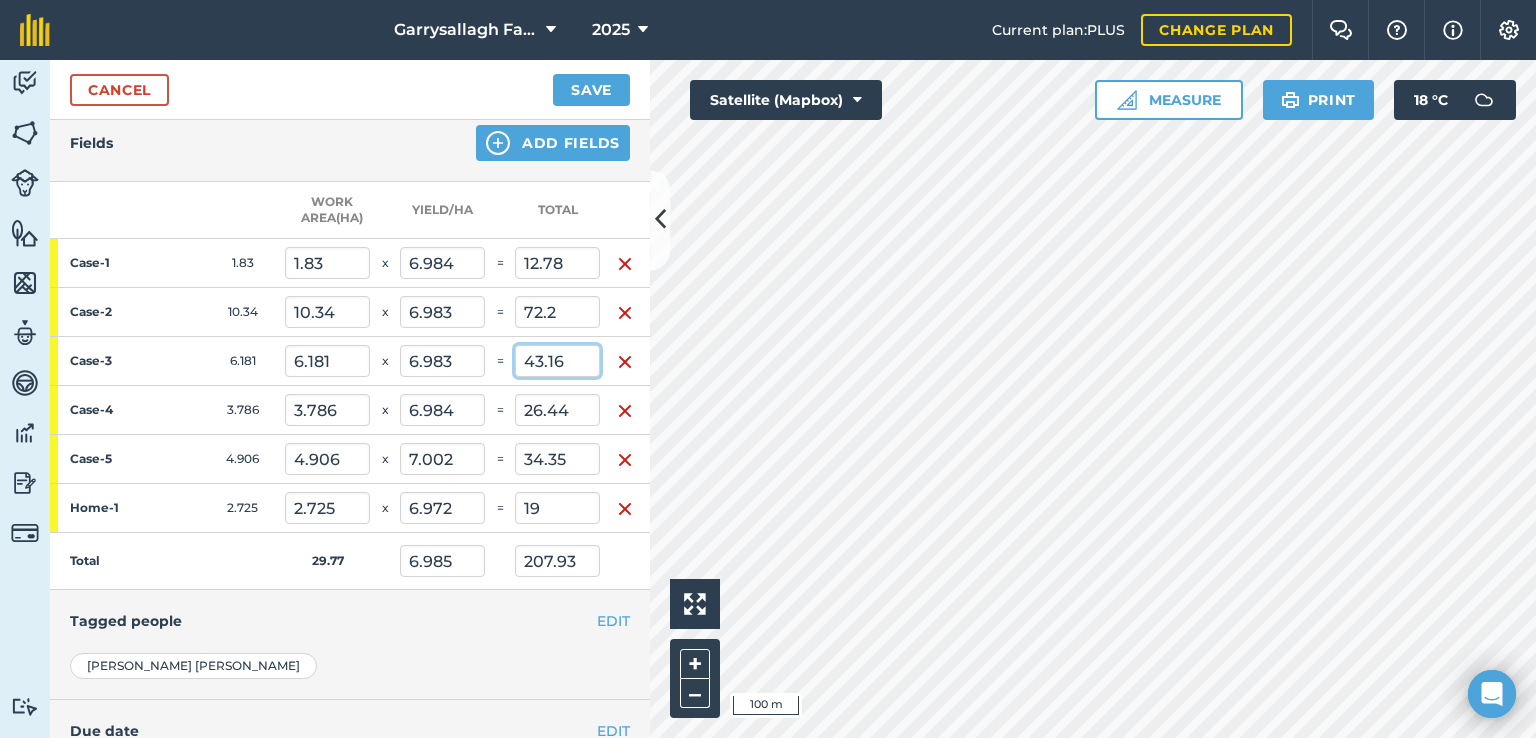 click on "43.16" at bounding box center [557, 361] 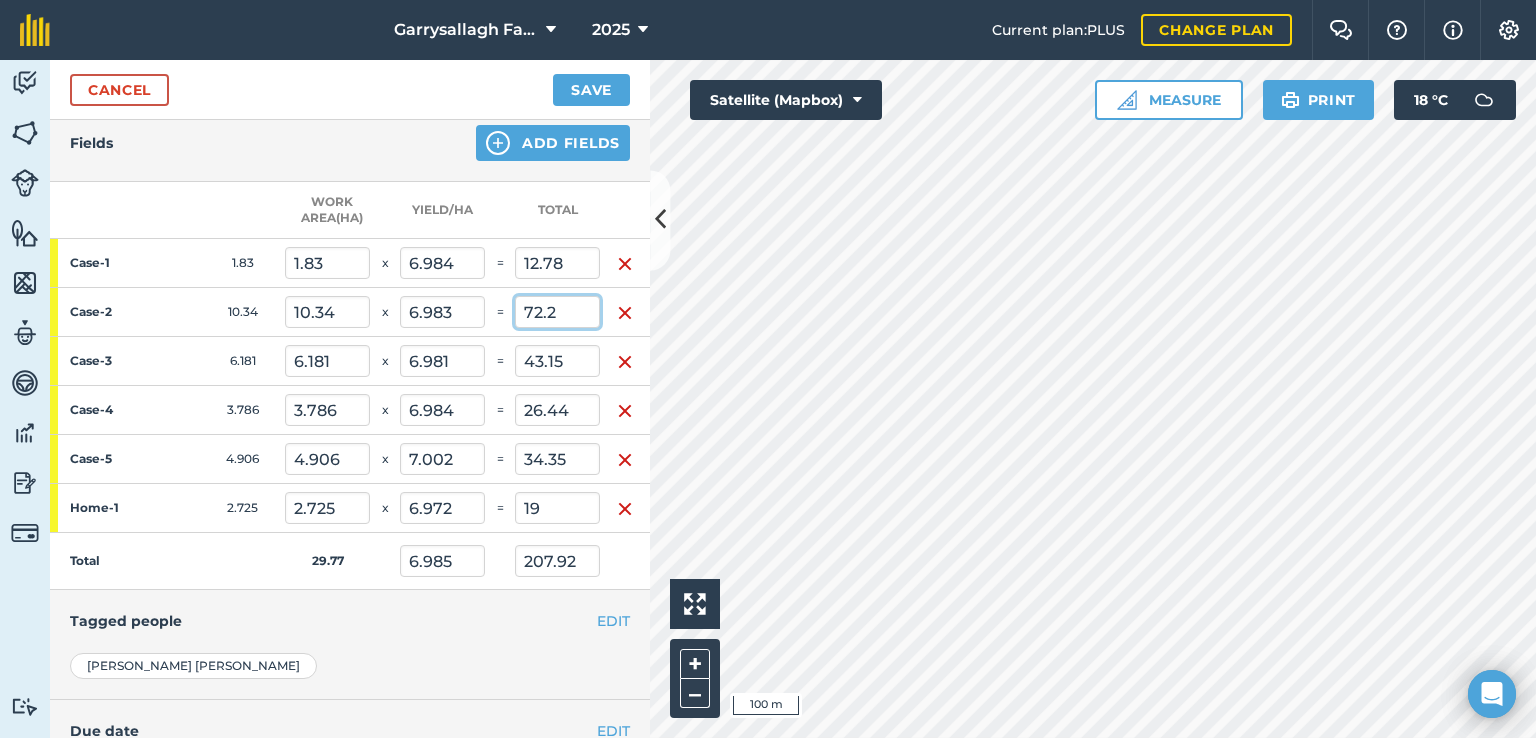 click on "72.2" at bounding box center [557, 312] 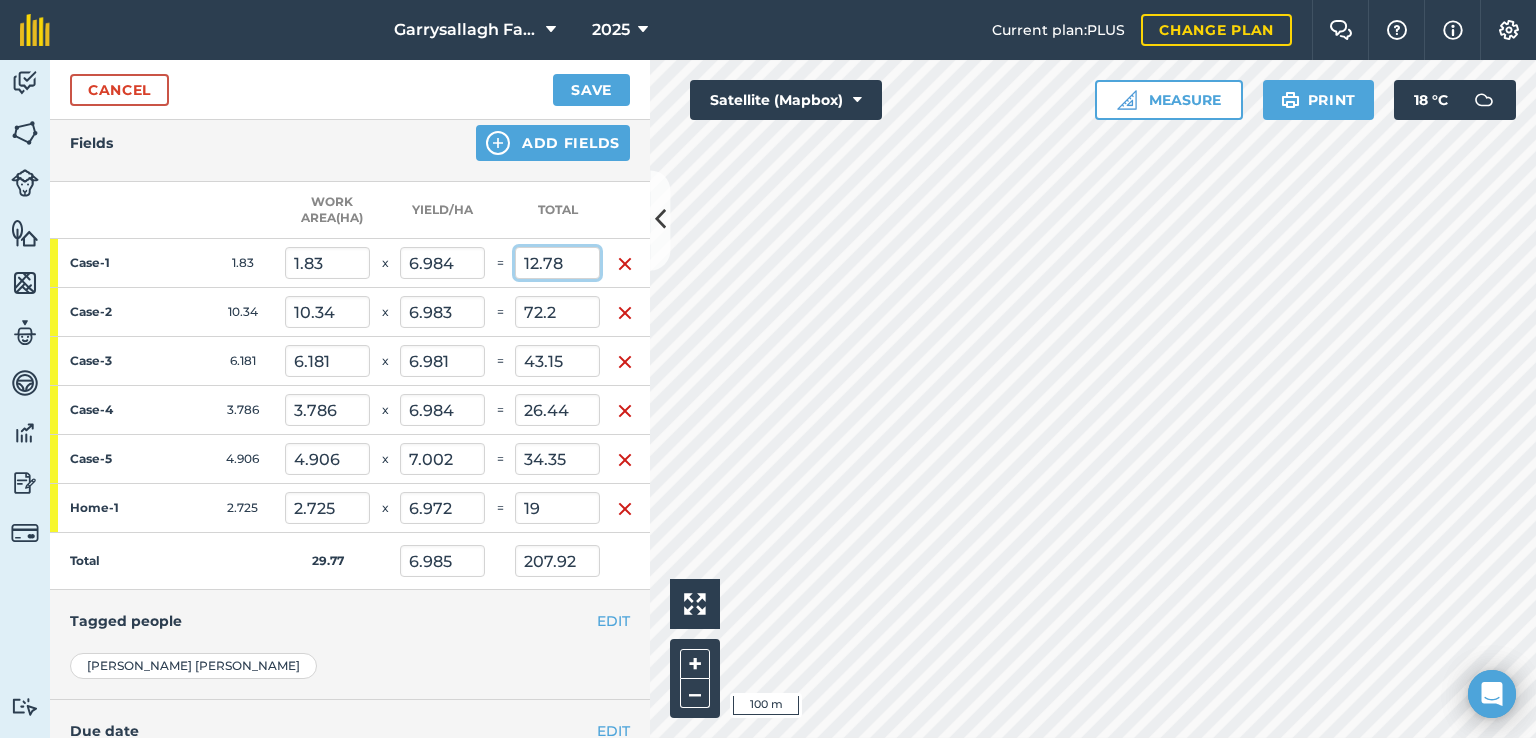 click on "12.78" at bounding box center (557, 263) 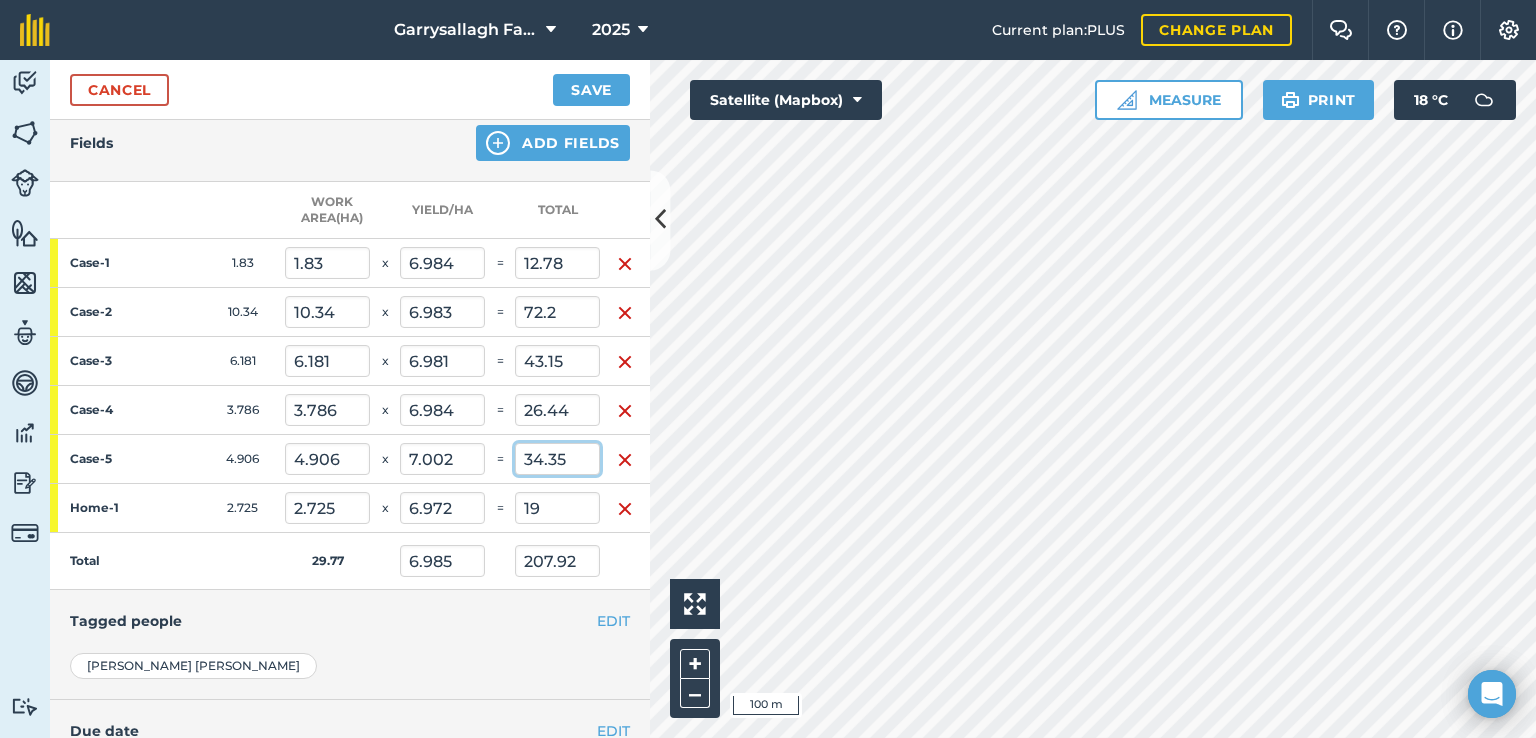 click on "34.35" at bounding box center [557, 459] 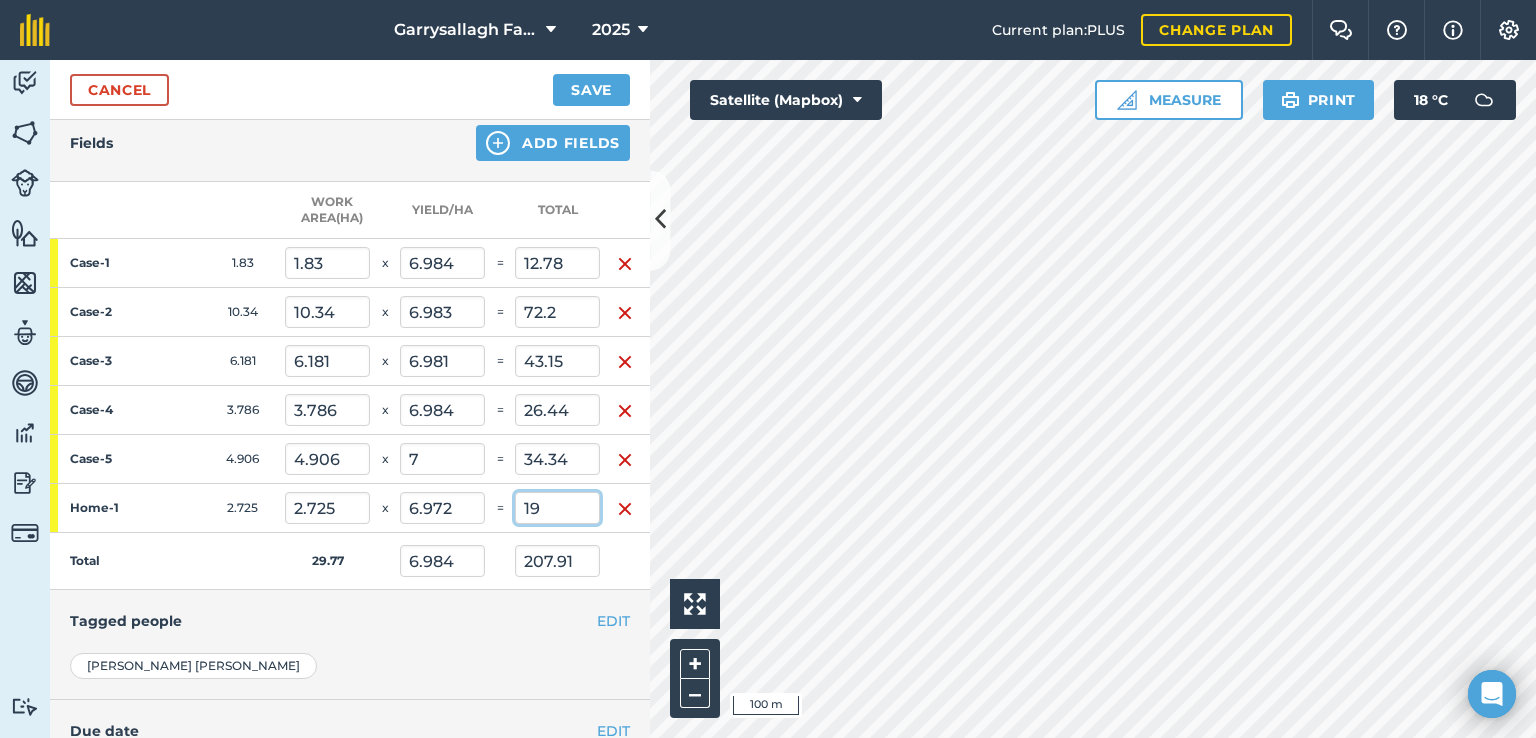 click on "19" at bounding box center [557, 508] 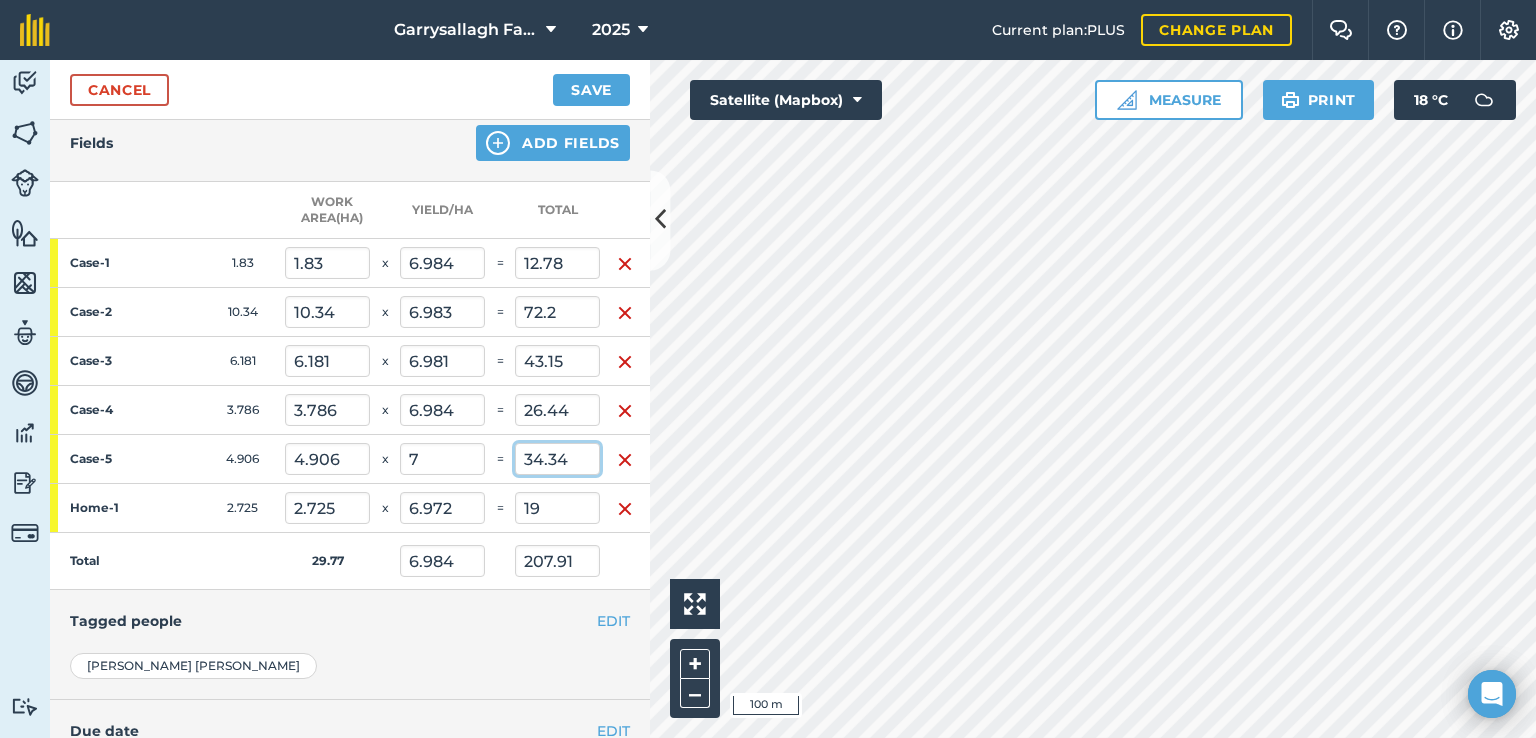 click on "34.34" at bounding box center [557, 459] 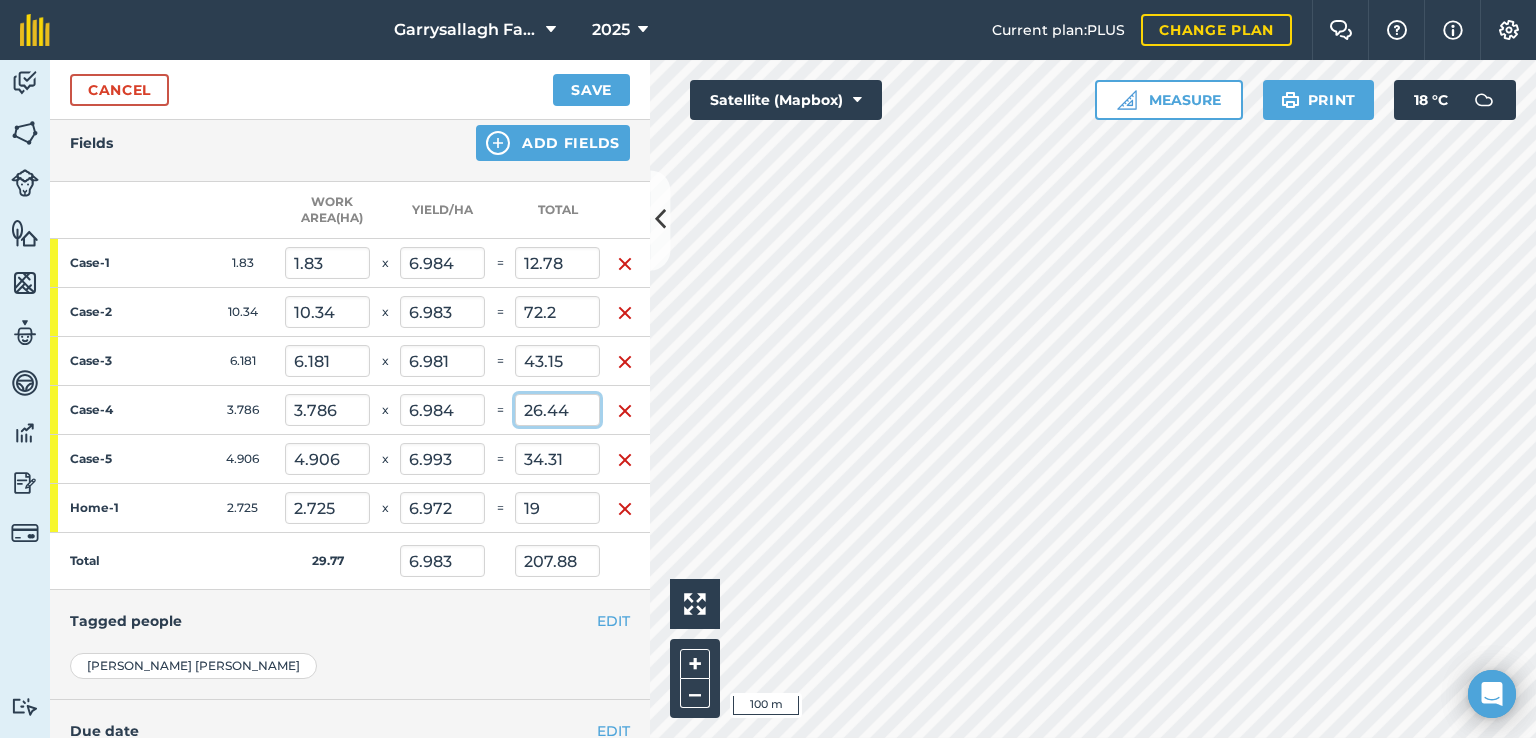 click on "26.44" at bounding box center (557, 410) 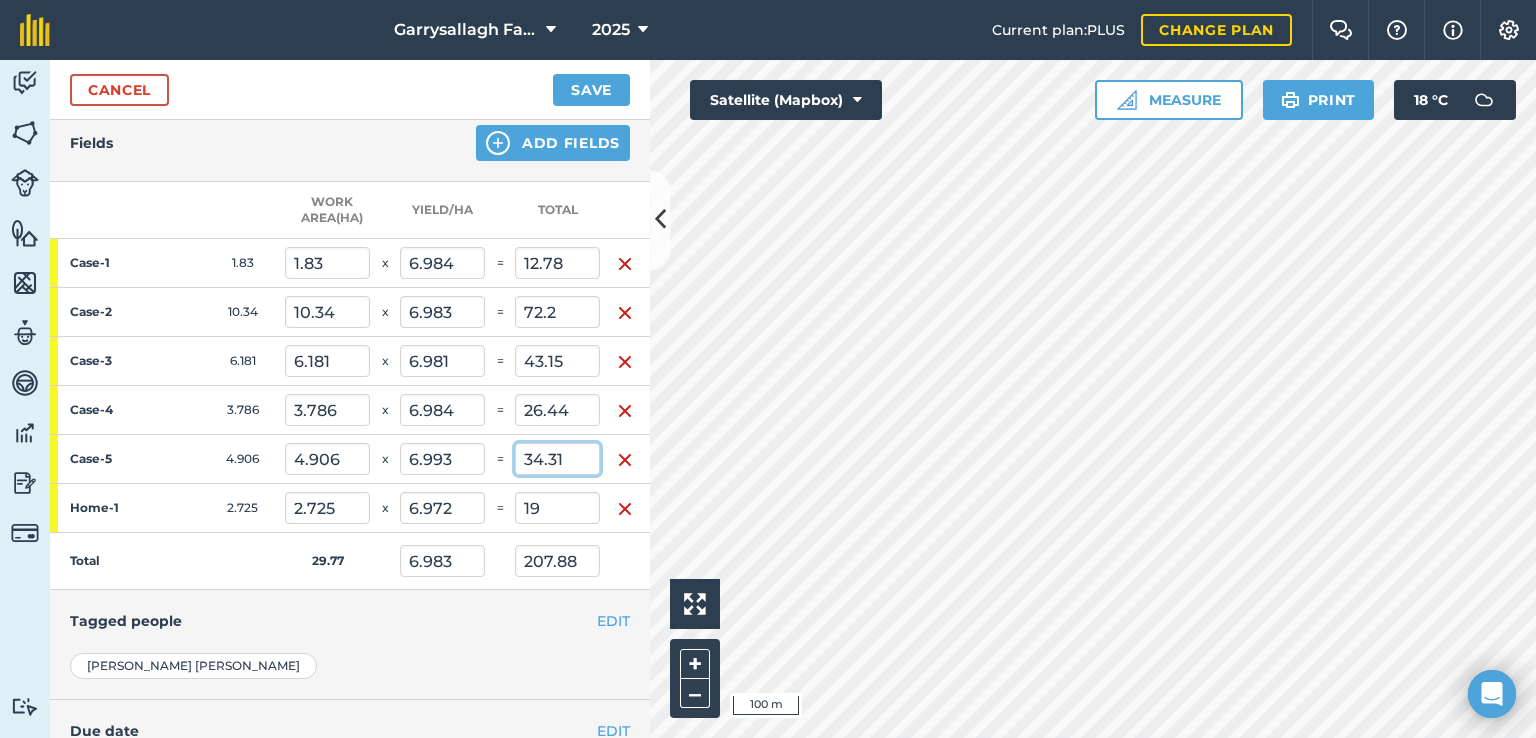 click on "34.31" at bounding box center (557, 459) 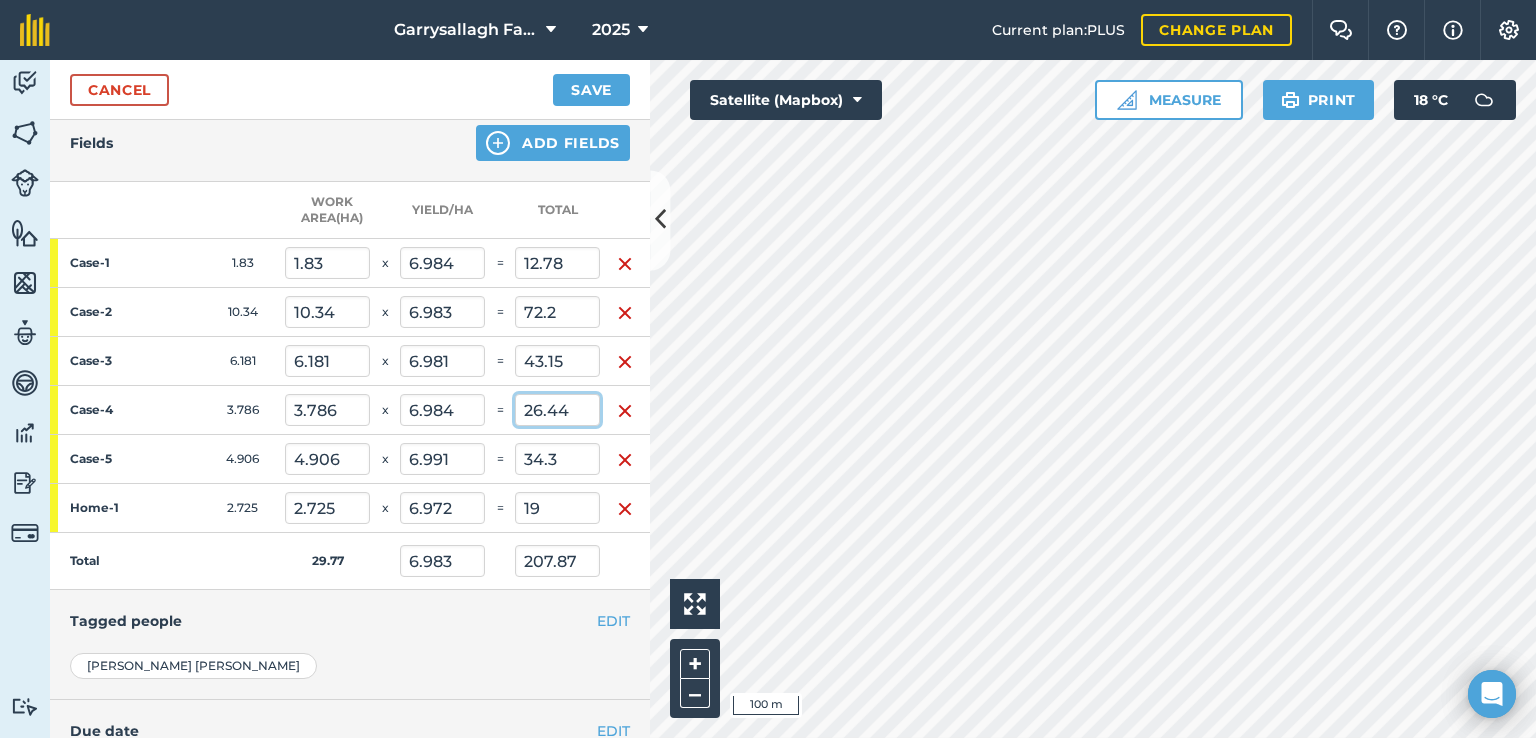click on "26.44" at bounding box center [557, 410] 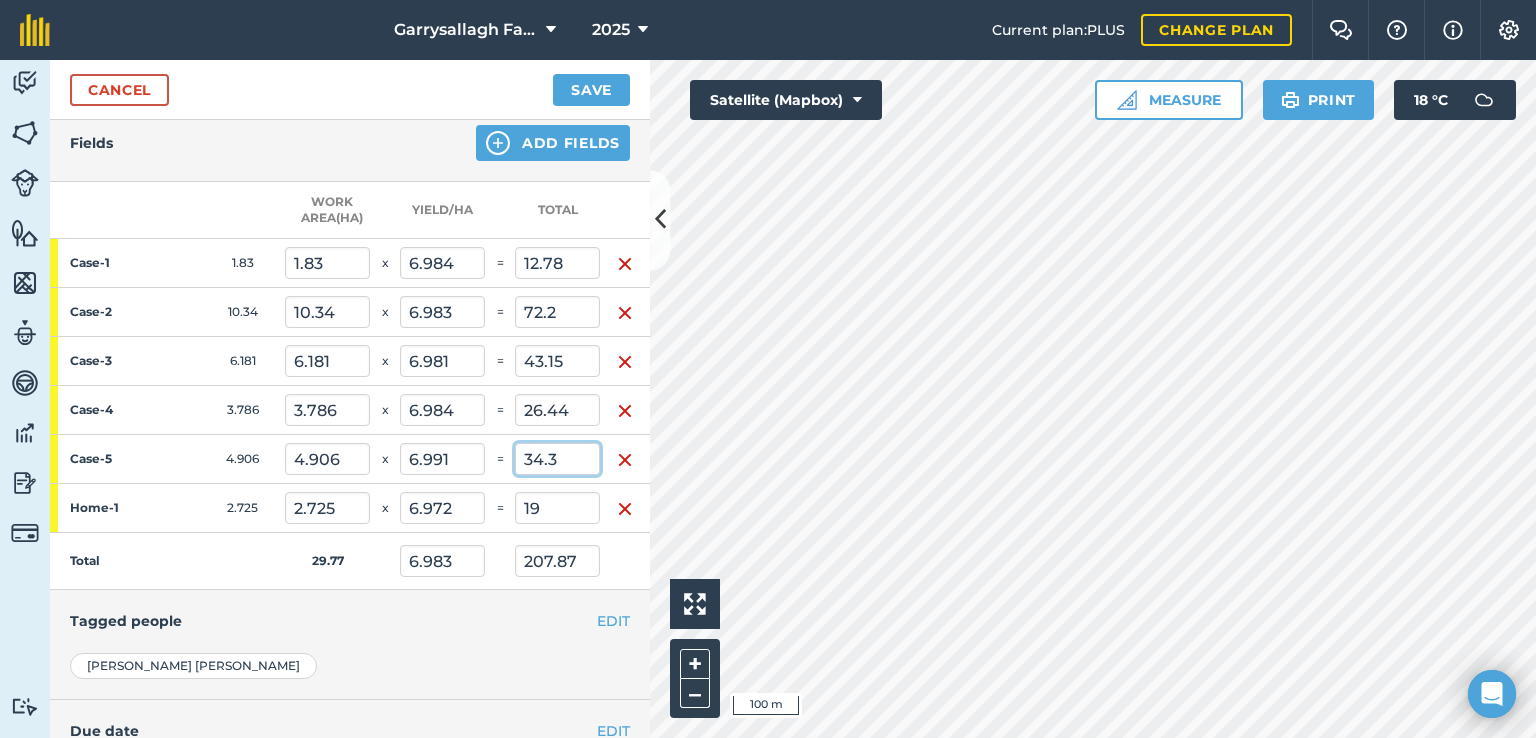 click on "34.3" at bounding box center [557, 459] 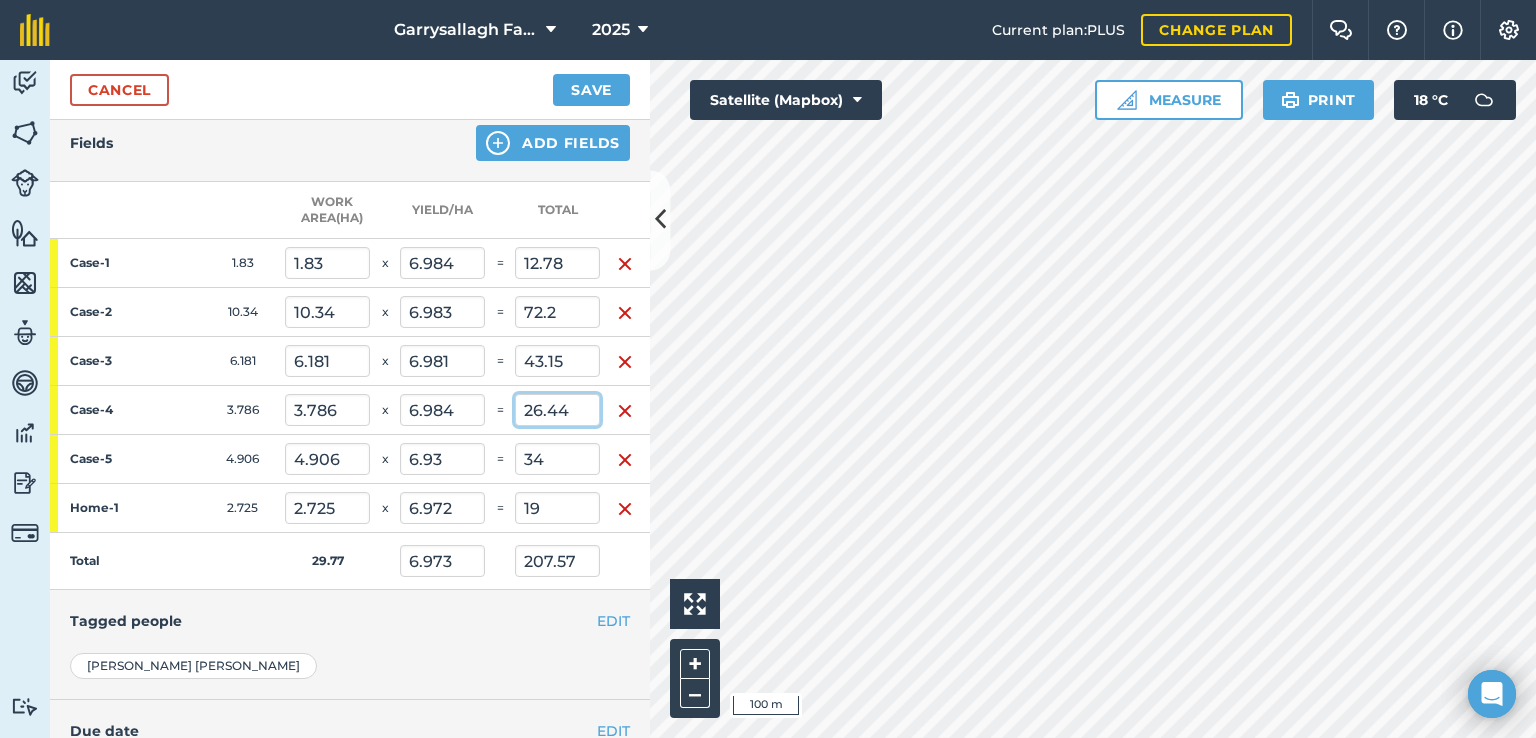 click on "26.44" at bounding box center [557, 410] 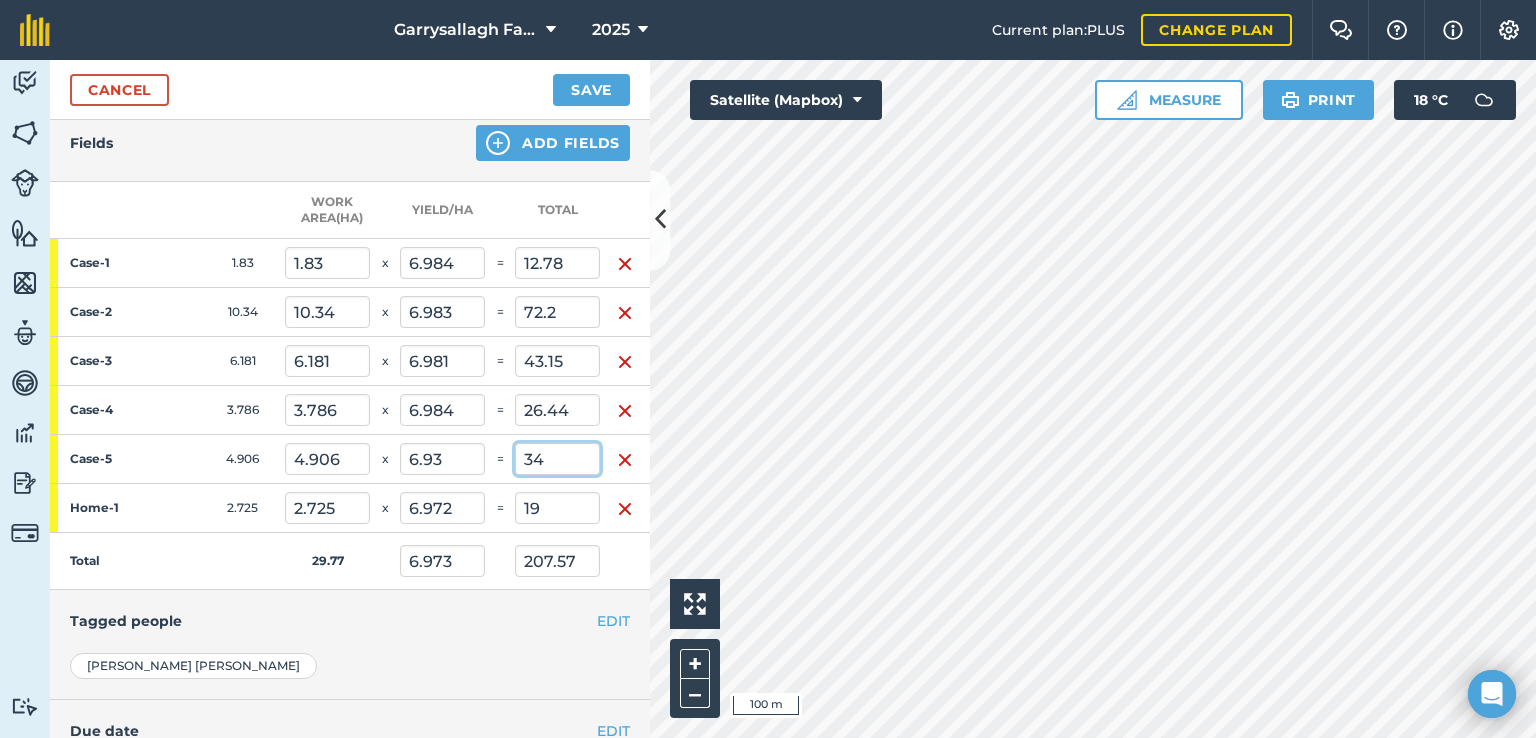 click on "34" at bounding box center (557, 459) 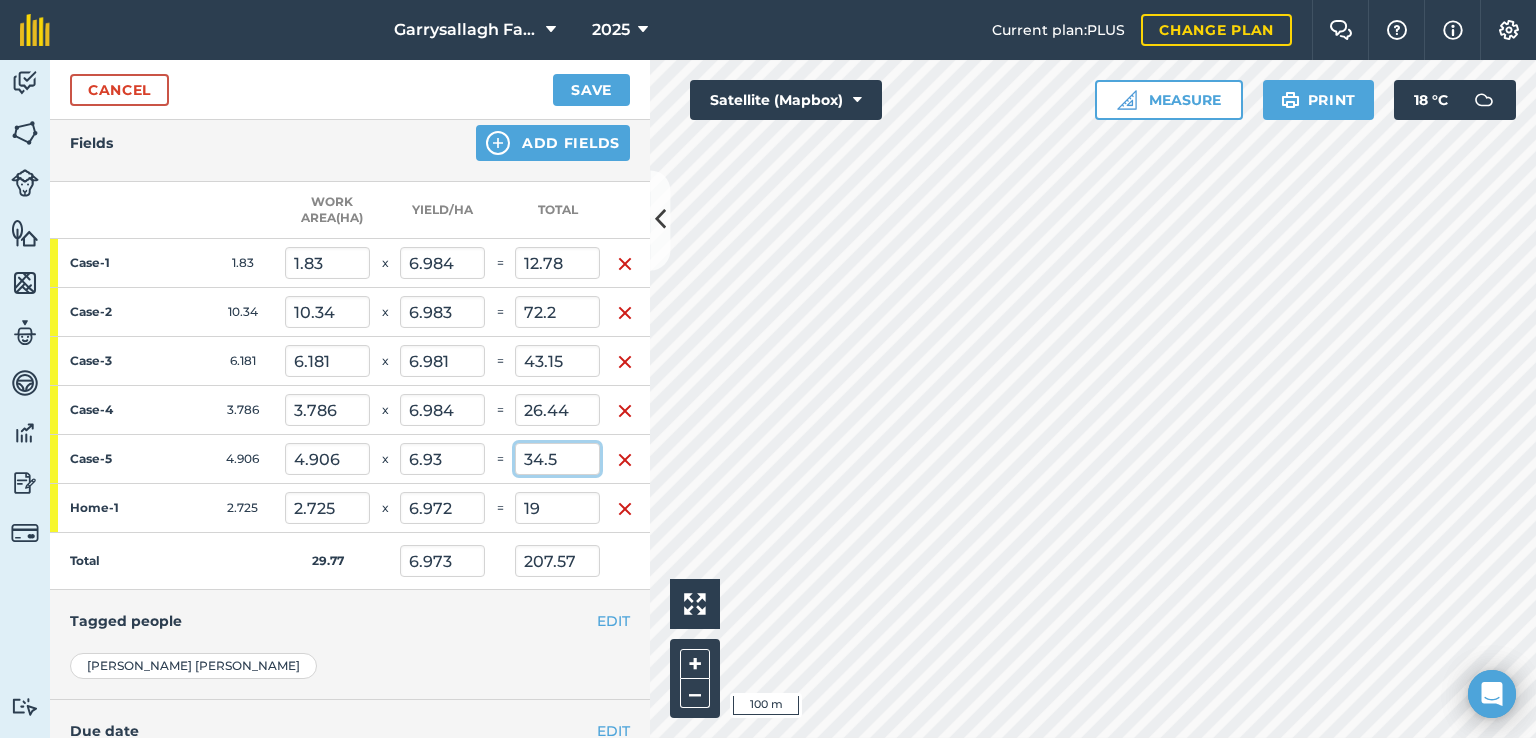 click on "34.5" at bounding box center [557, 459] 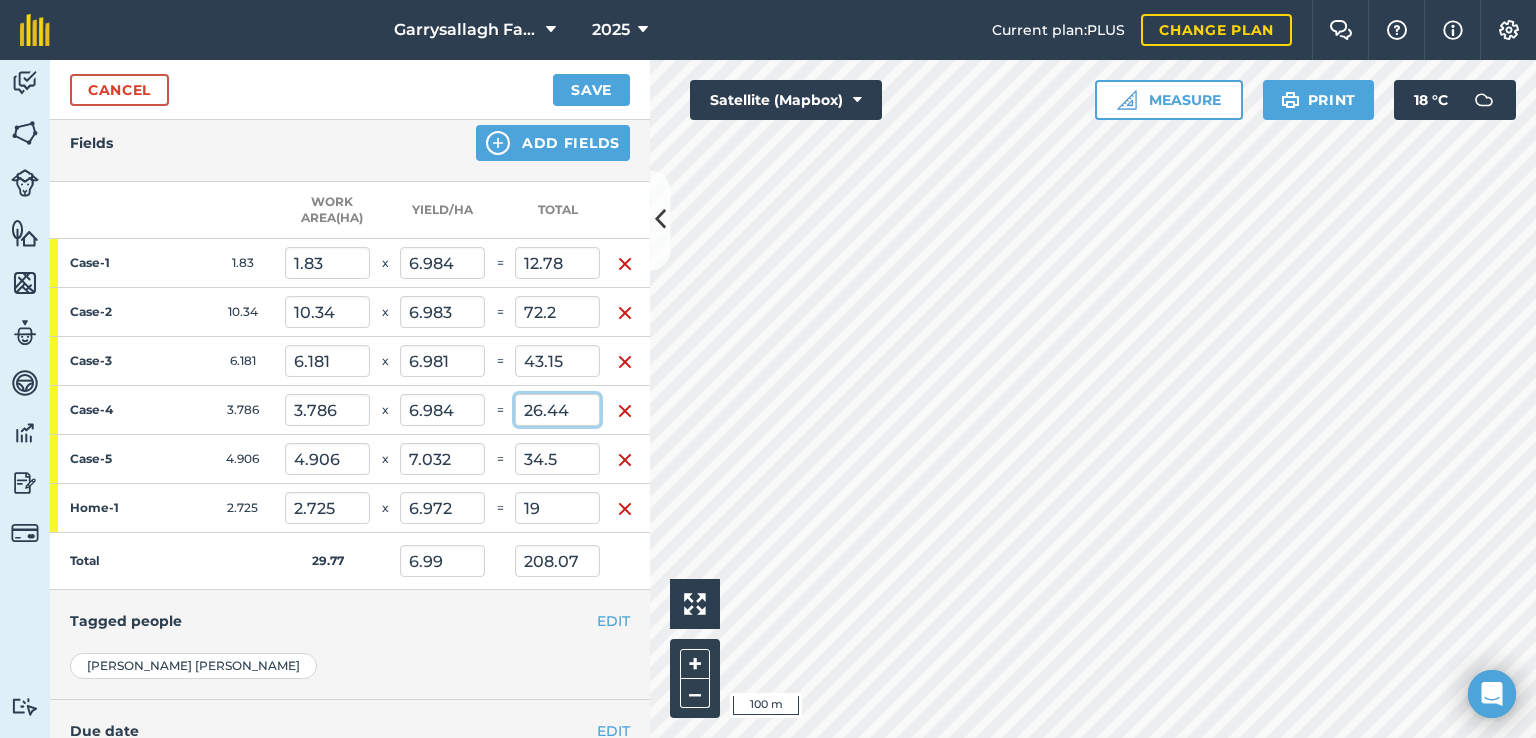 click on "26.44" at bounding box center (557, 410) 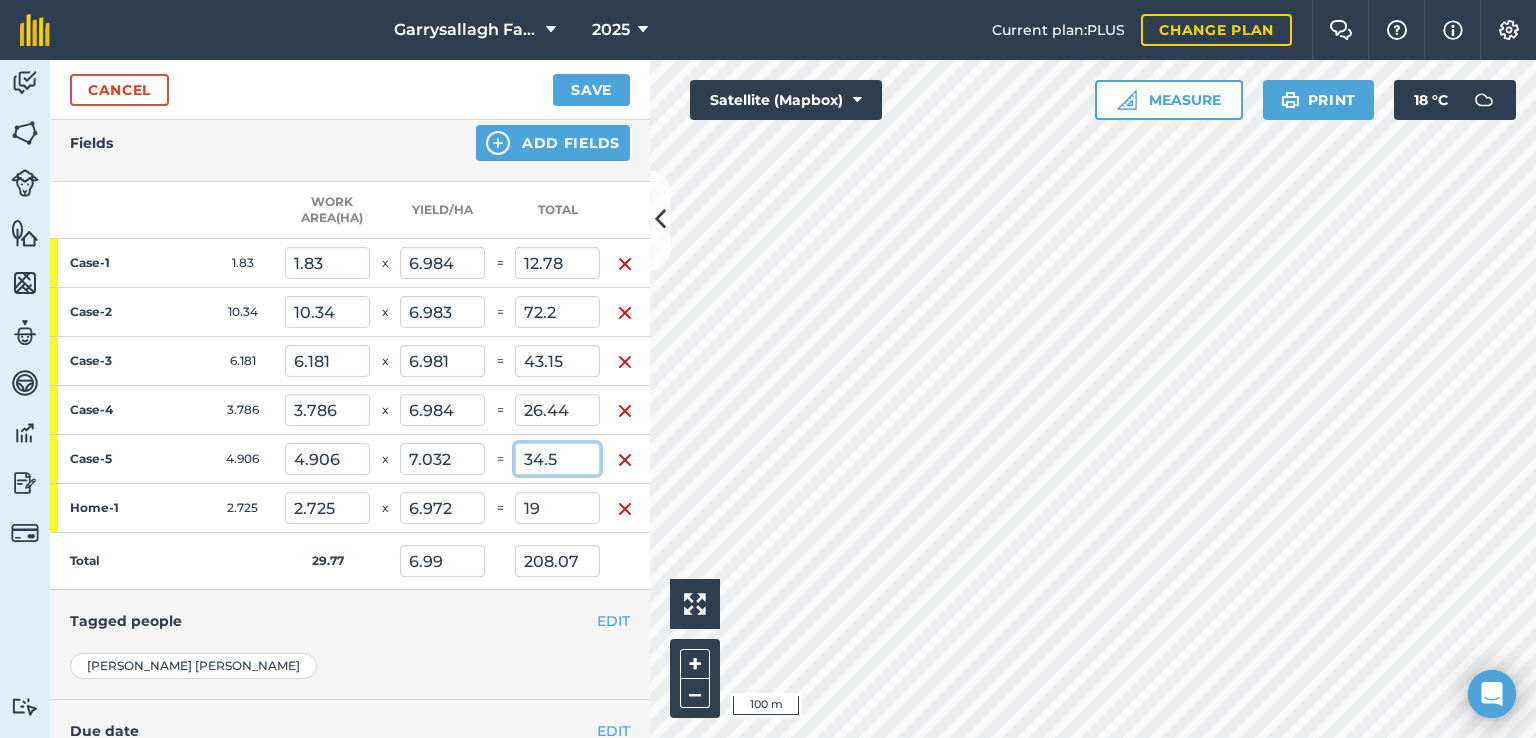click on "34.5" at bounding box center (557, 459) 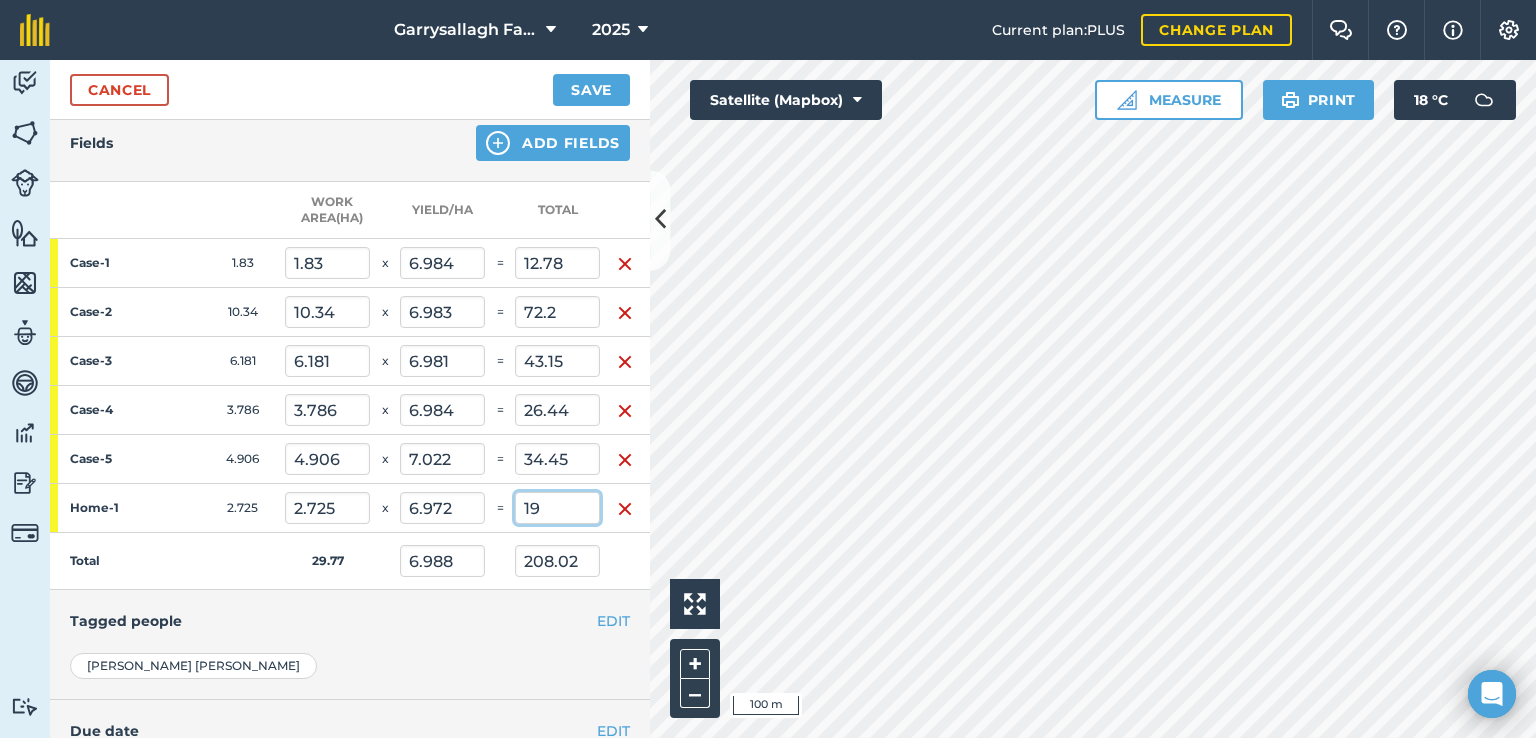 click on "19" at bounding box center (557, 508) 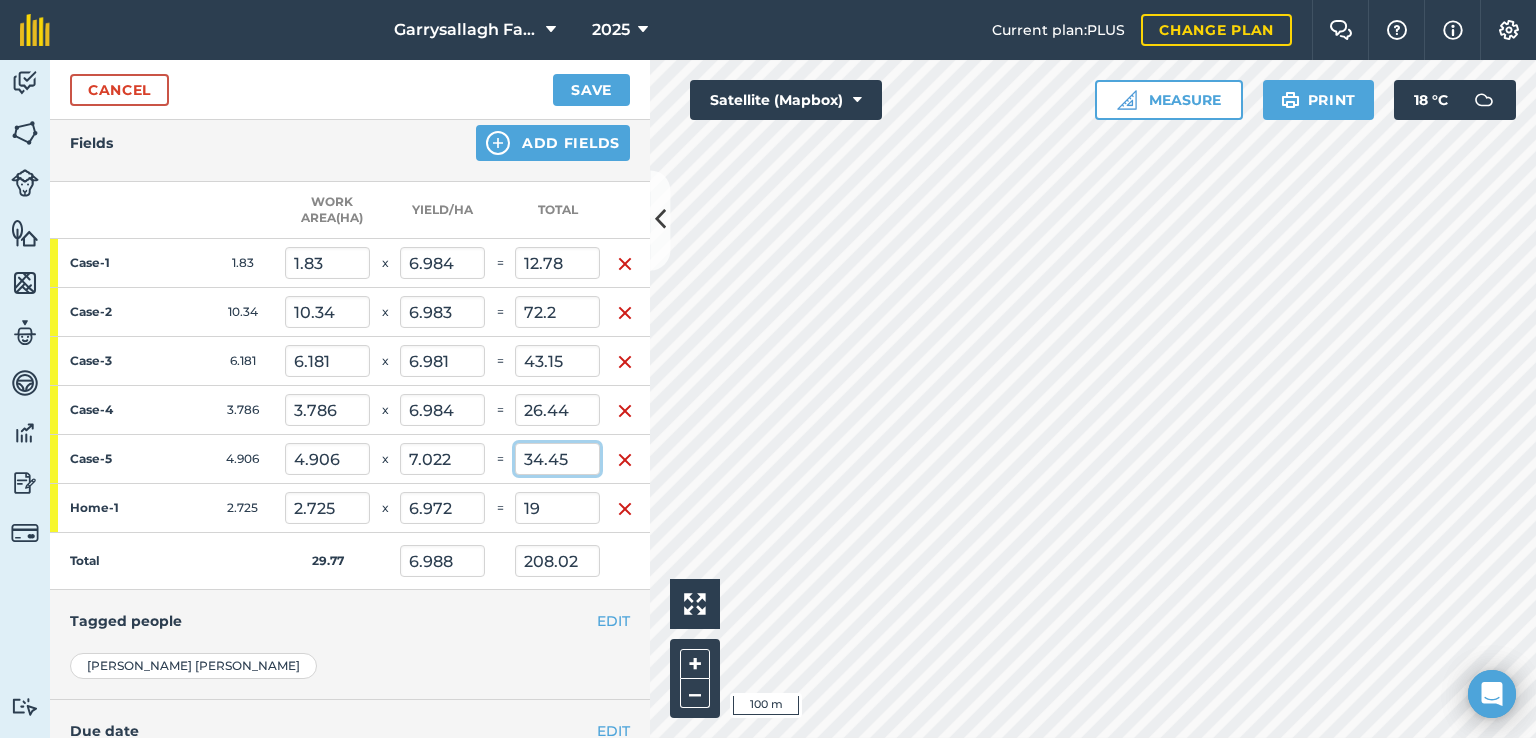 click on "34.45" at bounding box center (557, 459) 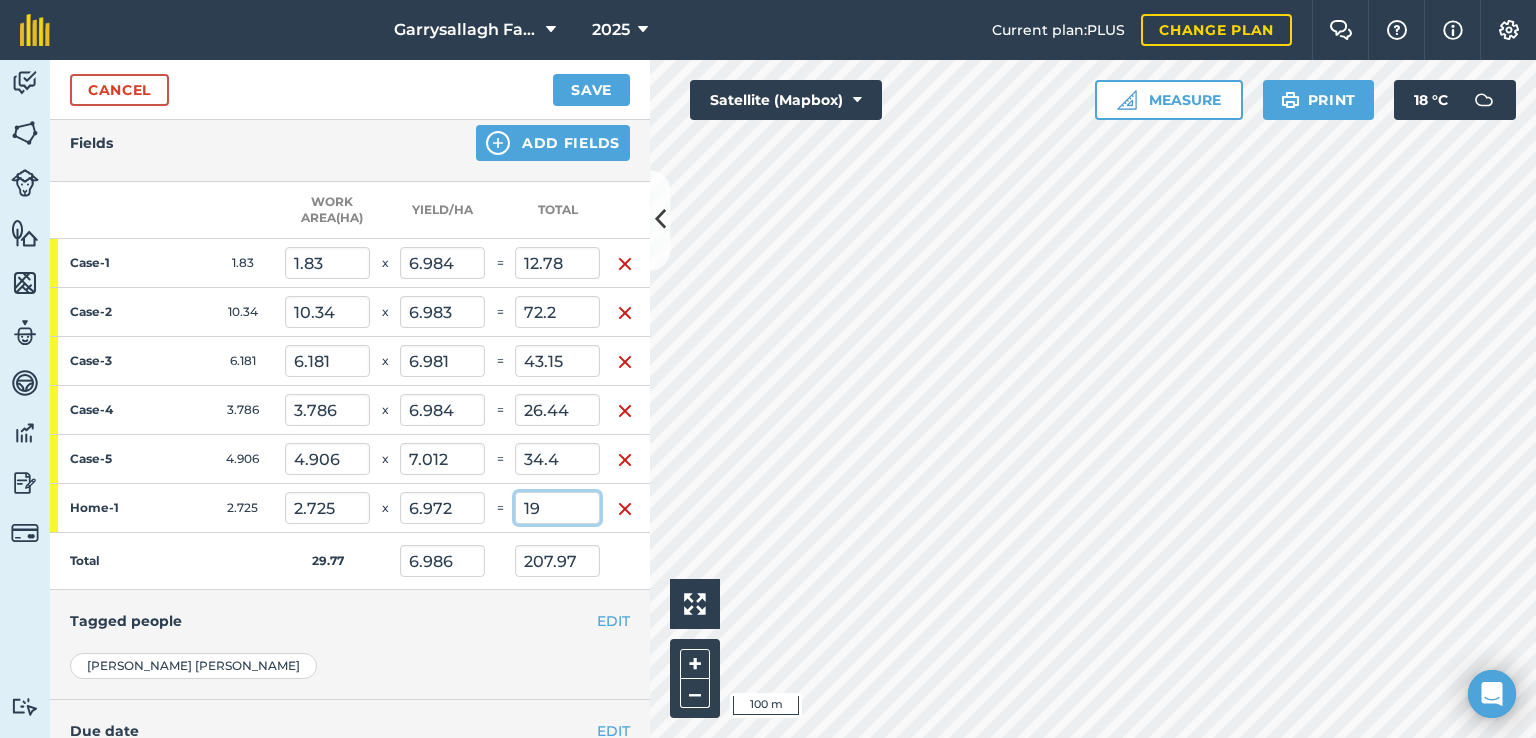 click on "19" at bounding box center (557, 508) 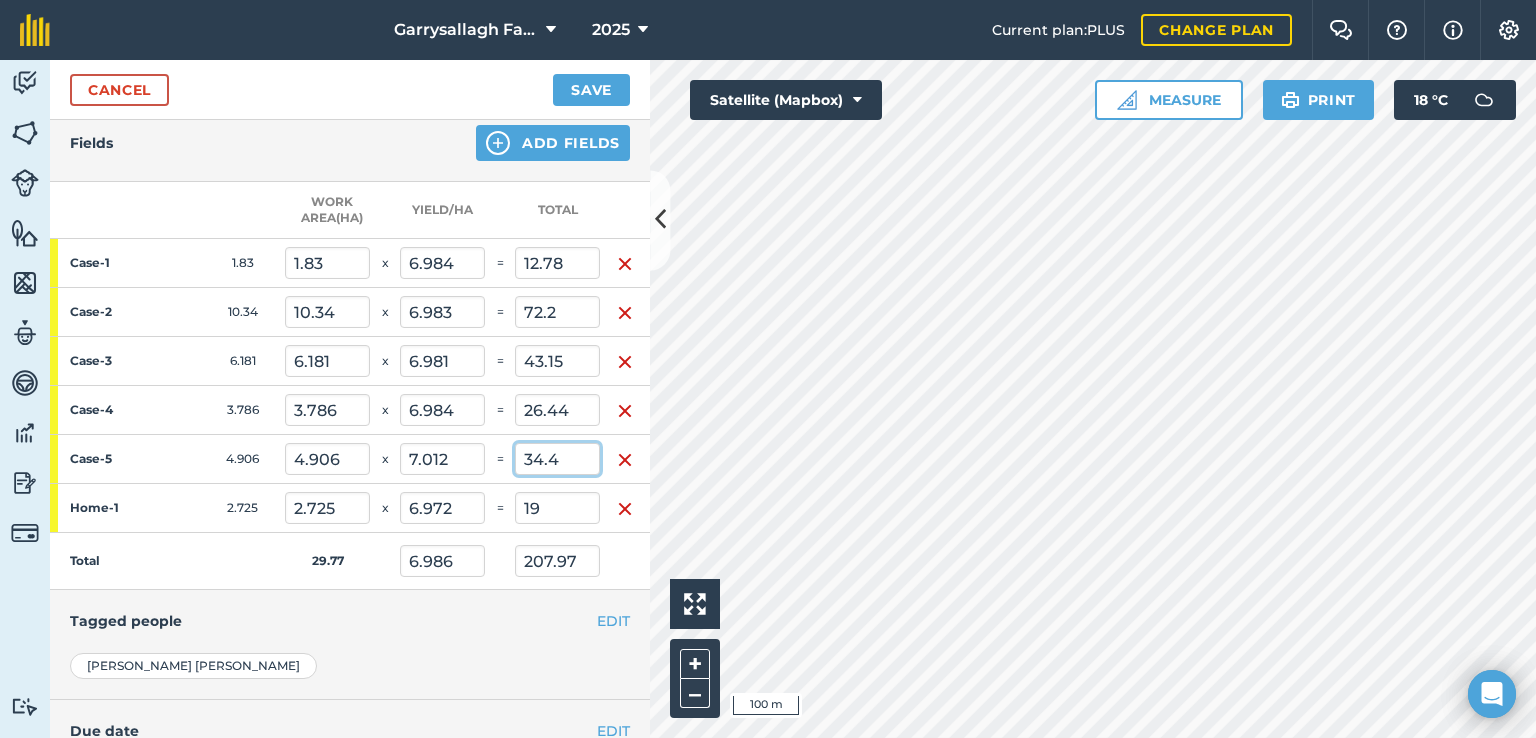 click on "34.4" at bounding box center (557, 459) 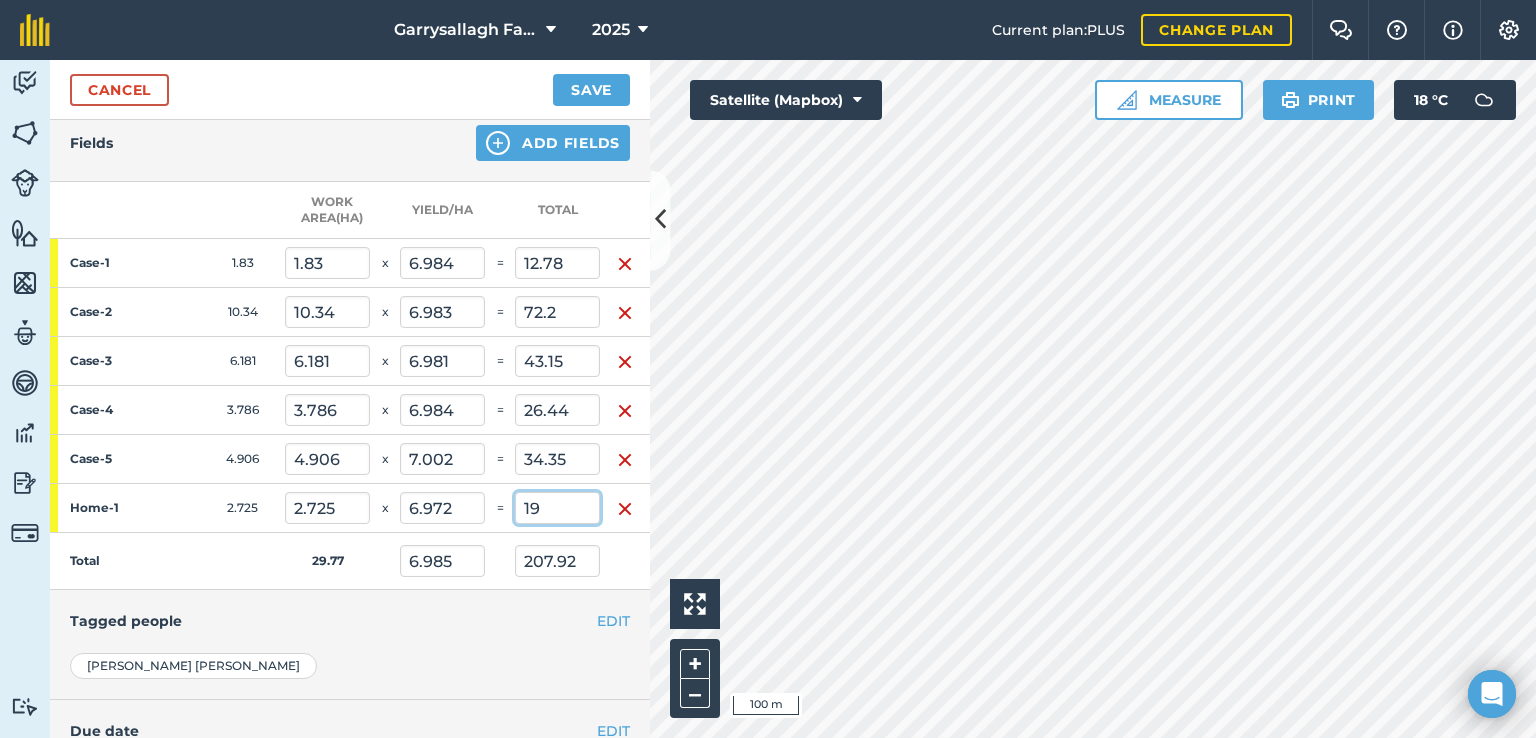 click on "19" at bounding box center [557, 508] 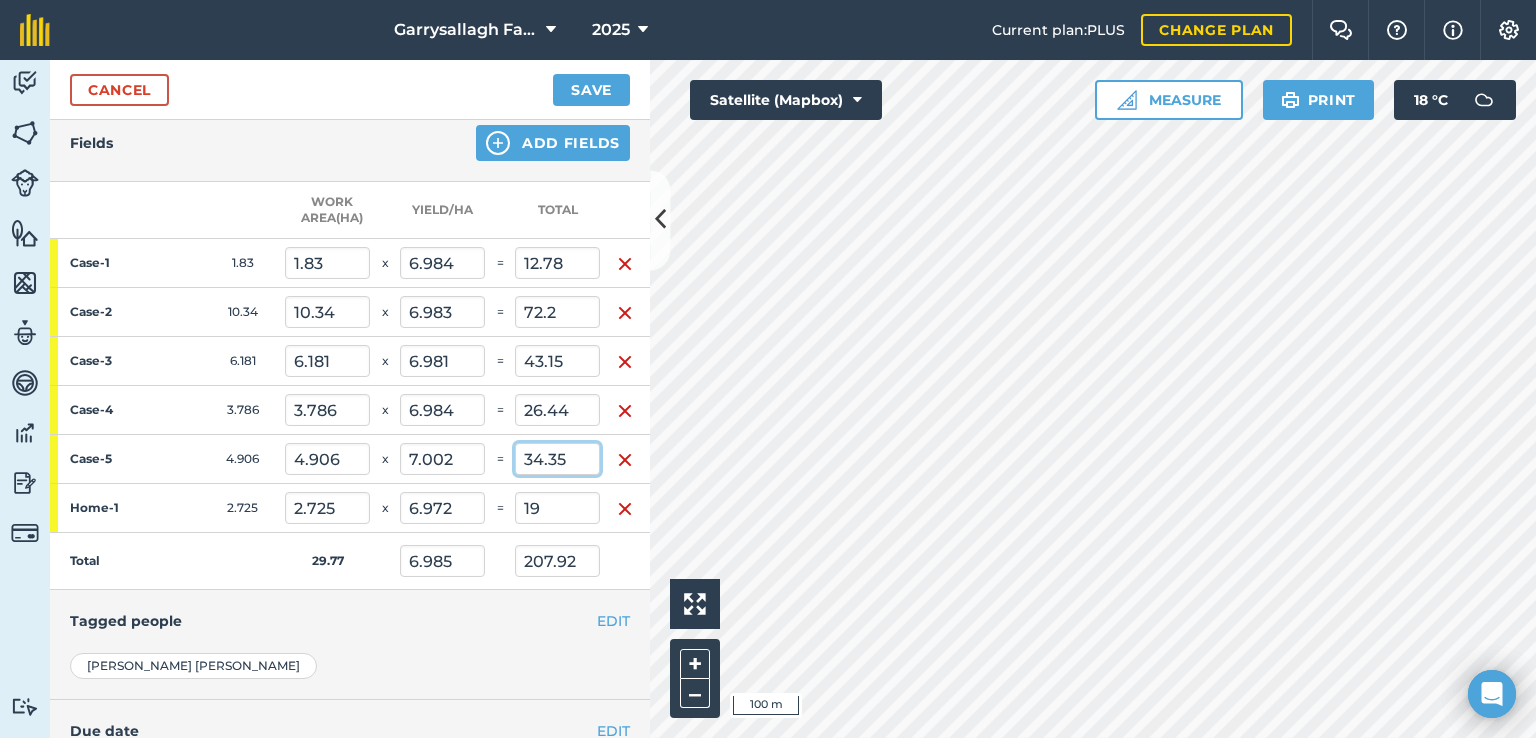 click on "34.35" at bounding box center [557, 459] 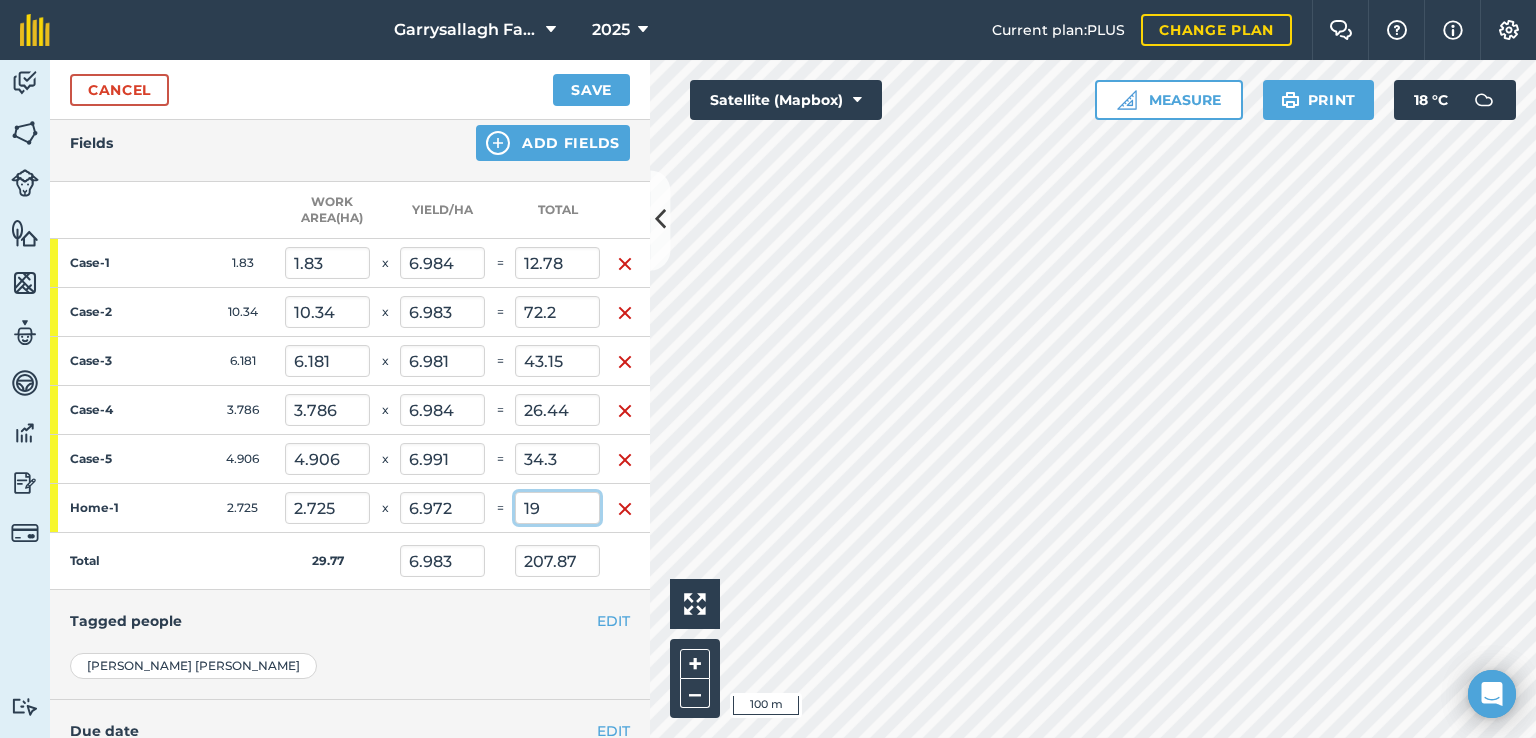 click on "19" at bounding box center (557, 508) 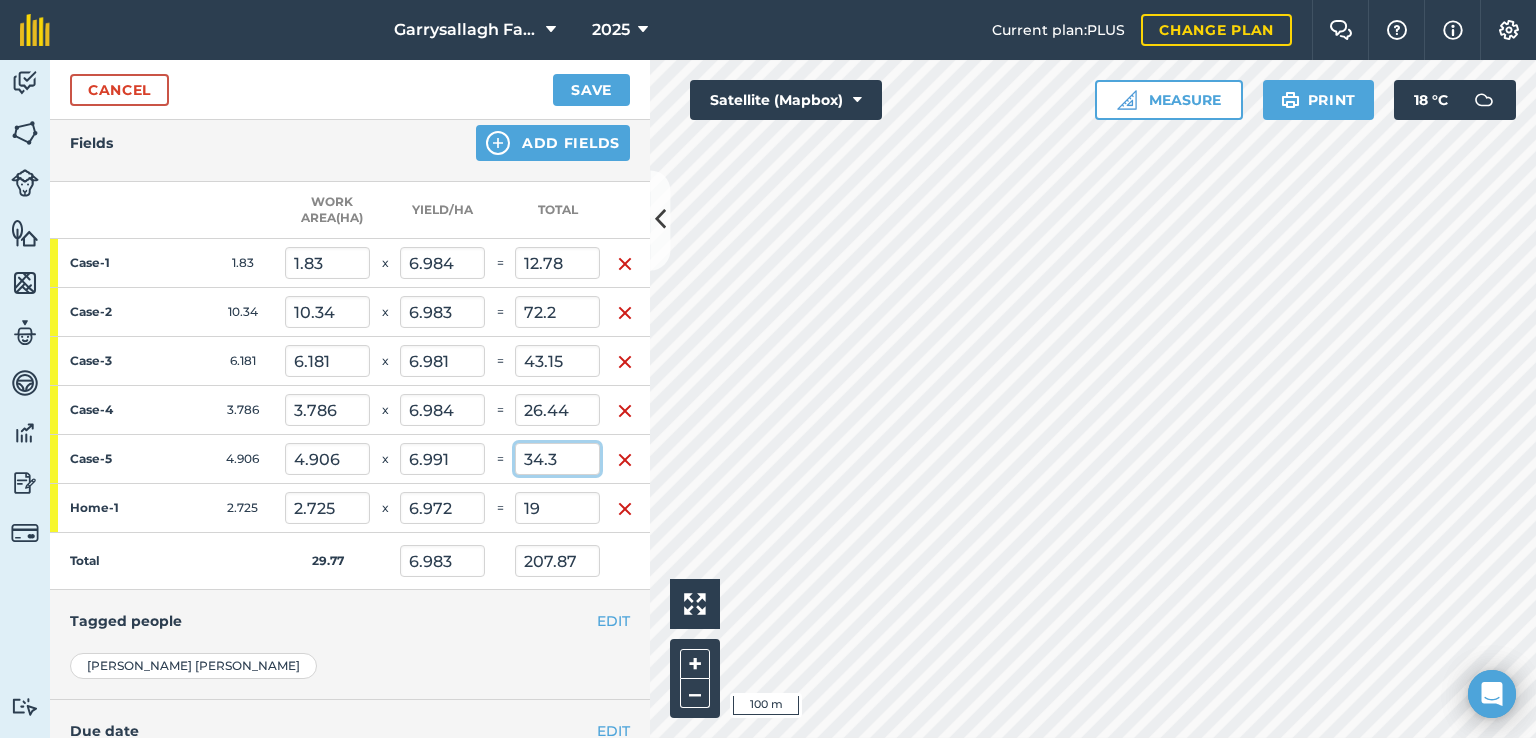 click on "34.3" at bounding box center [557, 459] 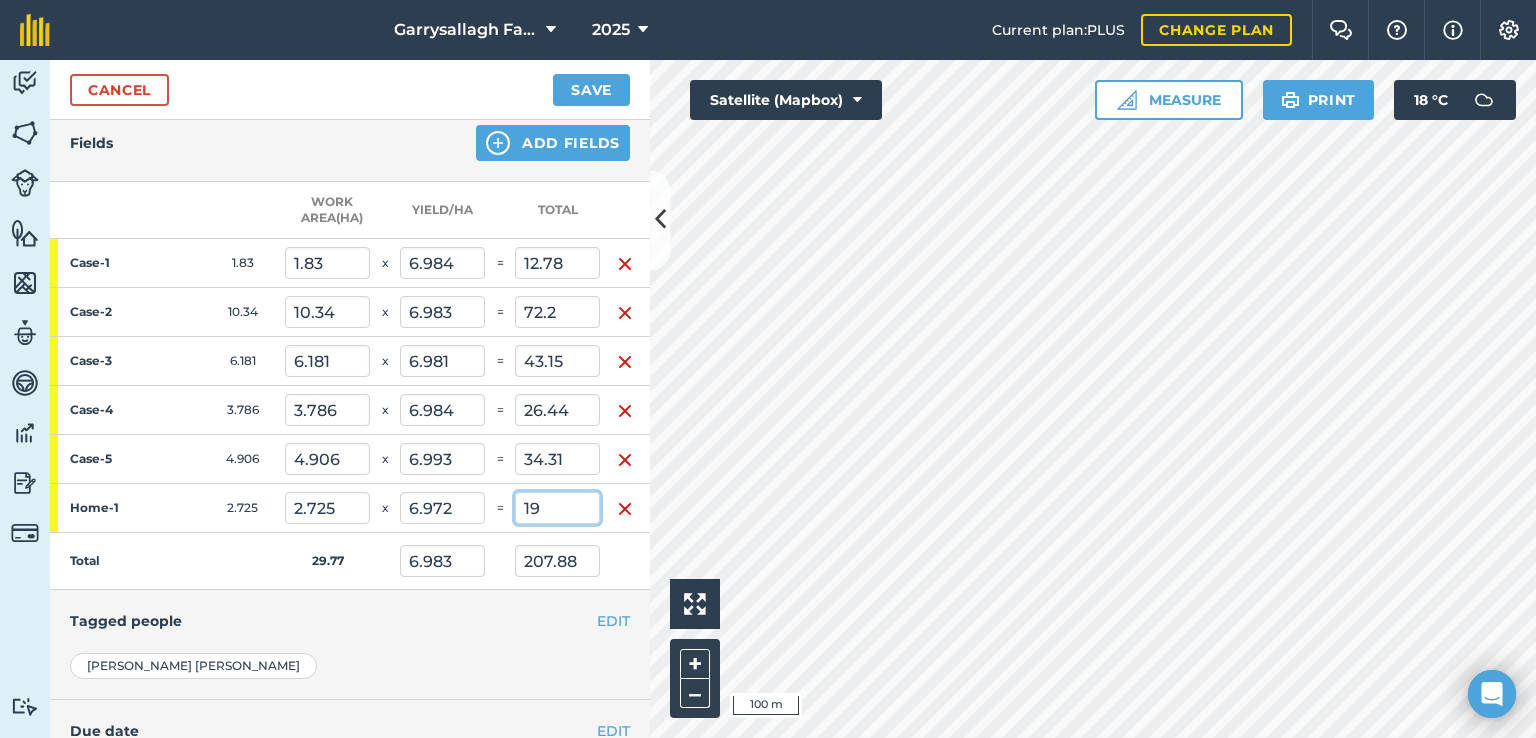 click on "19" at bounding box center [557, 508] 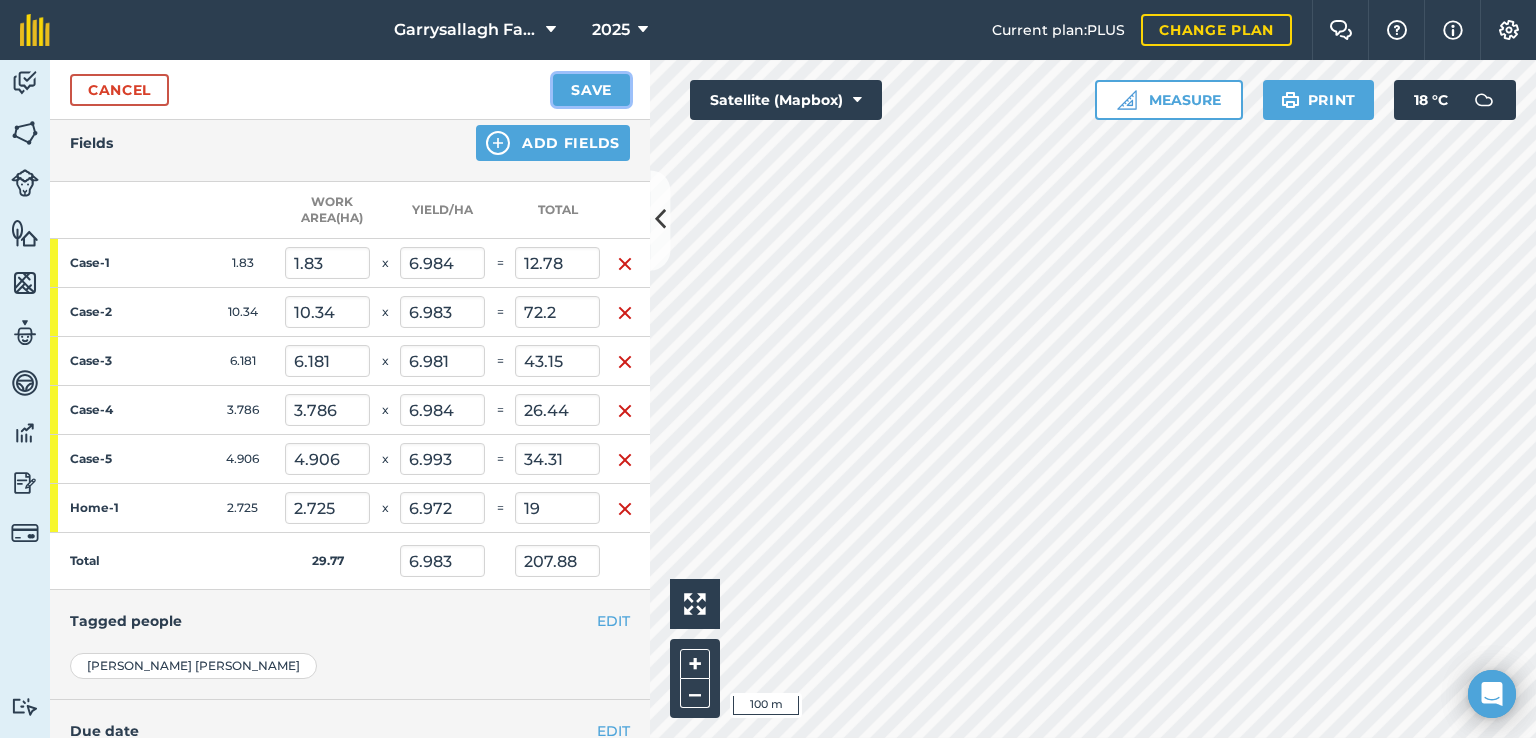 click on "Save" at bounding box center [591, 90] 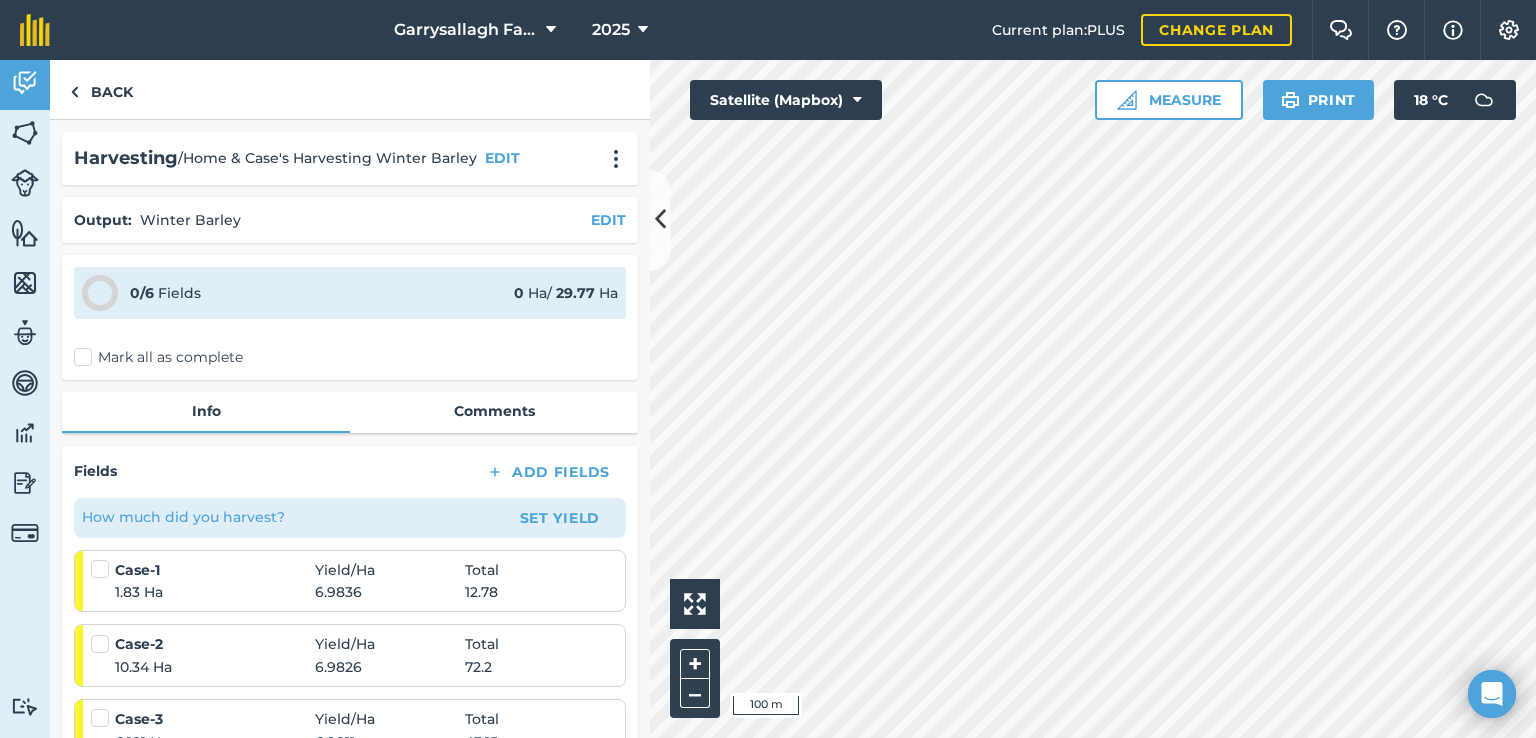 click on "Mark all as complete" at bounding box center [158, 357] 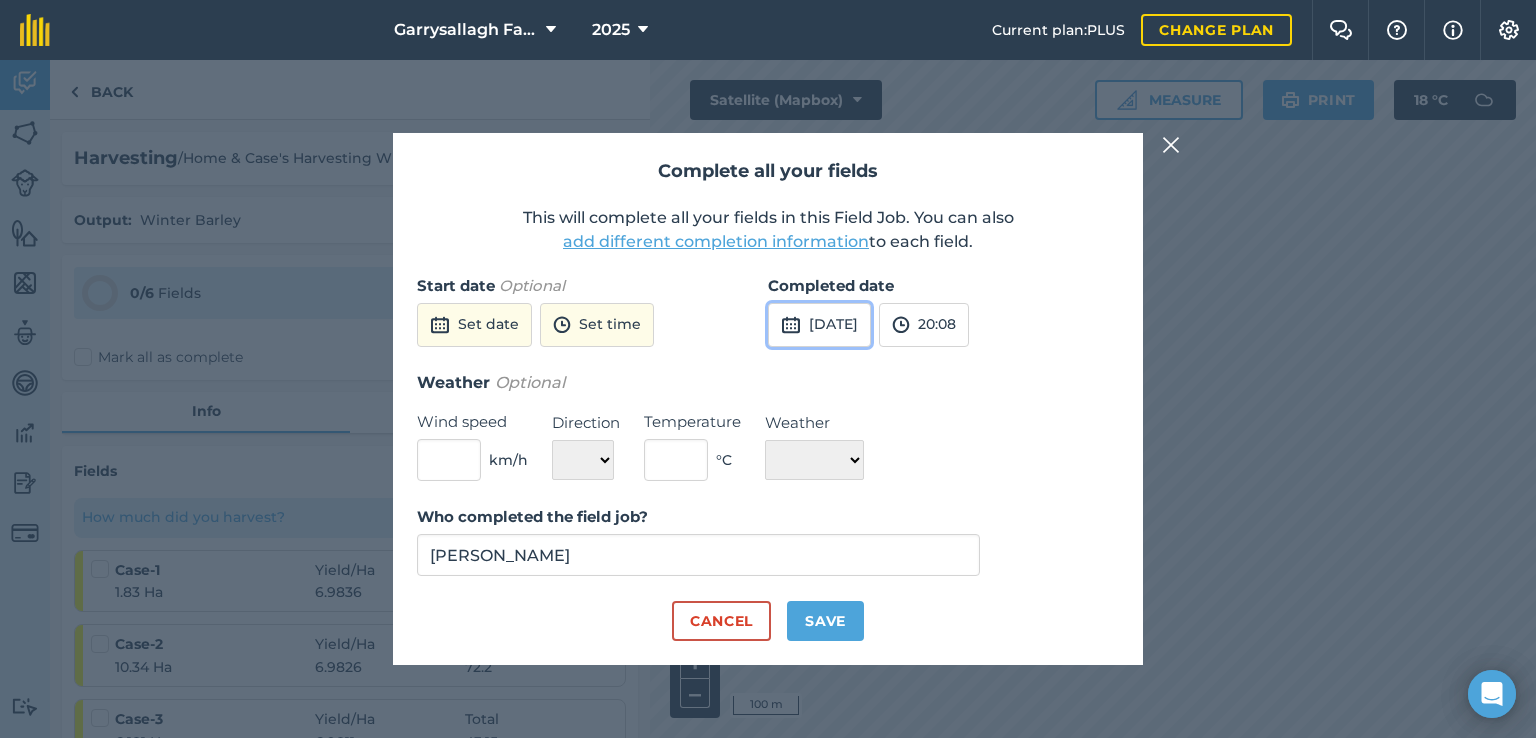 click on "[DATE]" at bounding box center (819, 325) 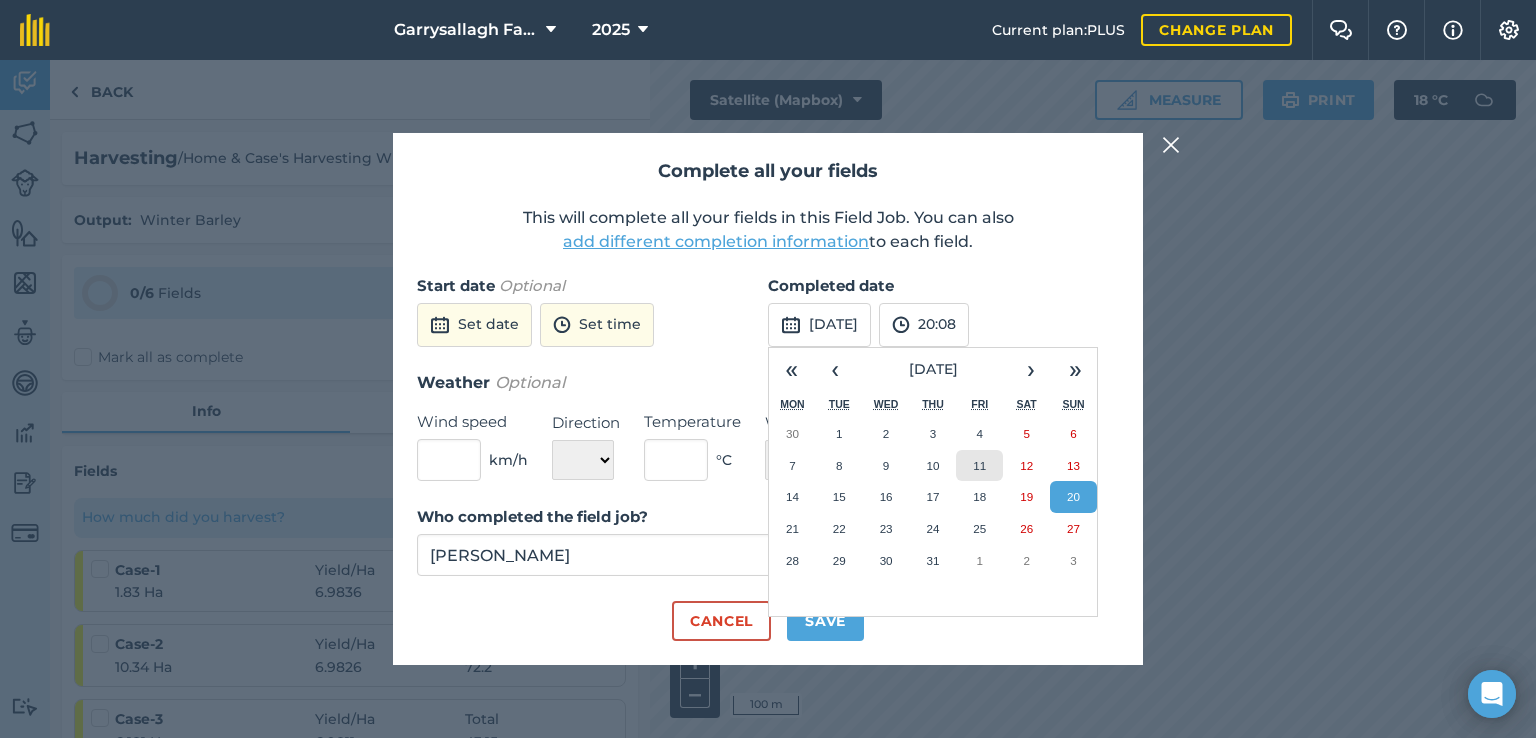 click on "11" at bounding box center (979, 465) 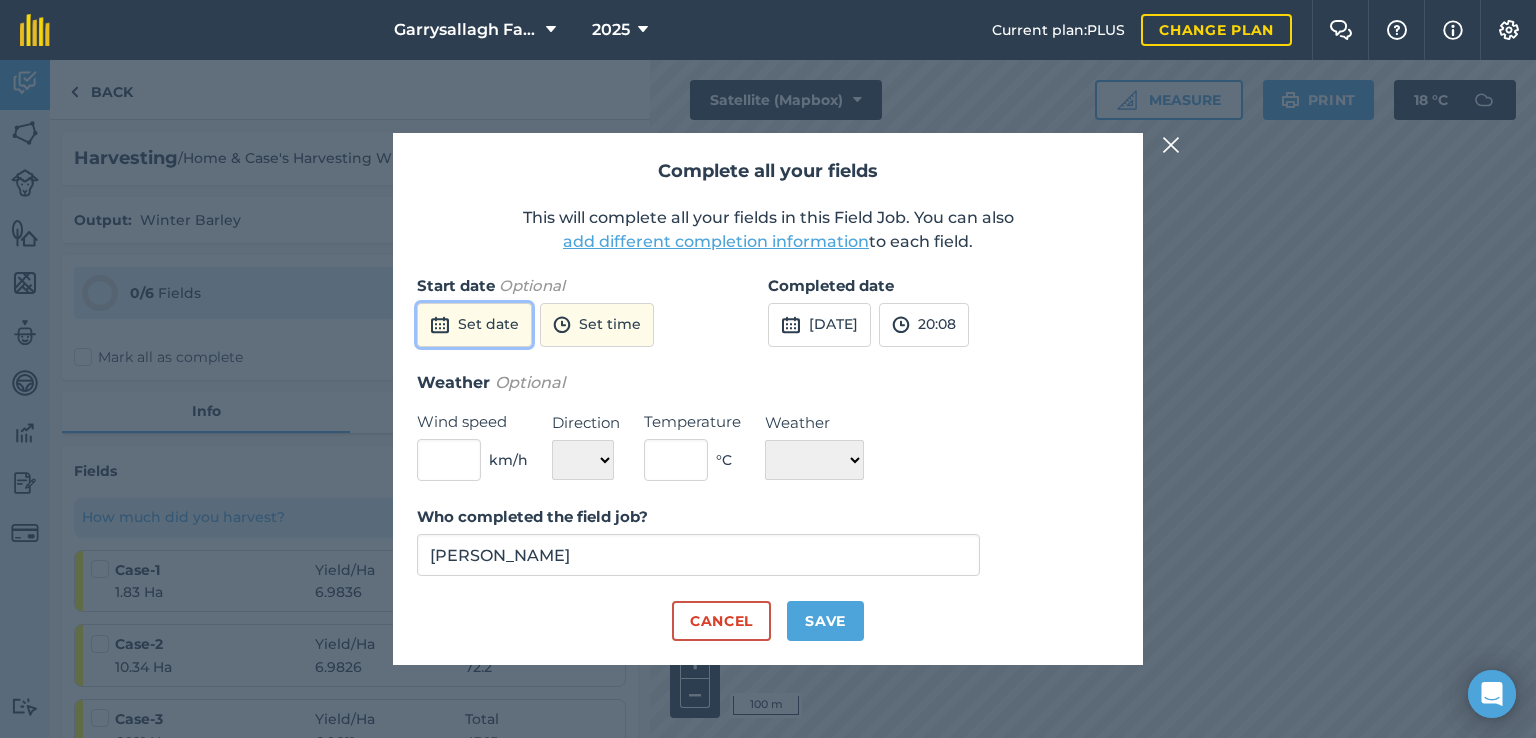click on "Set date" at bounding box center [474, 325] 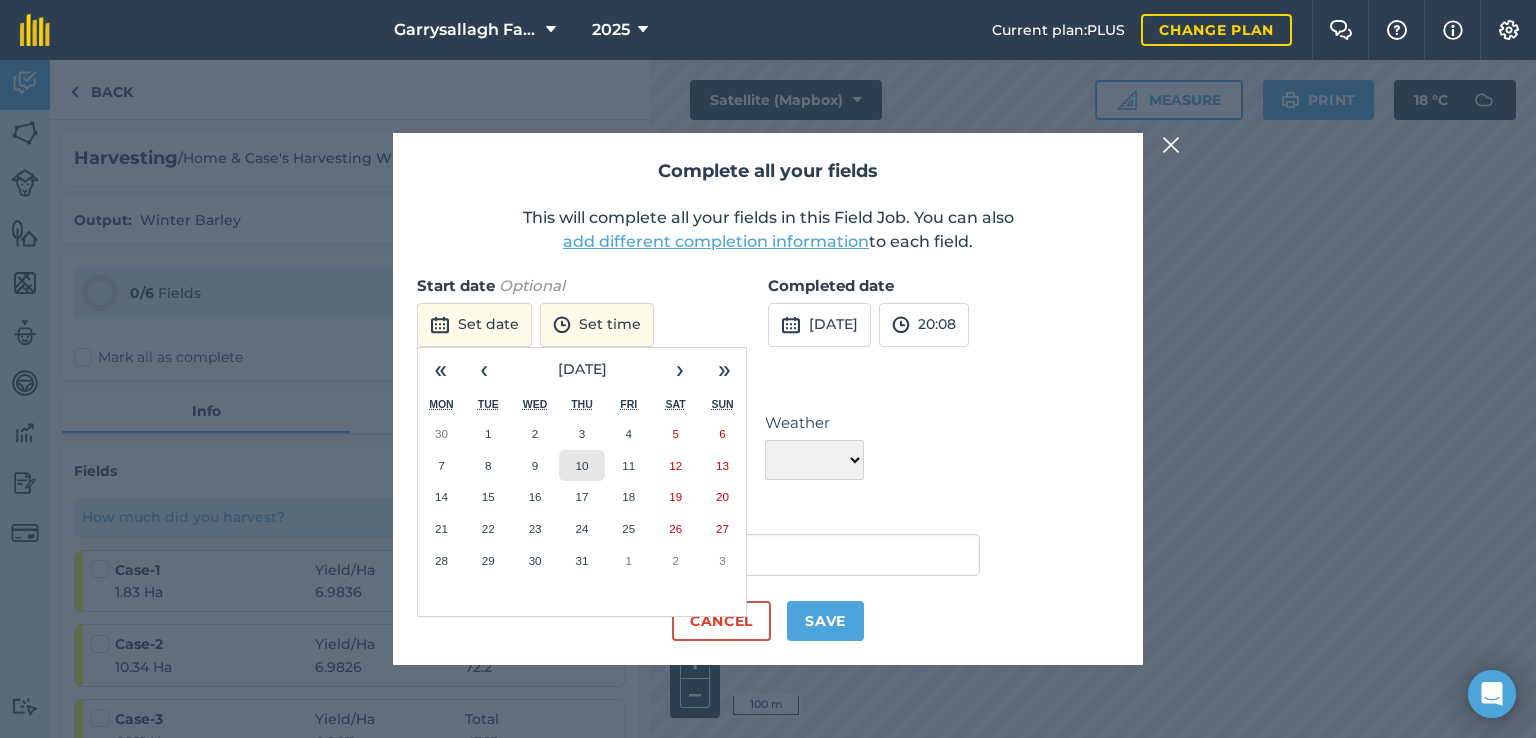 click on "10" at bounding box center [582, 466] 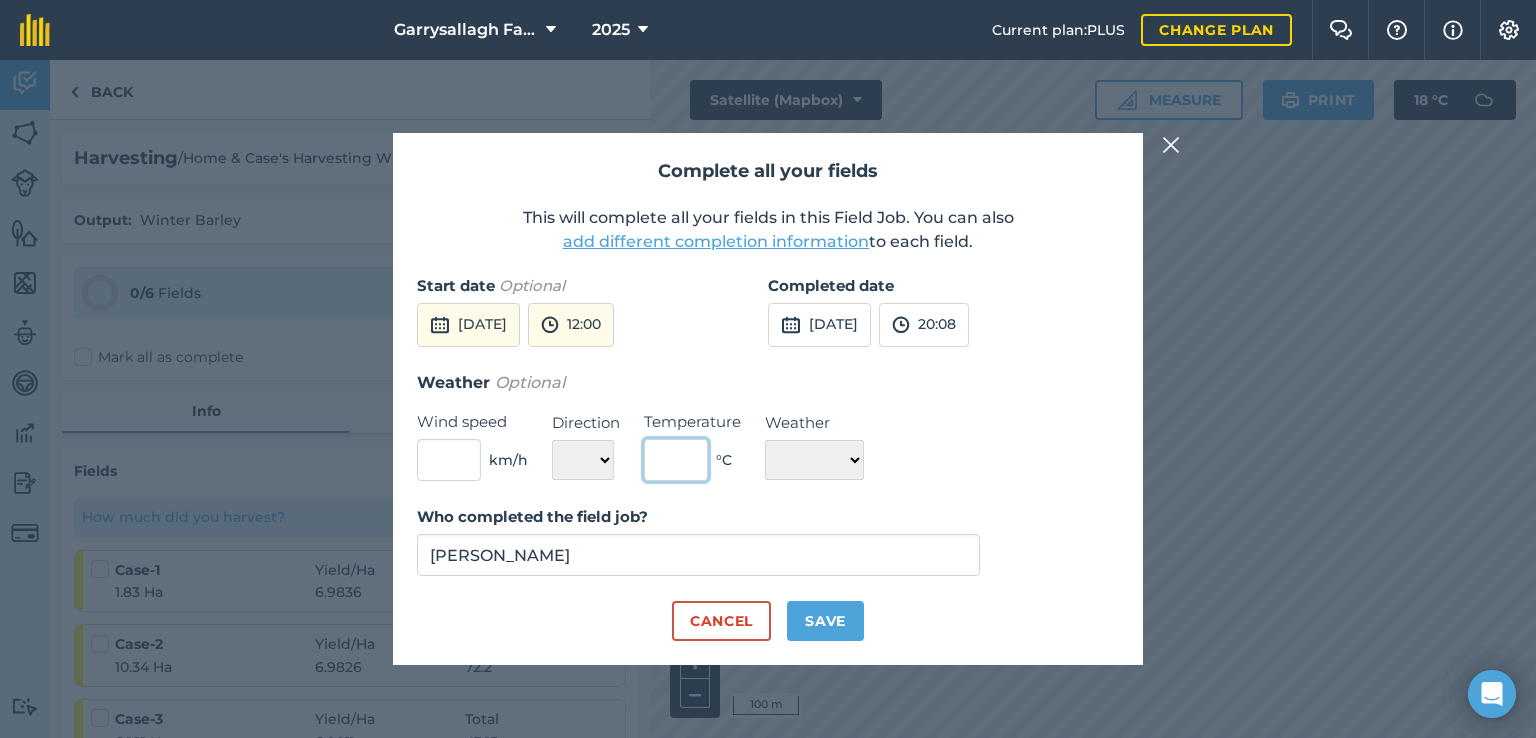 click at bounding box center (676, 460) 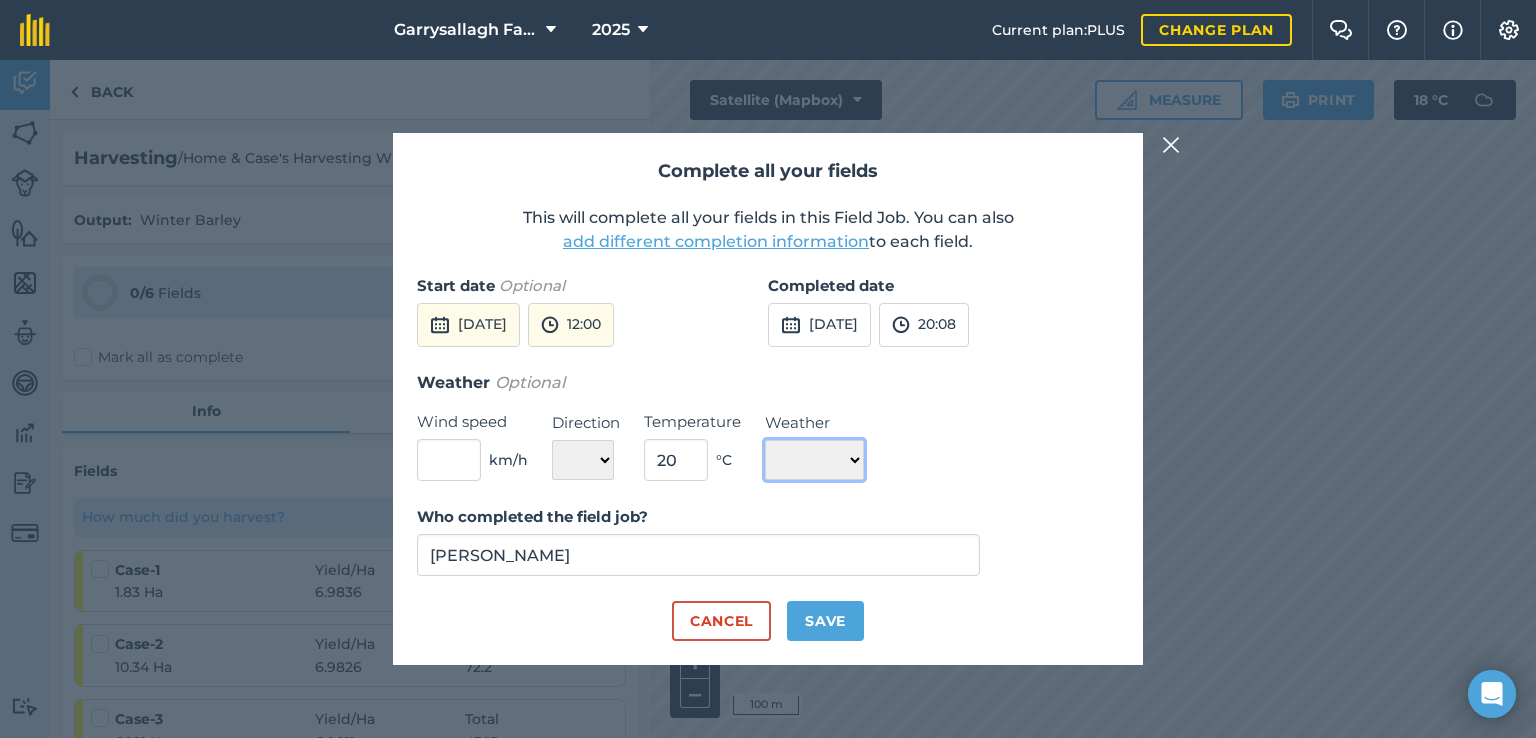 click on "☀️  Sunny 🌧  Rainy ⛅️  Cloudy 🌨  Snow ❄️  Icy" at bounding box center [814, 460] 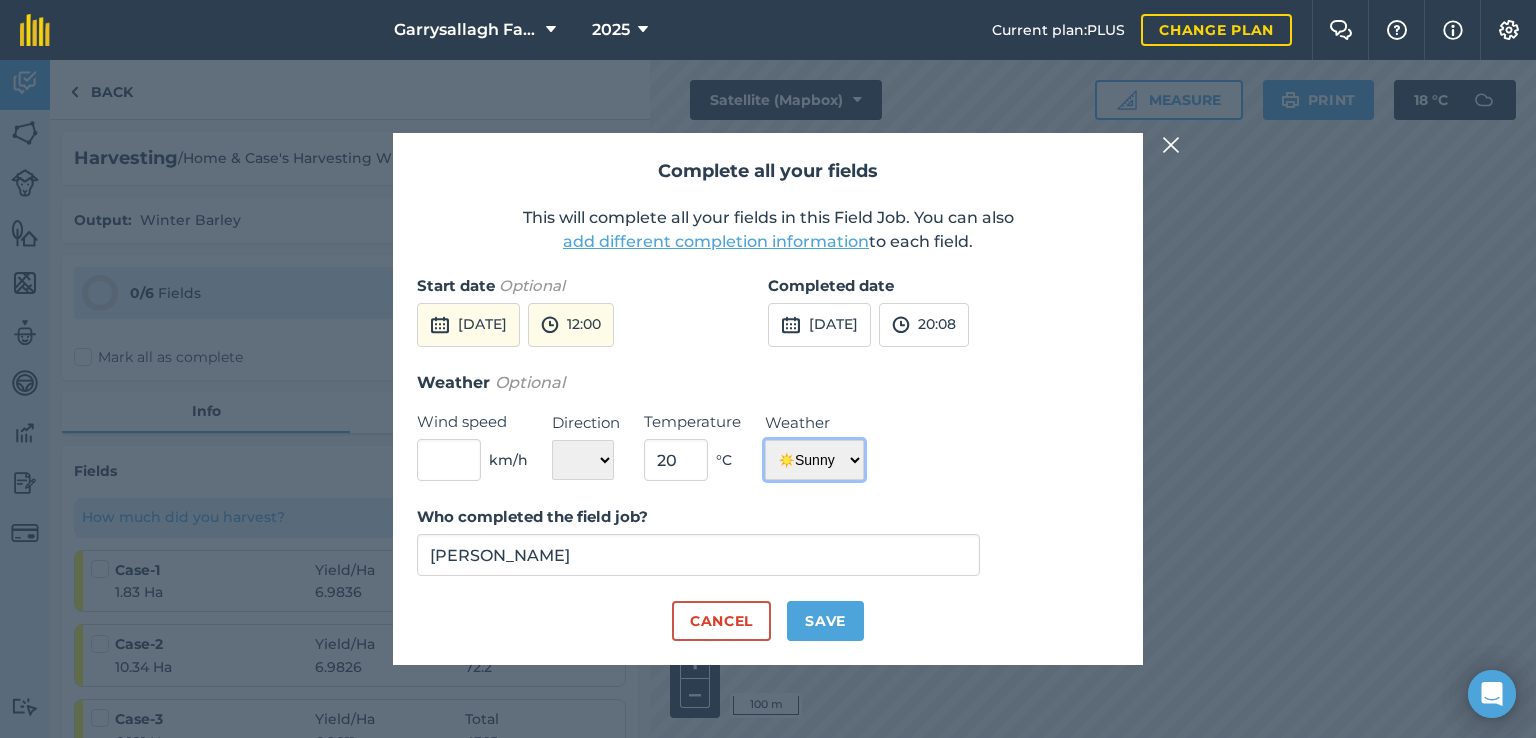 click on "☀️  Sunny 🌧  Rainy ⛅️  Cloudy 🌨  Snow ❄️  Icy" at bounding box center [814, 460] 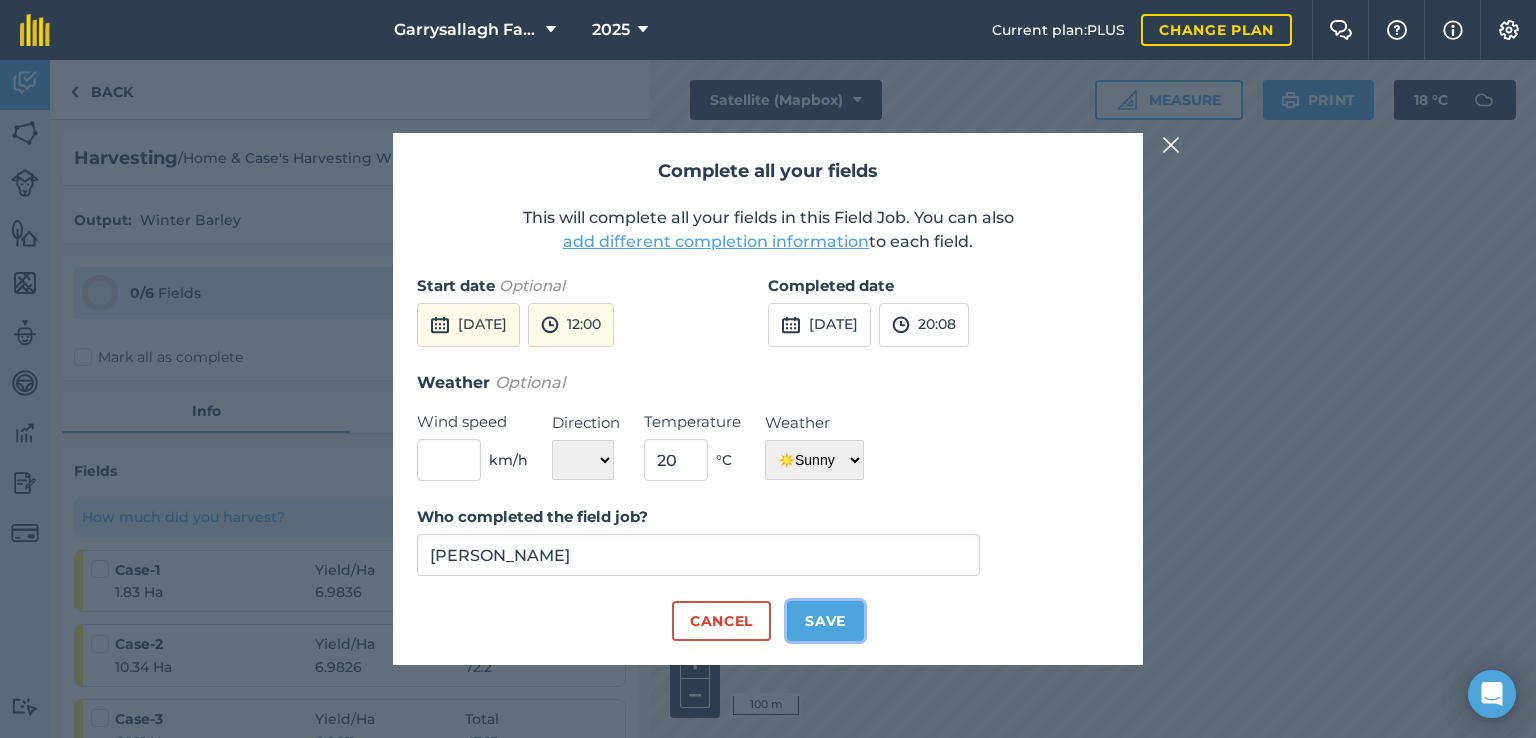 click on "Save" at bounding box center (825, 621) 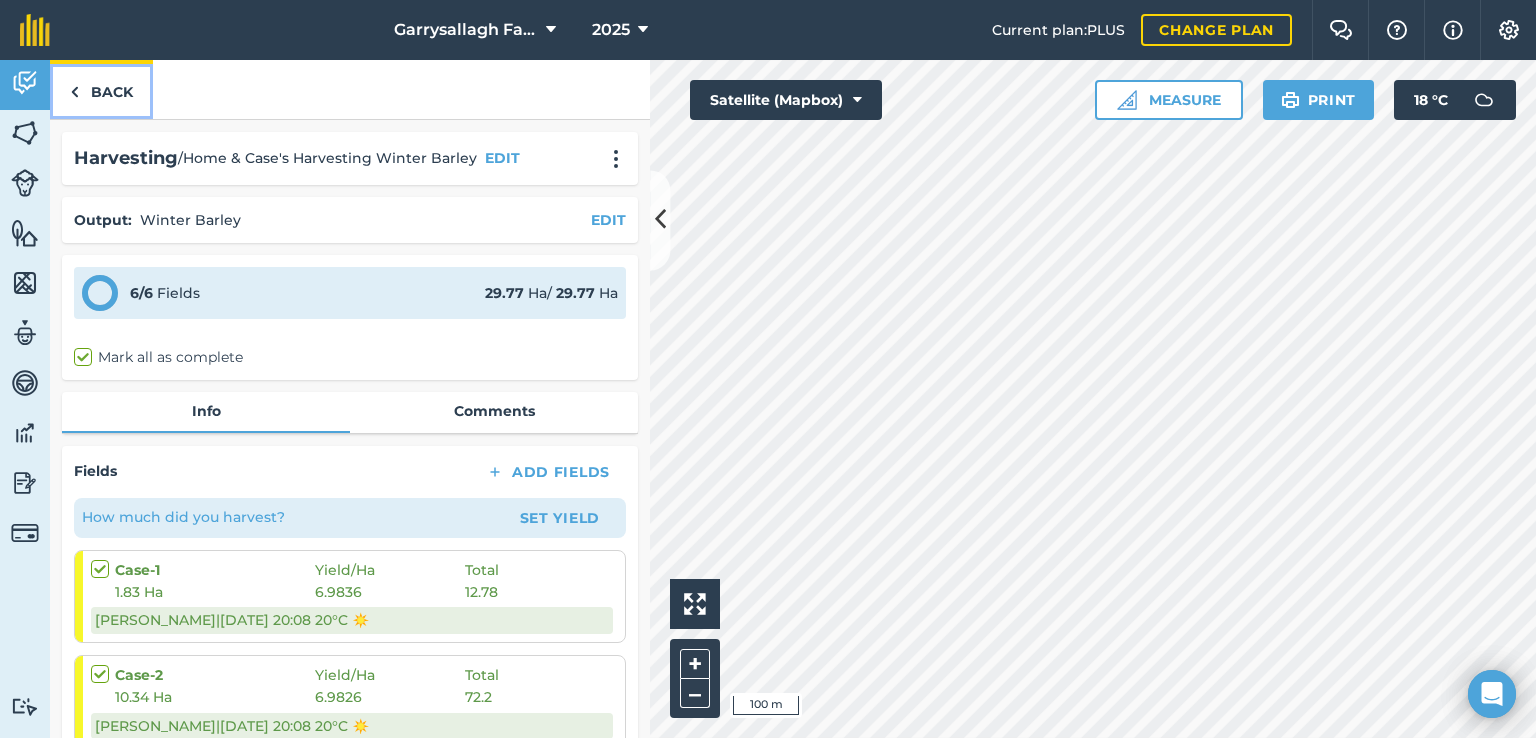 click on "Back" at bounding box center (101, 89) 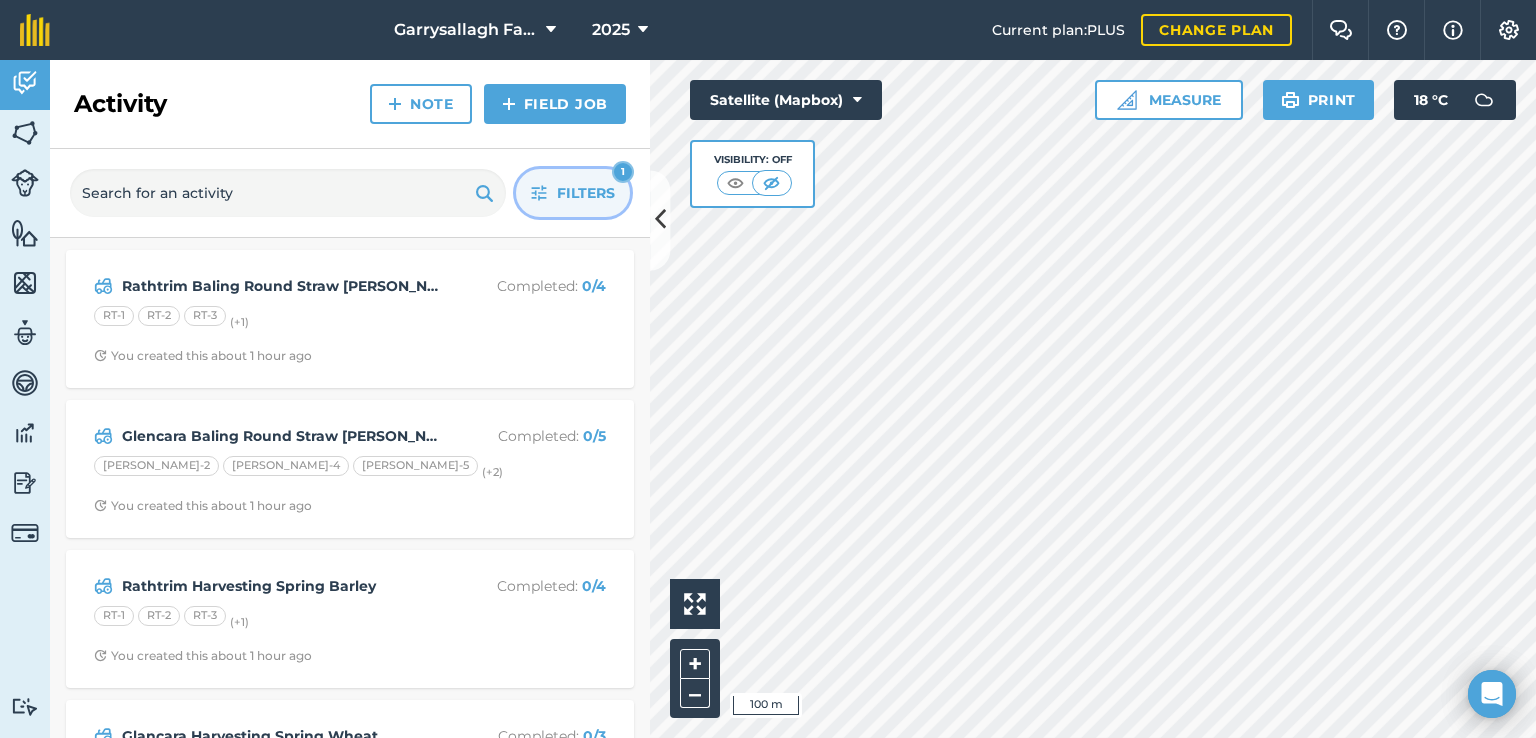 click on "Filters" at bounding box center [586, 193] 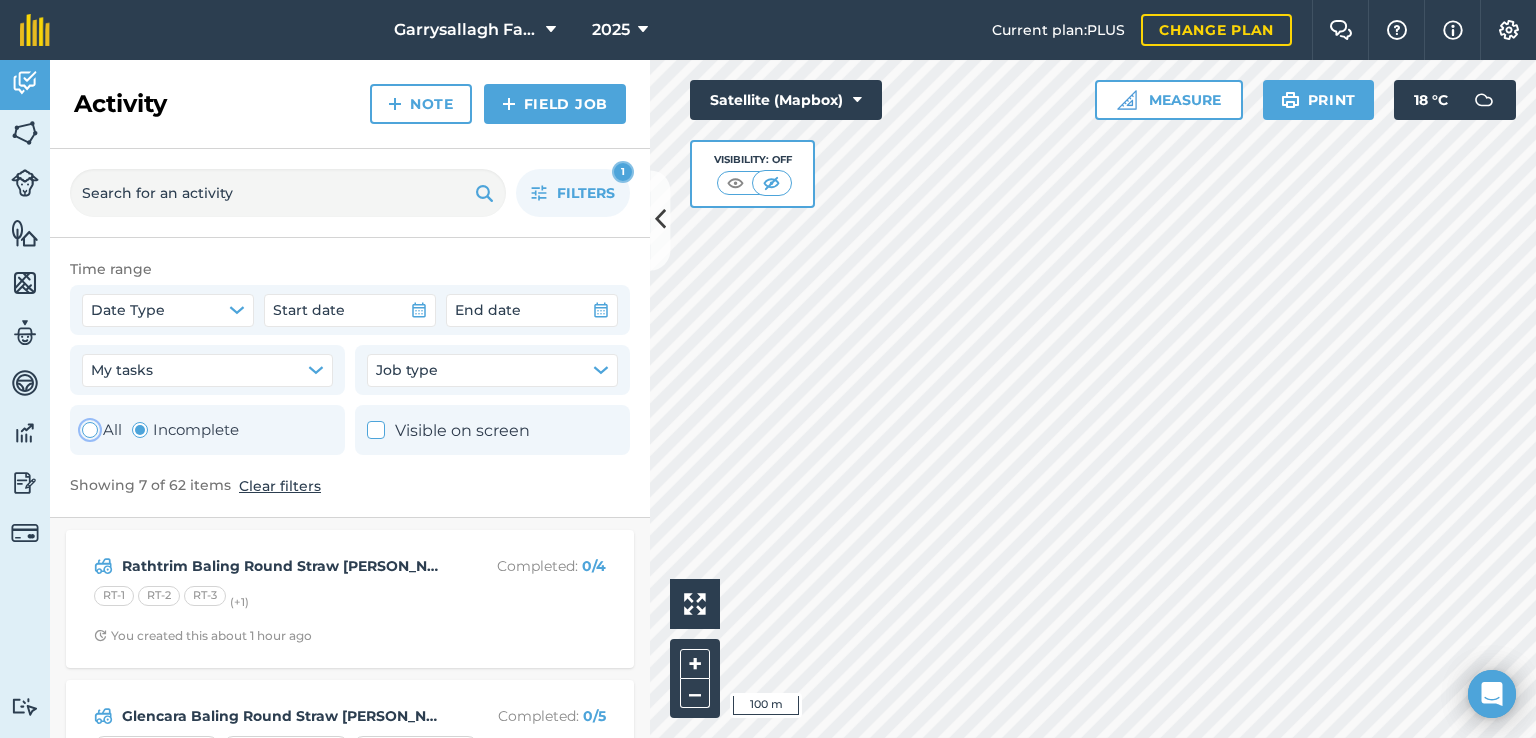 click at bounding box center [90, 430] 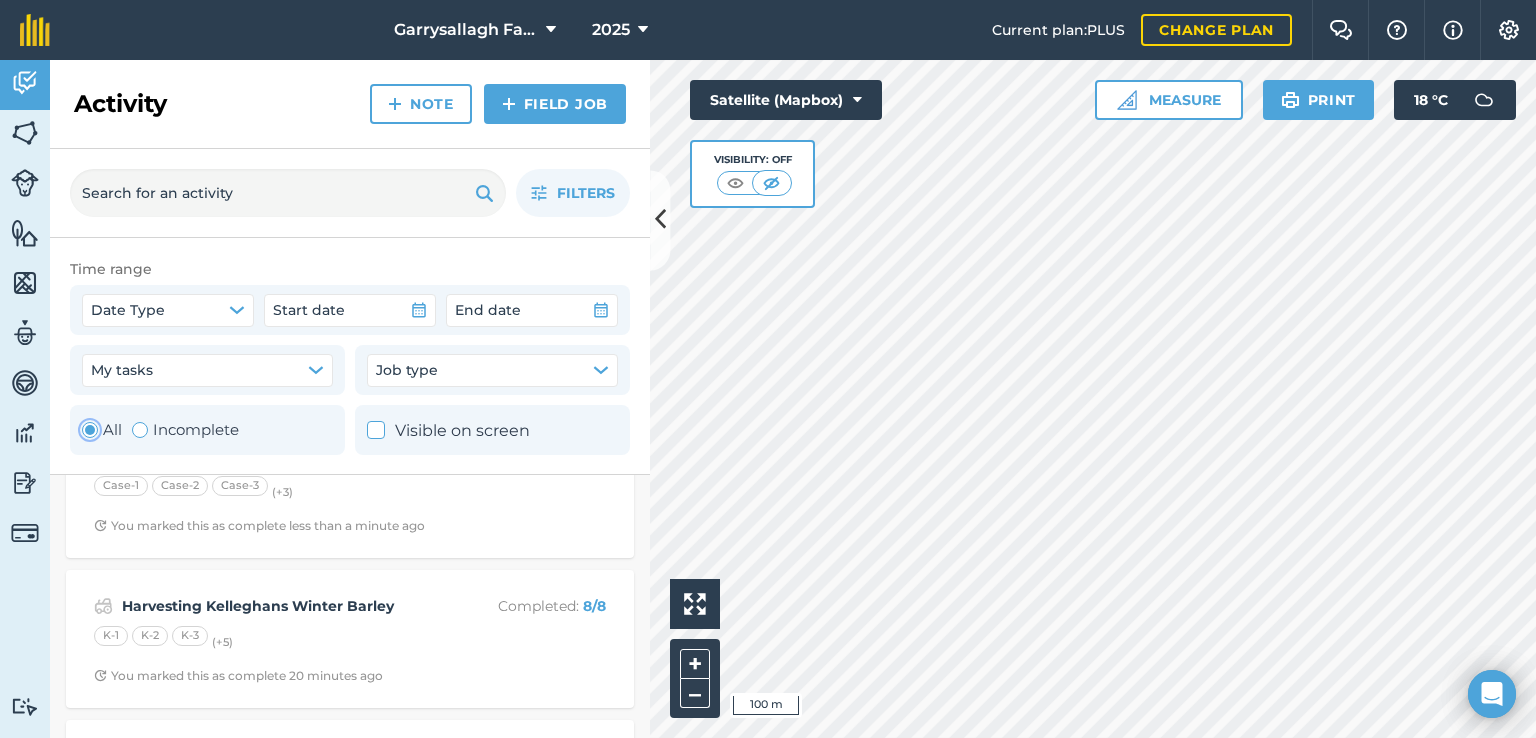 scroll, scrollTop: 70, scrollLeft: 0, axis: vertical 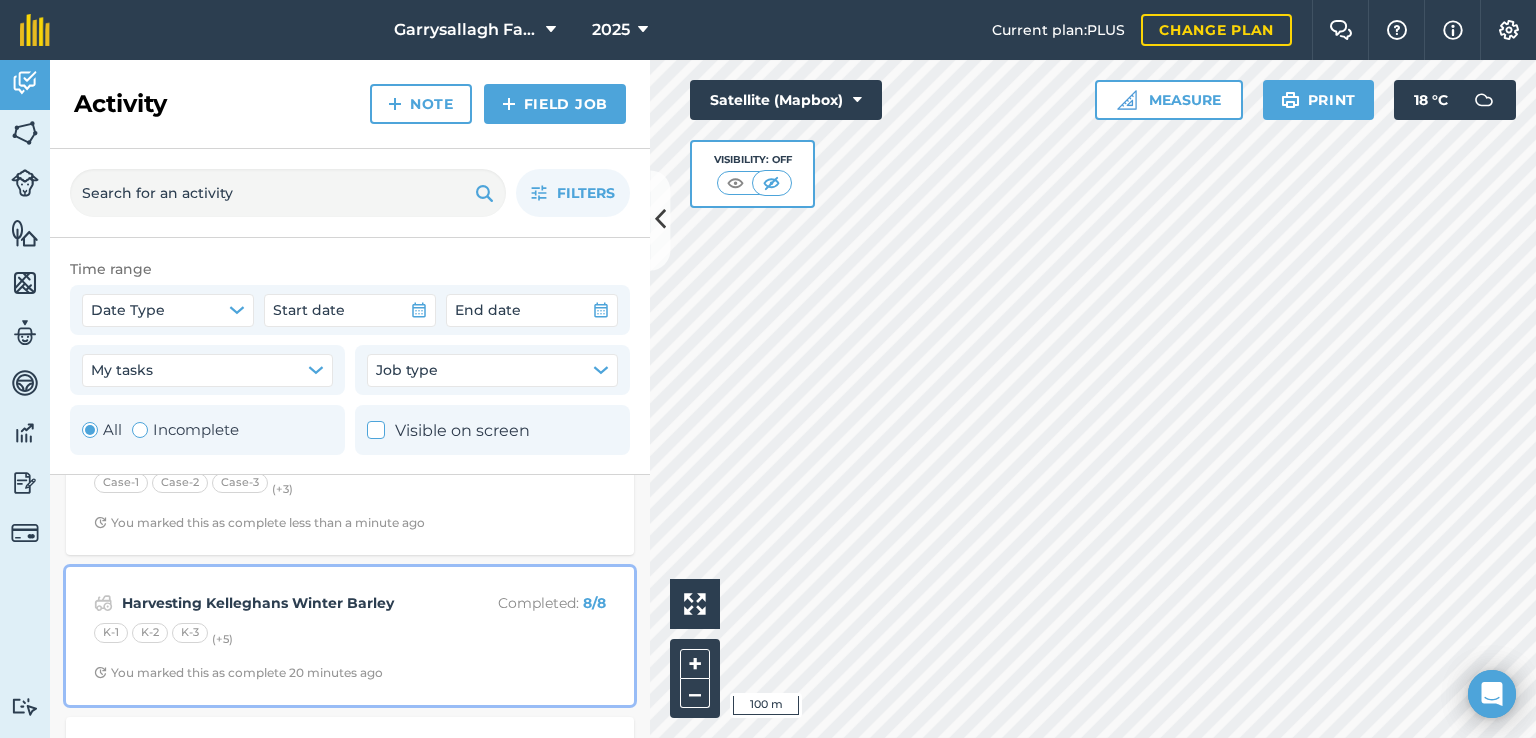 click on "Harvesting Kelleghans Winter Barley" at bounding box center (280, 603) 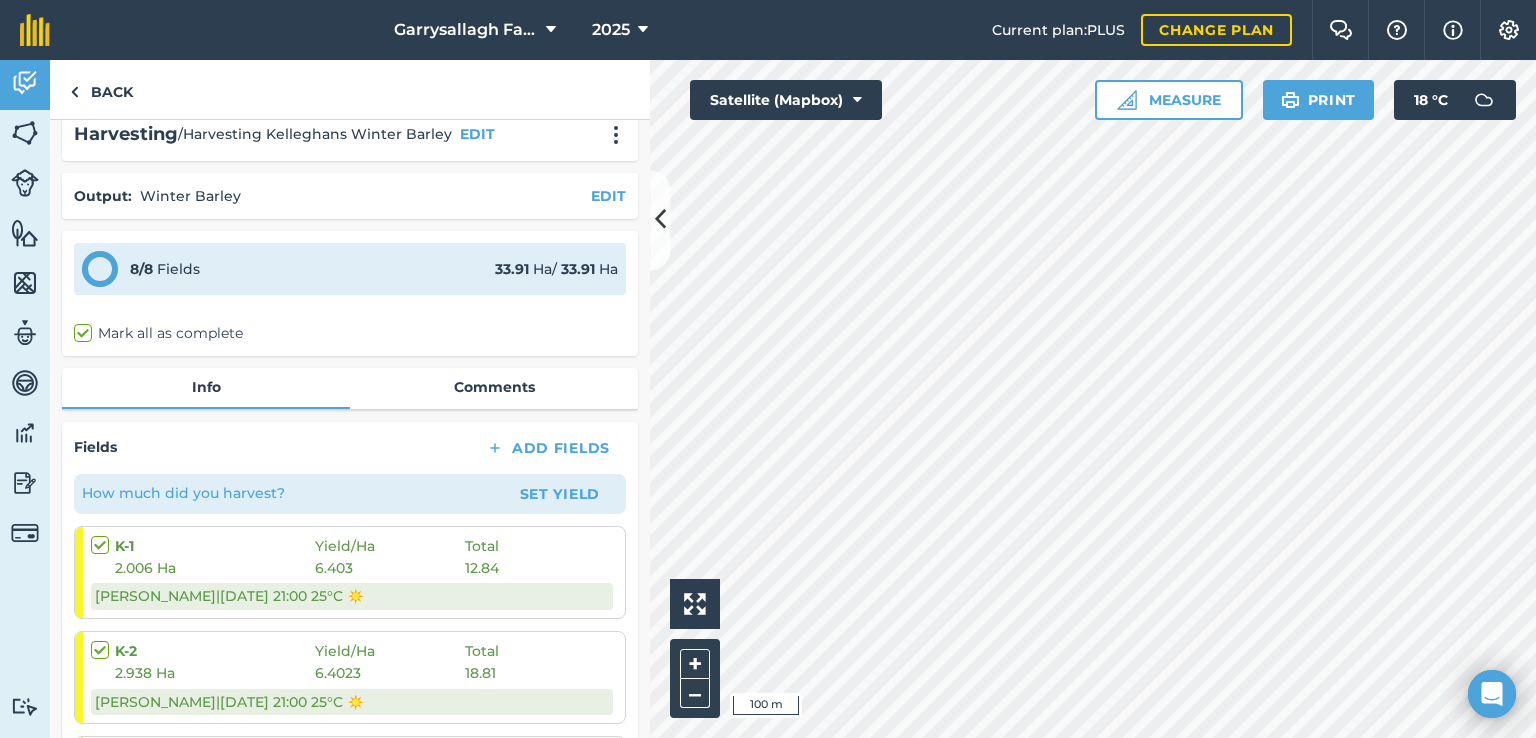 scroll, scrollTop: 0, scrollLeft: 0, axis: both 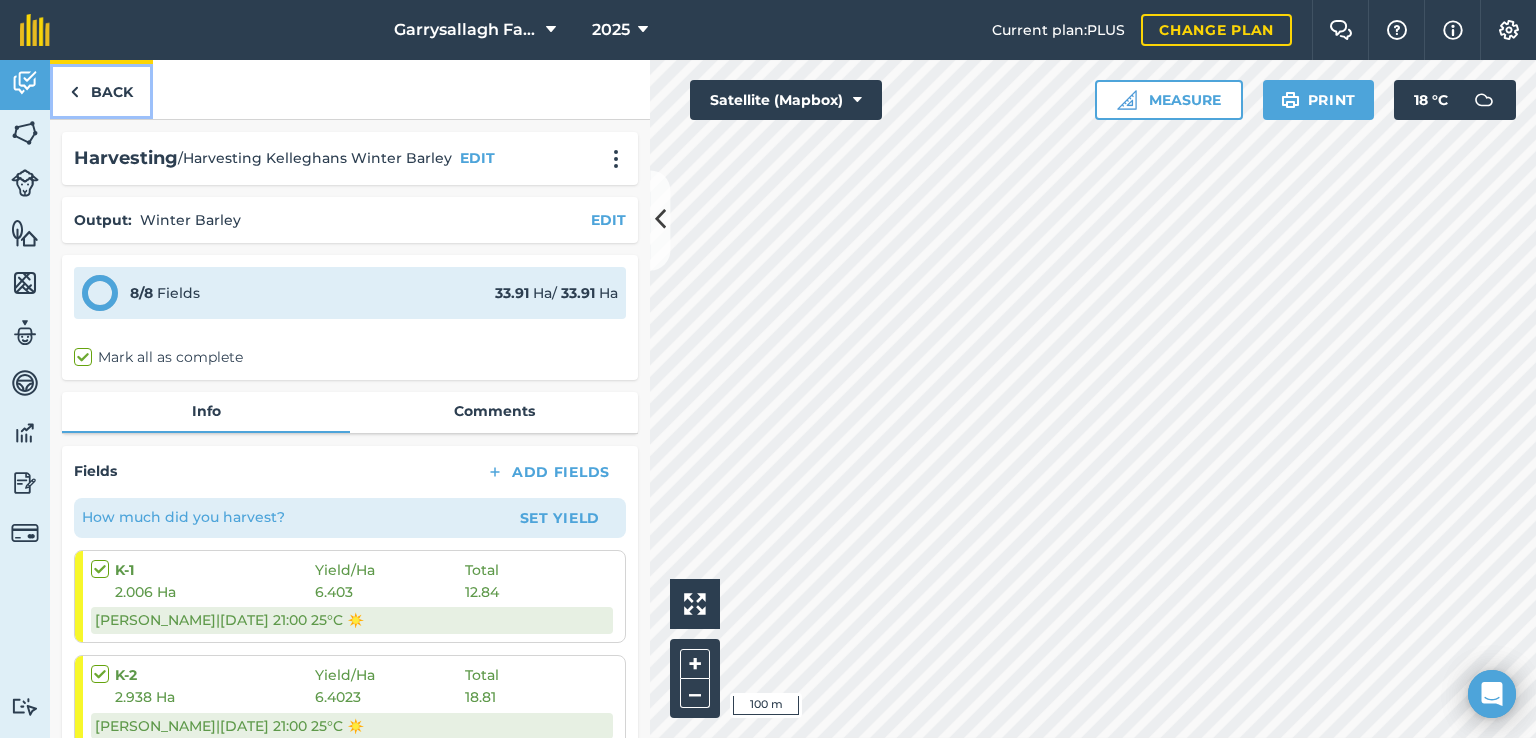 click on "Back" at bounding box center [101, 89] 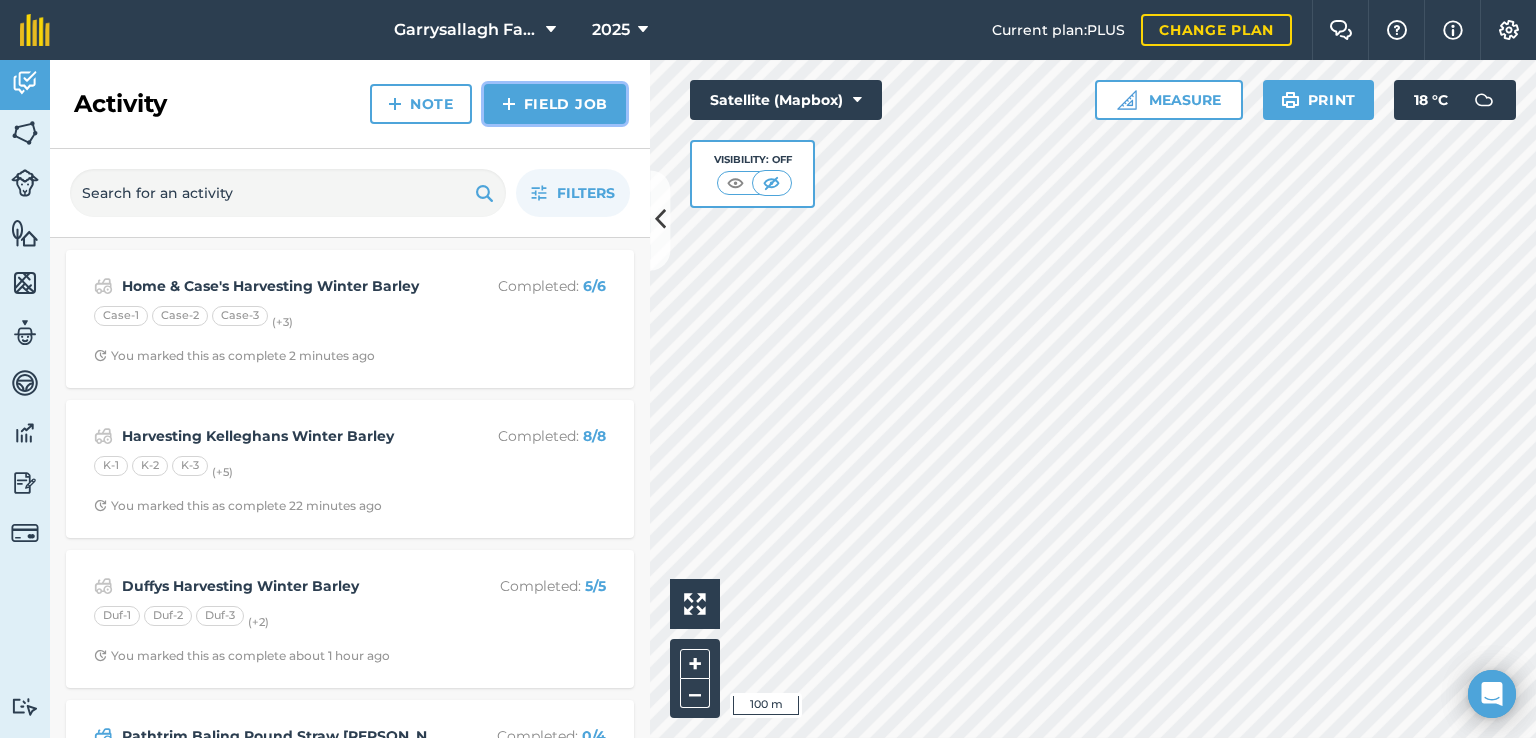 click on "Field Job" at bounding box center (555, 104) 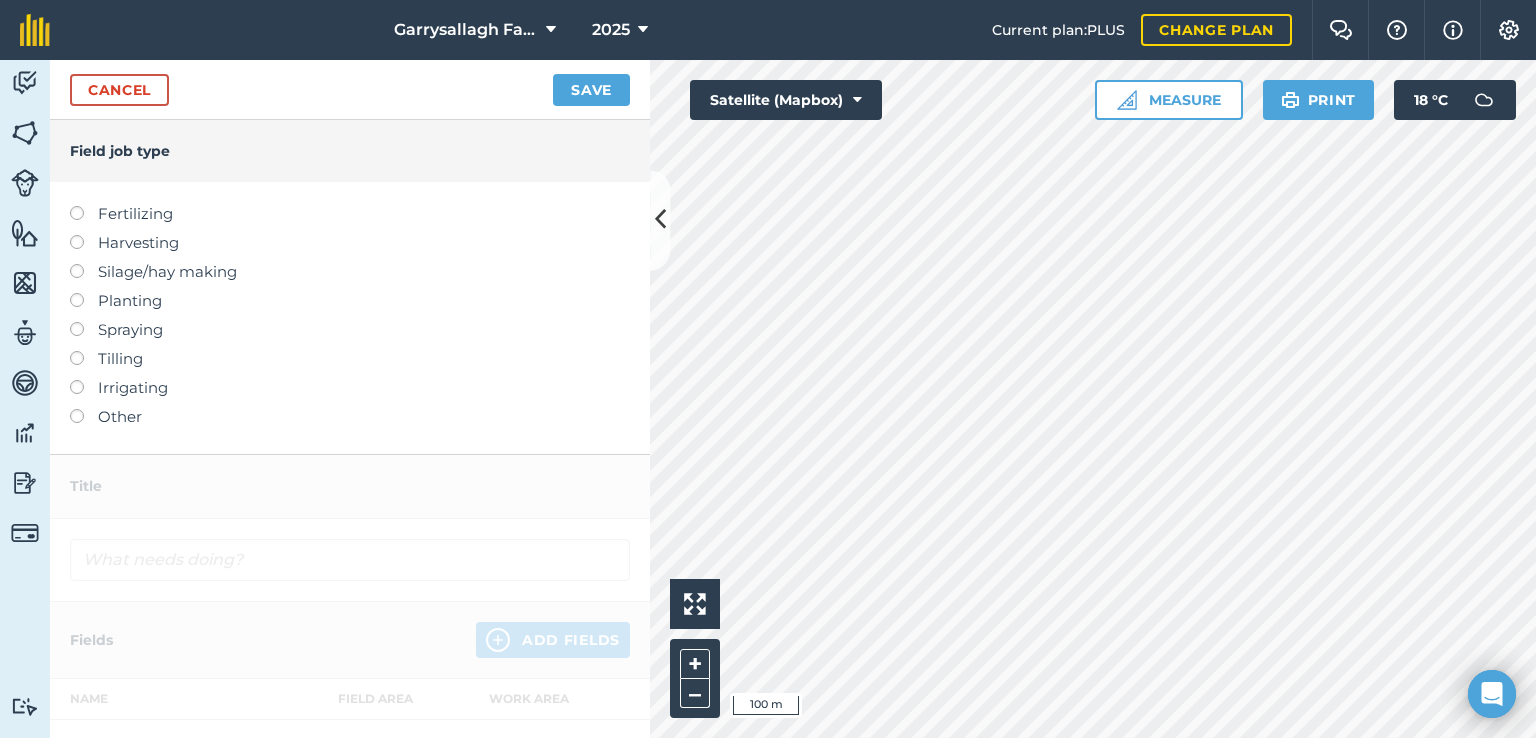click at bounding box center (84, 409) 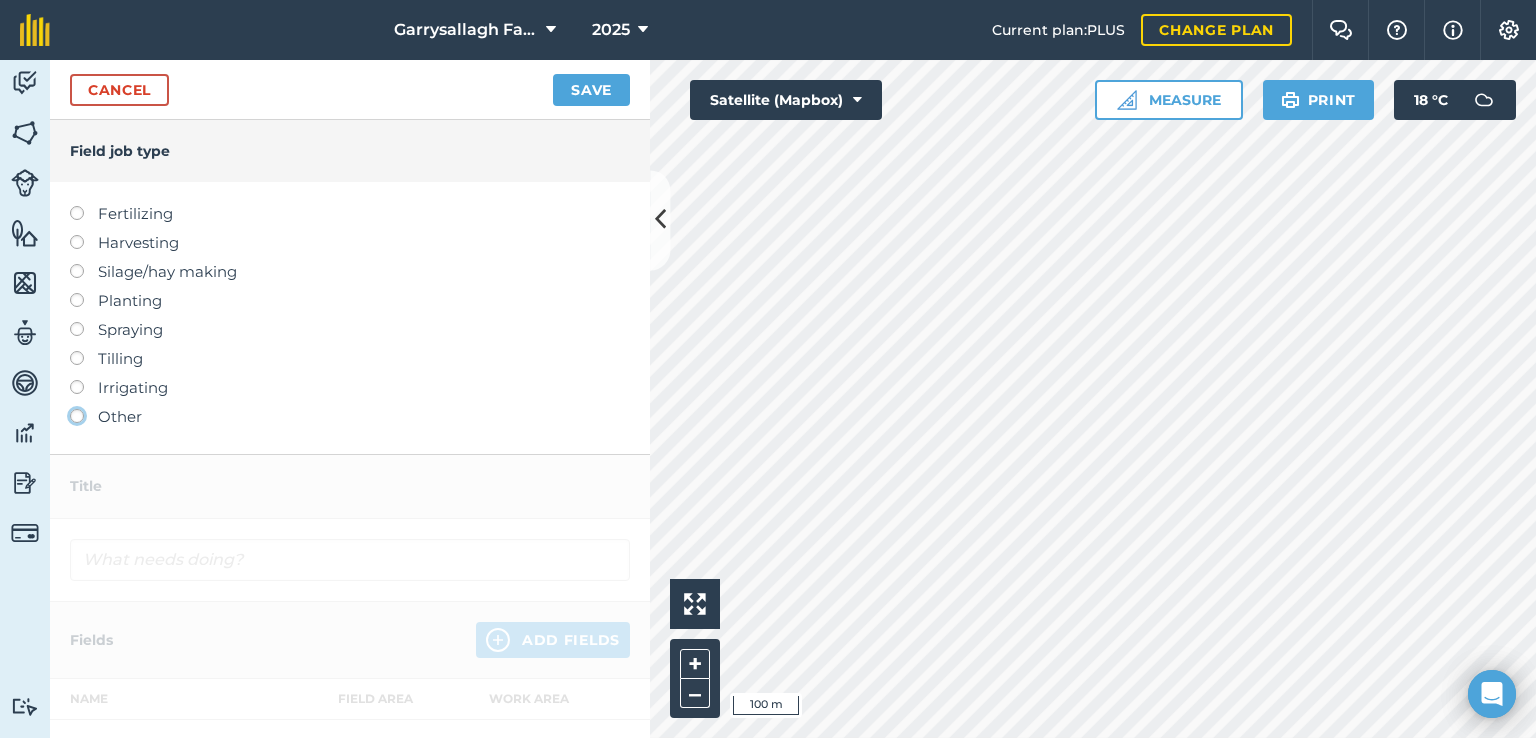click on "Other" at bounding box center [-9943, 415] 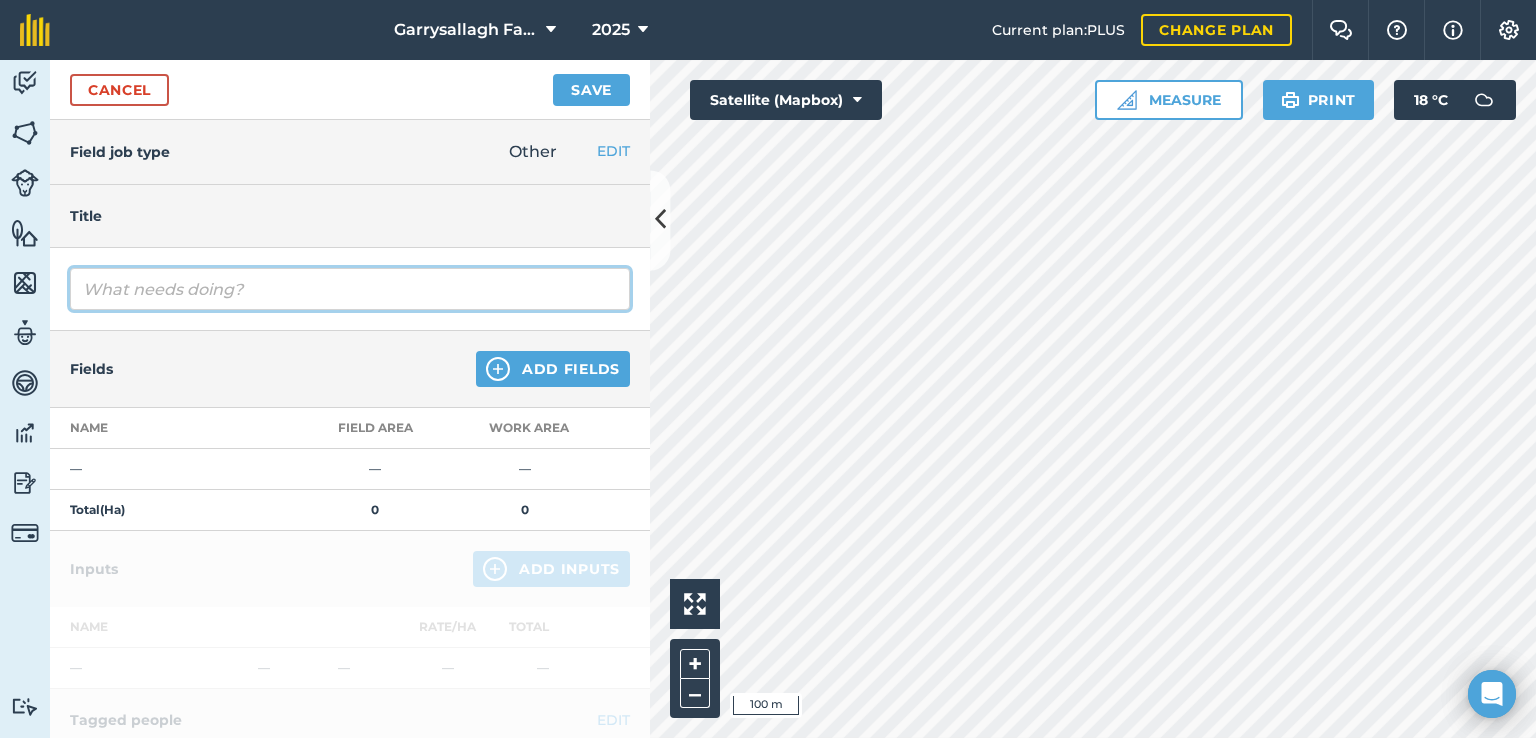 click at bounding box center (350, 289) 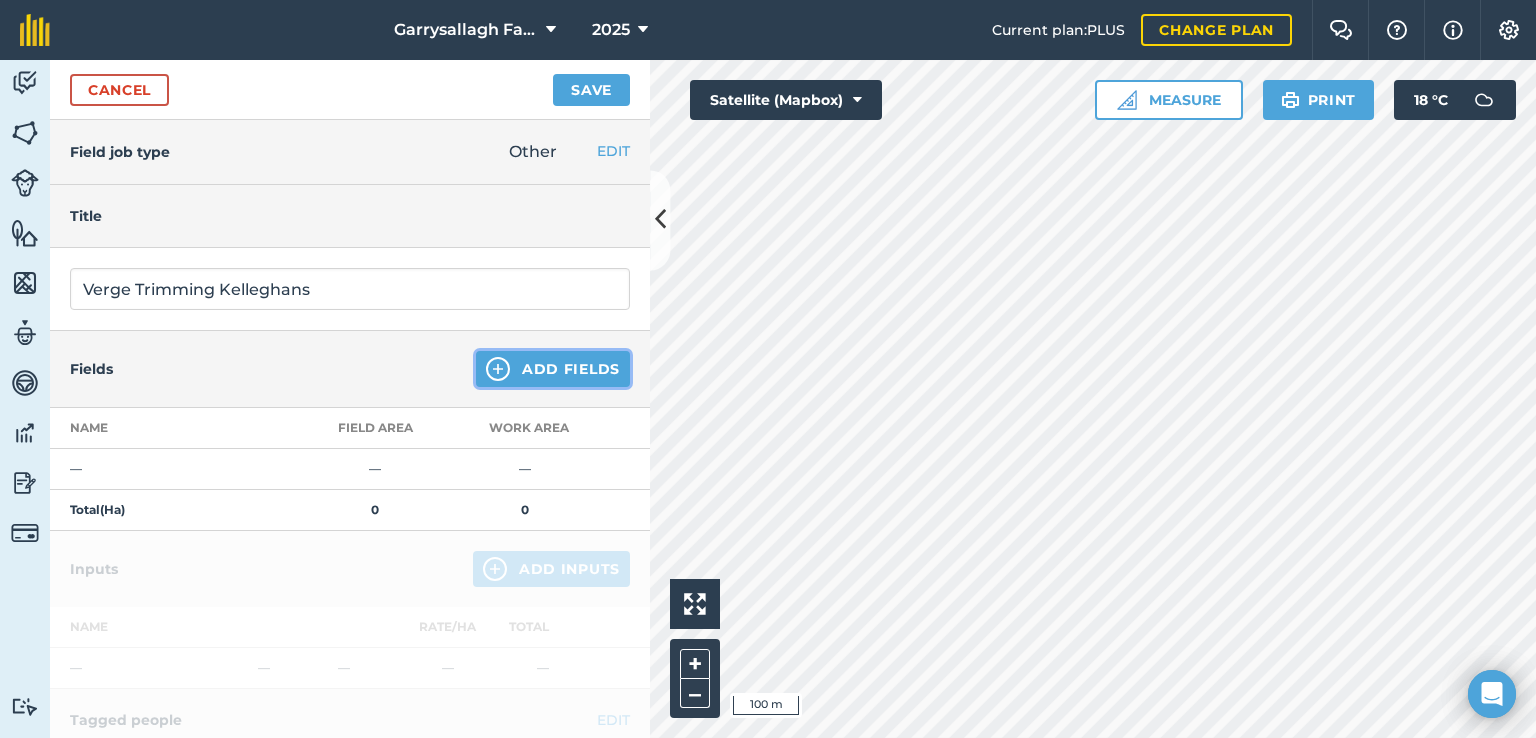 click on "Add Fields" at bounding box center (553, 369) 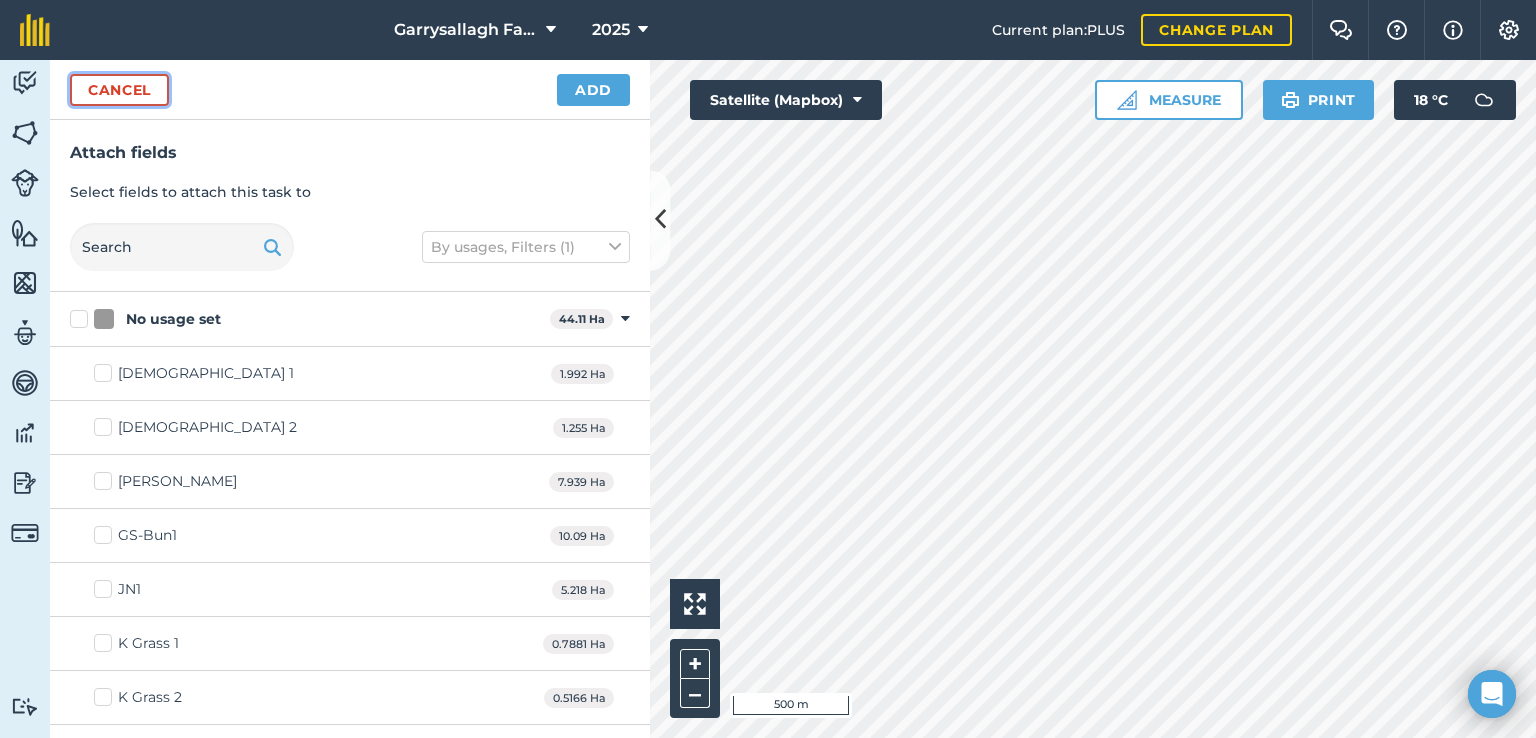click on "Cancel" at bounding box center [119, 90] 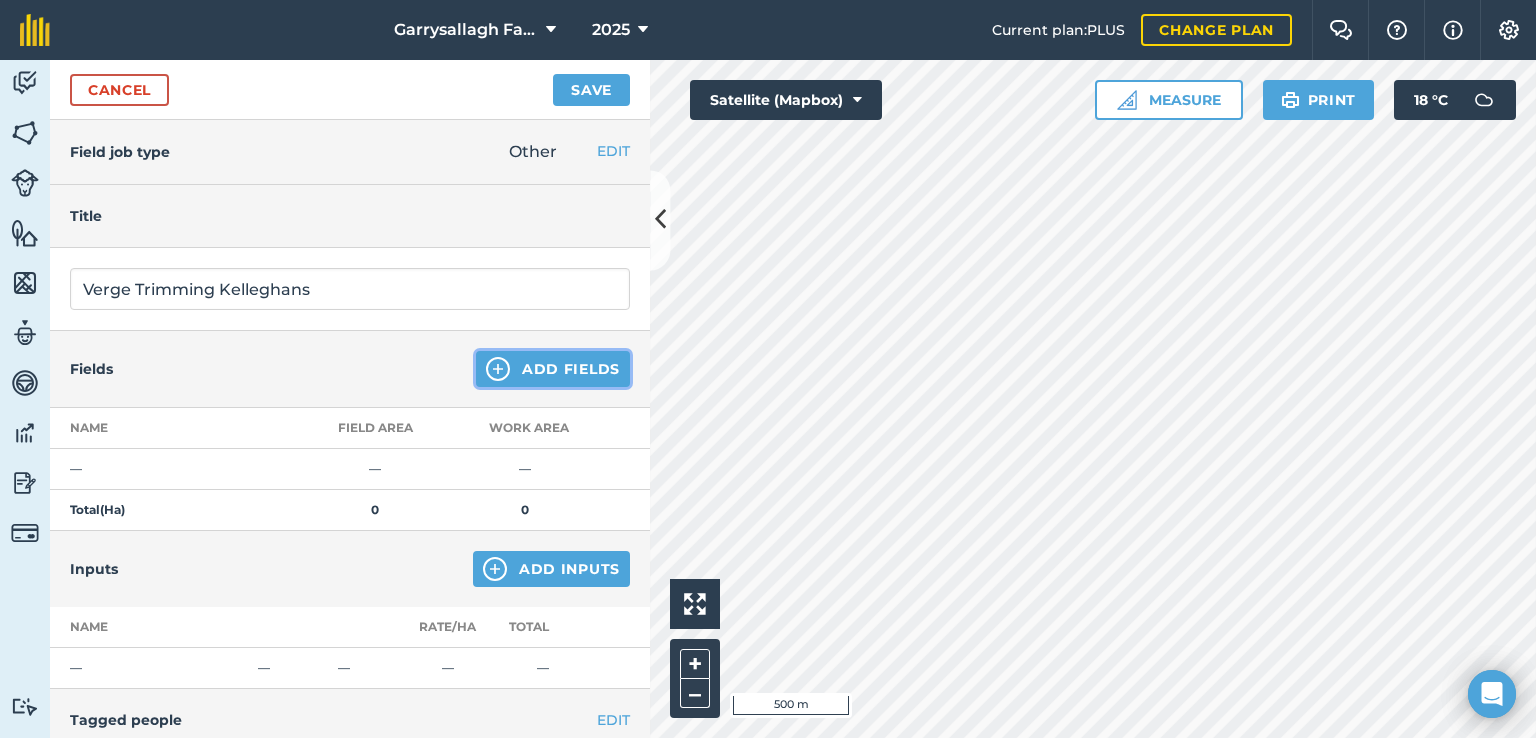 click on "Add Fields" at bounding box center (553, 369) 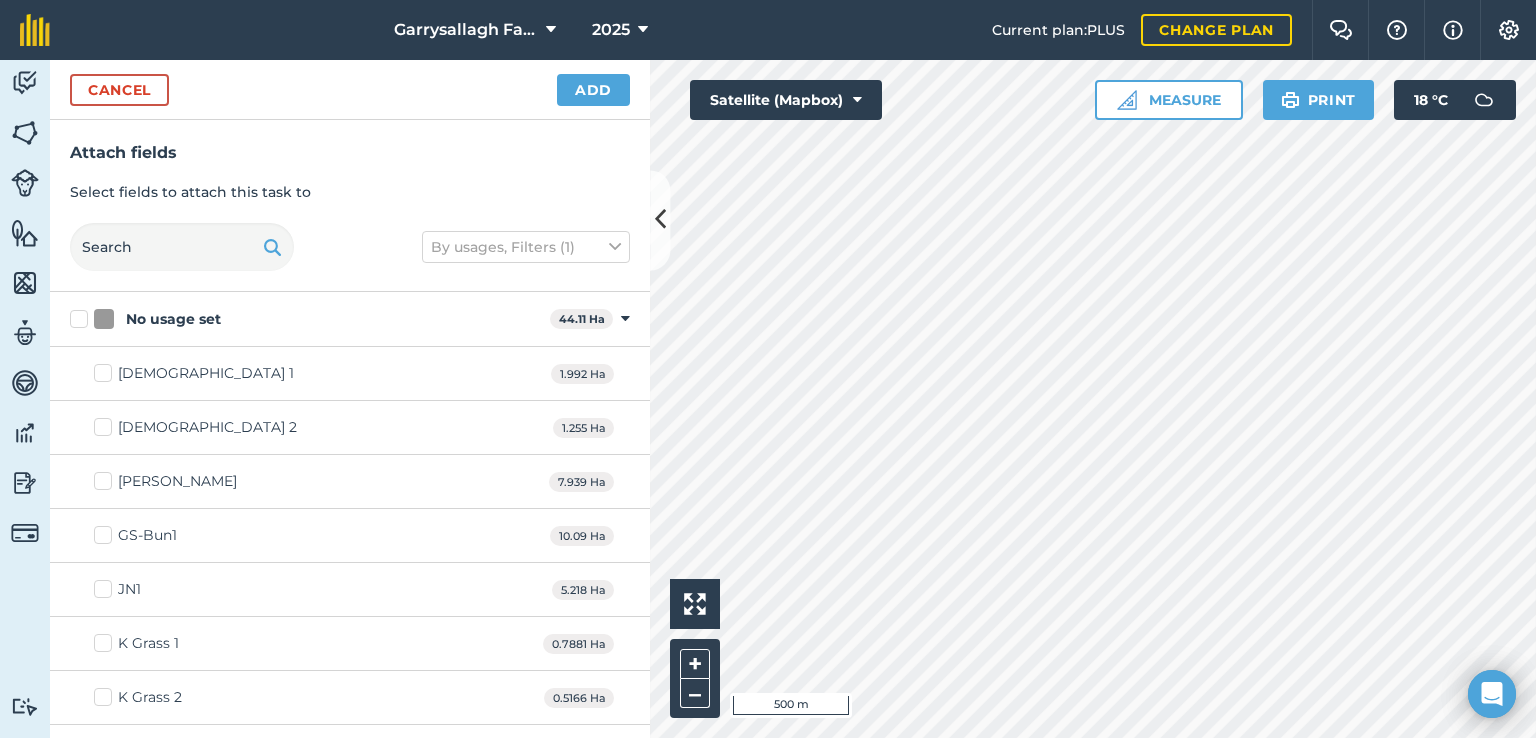 click on "Garrysallagh Farms 2025 Current plan :  PLUS   Change plan Farm Chat Help Info Settings Garrysallagh Farms  -  2025 Printed on  [DATE] Field usages No usage set Arable Mix Barley Beans Bird Cover  Cover Crop Forestry GRASS Grass Oats OATS - Spring Oats OILSEED-RAPE/CANOLA - Spring Rape Rape  Spring Barley Spring Wheat Wheat Wholecrop Winter Barley Winter Wheat Feature types Ring Fort Trees Water Activity Fields Livestock Features Maps Team Vehicles Data Reporting Billing Tutorials Tutorials Cancel Add Attach fields Select fields to attach this task to By usages, Filters (1) No usage set 44.11   Ha Toggle showing  No usage set  fields Bog 1 1.992   Ha Bog 2 1.255   [GEOGRAPHIC_DATA][PERSON_NAME] 7.939   Ha GS-Bun1 10.09   Ha JN1 5.218   Ha K Grass 1 0.7881   Ha K Grass 2 0.5166   Ha K Grass 3 0.5656   Ha M.Duffy1 3.746   [PERSON_NAME] S1 12   Ha Arable Mix 4.234   Ha Toggle showing  Arable Mix  fields Cases-6 1.461   Ha Cases-7 0.9921   Ha Cases-8 0.5063   Ha Home-3 1.275   Ha Beans 33.76   Ha Toggle showing" at bounding box center (768, 369) 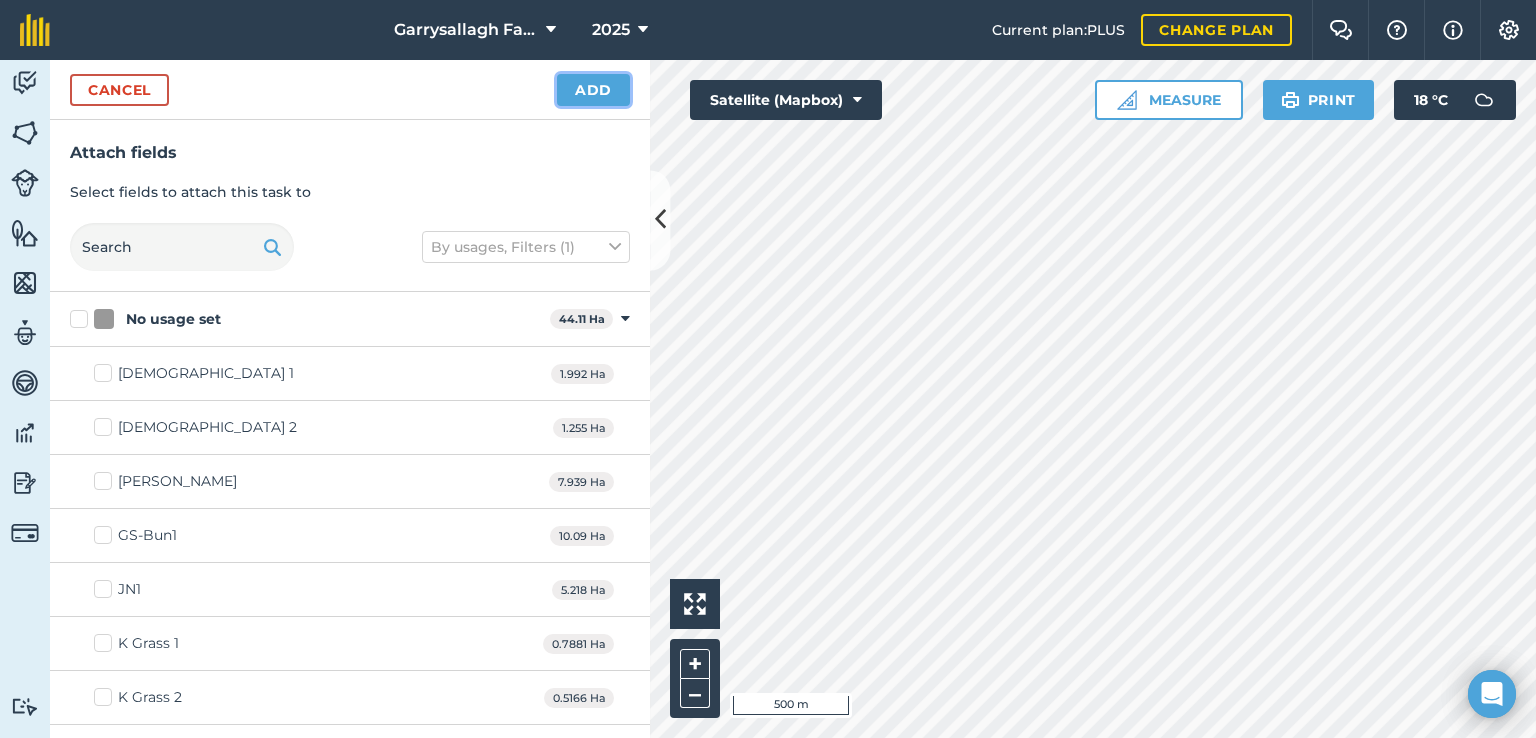 click on "Add" at bounding box center (593, 90) 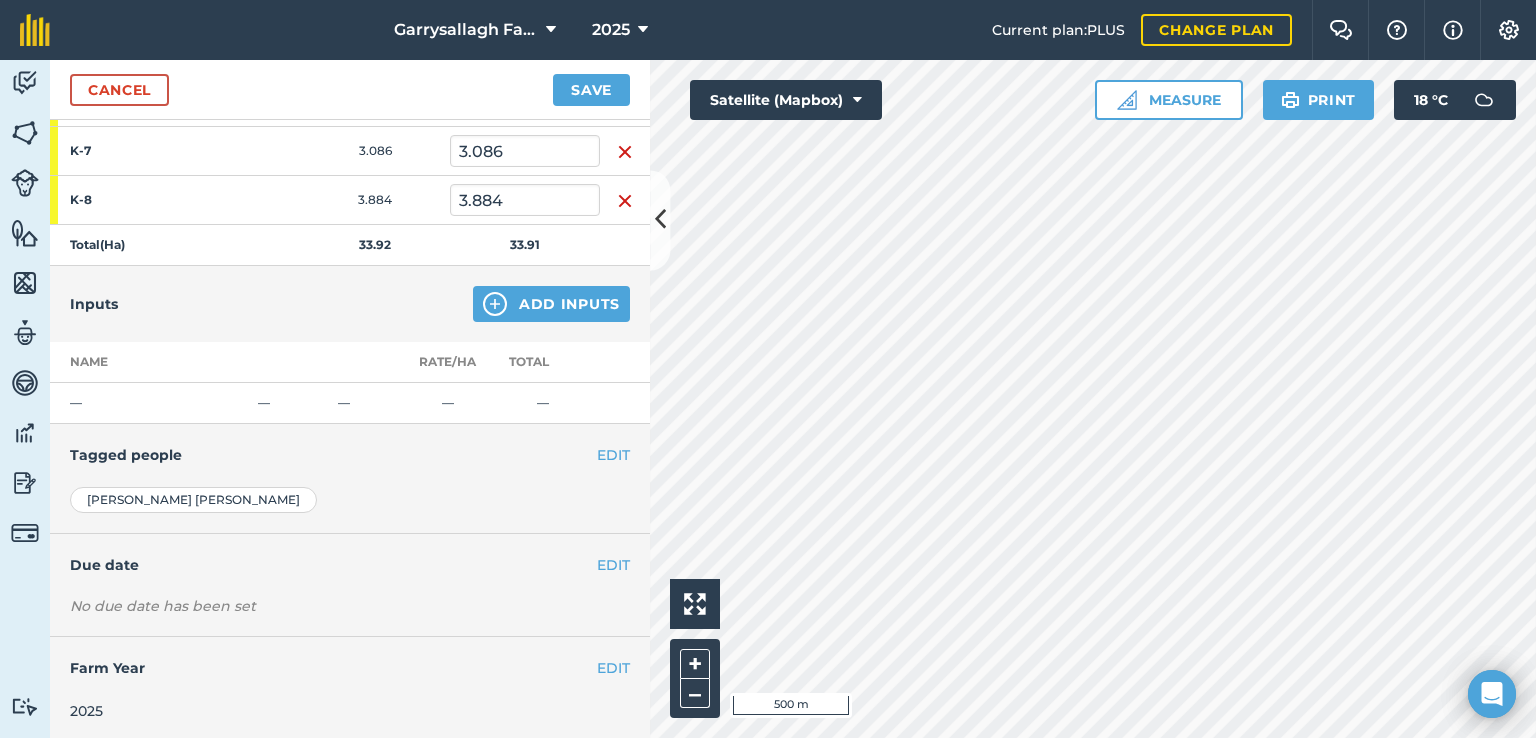 scroll, scrollTop: 0, scrollLeft: 0, axis: both 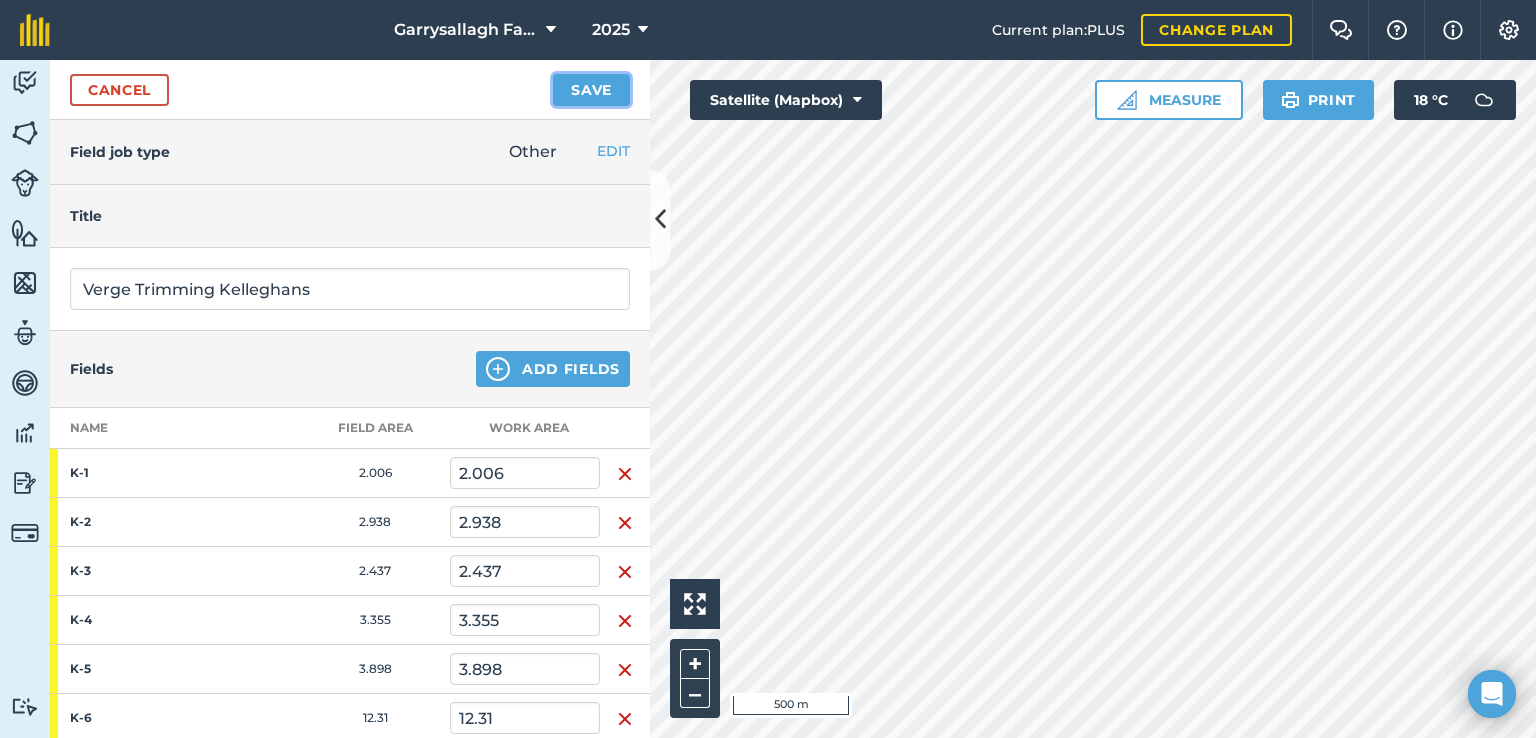 click on "Save" at bounding box center [591, 90] 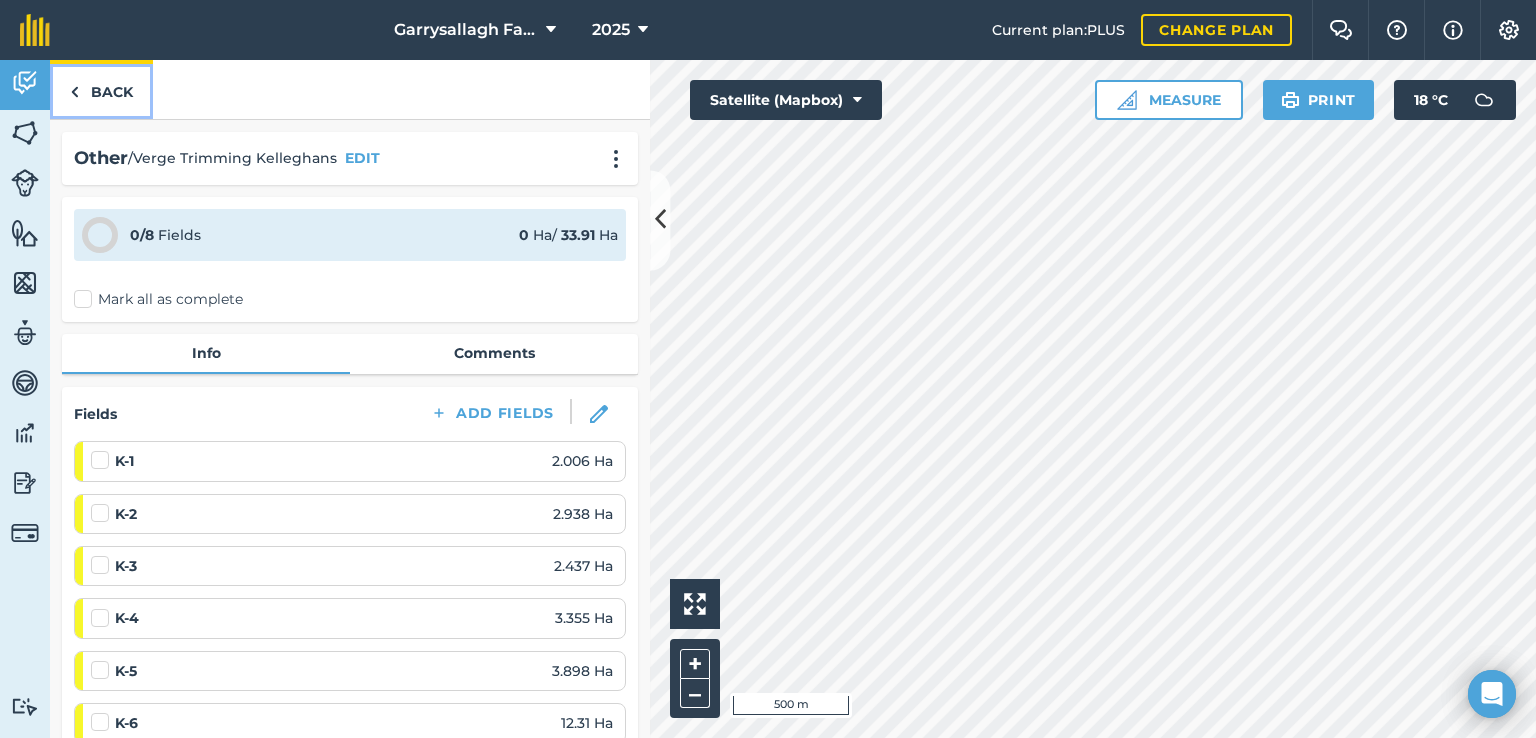 click on "Back" at bounding box center (101, 89) 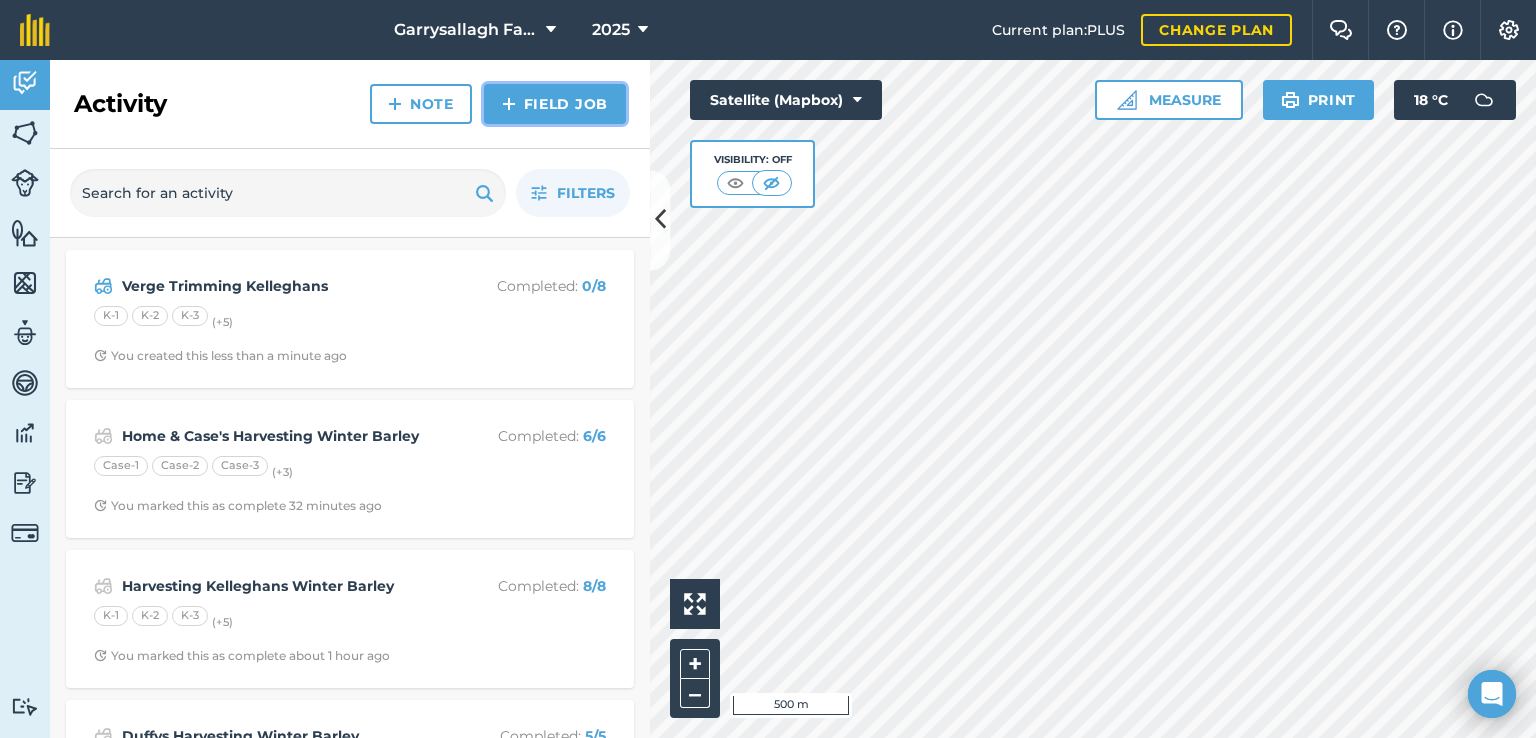 click on "Field Job" at bounding box center [555, 104] 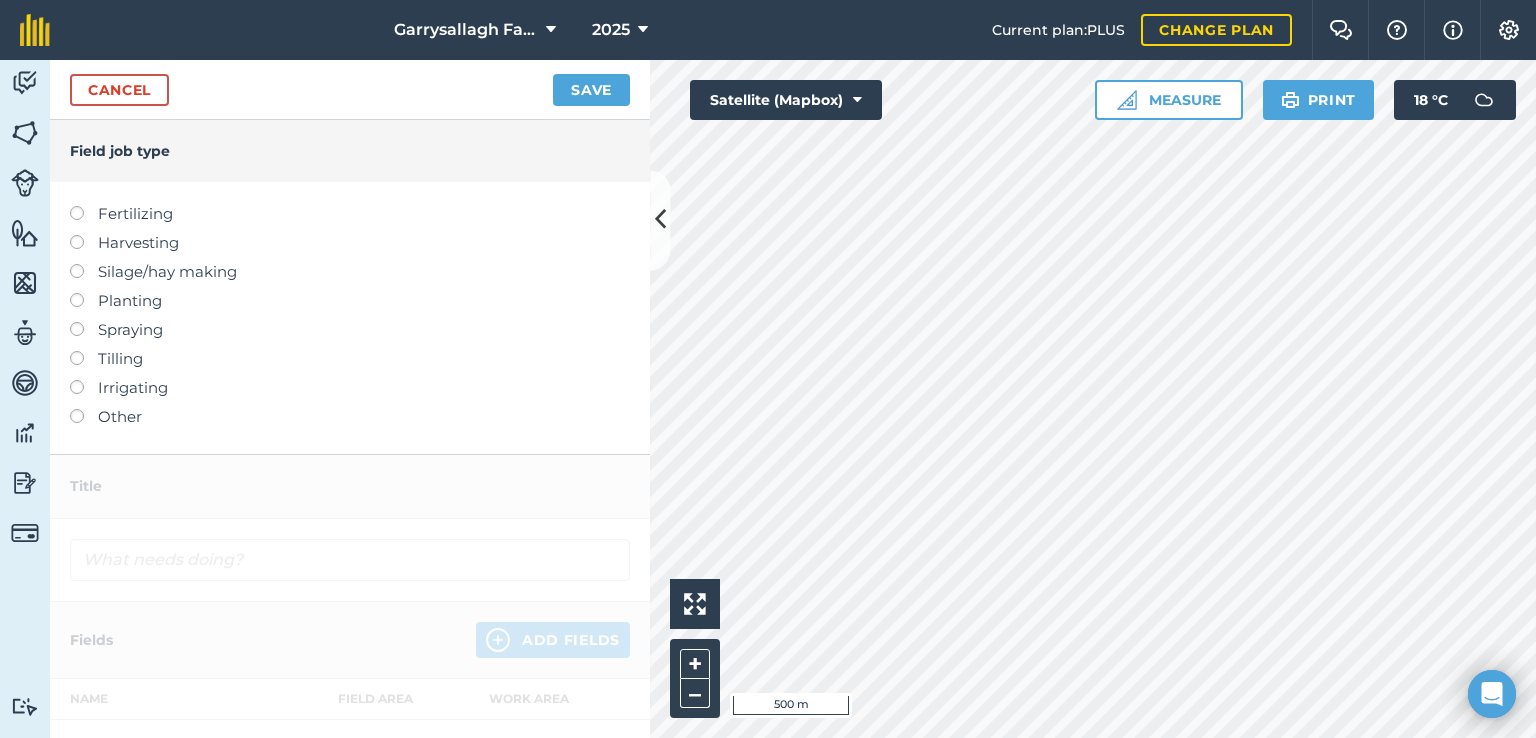 click at bounding box center (84, 206) 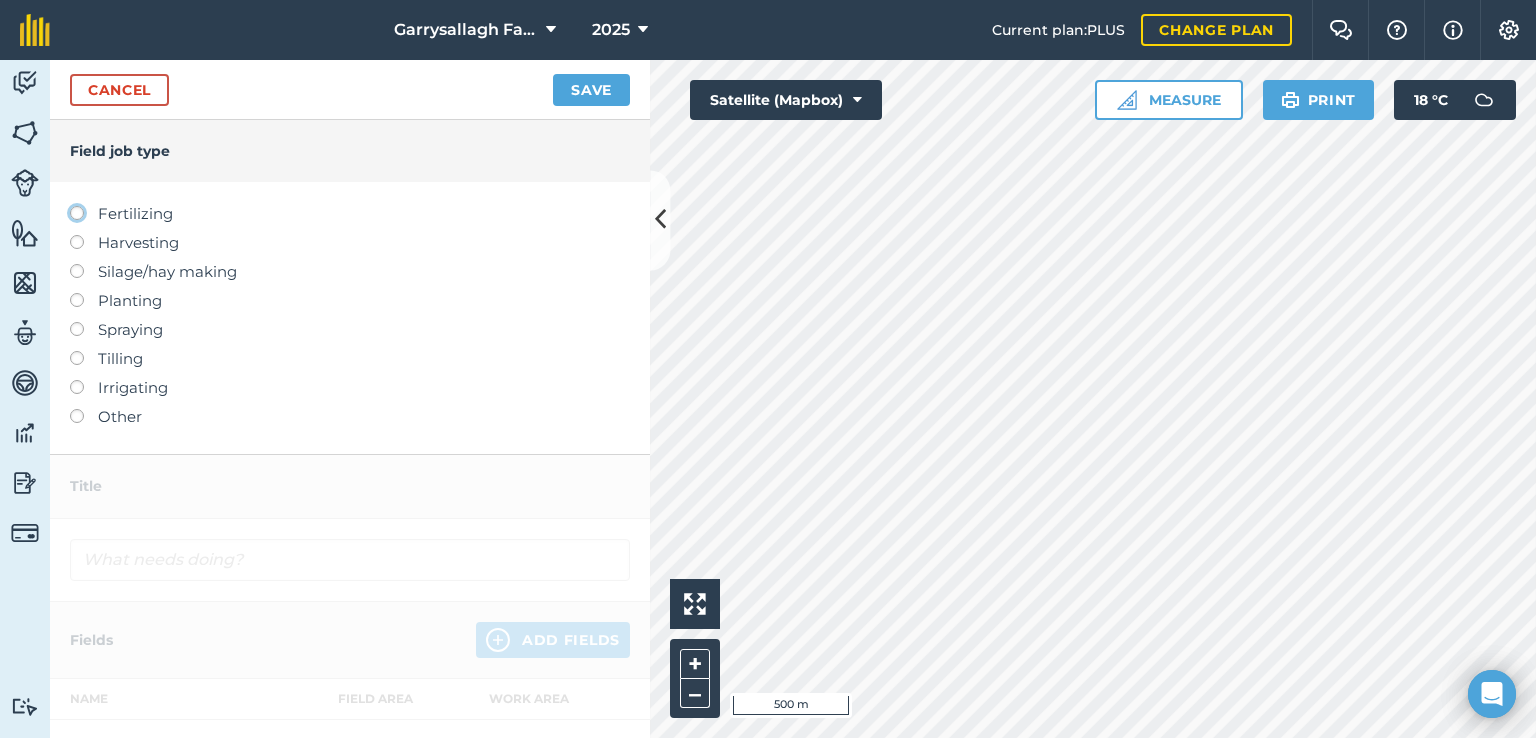 click on "Fertilizing" at bounding box center (-9943, 212) 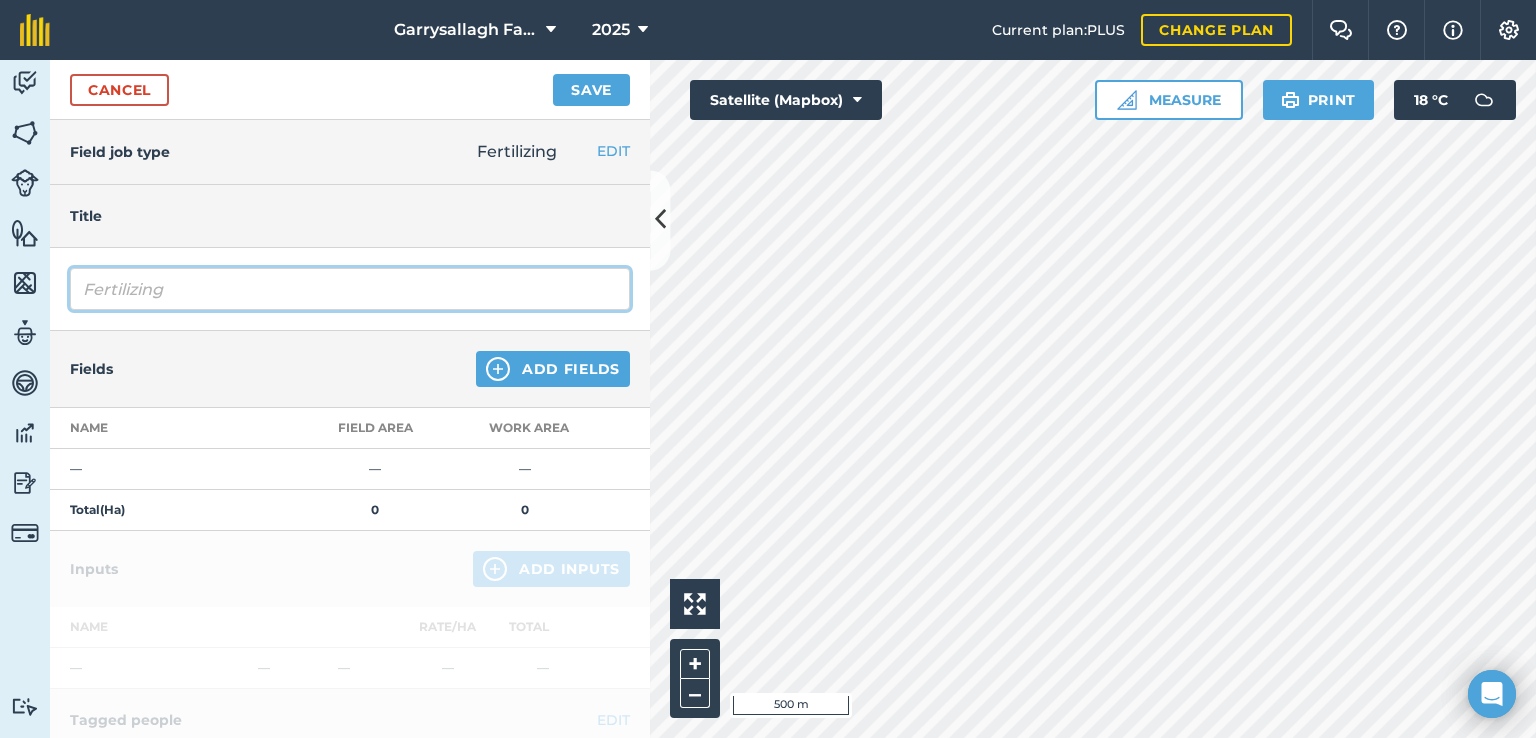 click on "Fertilizing" at bounding box center [350, 289] 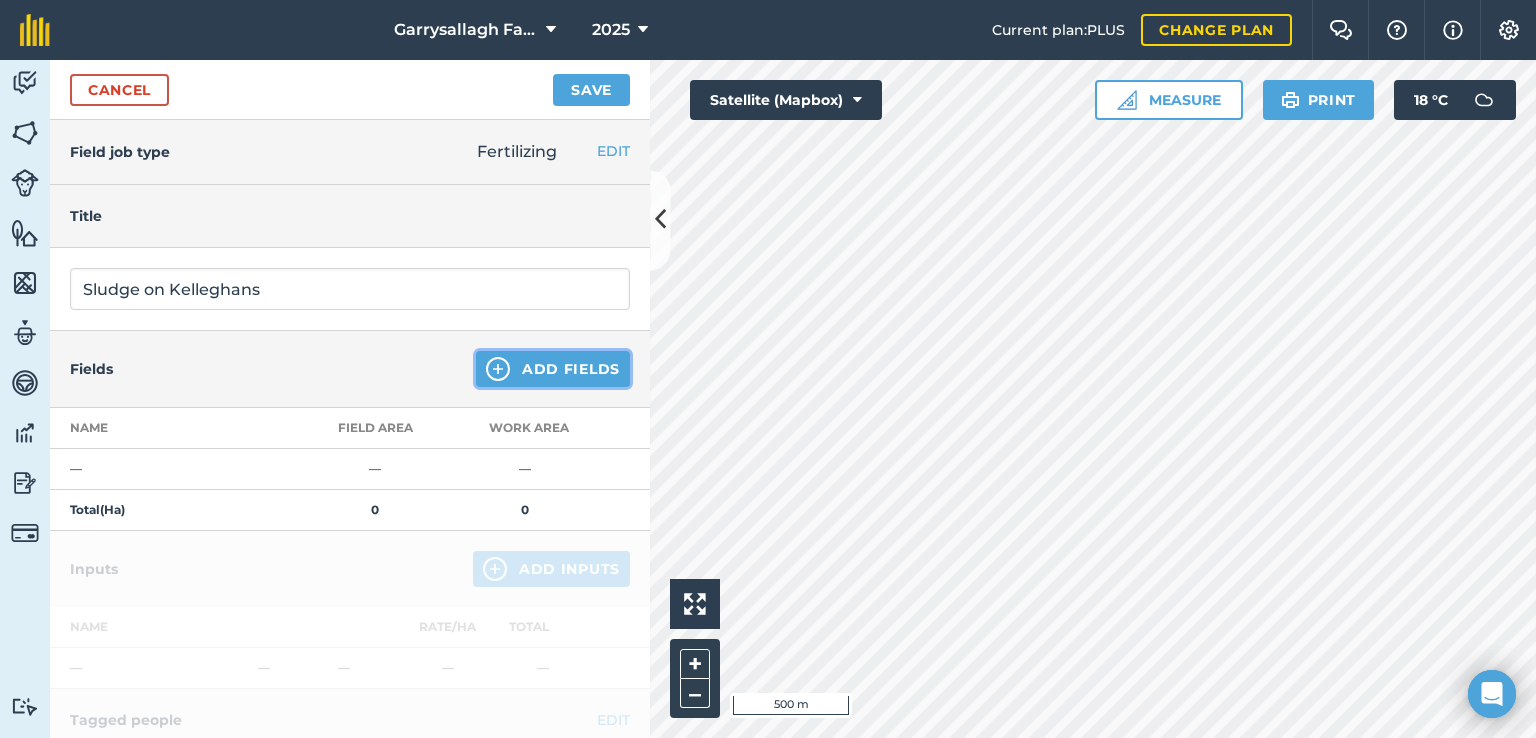 click on "Add Fields" at bounding box center [553, 369] 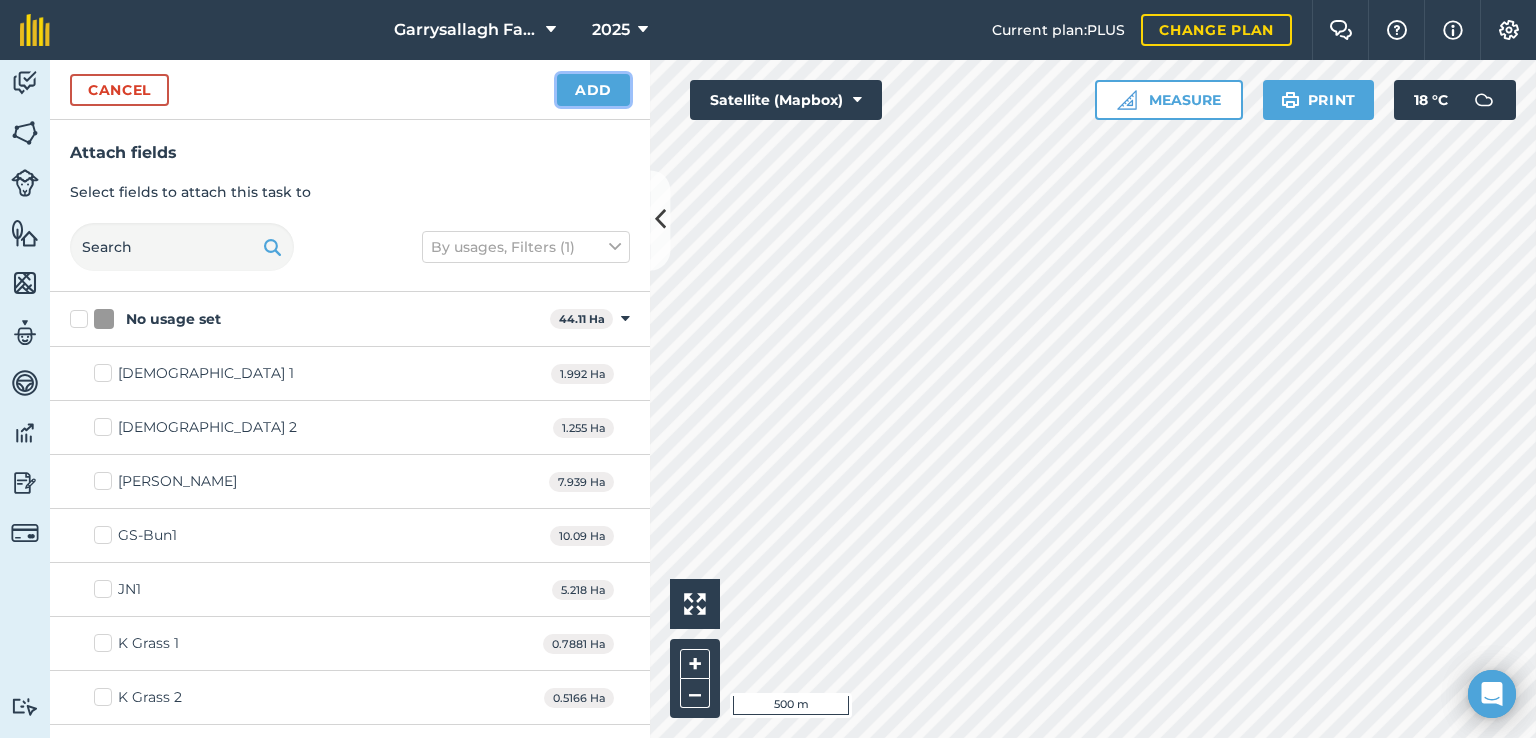 click on "Add" at bounding box center [593, 90] 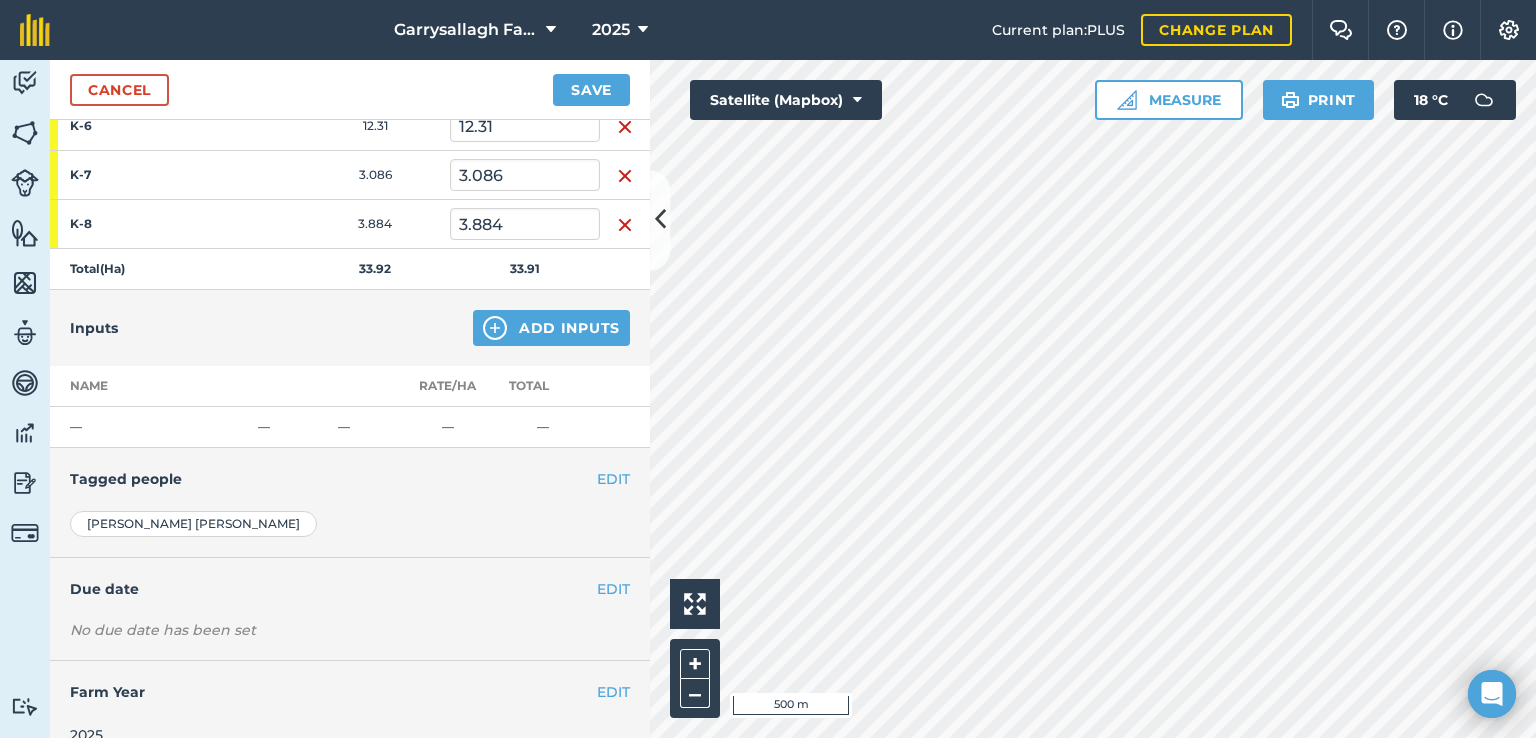 scroll, scrollTop: 616, scrollLeft: 0, axis: vertical 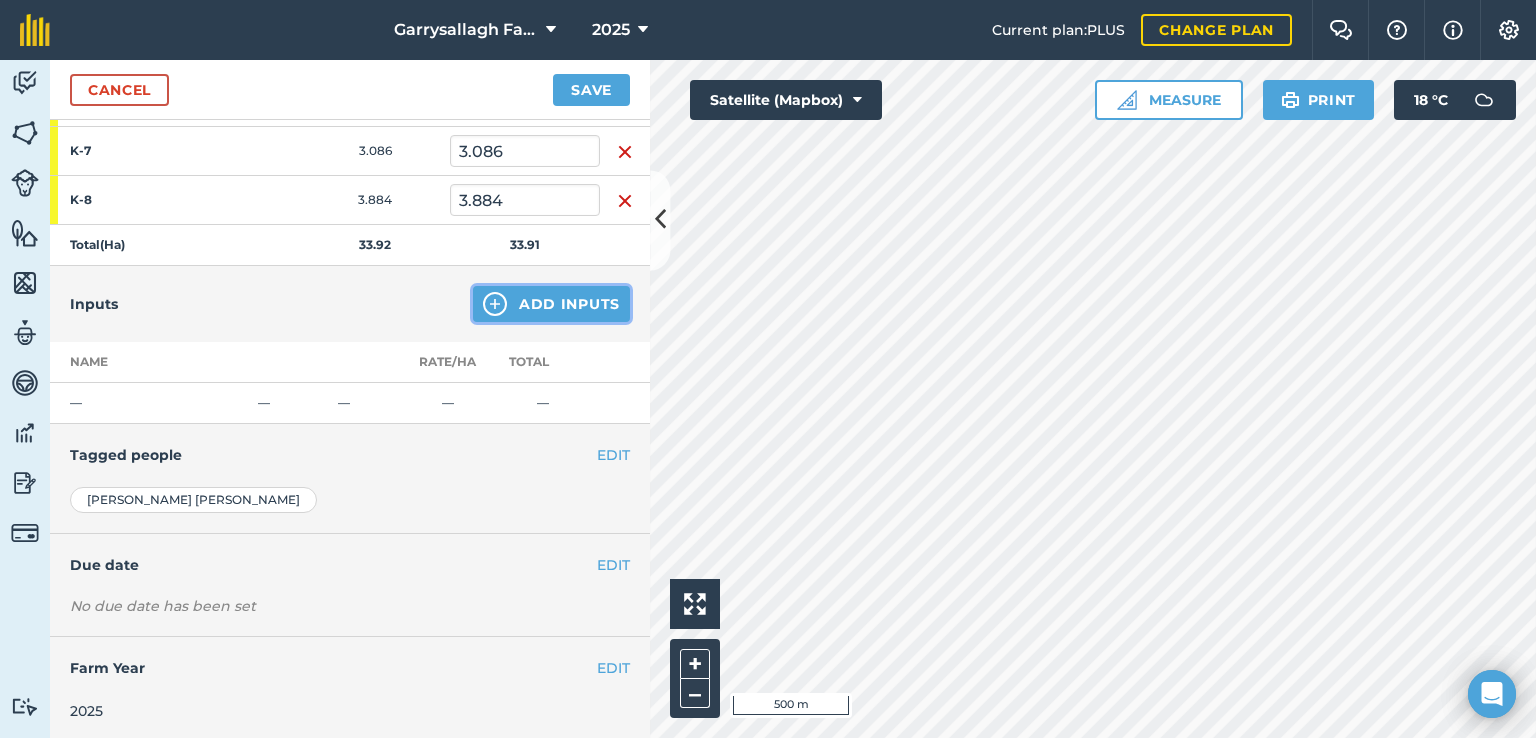 click on "Add Inputs" at bounding box center (551, 304) 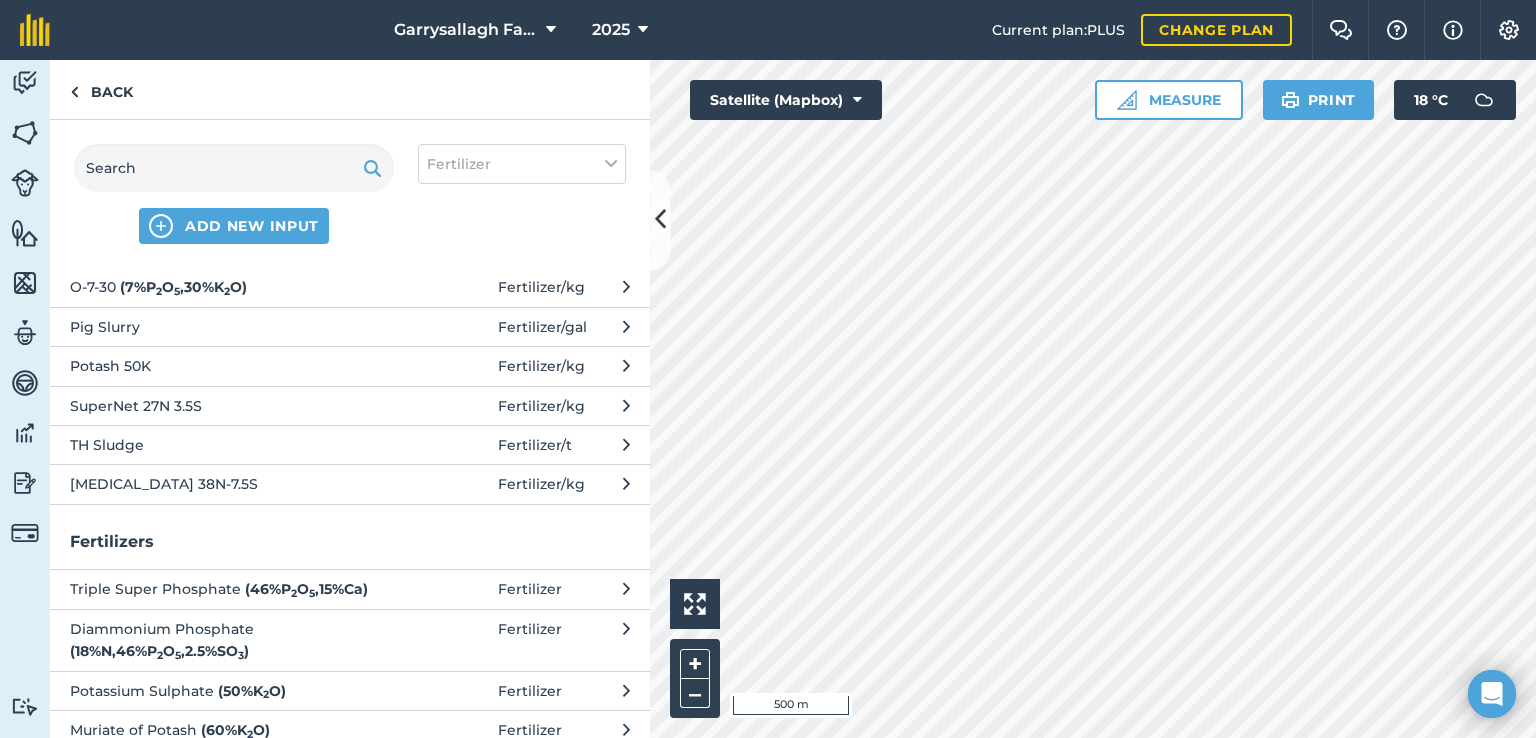 scroll, scrollTop: 827, scrollLeft: 0, axis: vertical 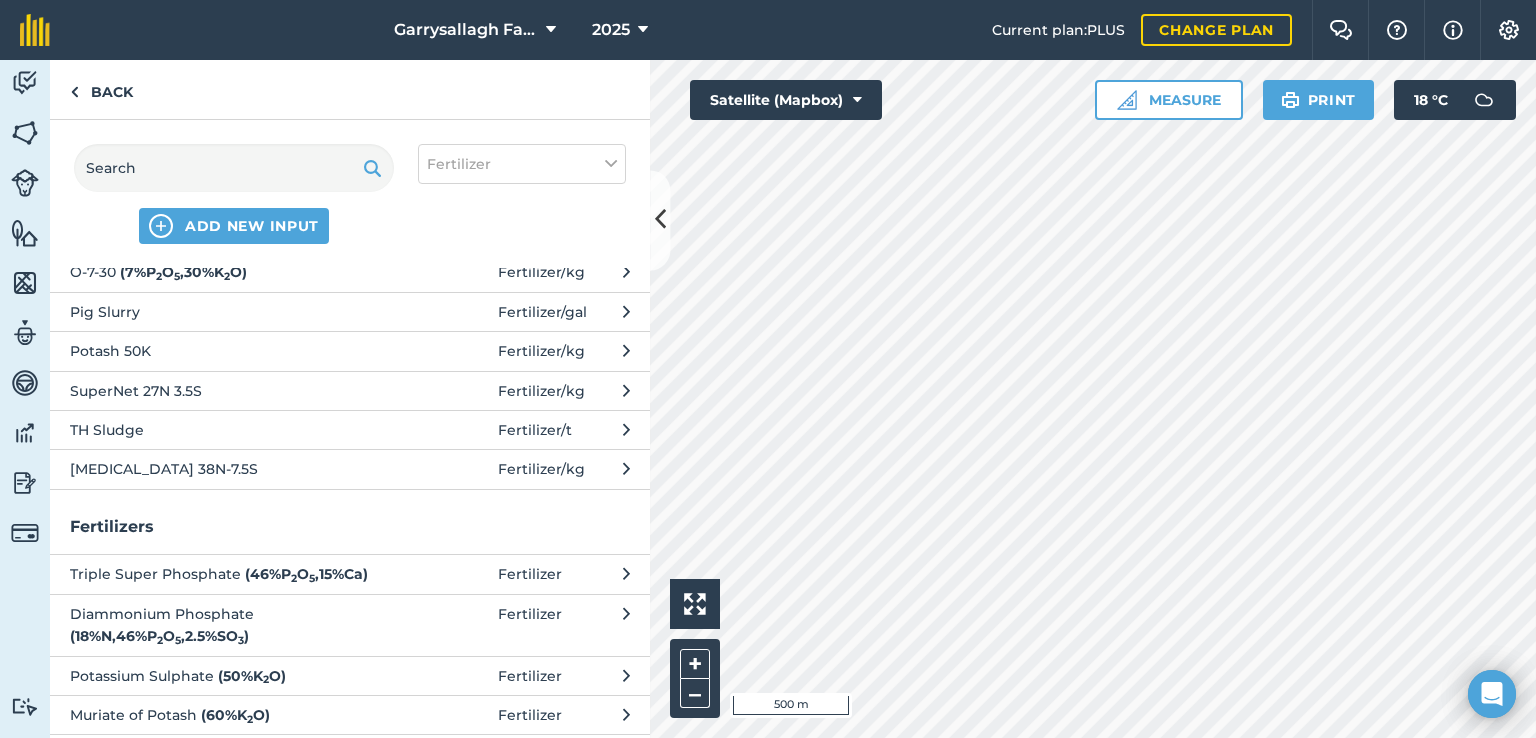 click on "TH Sludge" at bounding box center (233, 430) 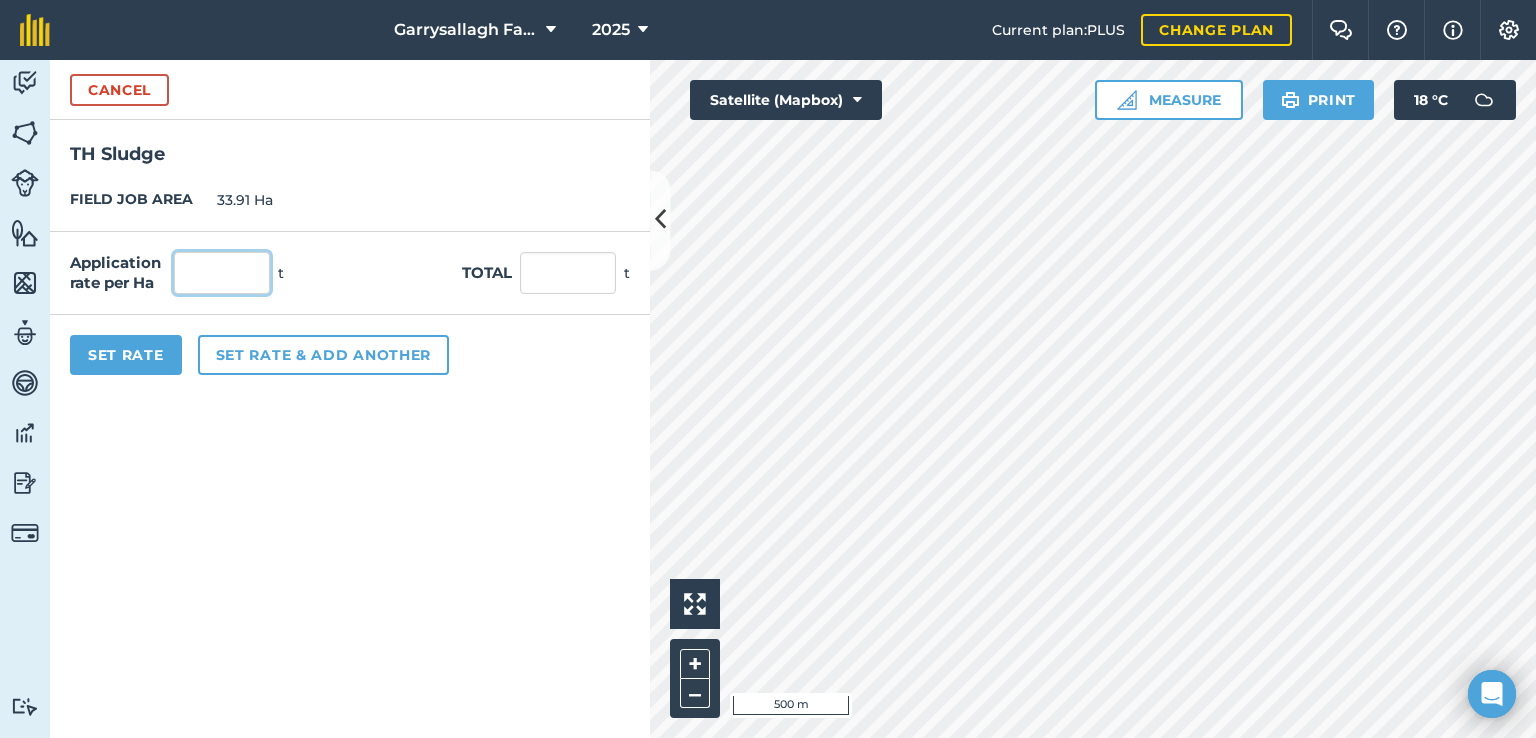 click at bounding box center (222, 273) 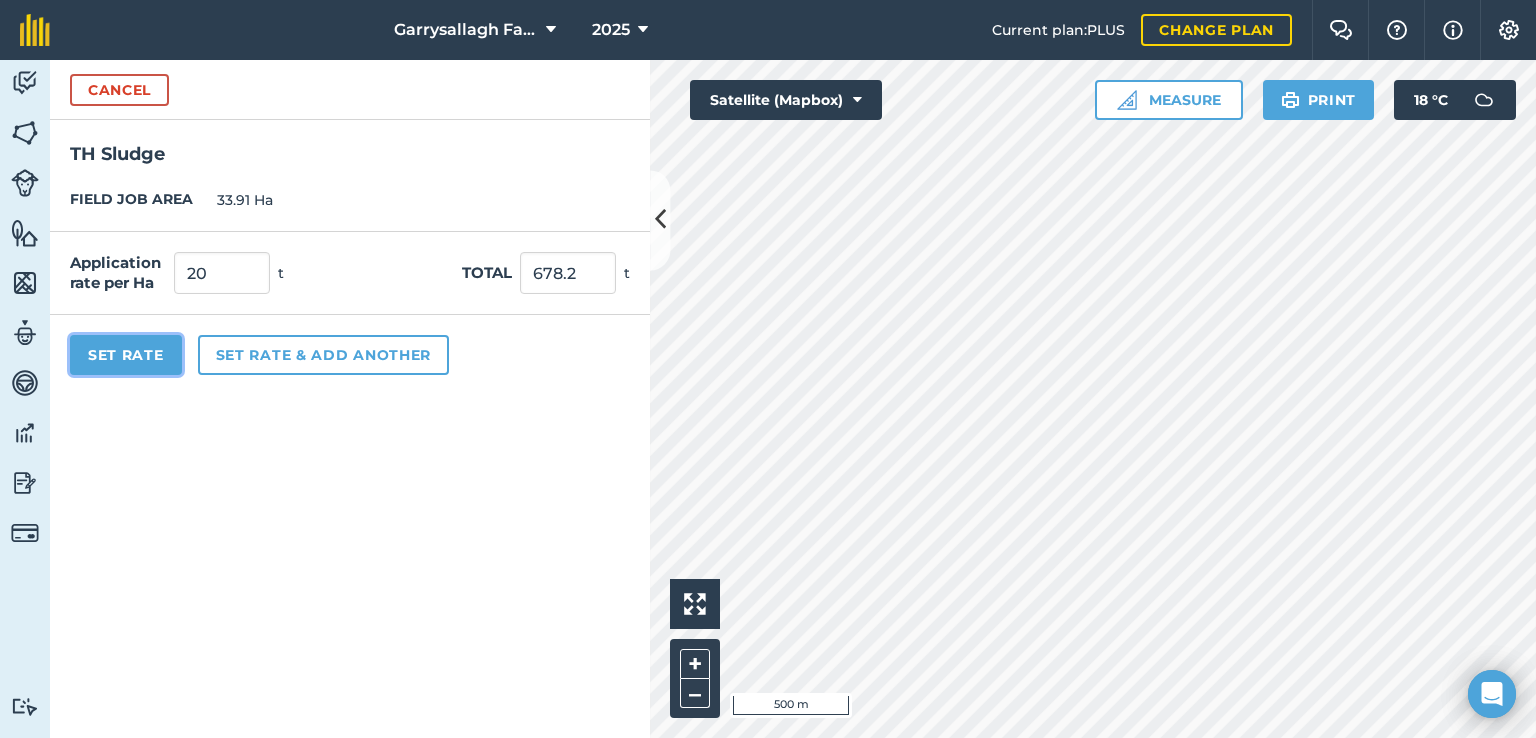 click on "Set Rate" at bounding box center [126, 355] 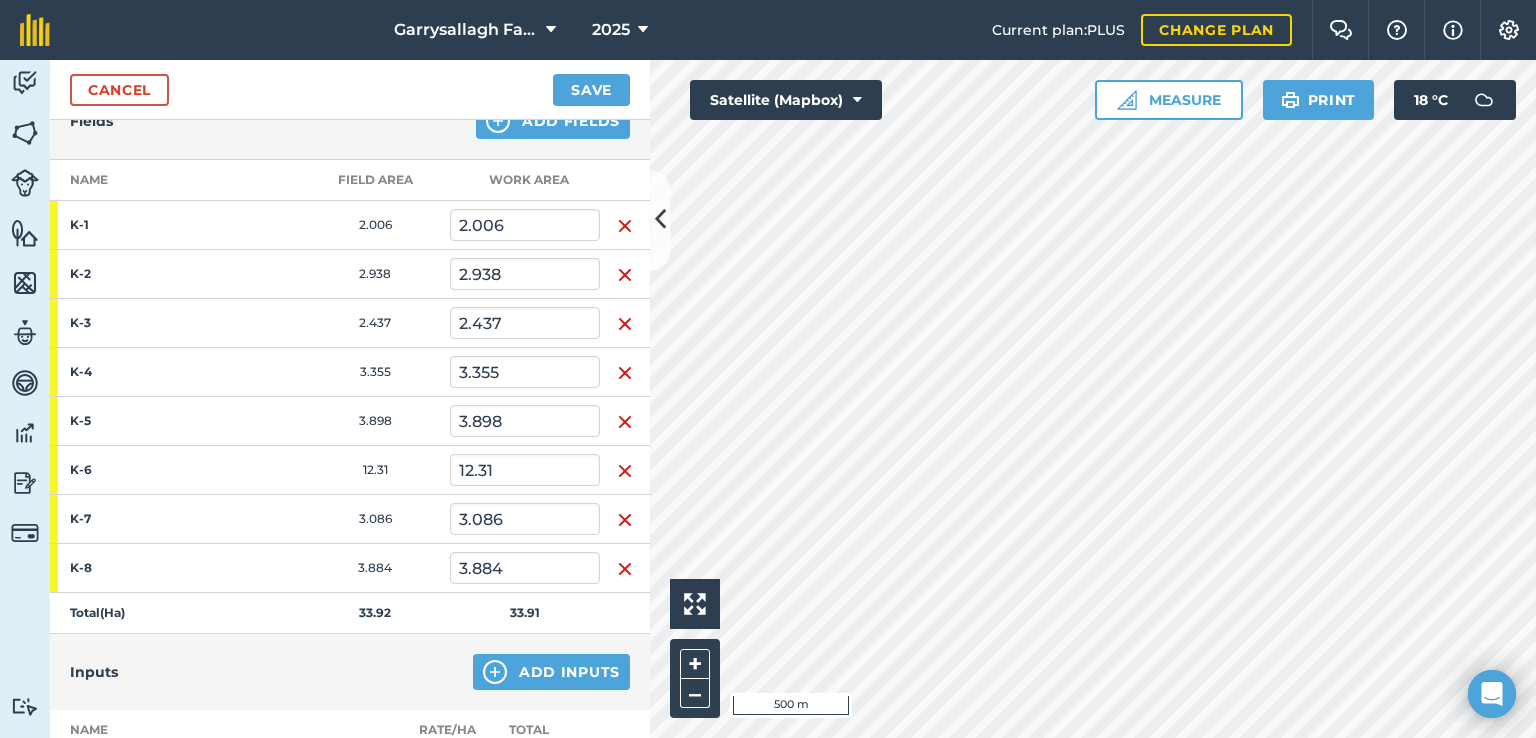 scroll, scrollTop: 0, scrollLeft: 0, axis: both 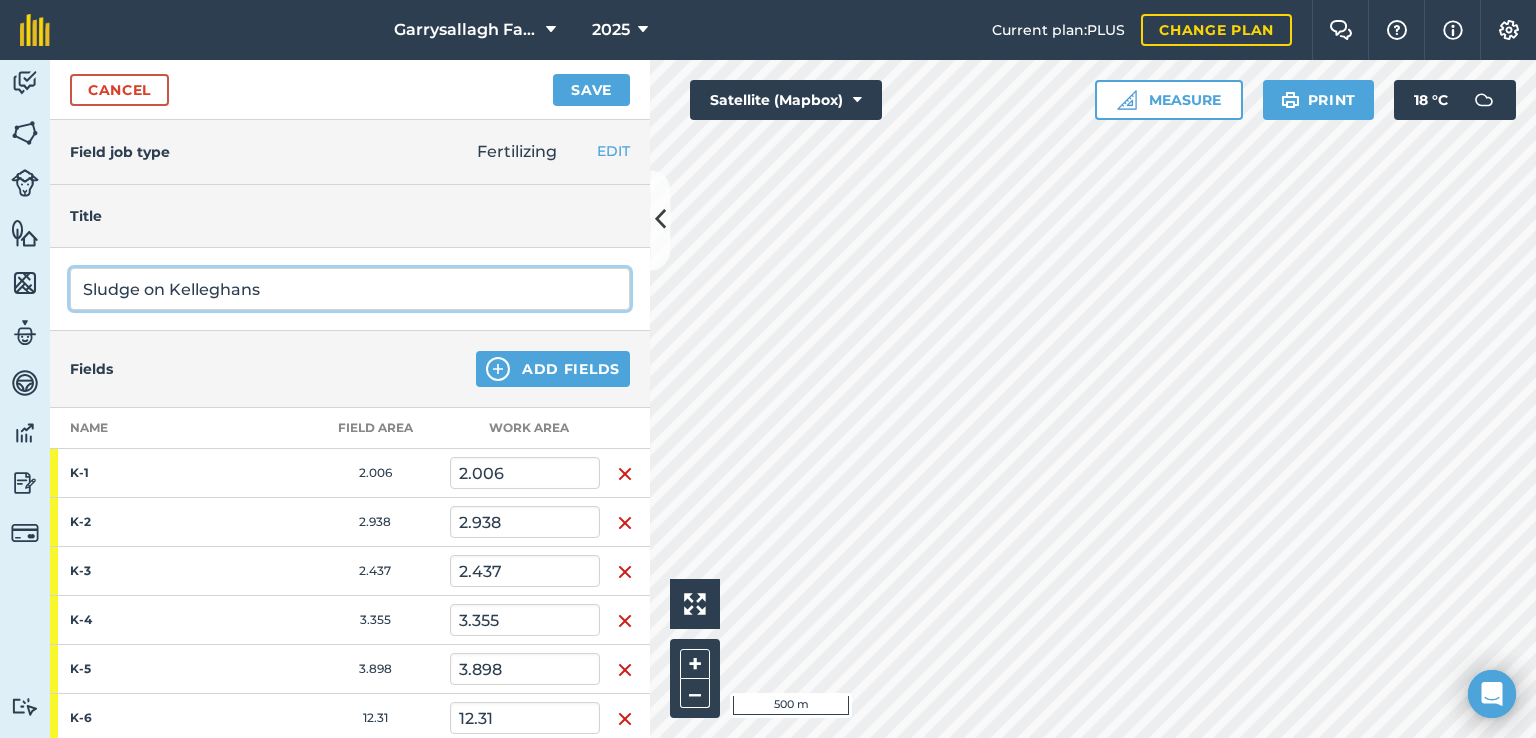 click on "Sludge on Kelleghans" at bounding box center [350, 289] 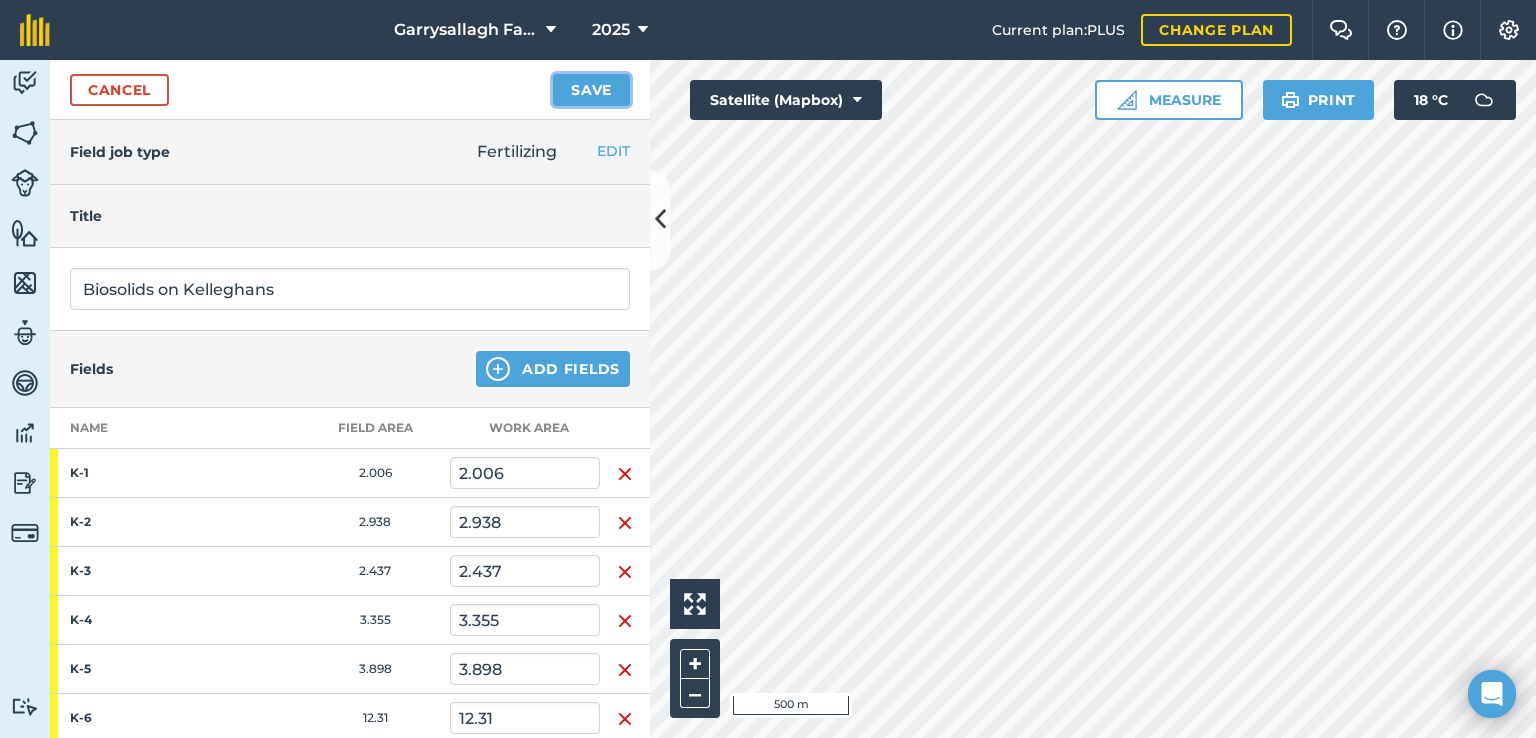 click on "Save" at bounding box center [591, 90] 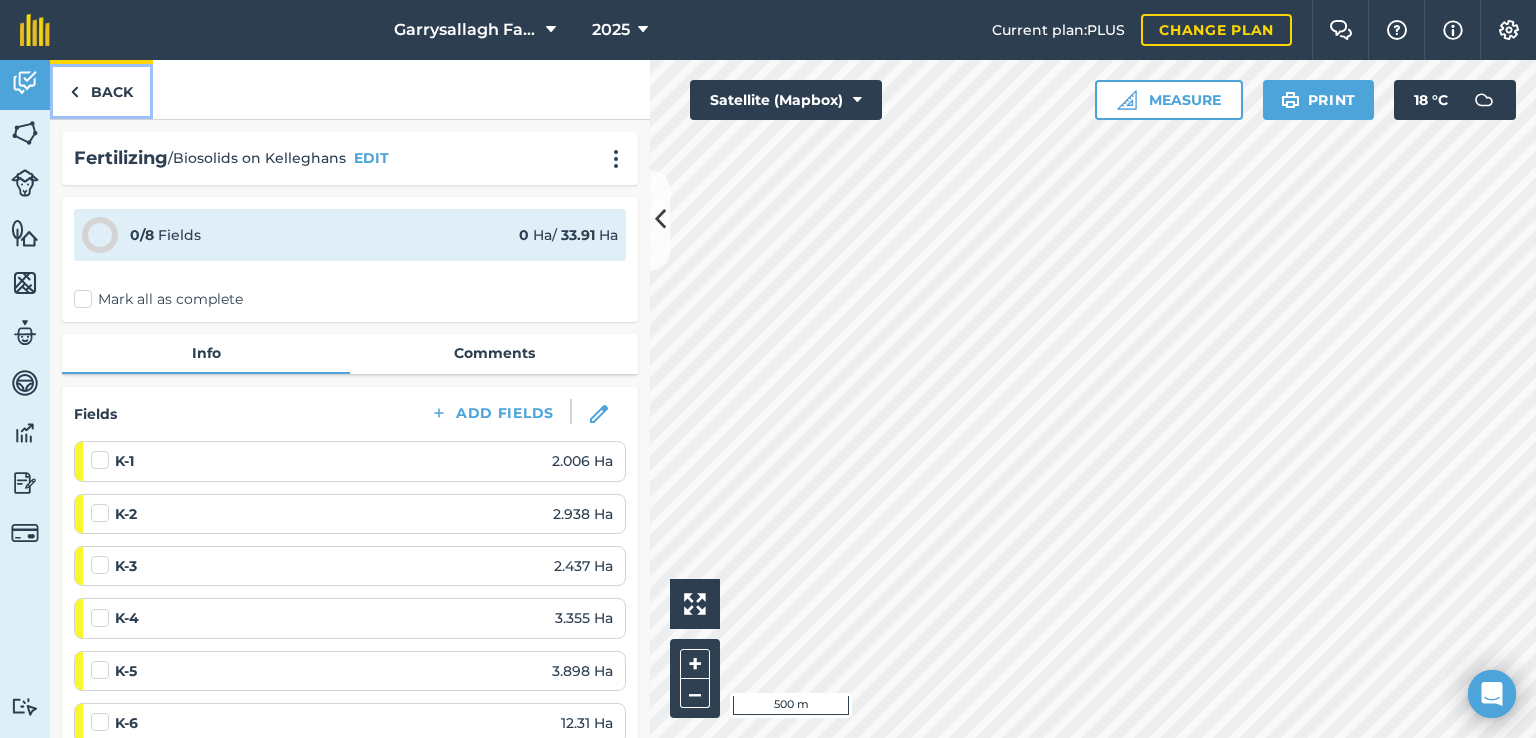 click on "Back" at bounding box center (101, 89) 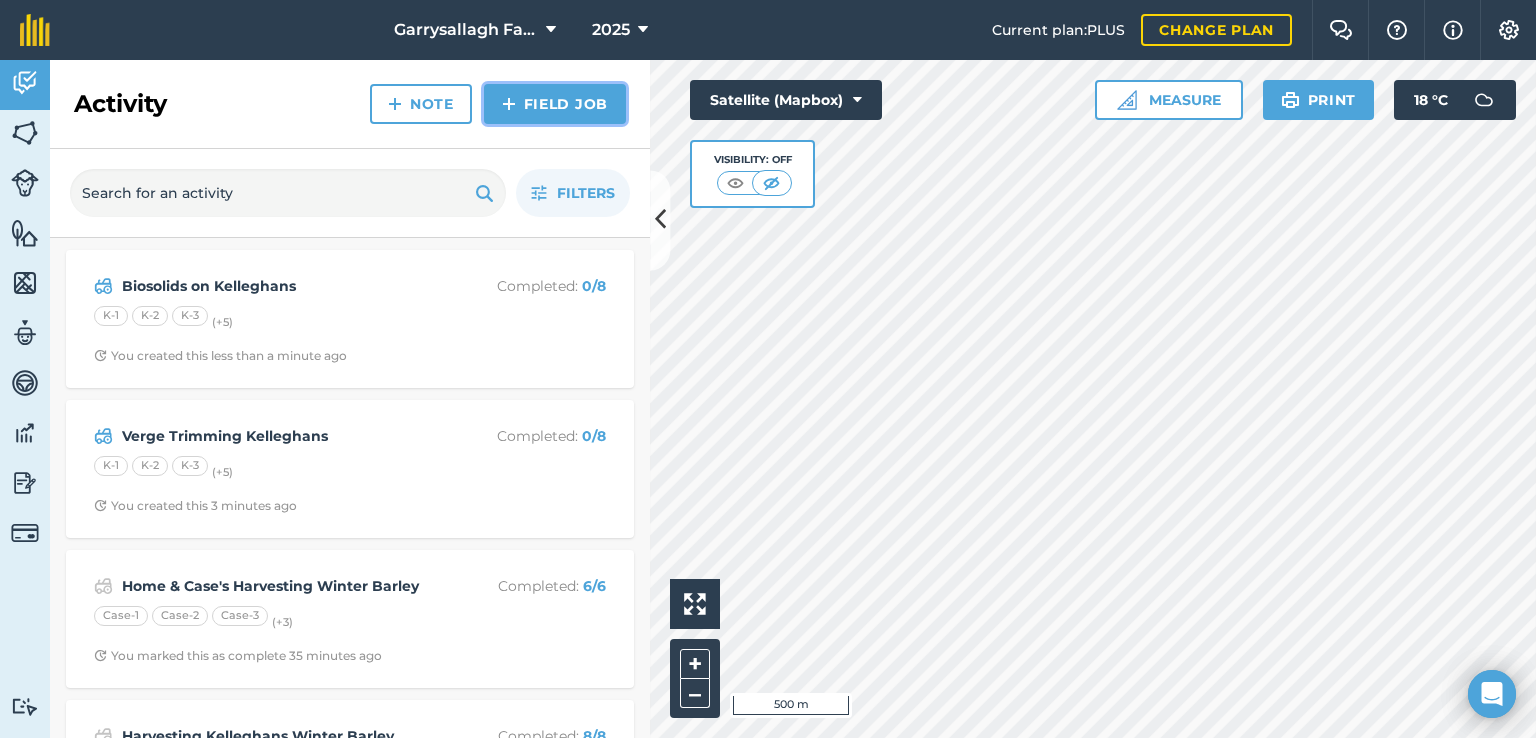 click on "Field Job" at bounding box center [555, 104] 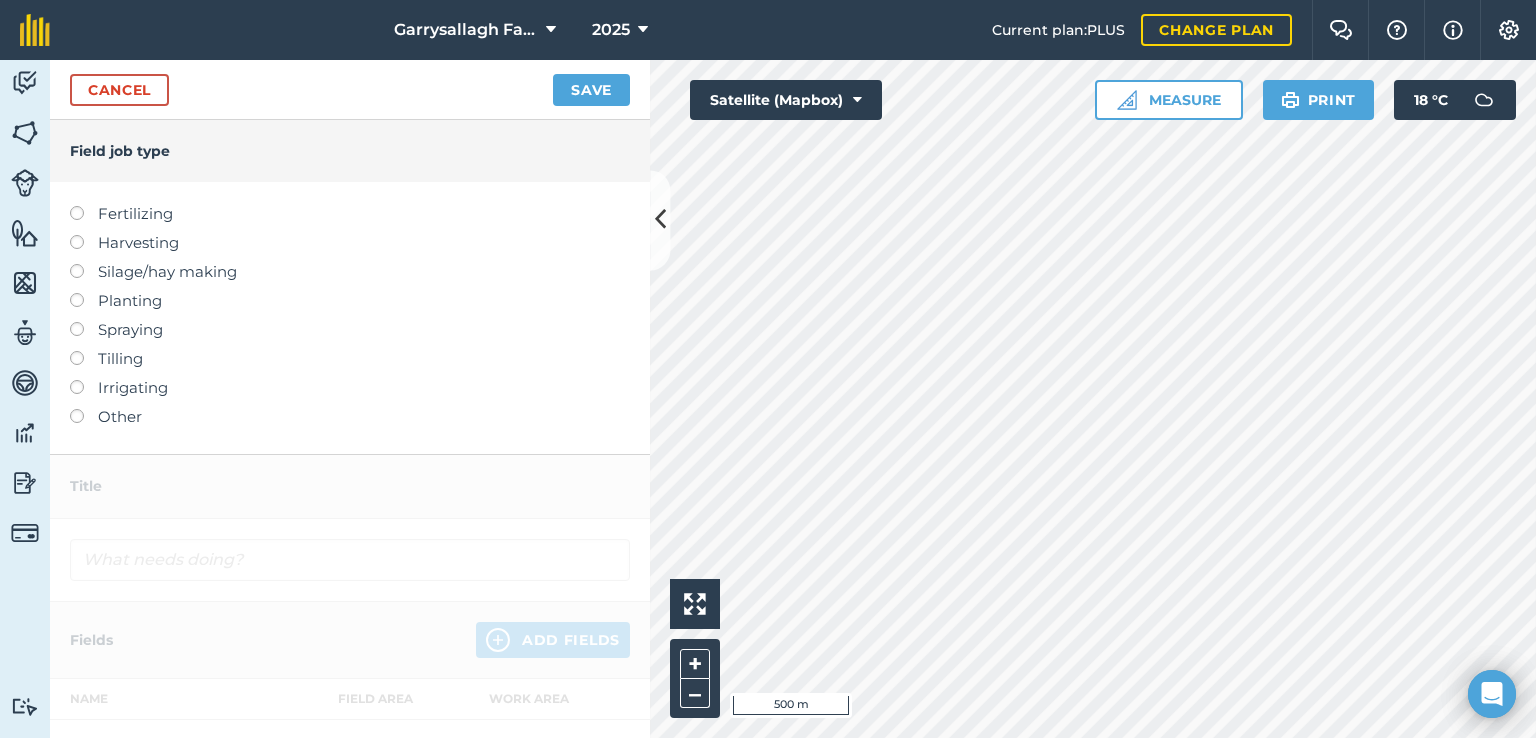 click at bounding box center [84, 351] 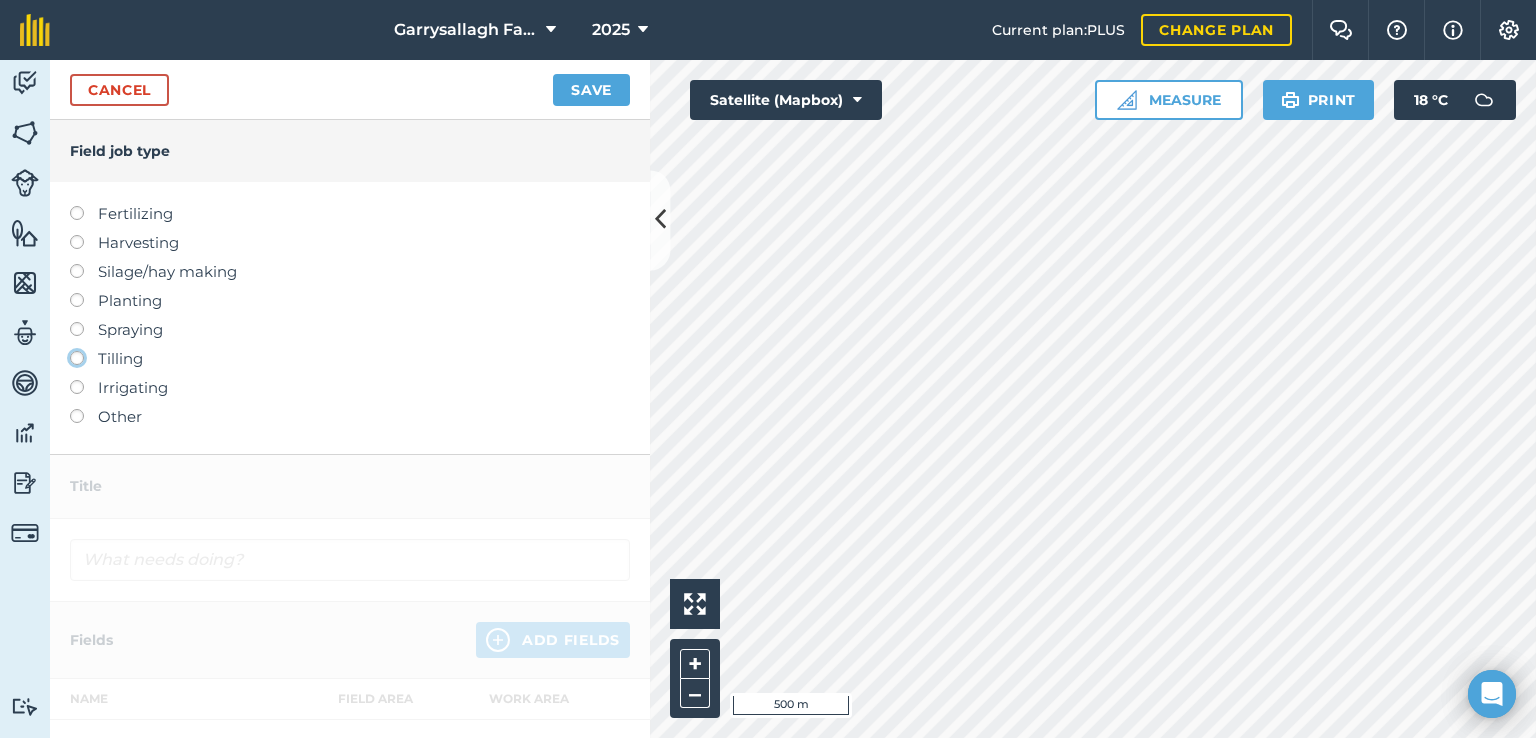 click on "Tilling" at bounding box center (-9943, 357) 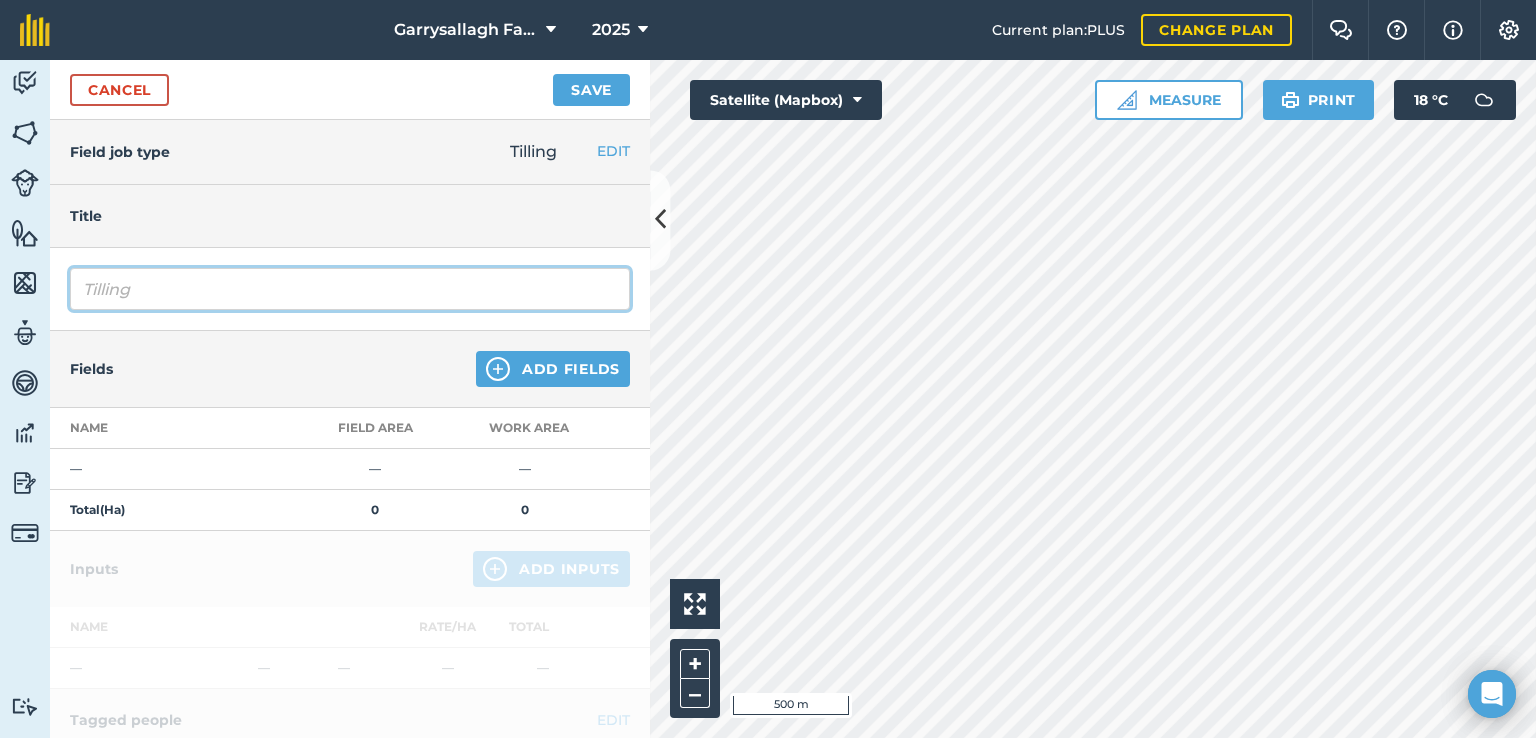 click on "Tilling" at bounding box center (350, 289) 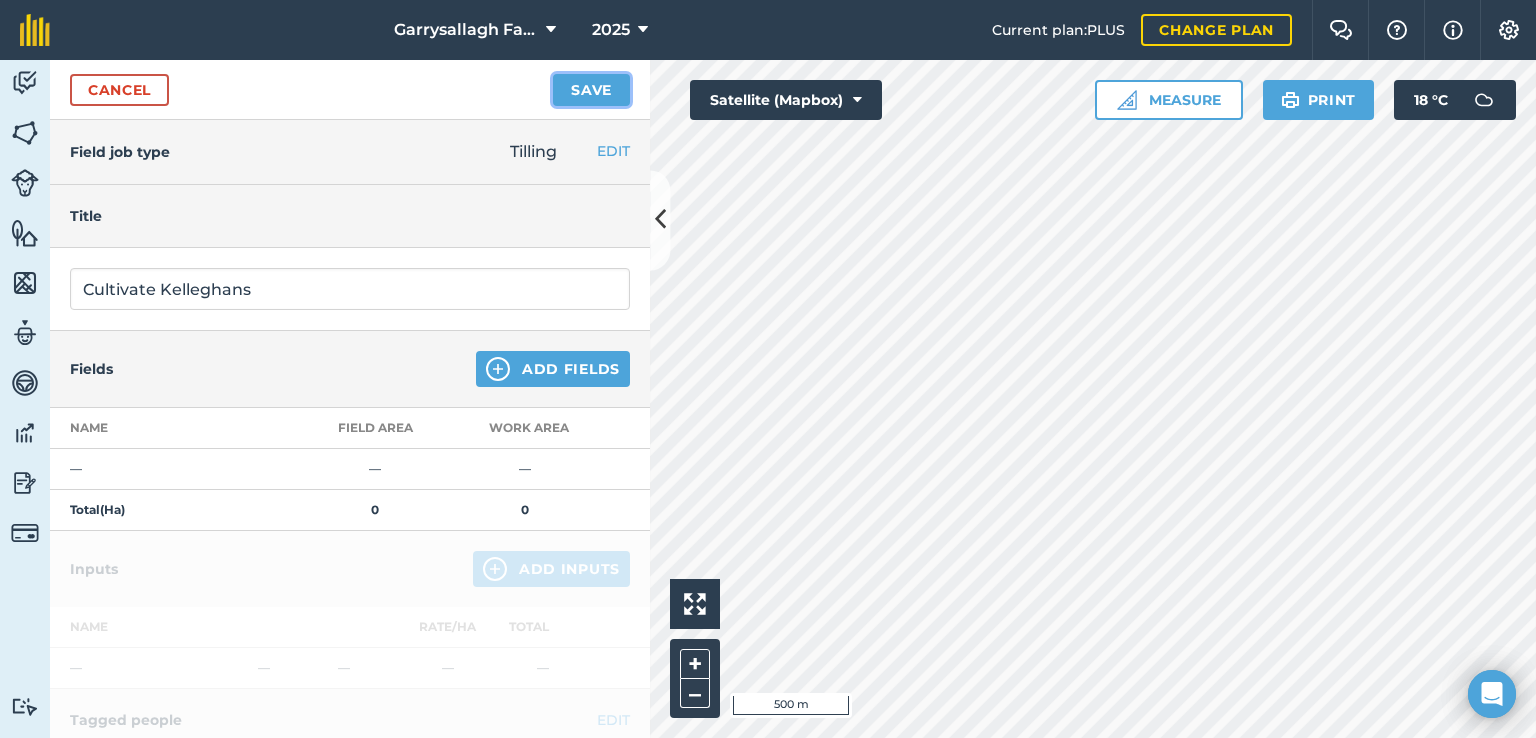 click on "Save" at bounding box center (591, 90) 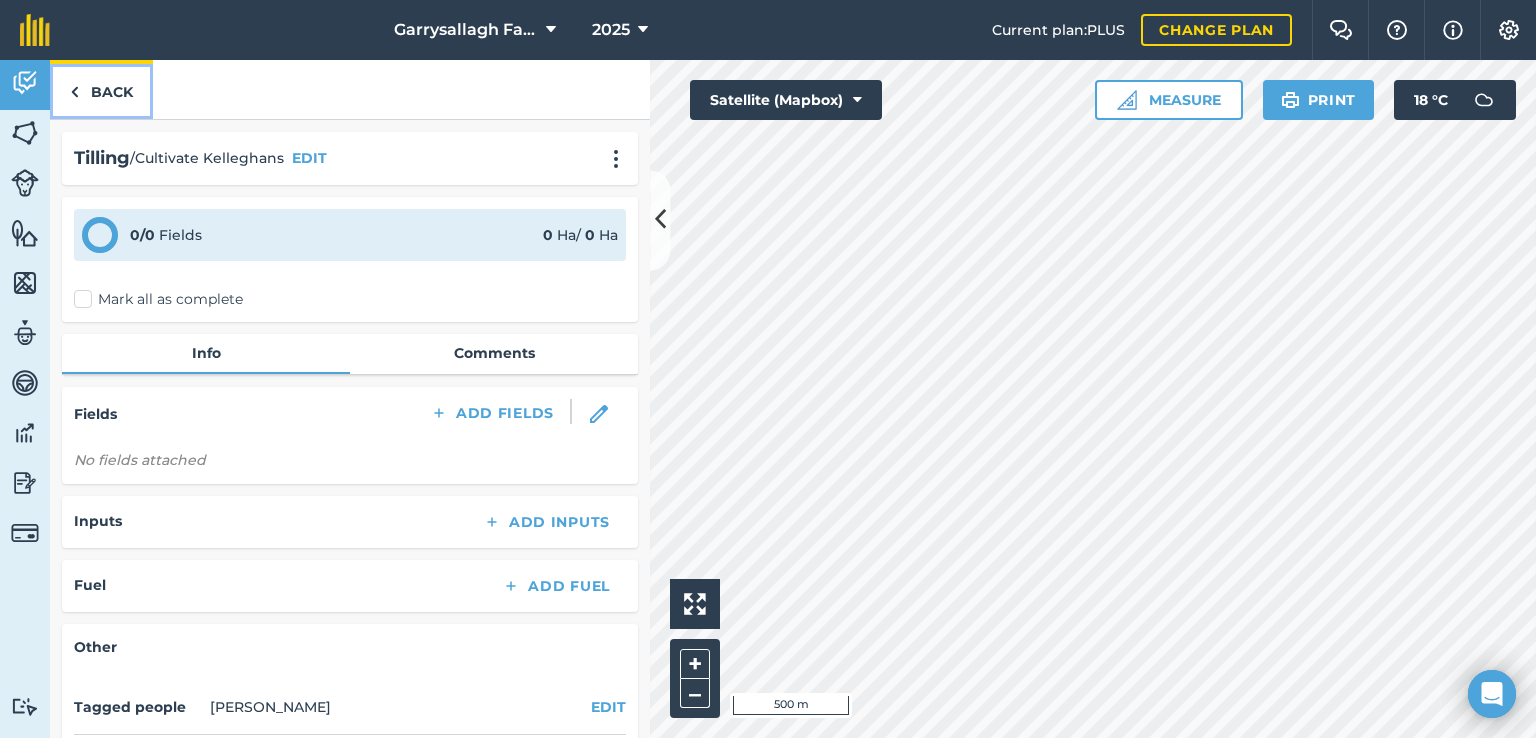 click on "Back" at bounding box center [101, 89] 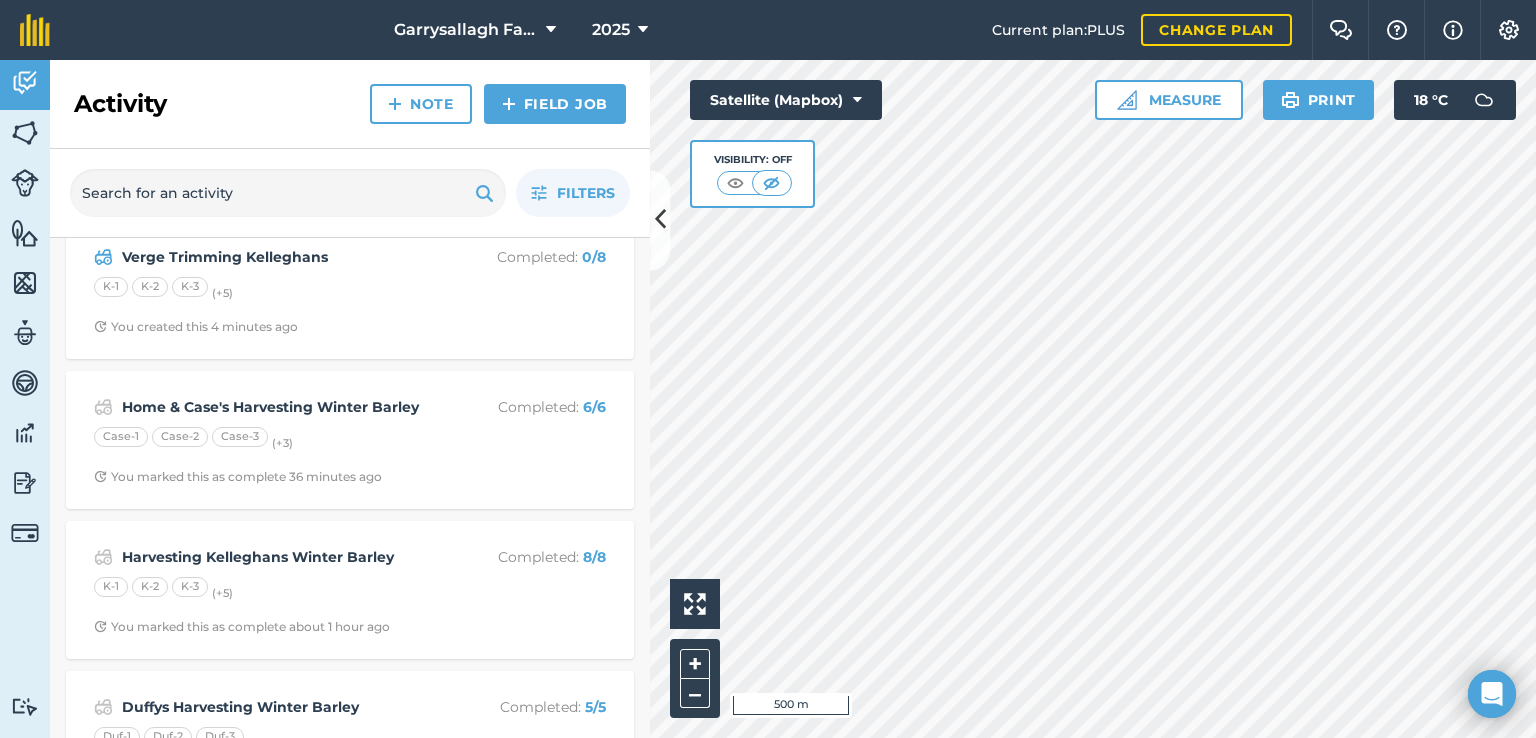 scroll, scrollTop: 288, scrollLeft: 0, axis: vertical 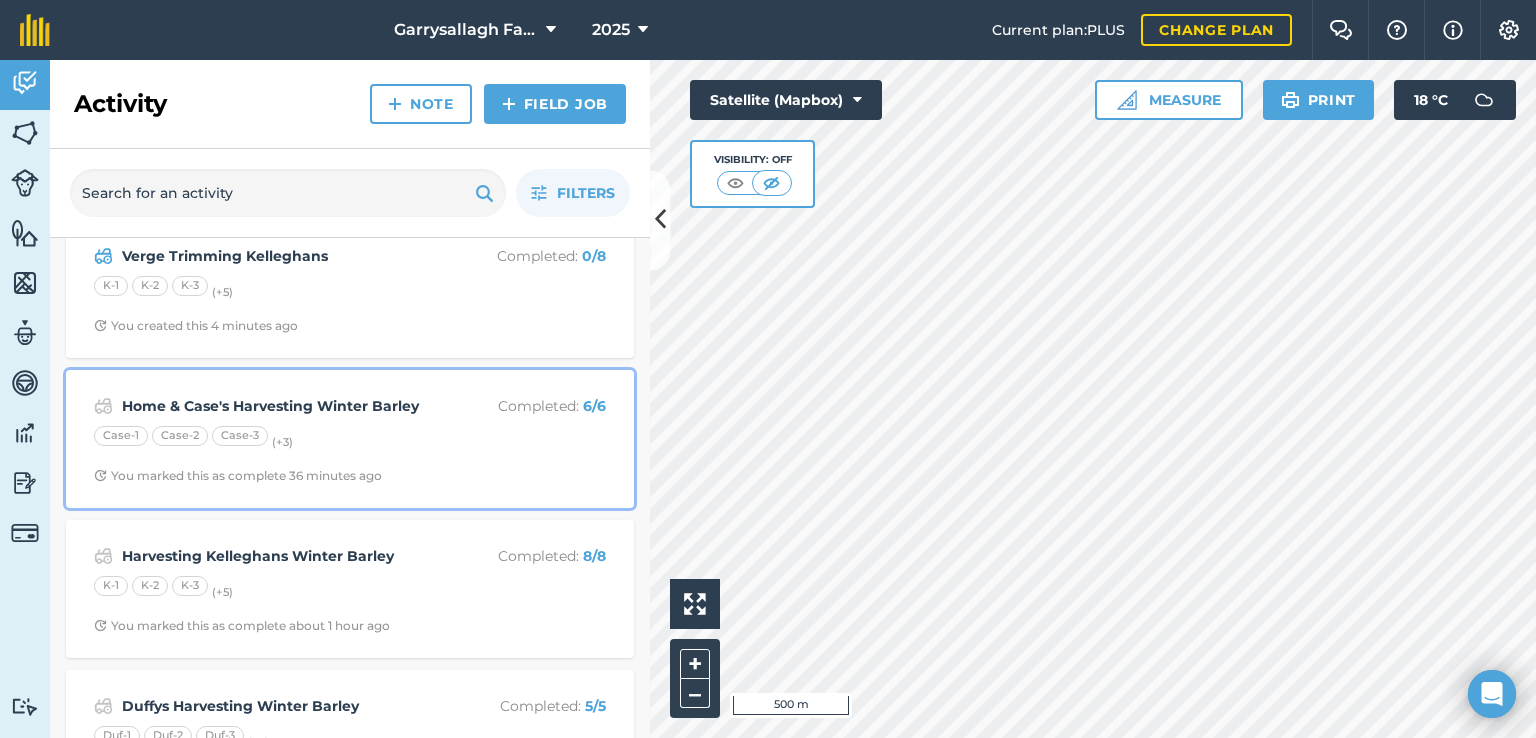 click on "Case-1 Case-2 Case-3 (+ 3 )" at bounding box center [350, 439] 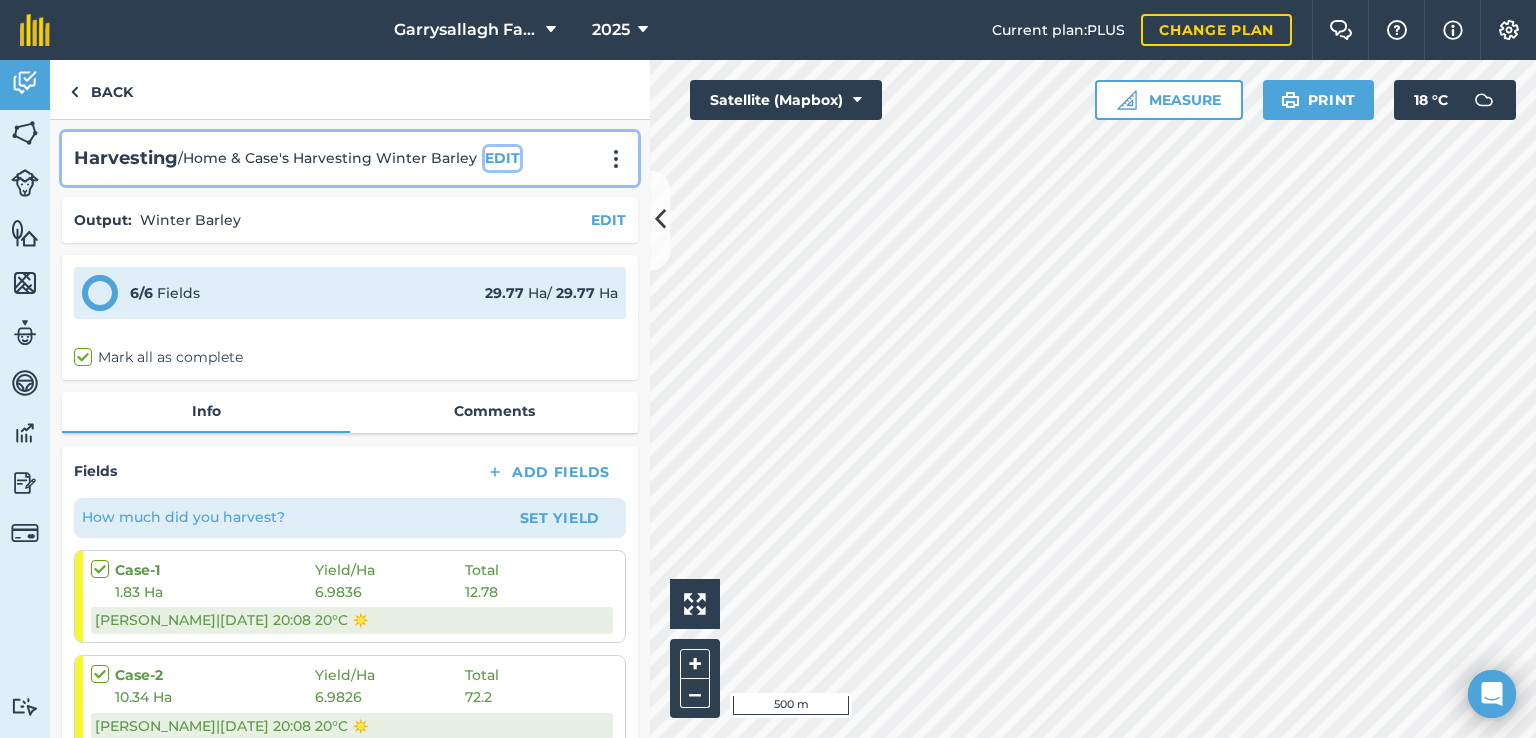 click on "EDIT" at bounding box center [502, 158] 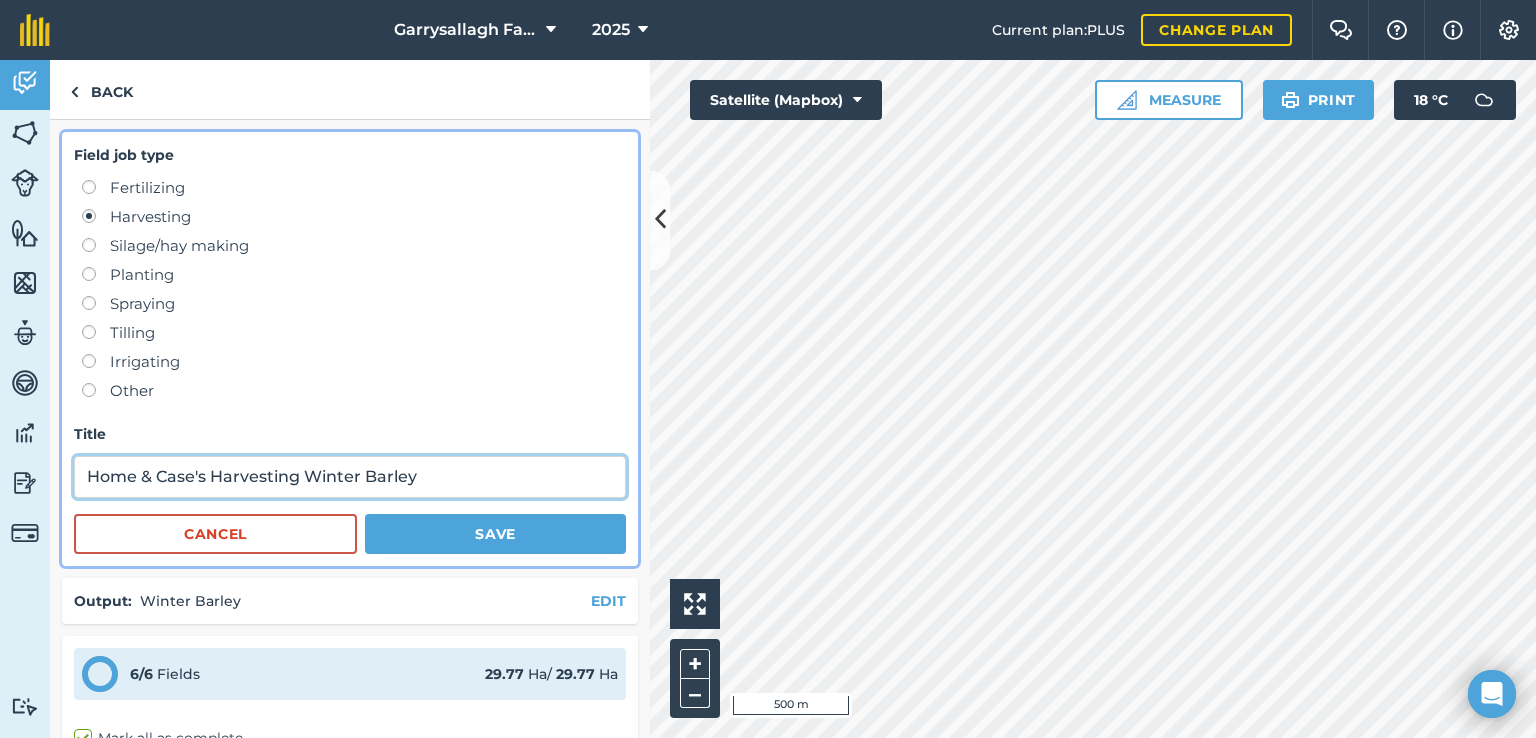 click on "Home & Case's Harvesting Winter Barley" at bounding box center [350, 477] 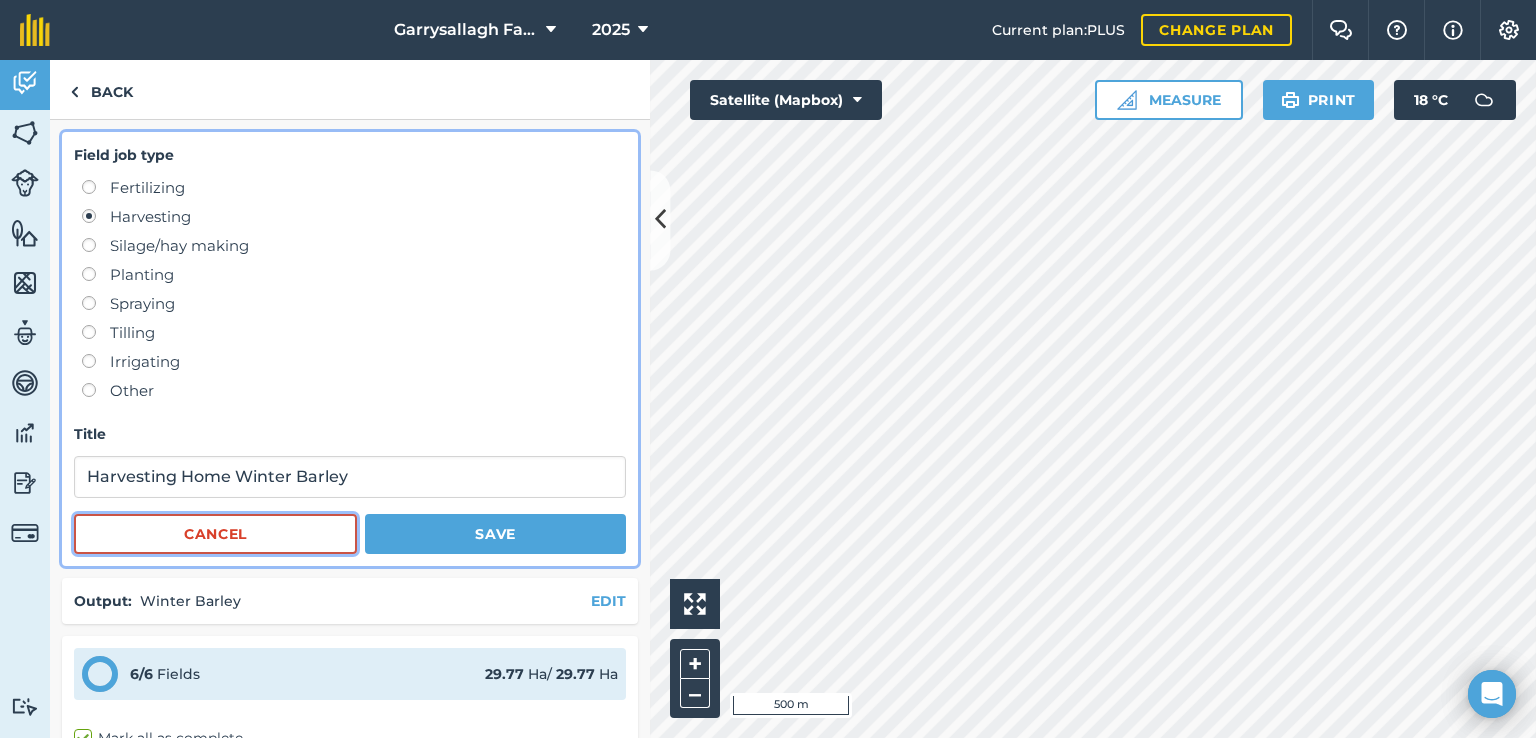 click on "Cancel" at bounding box center (215, 534) 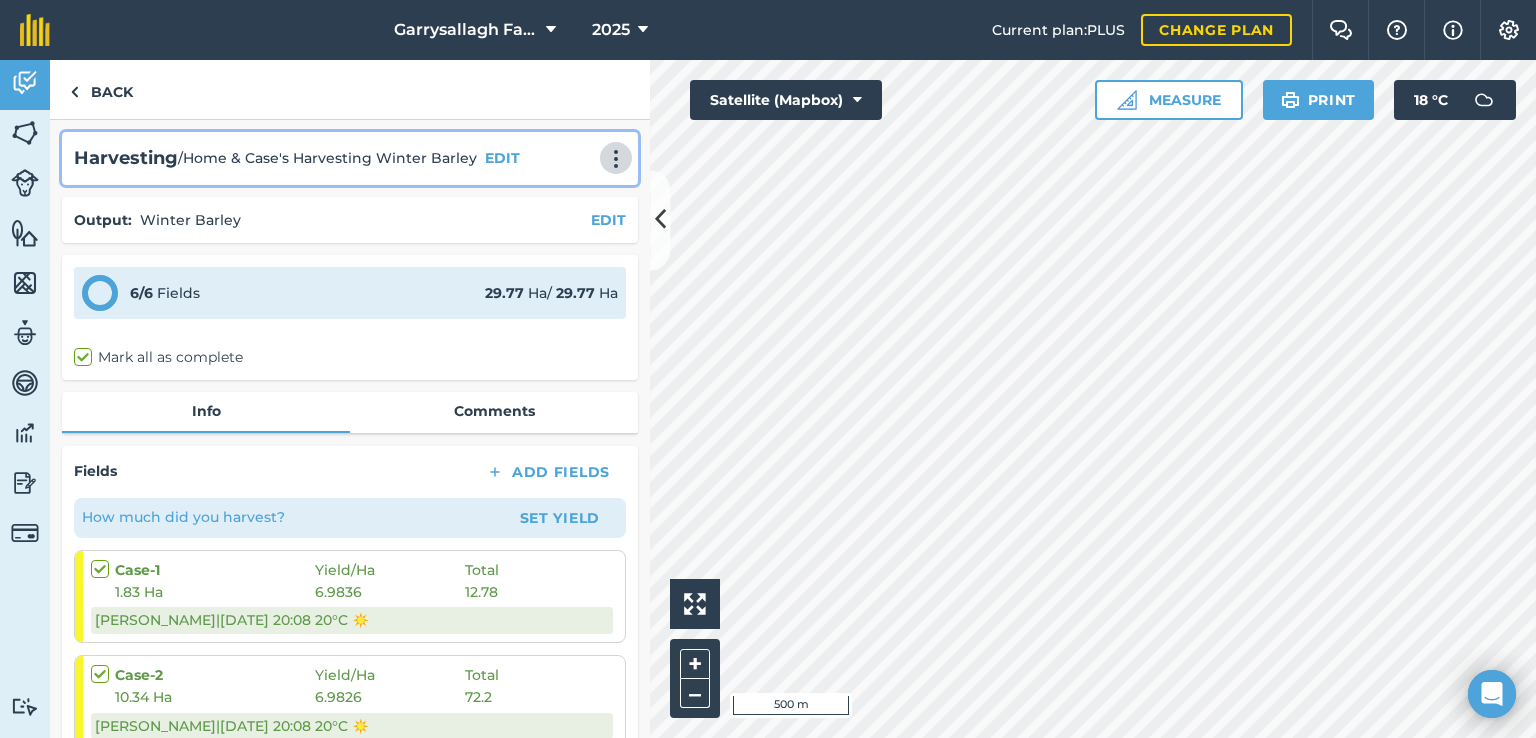 click at bounding box center [616, 159] 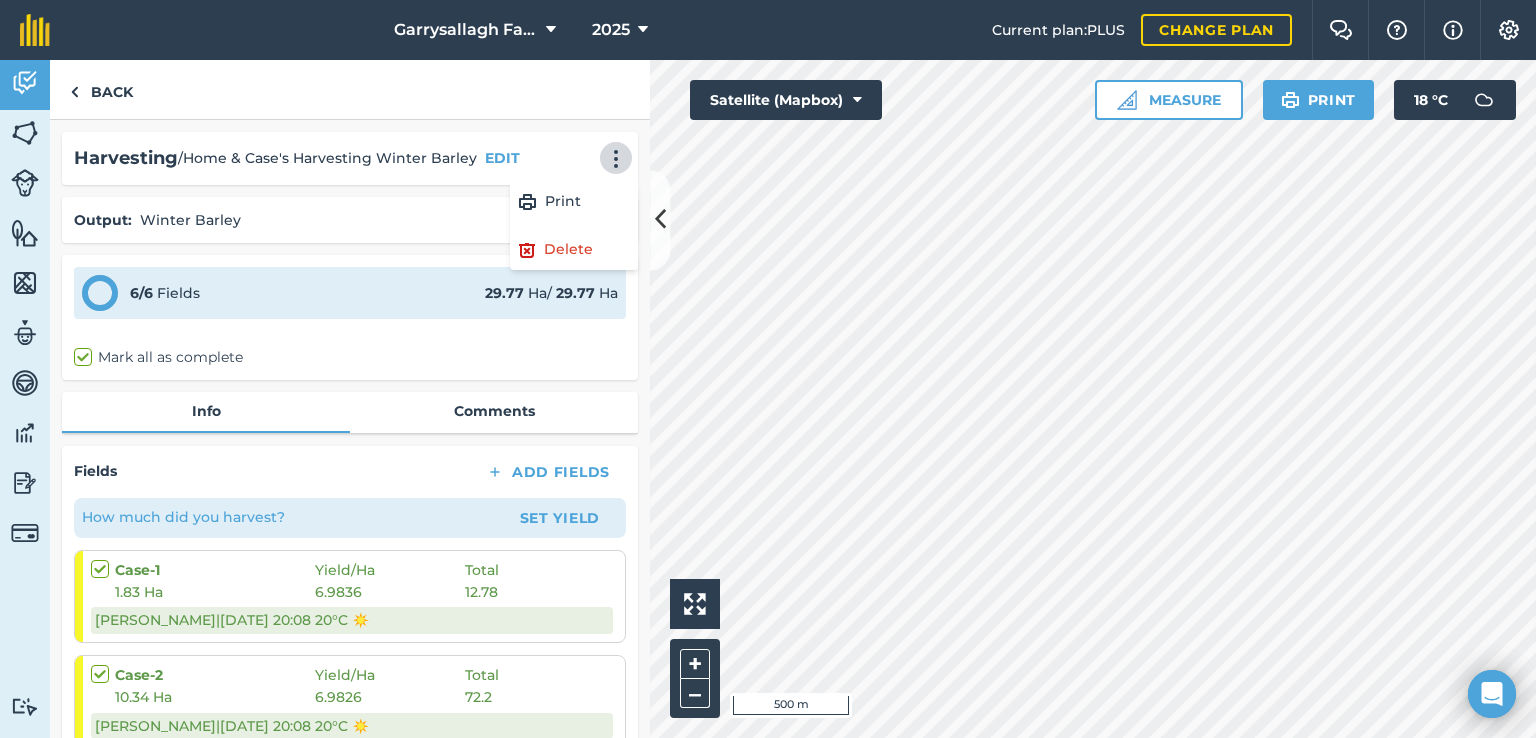 click on "/  Home & Case's Harvesting Winter Barley" at bounding box center (327, 158) 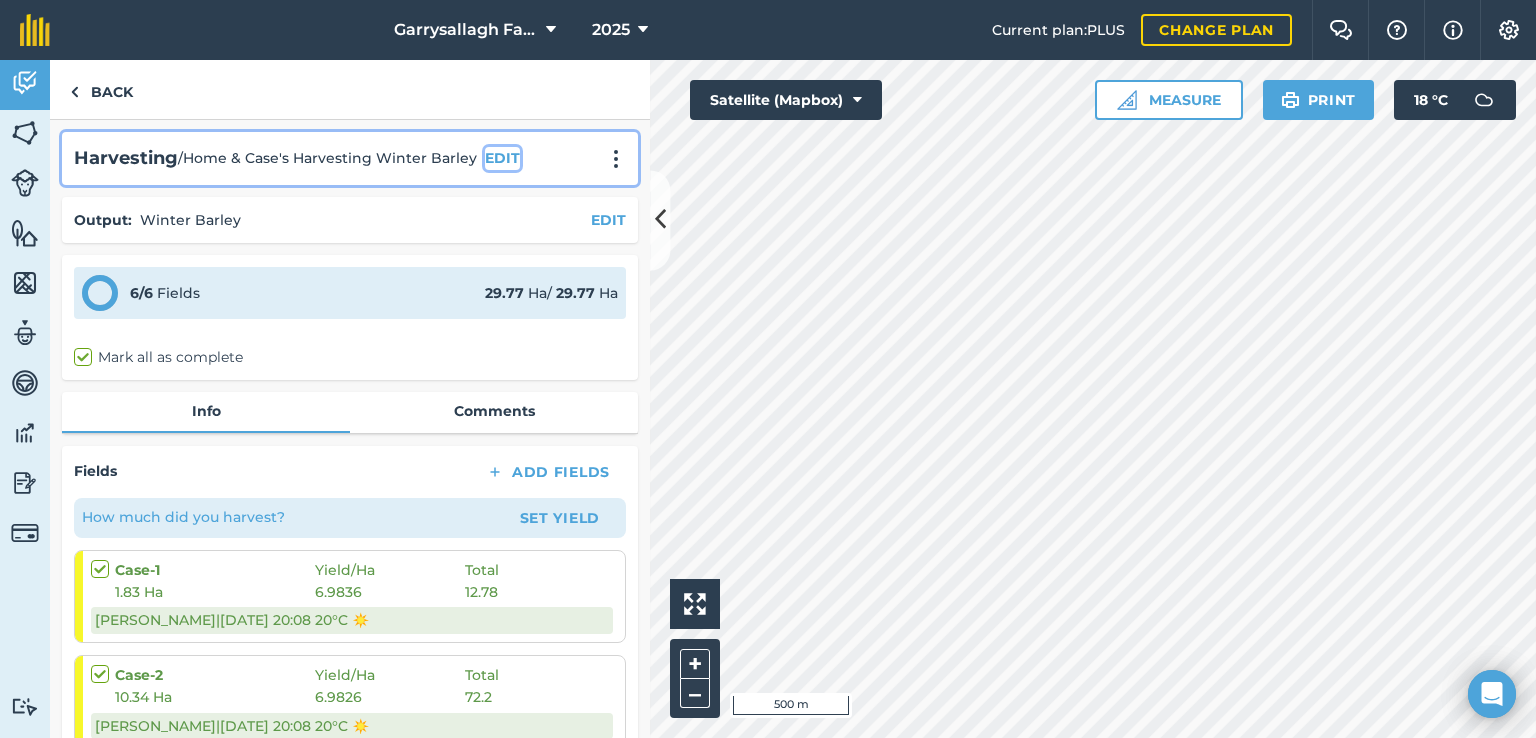 click on "EDIT" at bounding box center [502, 158] 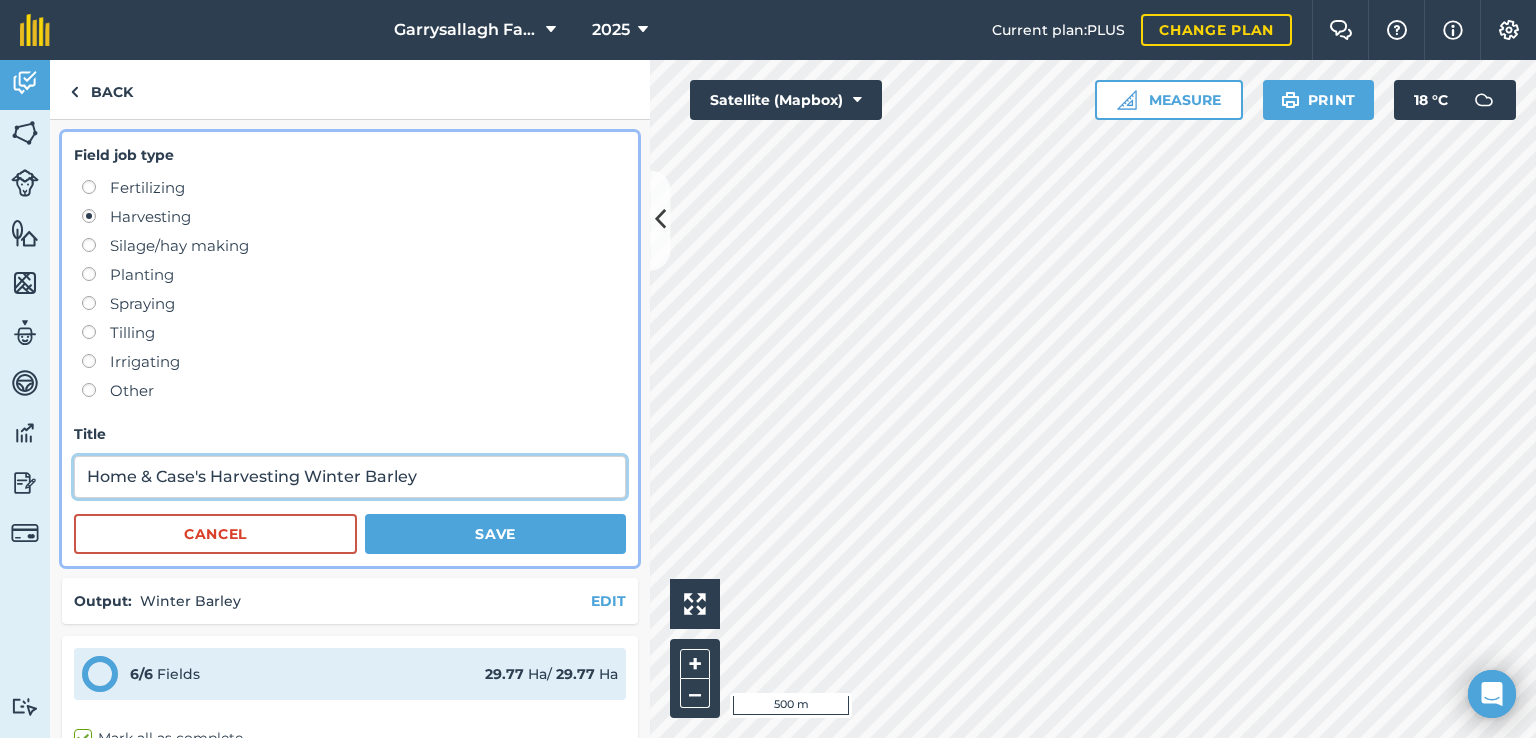 click on "Home & Case's Harvesting Winter Barley" at bounding box center [350, 477] 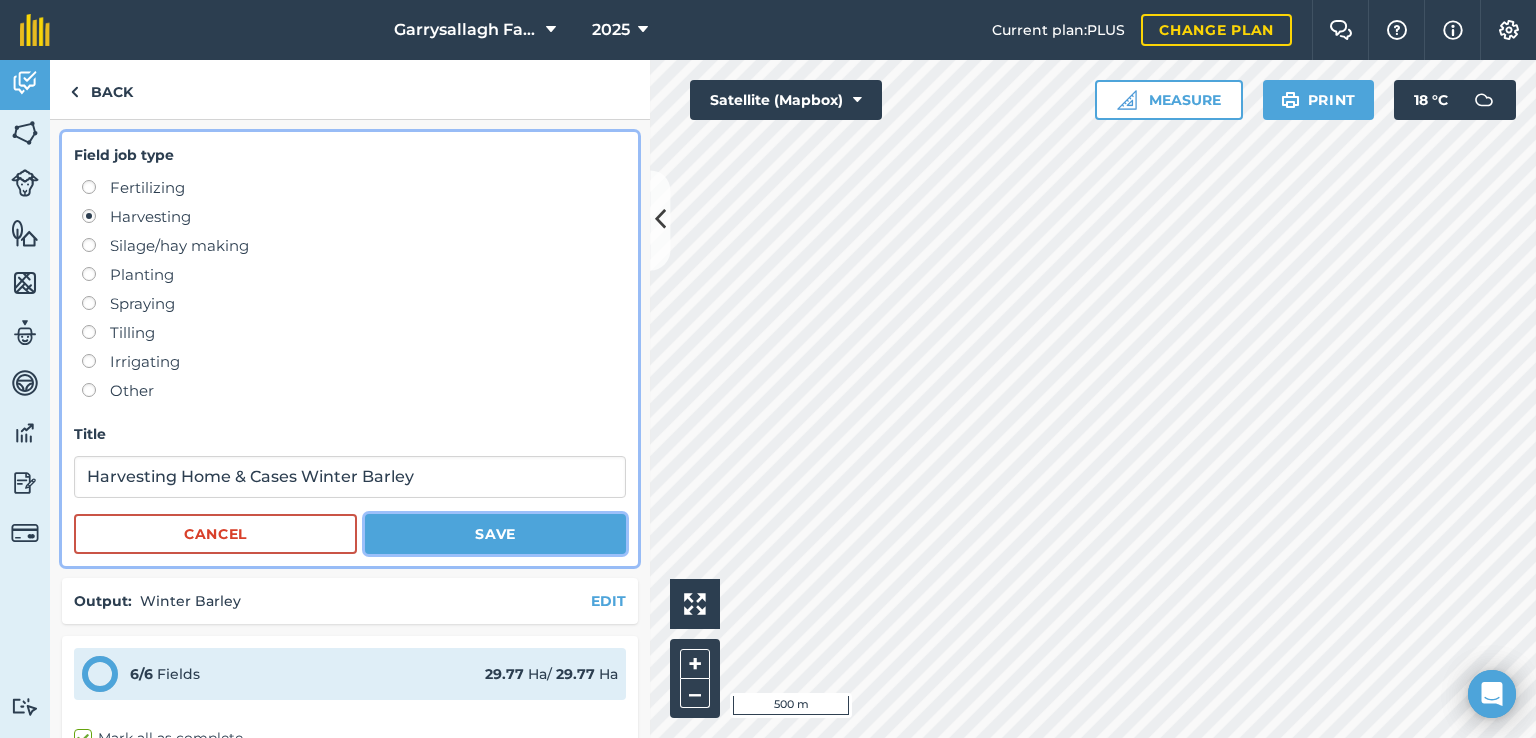 click on "Save" at bounding box center [495, 534] 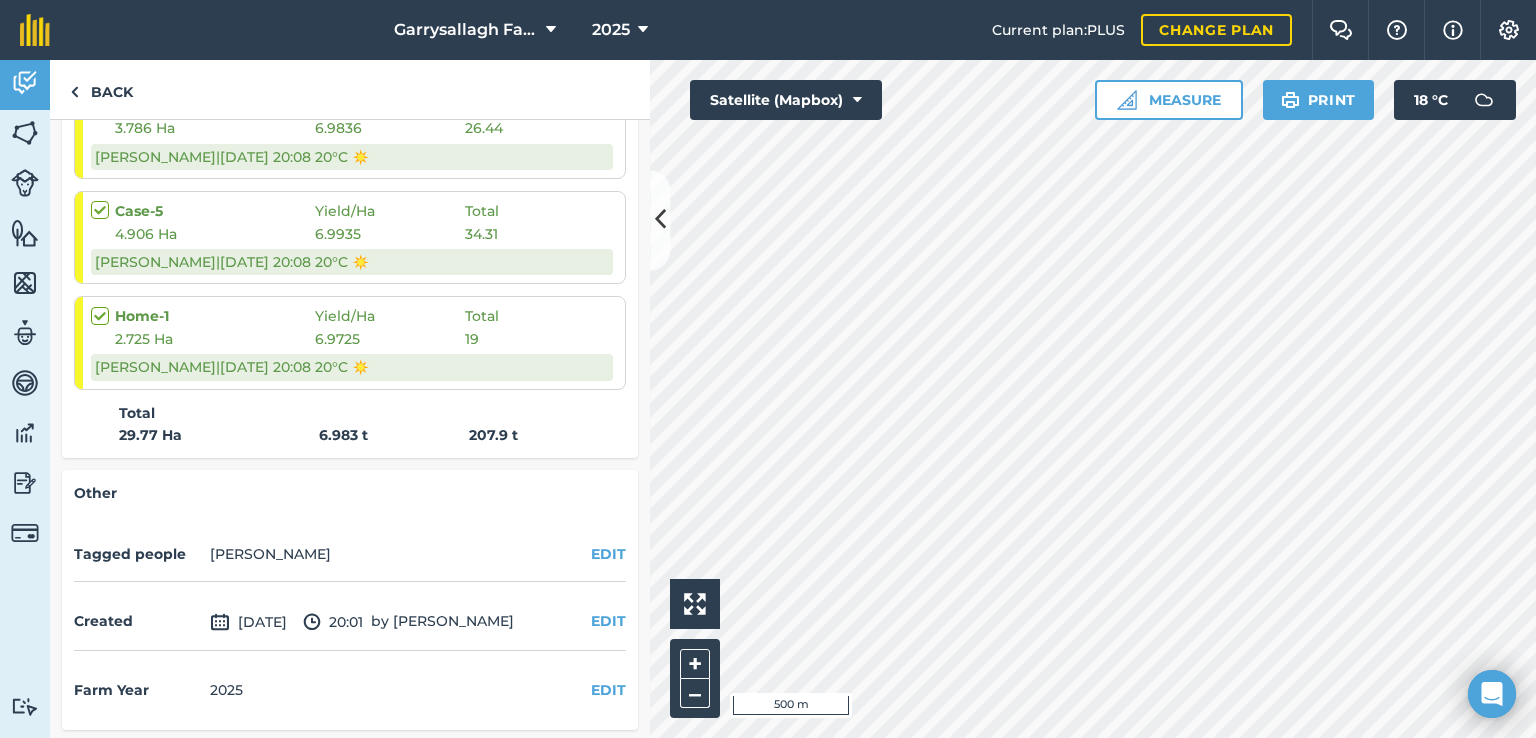 scroll, scrollTop: 0, scrollLeft: 0, axis: both 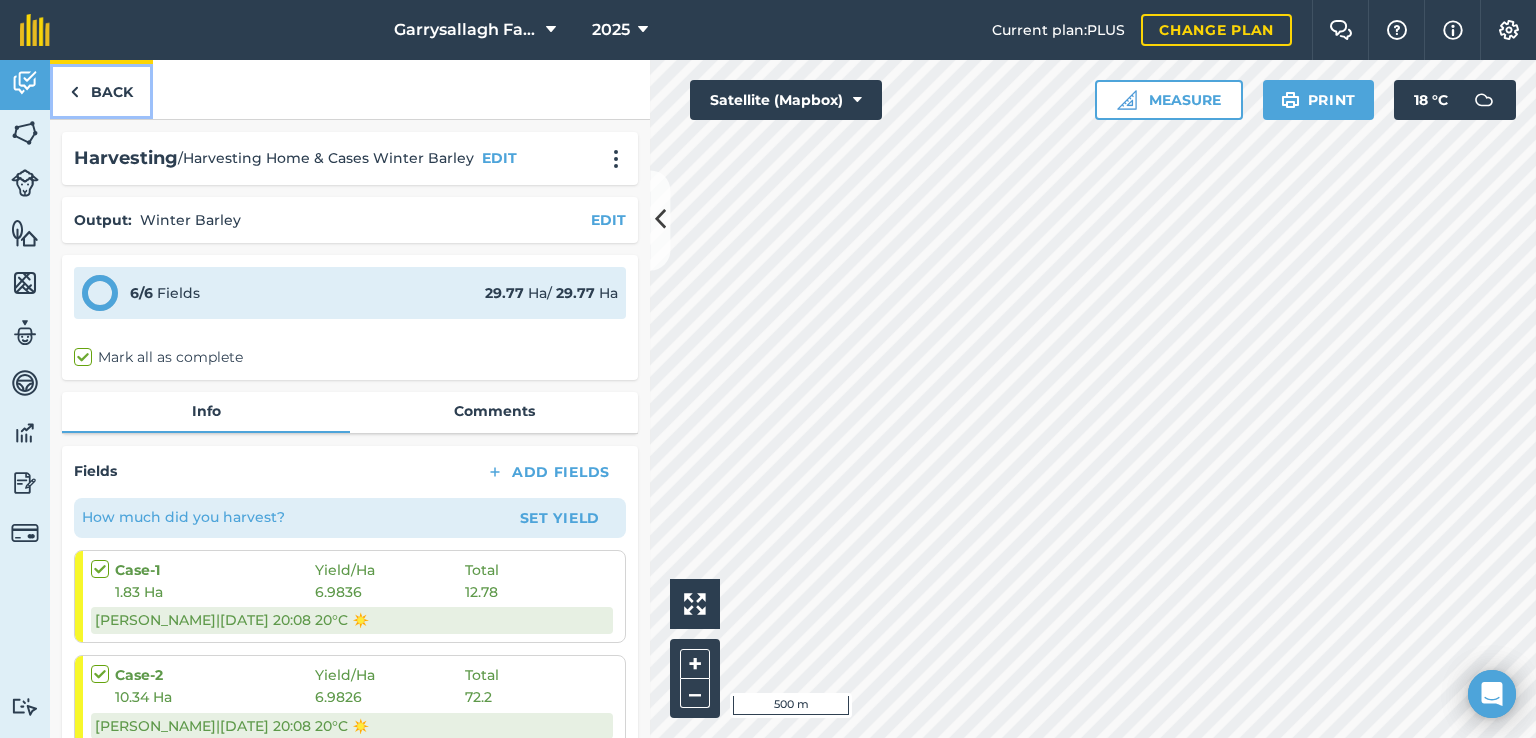 click on "Back" at bounding box center (101, 89) 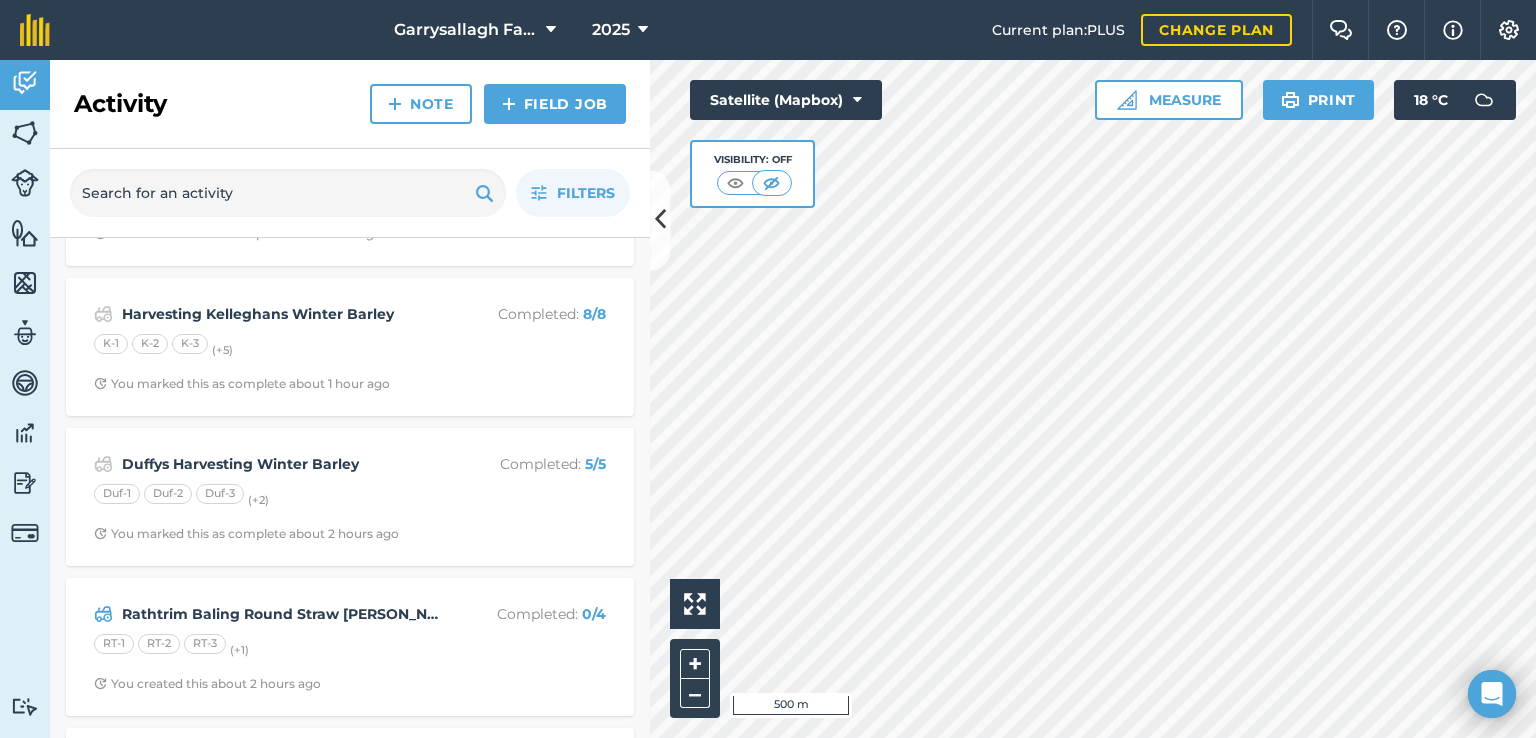 scroll, scrollTop: 534, scrollLeft: 0, axis: vertical 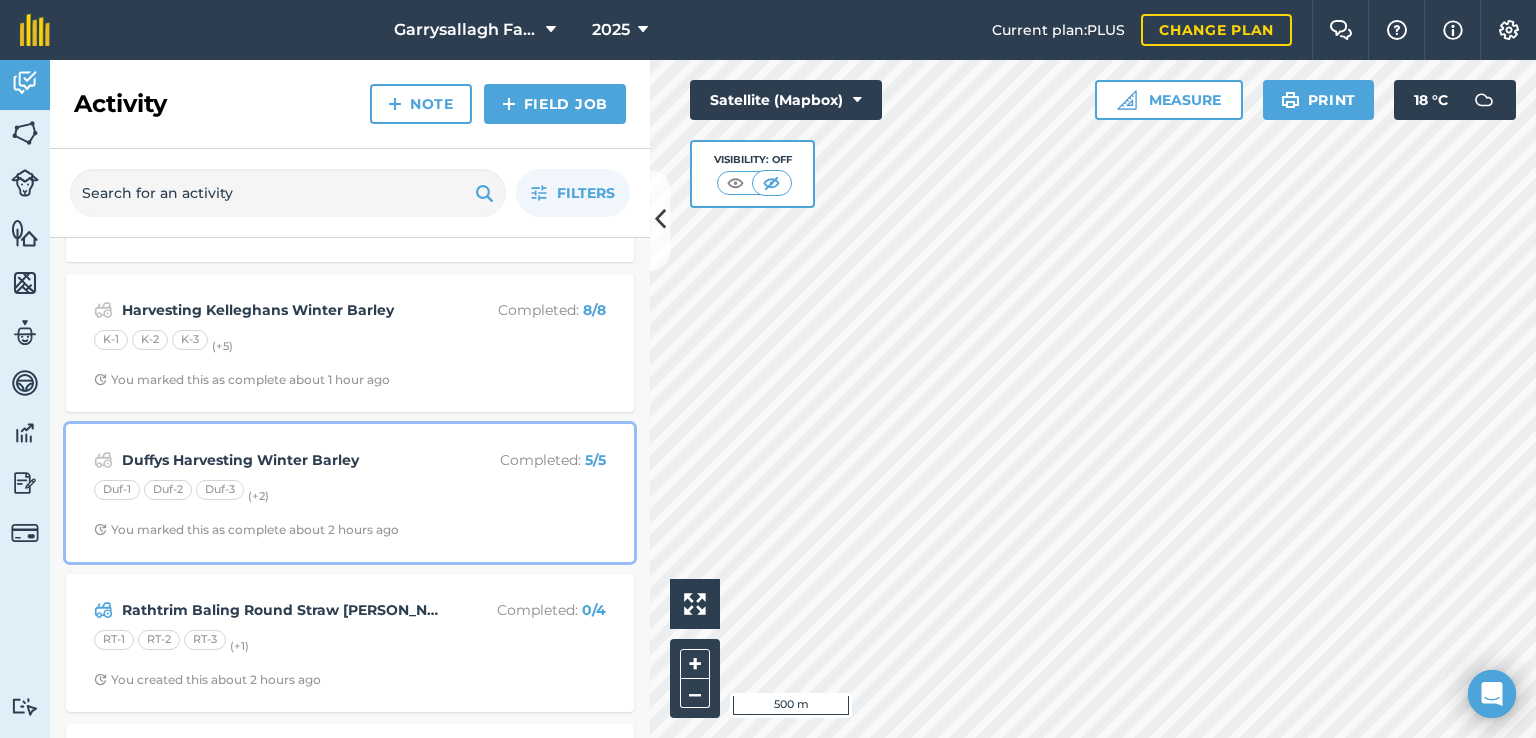 click on "Completed :   5 / 5" at bounding box center (526, 460) 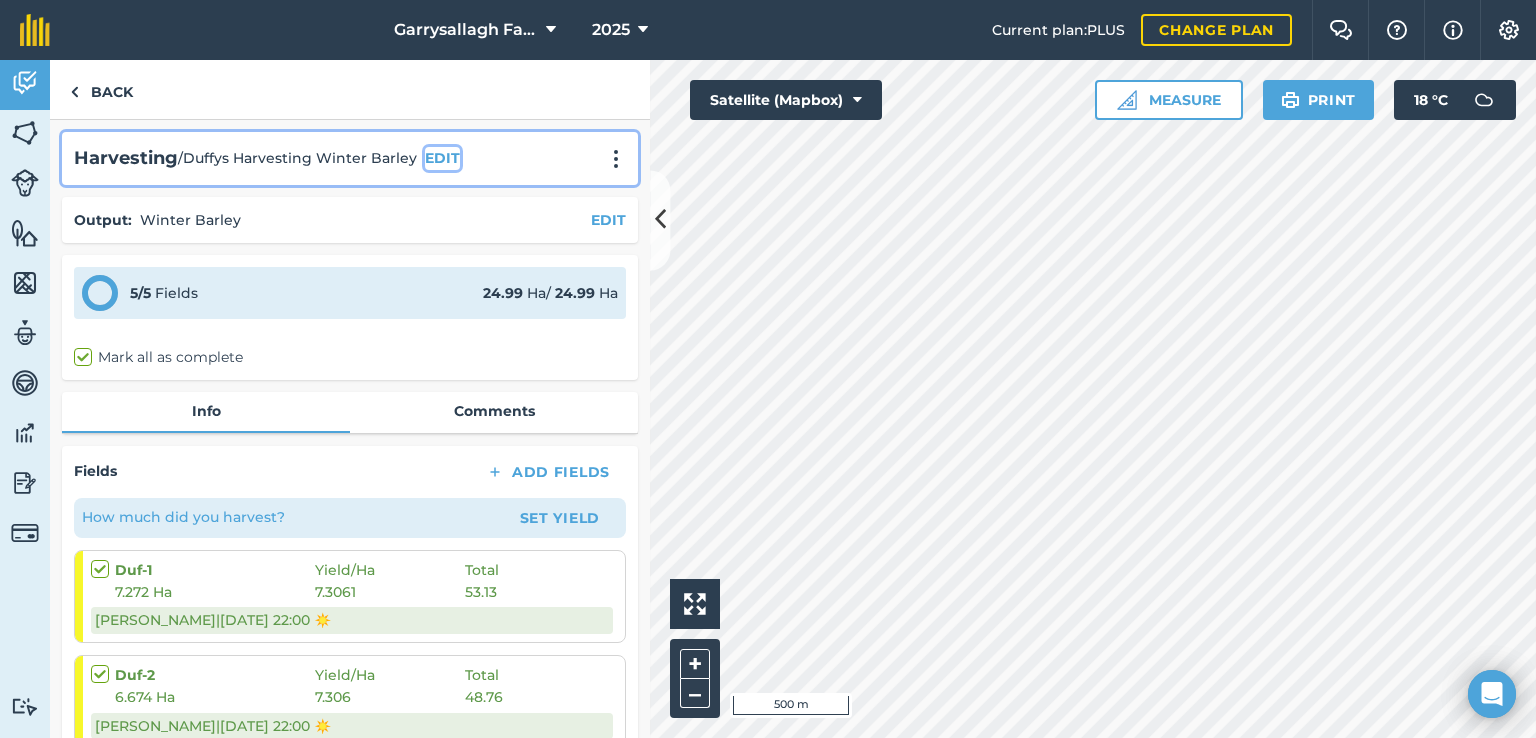 click on "EDIT" at bounding box center [442, 158] 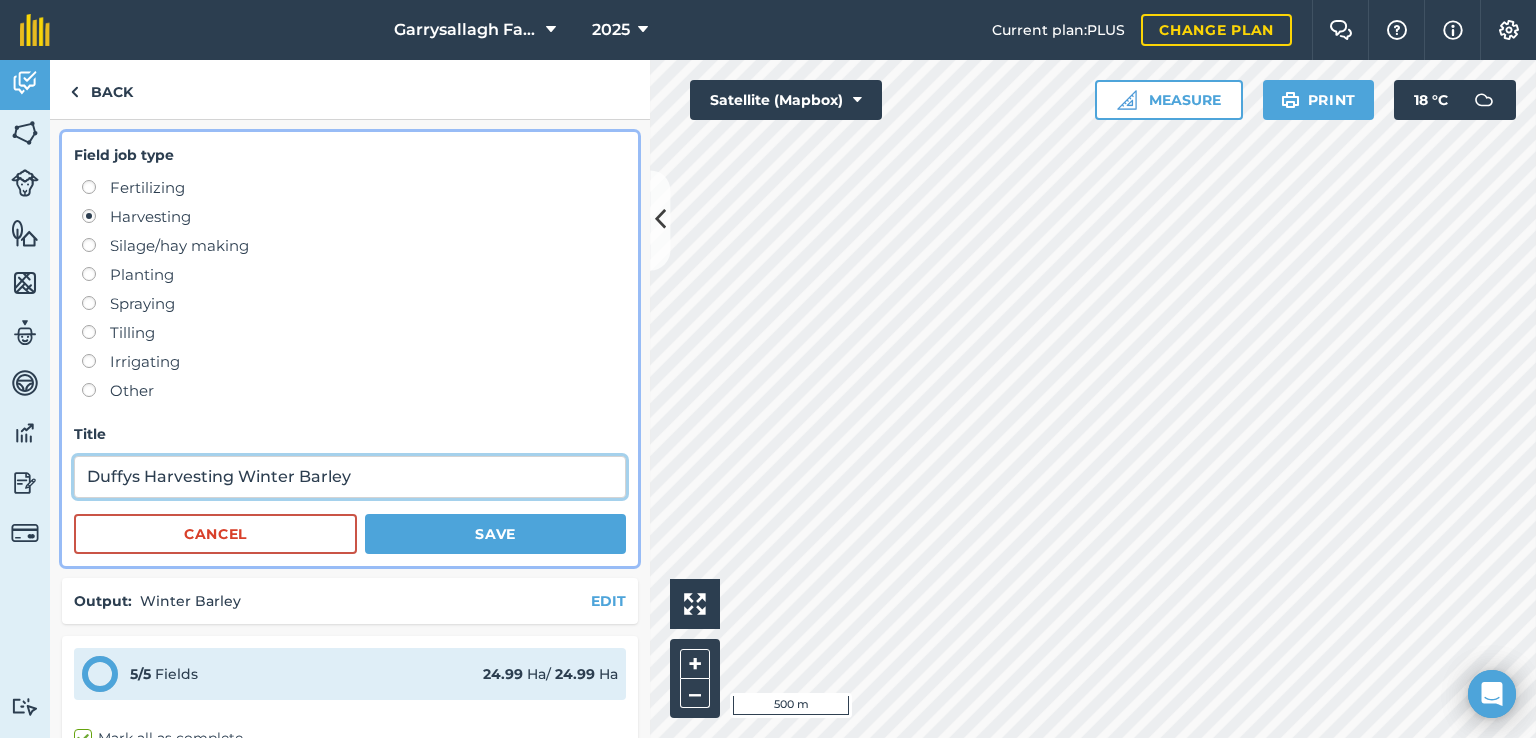 click on "Duffys Harvesting Winter Barley" at bounding box center [350, 477] 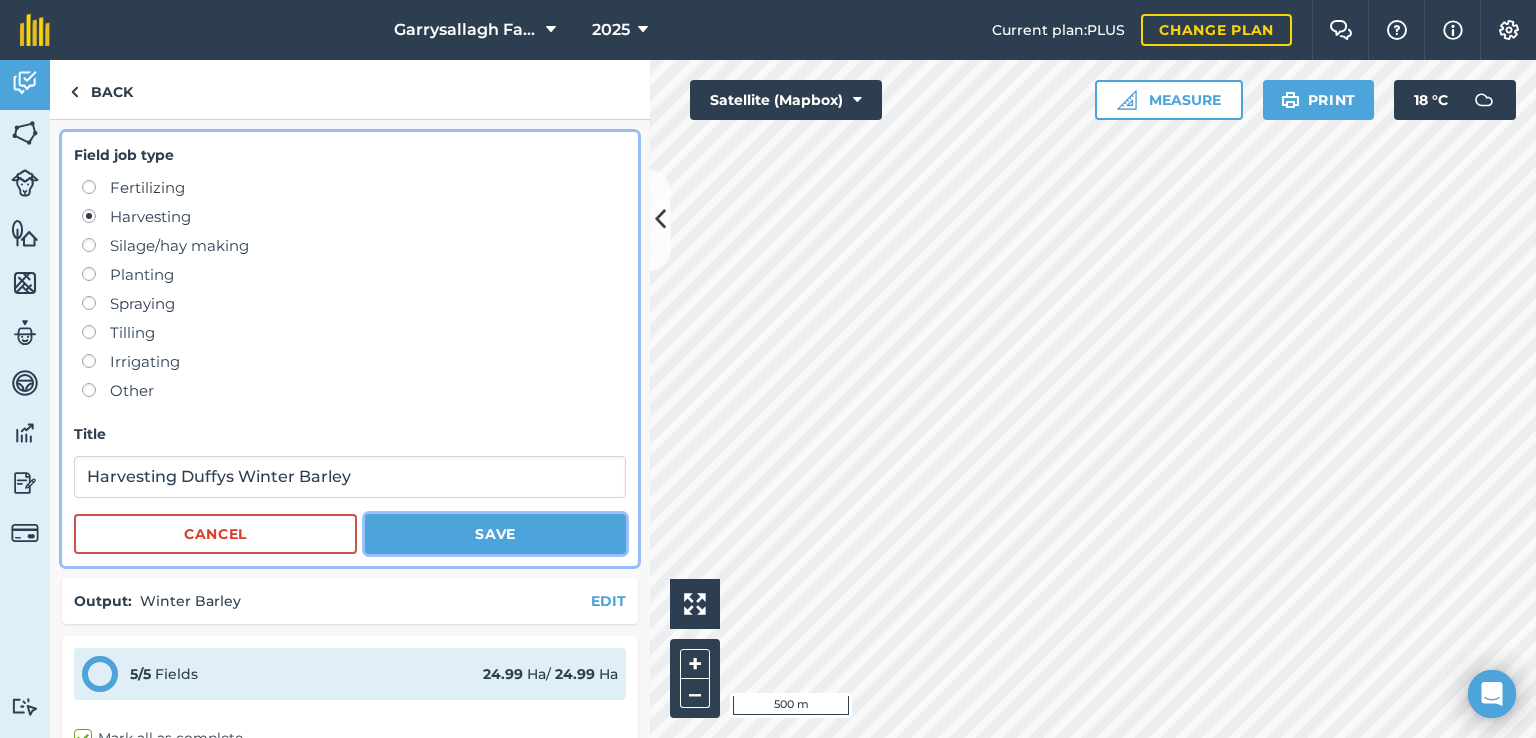 click on "Save" at bounding box center [495, 534] 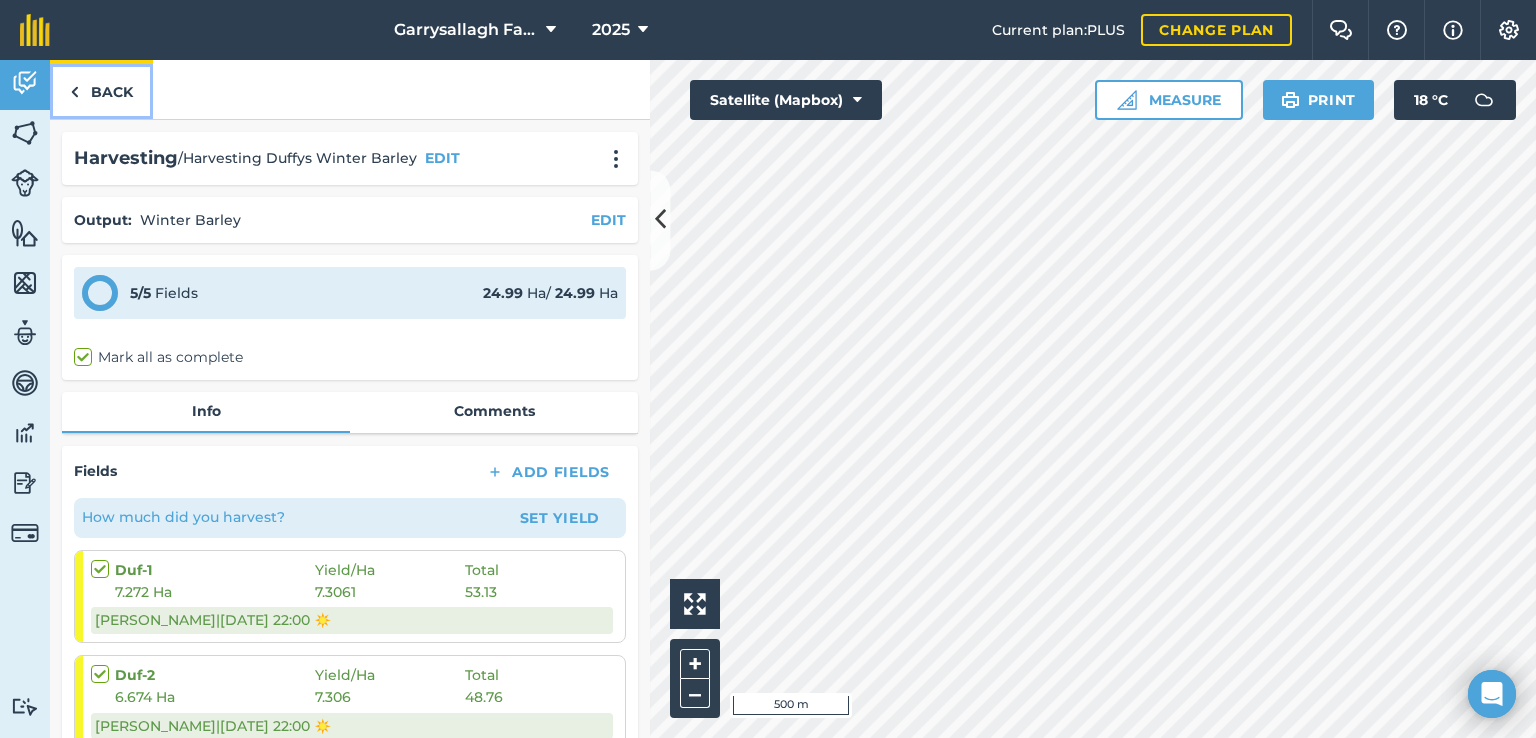 click on "Back" at bounding box center [101, 89] 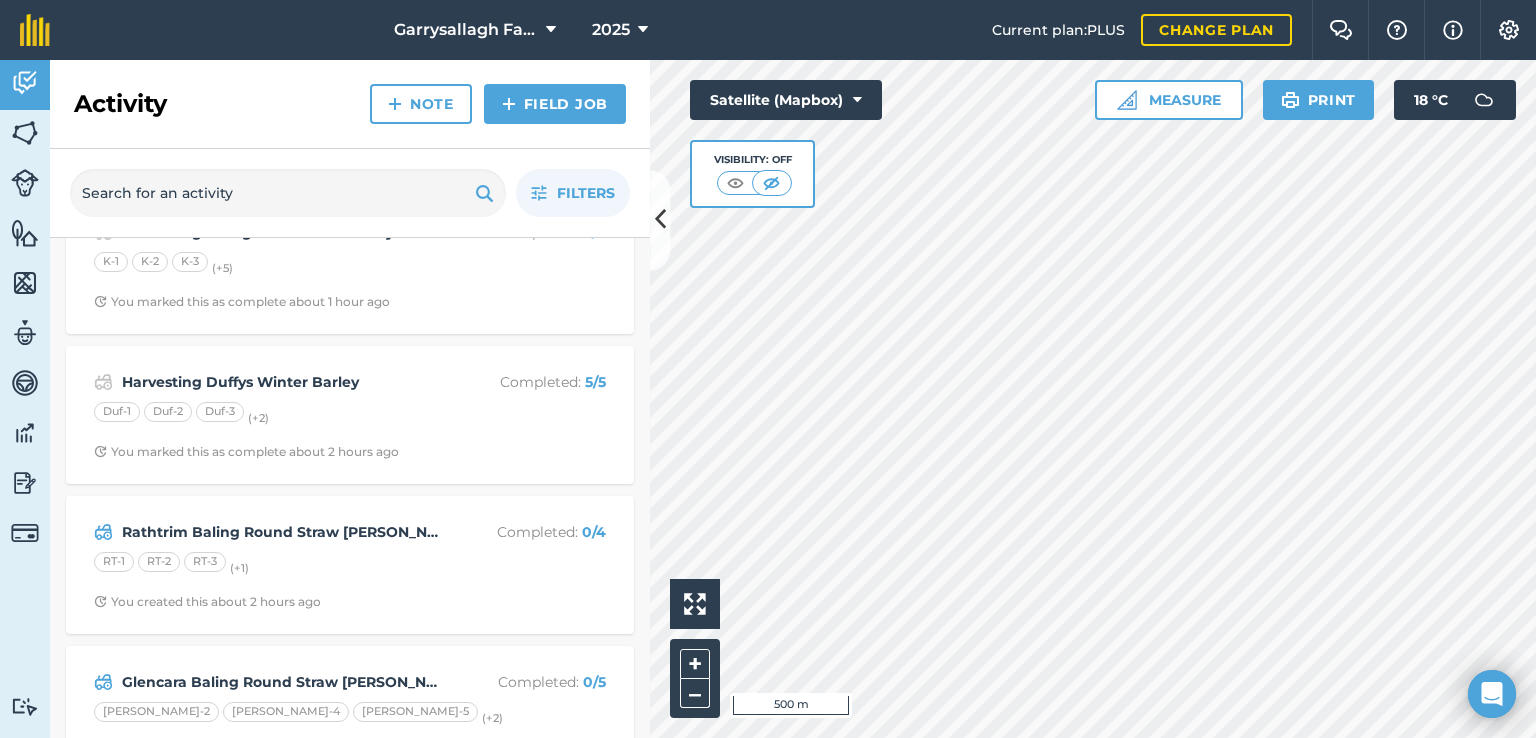 scroll, scrollTop: 614, scrollLeft: 0, axis: vertical 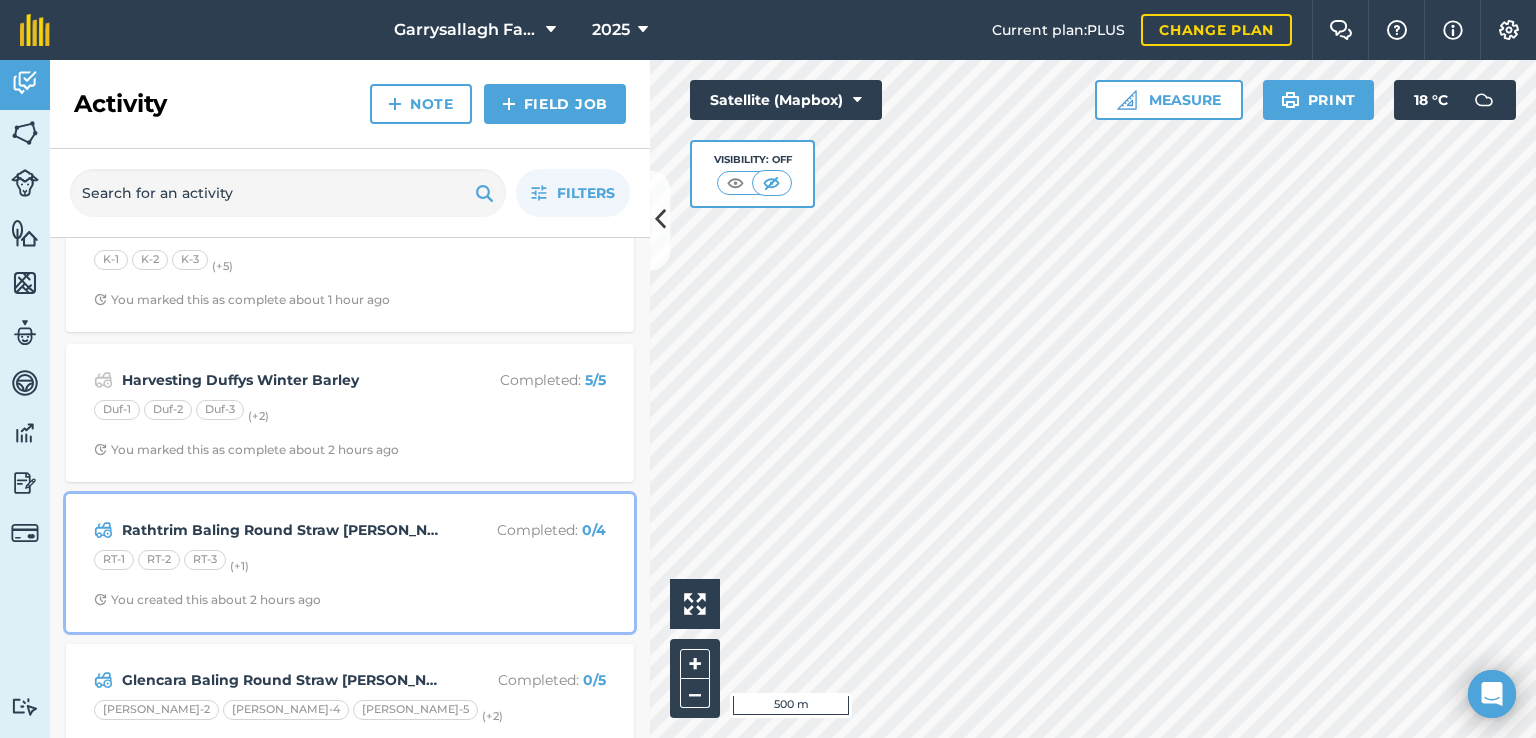 click on "RT-1 RT-2 RT-3 (+ 1 )" at bounding box center [350, 563] 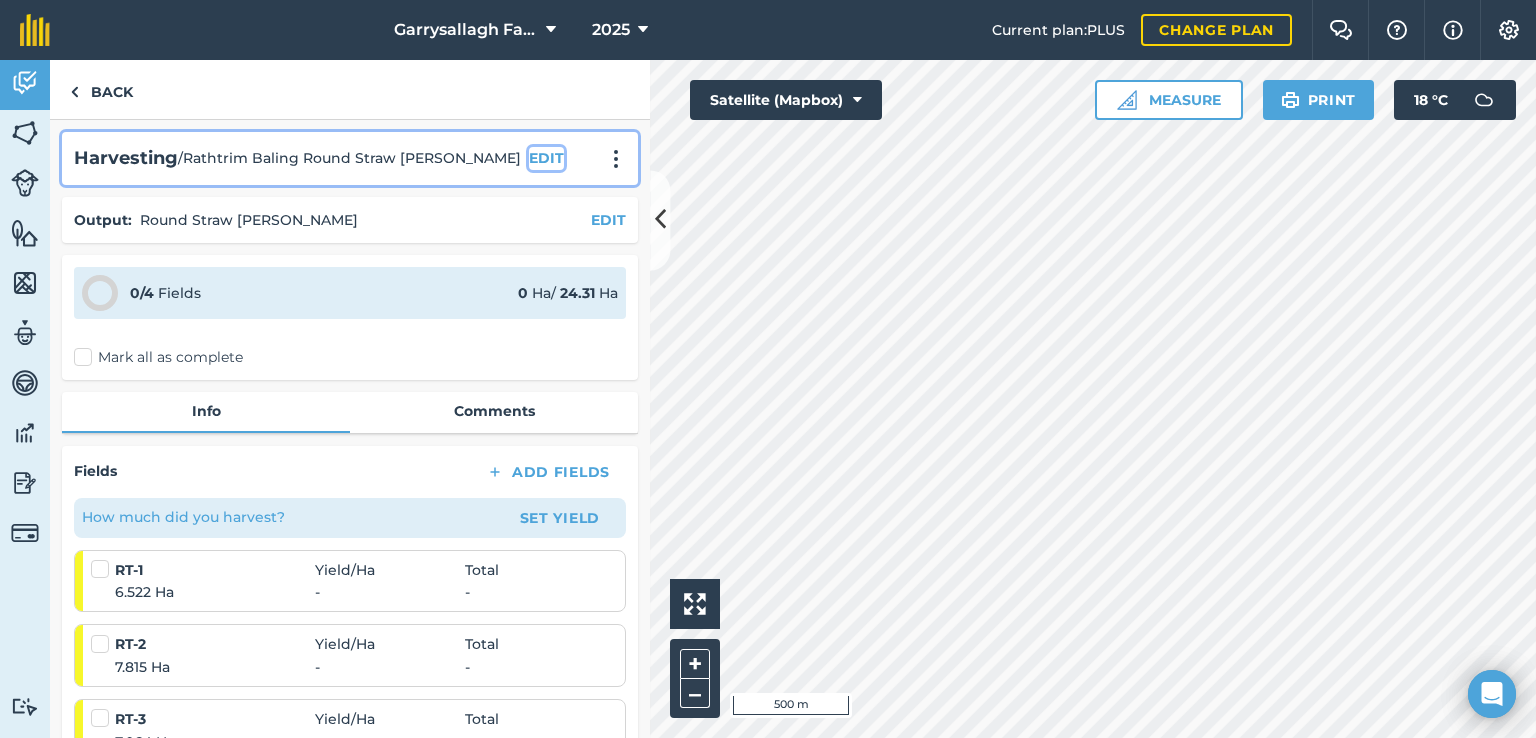 click on "EDIT" at bounding box center (546, 158) 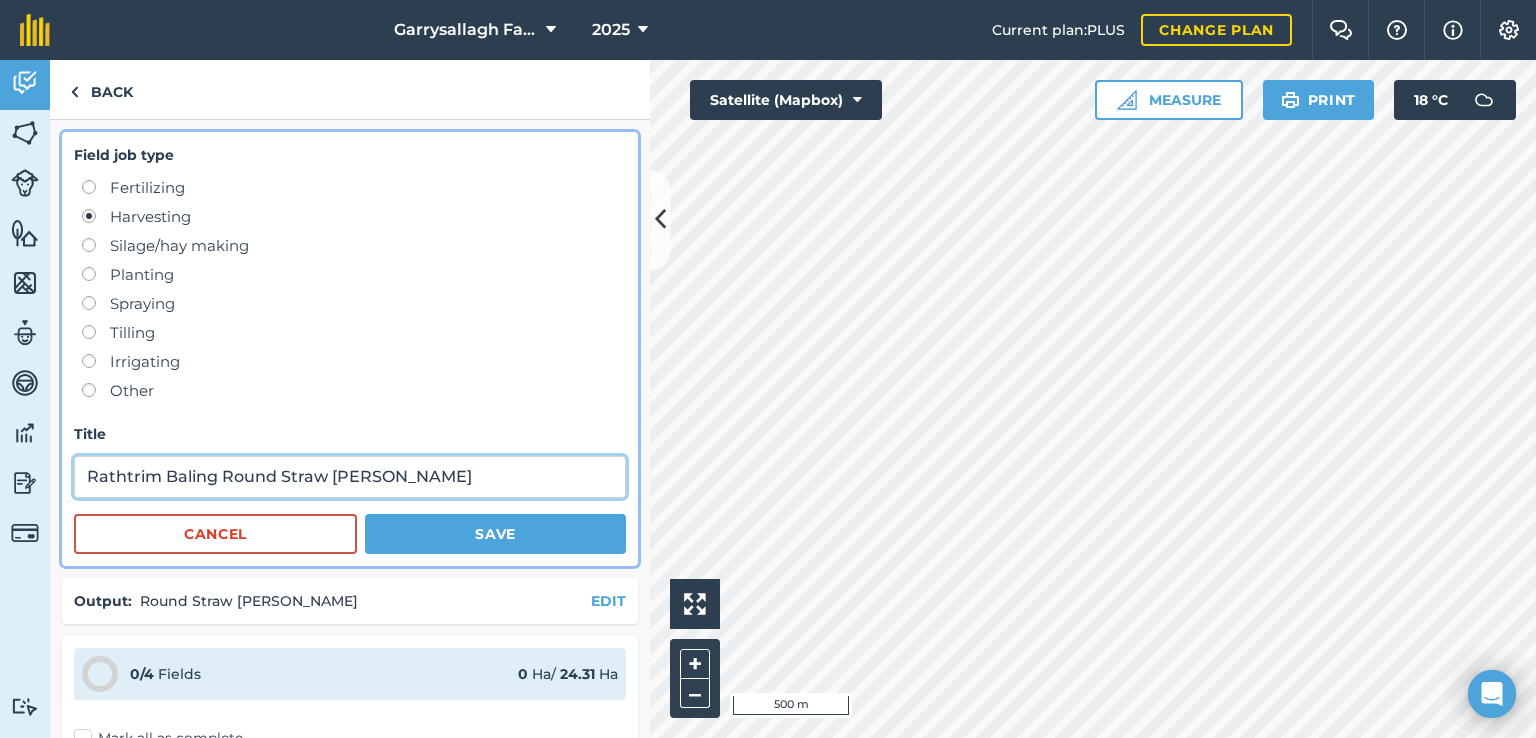 click on "Rathtrim Baling Round Straw [PERSON_NAME]" at bounding box center [350, 477] 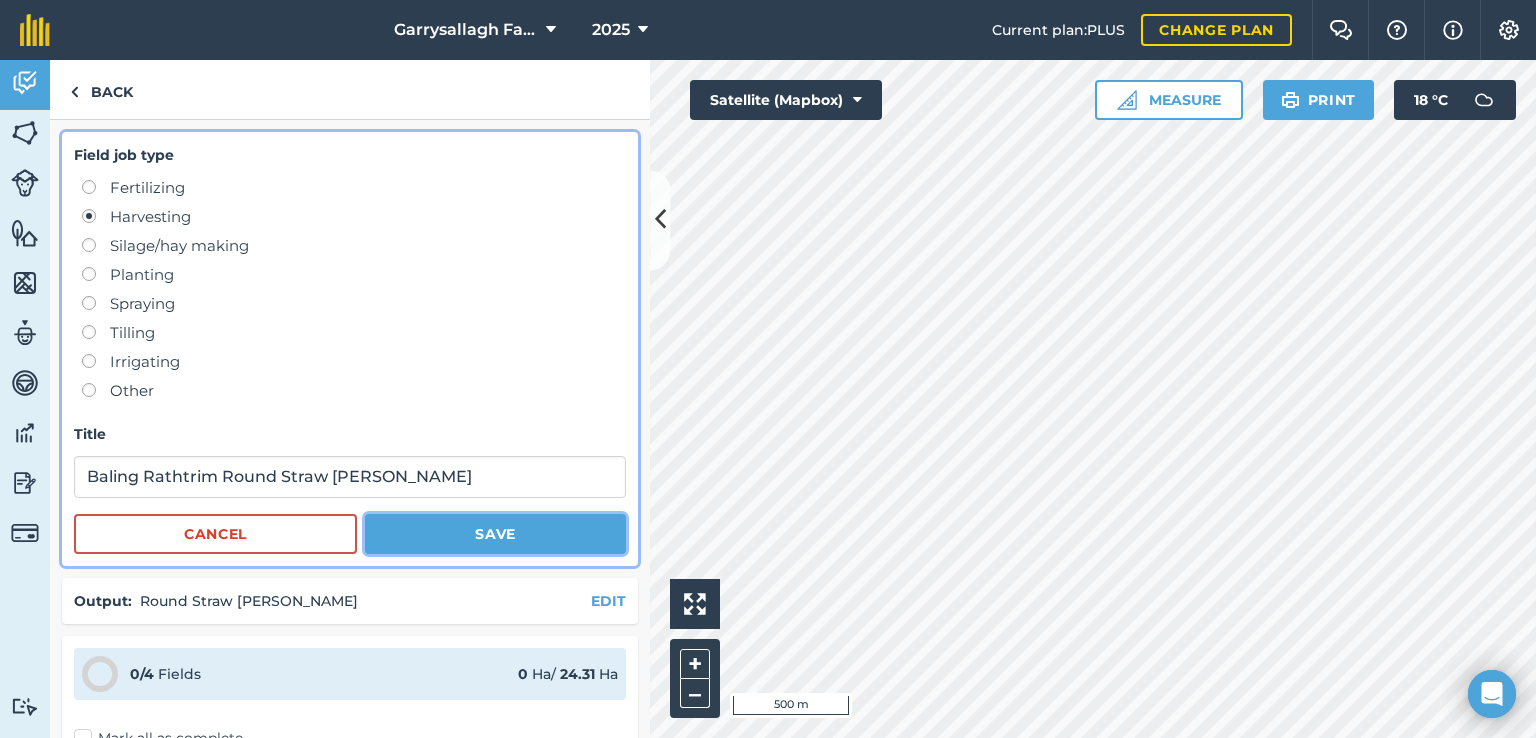 click on "Save" at bounding box center [495, 534] 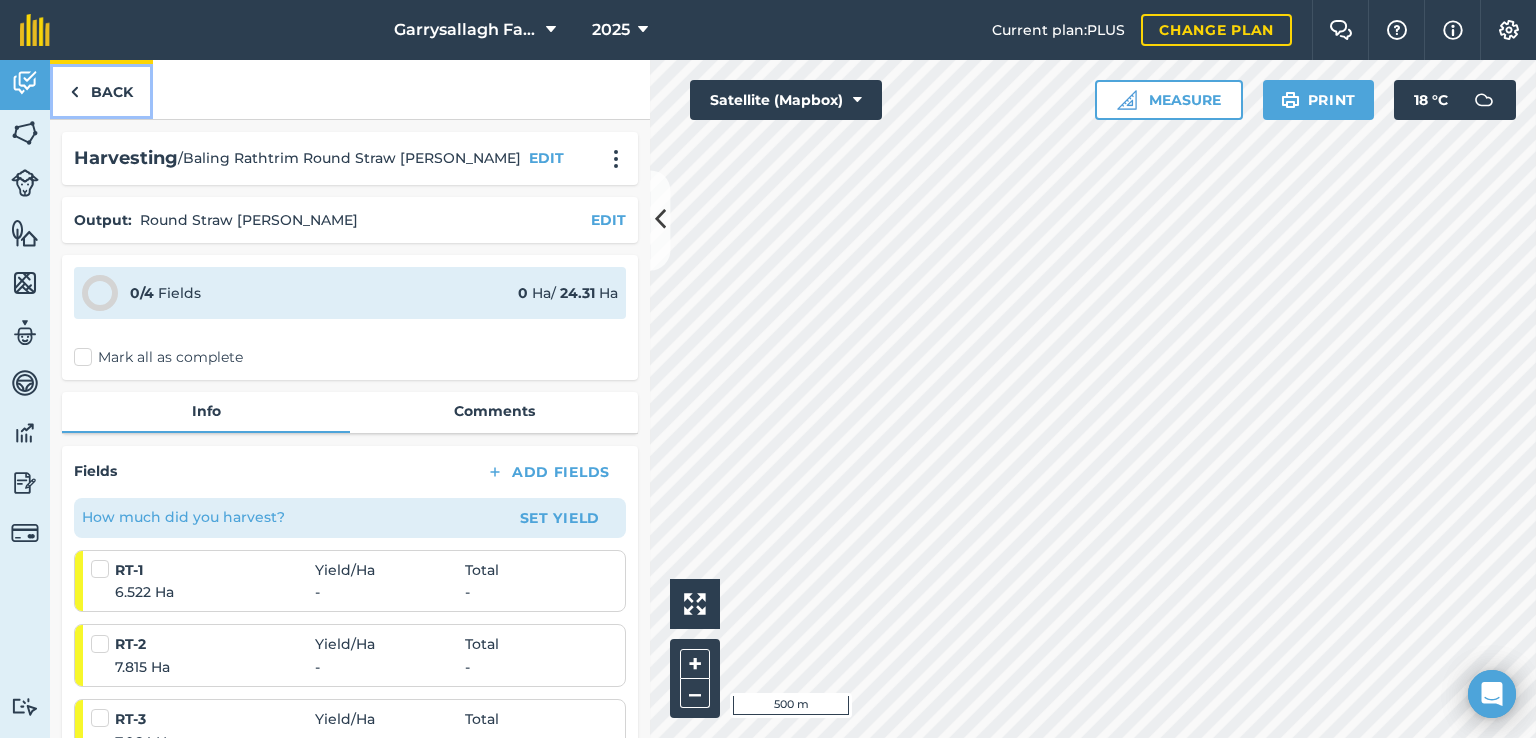 click on "Back" at bounding box center [101, 89] 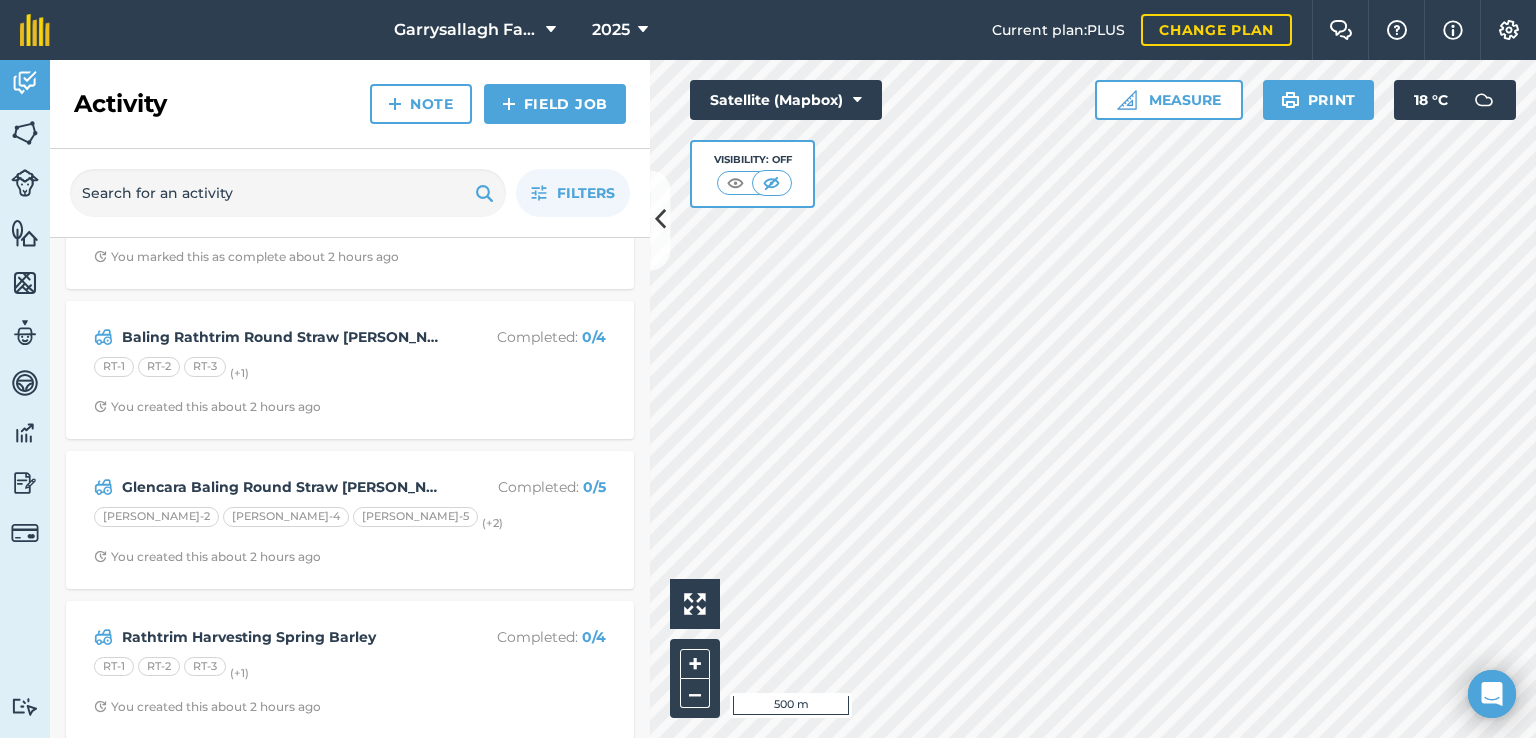 scroll, scrollTop: 812, scrollLeft: 0, axis: vertical 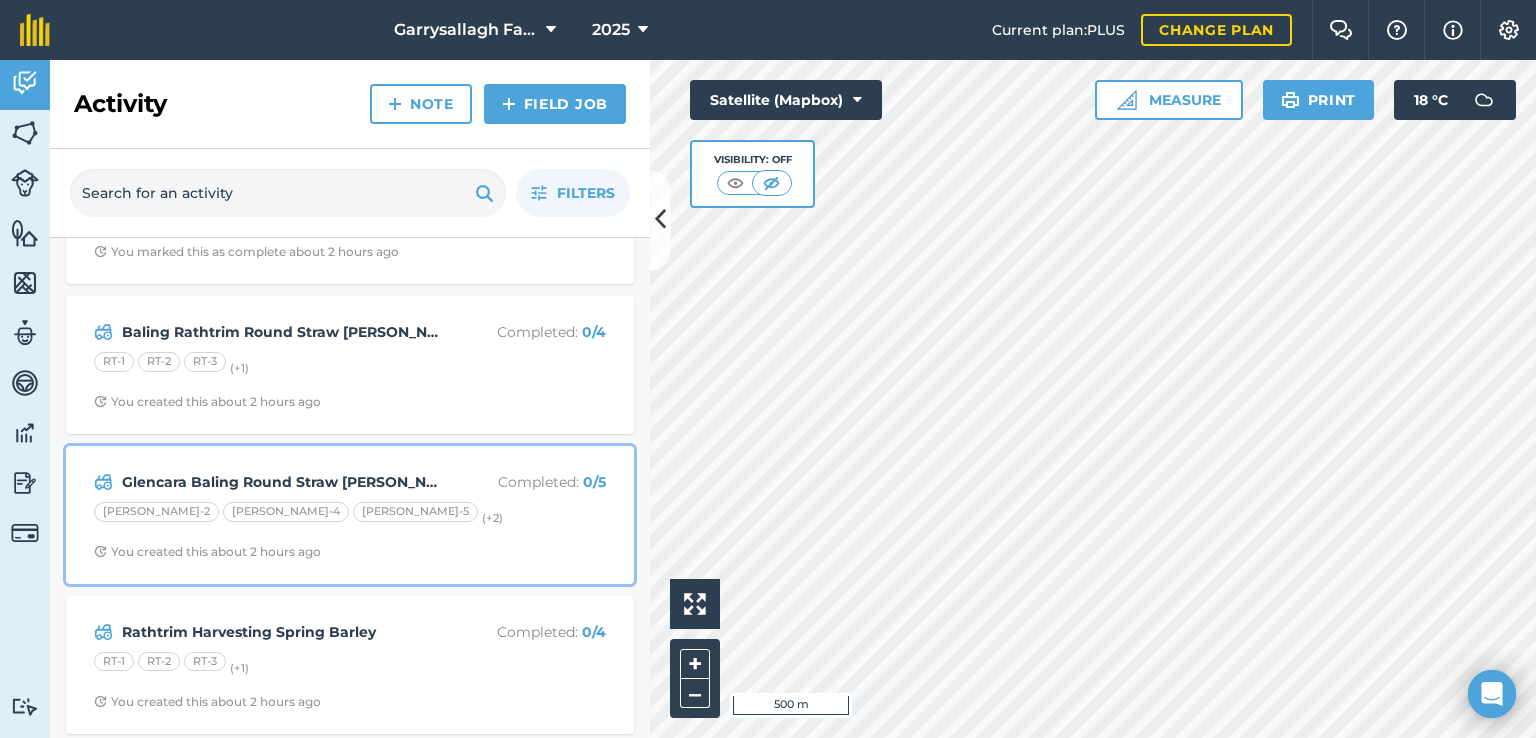 click on "[PERSON_NAME]-2 [PERSON_NAME]-4 [PERSON_NAME]-5 (+ 2 )" at bounding box center [350, 515] 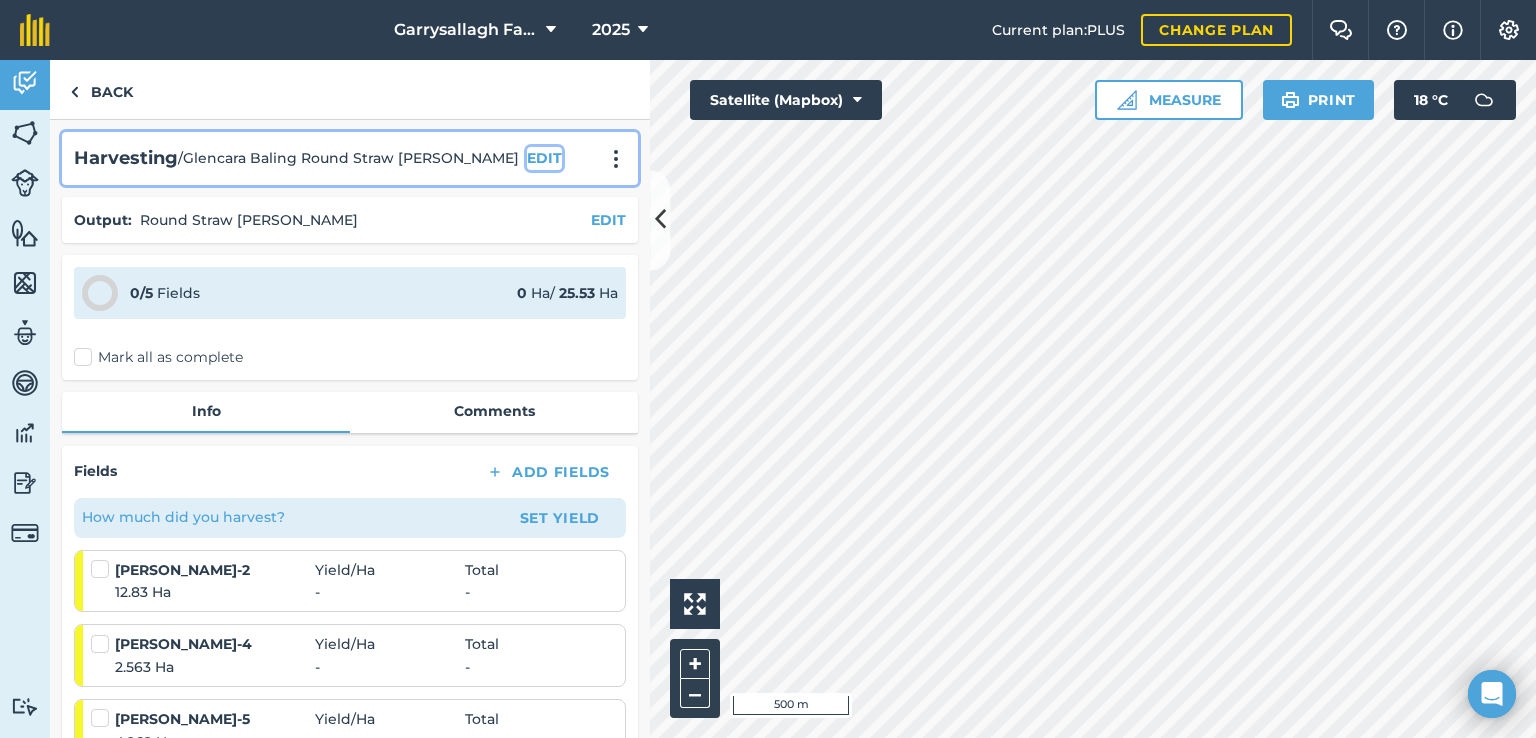 click on "EDIT" at bounding box center [544, 158] 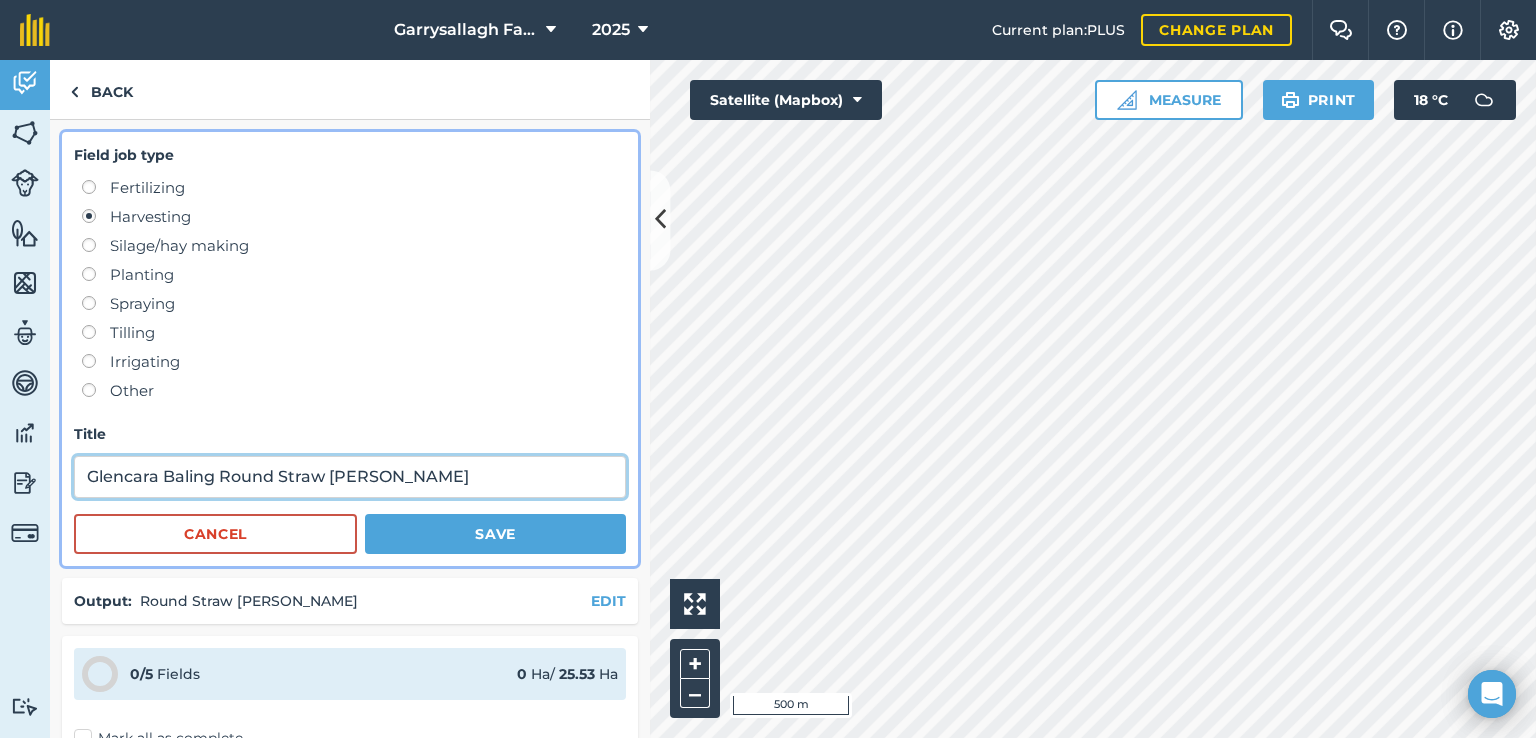 drag, startPoint x: 164, startPoint y: 477, endPoint x: 329, endPoint y: 517, distance: 169.77927 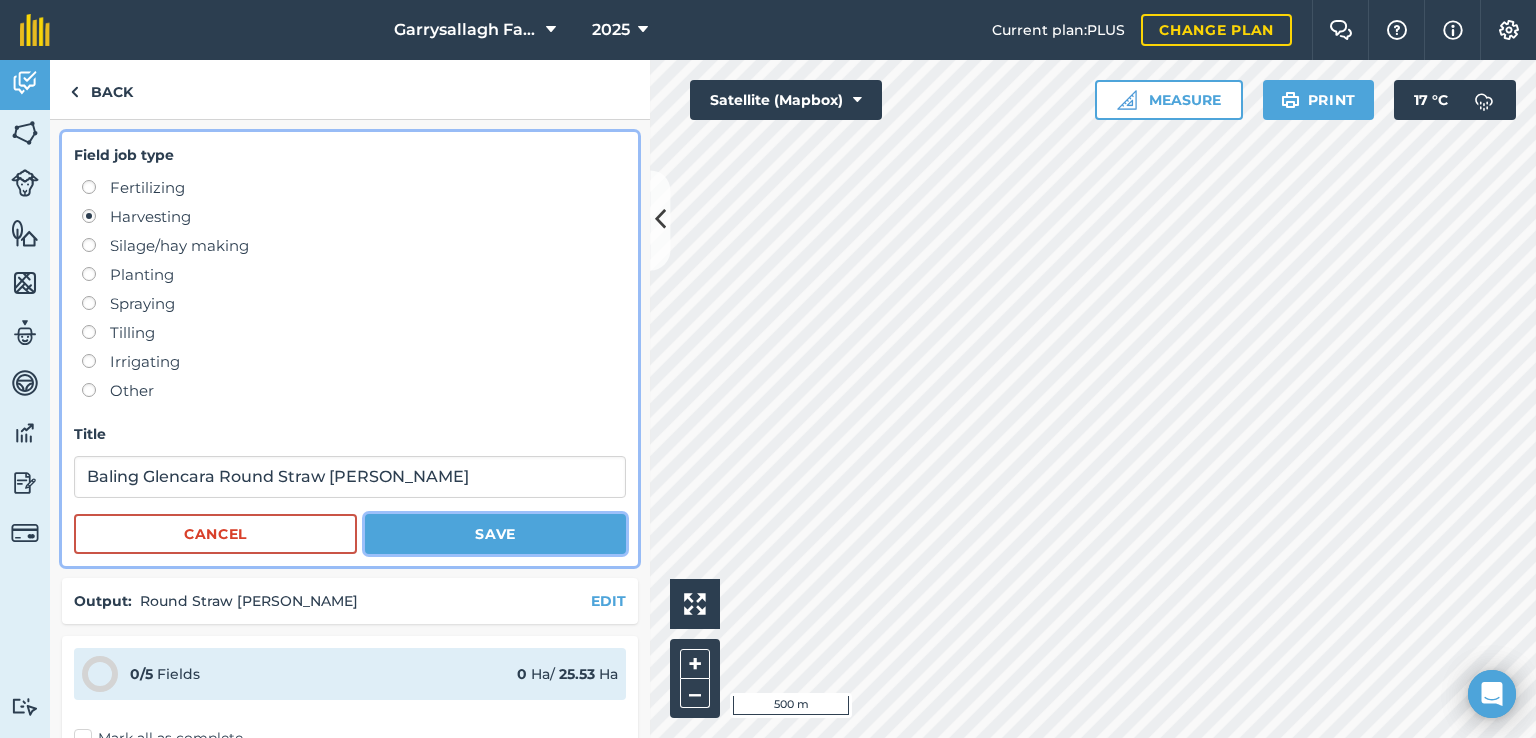 click on "Save" at bounding box center [495, 534] 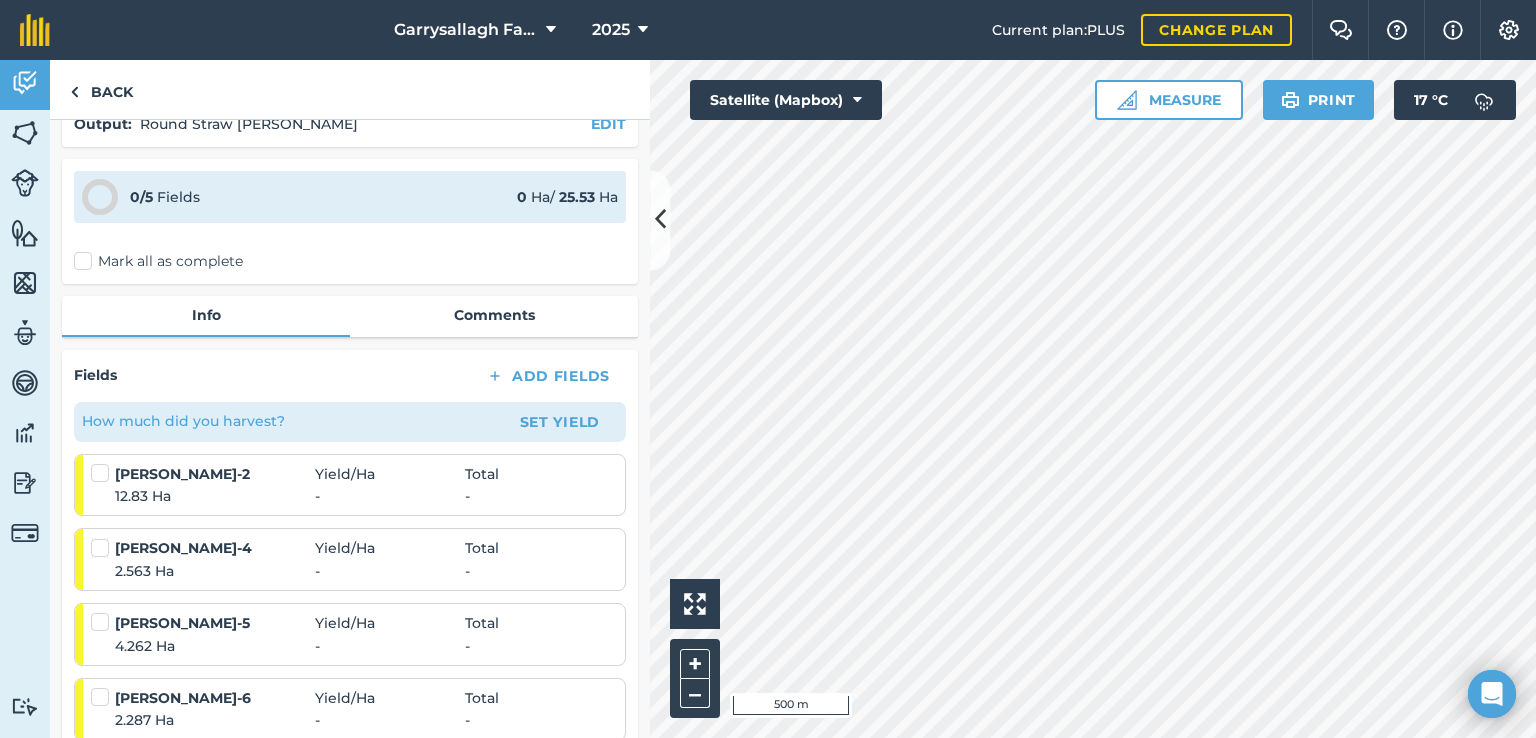 scroll, scrollTop: 0, scrollLeft: 0, axis: both 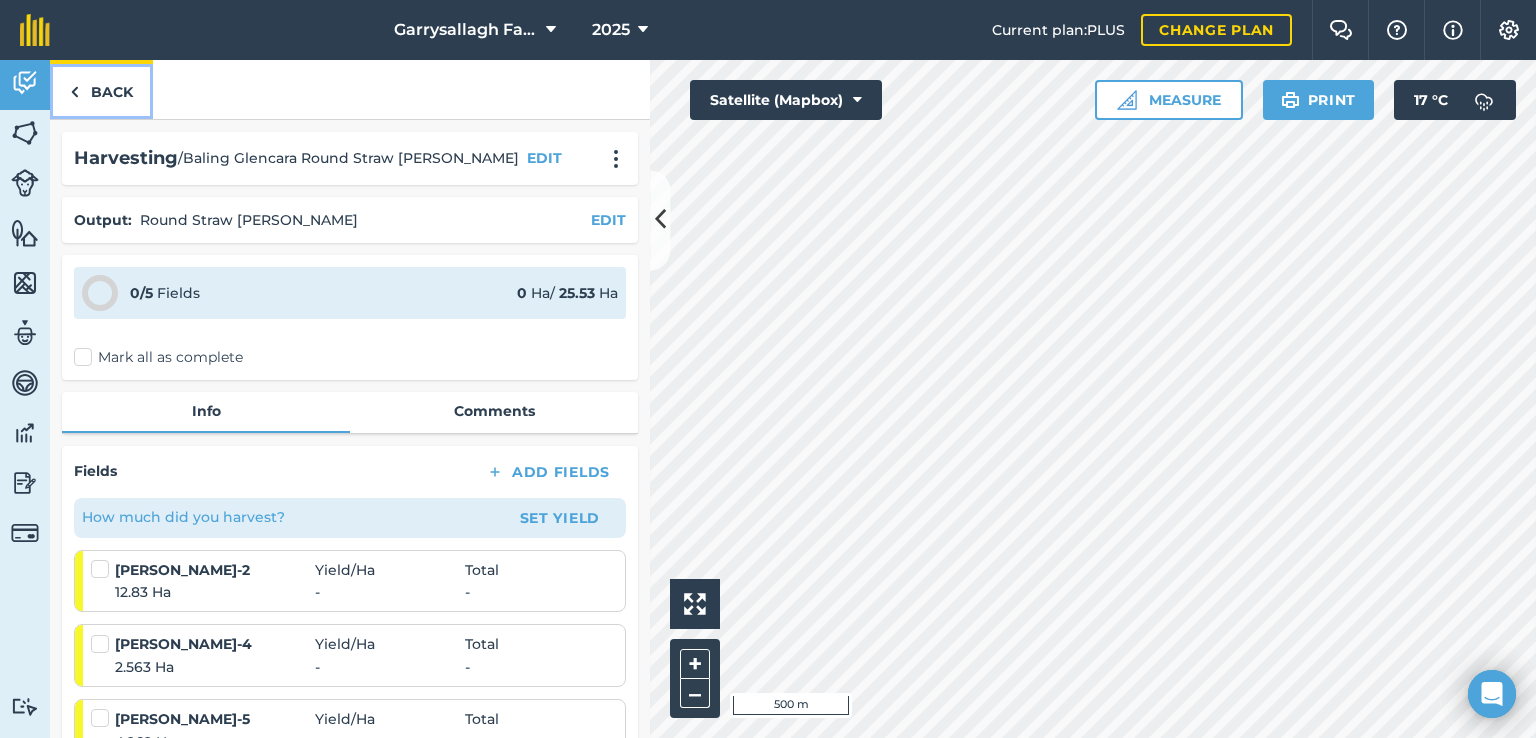 click on "Back" at bounding box center [101, 89] 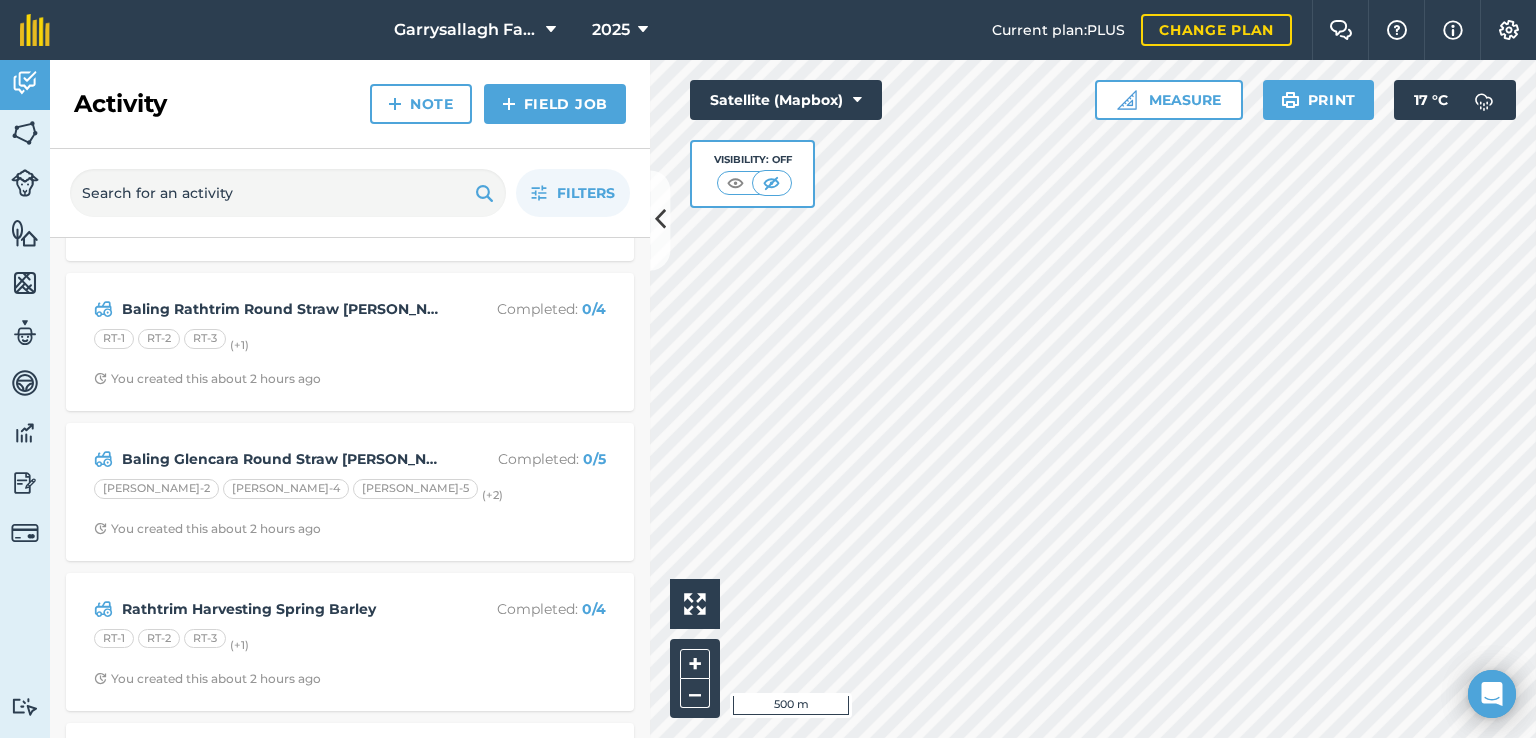 scroll, scrollTop: 847, scrollLeft: 0, axis: vertical 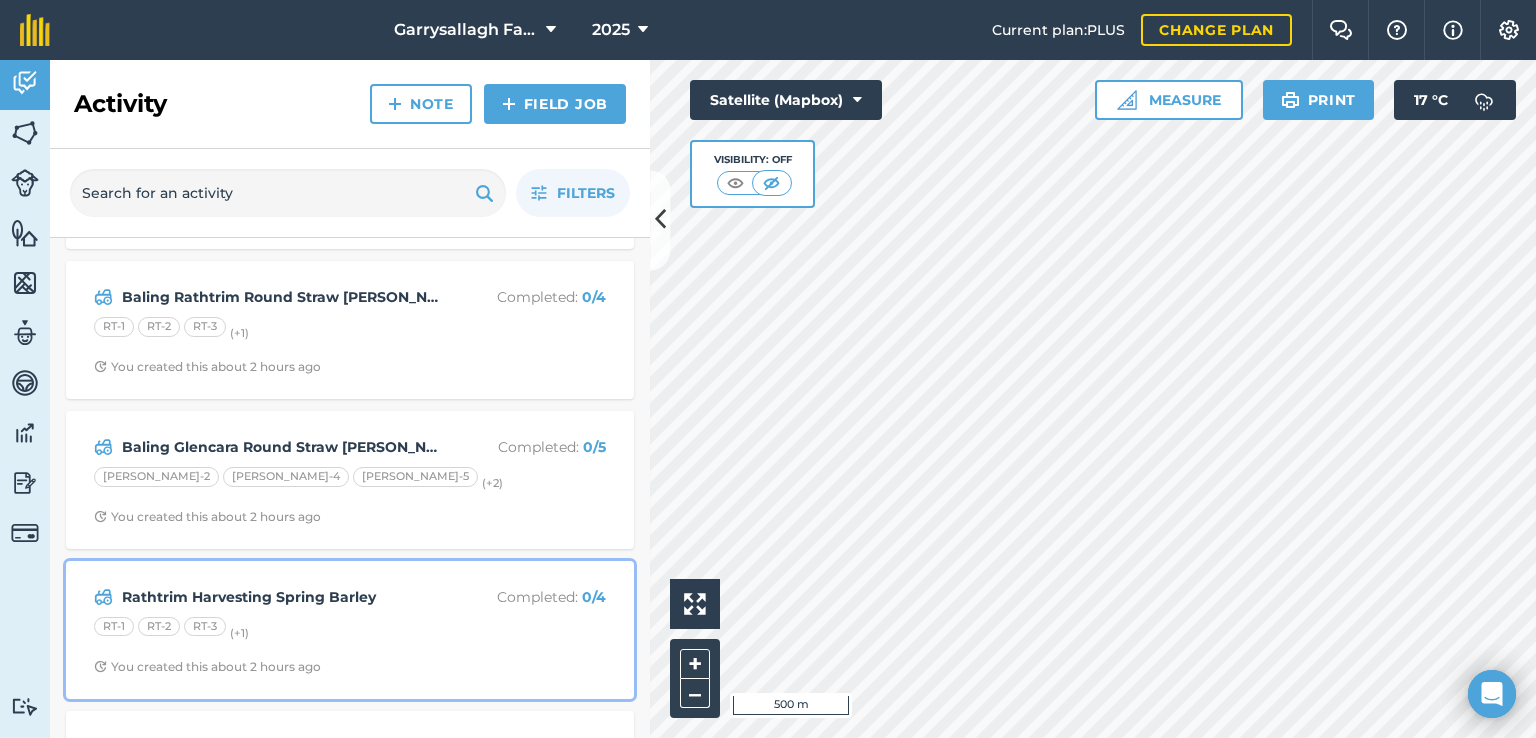 click on "Rathtrim Harvesting Spring Barley" at bounding box center [280, 597] 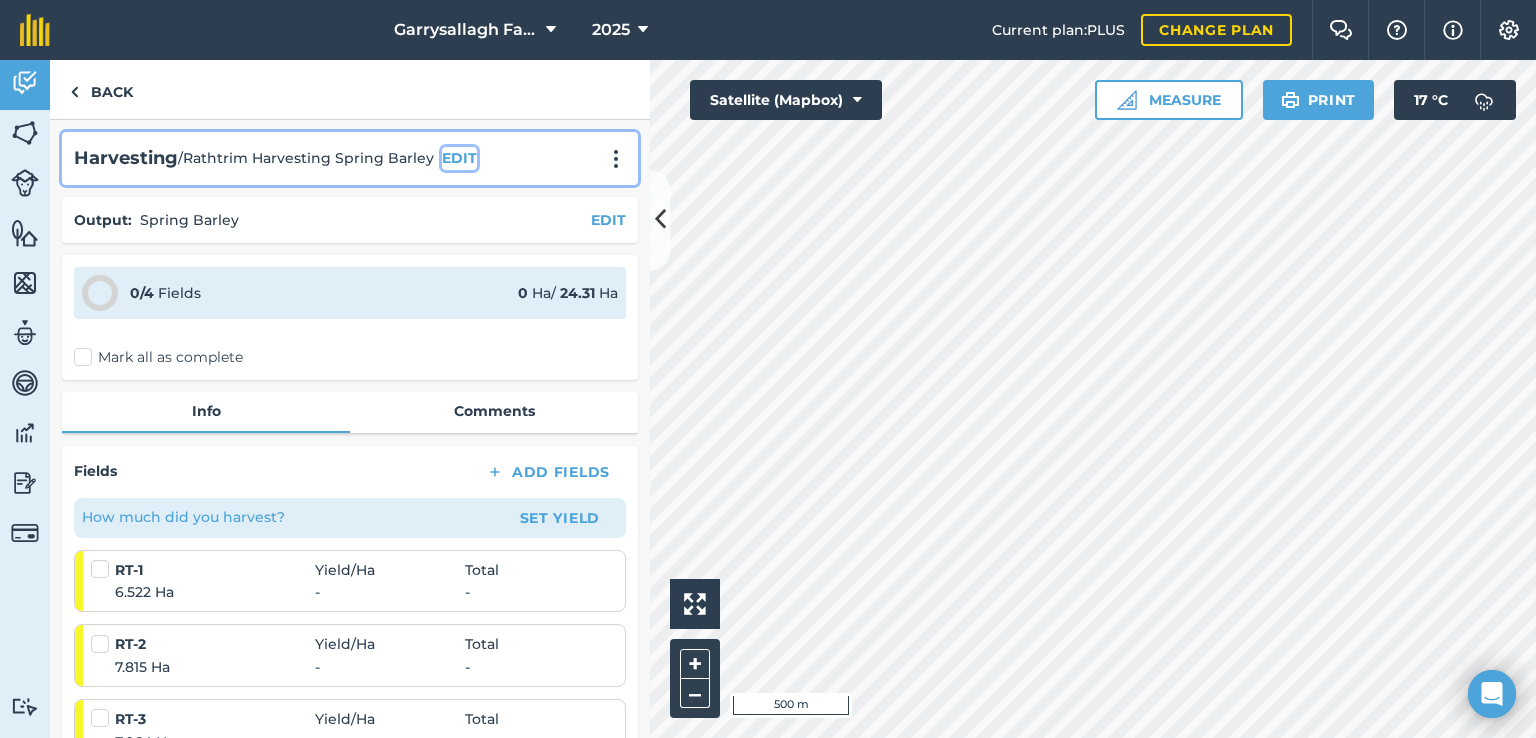 click on "EDIT" at bounding box center [459, 158] 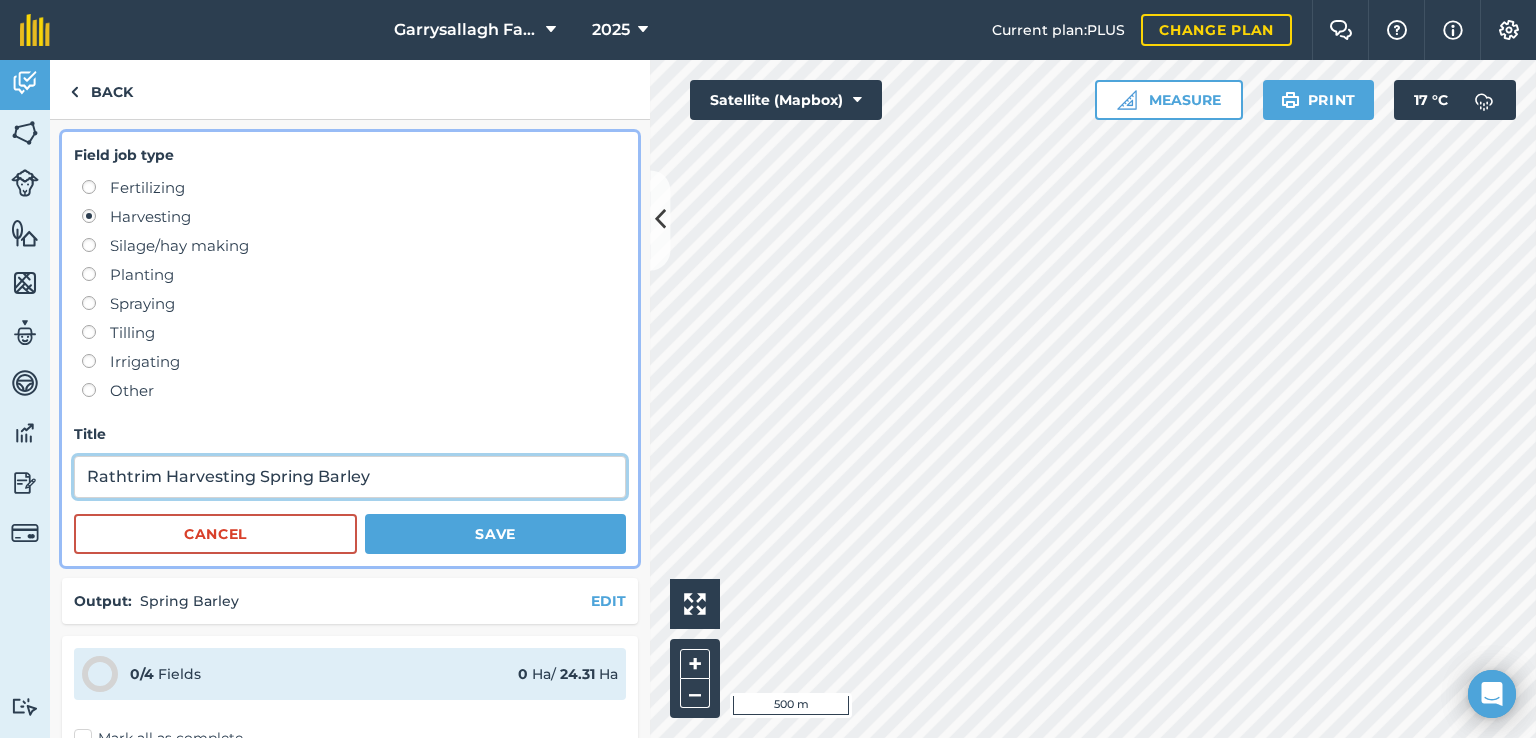 click on "Rathtrim Harvesting Spring Barley" at bounding box center (350, 477) 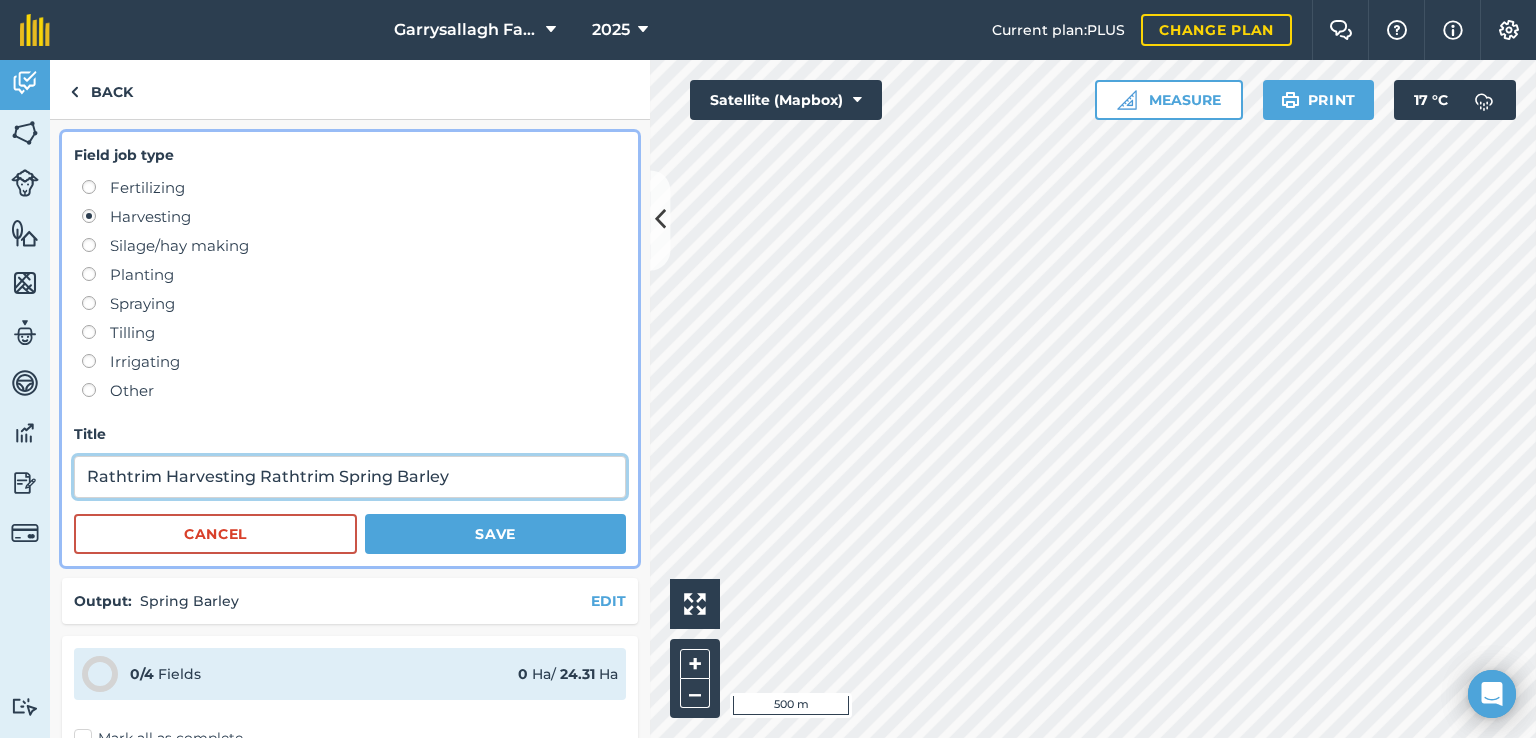 click on "Rathtrim Harvesting Rathtrim Spring Barley" at bounding box center (350, 477) 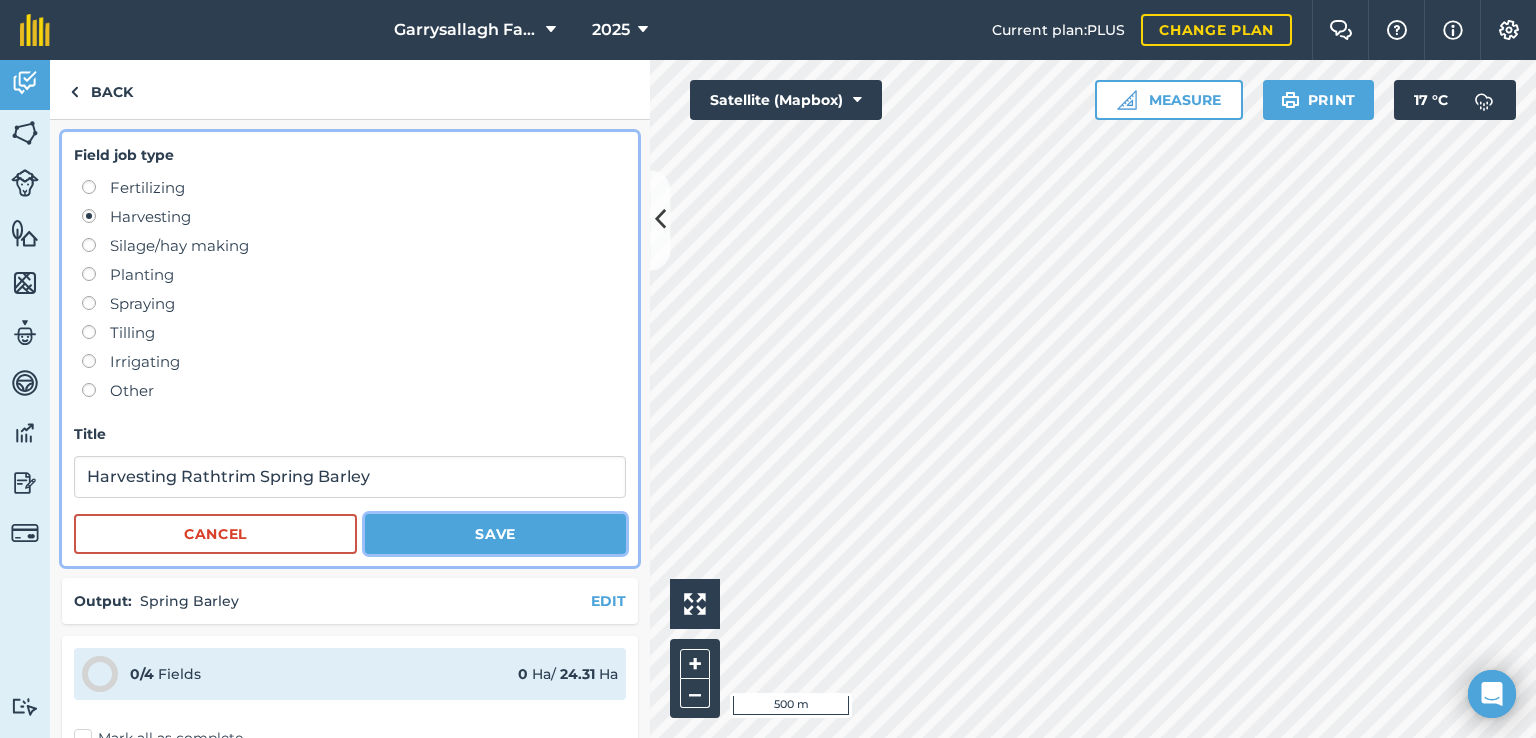 click on "Save" at bounding box center [495, 534] 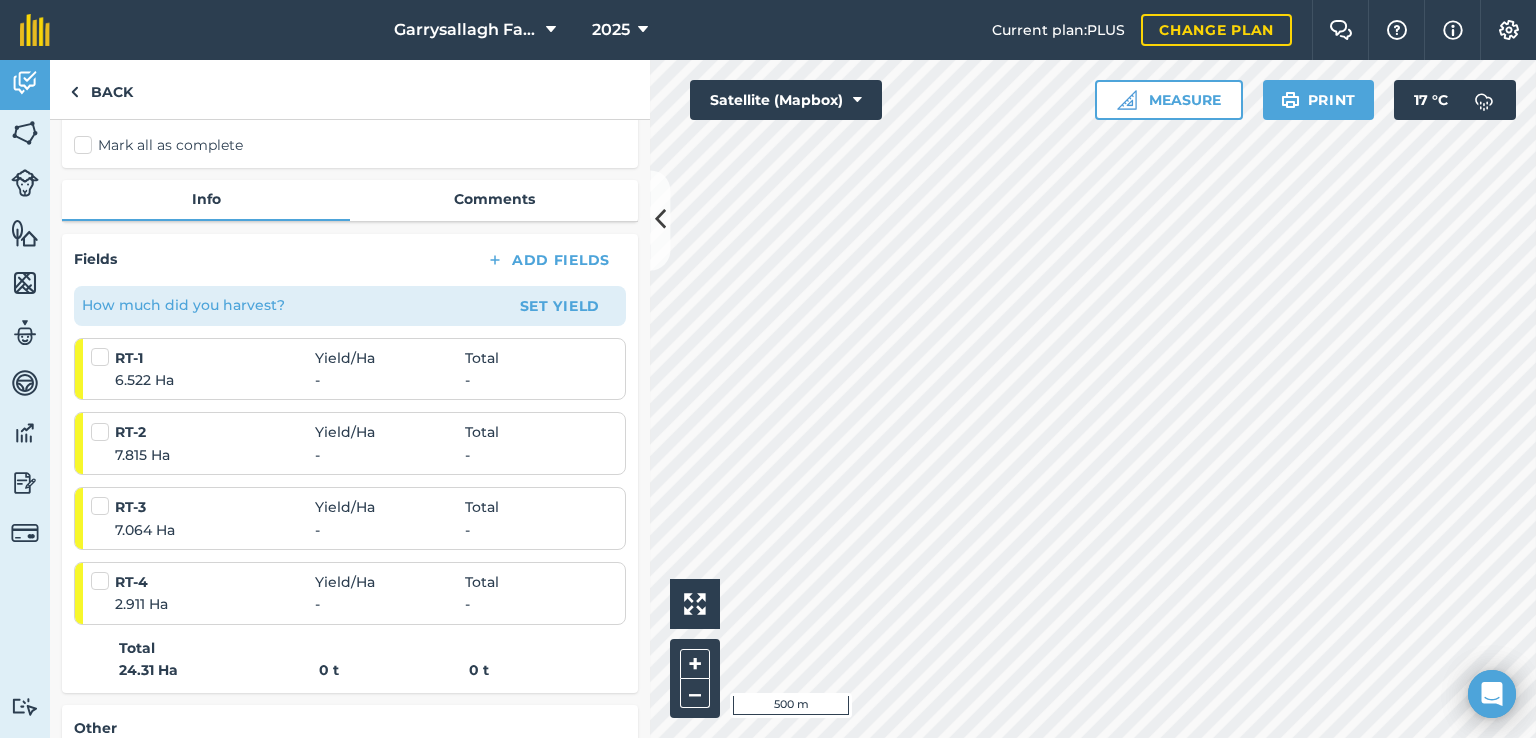 scroll, scrollTop: 228, scrollLeft: 0, axis: vertical 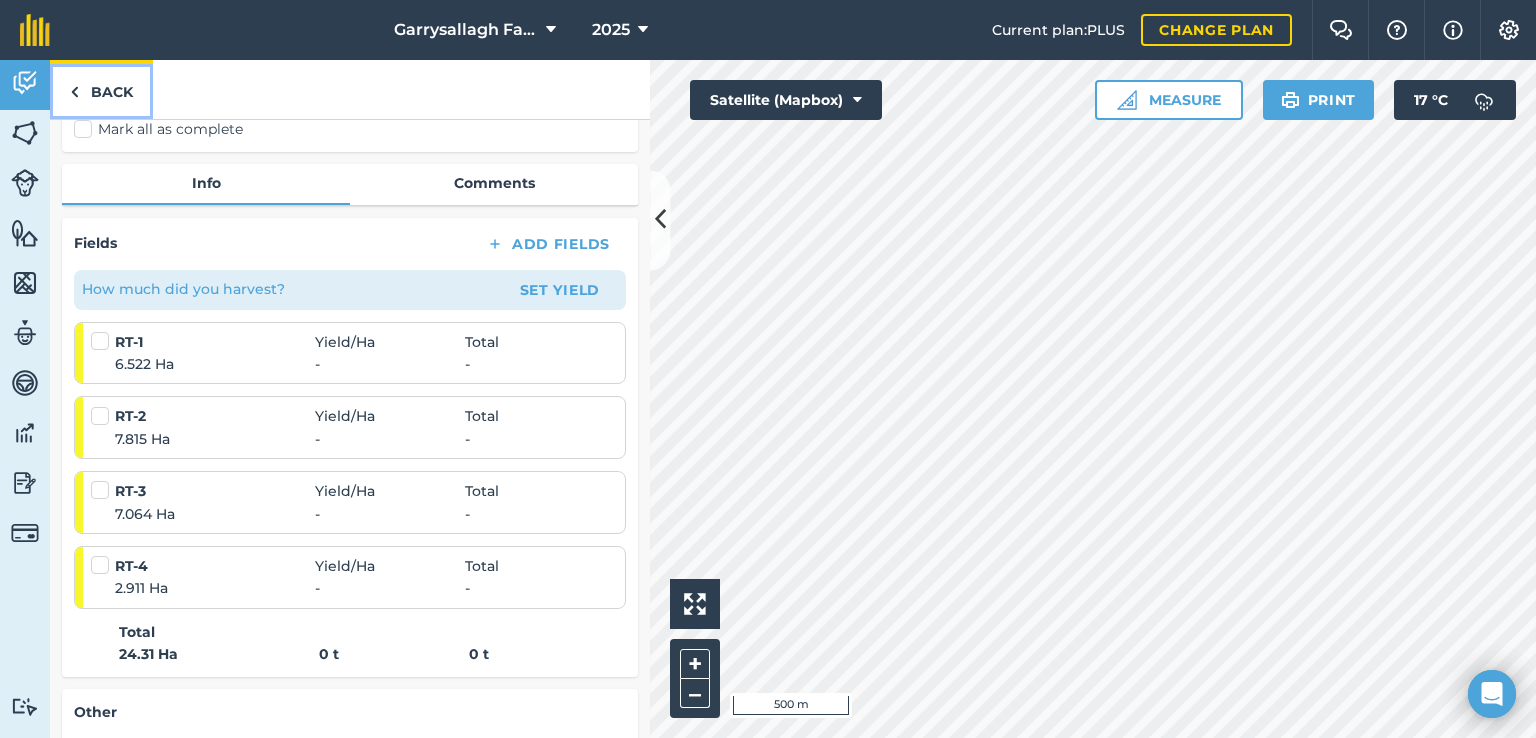 click on "Back" at bounding box center [101, 89] 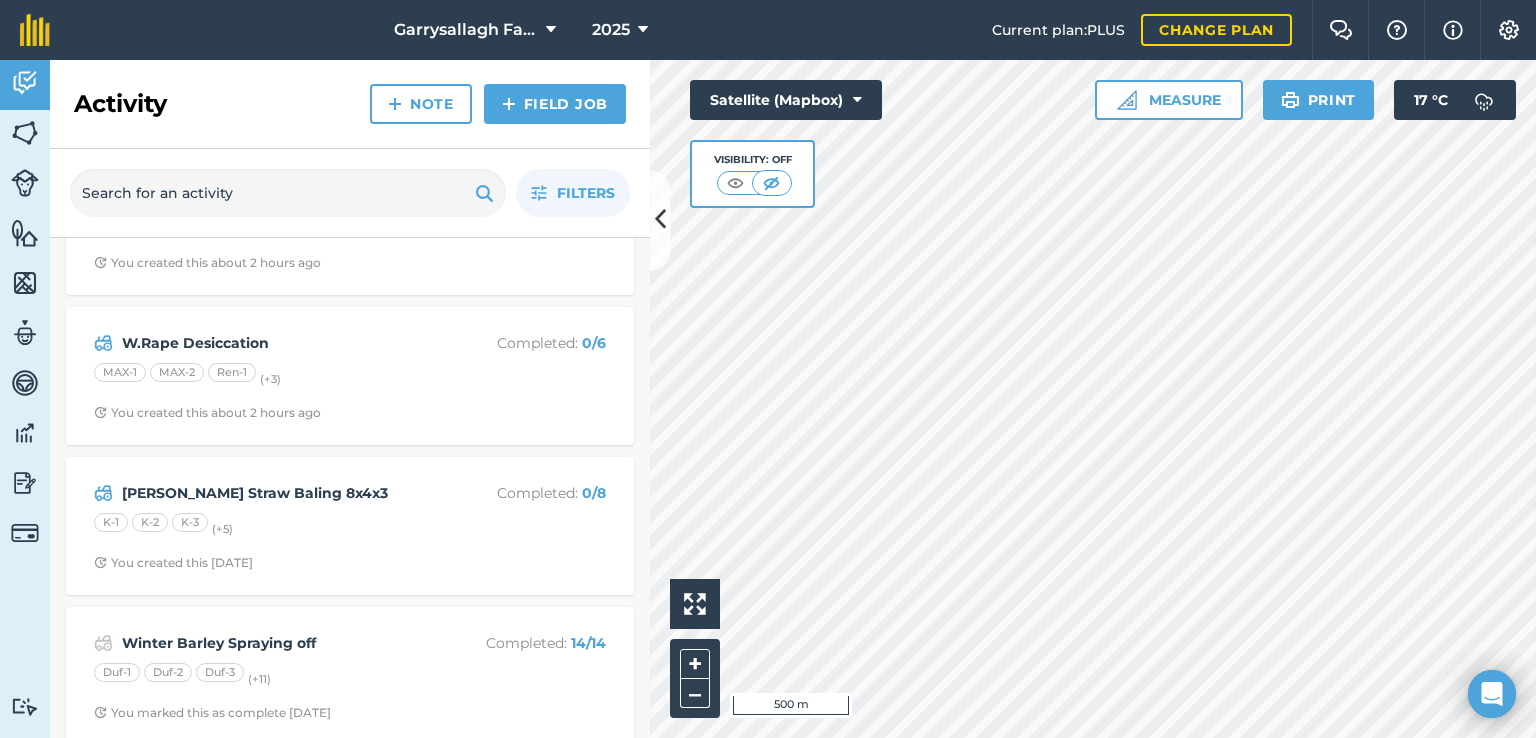 scroll, scrollTop: 1555, scrollLeft: 0, axis: vertical 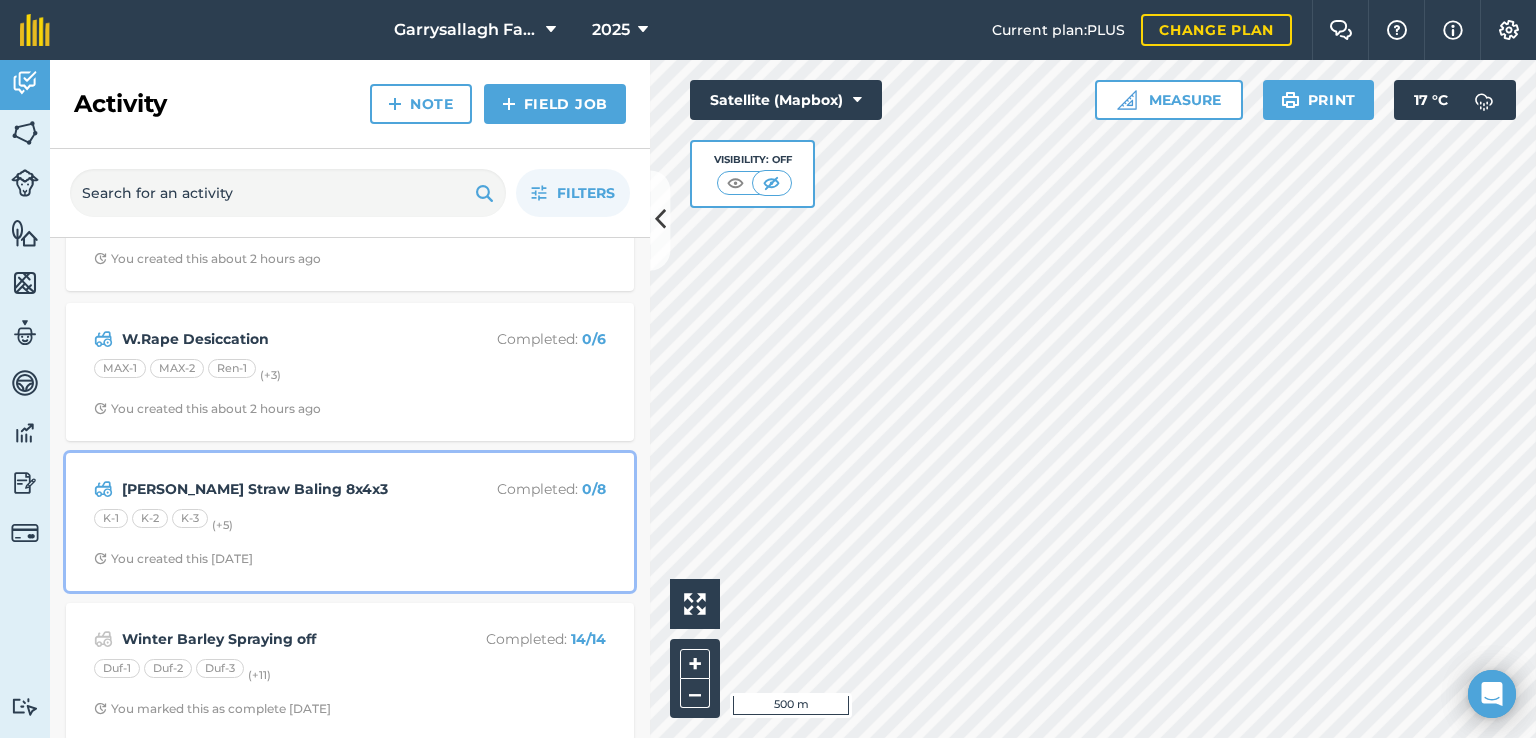 click on "[PERSON_NAME] Straw Baling 8x4x3 Completed :   0 / 8 K-1 K-2 K-3 (+ 5 ) You created this [DATE]" at bounding box center (350, 522) 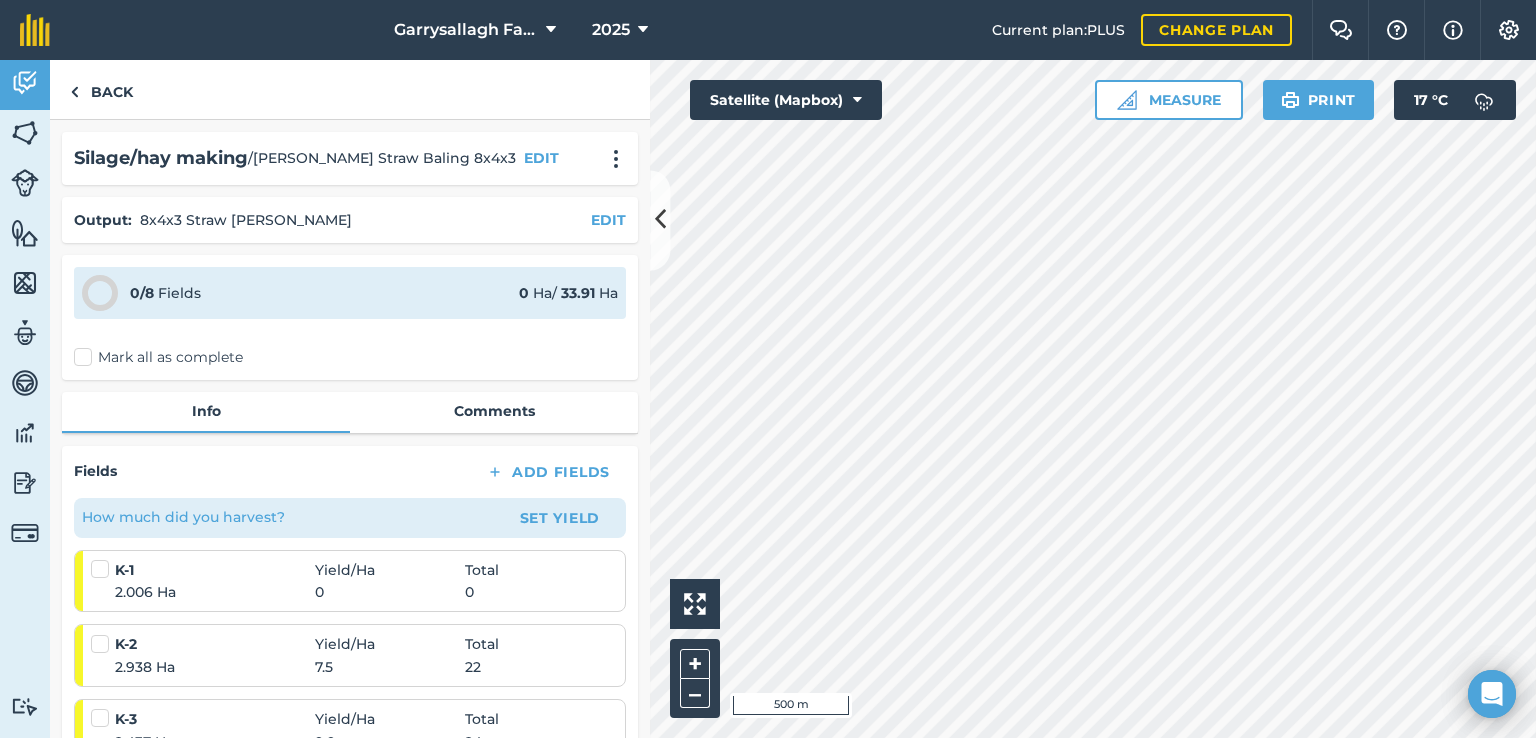 click on "Mark all as complete" at bounding box center [158, 357] 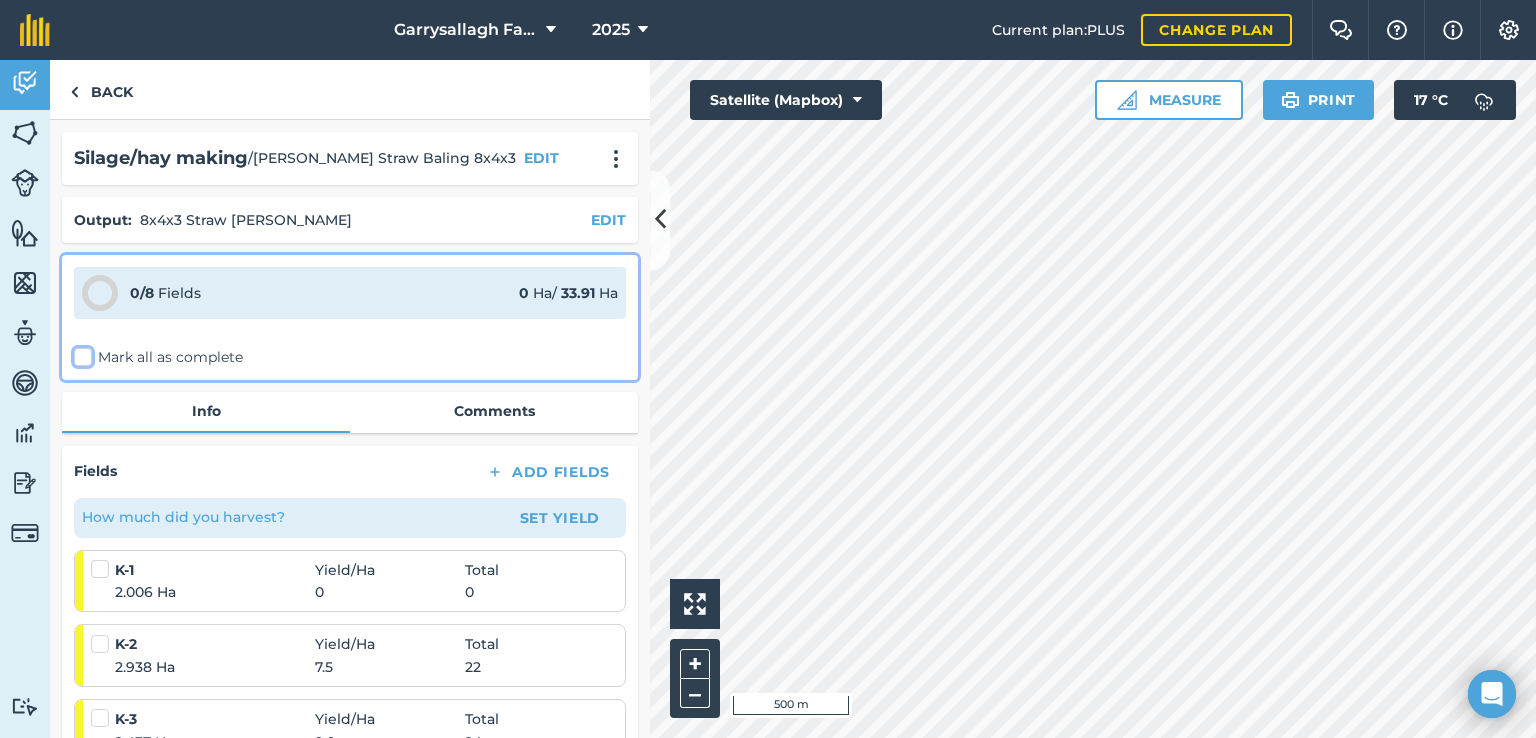 click on "Mark all as complete" at bounding box center (80, 353) 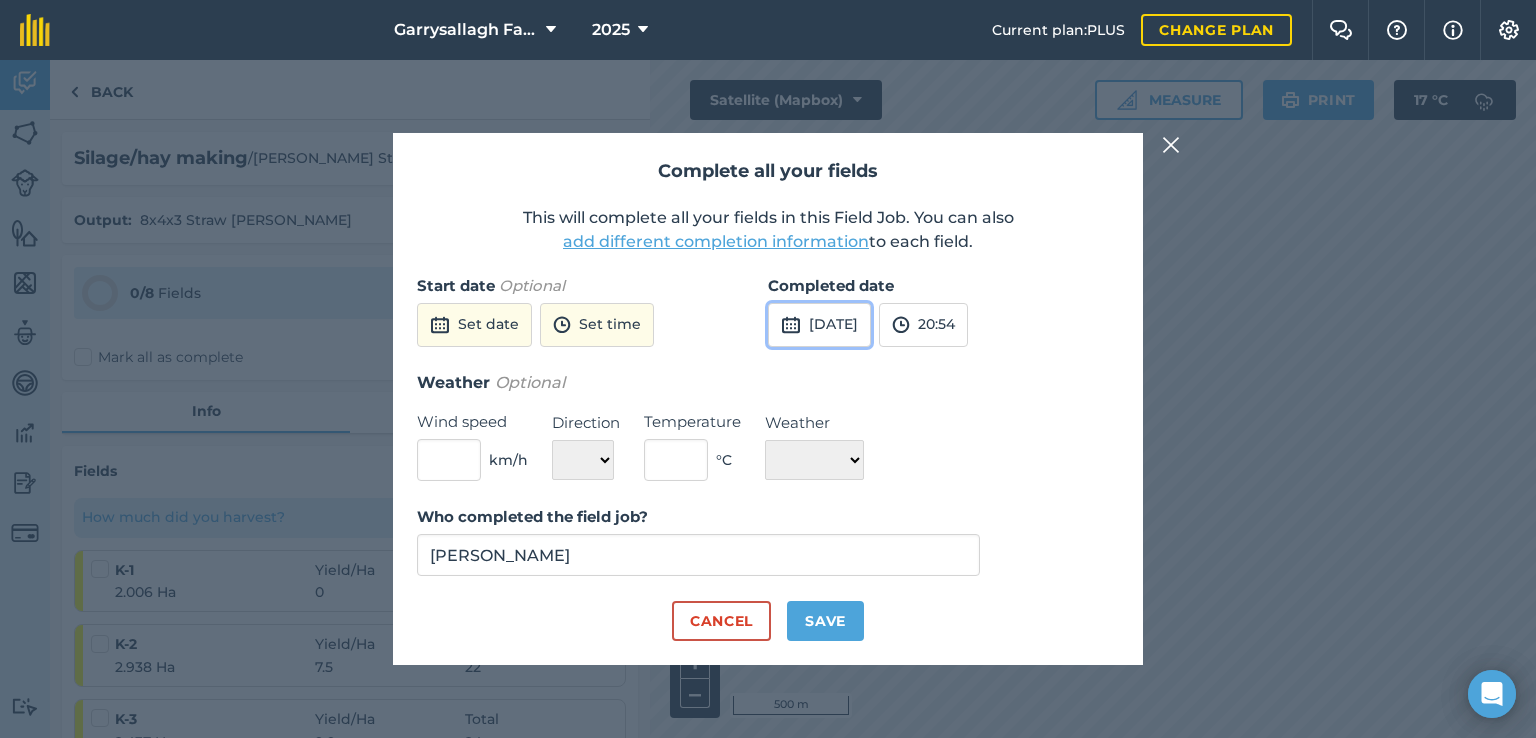 click on "[DATE]" at bounding box center [819, 325] 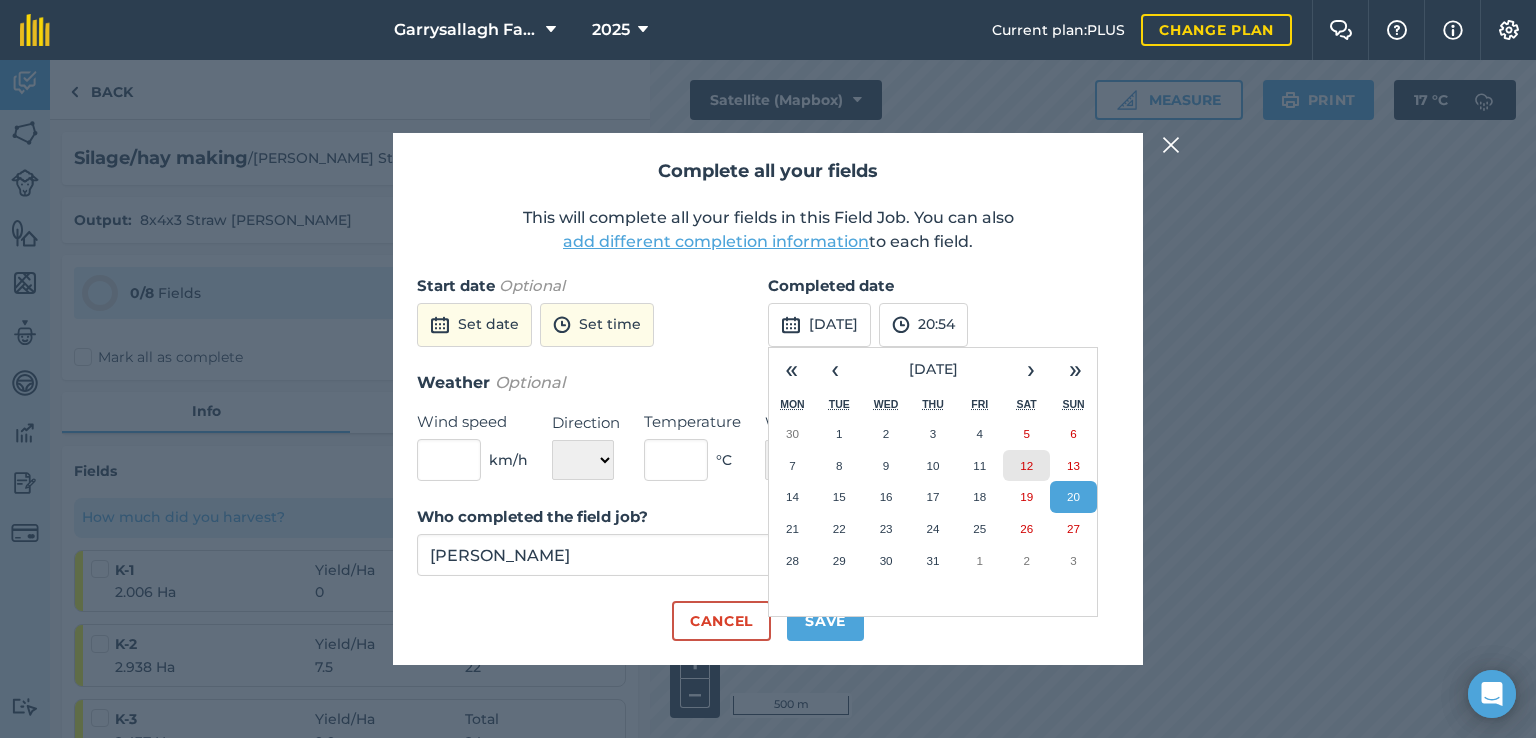 click on "12" at bounding box center [1026, 466] 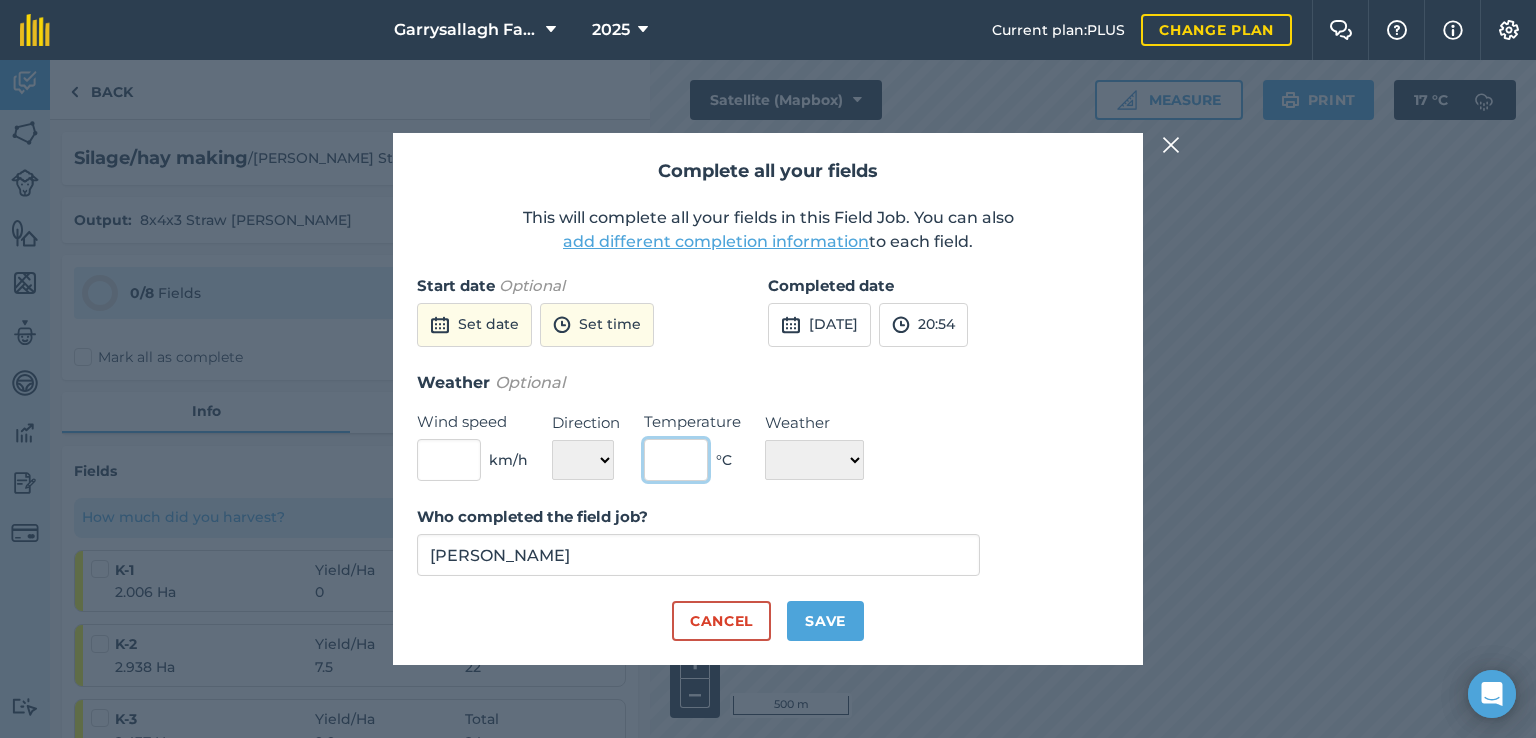 click at bounding box center [676, 460] 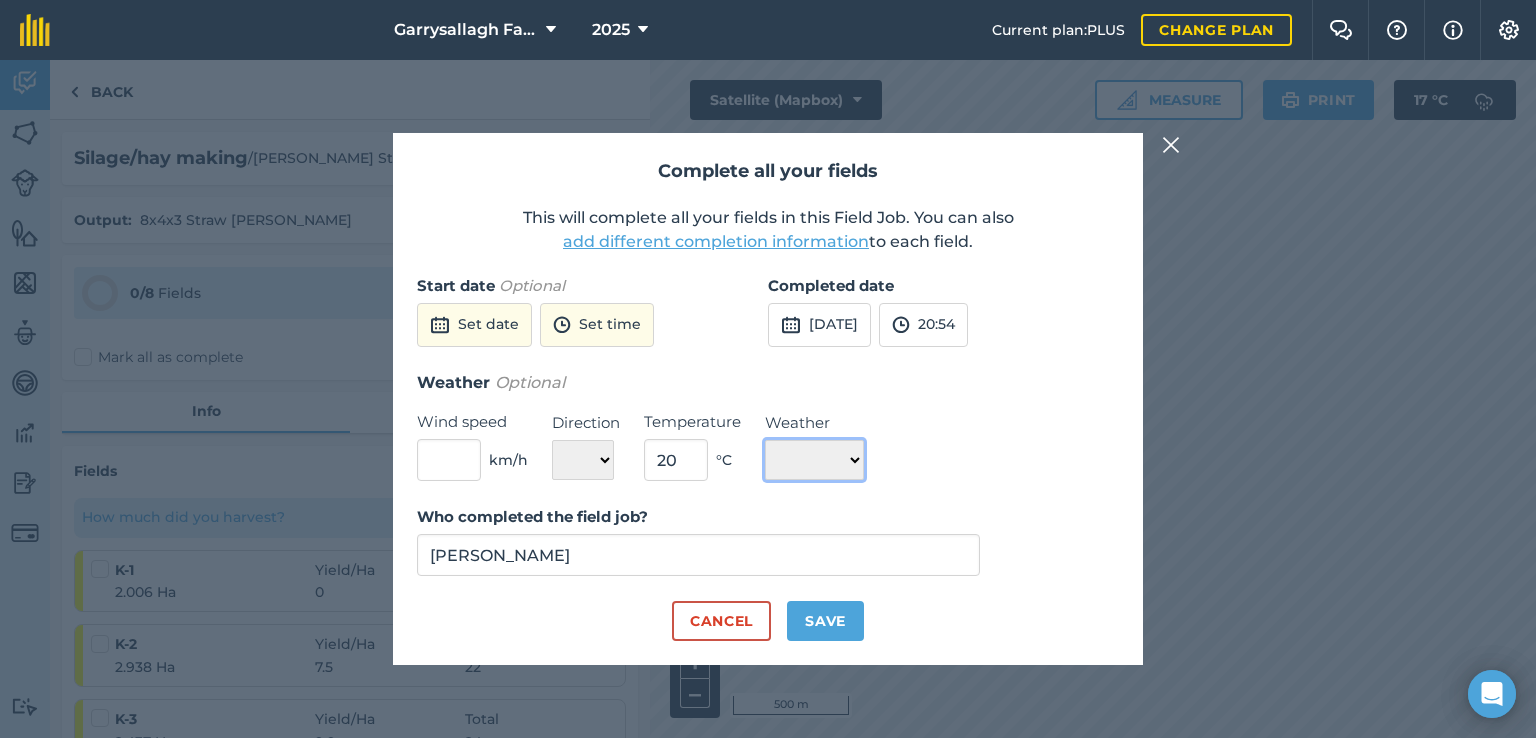 click on "☀️  Sunny 🌧  Rainy ⛅️  Cloudy 🌨  Snow ❄️  Icy" at bounding box center [814, 460] 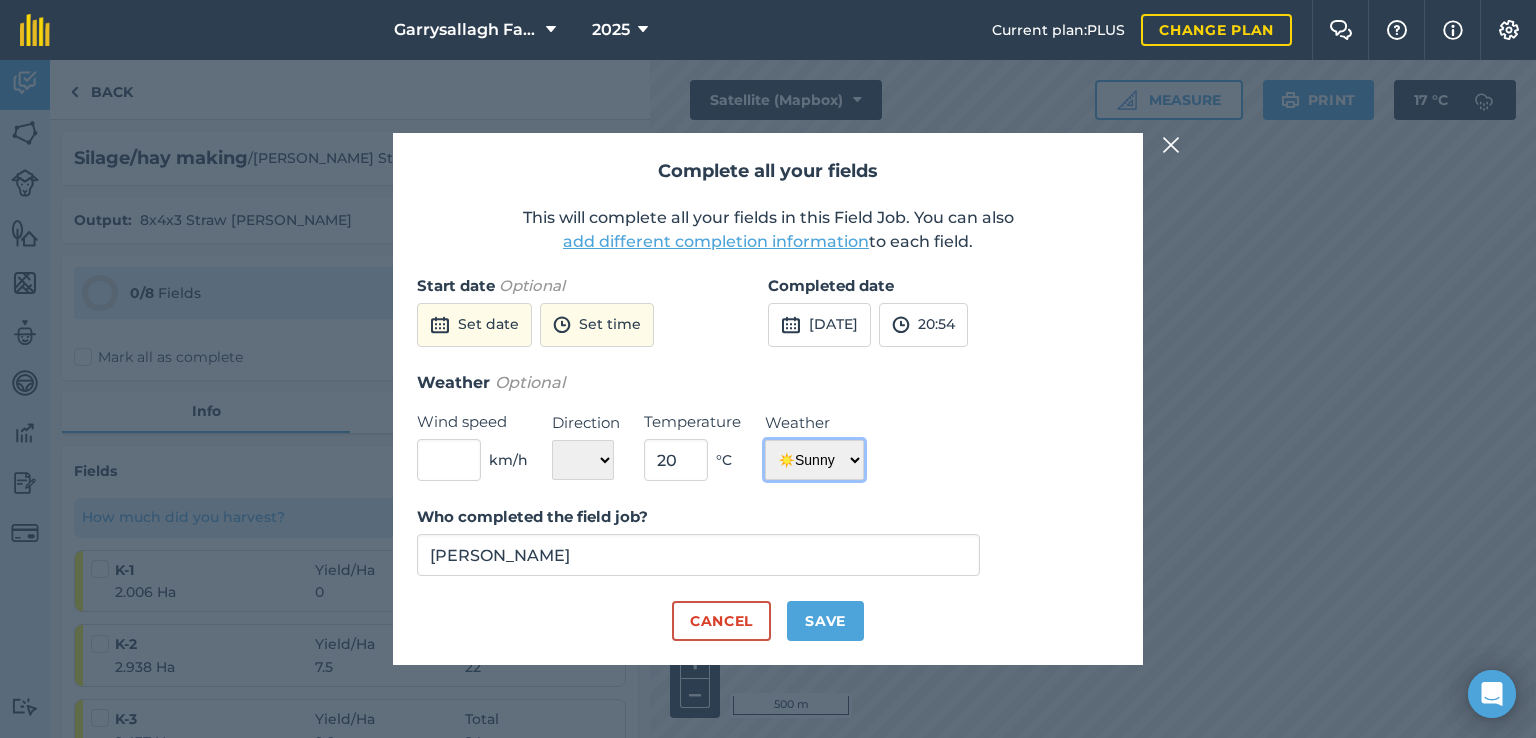 click on "☀️  Sunny 🌧  Rainy ⛅️  Cloudy 🌨  Snow ❄️  Icy" at bounding box center [814, 460] 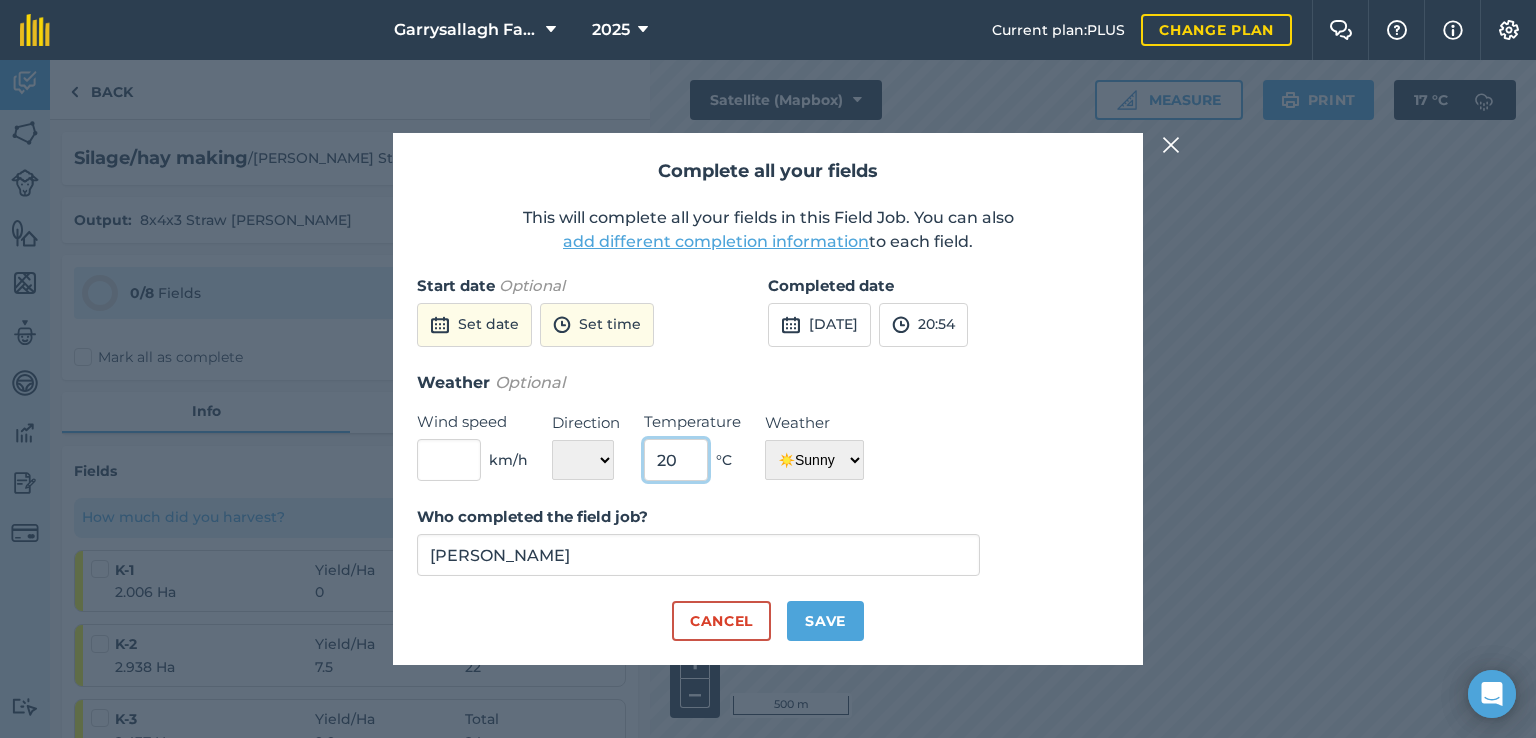 click on "20" at bounding box center (676, 460) 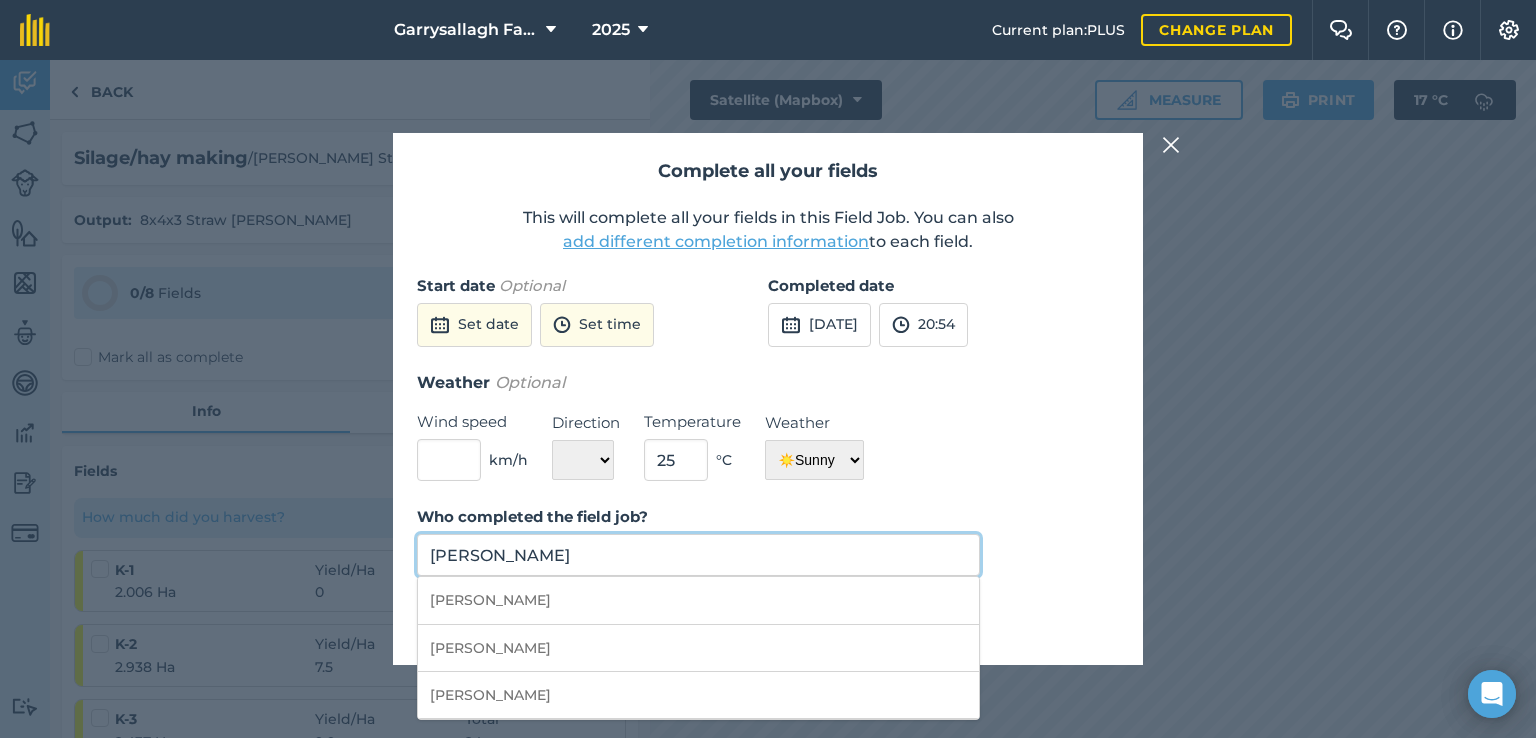 click on "[PERSON_NAME]" at bounding box center [698, 555] 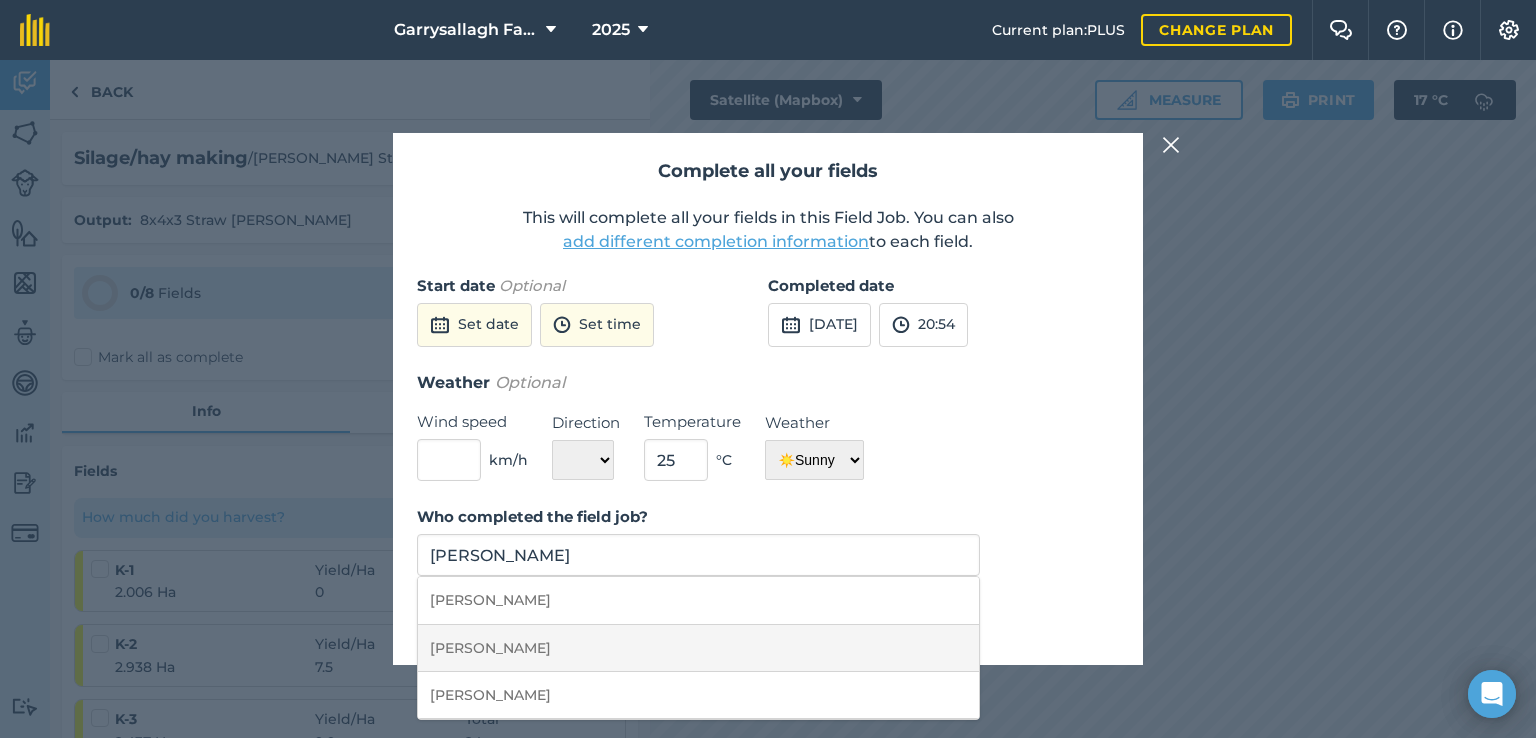 click on "[PERSON_NAME]" at bounding box center (698, 648) 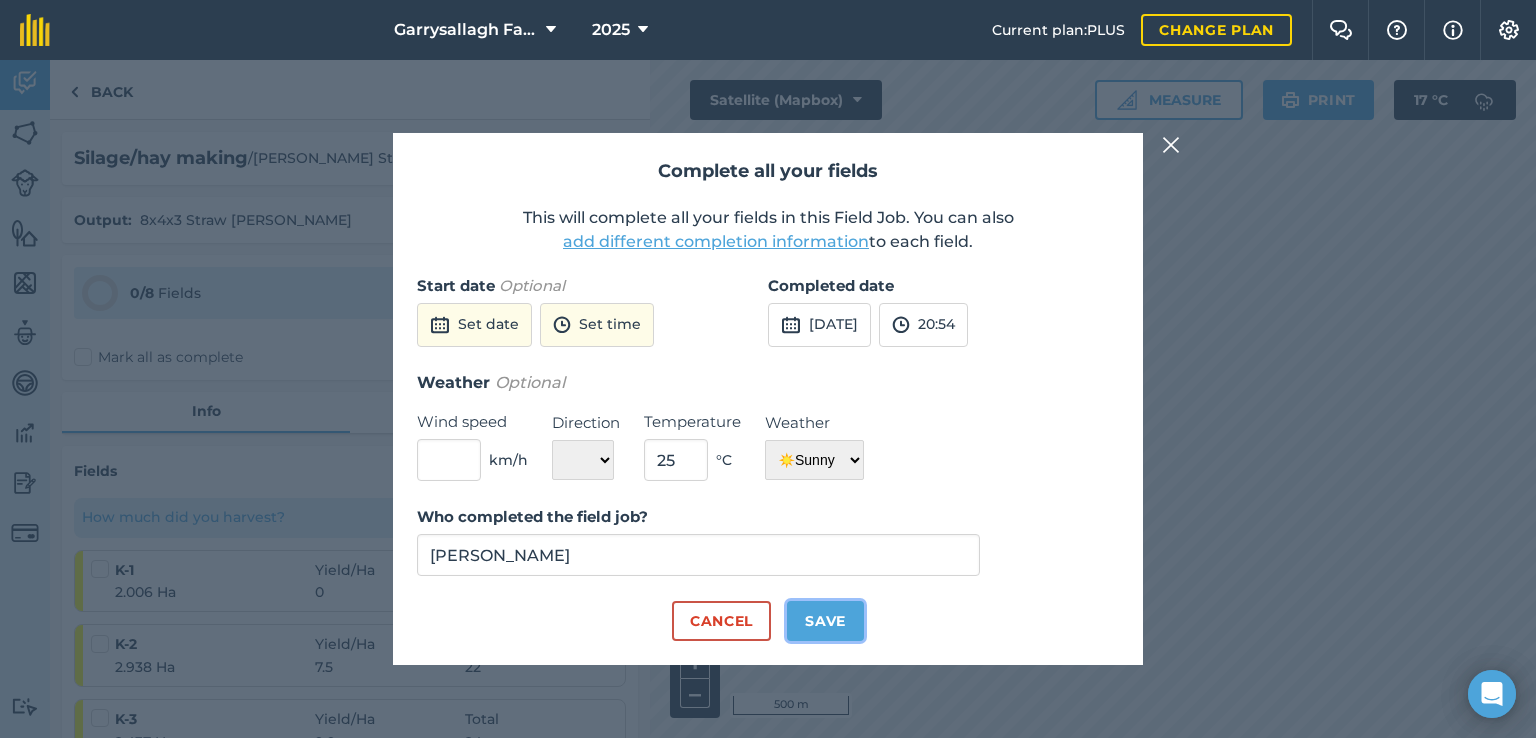 click on "Save" at bounding box center [825, 621] 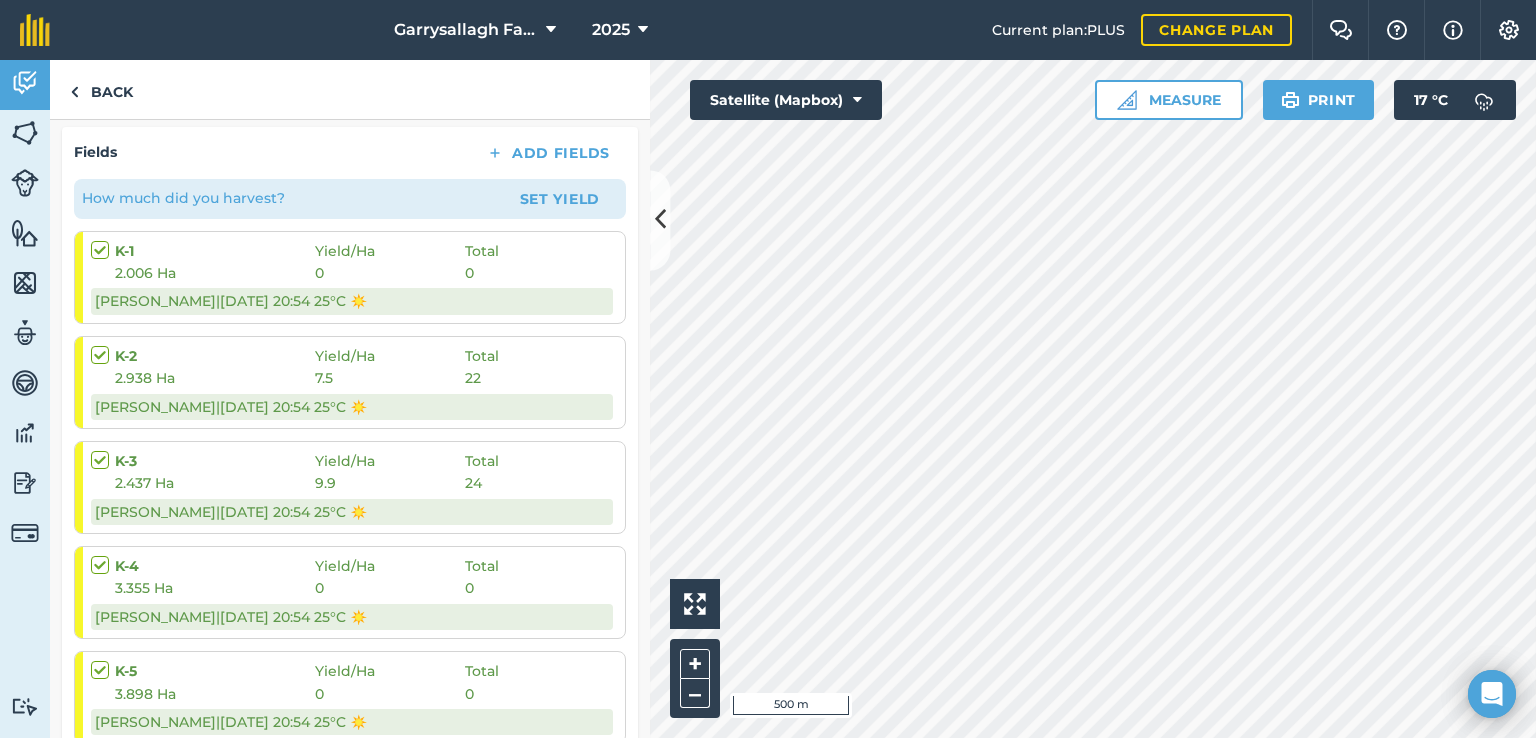 scroll, scrollTop: 0, scrollLeft: 0, axis: both 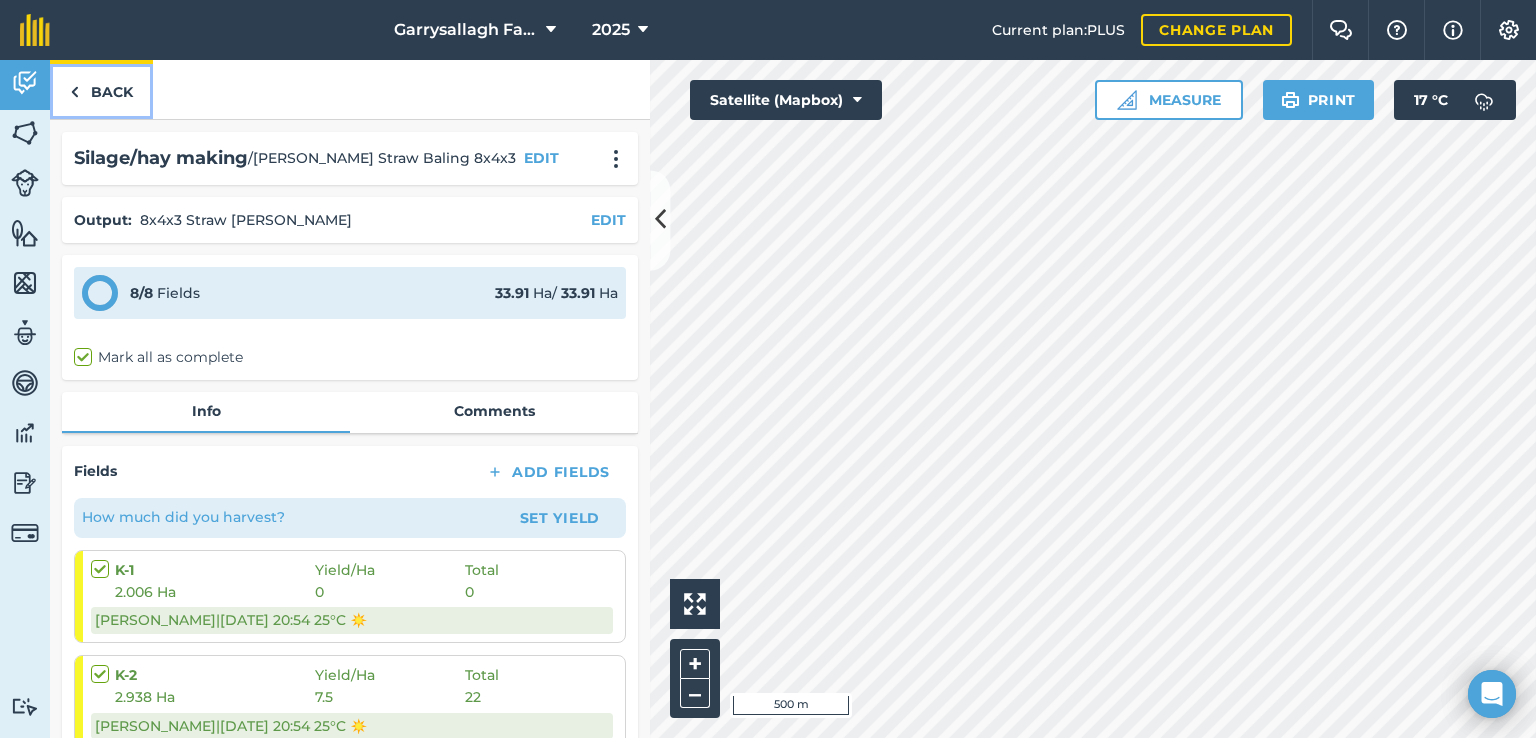 click on "Back" at bounding box center (101, 89) 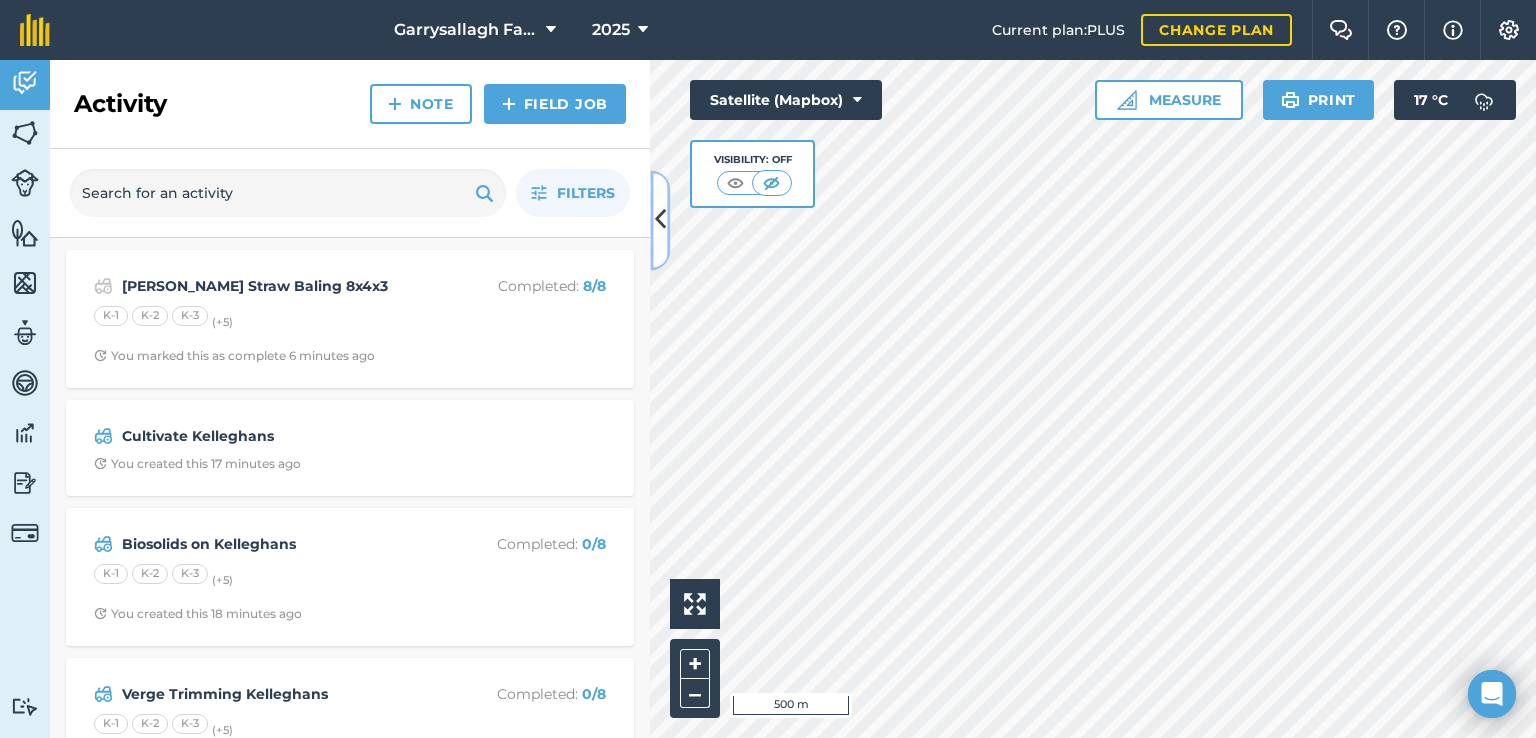 click at bounding box center (660, 220) 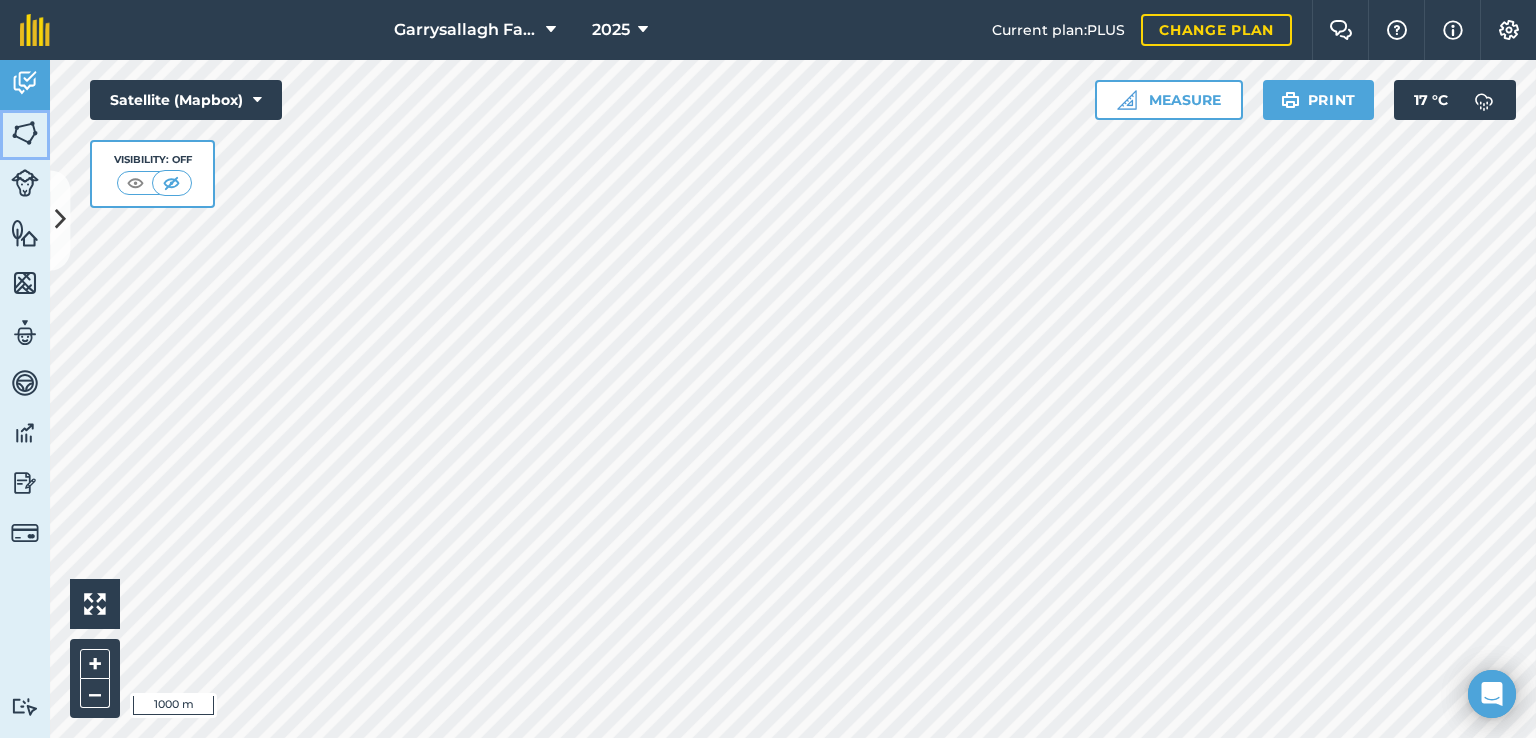 click at bounding box center (25, 133) 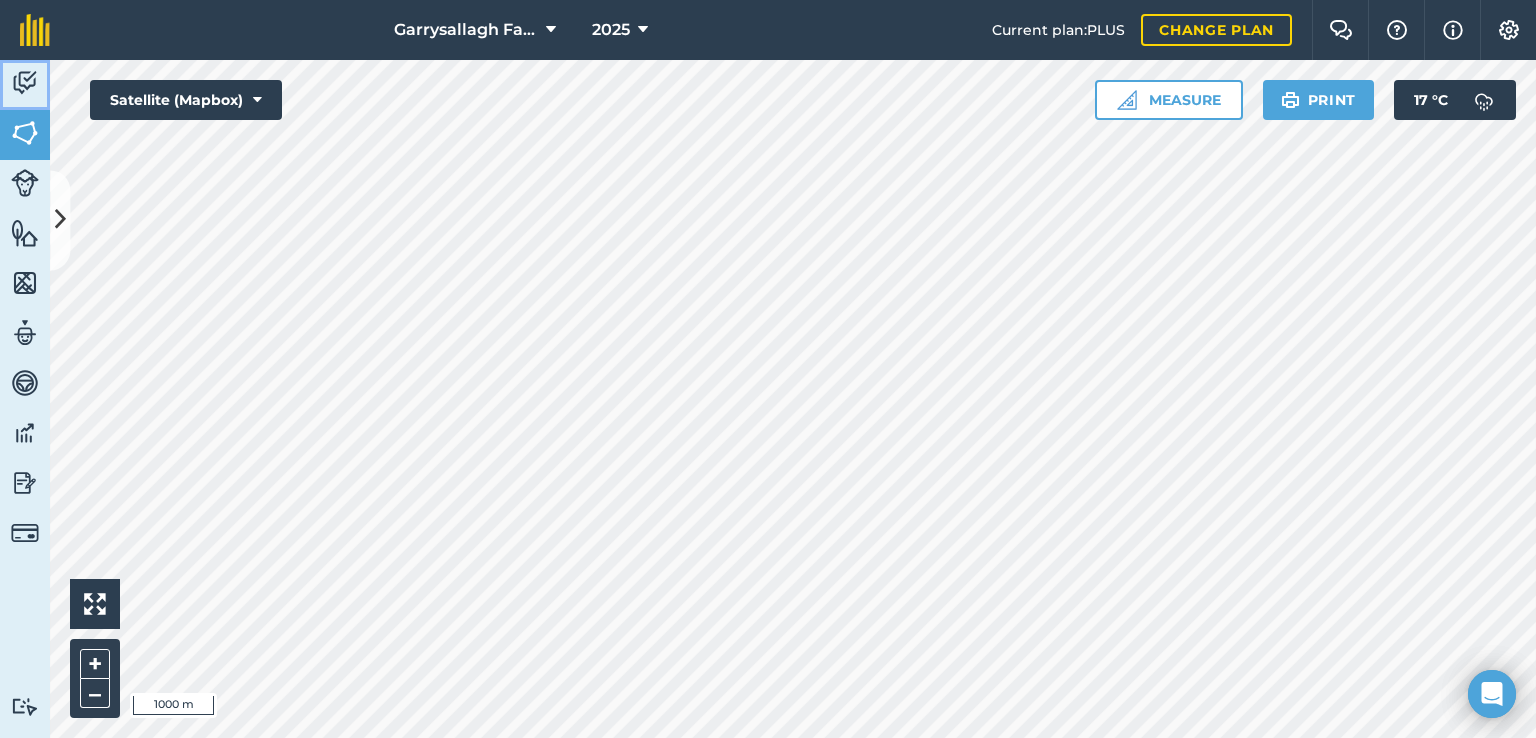 click at bounding box center [25, 83] 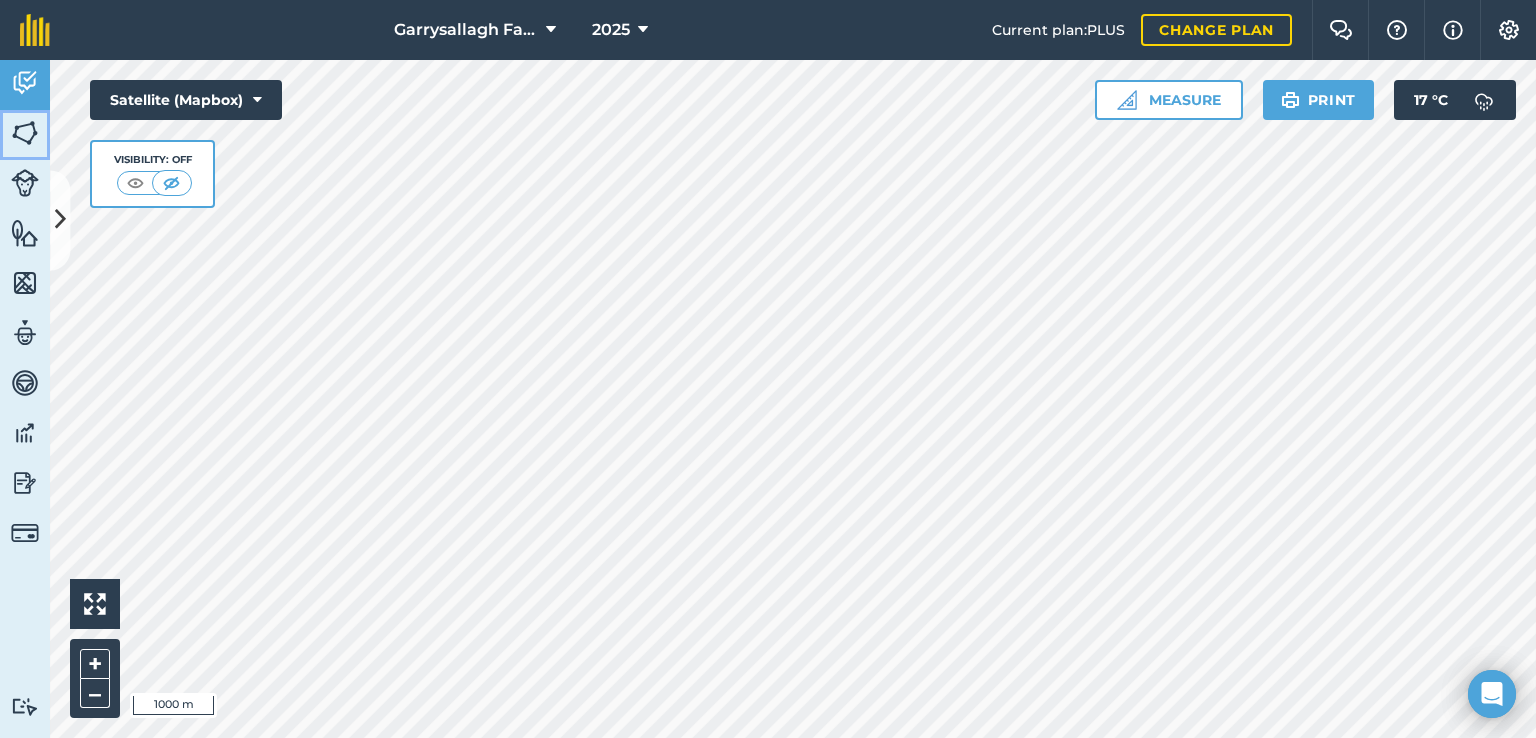click at bounding box center [25, 133] 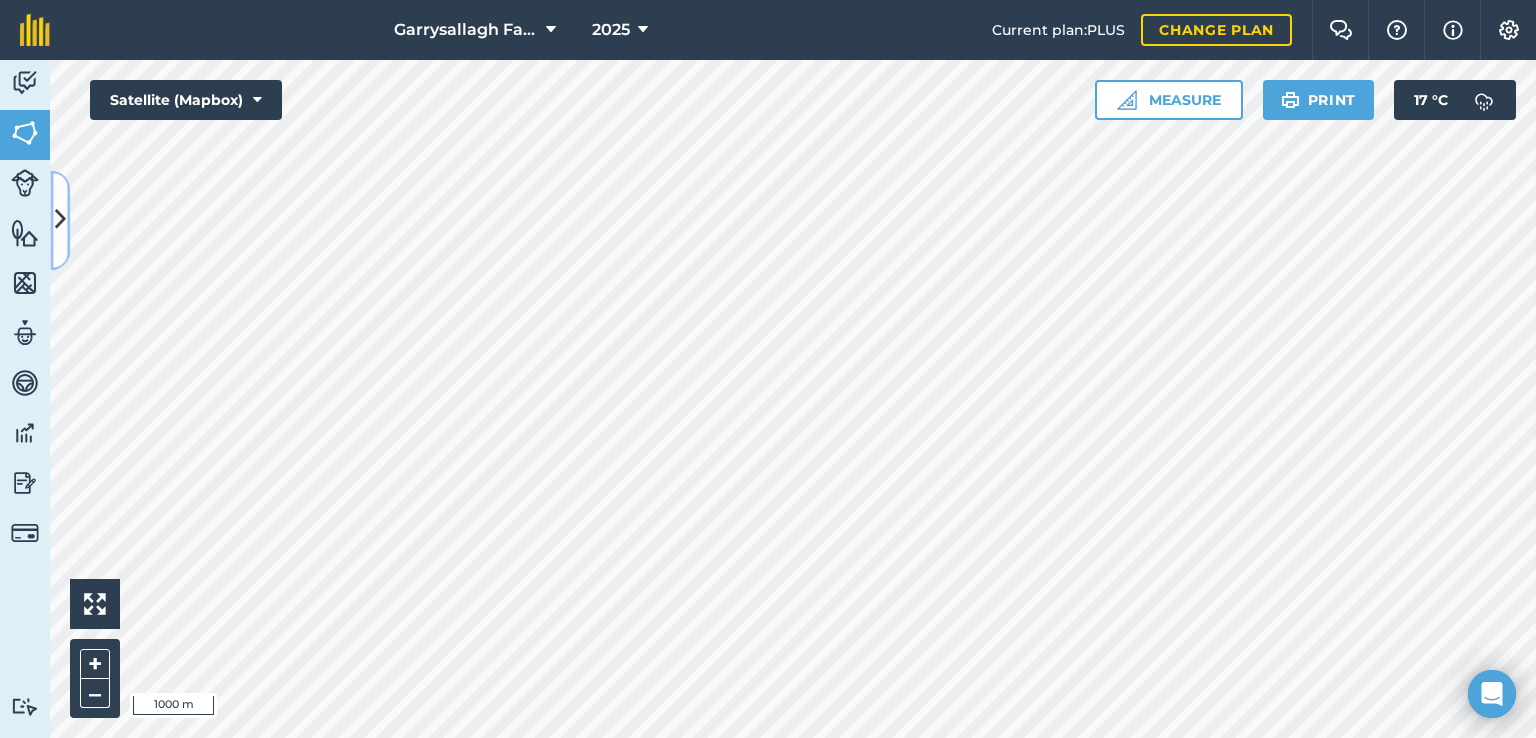 click at bounding box center (60, 220) 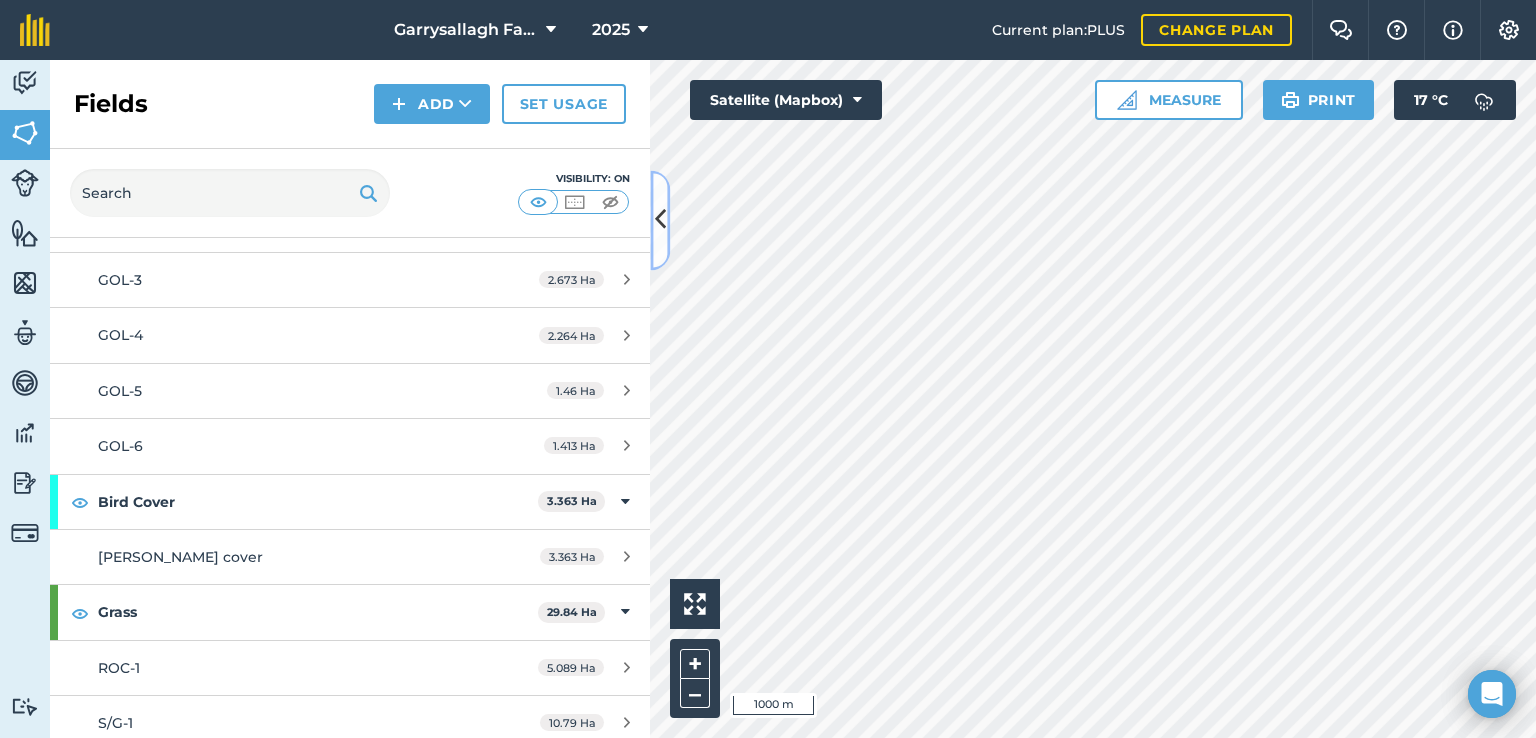 scroll, scrollTop: 1248, scrollLeft: 0, axis: vertical 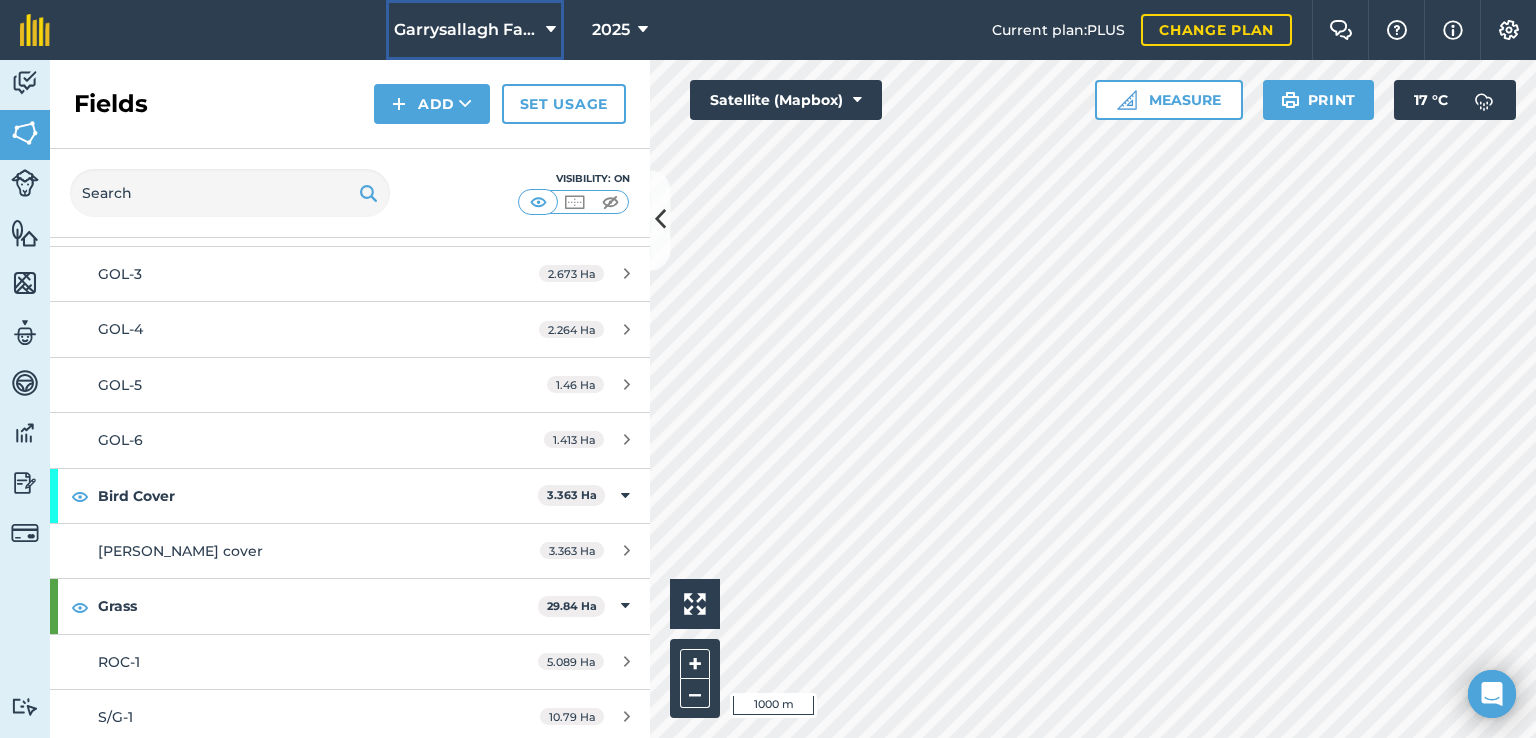 click at bounding box center [551, 30] 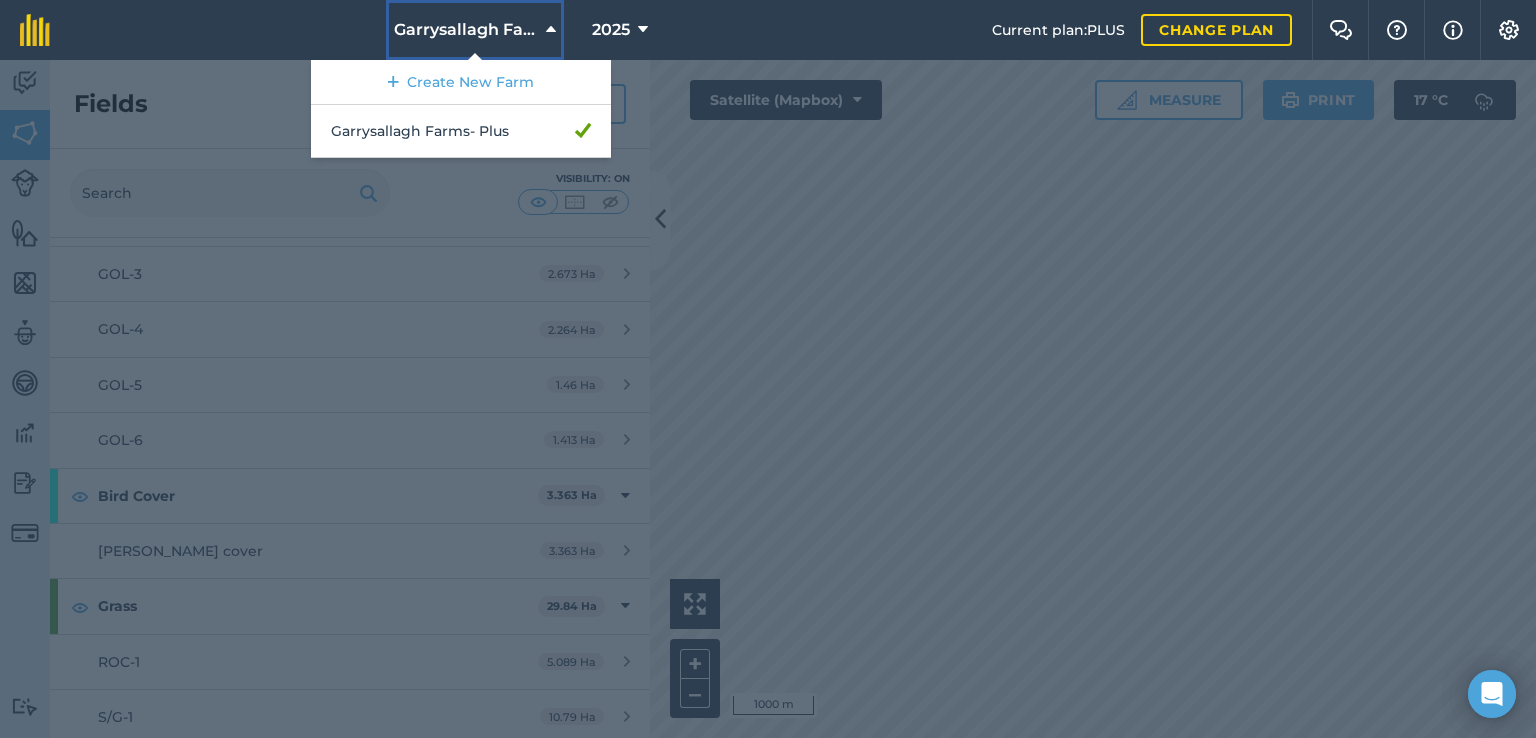 click at bounding box center (551, 30) 